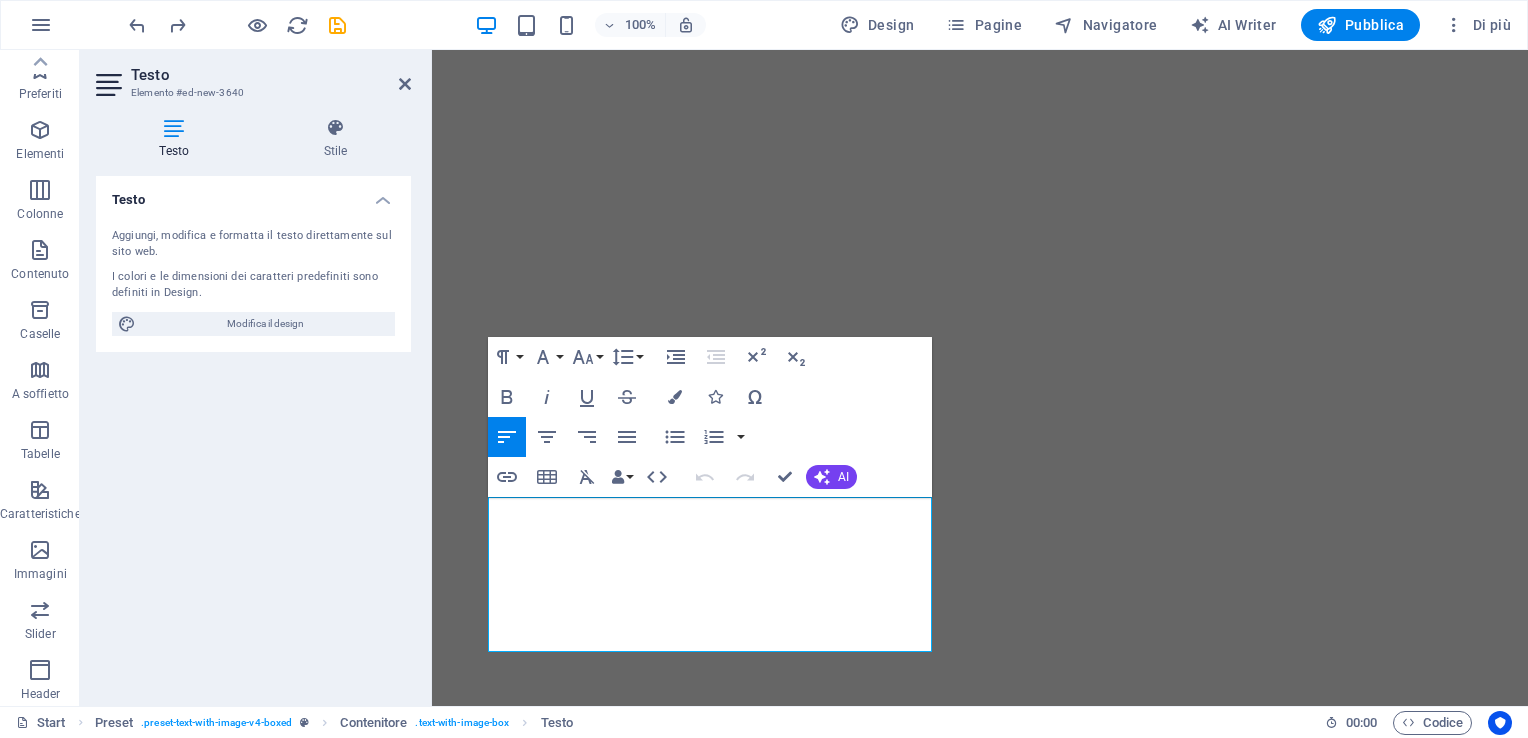 scroll, scrollTop: 0, scrollLeft: 0, axis: both 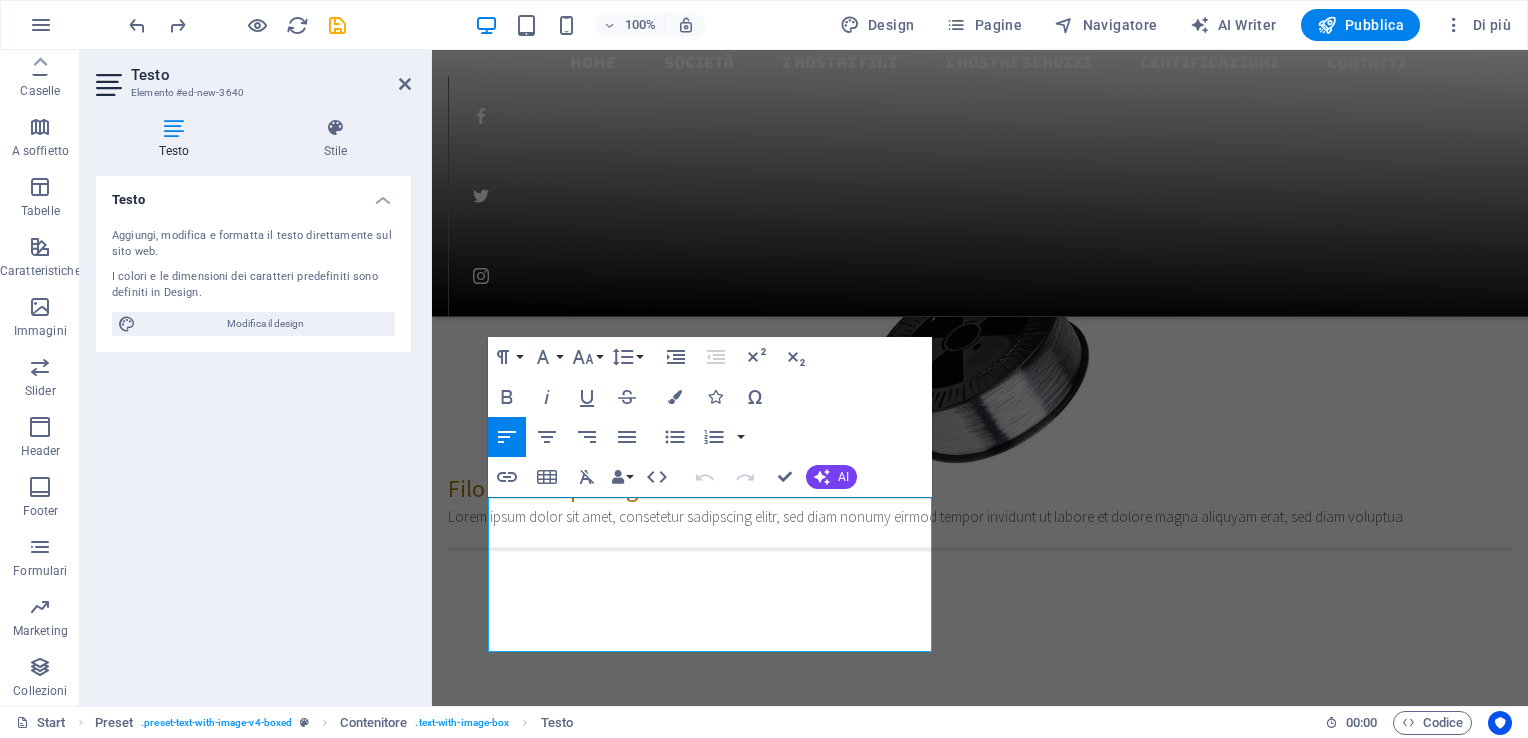 type 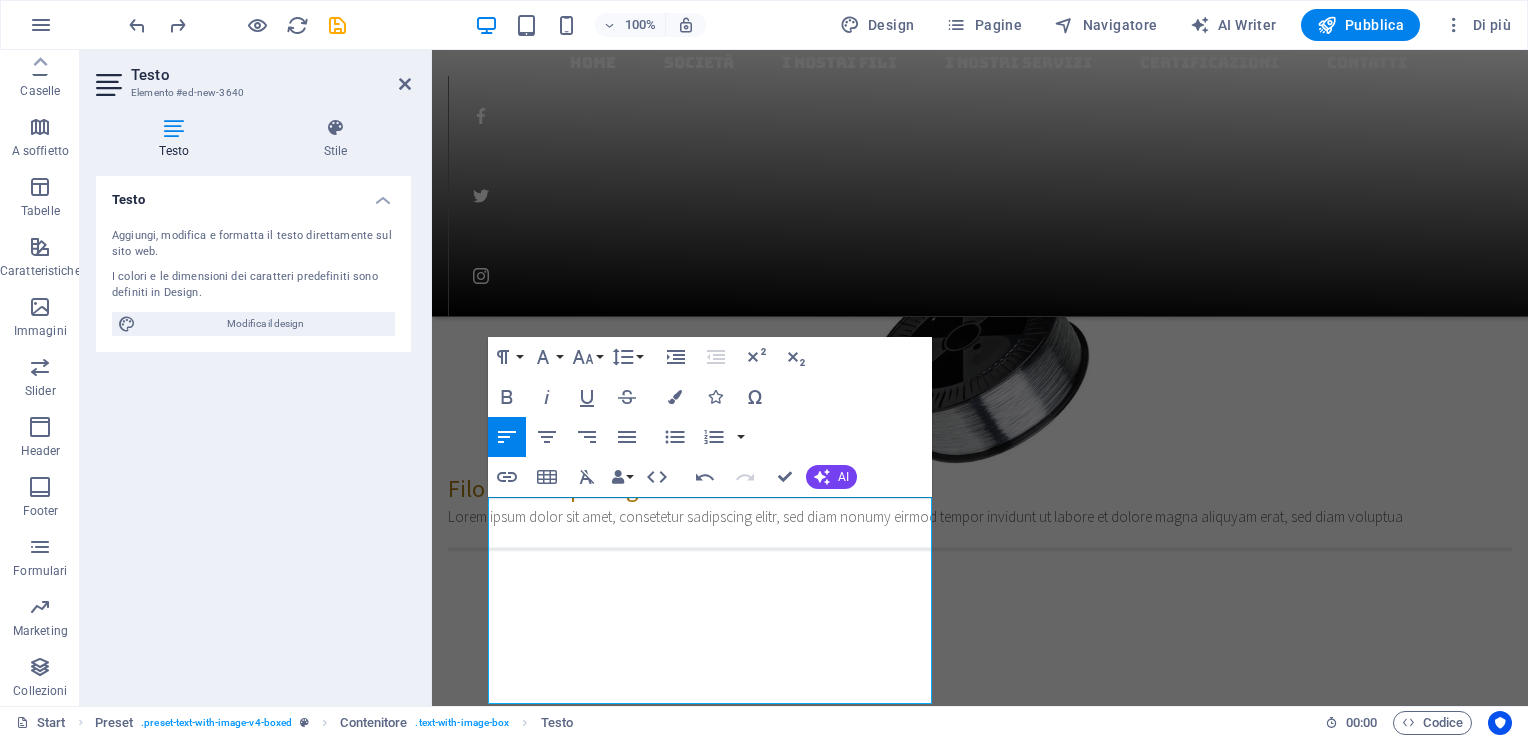scroll, scrollTop: 2715, scrollLeft: 0, axis: vertical 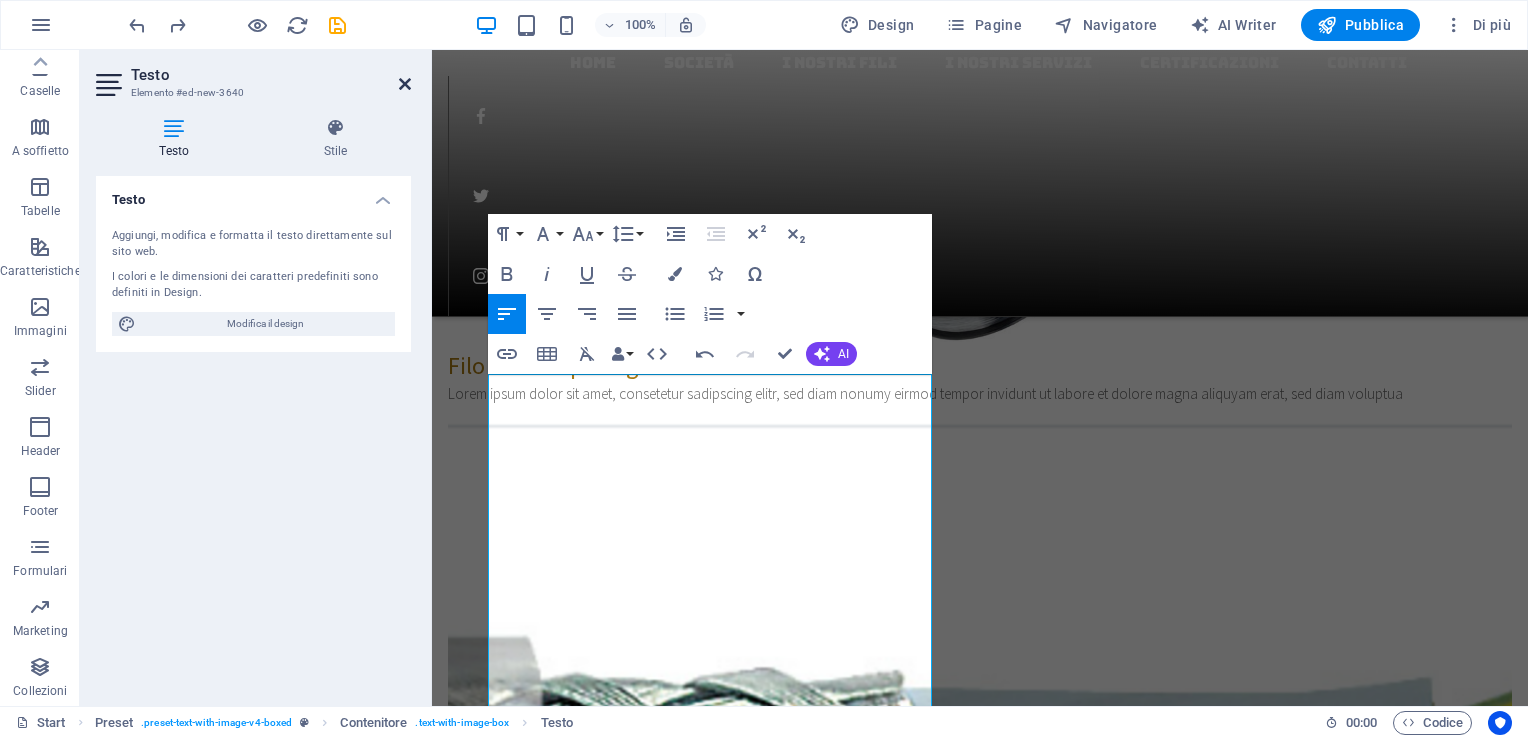 click at bounding box center [405, 84] 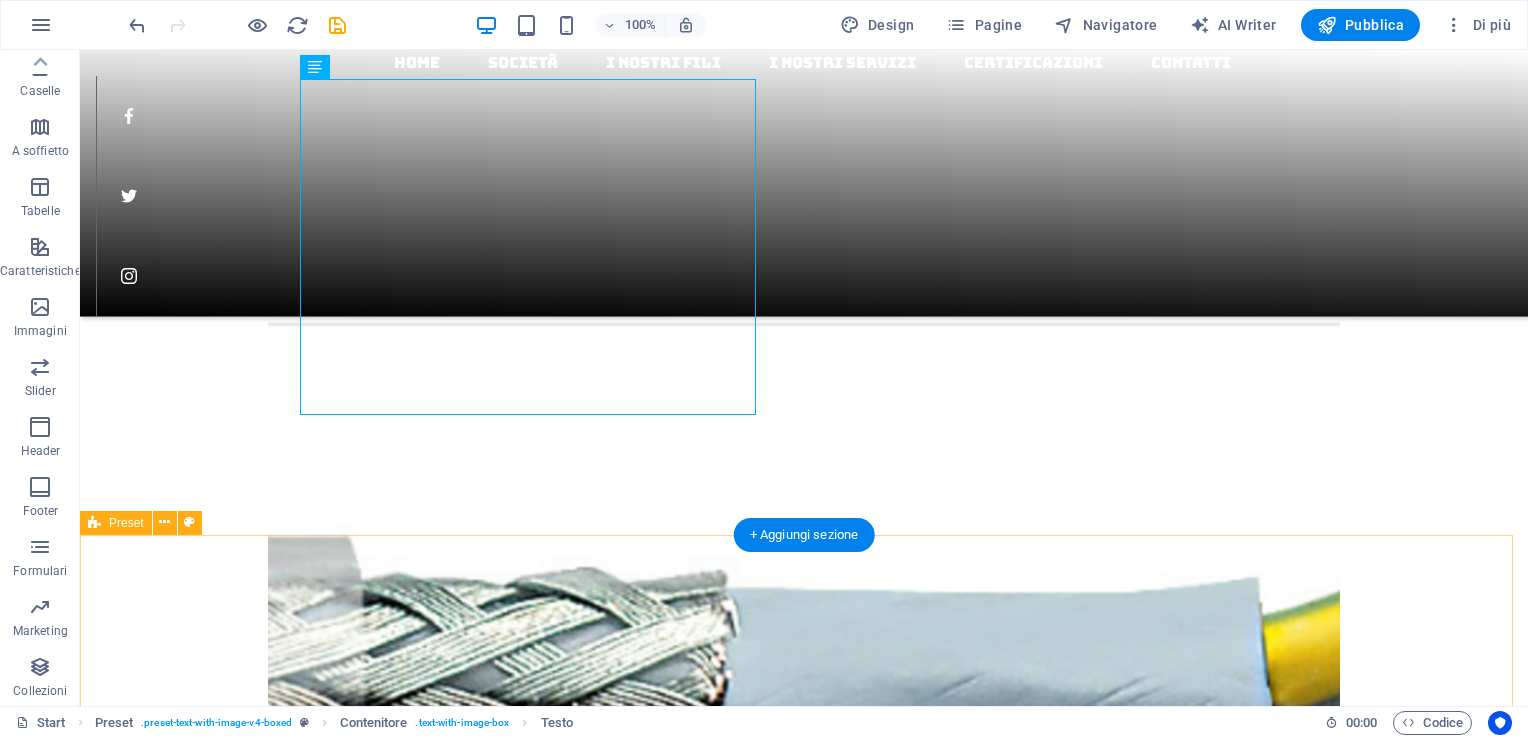 scroll, scrollTop: 2828, scrollLeft: 0, axis: vertical 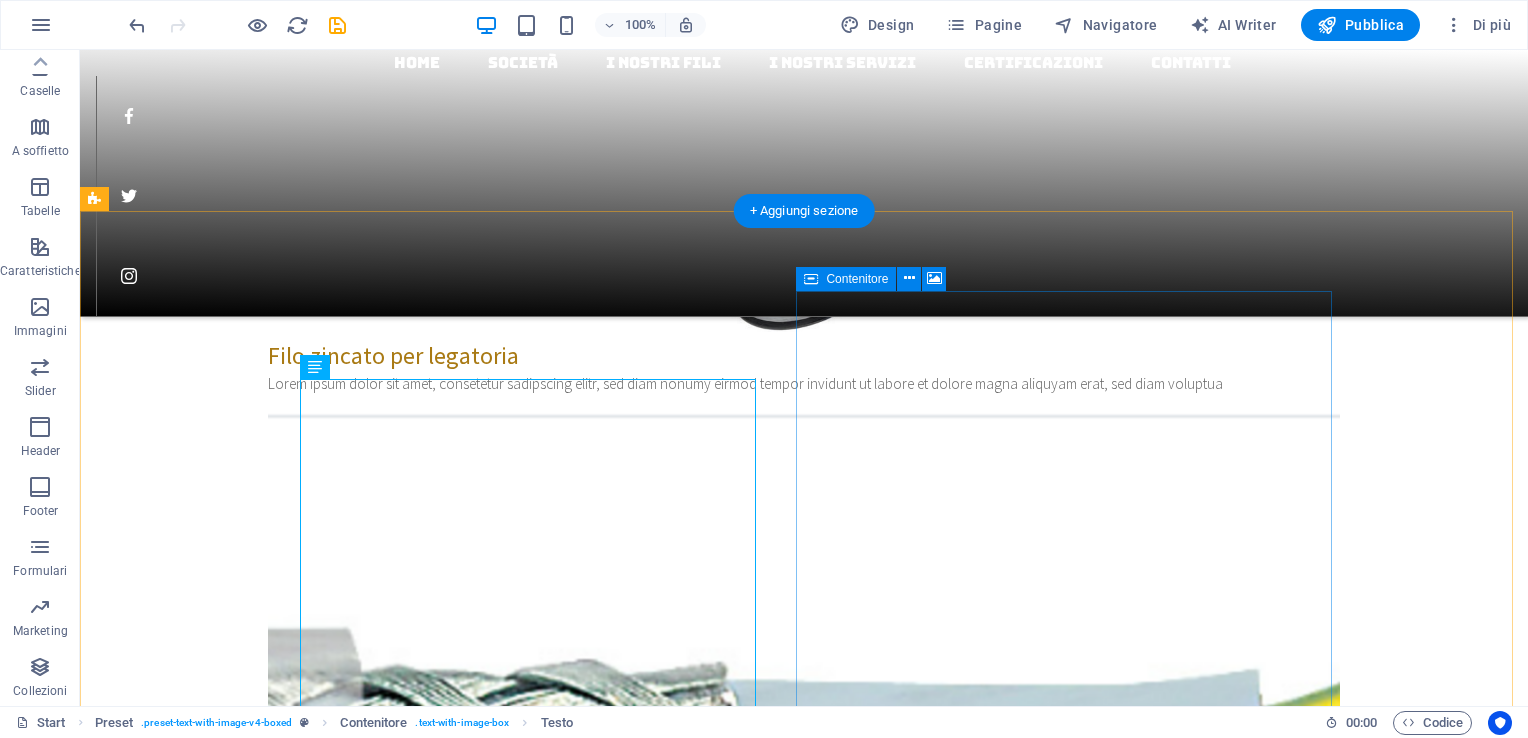 click on "Aggiungi elementi" at bounding box center [576, 8234] 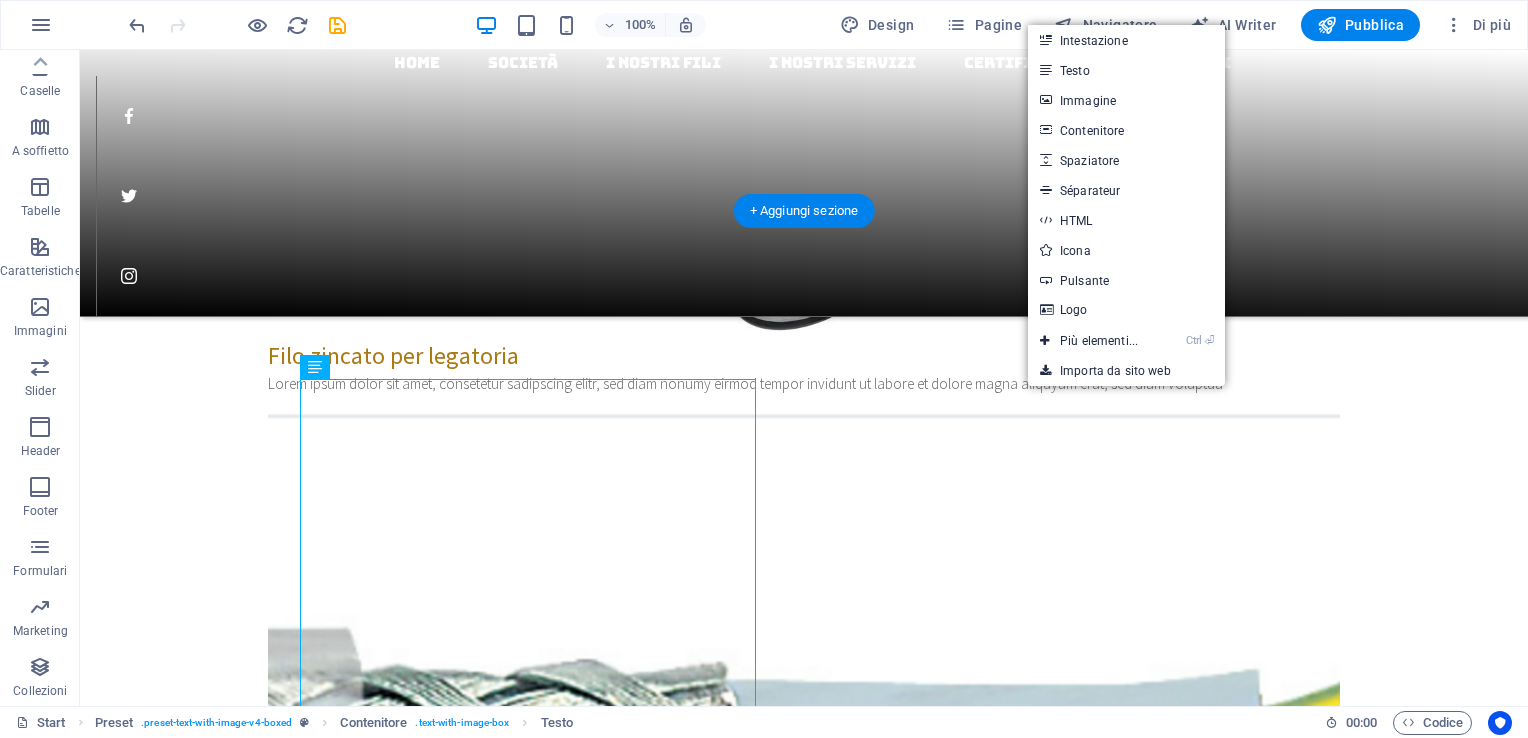 click at bounding box center (632, 7901) 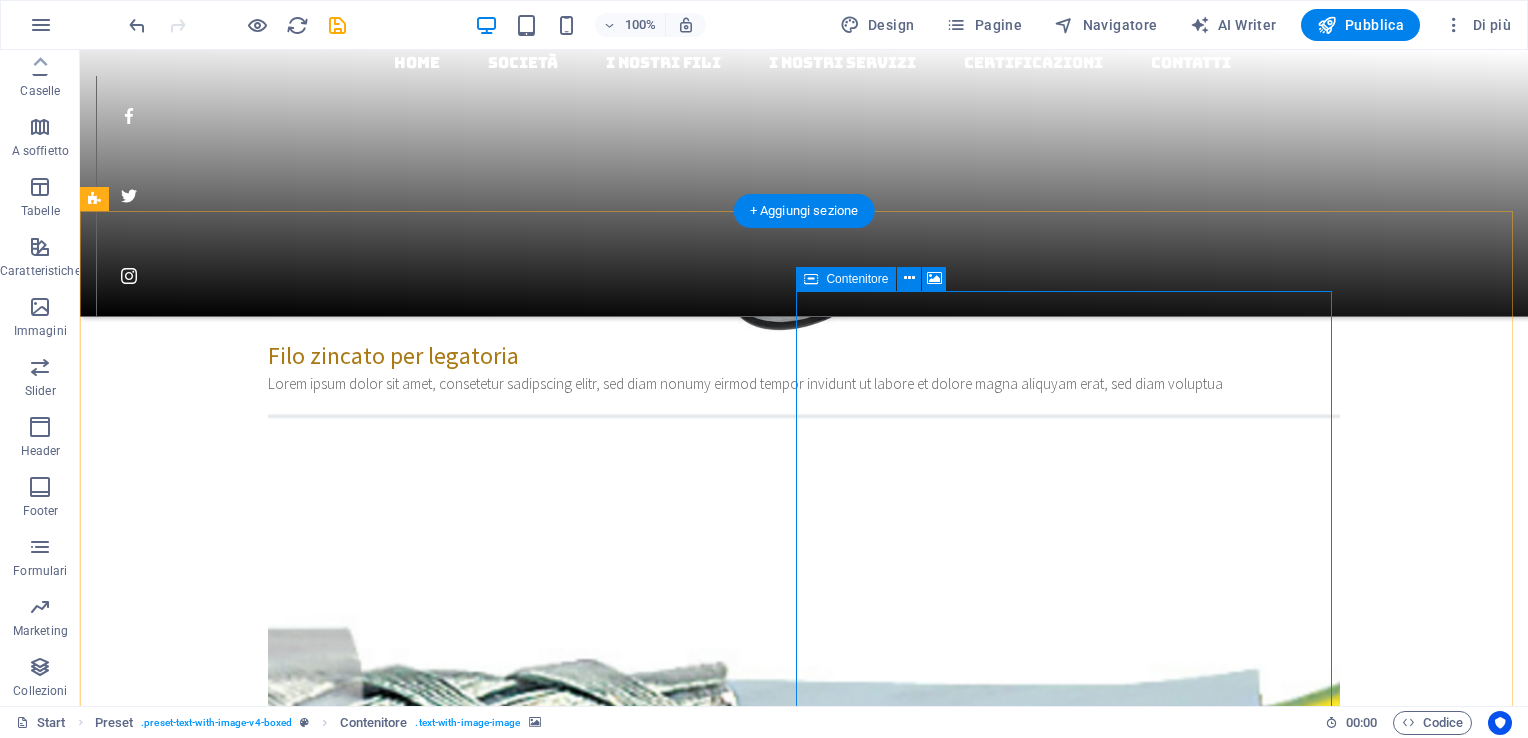 click on "Aggiungi elementi" at bounding box center [576, 8234] 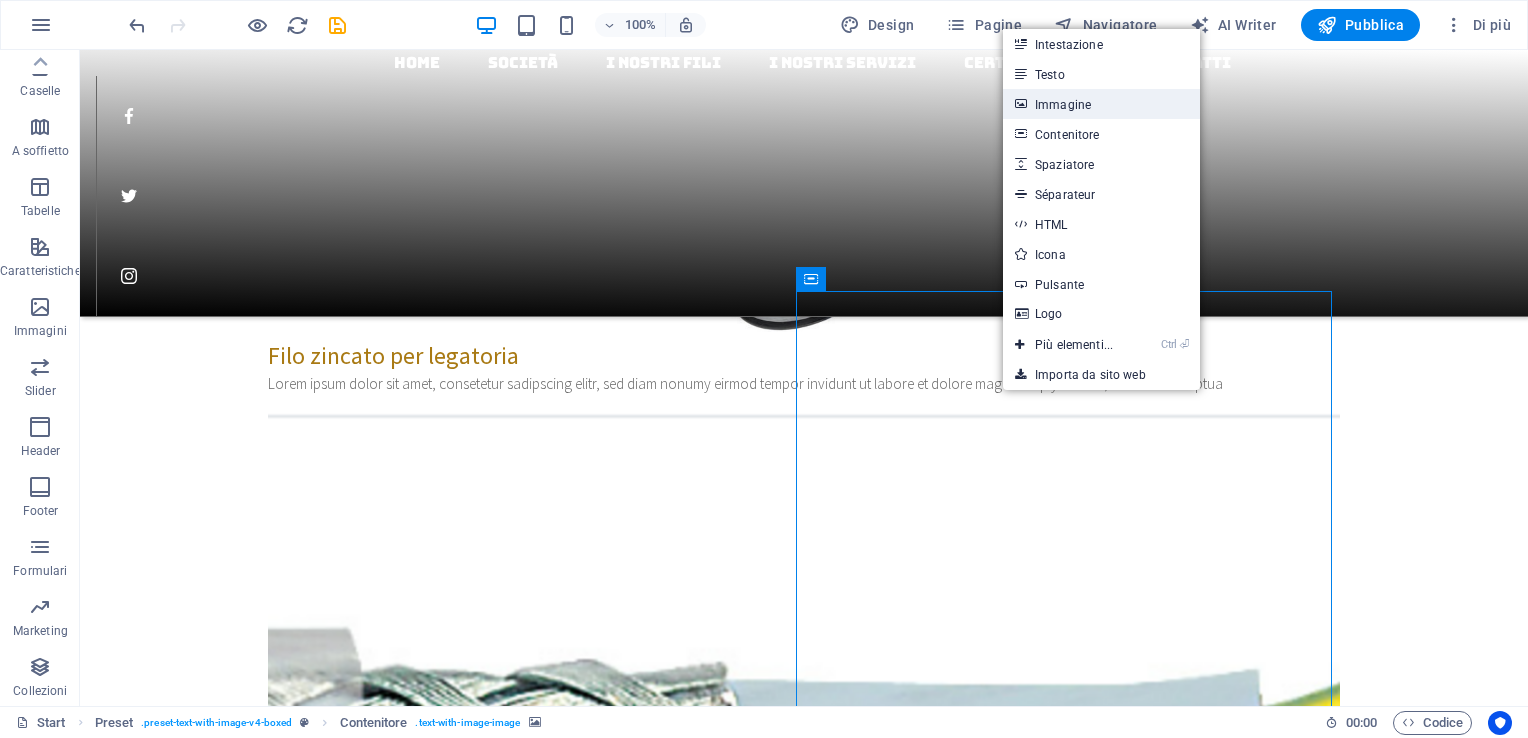 click on "Immagine" at bounding box center [1101, 104] 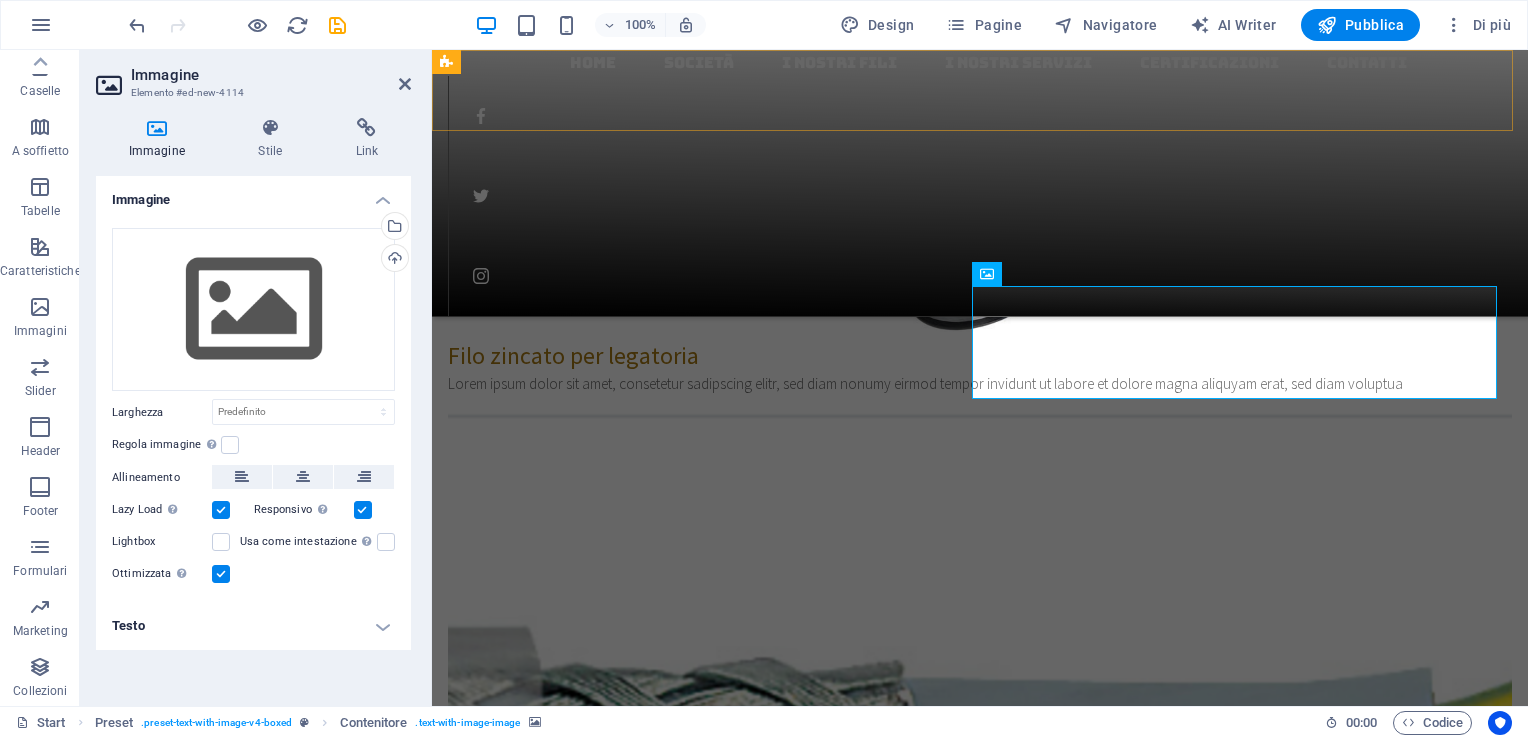 scroll, scrollTop: 2818, scrollLeft: 0, axis: vertical 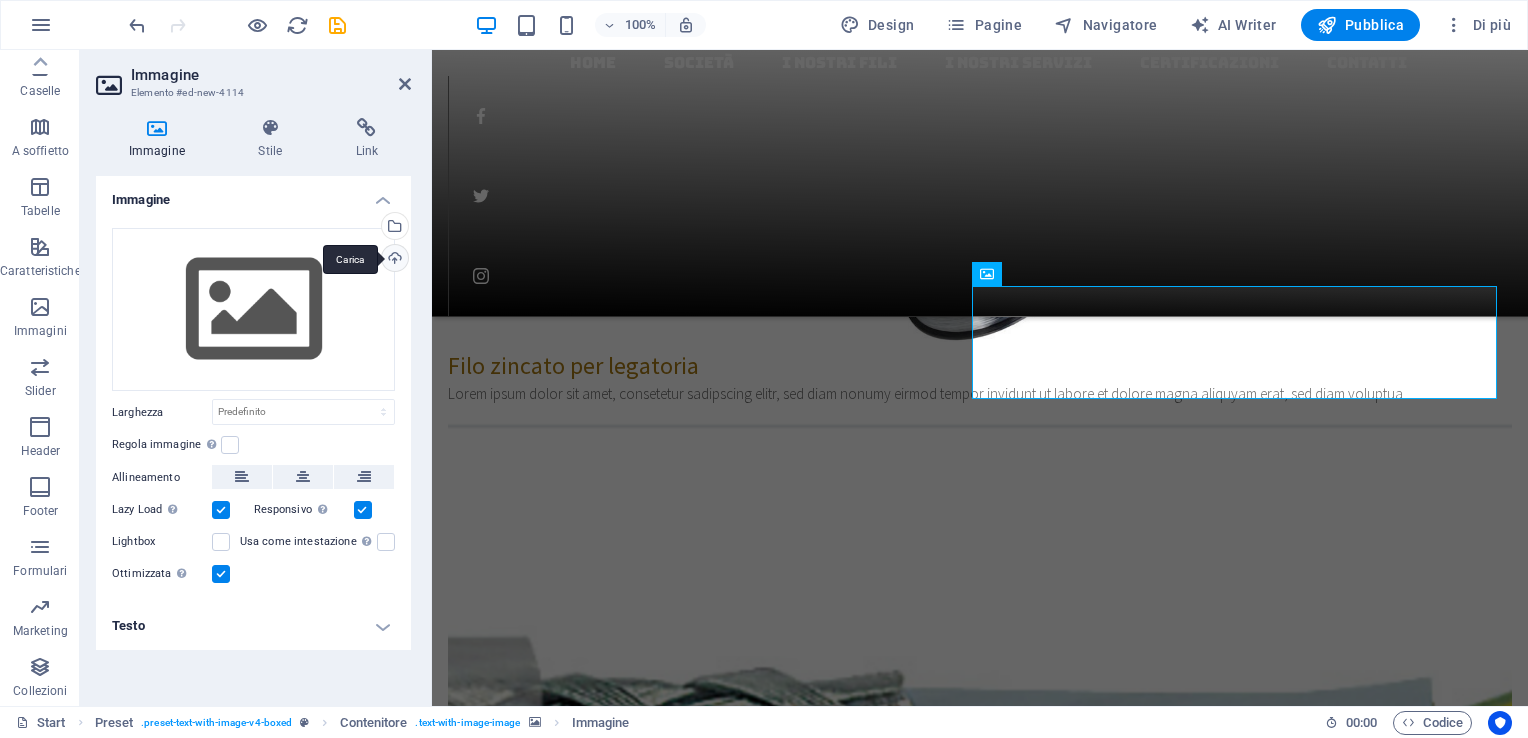 click on "Carica" at bounding box center (393, 260) 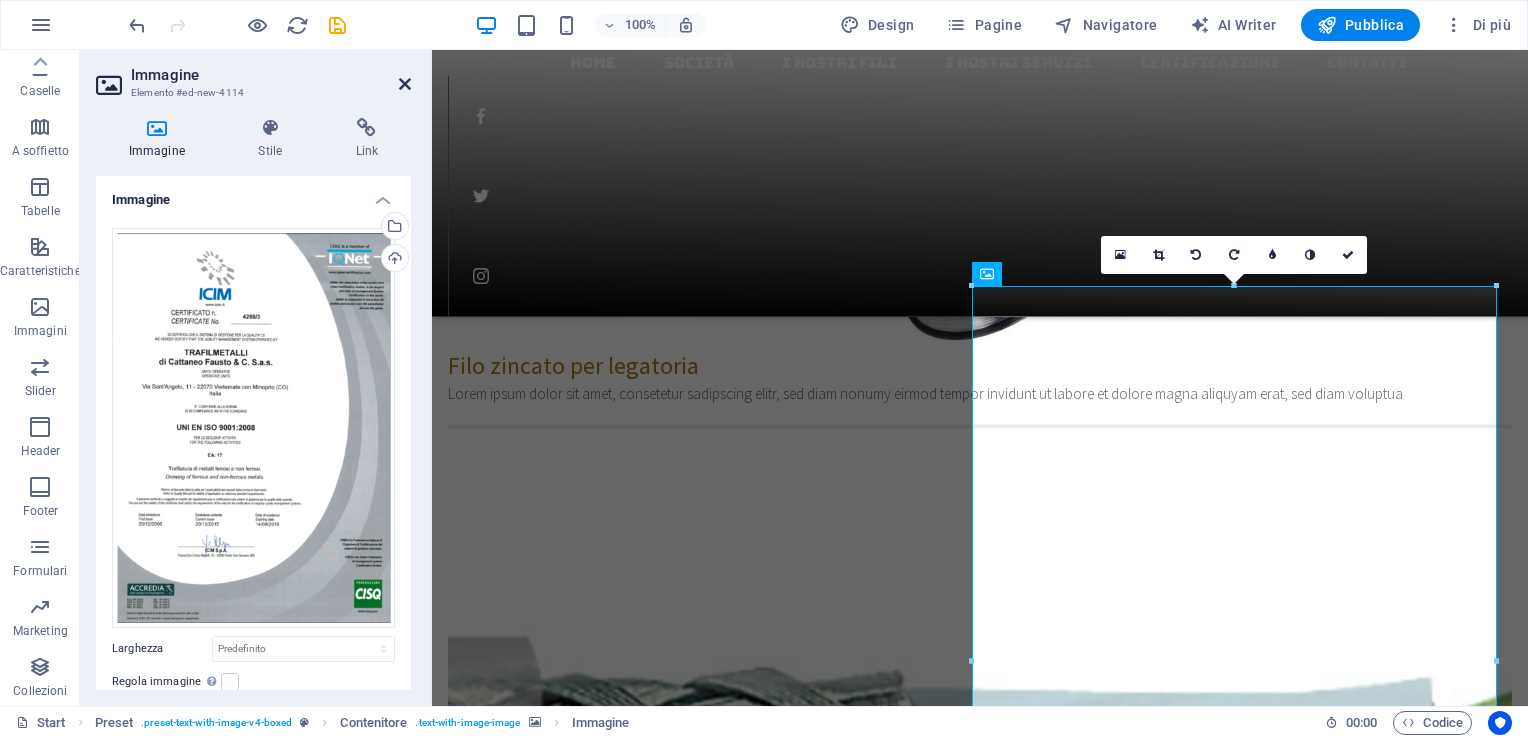 drag, startPoint x: 405, startPoint y: 78, endPoint x: 328, endPoint y: 31, distance: 90.21086 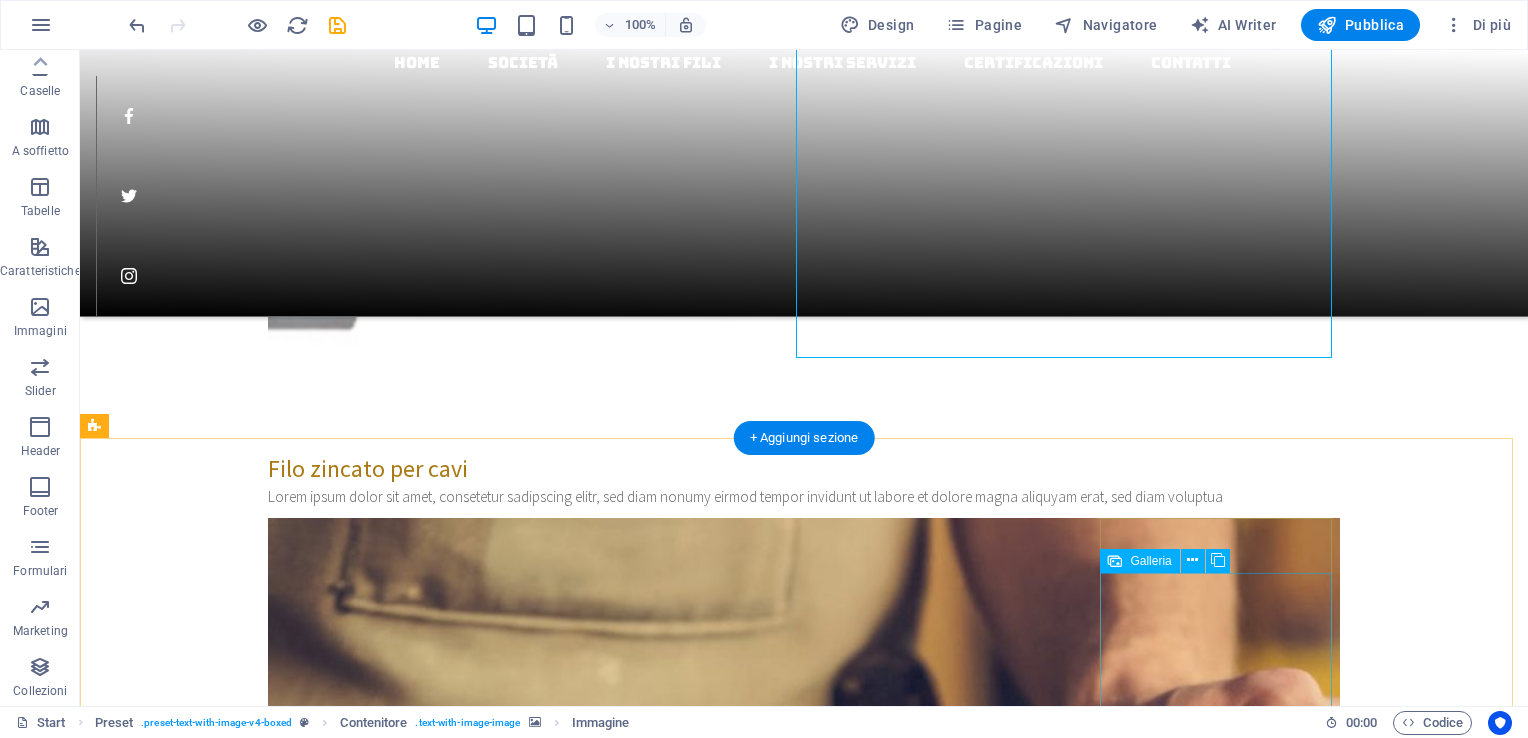 scroll, scrollTop: 2828, scrollLeft: 0, axis: vertical 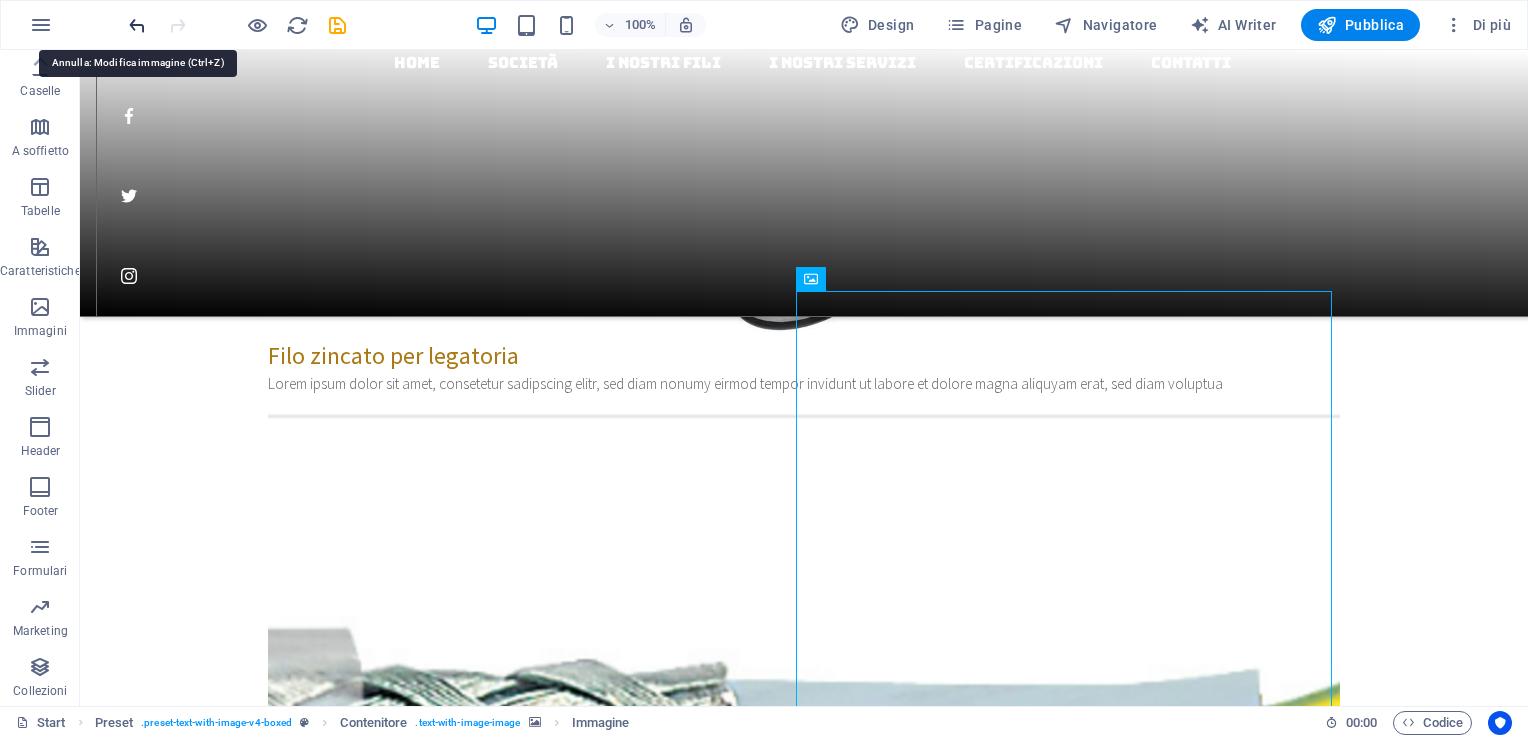 click at bounding box center [137, 25] 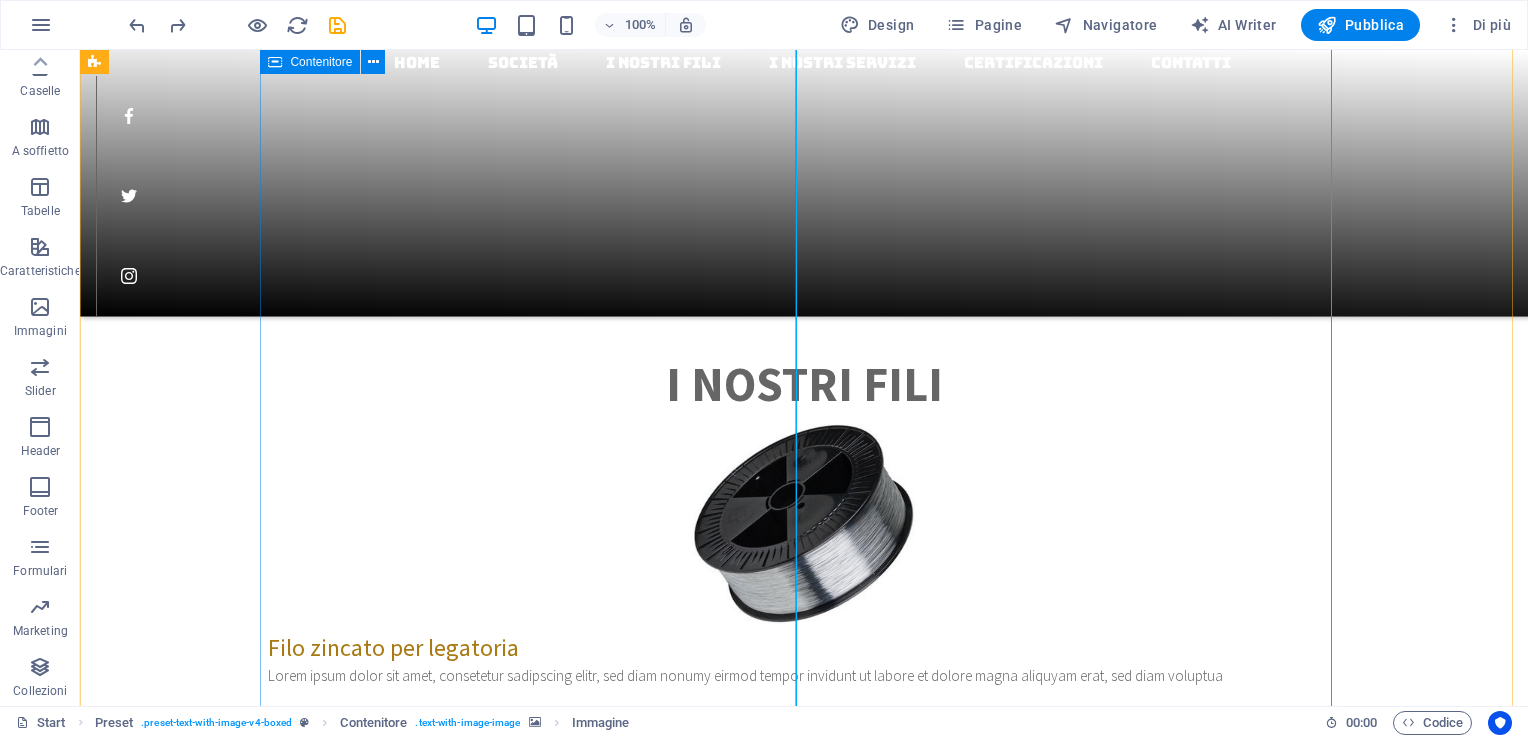 scroll, scrollTop: 2528, scrollLeft: 0, axis: vertical 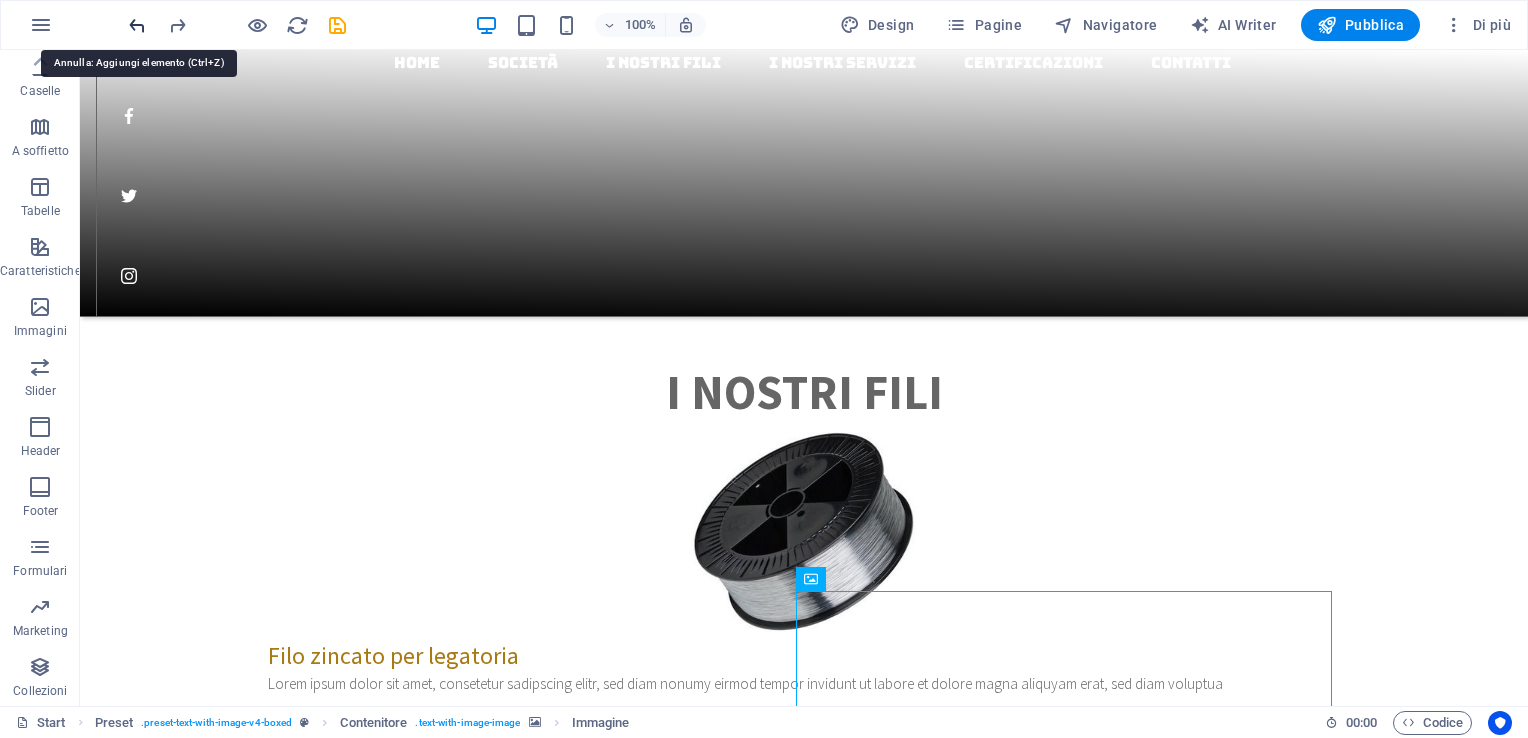 click at bounding box center [137, 25] 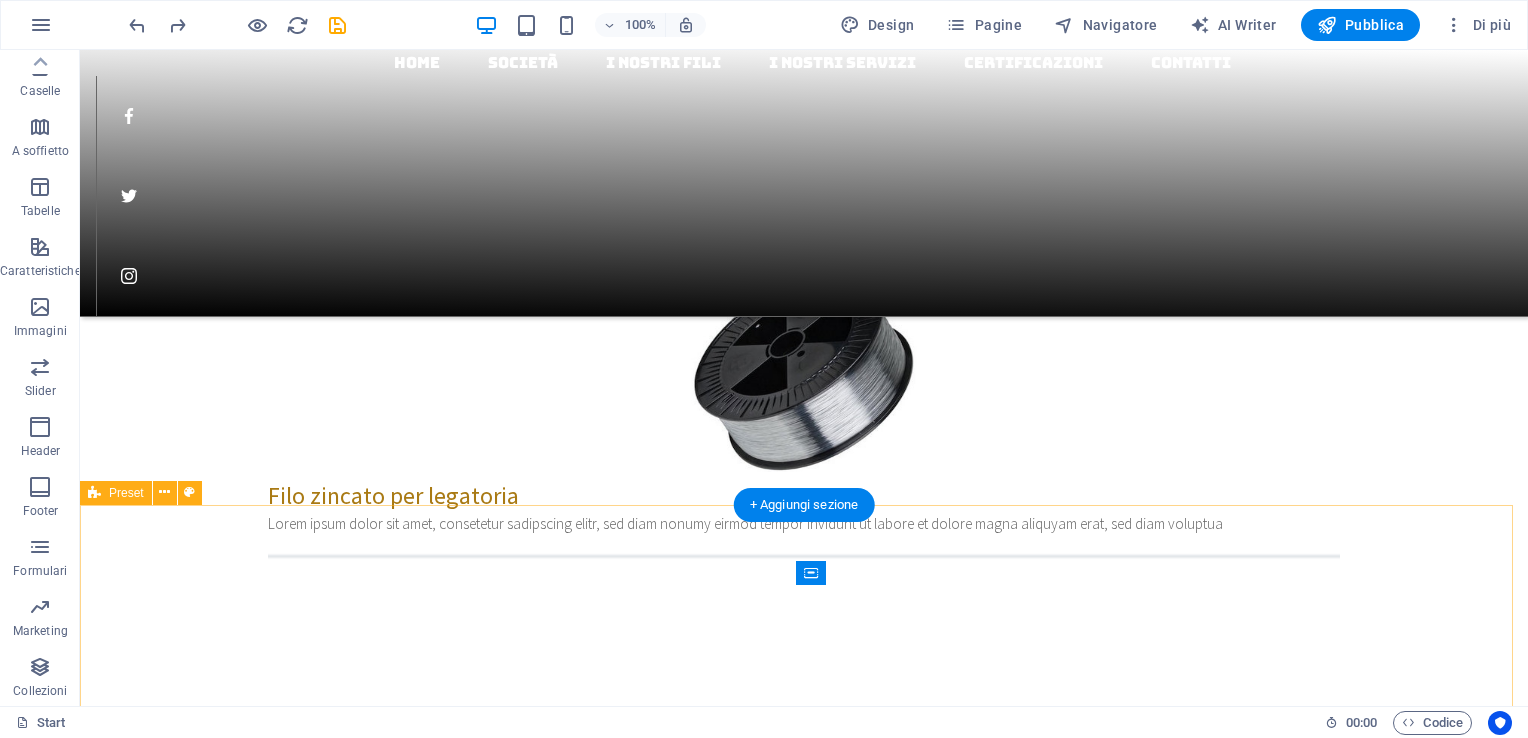 scroll, scrollTop: 2828, scrollLeft: 0, axis: vertical 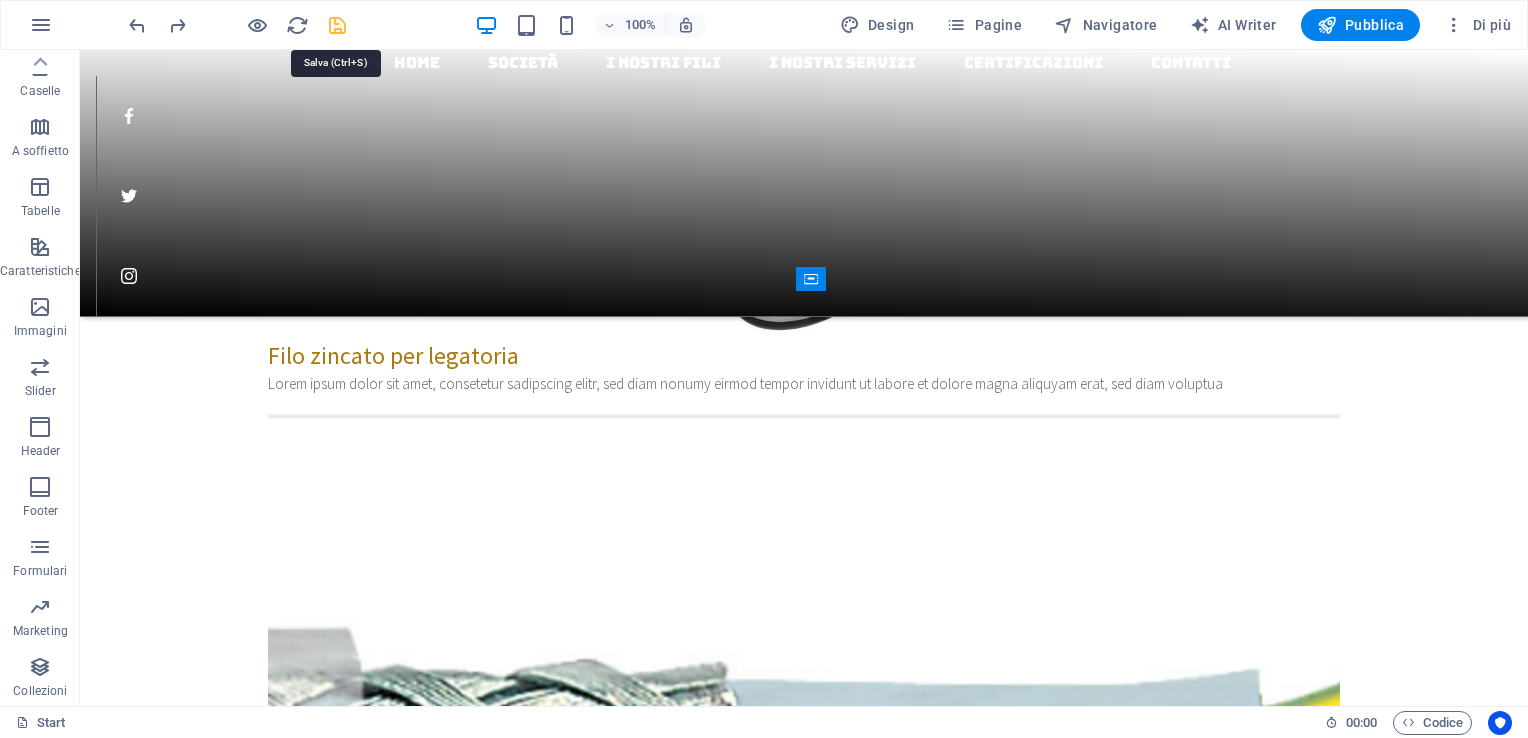 click at bounding box center (337, 25) 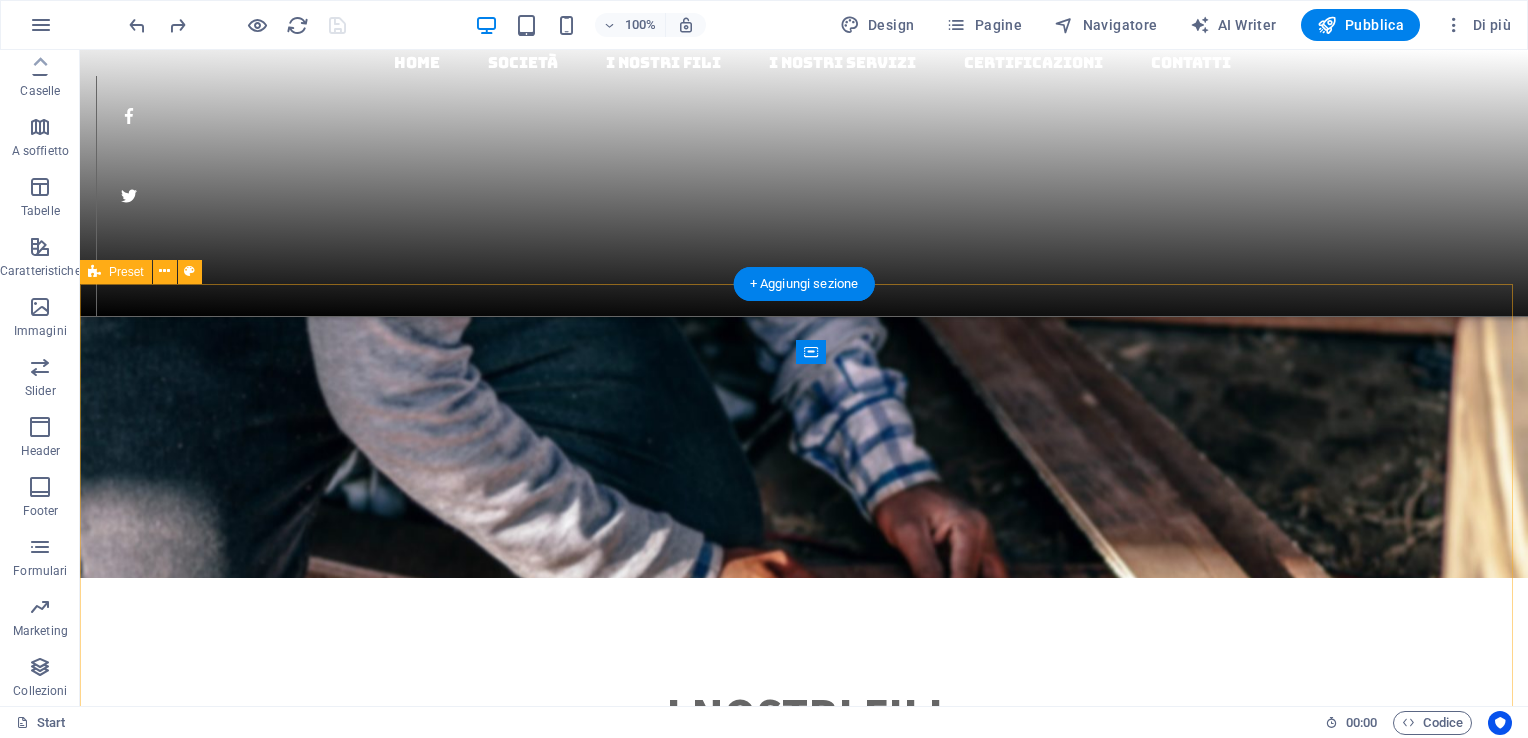 scroll, scrollTop: 2155, scrollLeft: 0, axis: vertical 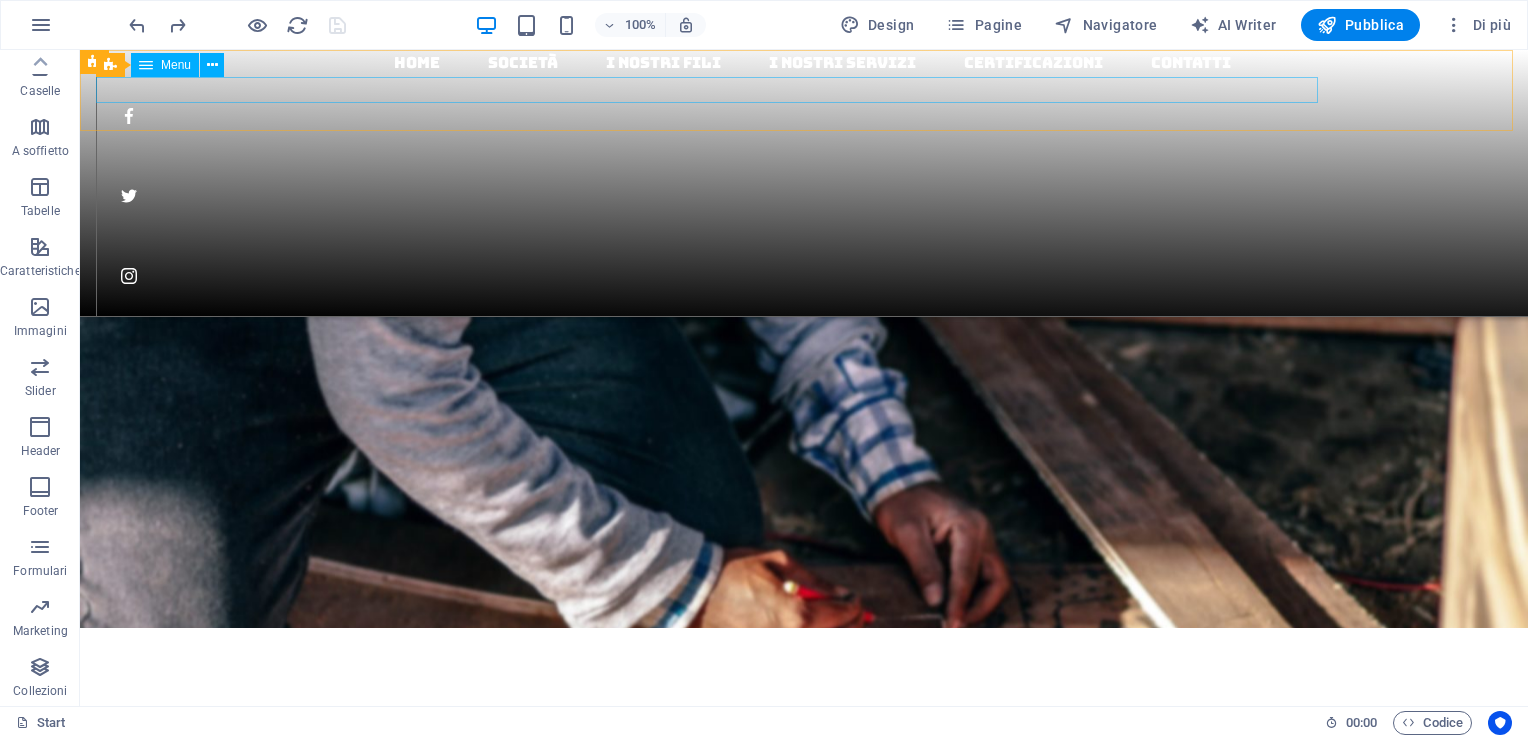 click on "Home Società i nostri fili I nostri servizi Certificazioni Contatti" at bounding box center [812, 63] 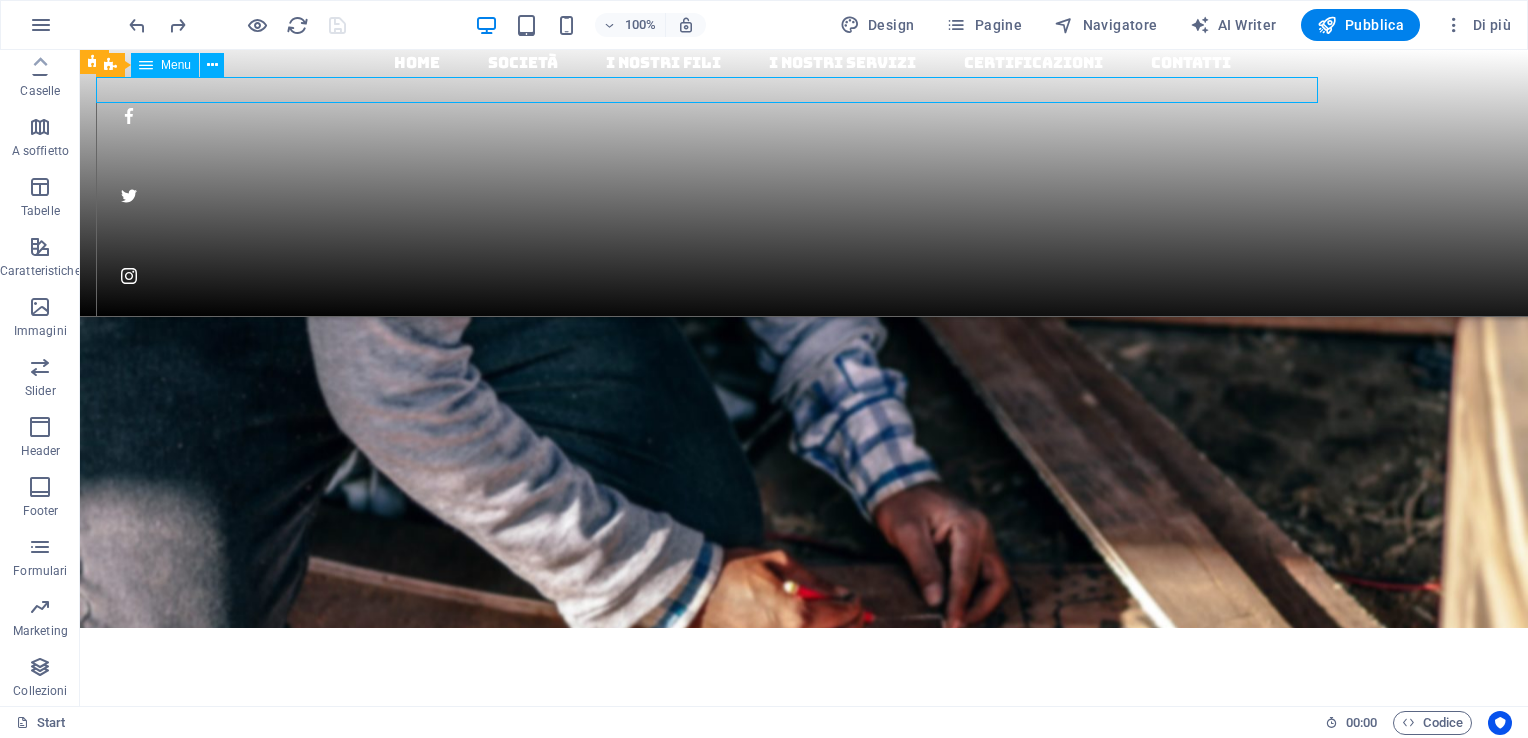 click on "Home Società i nostri fili I nostri servizi Certificazioni Contatti" at bounding box center [812, 63] 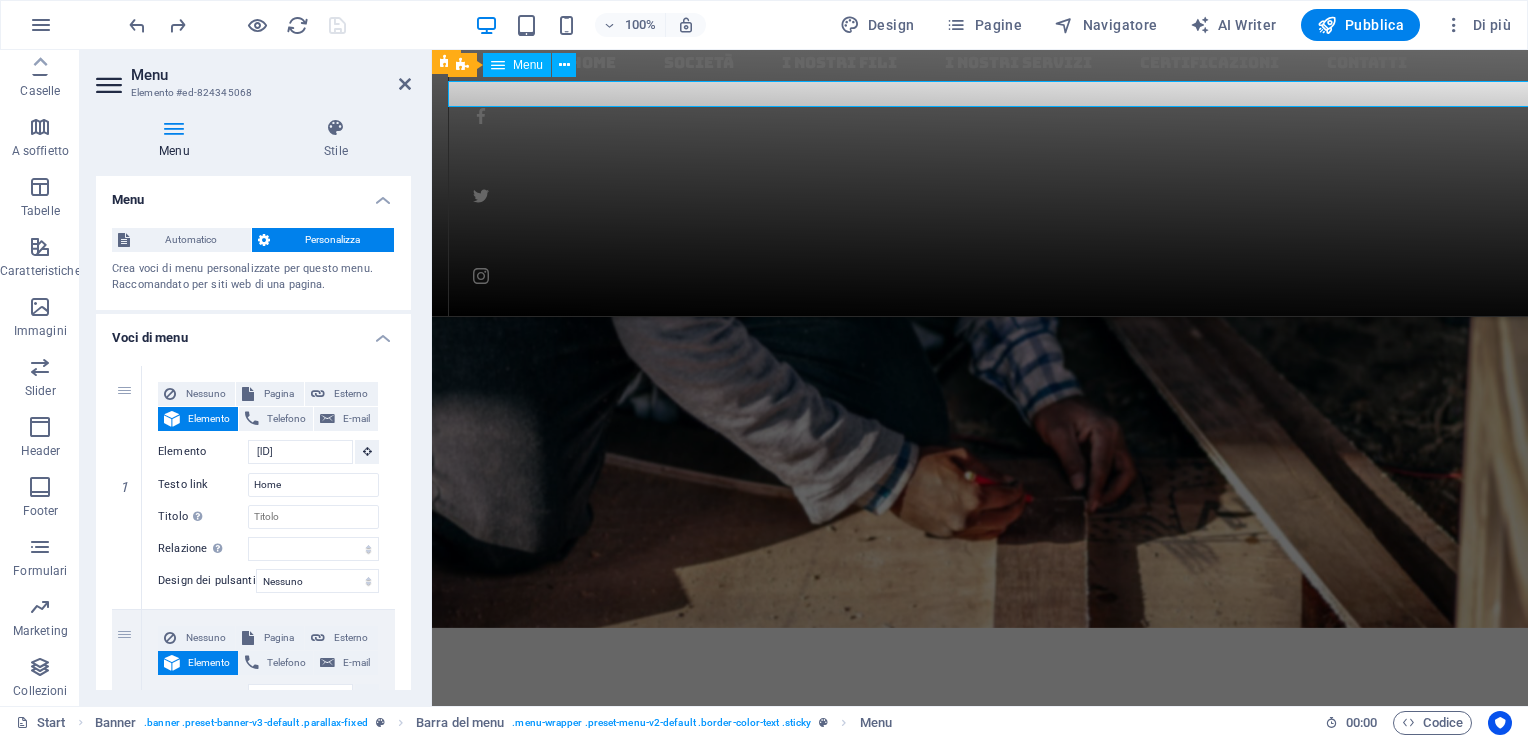 scroll, scrollTop: 2151, scrollLeft: 0, axis: vertical 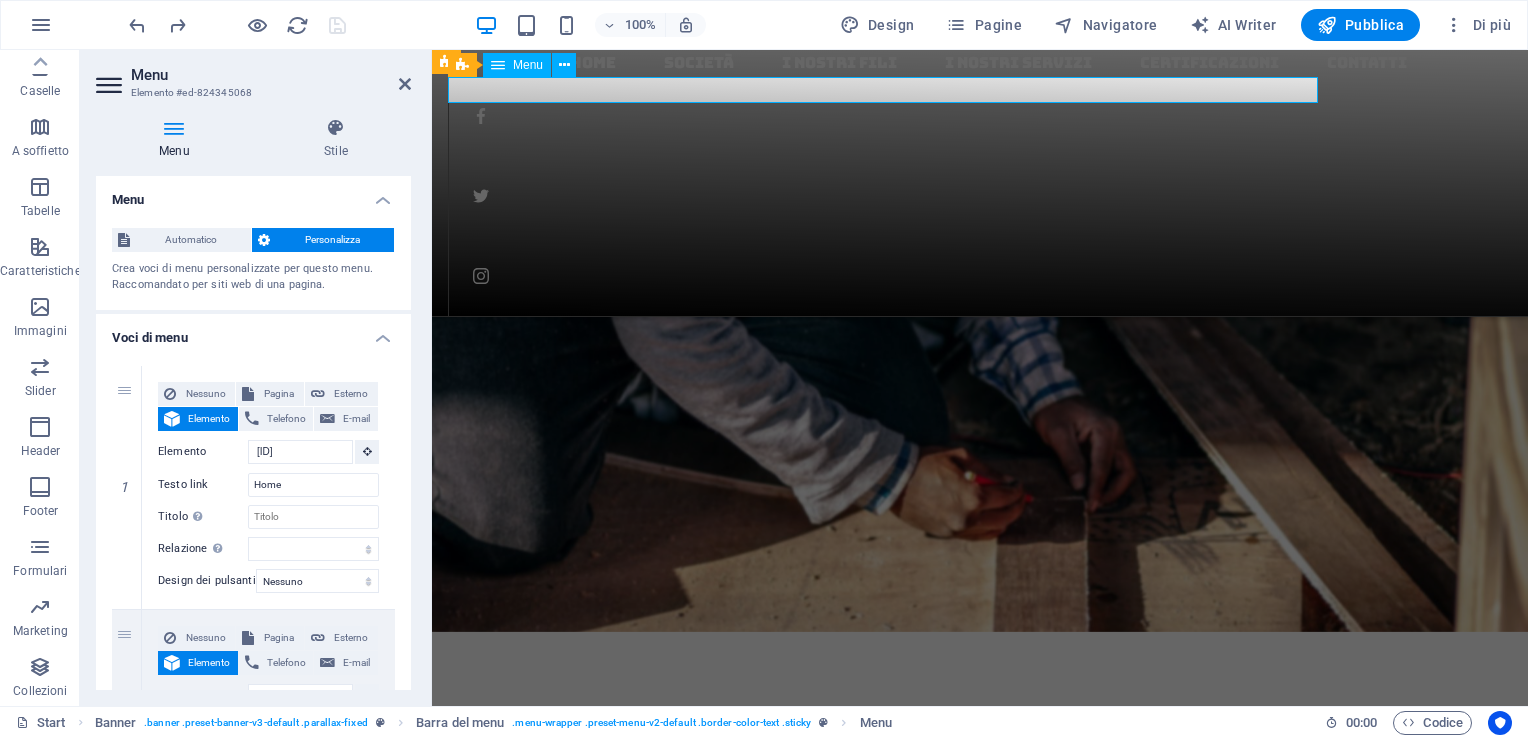 click on "Home Società i nostri fili I nostri servizi Certificazioni Contatti" at bounding box center (988, 63) 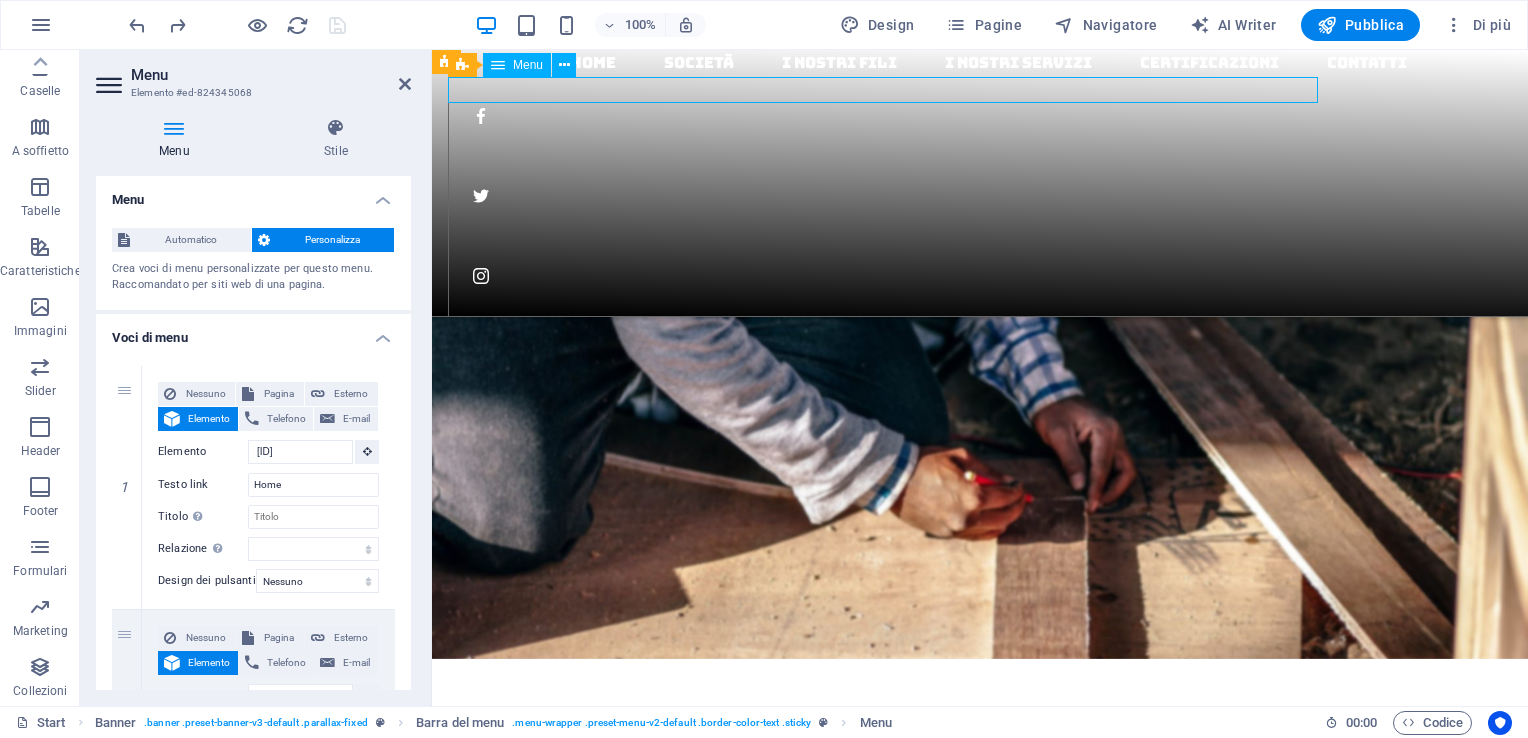 click on "Home Società i nostri fili I nostri servizi Certificazioni Contatti" at bounding box center [988, 63] 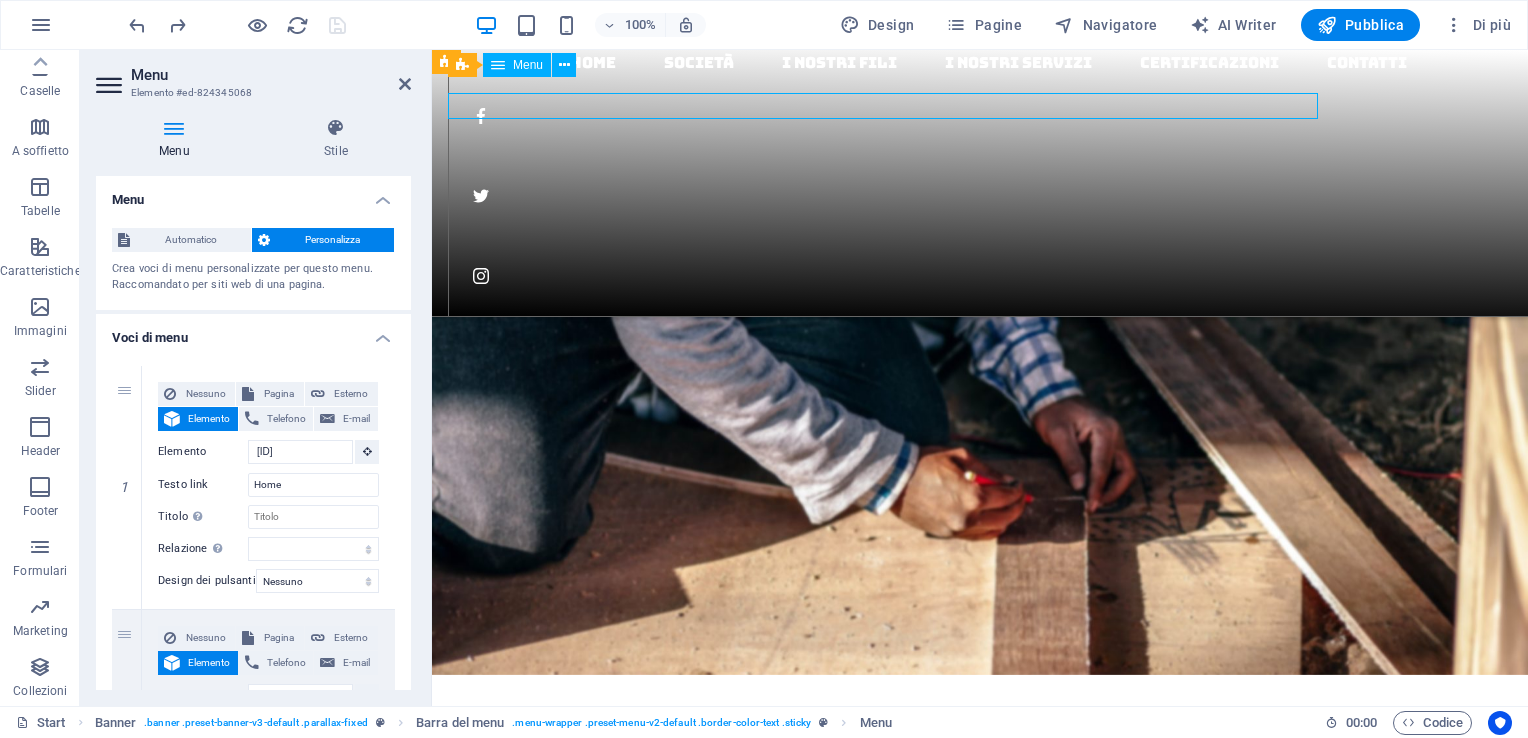 click on "Home Società i nostri fili I nostri servizi Certificazioni Contatti" at bounding box center [988, 63] 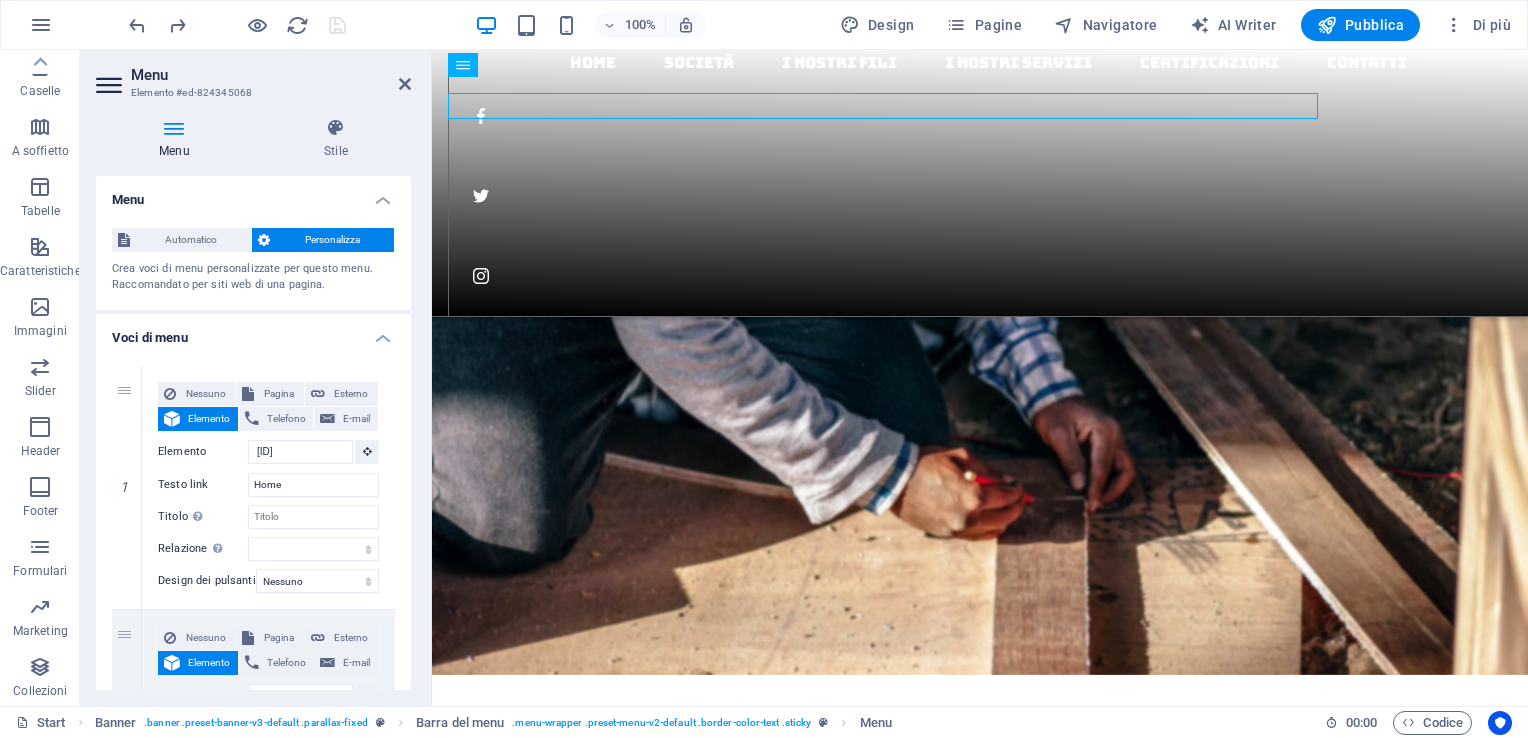 scroll, scrollTop: 2028, scrollLeft: 0, axis: vertical 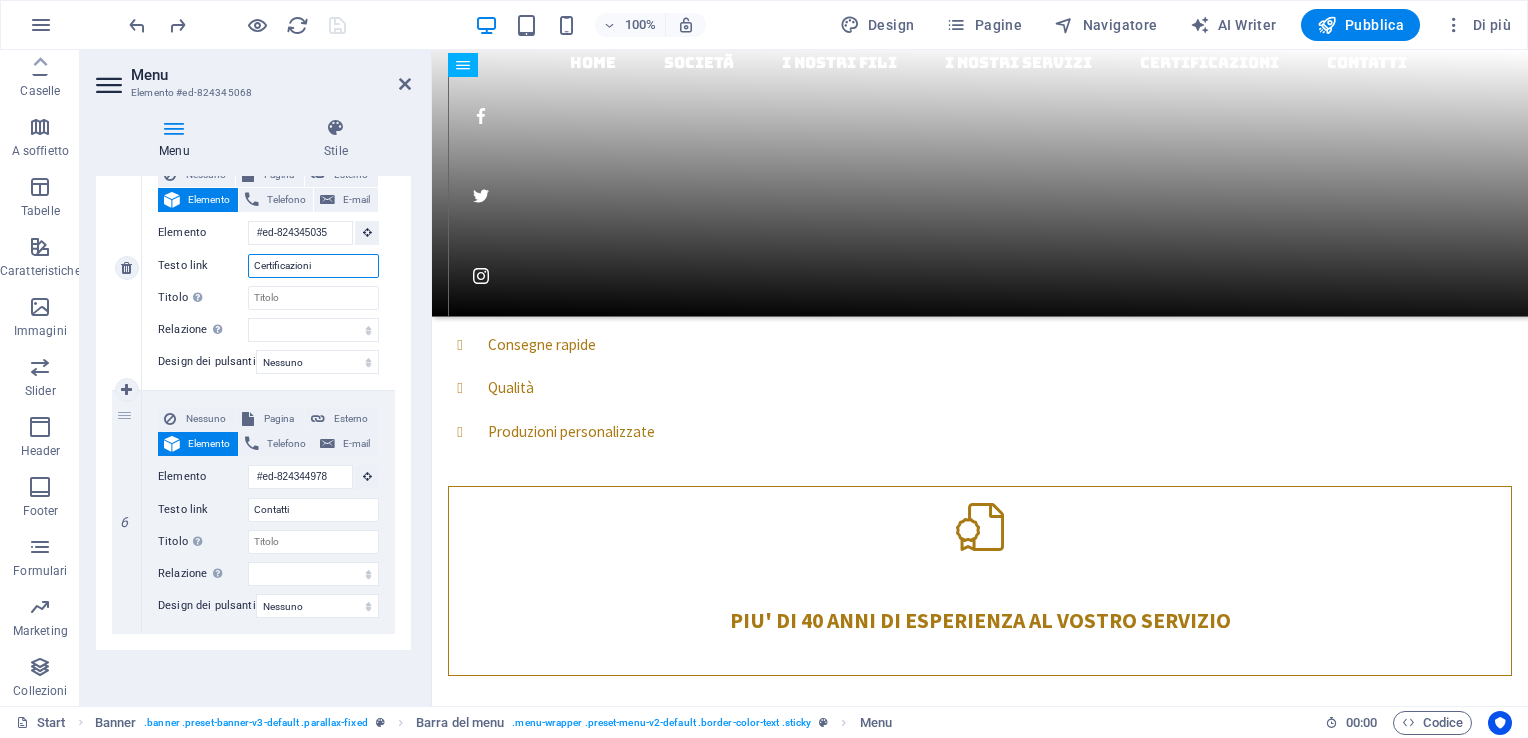 click on "Certificazioni" at bounding box center [313, 266] 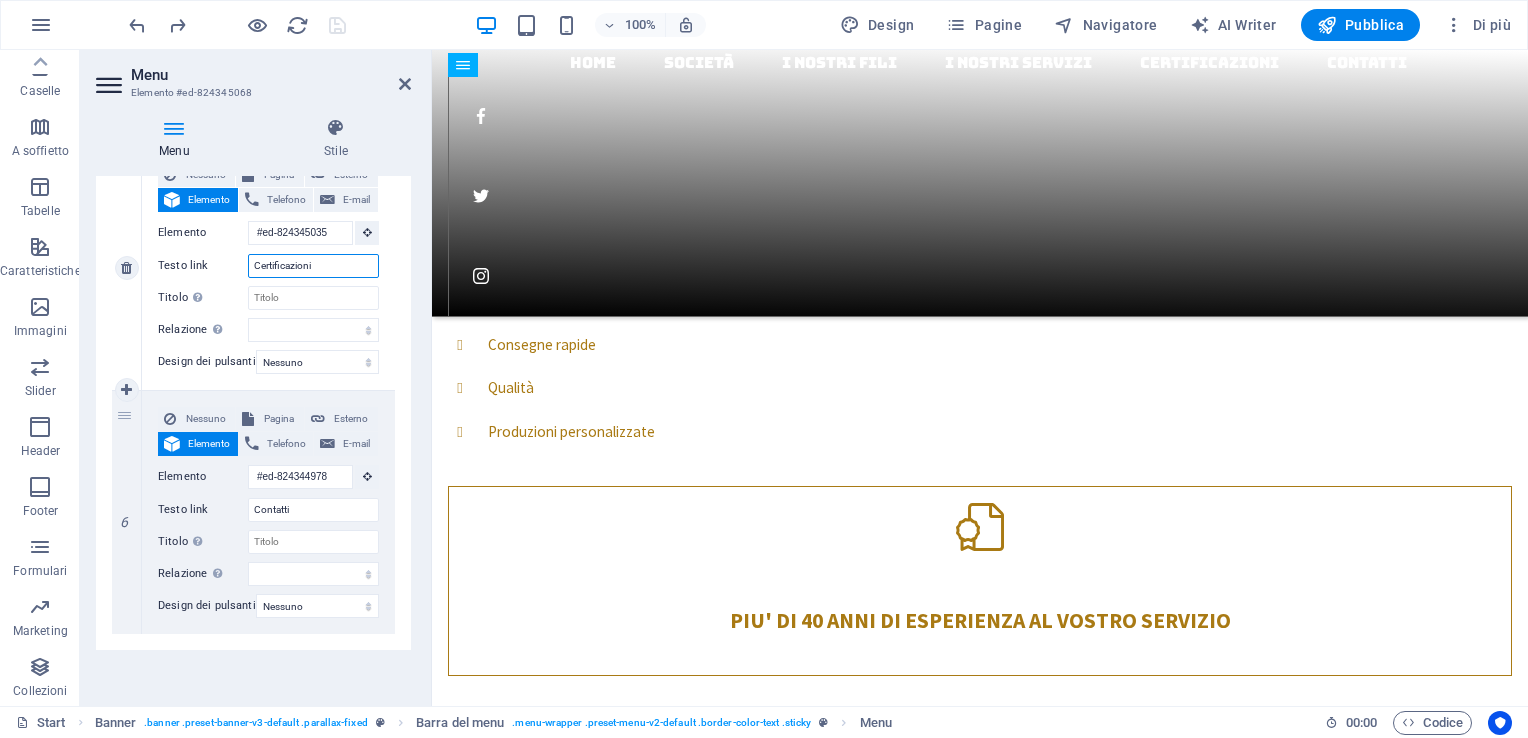 type on "Certificazion" 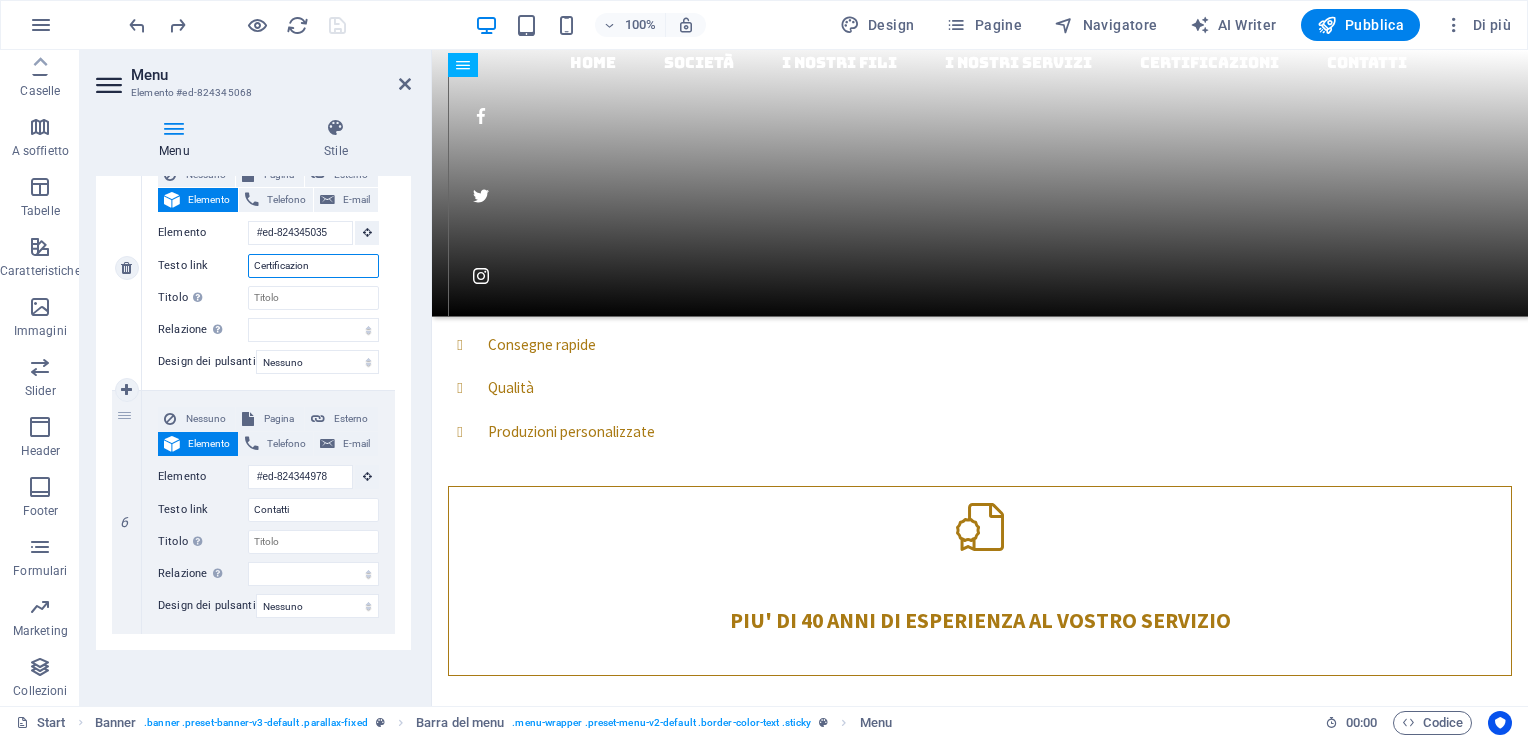 select 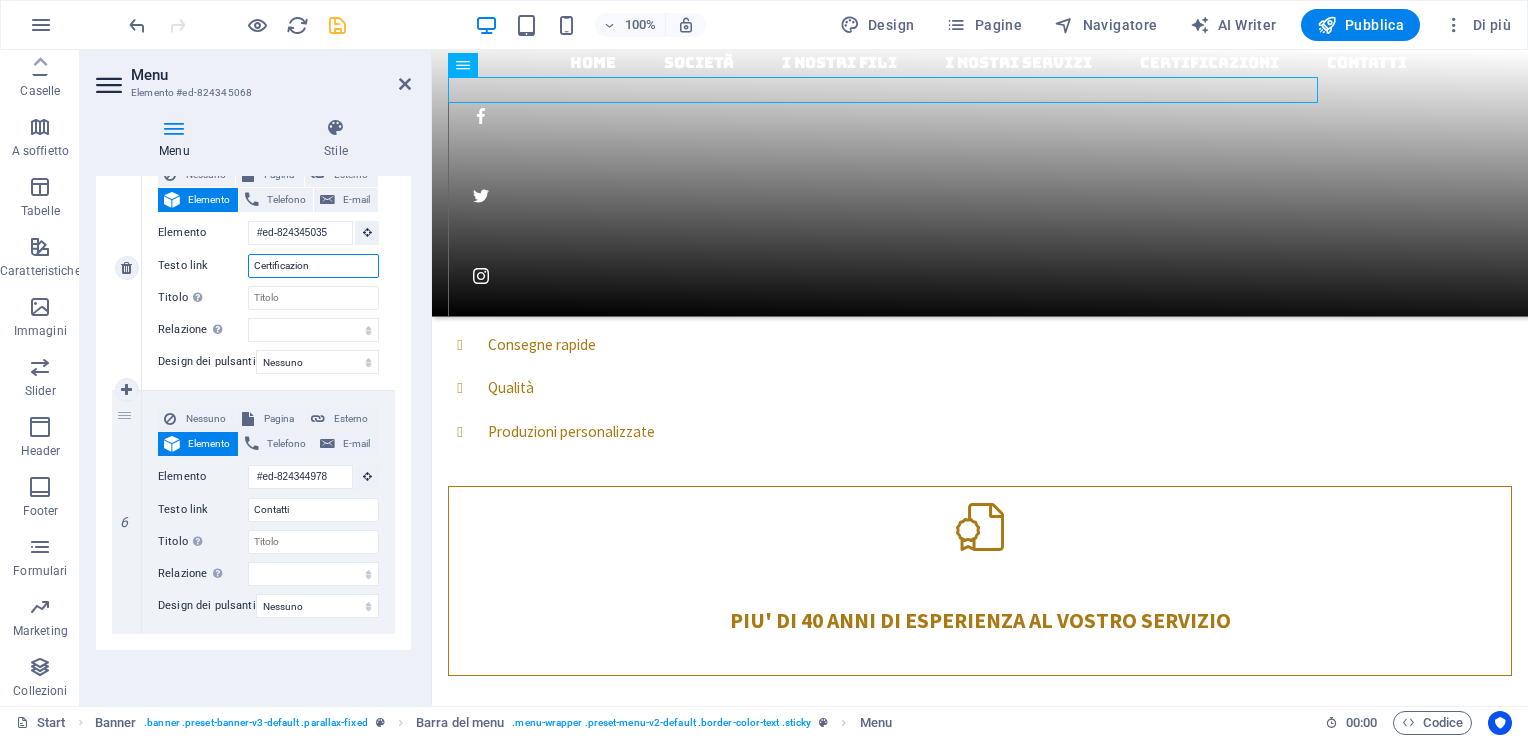 type on "Certificazione" 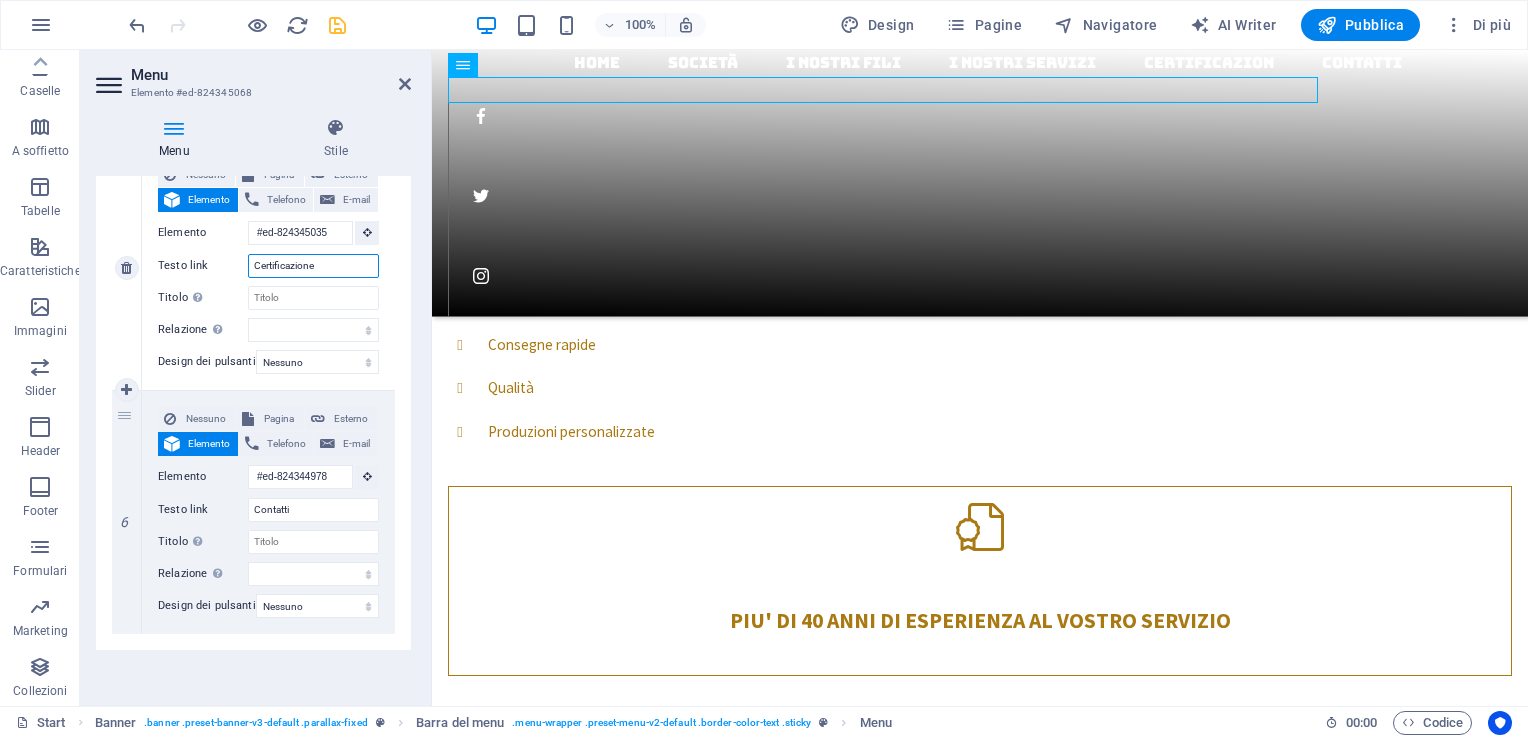select 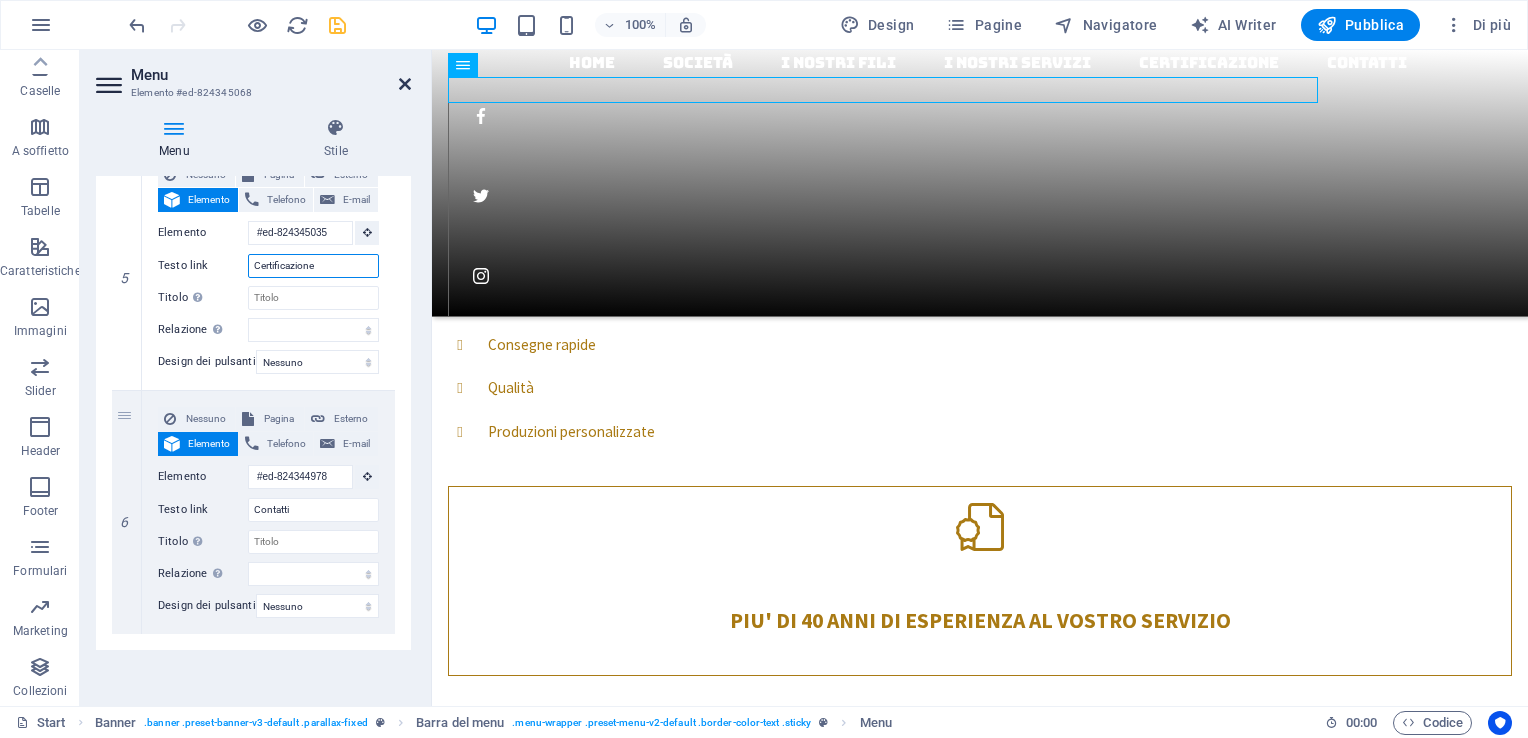 type on "Certificazione" 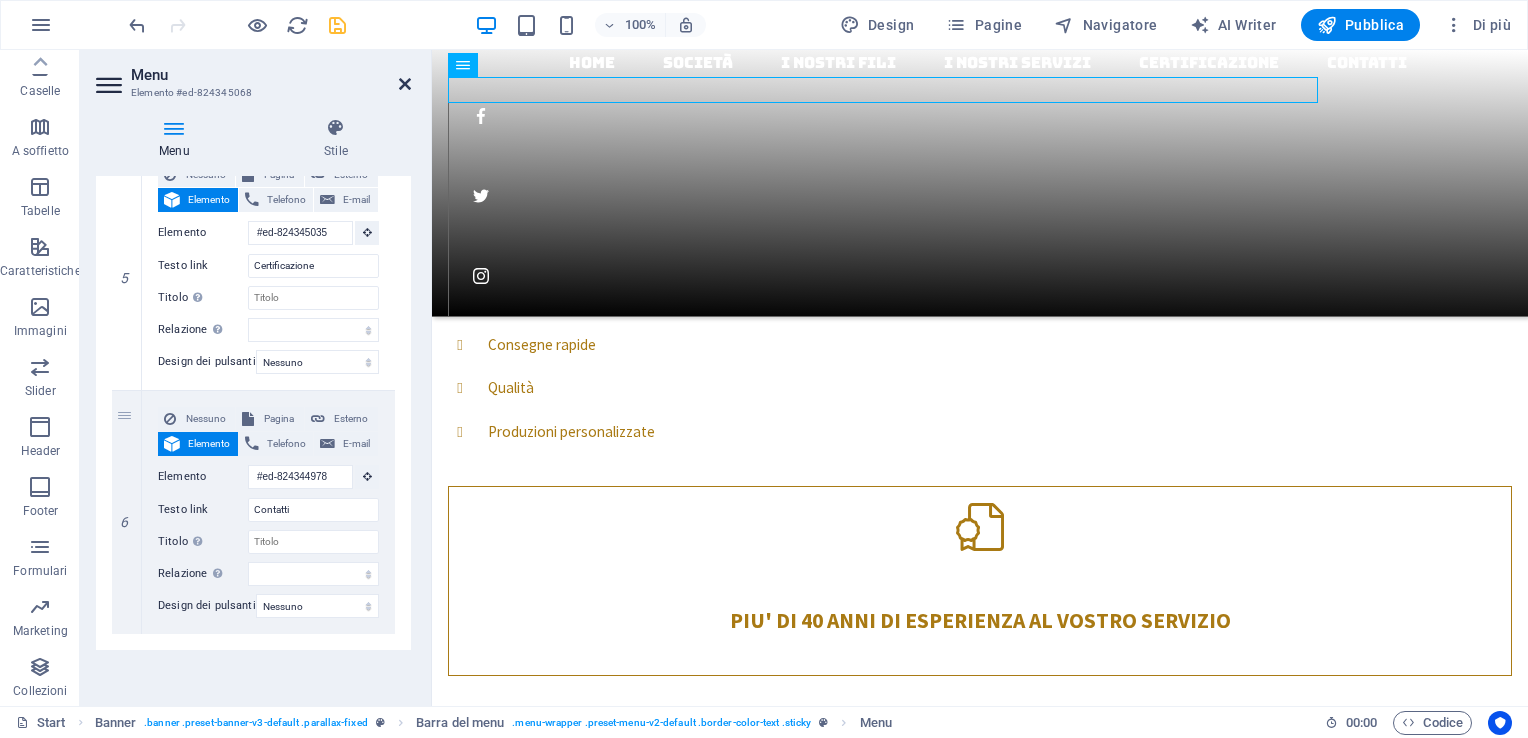 click at bounding box center (405, 84) 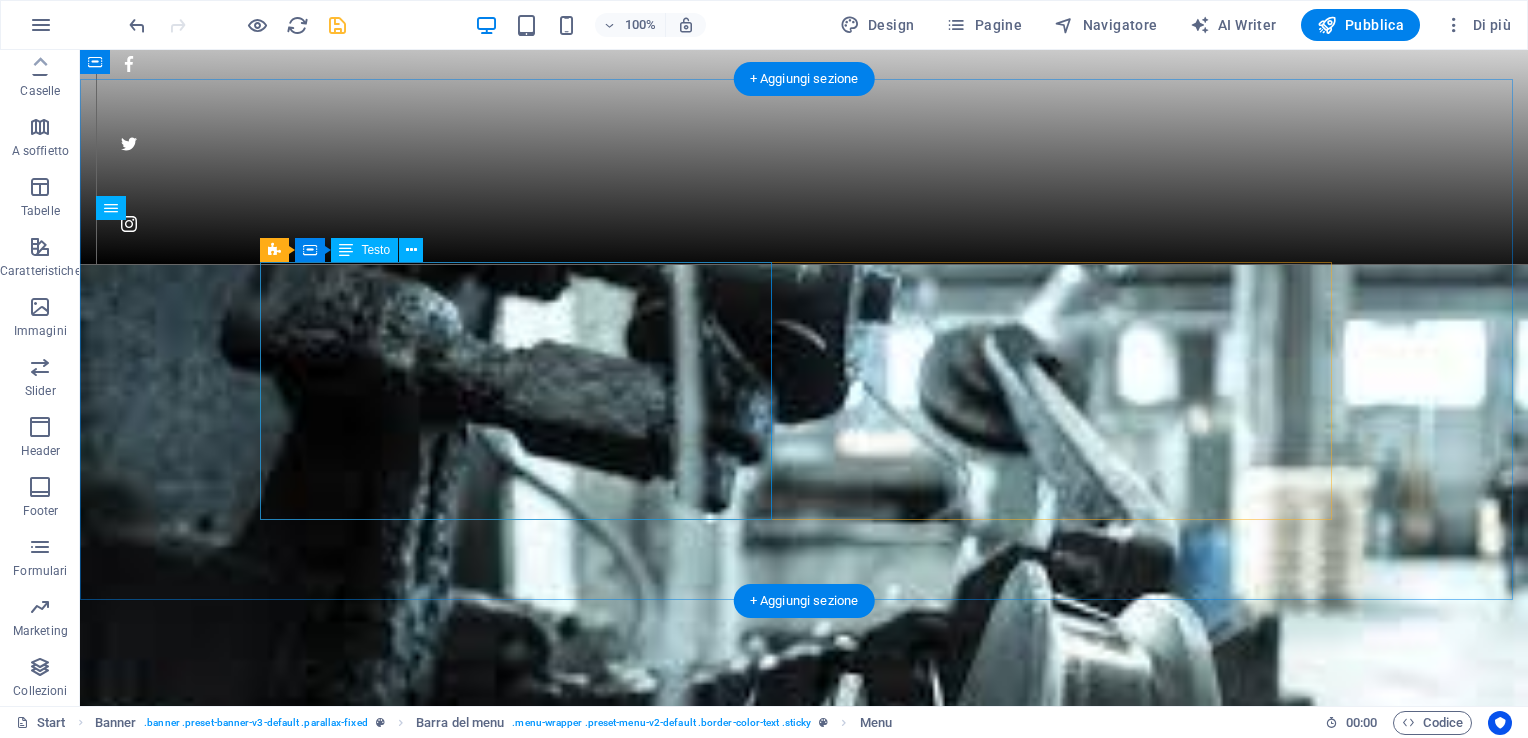 scroll, scrollTop: 0, scrollLeft: 0, axis: both 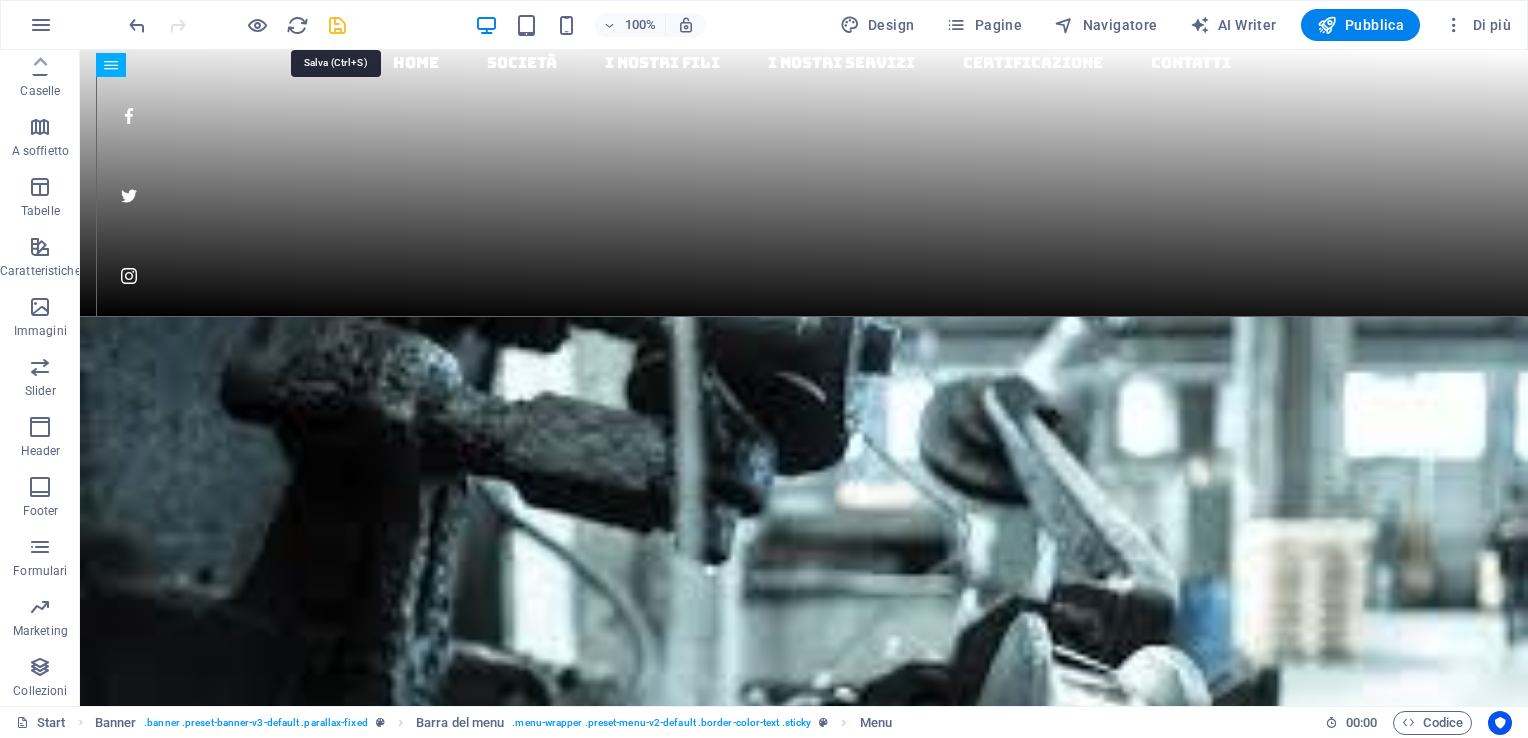 click at bounding box center (337, 25) 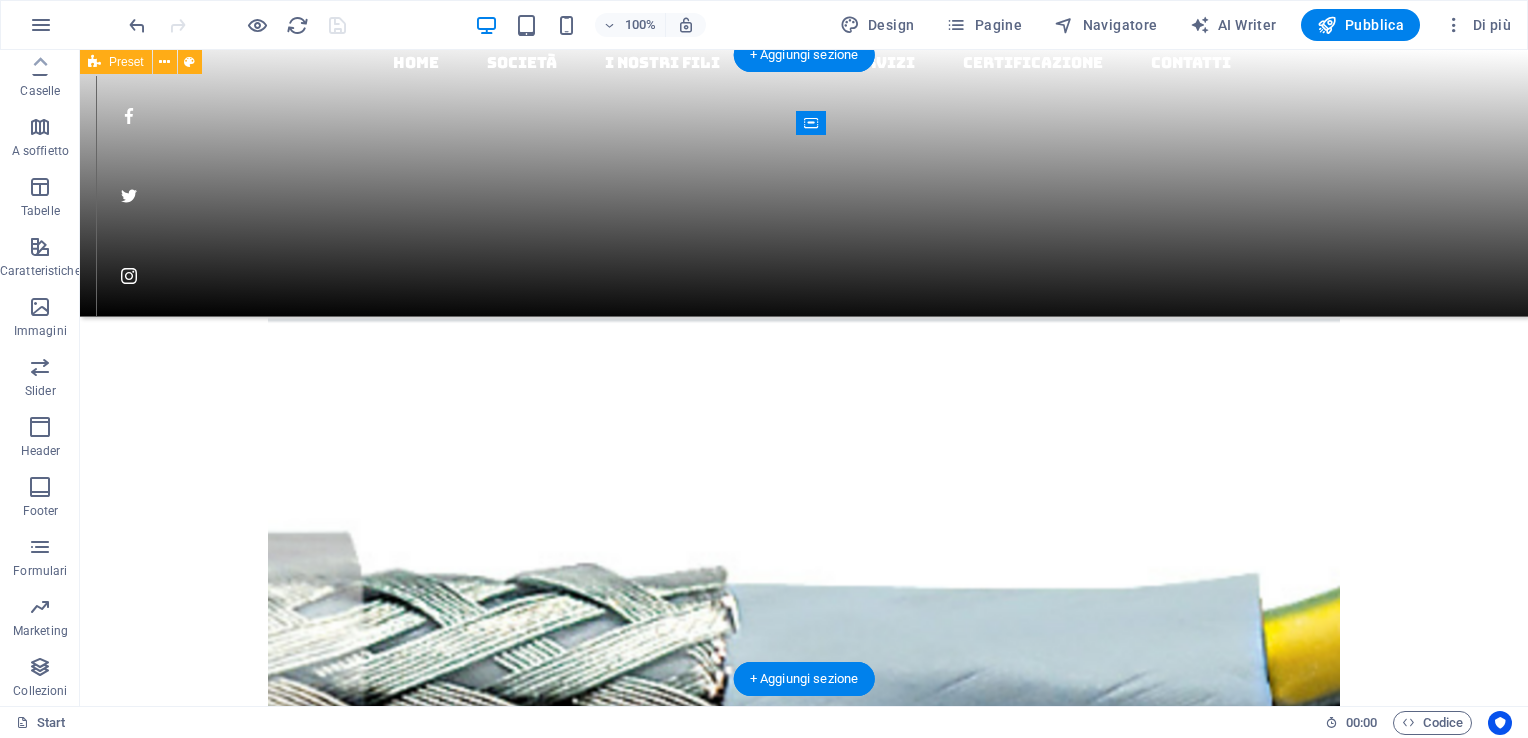 scroll, scrollTop: 2900, scrollLeft: 0, axis: vertical 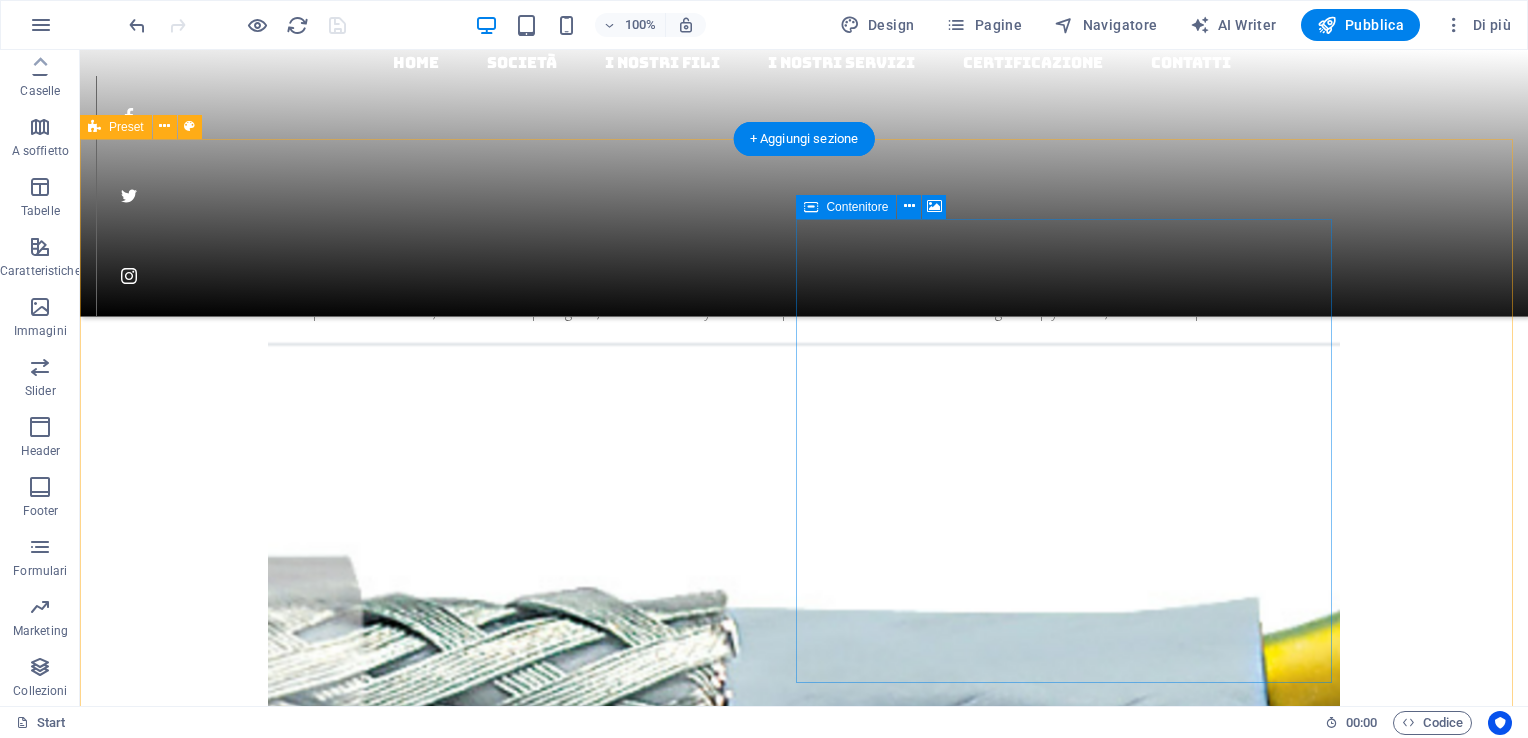 click on "Aggiungi elementi" at bounding box center (576, 8162) 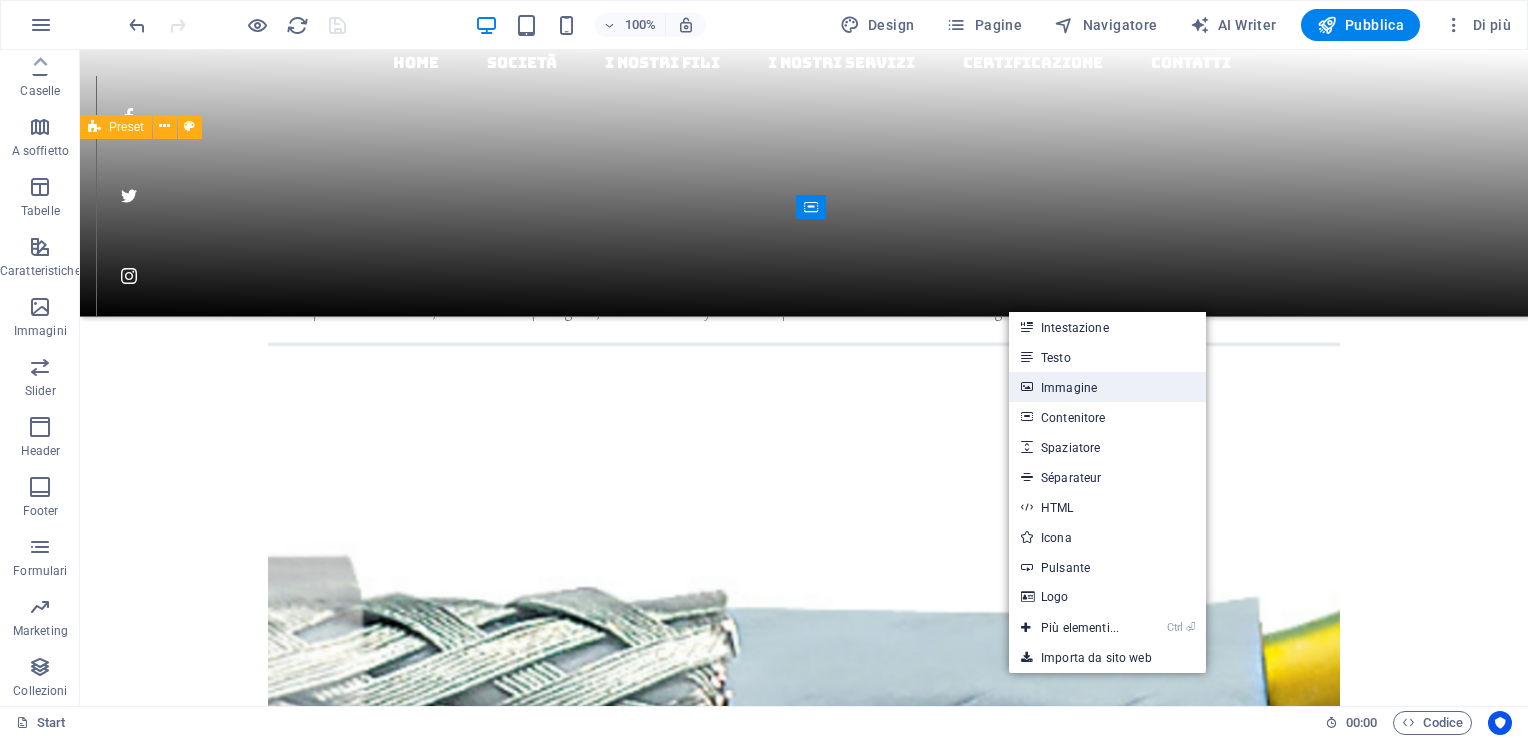 click on "Immagine" at bounding box center [1107, 387] 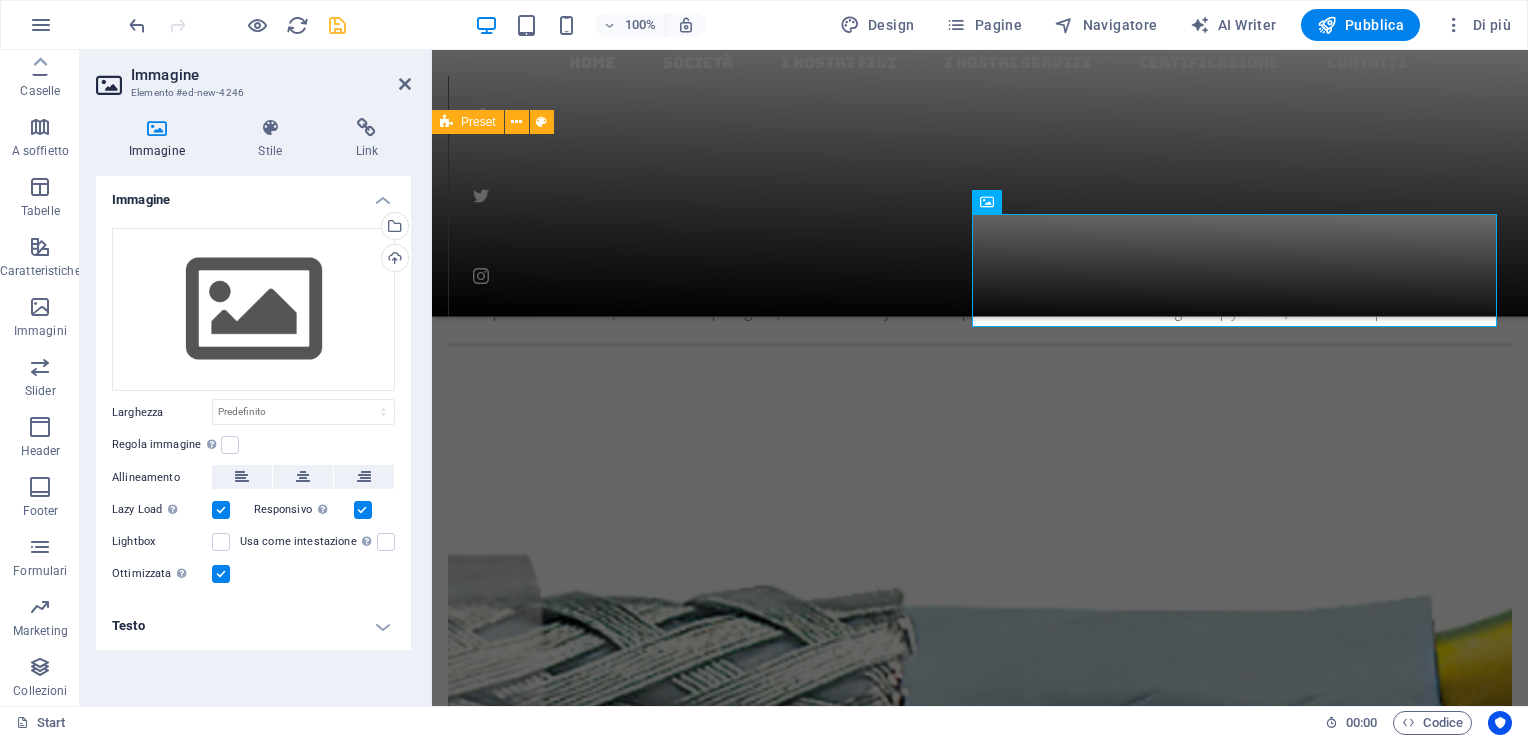 scroll, scrollTop: 2890, scrollLeft: 0, axis: vertical 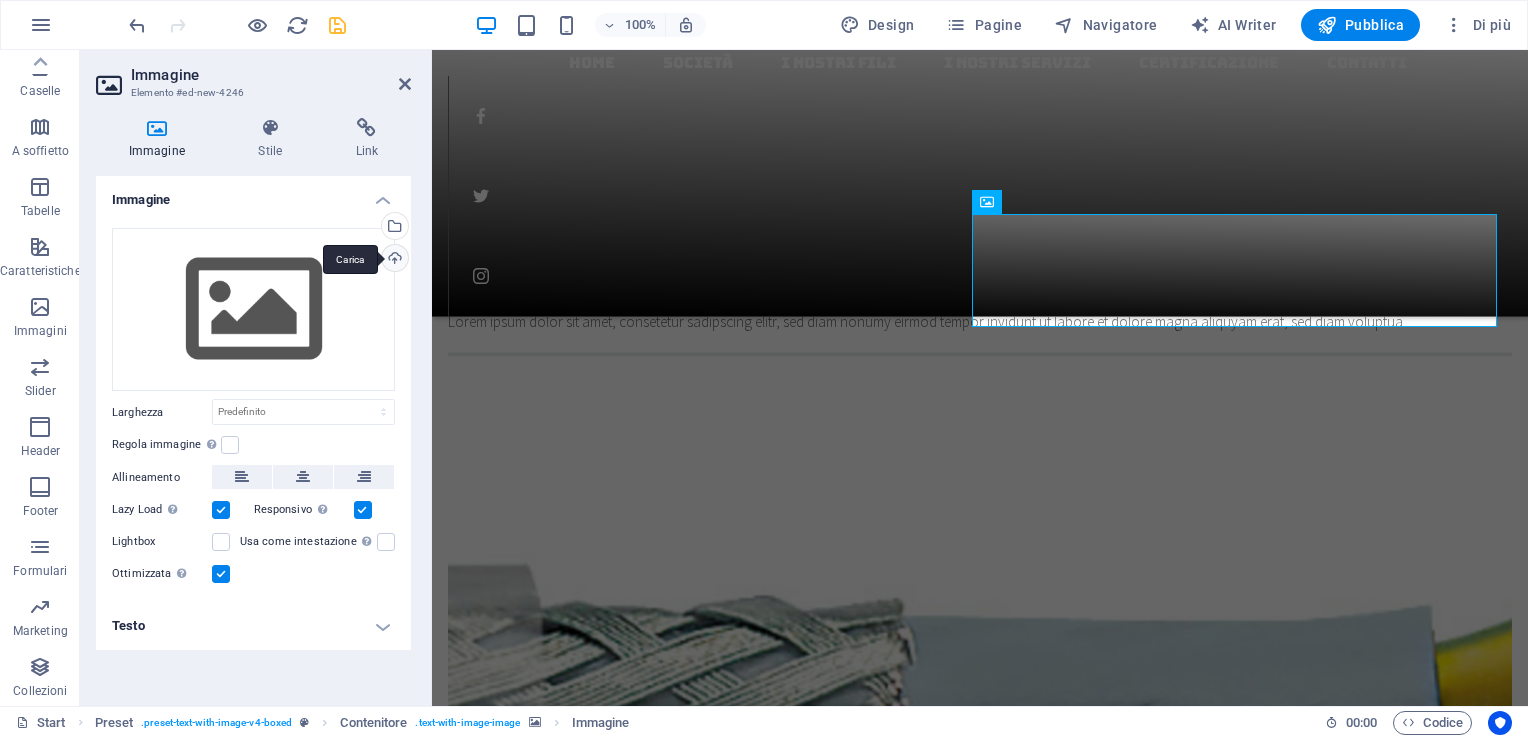 click on "Carica" at bounding box center (393, 260) 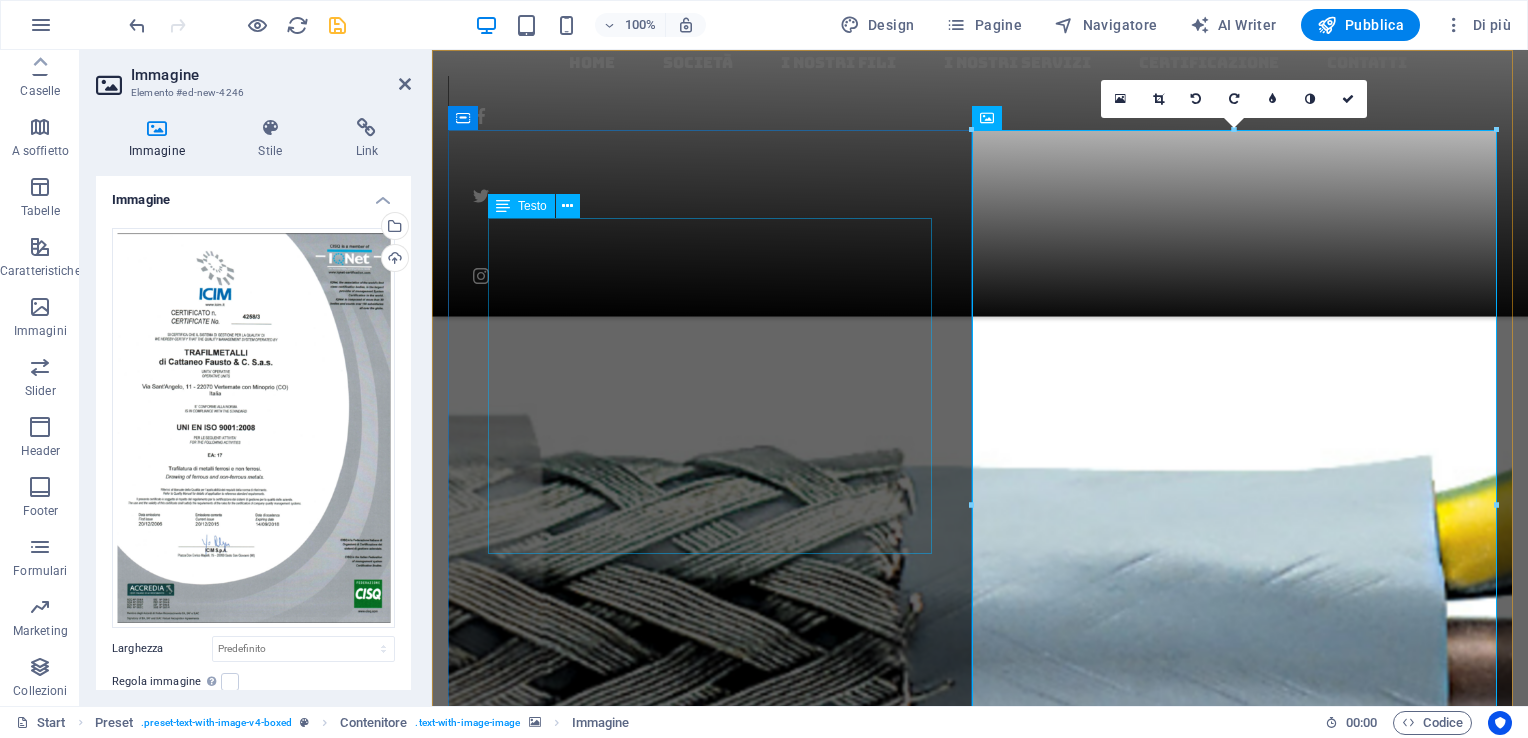 scroll, scrollTop: 3090, scrollLeft: 0, axis: vertical 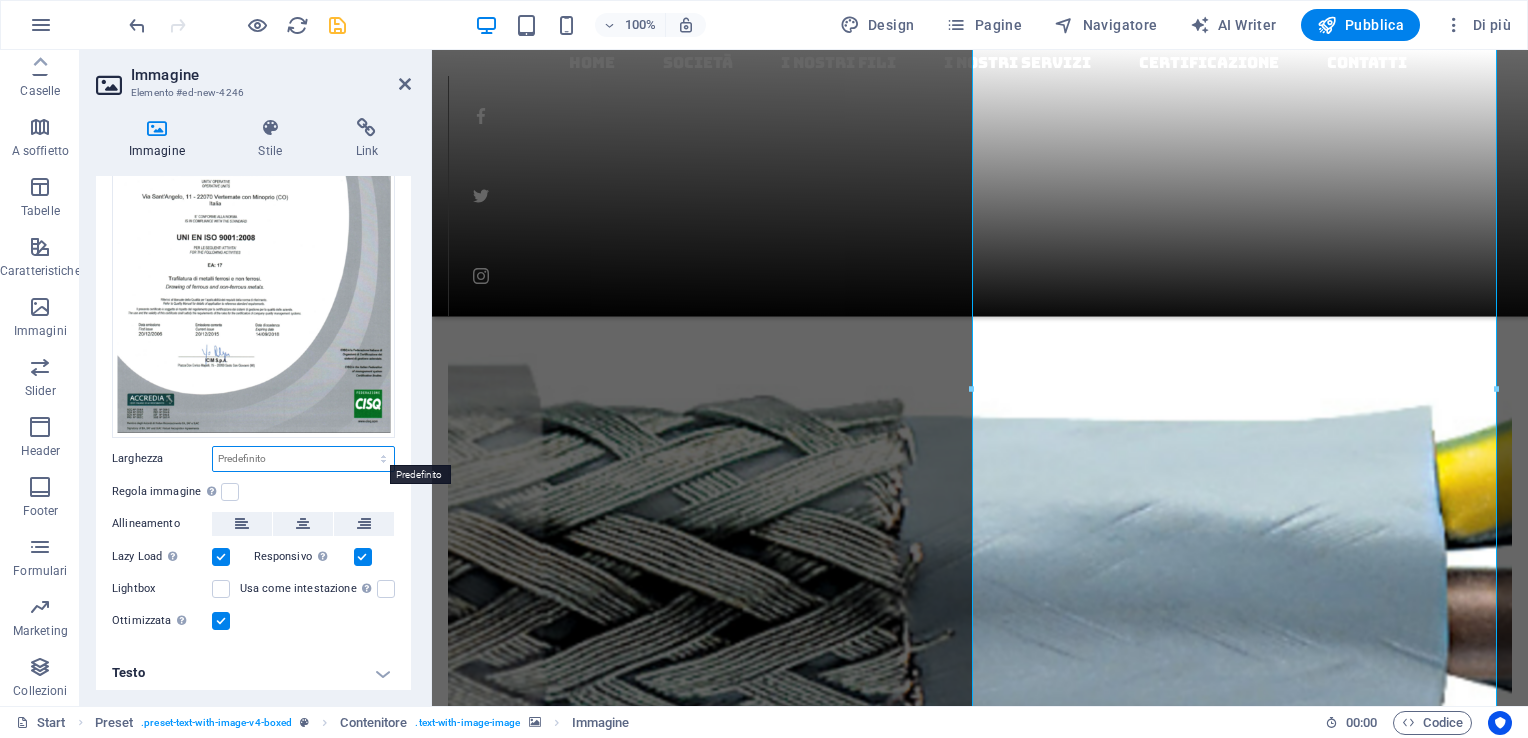 click on "Predefinito automatico px rem % em vh vw" at bounding box center (303, 459) 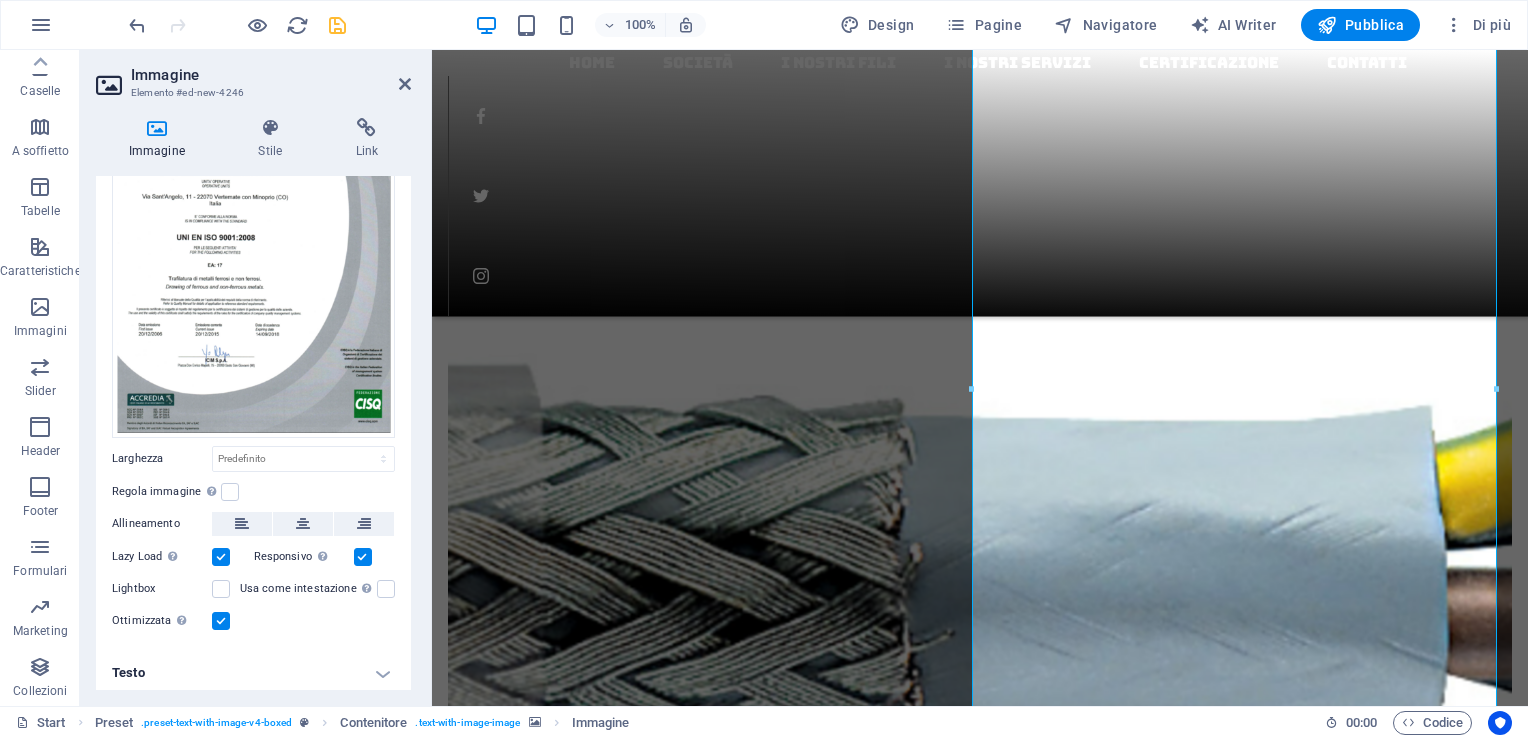 click on "Immagine Stile Link Immagine Trascina qui i file, fai clic per sceglierli o selezionali da File o dalle nostre foto e video stock gratuiti Seleziona i file dal file manager, dalle foto stock, o caricali Carica Larghezza Predefinito automatico px rem % em vh vw Regola immagine Regola automaticamente l'immagine ad altezza e larghezza fisse Altezza Predefinito automatico px Allineamento Lazy Load Caricare le immagini dopo il caricamento della pagina migliora la velocità della pagina. Responsivo Carica automaticamente immagini Retina e dimensioni ottimizzate per gli smartphone. Lightbox Usa come intestazione L'immagine sarà avvolta in un tag intestazione H1. Utile per dare al testo alternativo il peso di un titolo H1, per esempio per il logo. In caso di dubbi, lascia disattivato. Ottimizzata Le immagini sono compresse per migliorare la velocità della pagina. Posizione Direzione Personalizza Offset X 50 px rem % vh vw Offset Y 50 px rem % vh vw Posizione del testo In linea Immagine a sinistra Immagine a destra" at bounding box center [253, 404] 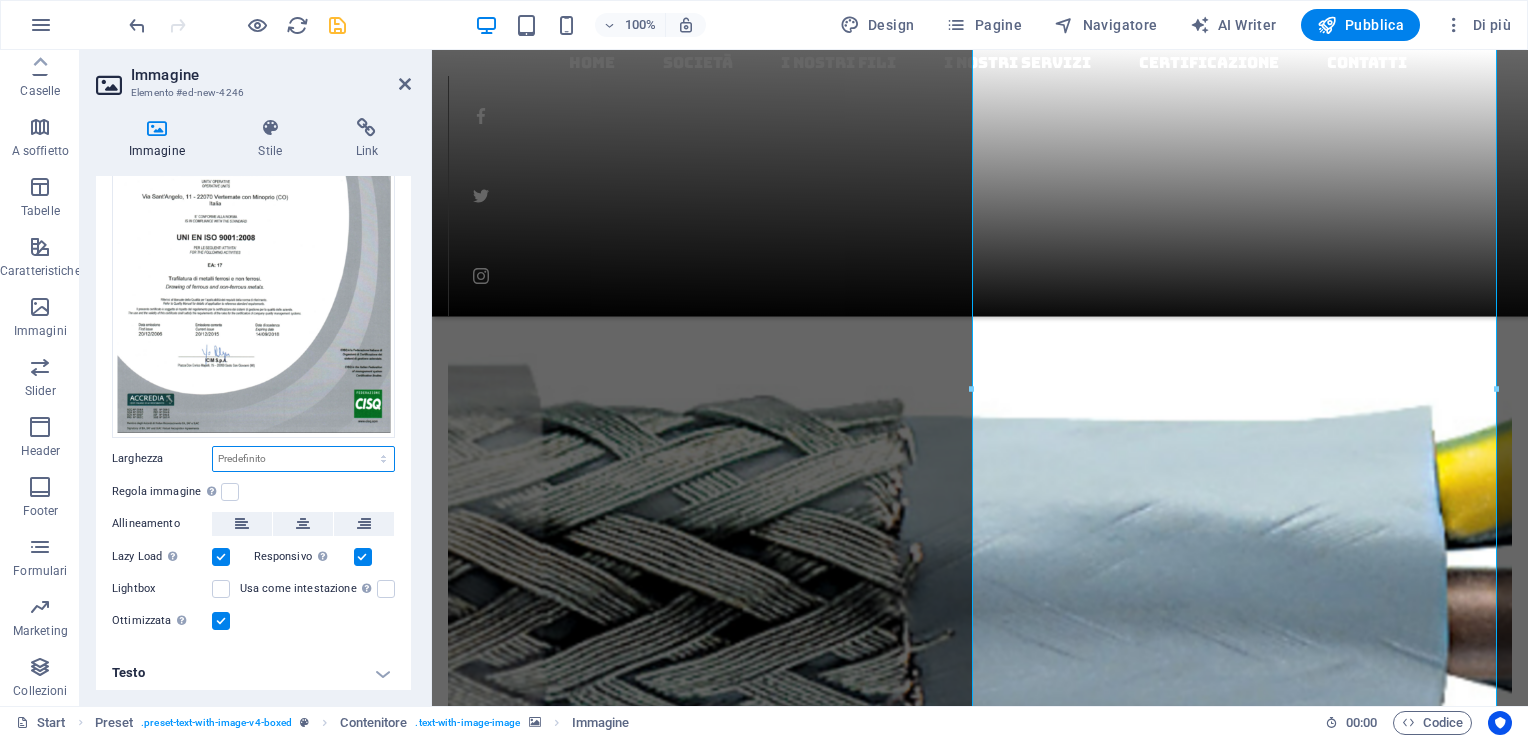 click on "Predefinito automatico px rem % em vh vw" at bounding box center (303, 459) 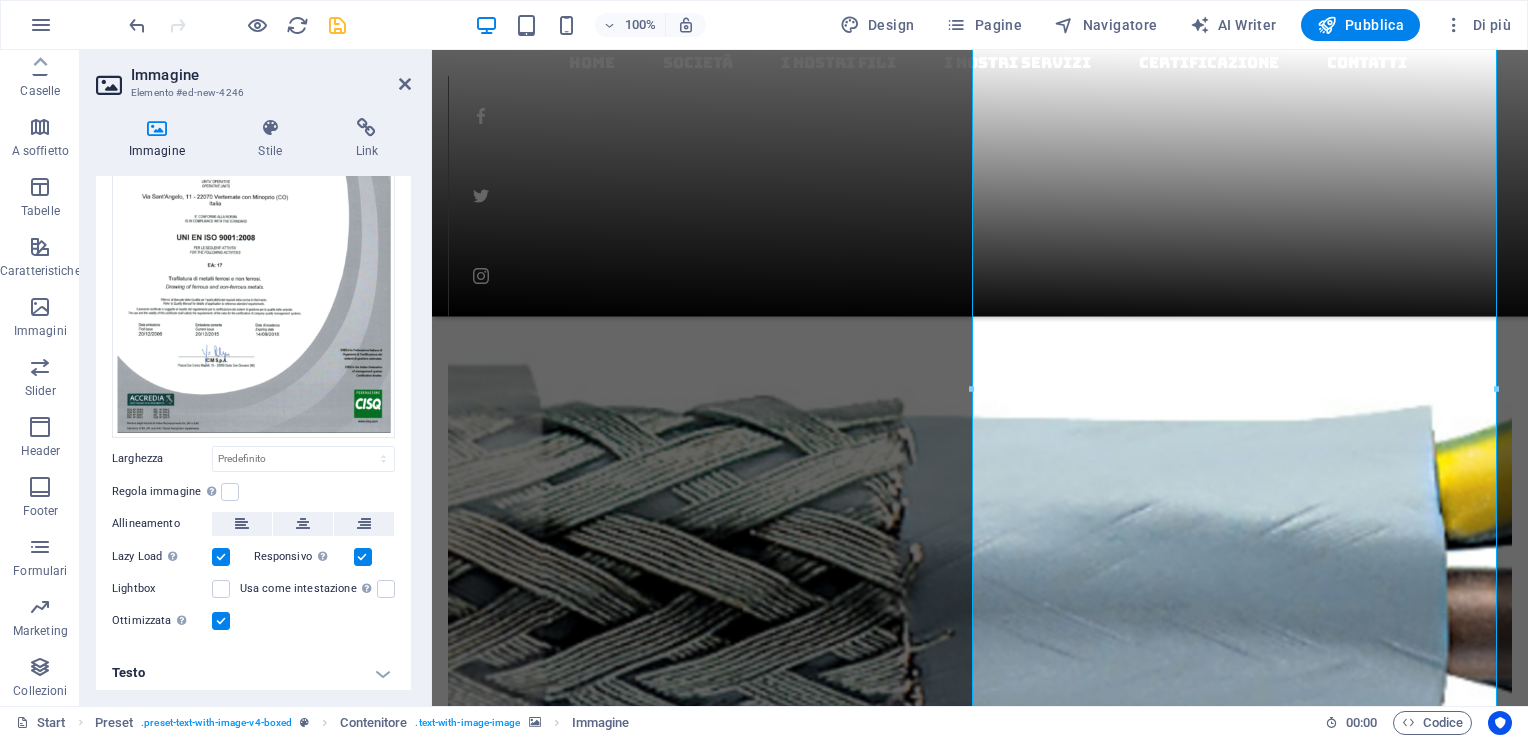 click on "Trascina qui i file, fai clic per sceglierli o selezionali da File o dalle nostre foto e video stock gratuiti Seleziona i file dal file manager, dalle foto stock, o caricali Carica Larghezza Predefinito automatico px rem % em vh vw Regola immagine Regola automaticamente l'immagine ad altezza e larghezza fisse Altezza Predefinito automatico px Allineamento Lazy Load Caricare le immagini dopo il caricamento della pagina migliora la velocità della pagina. Responsivo Carica automaticamente immagini Retina e dimensioni ottimizzate per gli smartphone. Lightbox Usa come intestazione L'immagine sarà avvolta in un tag intestazione H1. Utile per dare al testo alternativo il peso di un titolo H1, per esempio per il logo. In caso di dubbi, lascia disattivato. Ottimizzata Le immagini sono compresse per migliorare la velocità della pagina. Posizione Direzione Personalizza Offset X 50 px rem % vh vw Offset Y 50 px rem % vh vw" at bounding box center [253, 335] 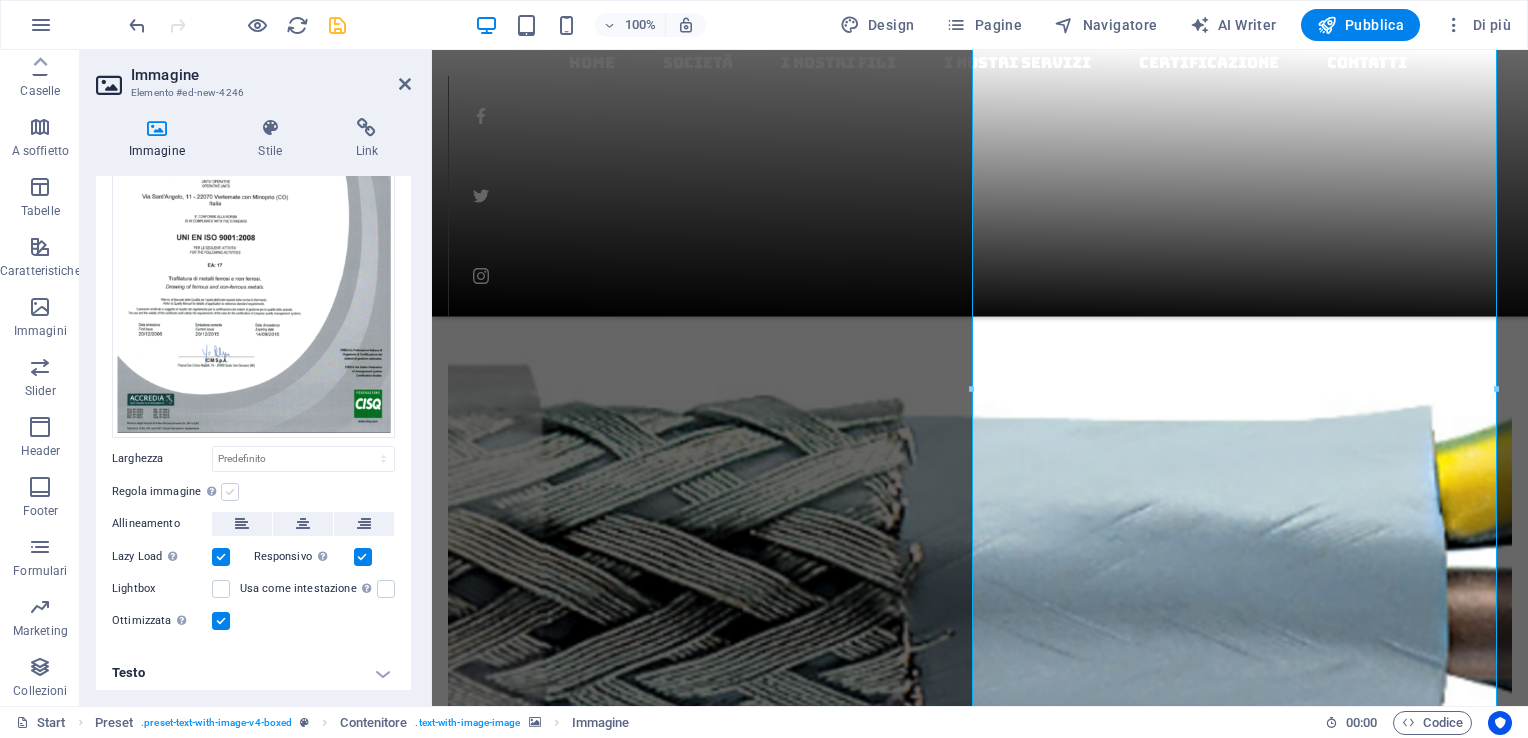 click at bounding box center (230, 492) 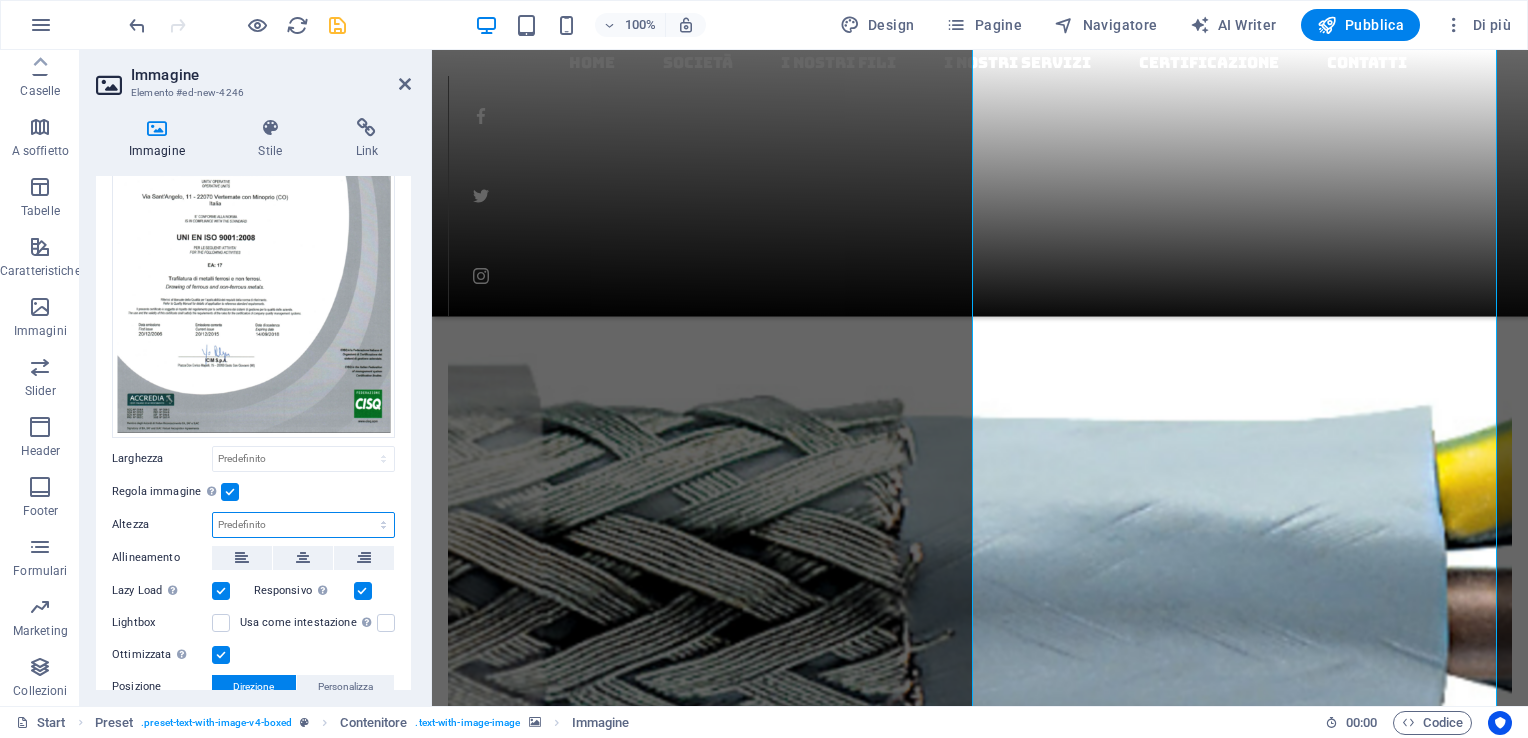 click on "Predefinito automatico px" at bounding box center [303, 525] 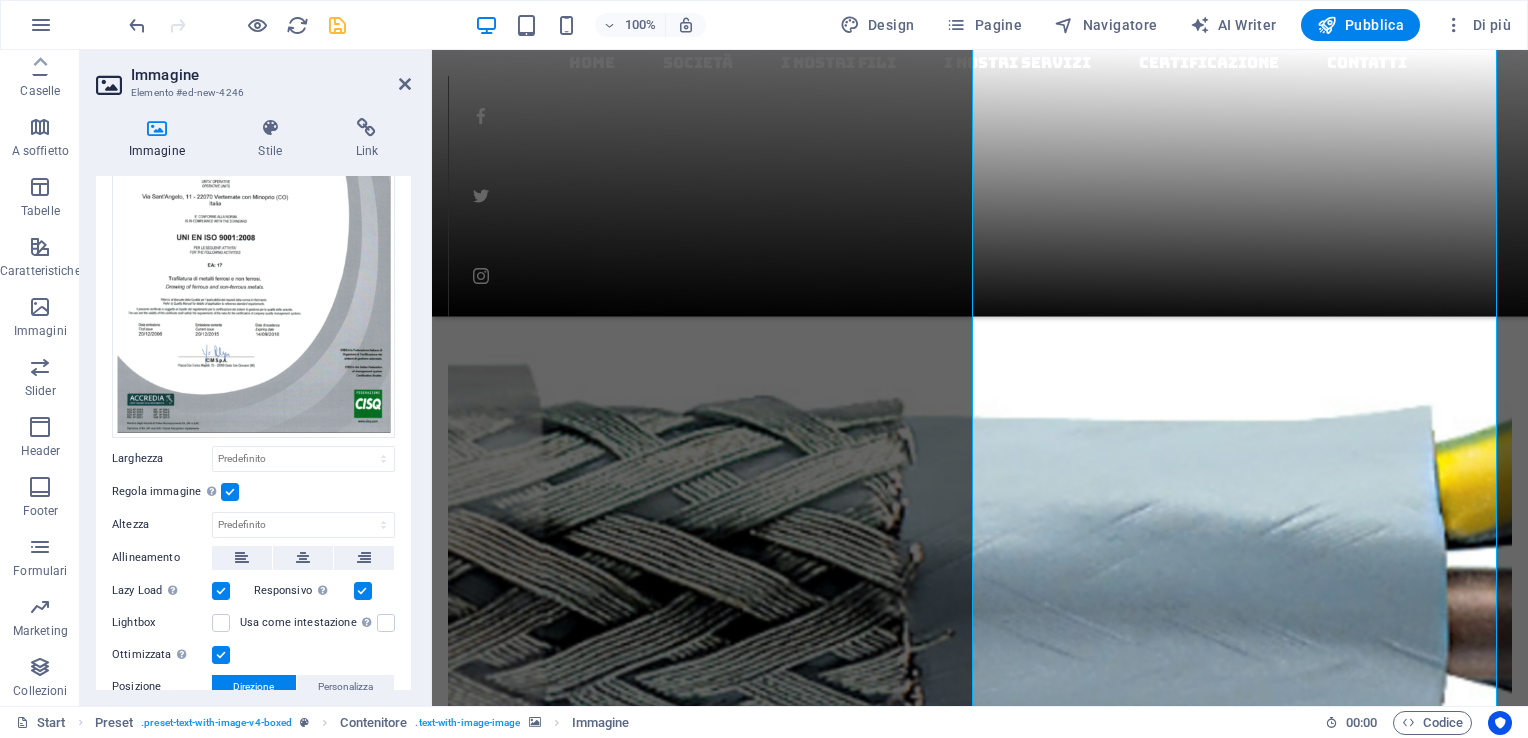 click at bounding box center [230, 492] 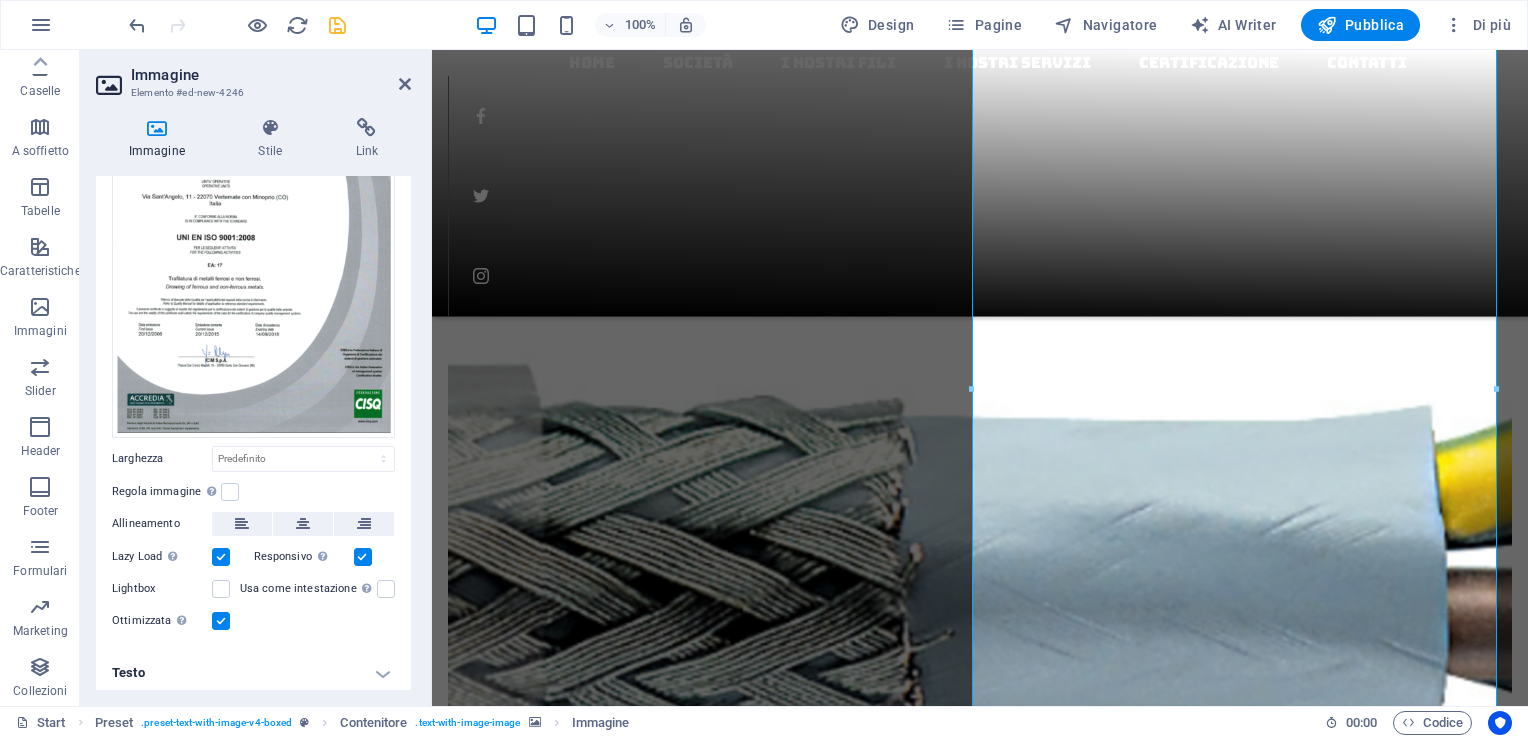 click on "Testo" at bounding box center (253, 673) 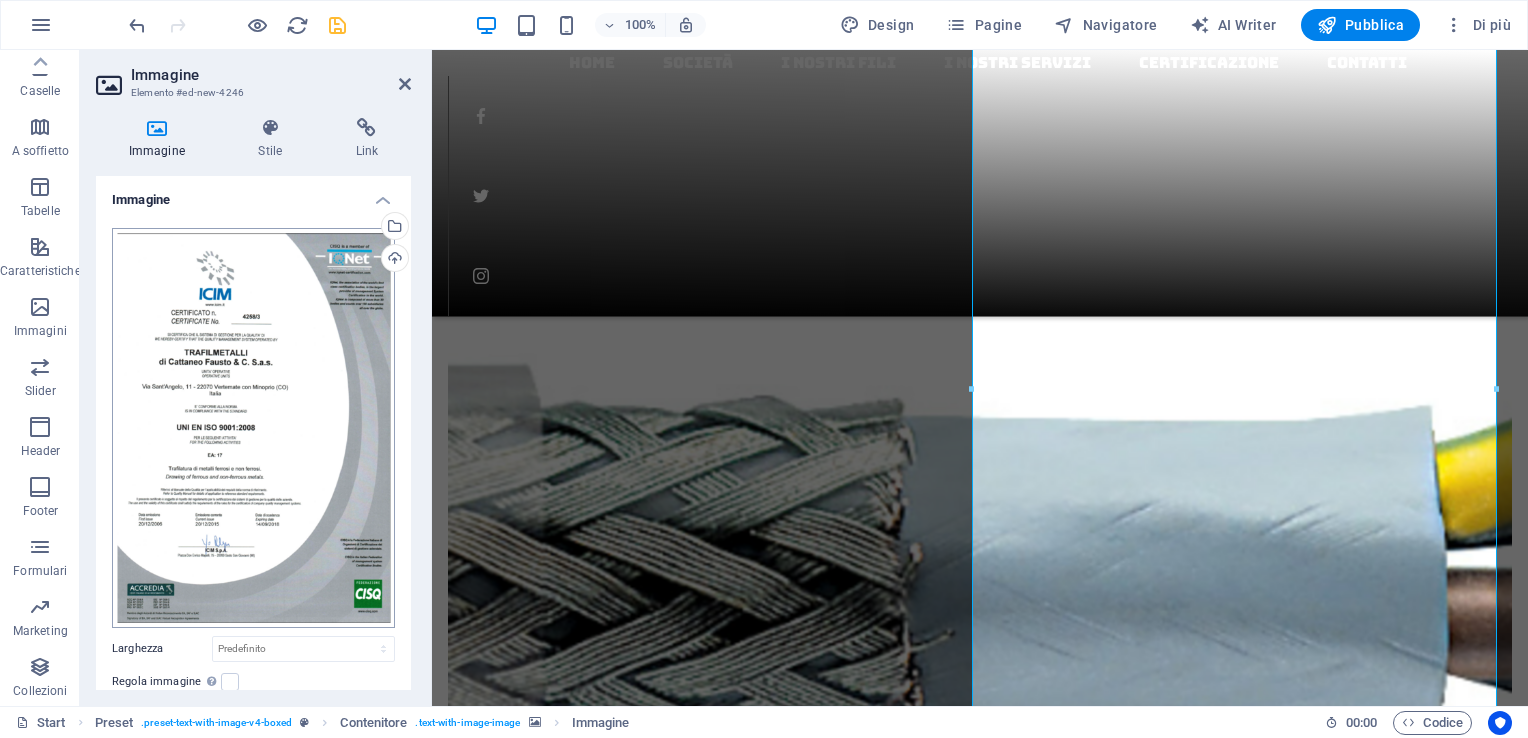 scroll, scrollTop: 200, scrollLeft: 0, axis: vertical 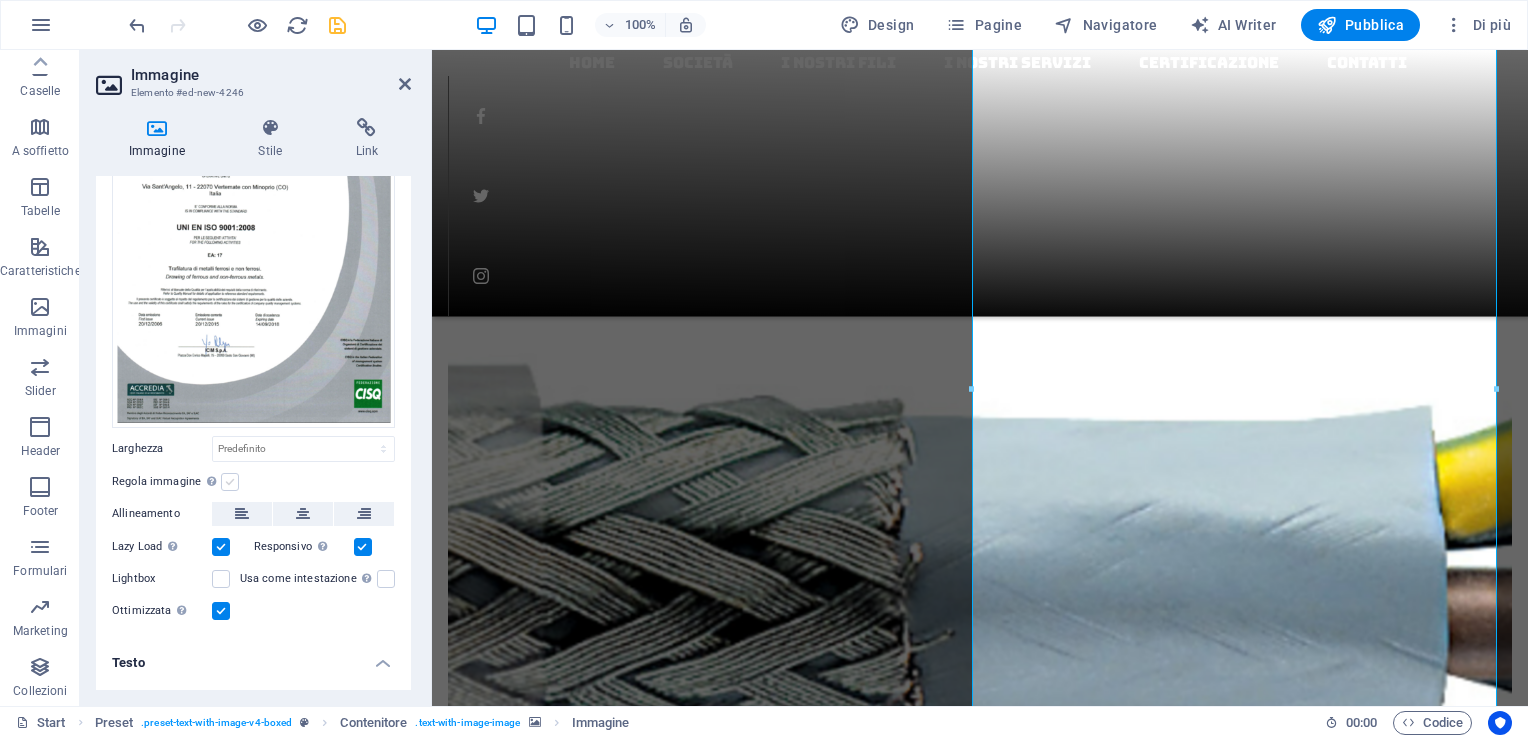 click at bounding box center [230, 482] 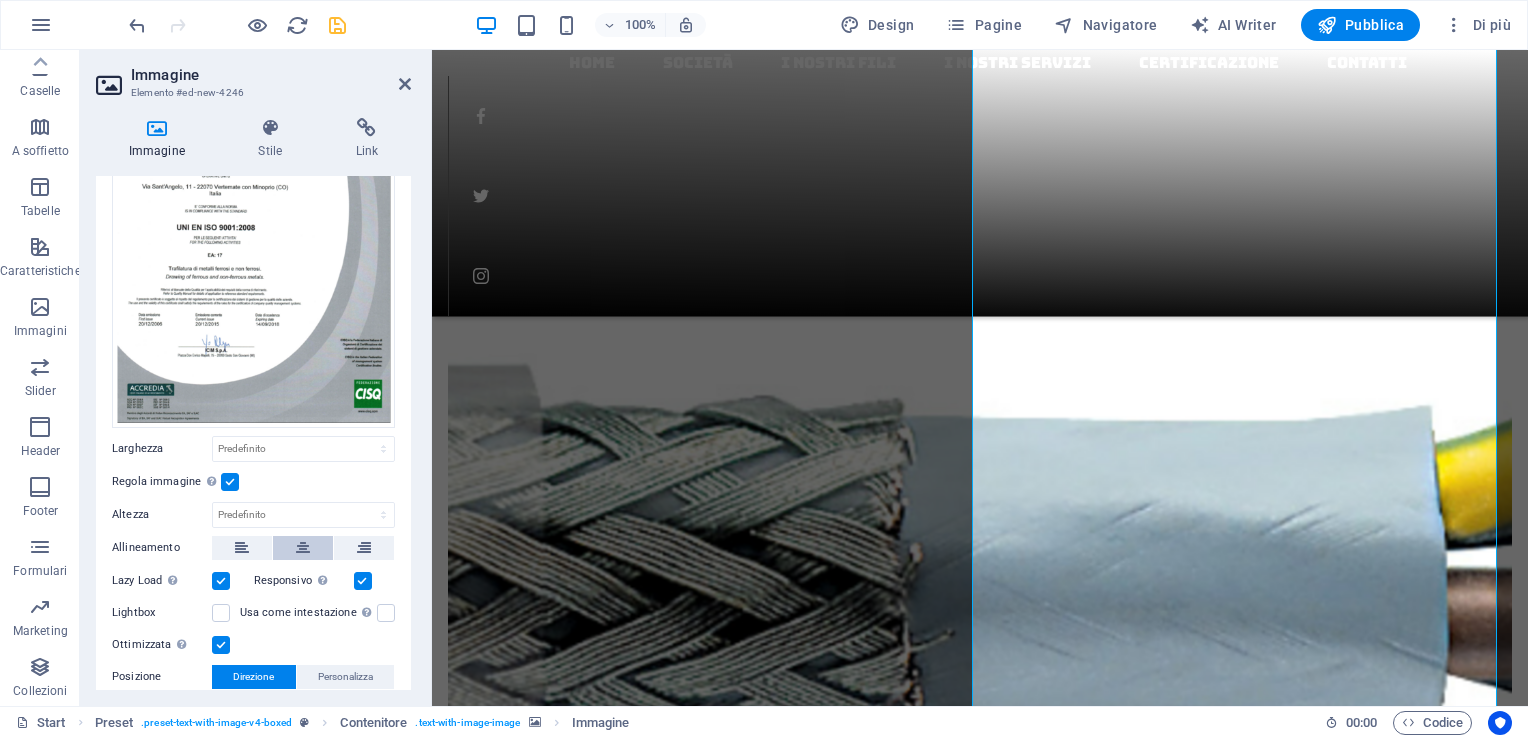click at bounding box center (303, 548) 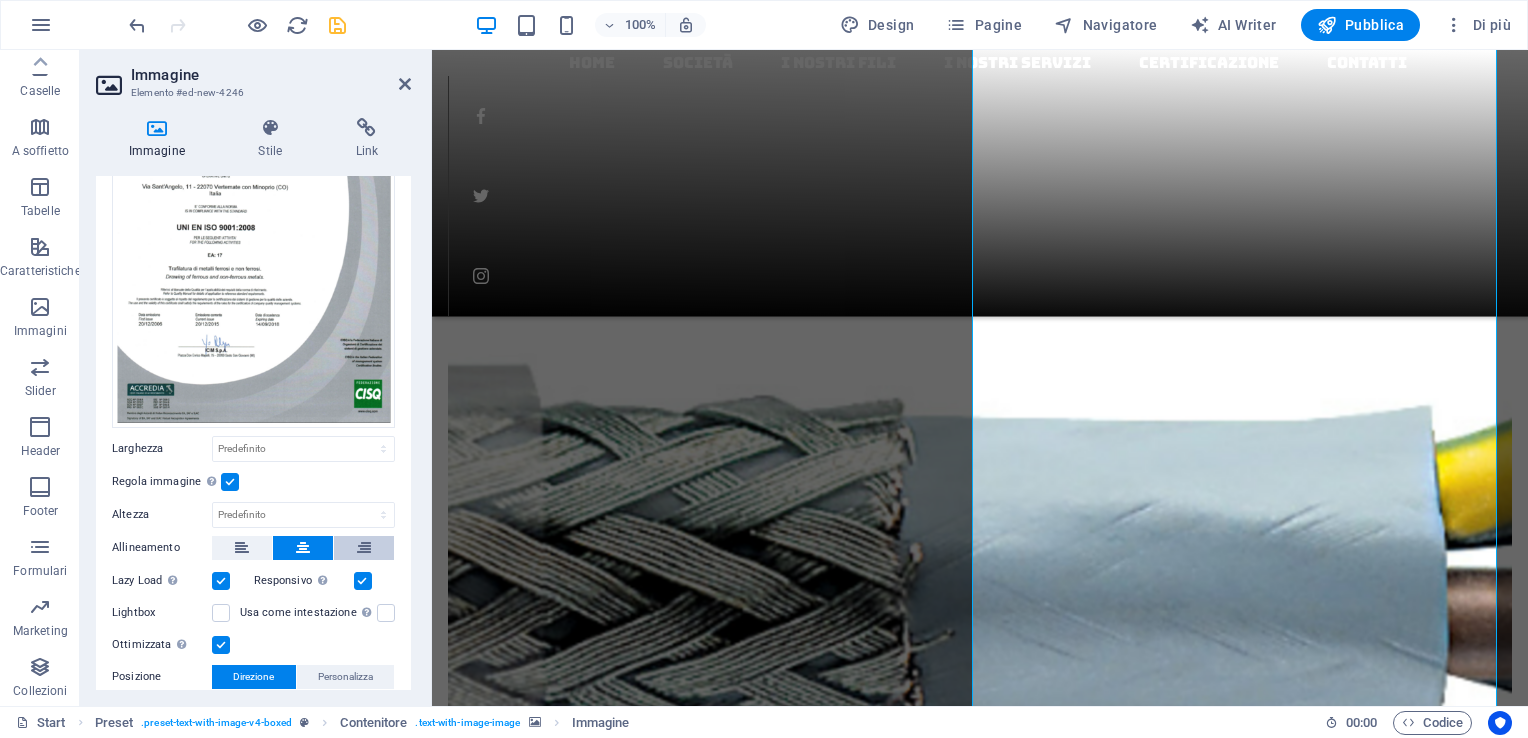 click at bounding box center (364, 548) 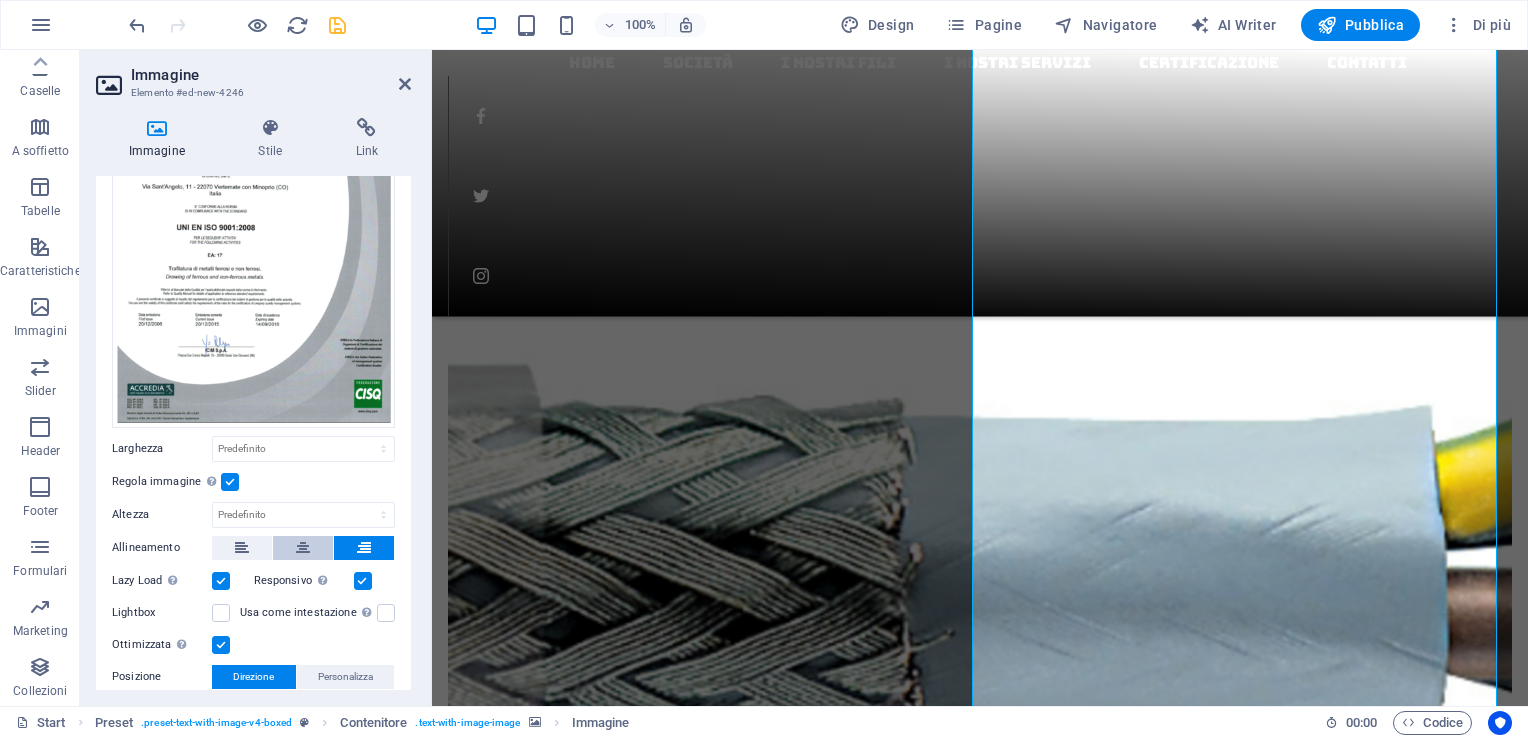 click at bounding box center (303, 548) 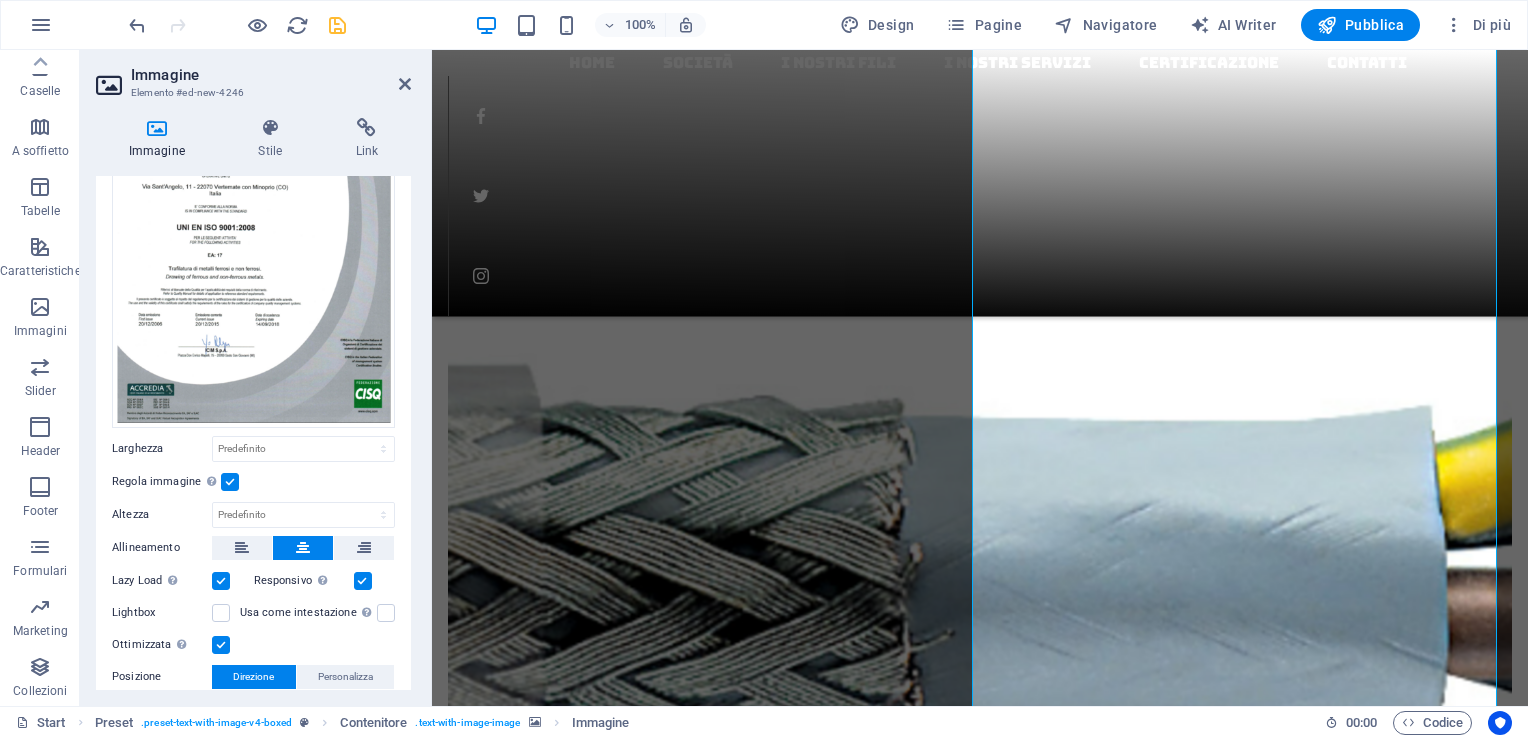 click at bounding box center [221, 581] 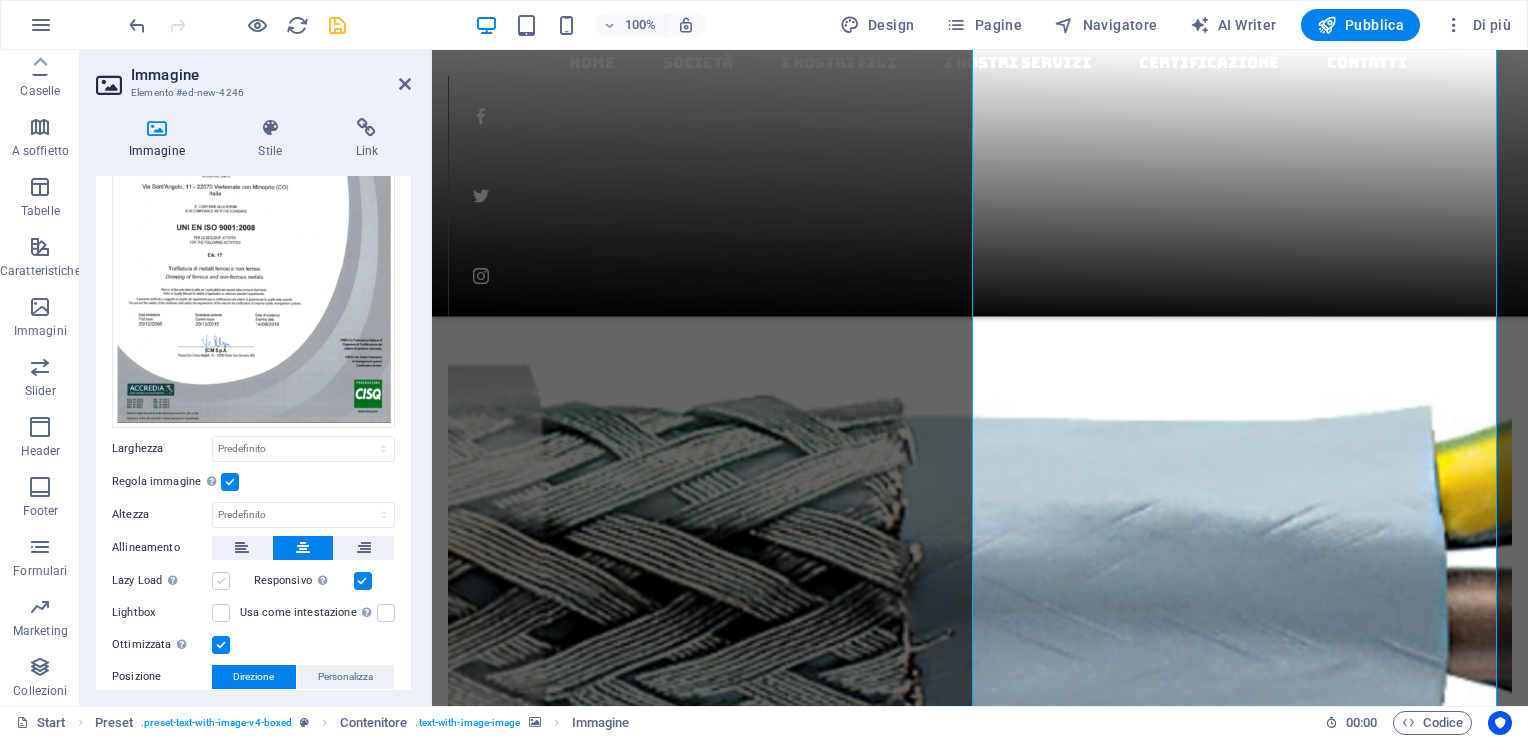 click at bounding box center [221, 581] 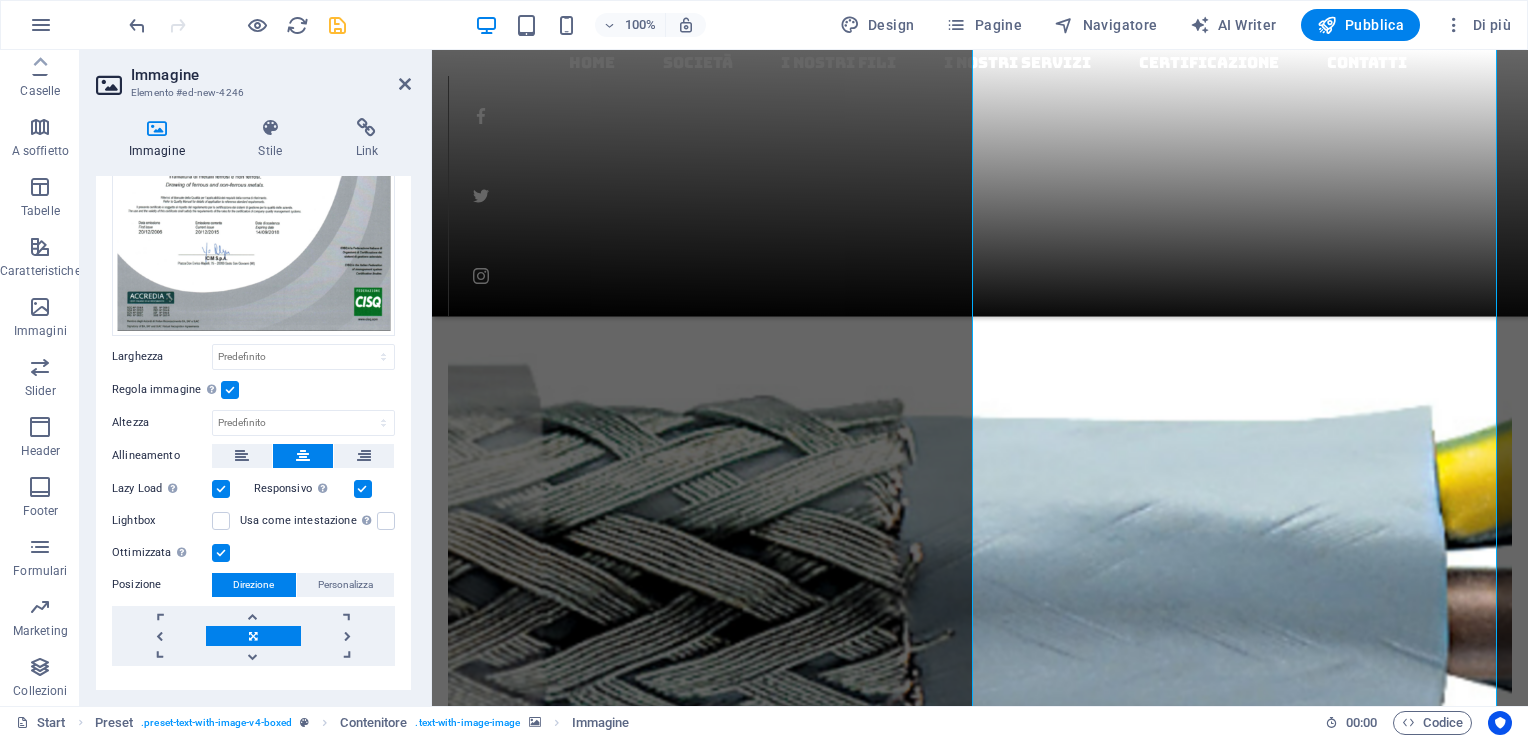 scroll, scrollTop: 212, scrollLeft: 0, axis: vertical 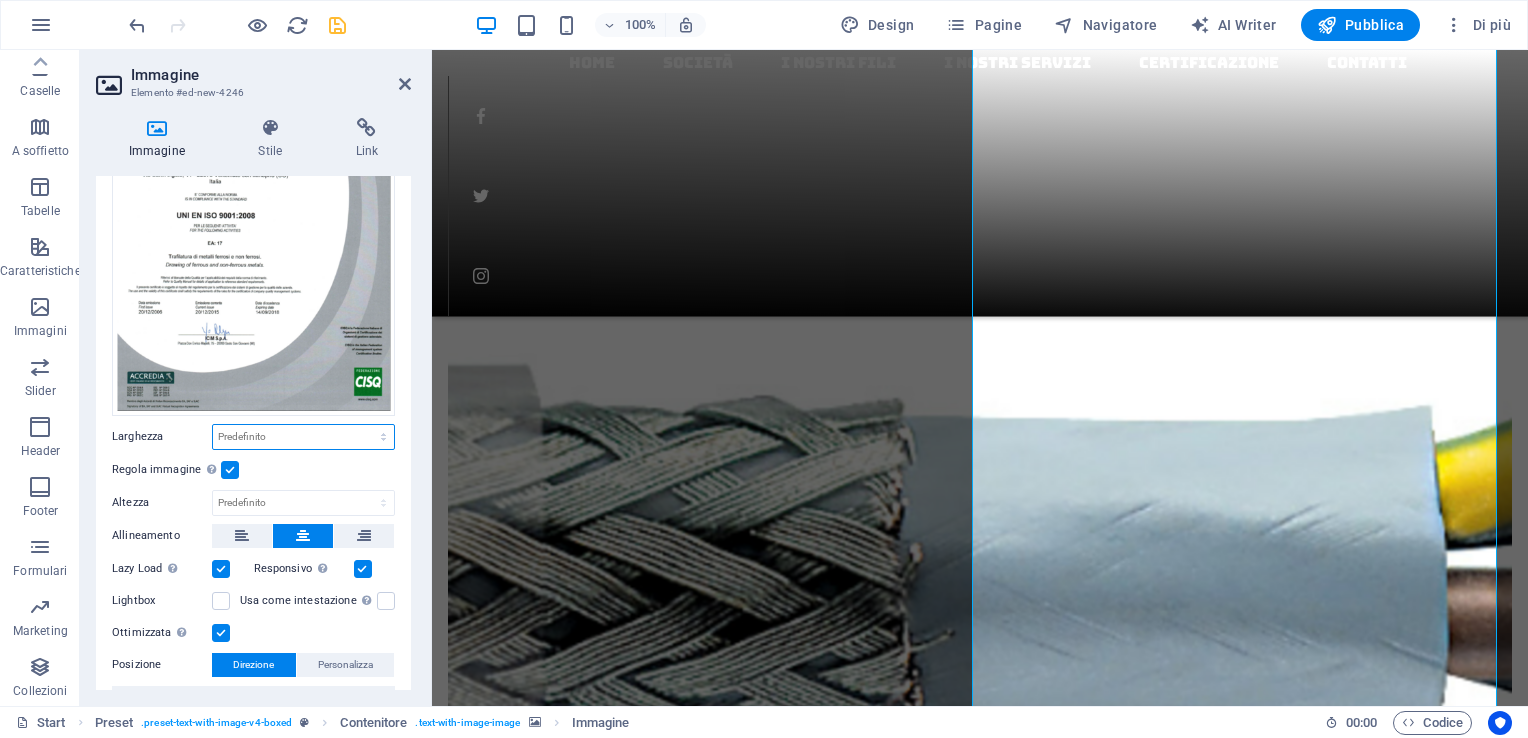 click on "Predefinito automatico px rem % em vh vw" at bounding box center [303, 437] 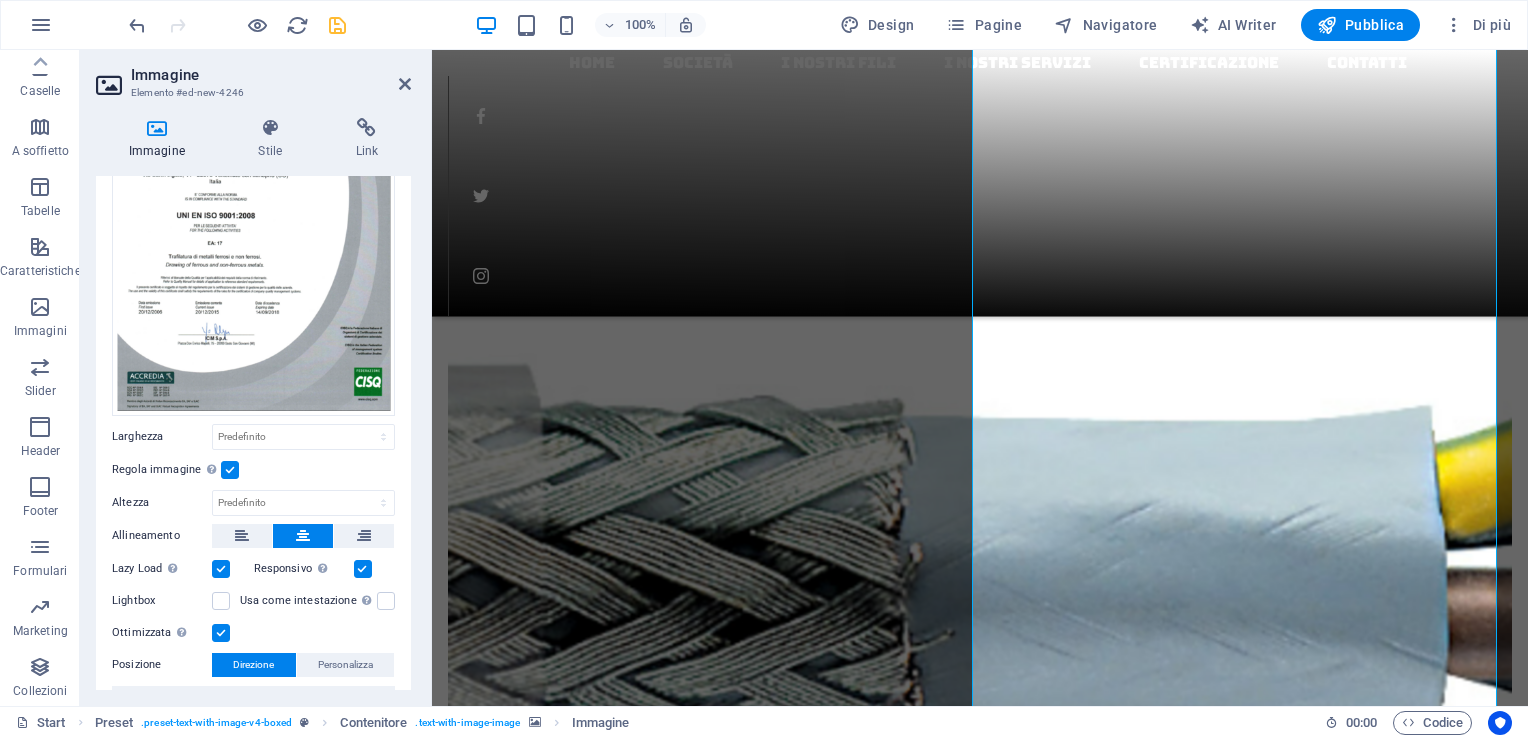 click on "Trascina qui i file, fai clic per sceglierli o selezionali da File o dalle nostre foto e video stock gratuiti Seleziona i file dal file manager, dalle foto stock, o caricali Carica Larghezza Predefinito automatico px rem % em vh vw Regola immagine Regola automaticamente l'immagine ad altezza e larghezza fisse Altezza Predefinito automatico px Allineamento Lazy Load Caricare le immagini dopo il caricamento della pagina migliora la velocità della pagina. Responsivo Carica automaticamente immagini Retina e dimensioni ottimizzate per gli smartphone. Lightbox Usa come intestazione L'immagine sarà avvolta in un tag intestazione H1. Utile per dare al testo alternativo il peso di un titolo H1, per esempio per il logo. In caso di dubbi, lascia disattivato. Ottimizzata Le immagini sono compresse per migliorare la velocità della pagina. Posizione Direzione Personalizza Offset X 50 px rem % vh vw Offset Y 50 px rem % vh vw" at bounding box center [253, 381] 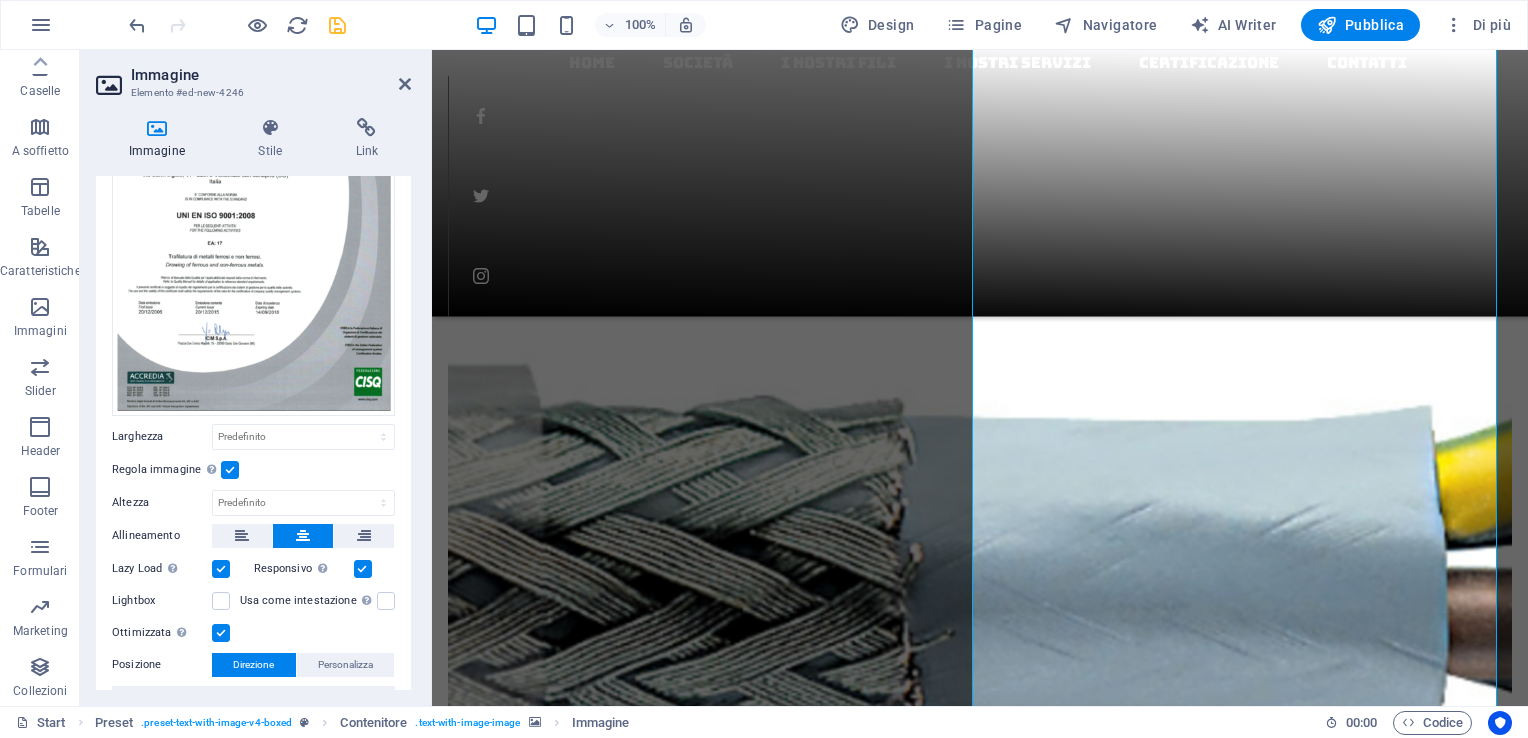 click on "Regola immagine Regola automaticamente l'immagine ad altezza e larghezza fisse" at bounding box center (166, 470) 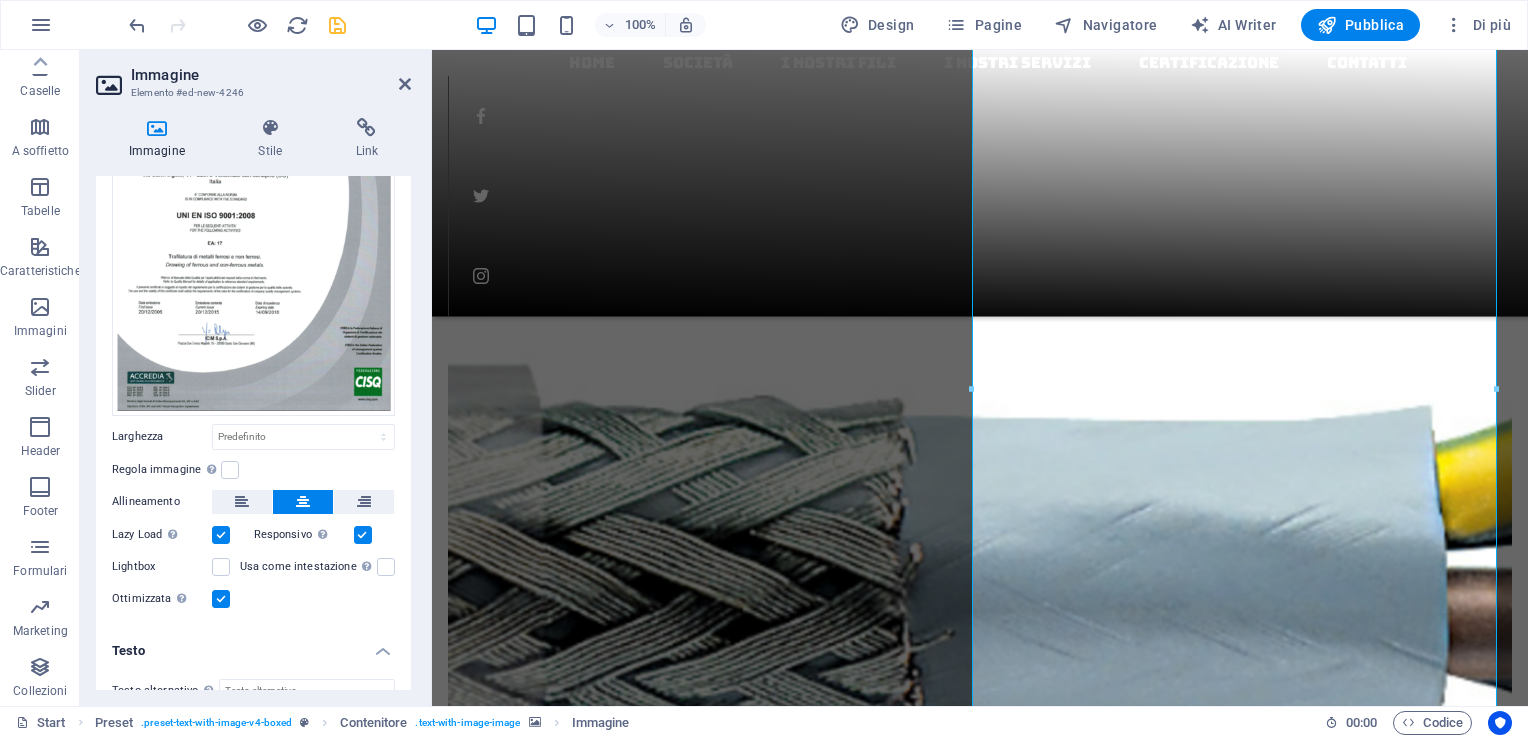 click on "Regola immagine Regola automaticamente l'immagine ad altezza e larghezza fisse" at bounding box center [166, 470] 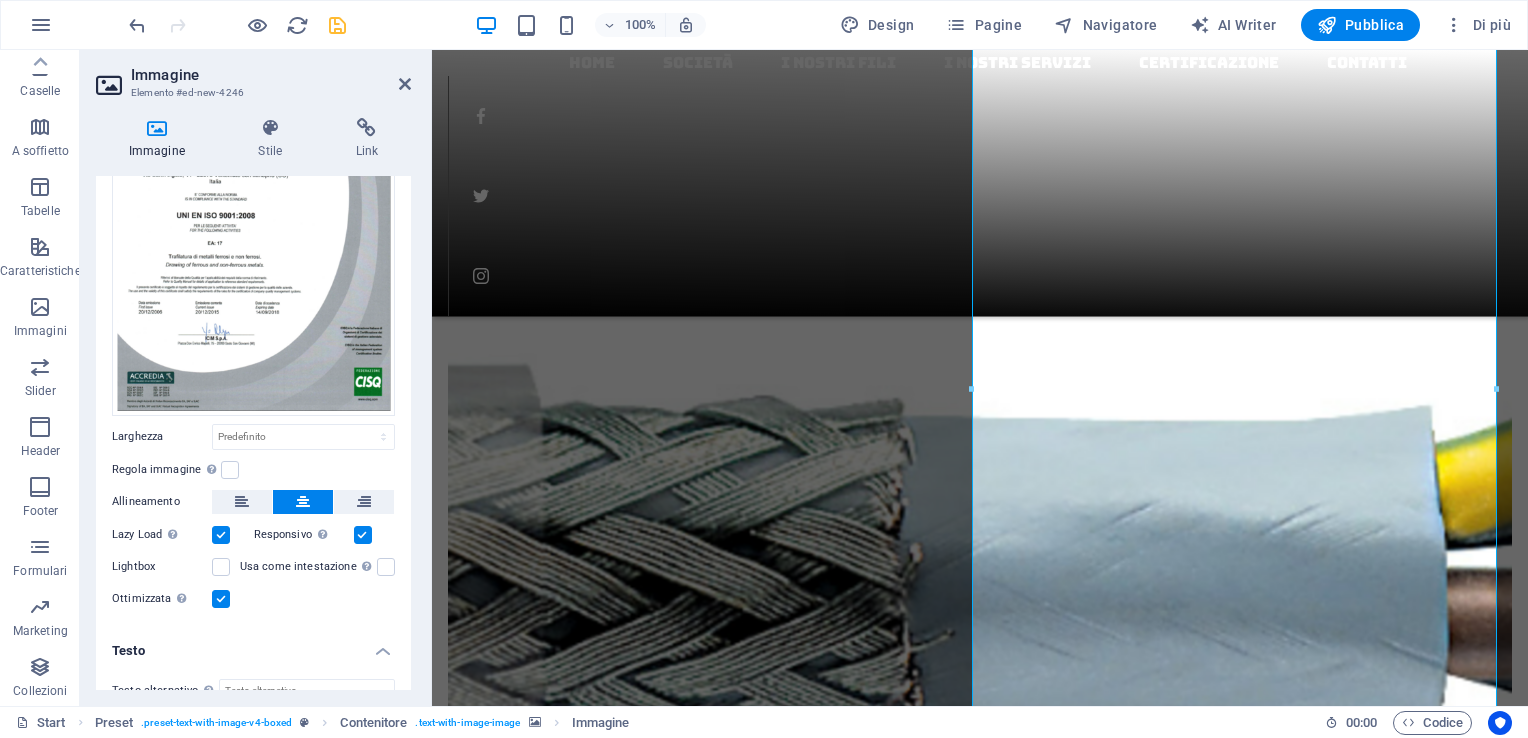 click on "Regola immagine Regola automaticamente l'immagine ad altezza e larghezza fisse" at bounding box center [0, 0] 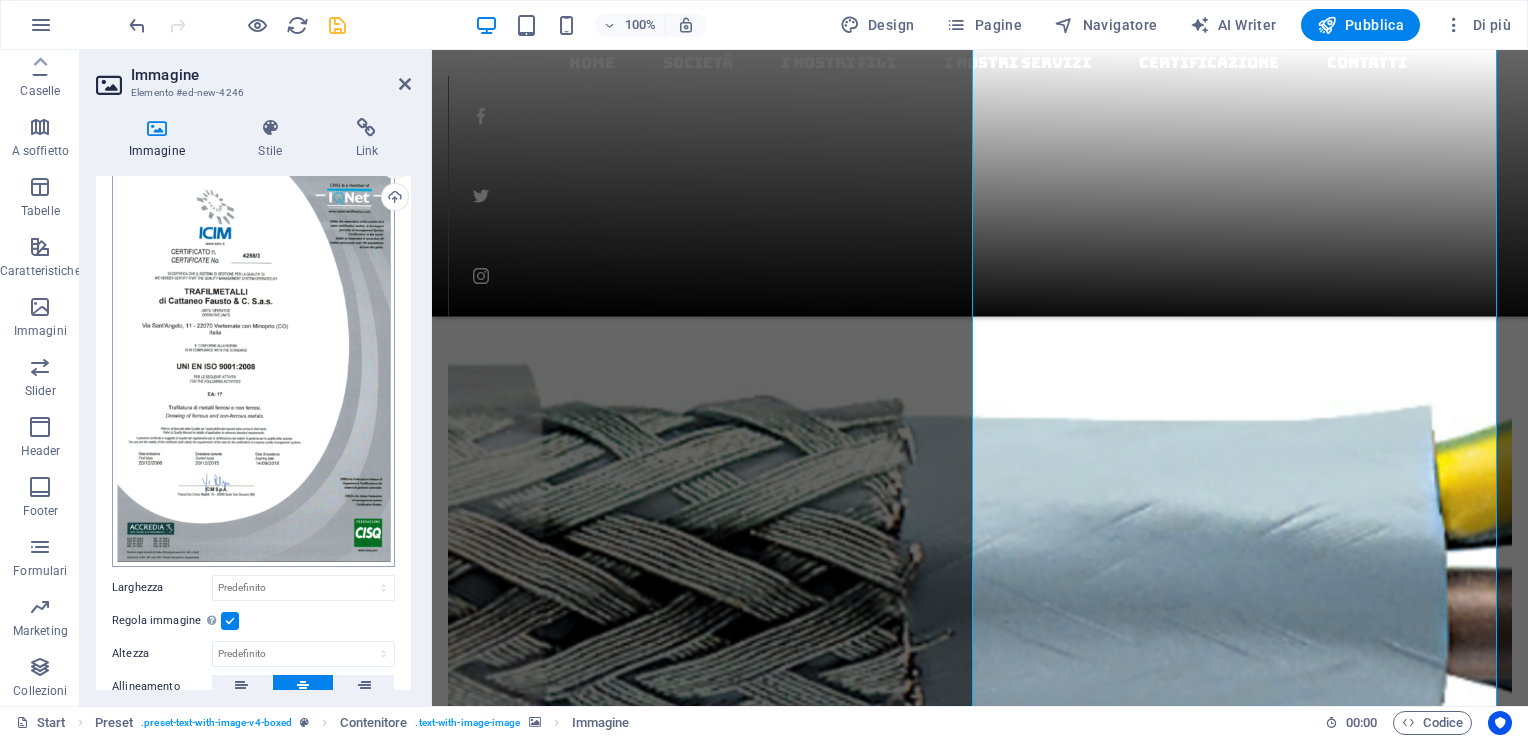 scroll, scrollTop: 0, scrollLeft: 0, axis: both 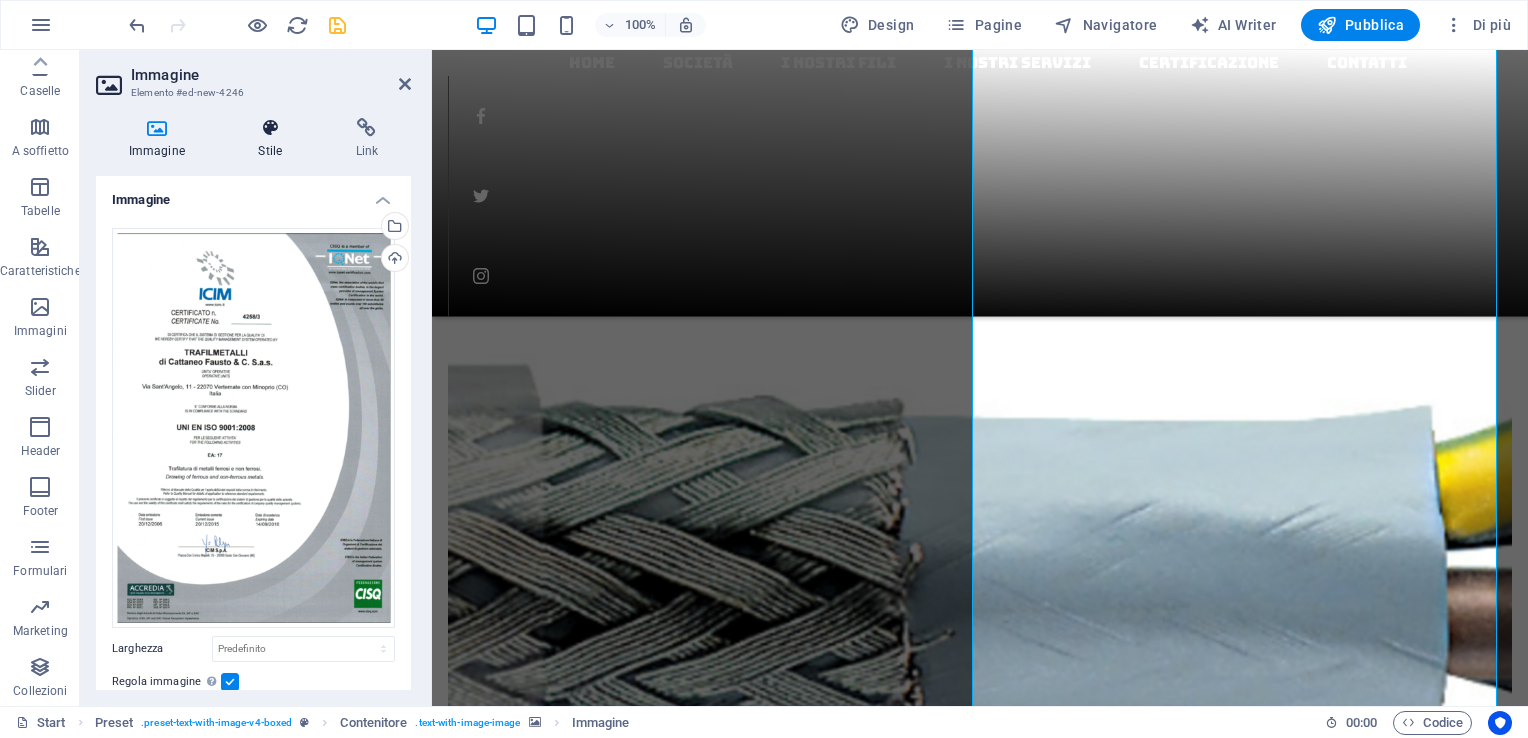 click at bounding box center (270, 128) 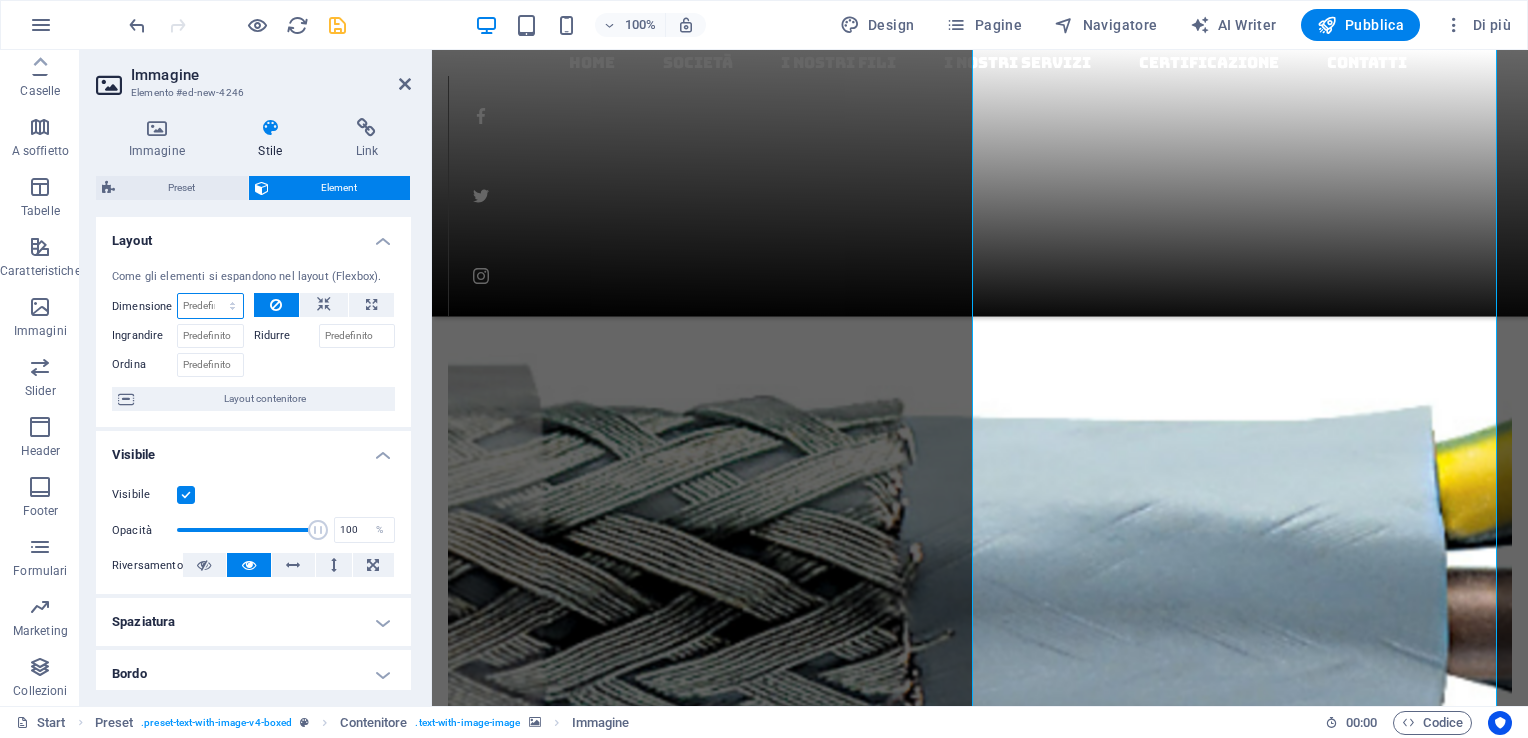 click on "Predefinito automatico px % 1/1 1/2 1/3 1/4 1/5 1/6 1/7 1/8 1/9 1/10" at bounding box center [210, 306] 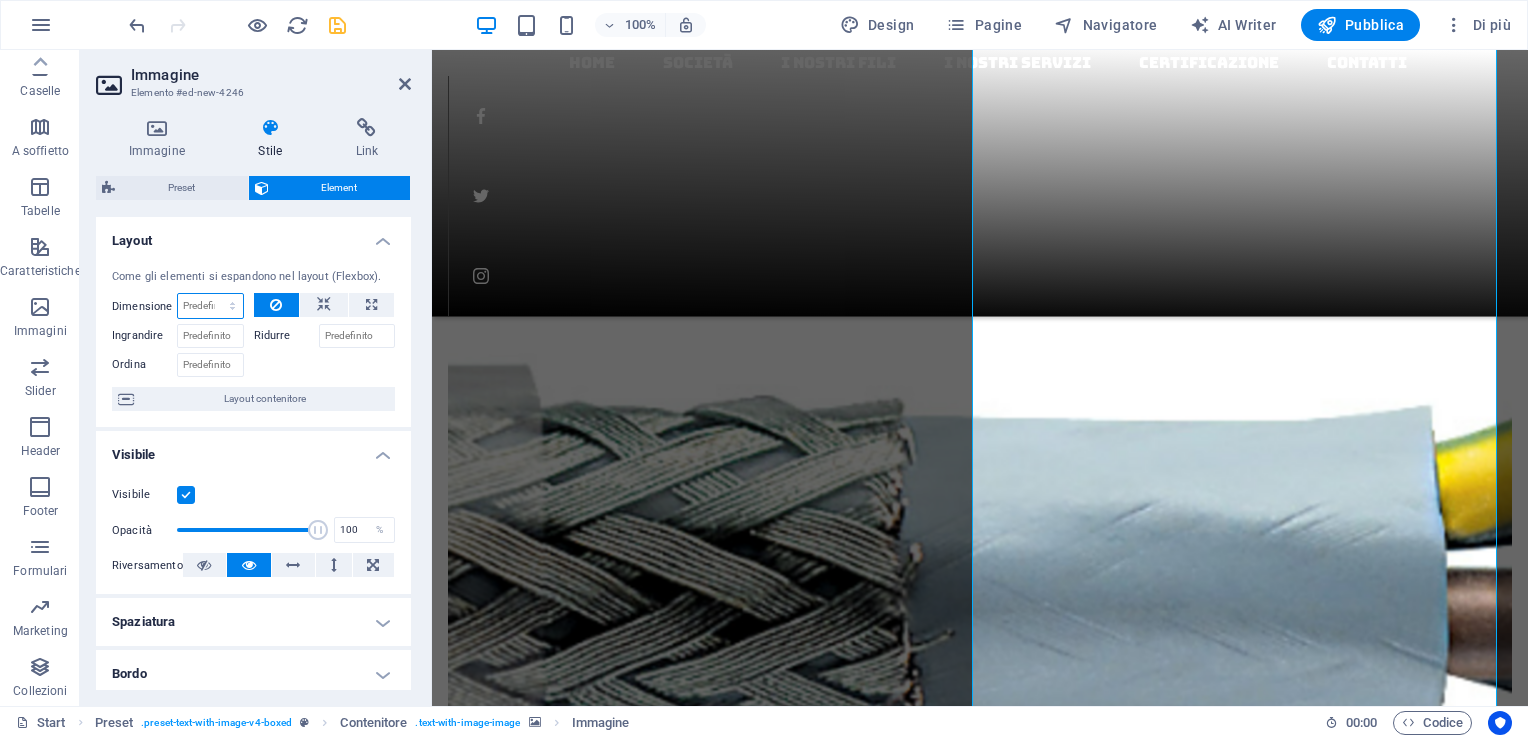 click on "Predefinito automatico px % 1/1 1/2 1/3 1/4 1/5 1/6 1/7 1/8 1/9 1/10" at bounding box center (210, 306) 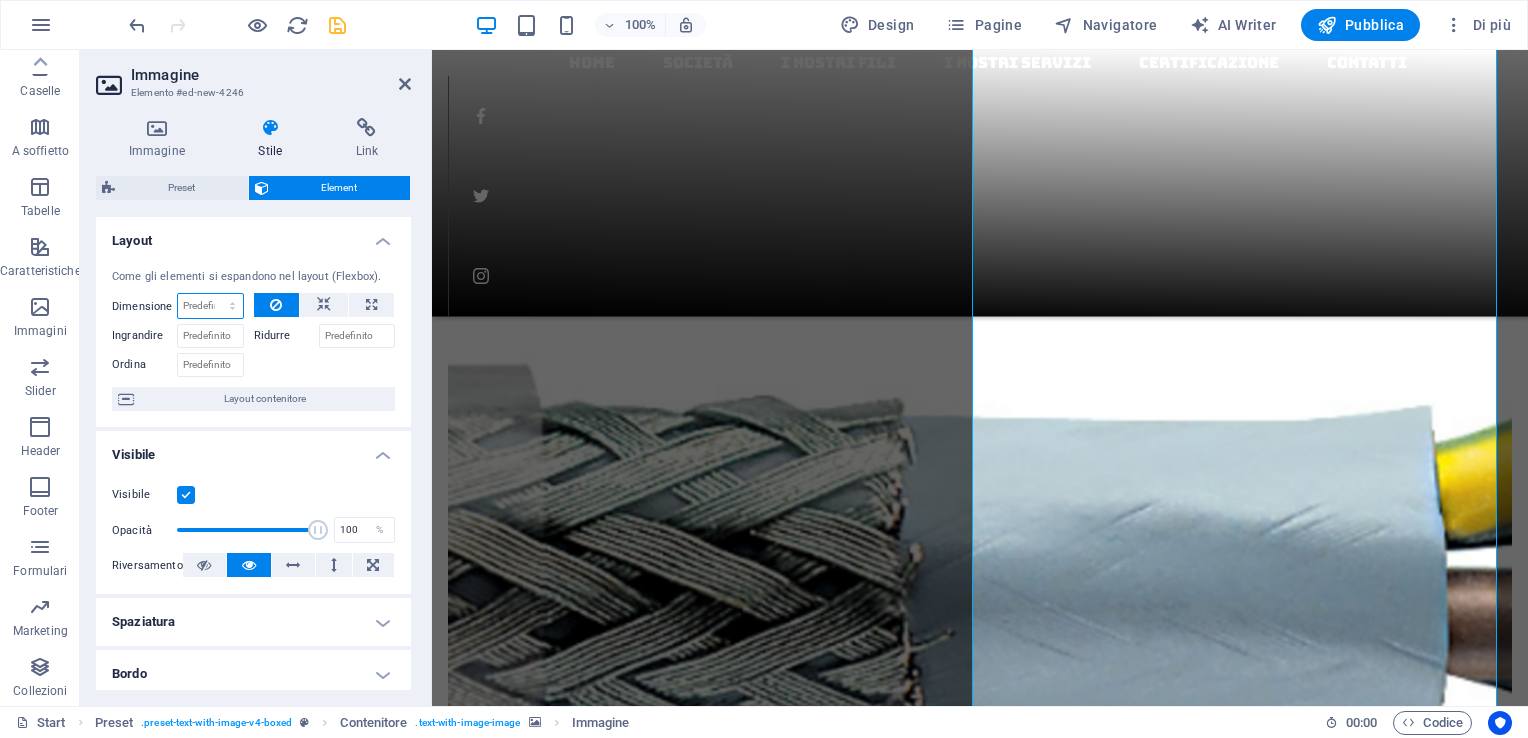 select on "1/2" 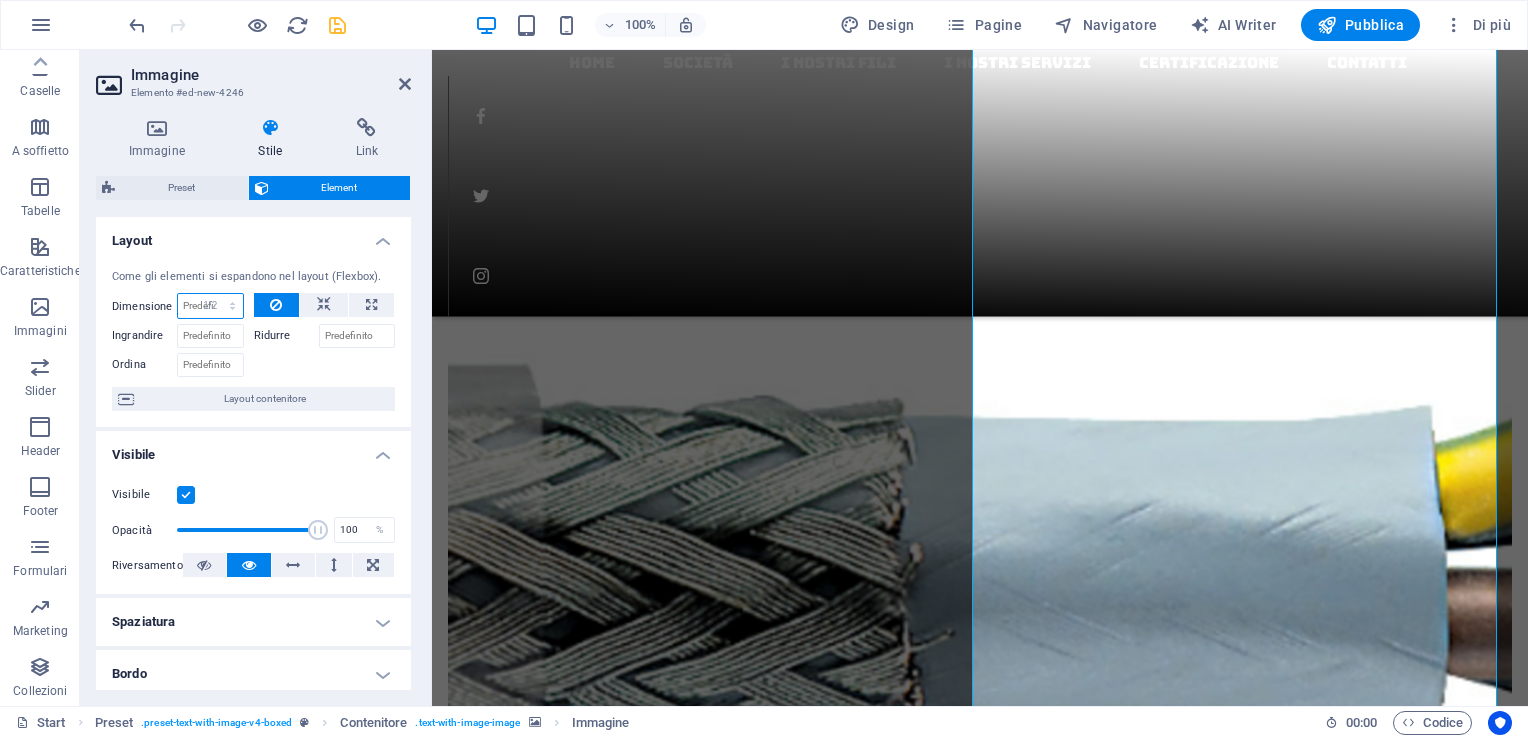 click on "Predefinito automatico px % 1/1 1/2 1/3 1/4 1/5 1/6 1/7 1/8 1/9 1/10" at bounding box center [210, 306] 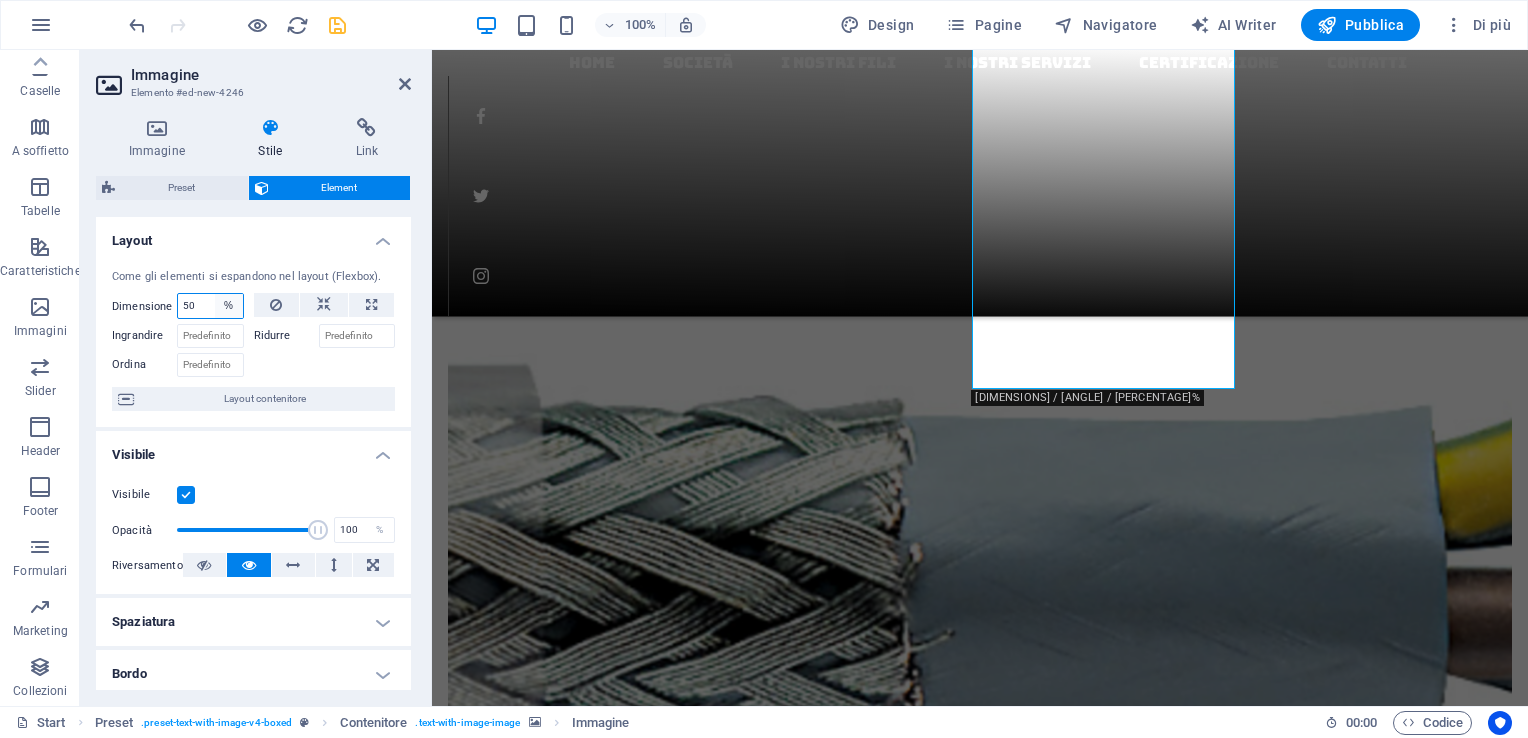 click on "Predefinito automatico px % 1/1 1/2 1/3 1/4 1/5 1/6 1/7 1/8 1/9 1/10" at bounding box center [229, 306] 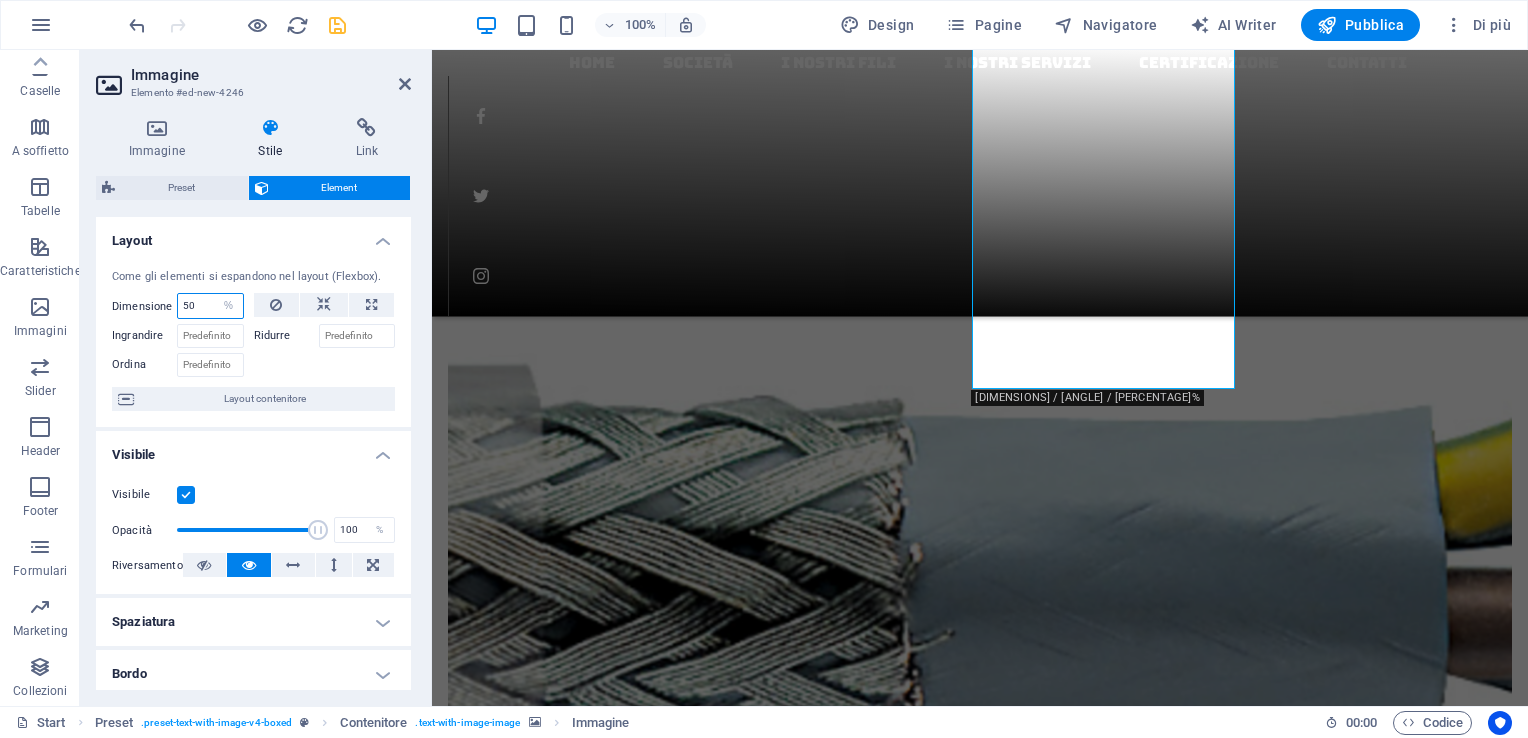 select on "1/5" 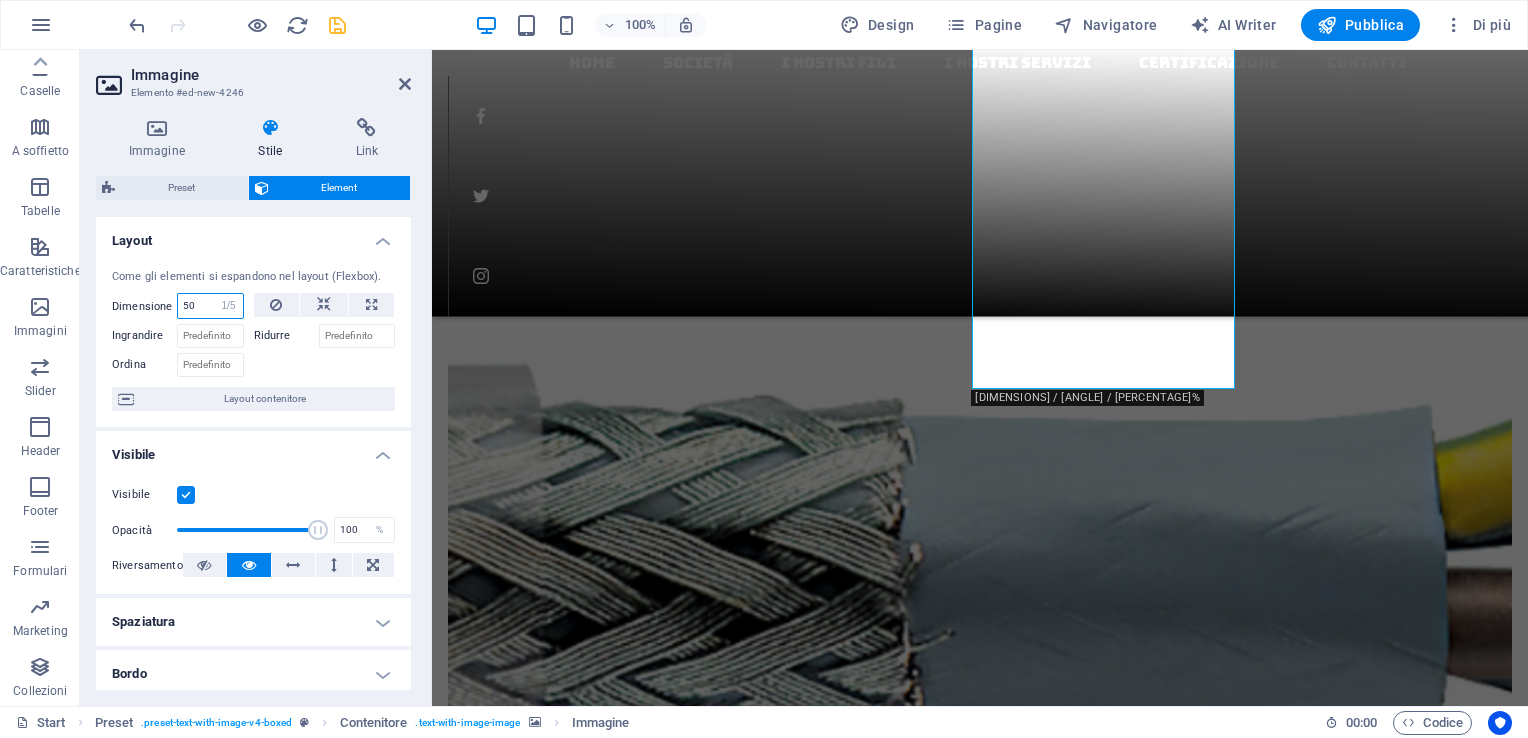 click on "Predefinito automatico px % 1/1 1/2 1/3 1/4 1/5 1/6 1/7 1/8 1/9 1/10" at bounding box center [229, 306] 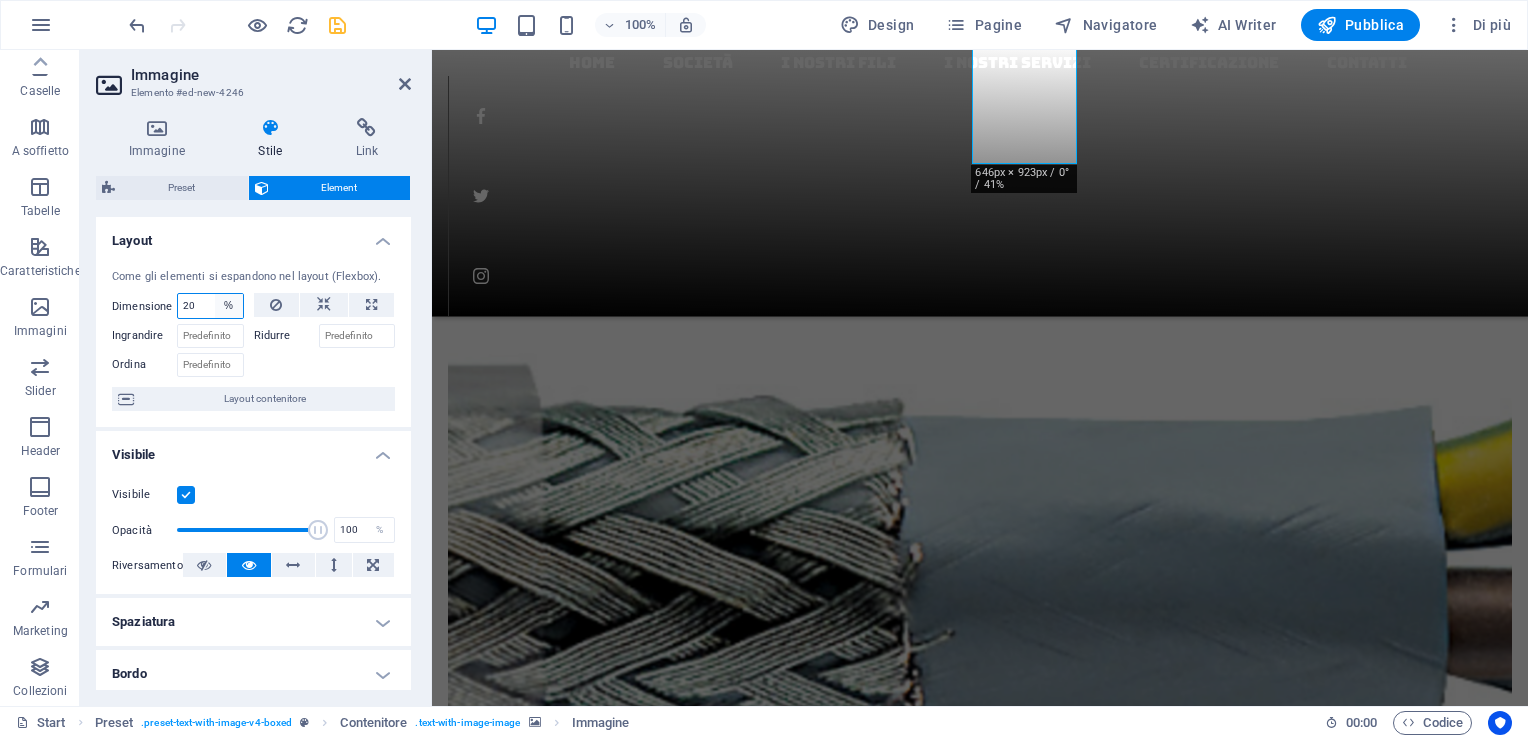 click on "Predefinito automatico px % 1/1 1/2 1/3 1/4 1/5 1/6 1/7 1/8 1/9 1/10" at bounding box center [229, 306] 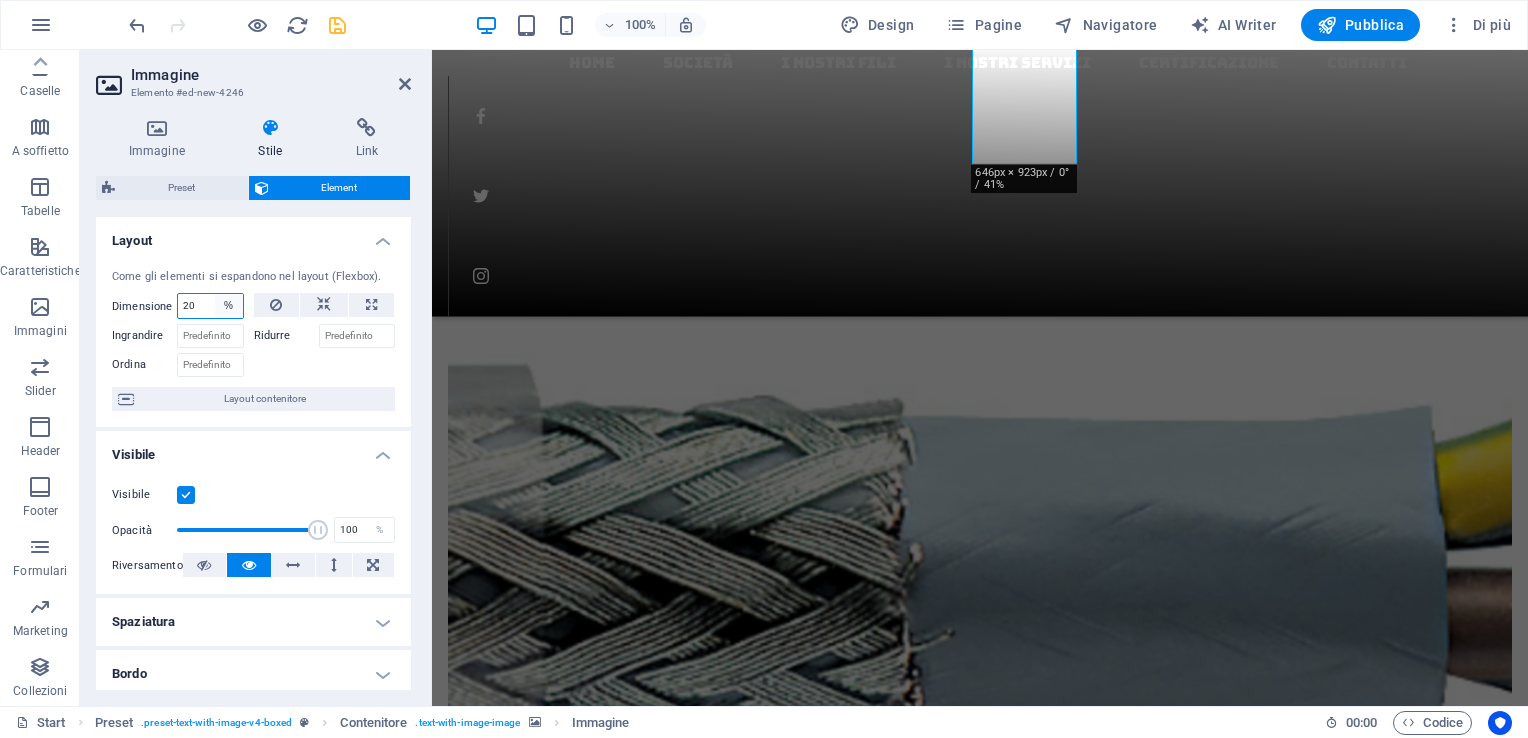 select on "1/2" 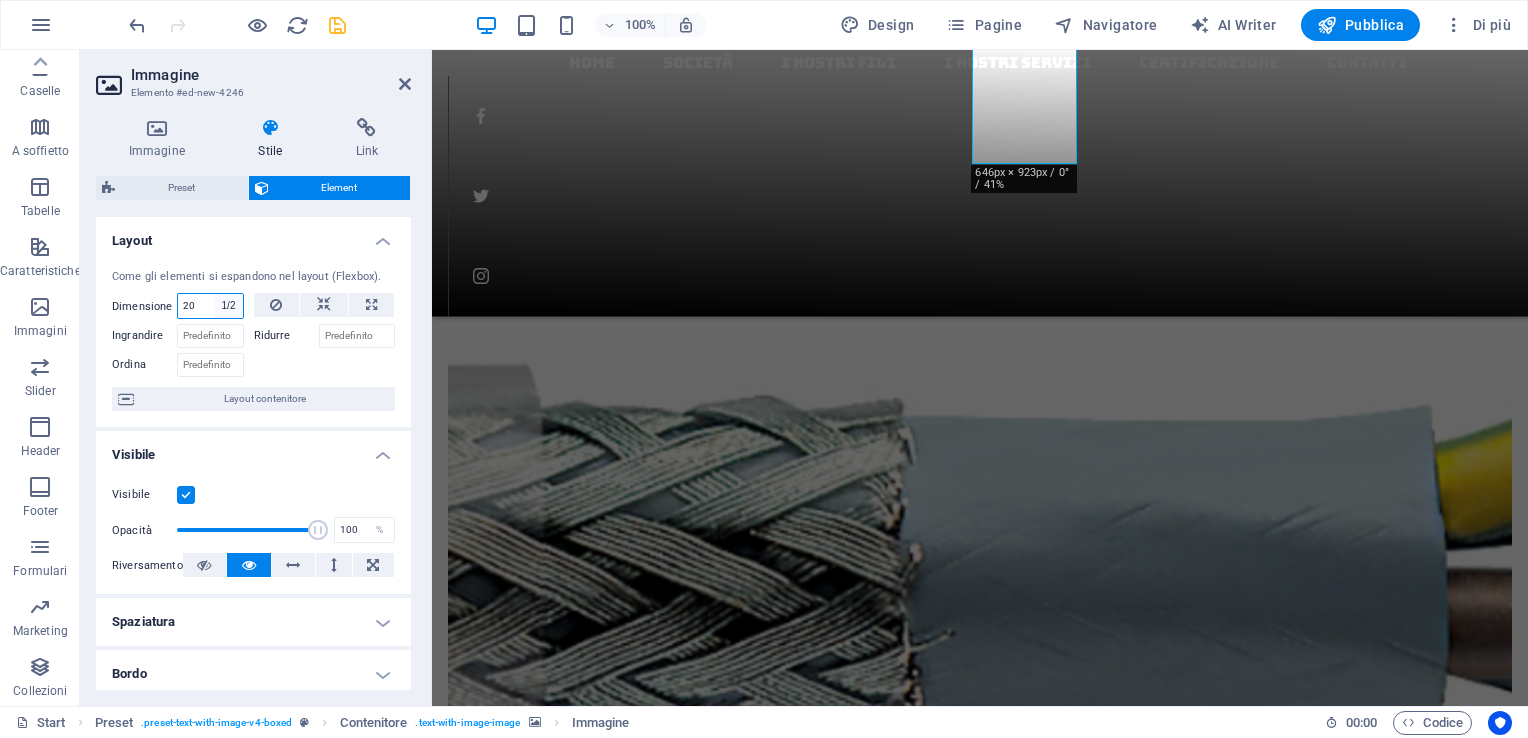 click on "Predefinito automatico px % 1/1 1/2 1/3 1/4 1/5 1/6 1/7 1/8 1/9 1/10" at bounding box center (229, 306) 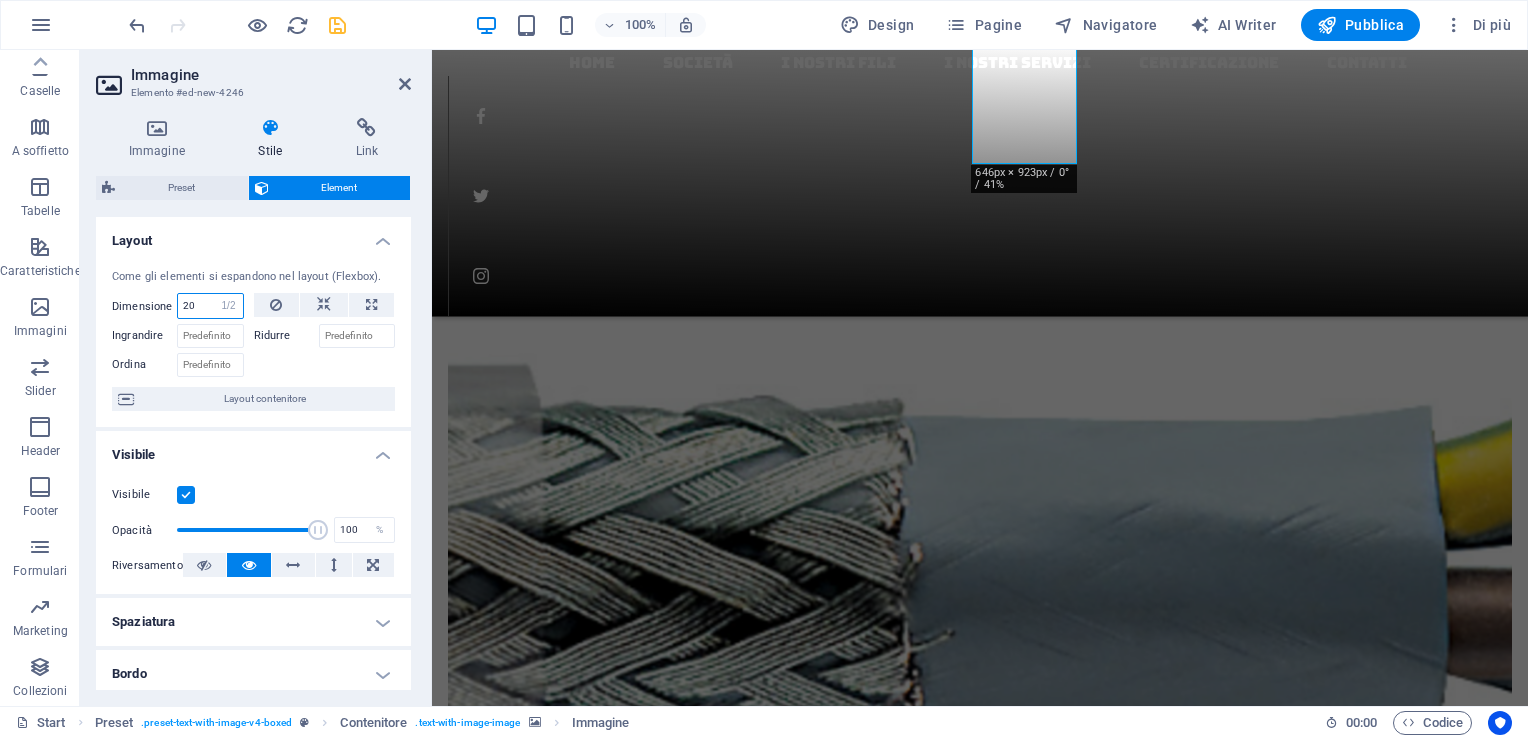 type on "50" 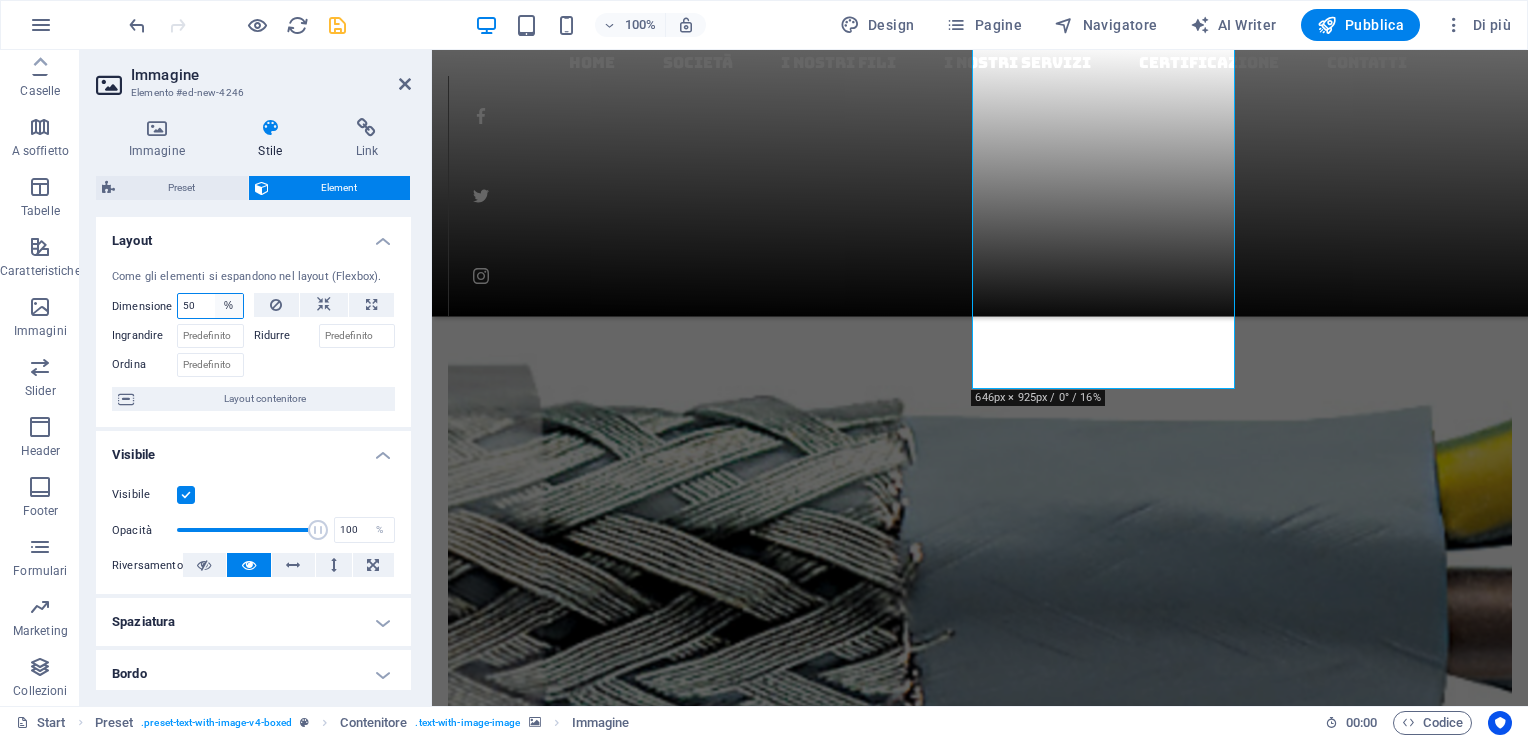 click on "Predefinito automatico px % 1/1 1/2 1/3 1/4 1/5 1/6 1/7 1/8 1/9 1/10" at bounding box center (229, 306) 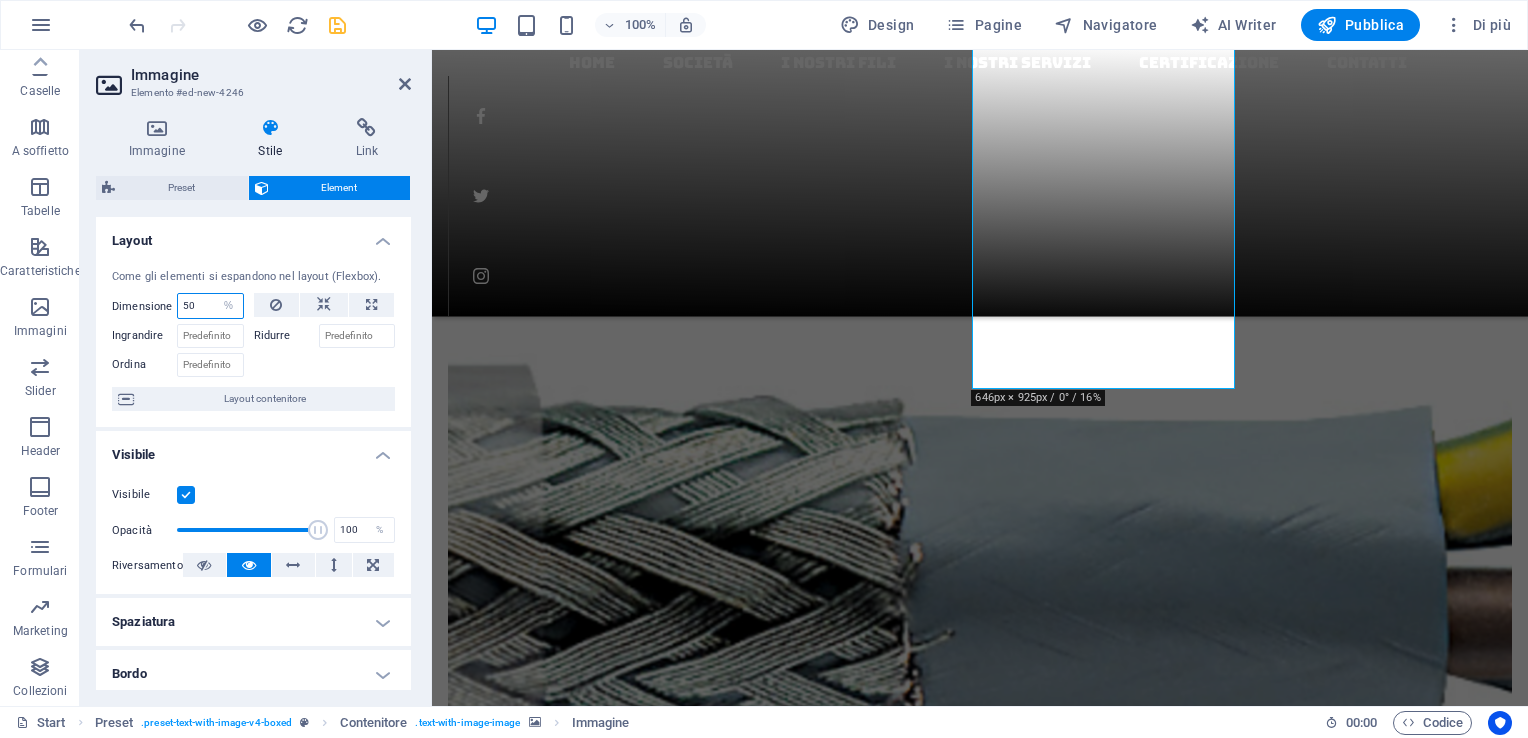 select on "1/1" 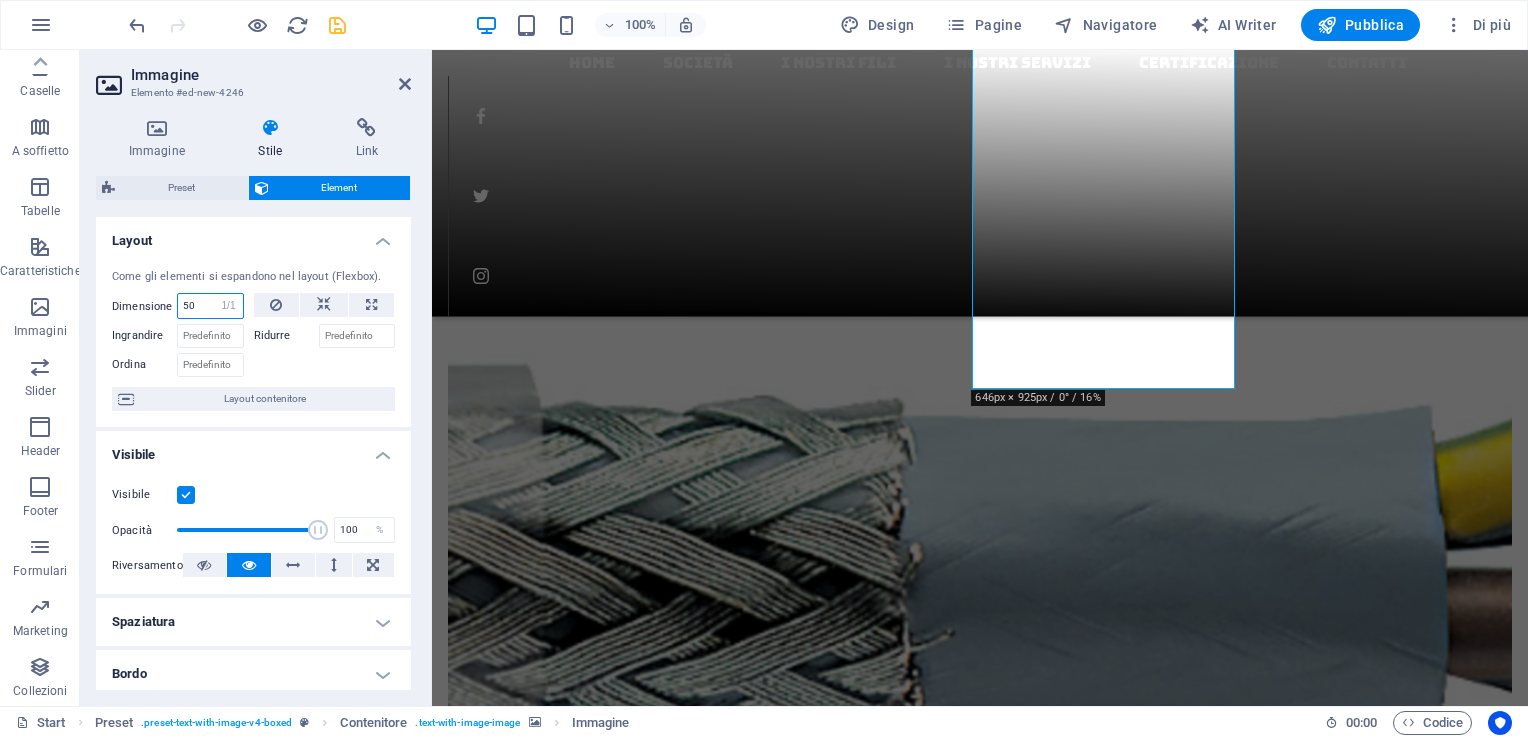 click on "Predefinito automatico px % 1/1 1/2 1/3 1/4 1/5 1/6 1/7 1/8 1/9 1/10" at bounding box center [229, 306] 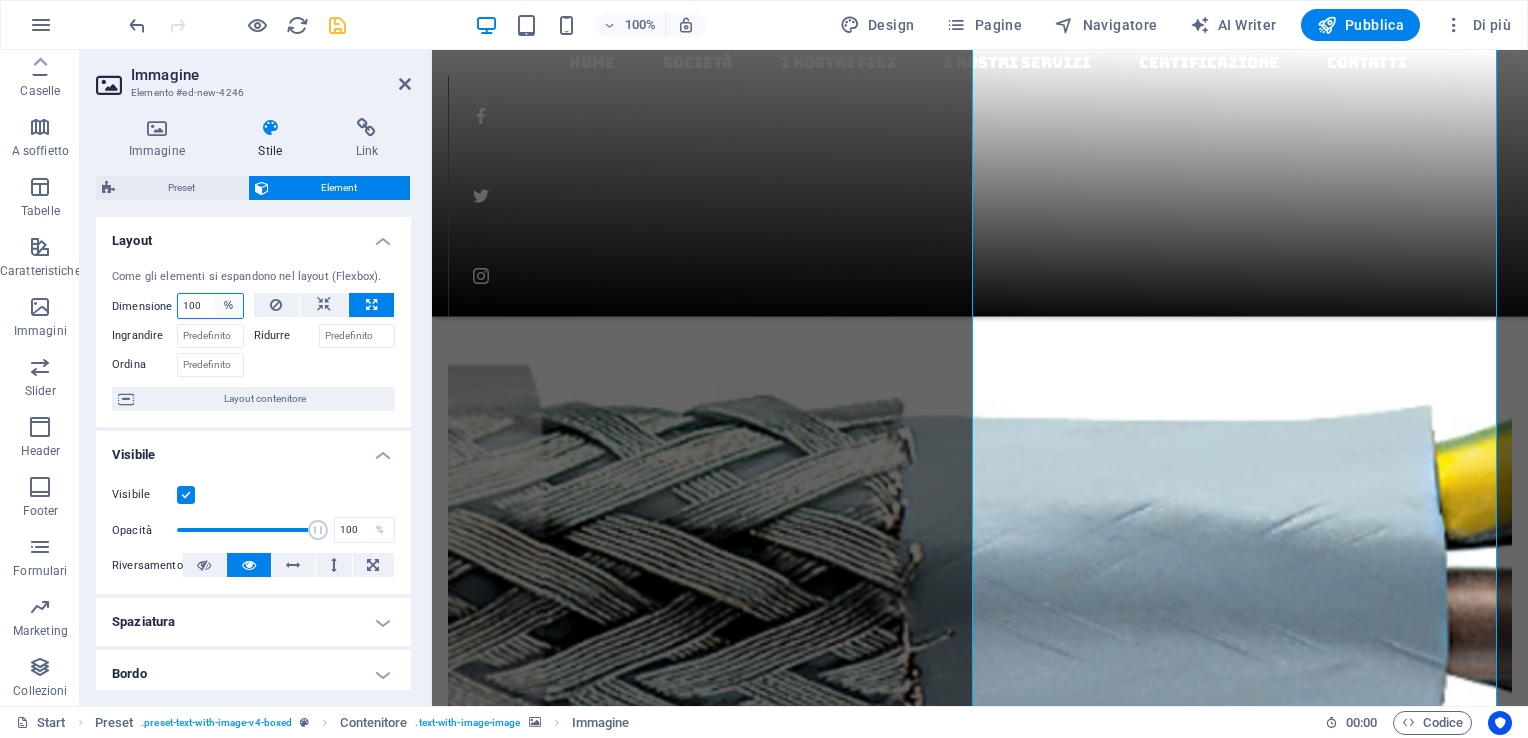 click on "Predefinito automatico px % 1/1 1/2 1/3 1/4 1/5 1/6 1/7 1/8 1/9 1/10" at bounding box center [229, 306] 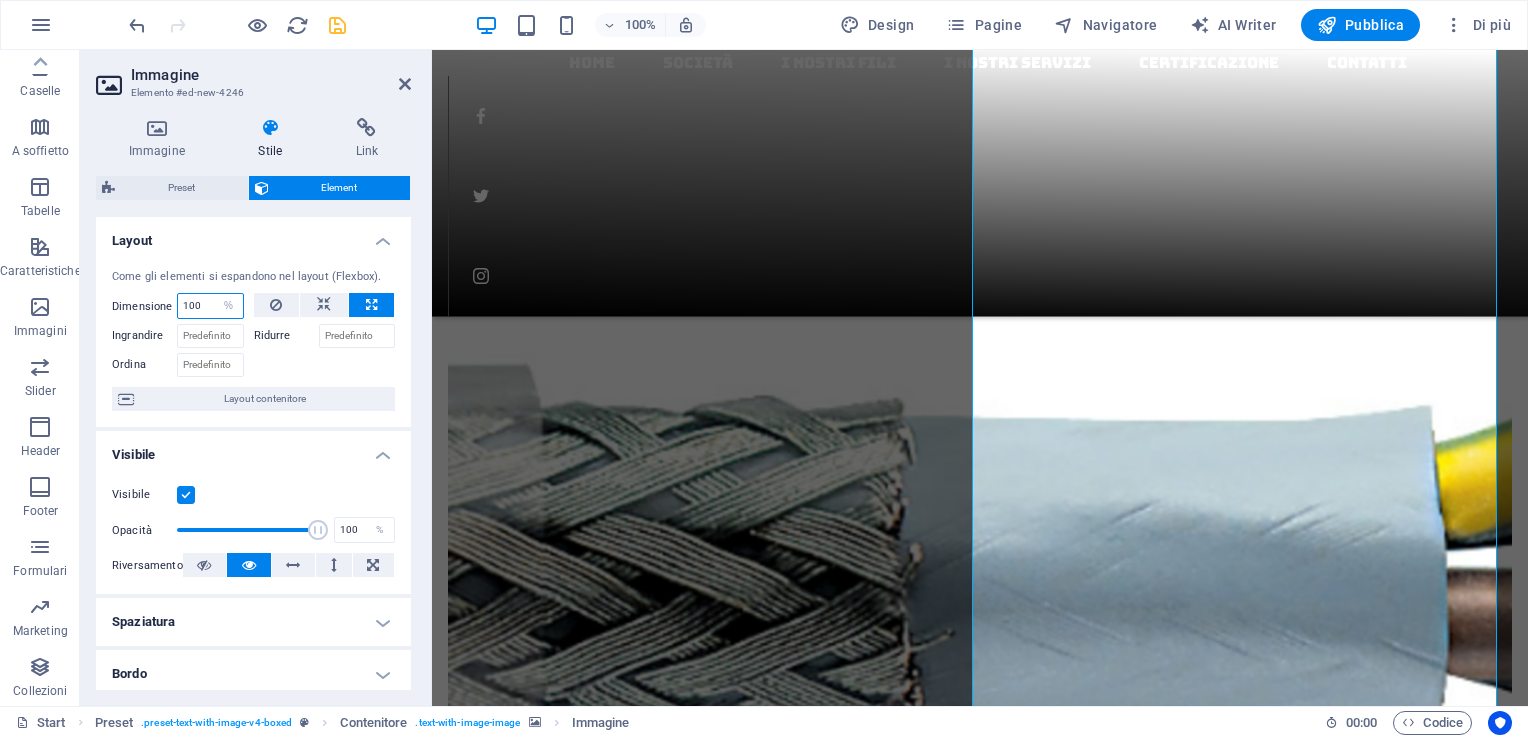 select on "1/9" 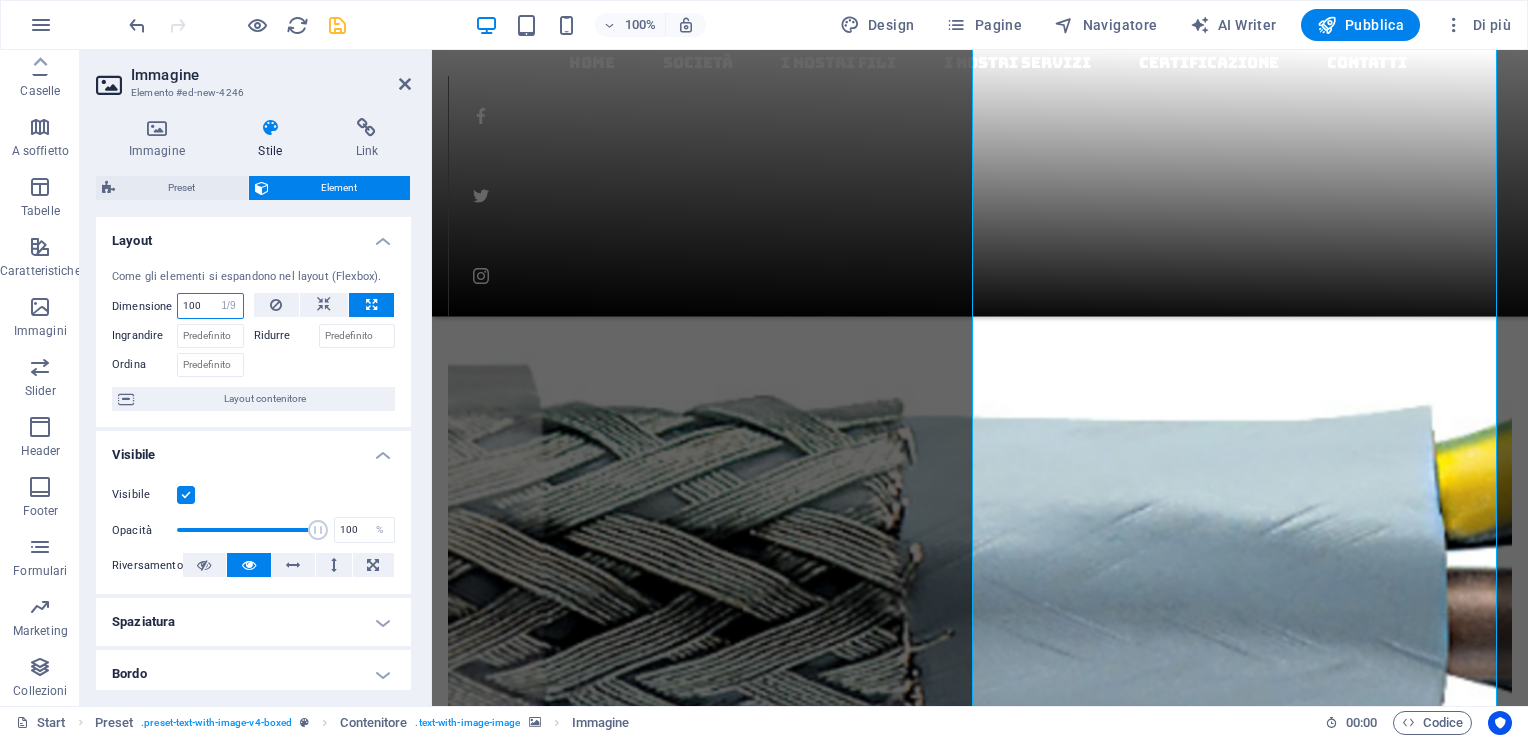 click on "Predefinito automatico px % 1/1 1/2 1/3 1/4 1/5 1/6 1/7 1/8 1/9 1/10" at bounding box center (229, 306) 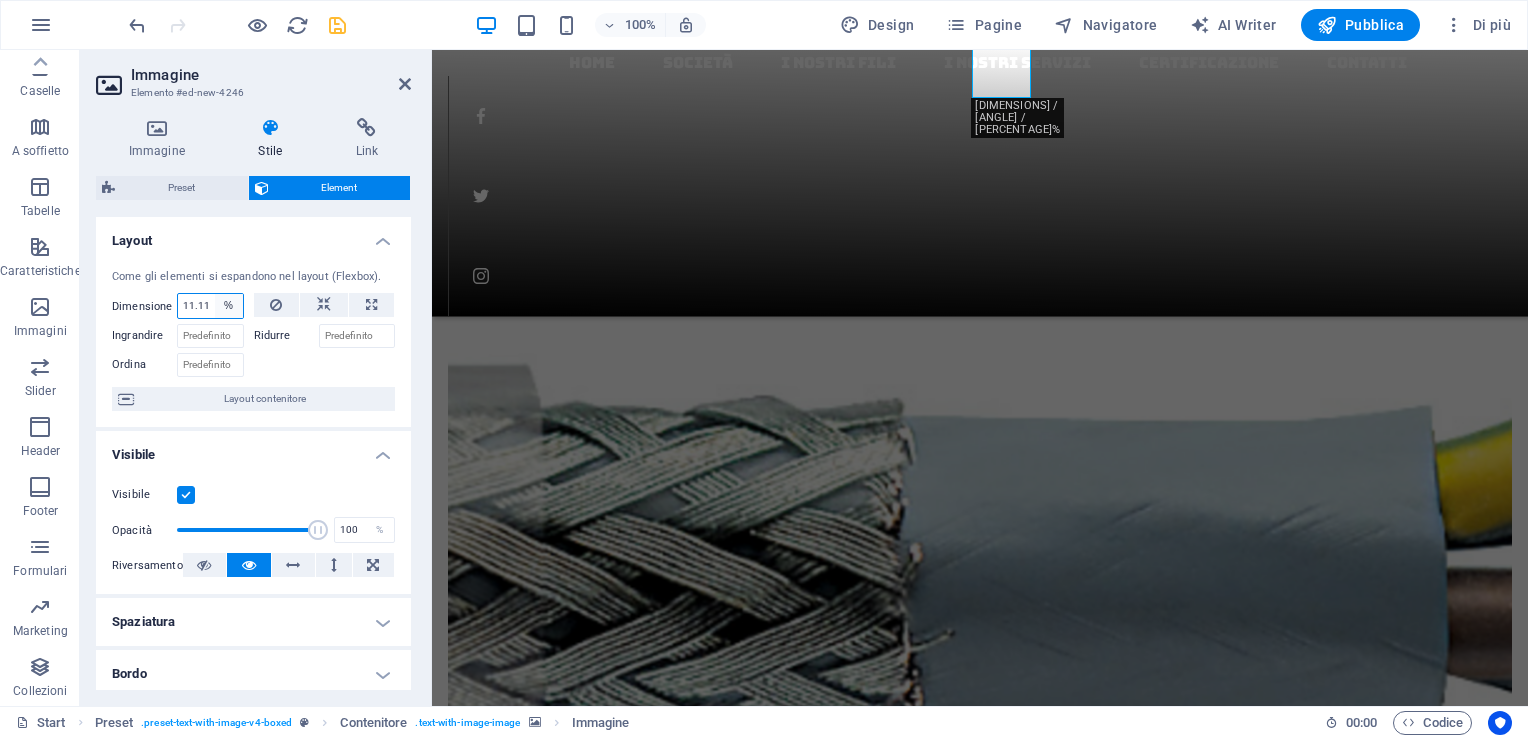 click on "Predefinito automatico px % 1/1 1/2 1/3 1/4 1/5 1/6 1/7 1/8 1/9 1/10" at bounding box center (229, 306) 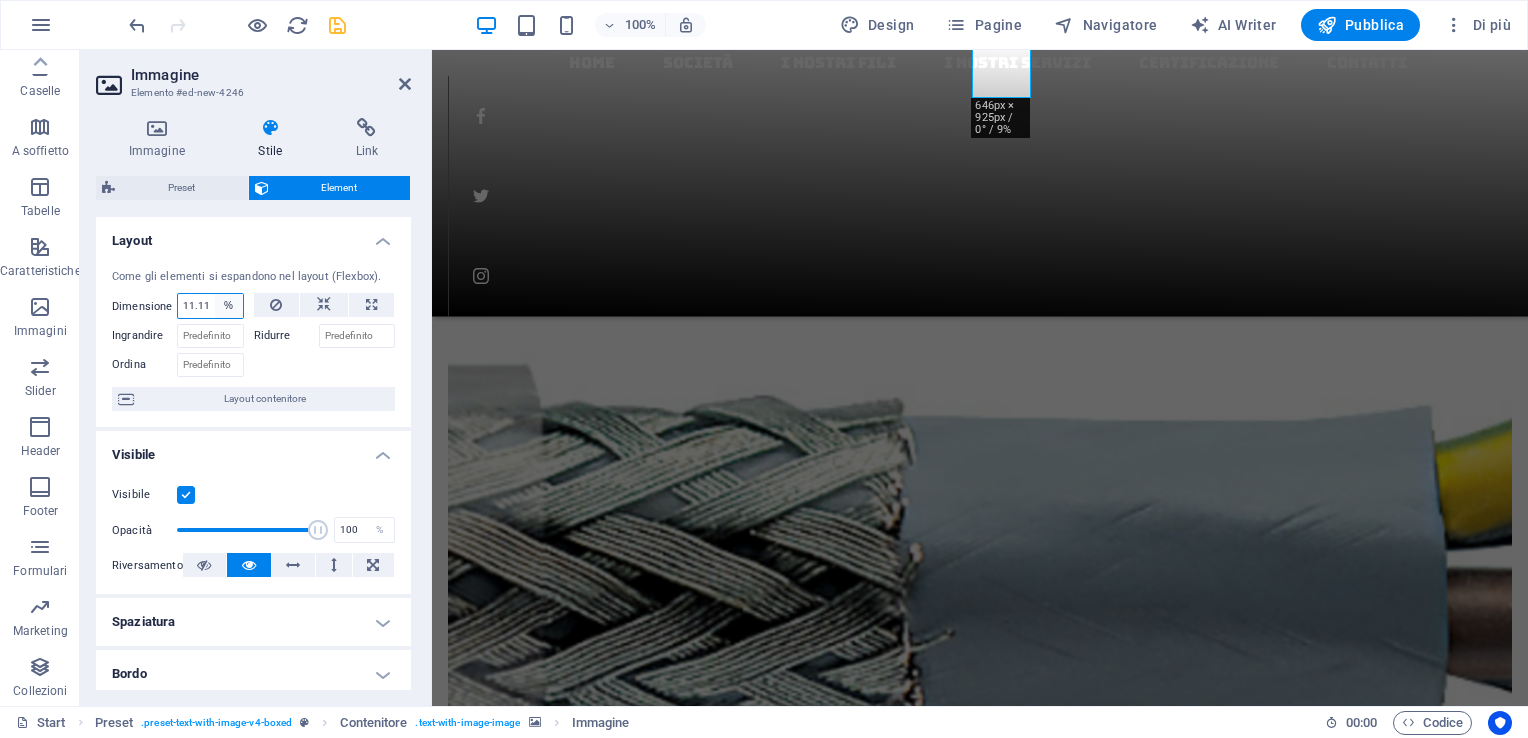 select on "1/2" 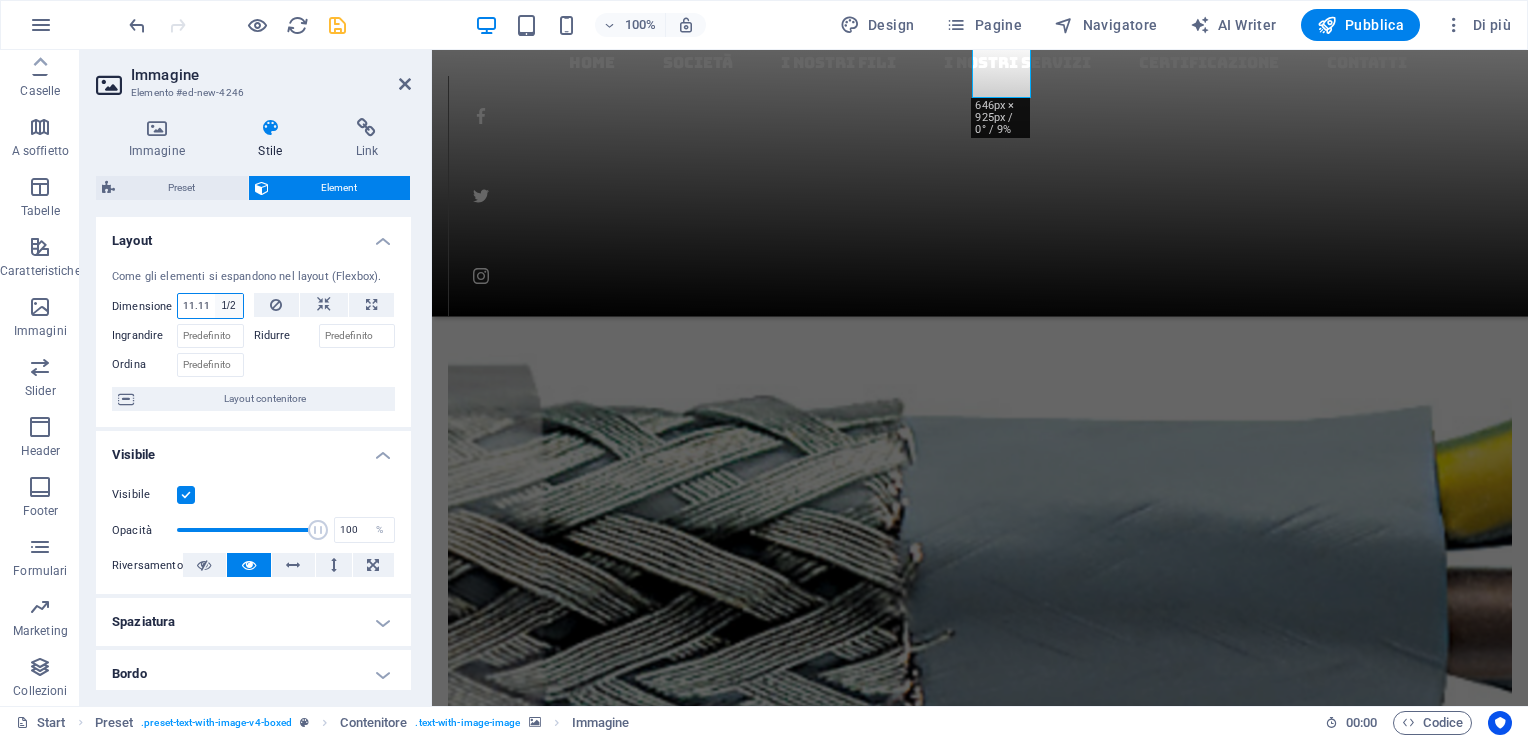 click on "Predefinito automatico px % 1/1 1/2 1/3 1/4 1/5 1/6 1/7 1/8 1/9 1/10" at bounding box center (229, 306) 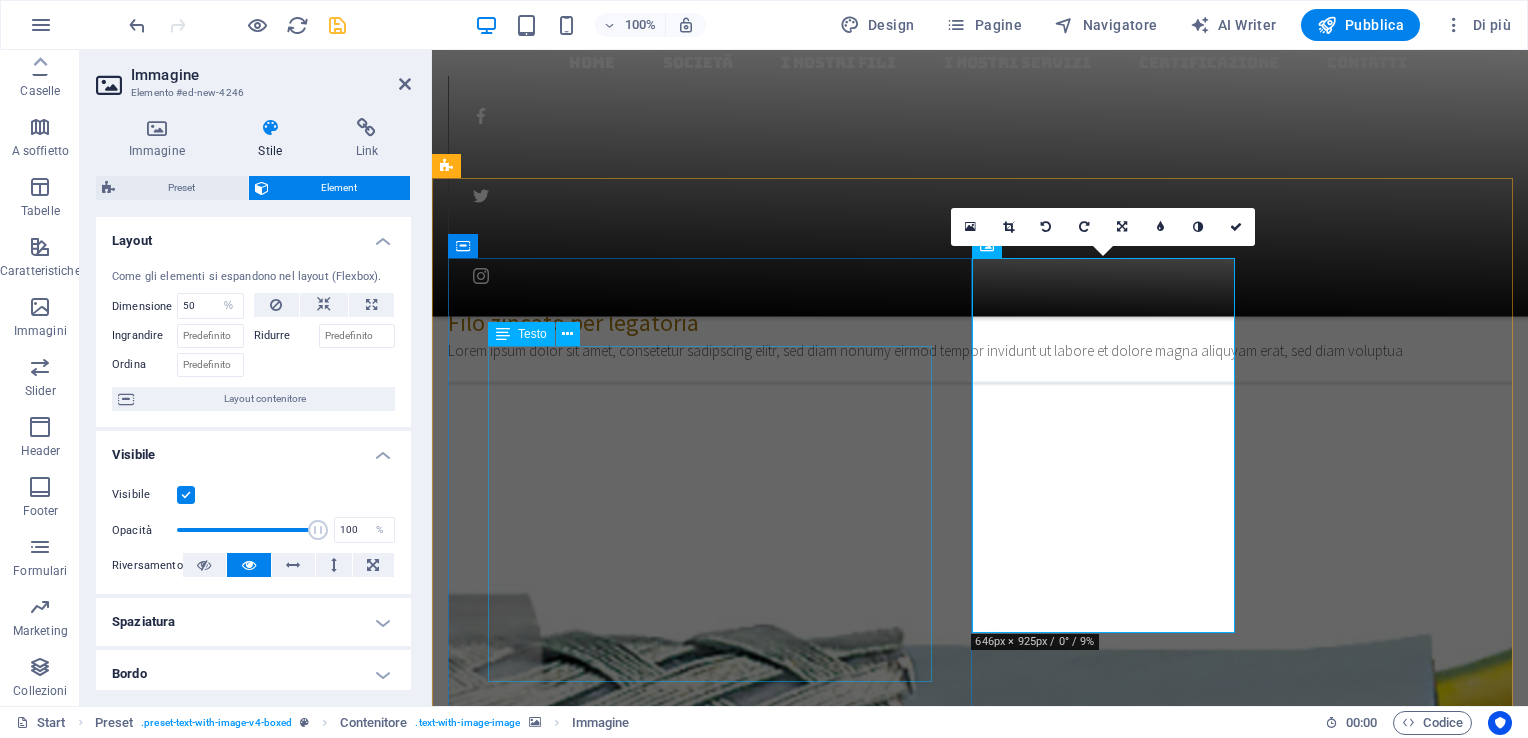 scroll, scrollTop: 2890, scrollLeft: 0, axis: vertical 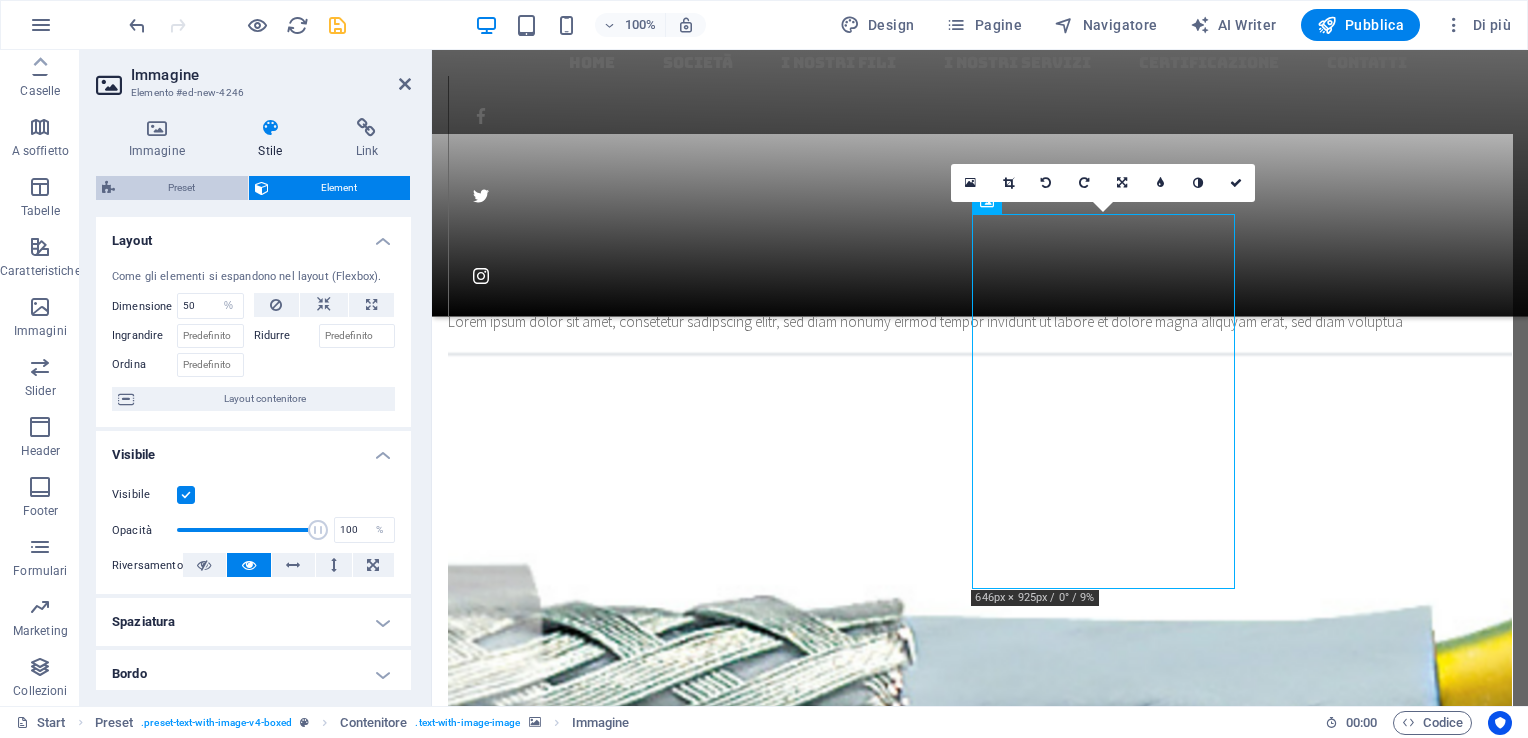 click on "Preset" at bounding box center [181, 188] 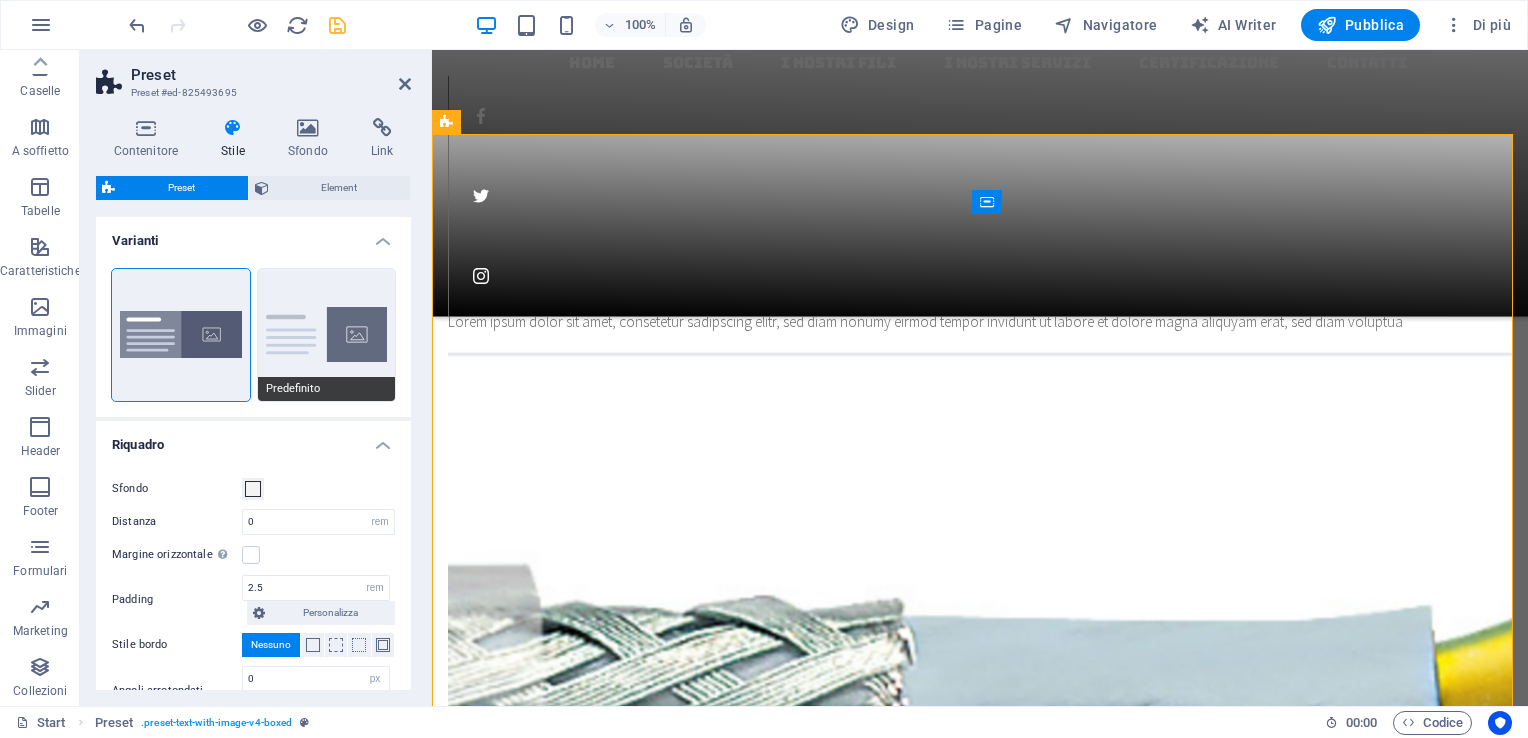 click on "Predefinito" at bounding box center (327, 335) 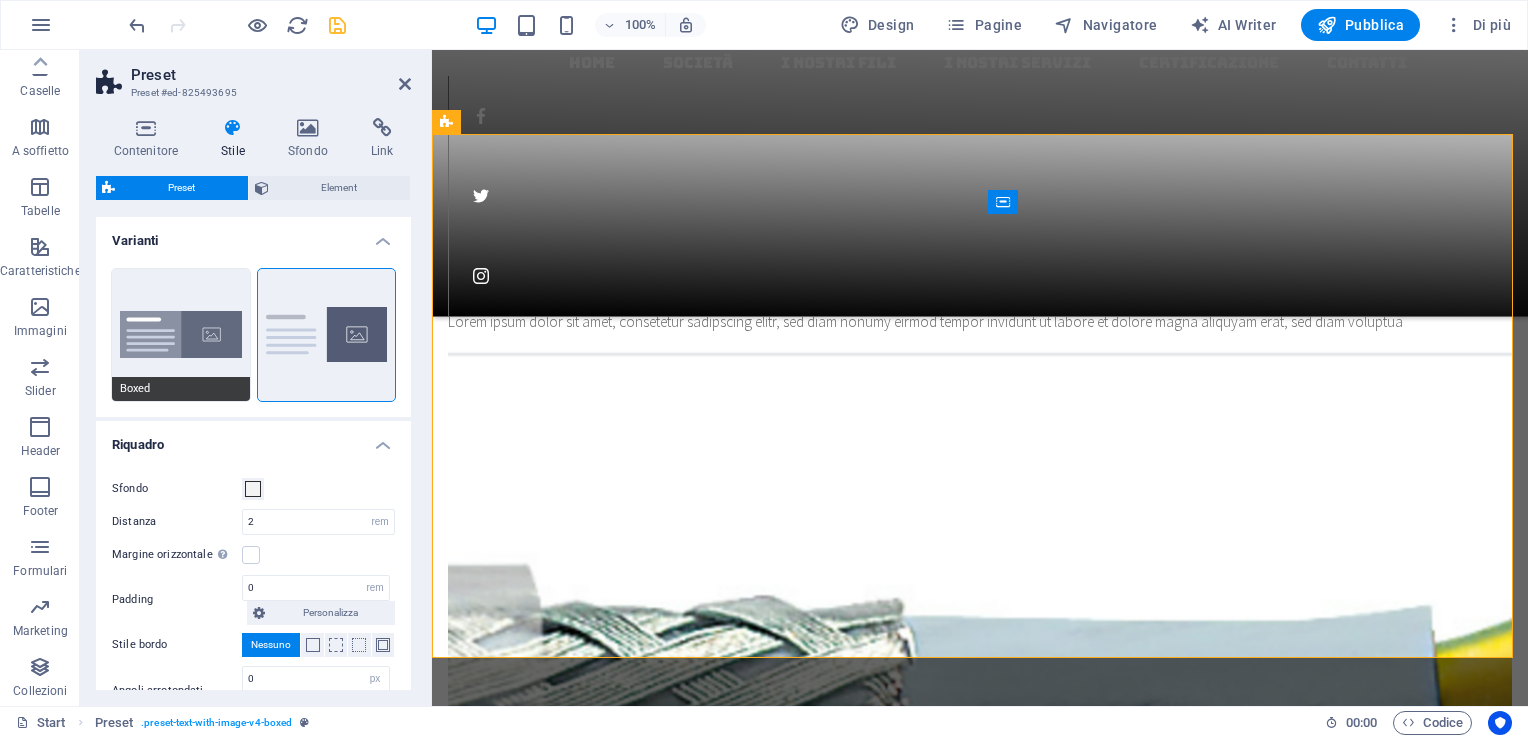 click on "Boxed" at bounding box center [181, 335] 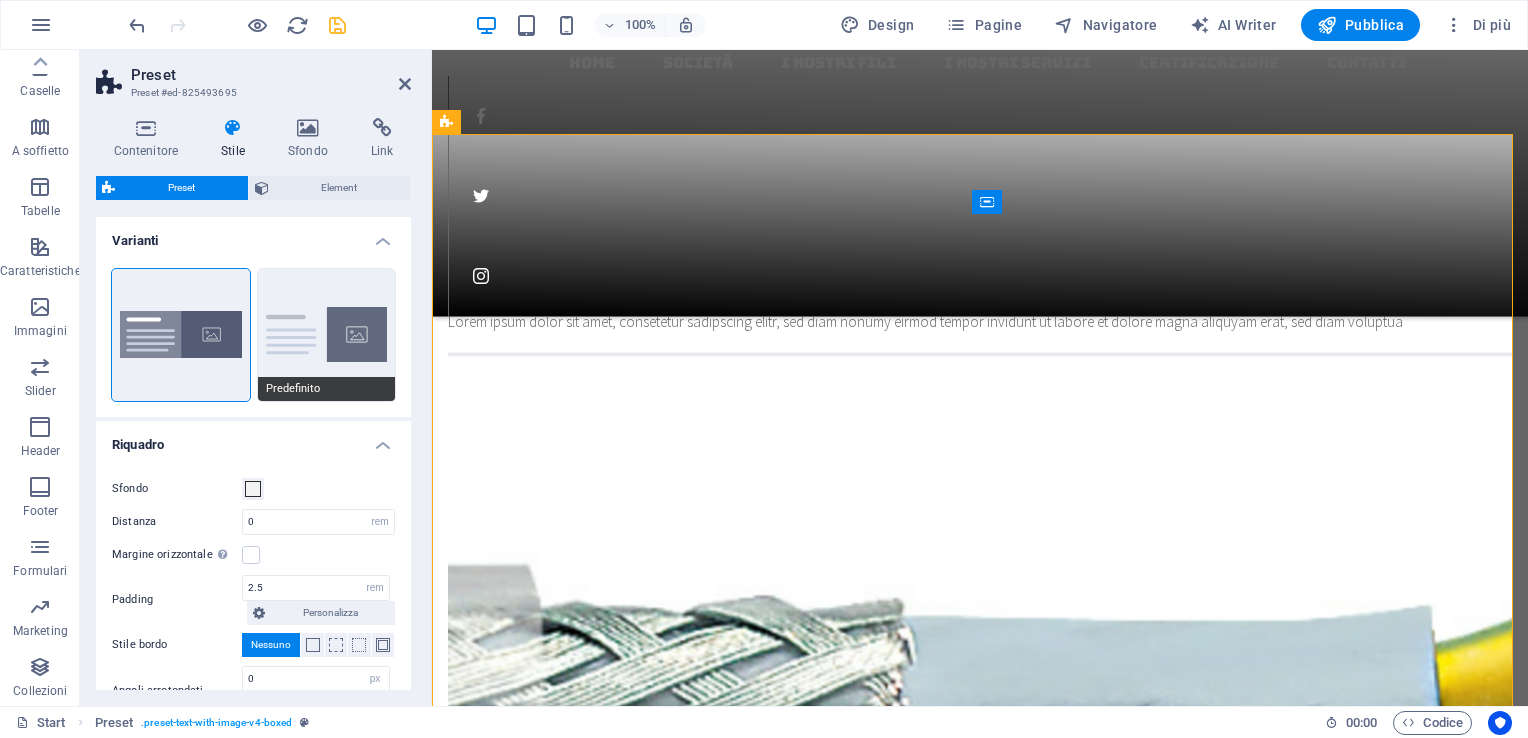 click on "Predefinito" at bounding box center (327, 335) 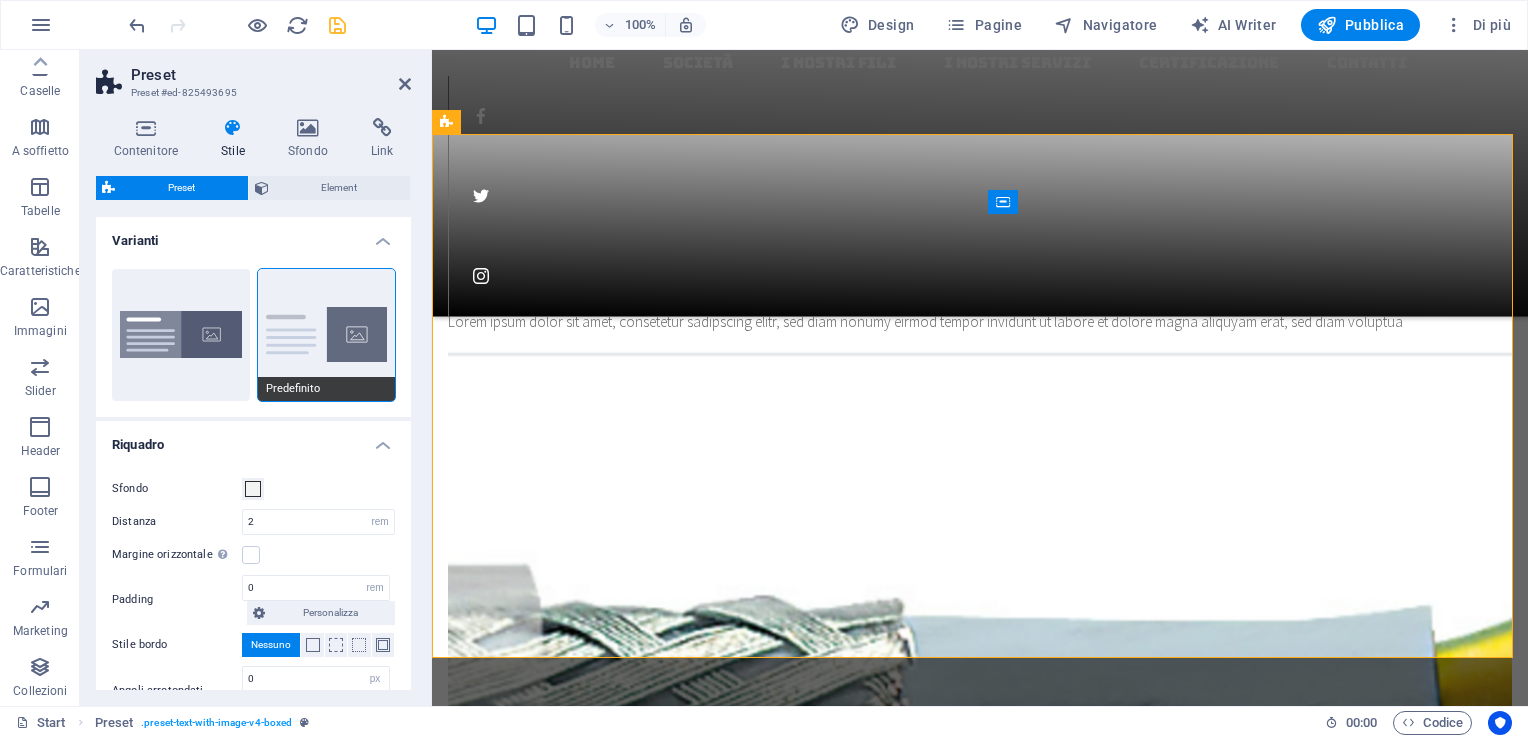 scroll, scrollTop: 200, scrollLeft: 0, axis: vertical 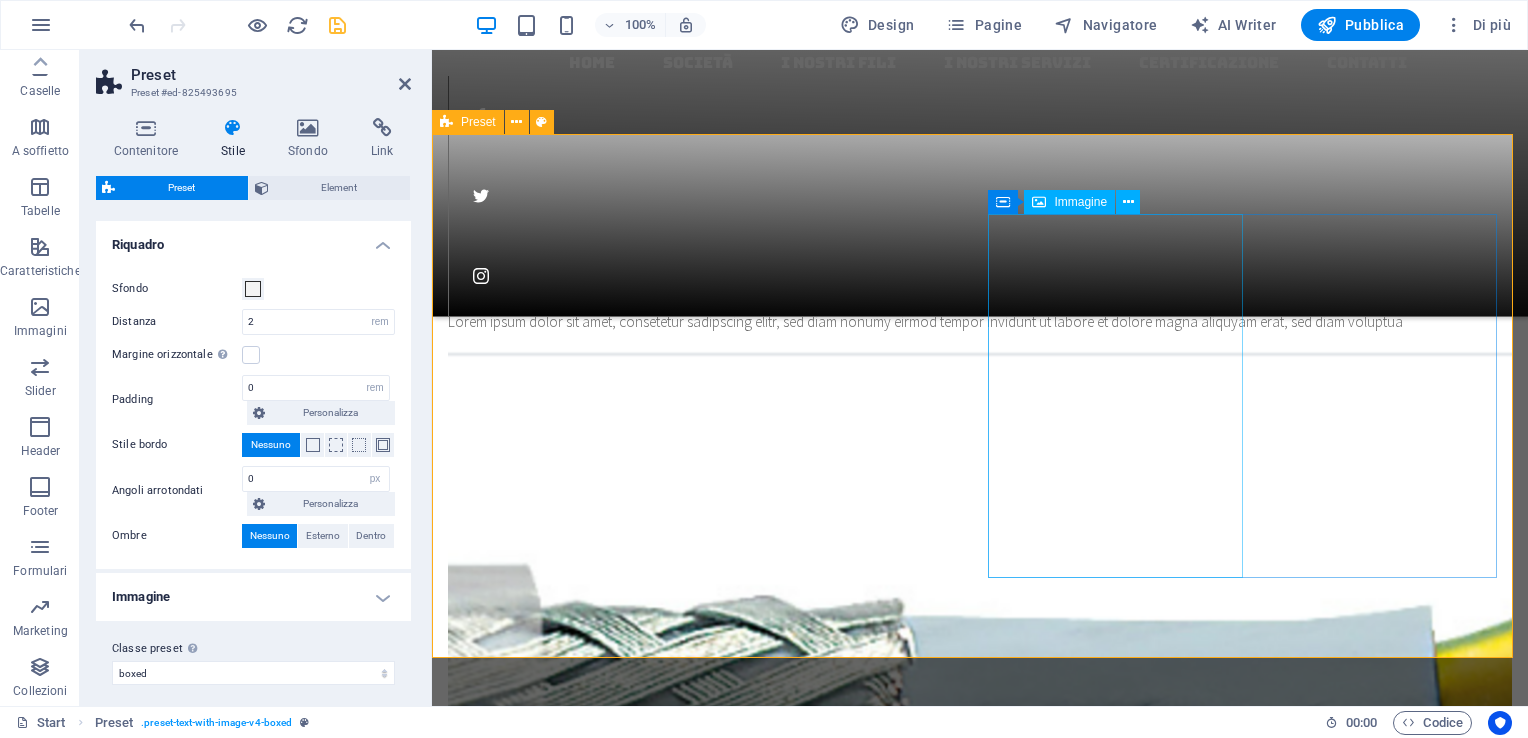 click at bounding box center [980, 8647] 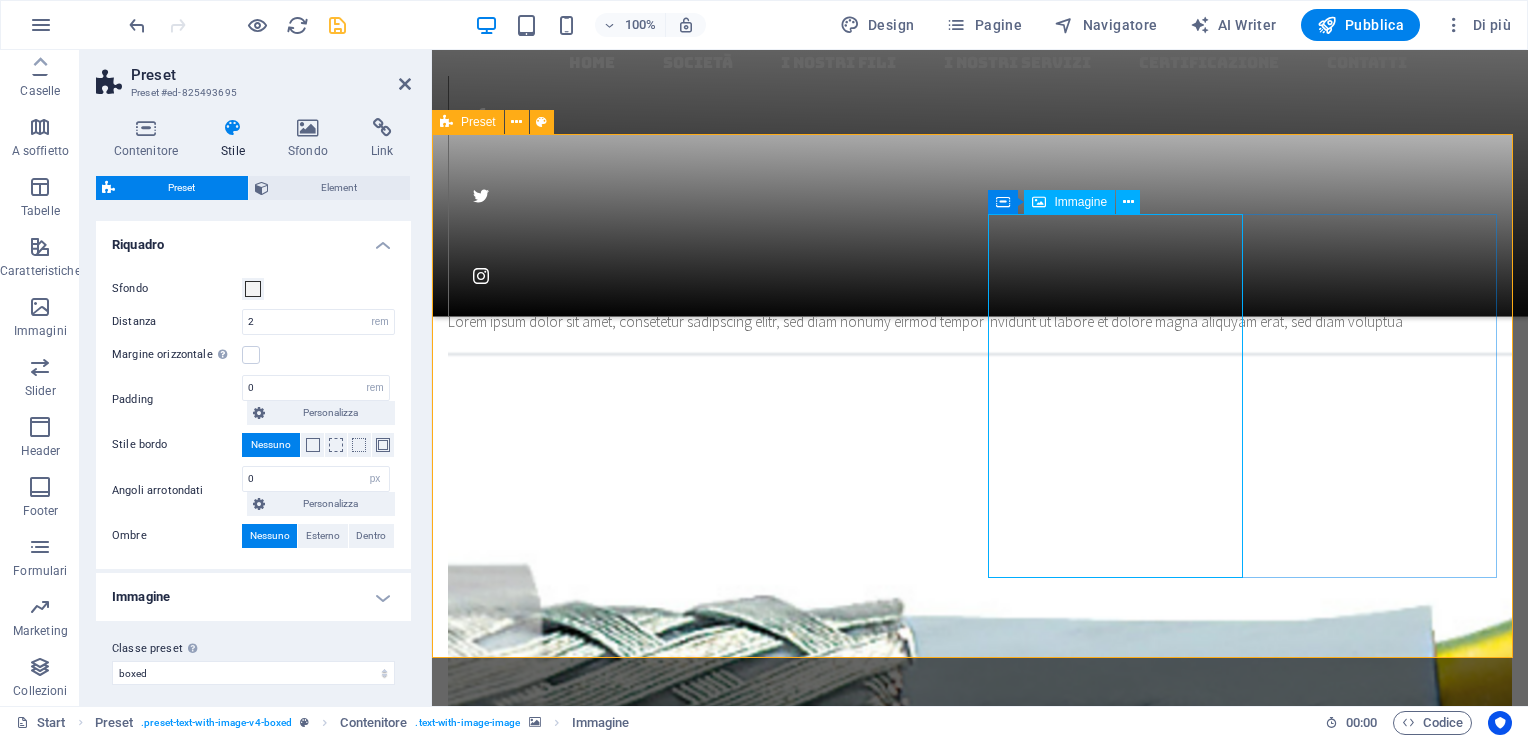 click on "Immagine" at bounding box center [1080, 202] 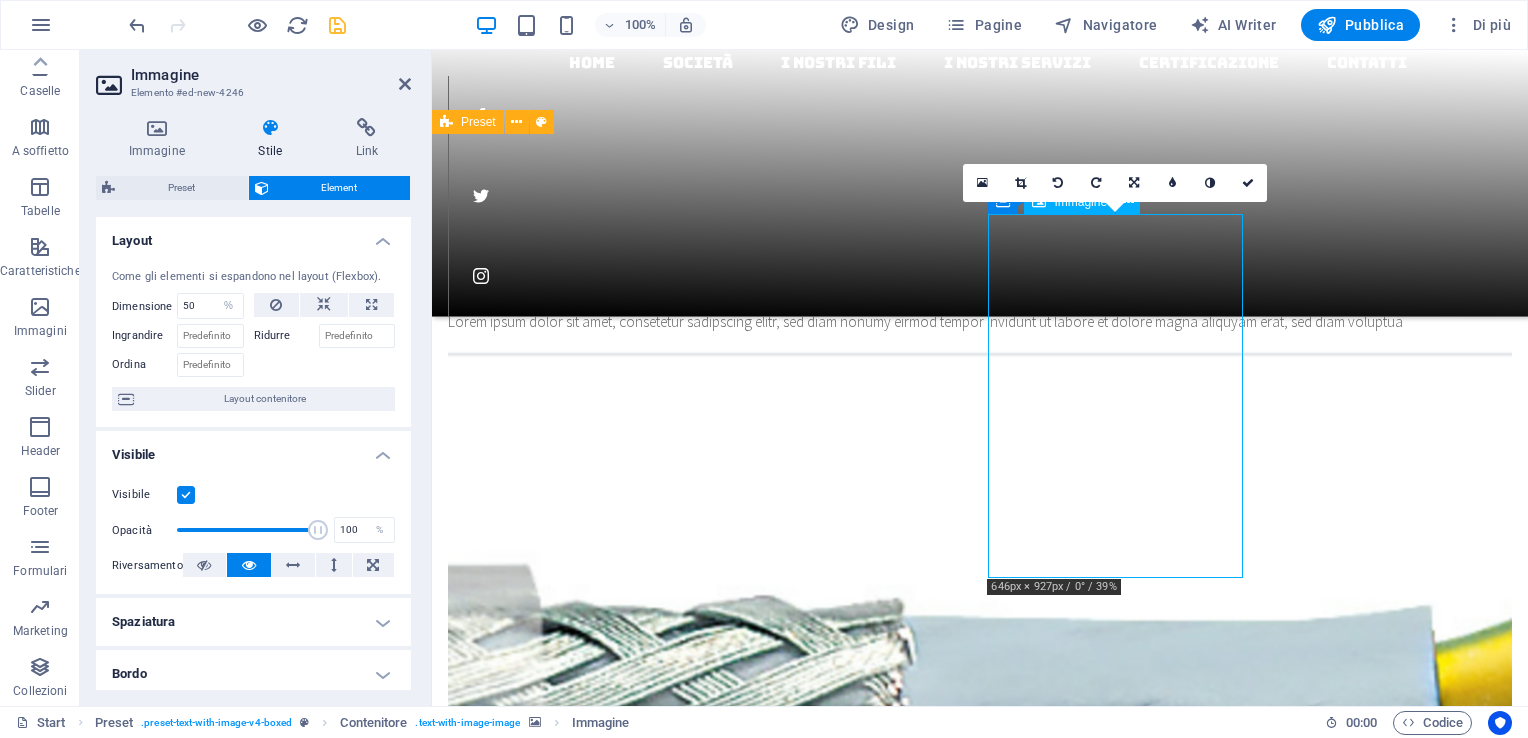 drag, startPoint x: 1164, startPoint y: 369, endPoint x: 1220, endPoint y: 372, distance: 56.0803 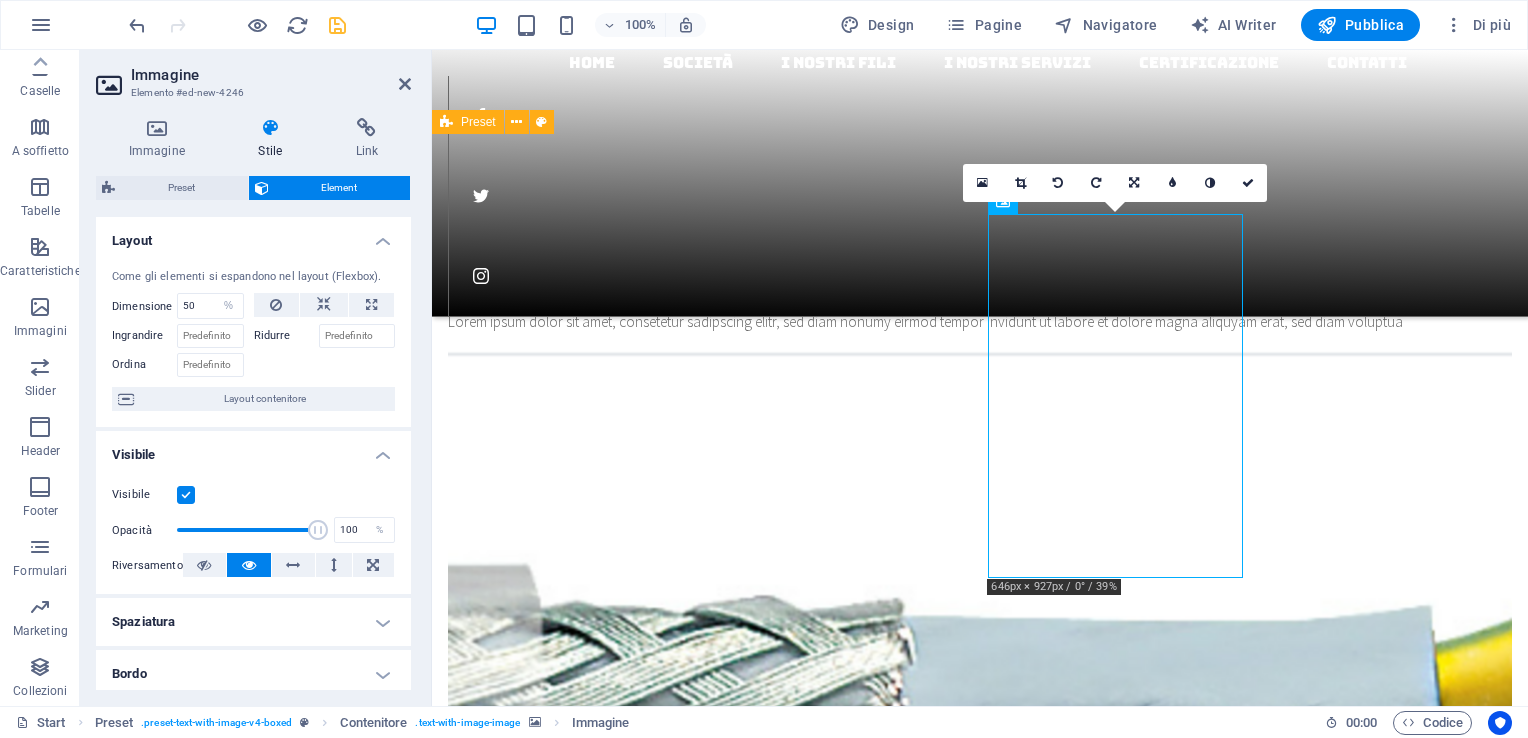 drag, startPoint x: 1164, startPoint y: 349, endPoint x: 1272, endPoint y: 350, distance: 108.00463 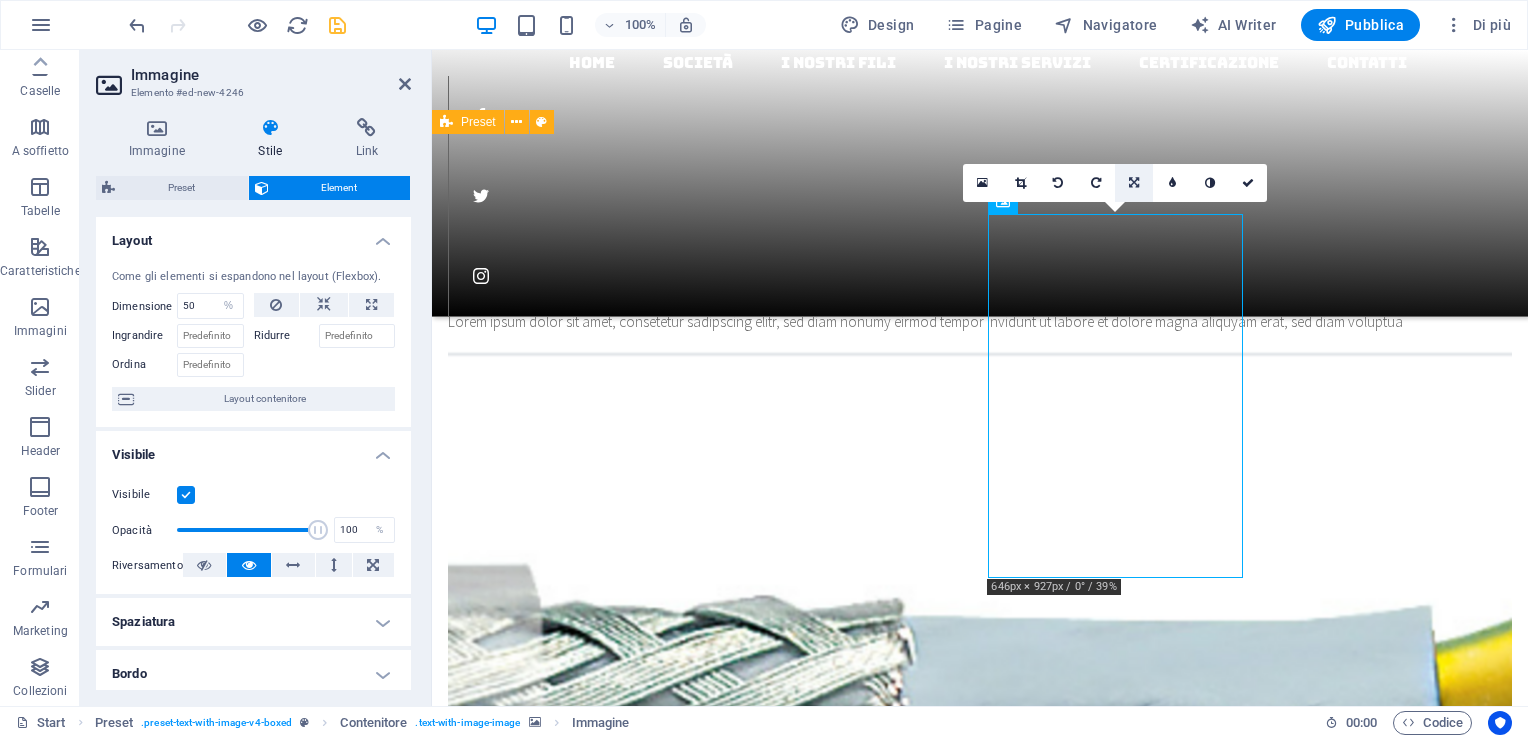 click at bounding box center (1134, 183) 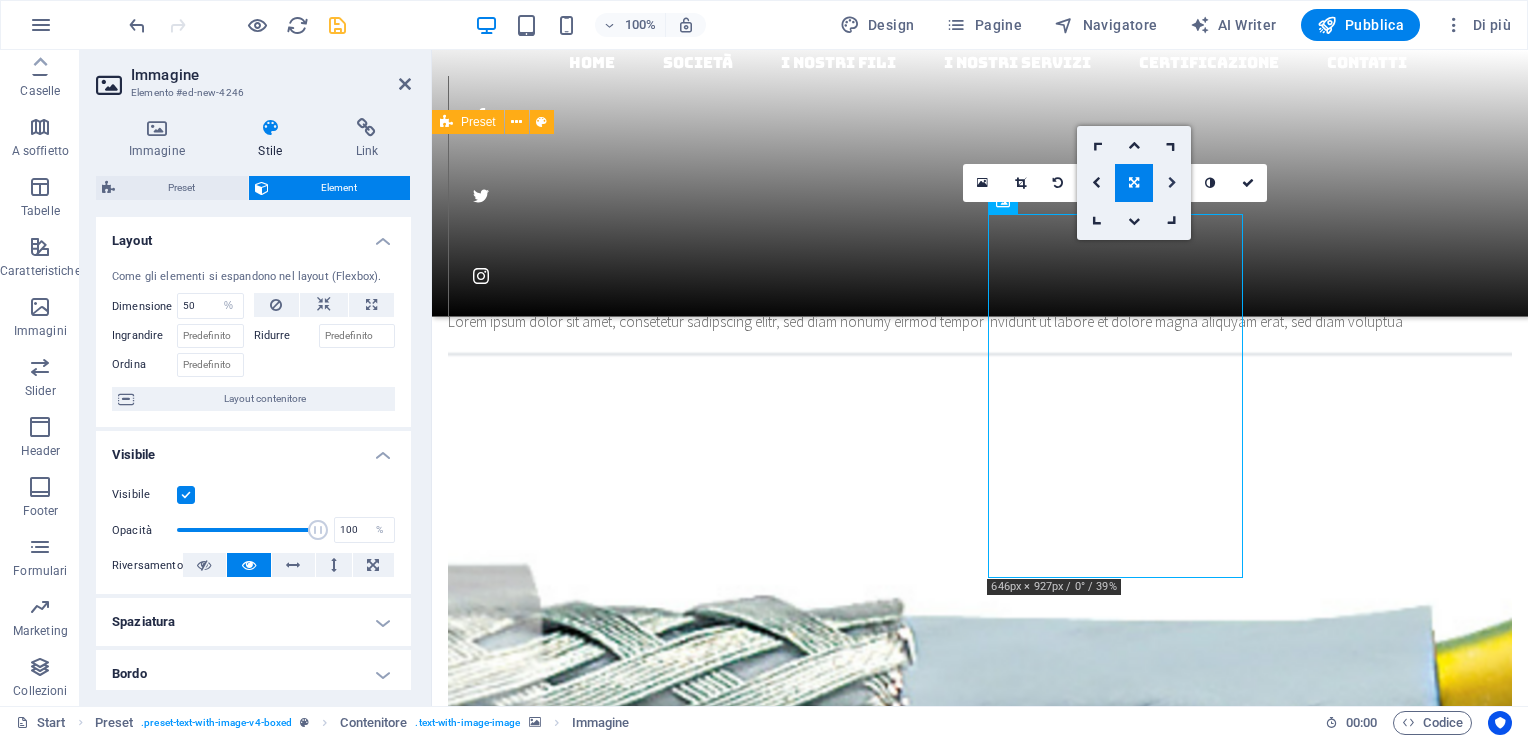 click at bounding box center (1172, 183) 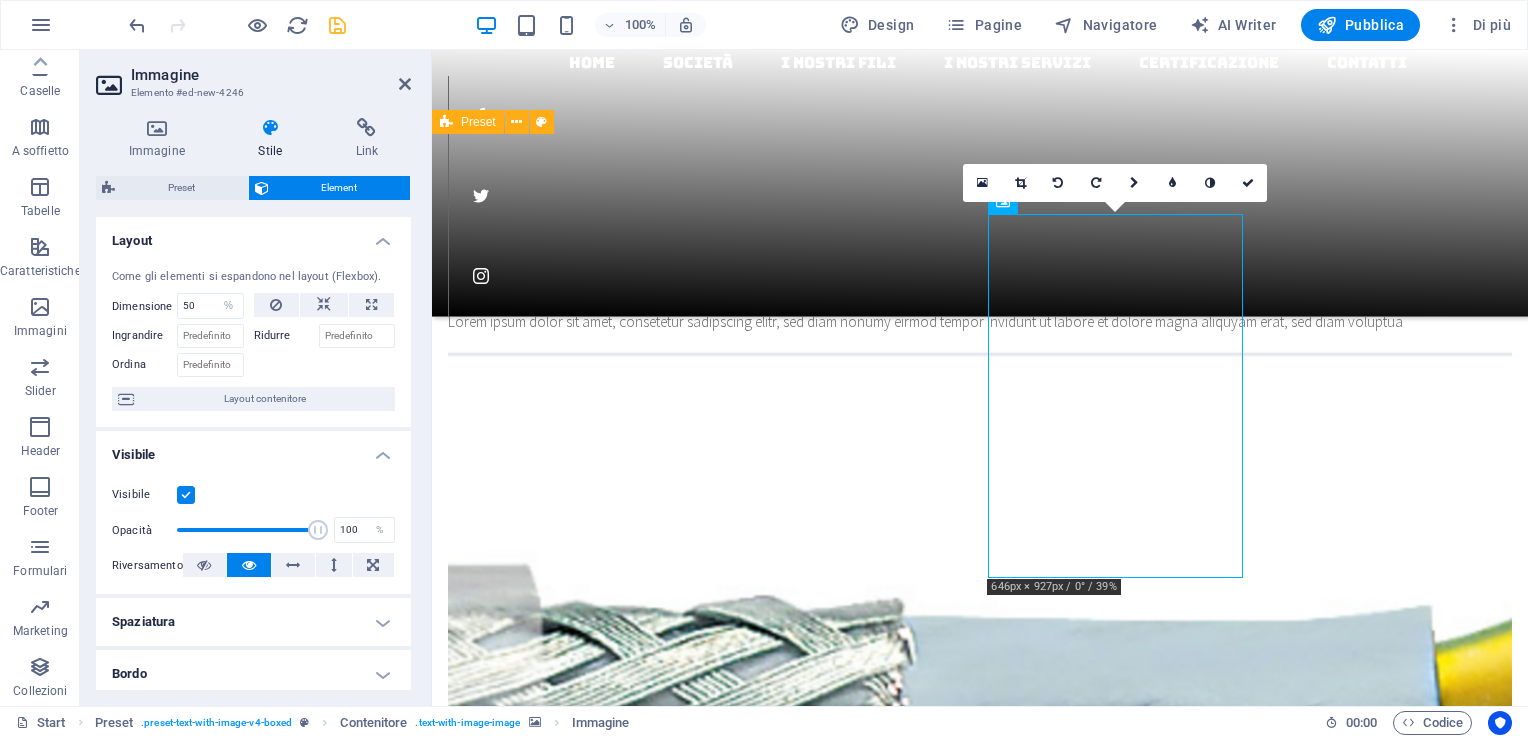 click at bounding box center [1134, 183] 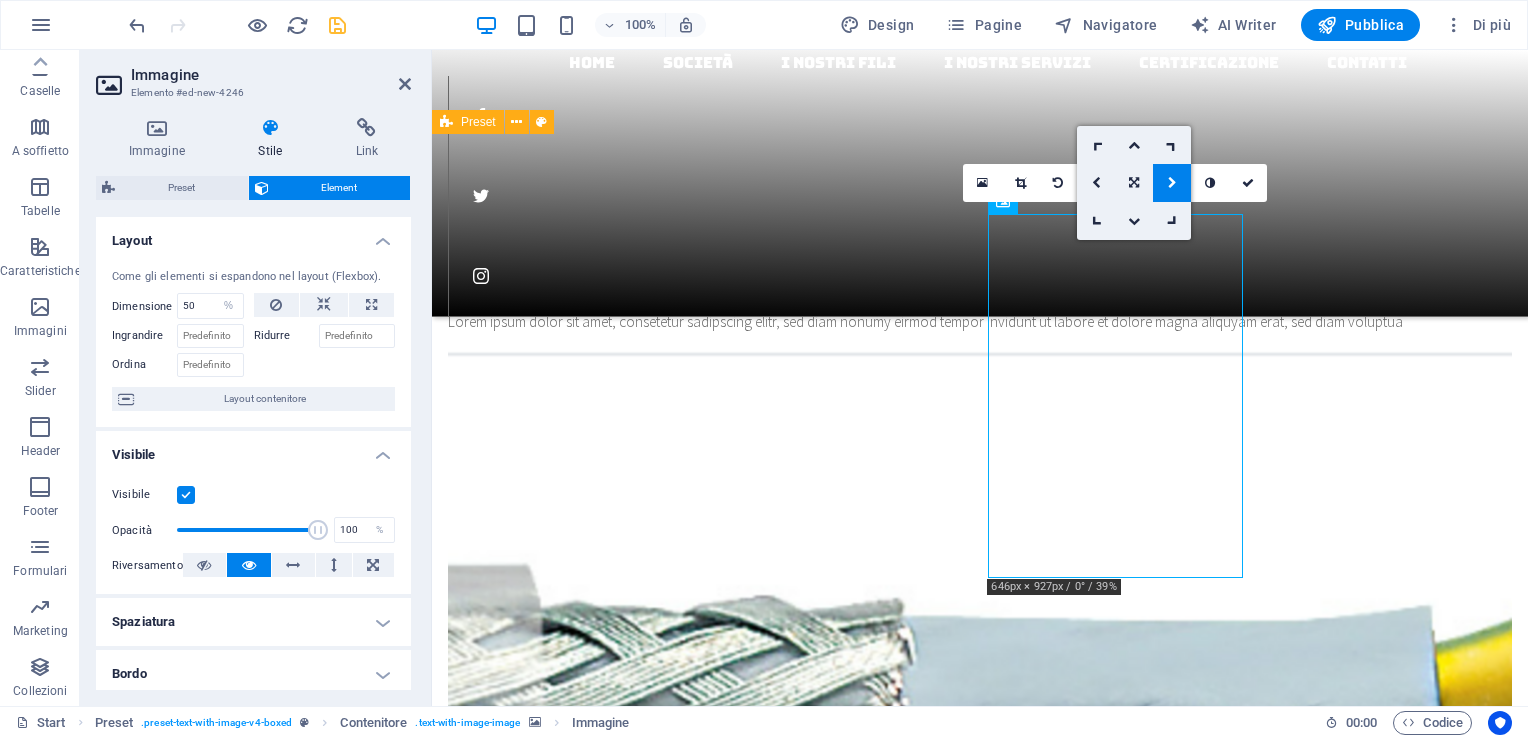 click at bounding box center (1172, 183) 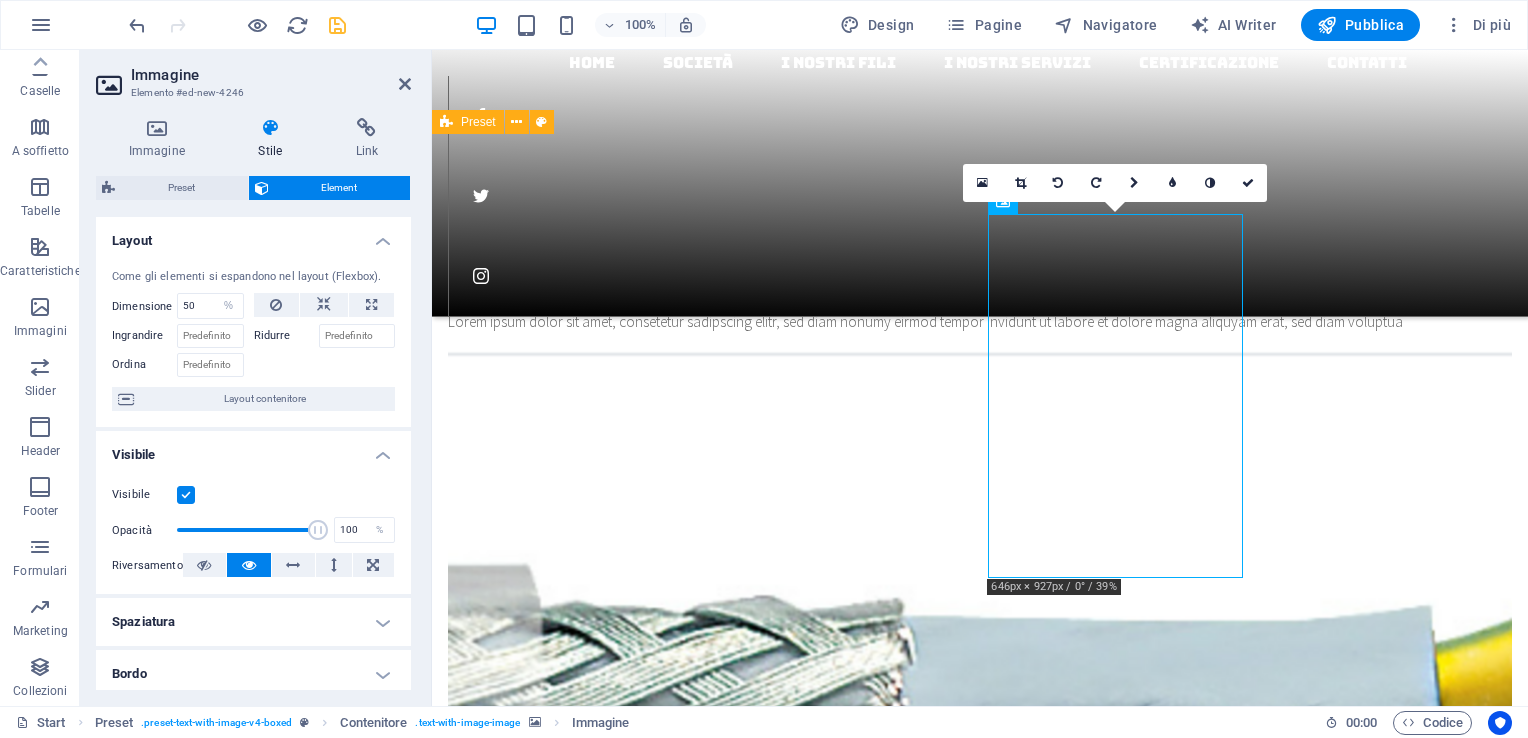 click at bounding box center (1134, 183) 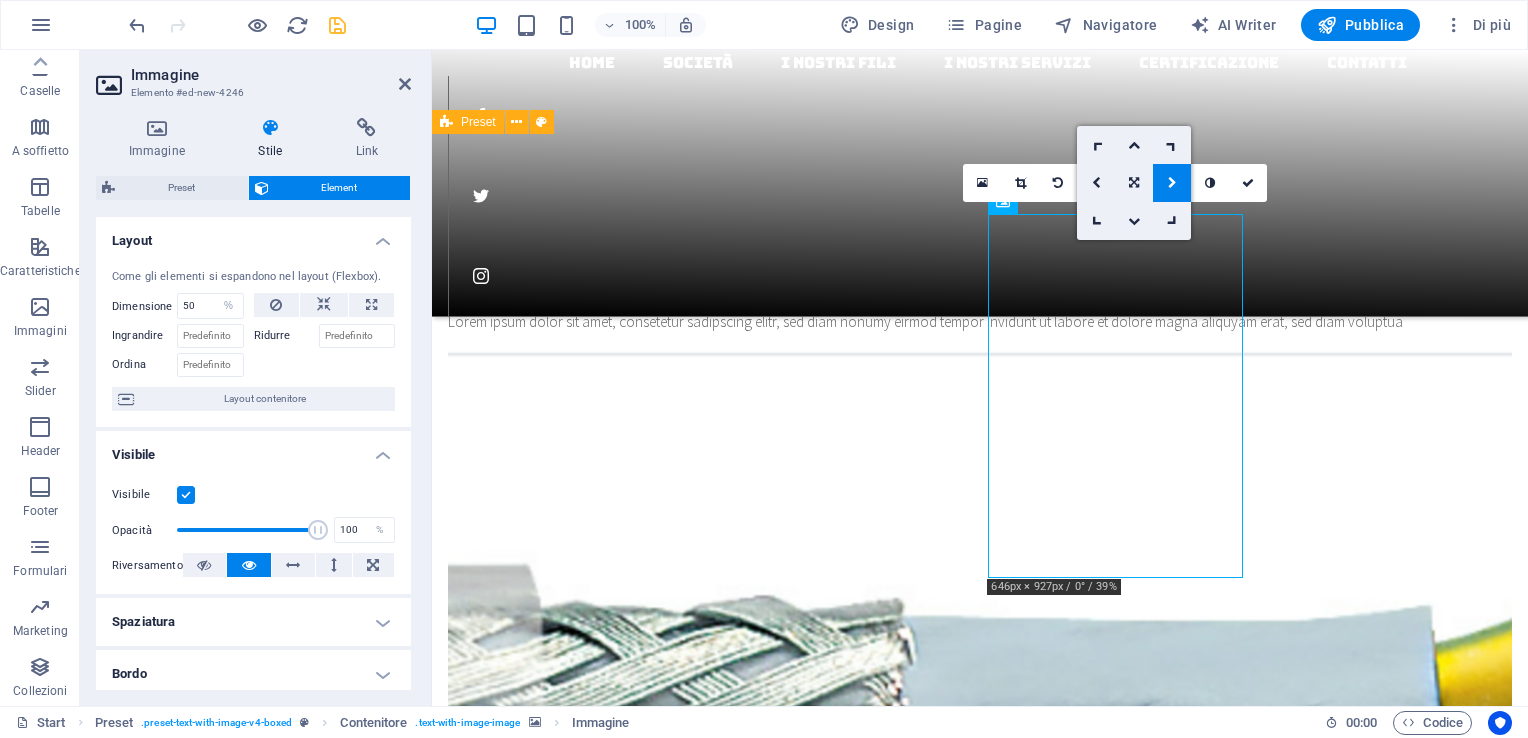 drag, startPoint x: 1172, startPoint y: 356, endPoint x: 1236, endPoint y: 337, distance: 66.760765 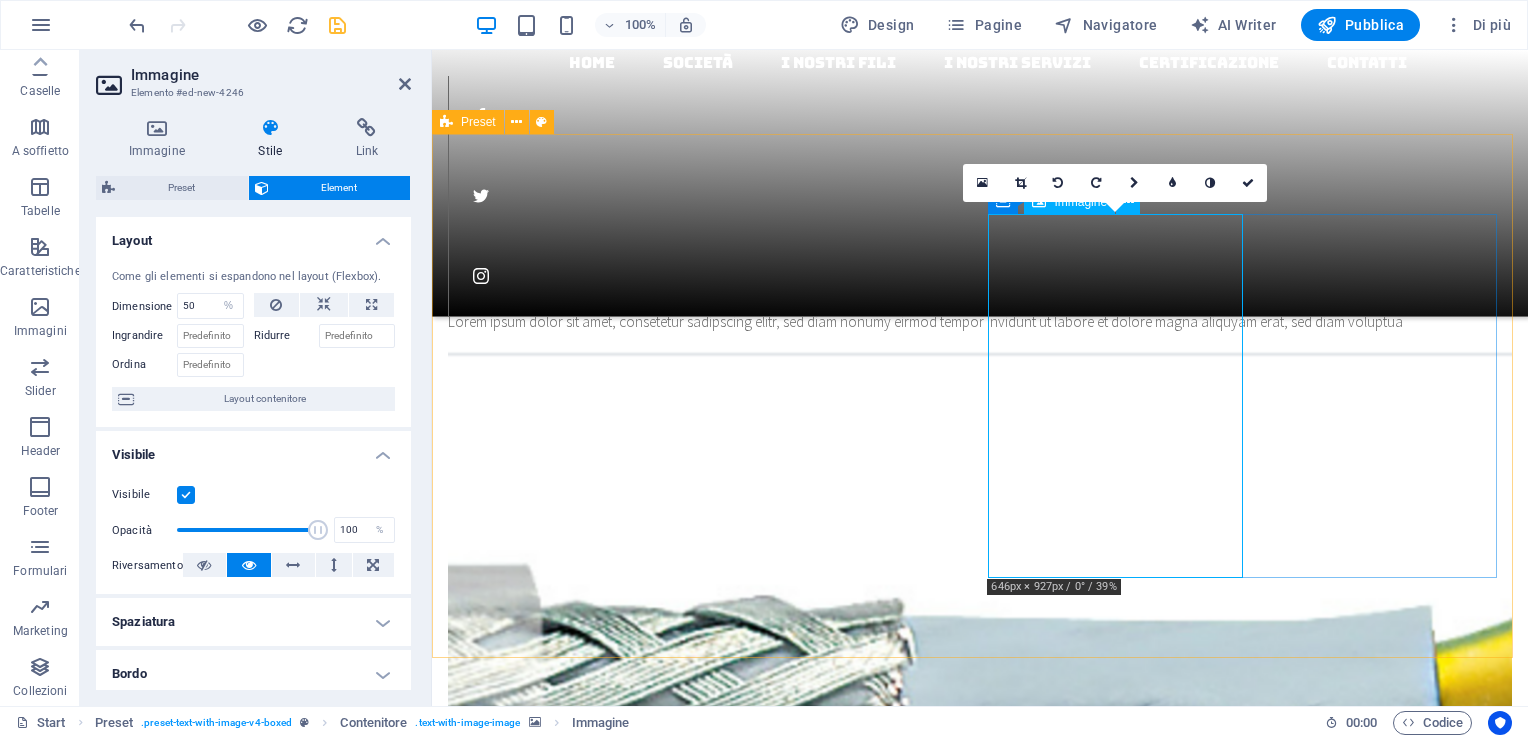 click at bounding box center [980, 8647] 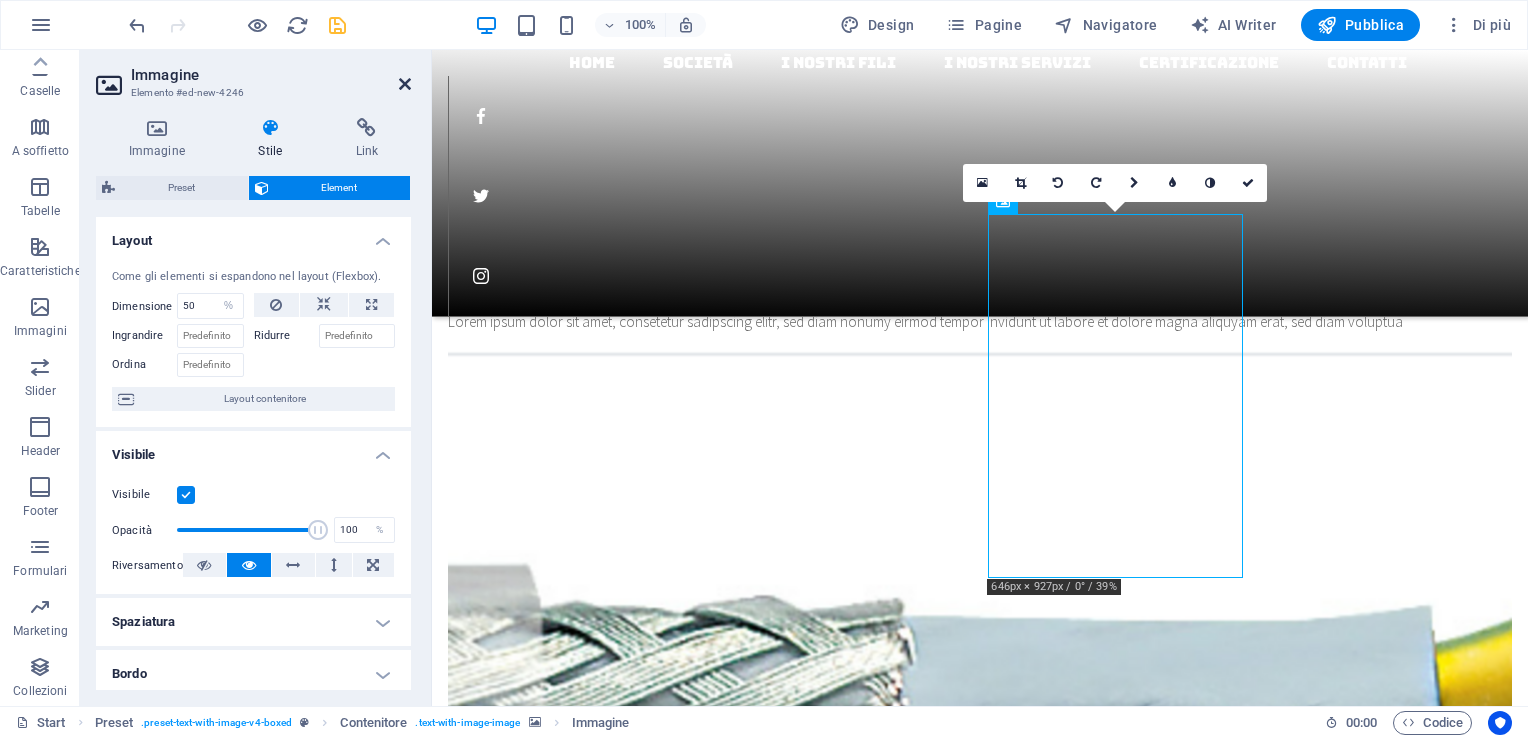 click at bounding box center (405, 84) 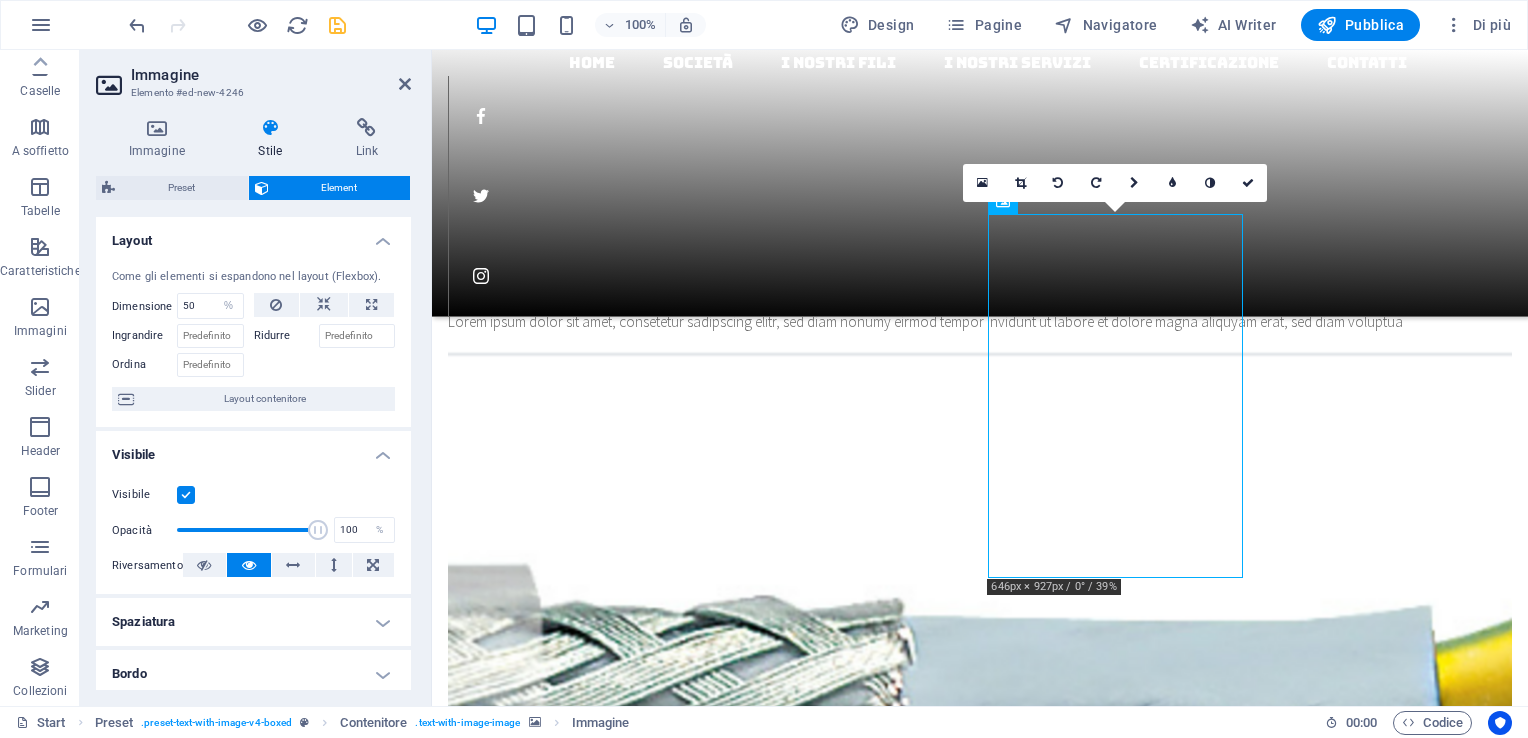scroll, scrollTop: 2900, scrollLeft: 0, axis: vertical 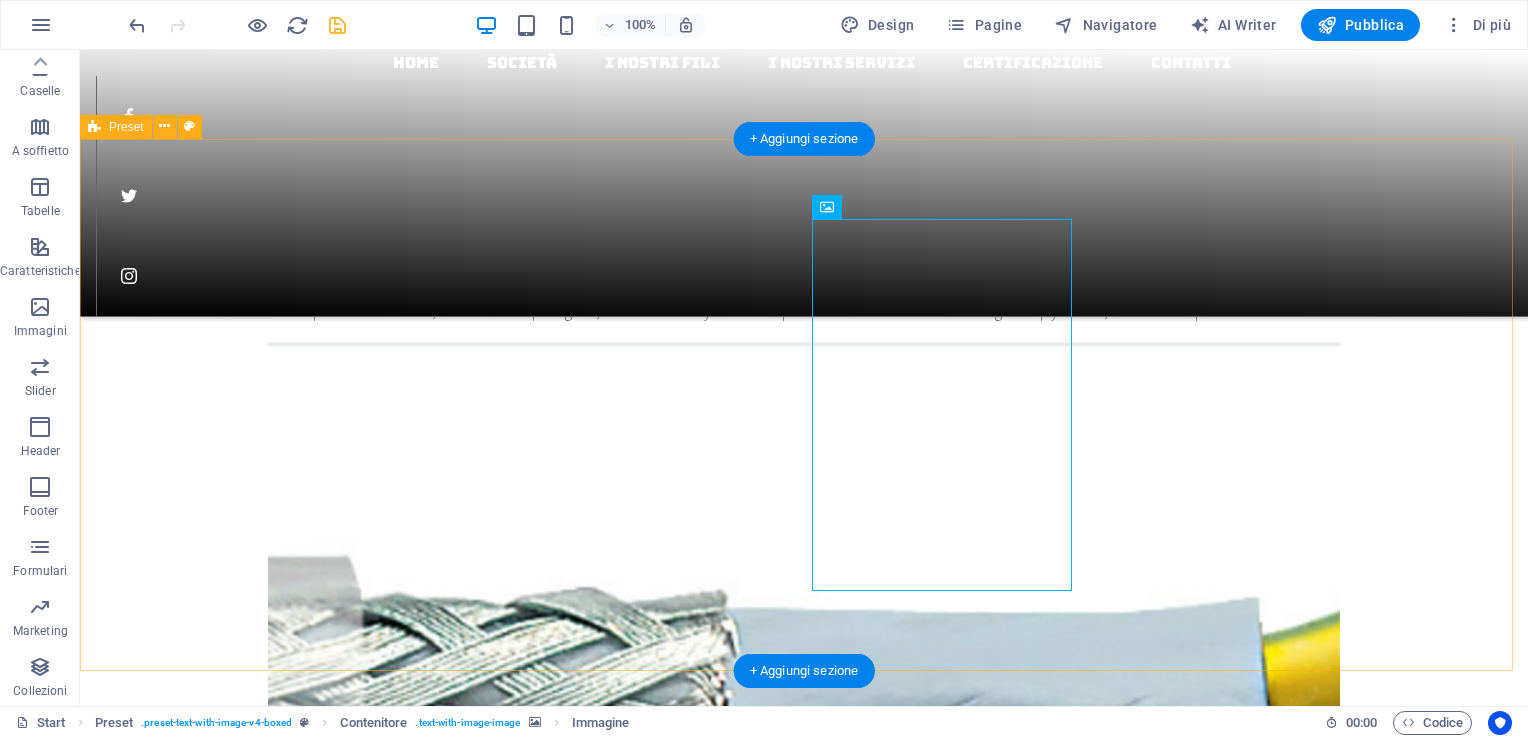 click on "CERTIFICAZIONE Il Sistema di Gestione della Qualità è certificato seconda la normativa UNI EN ISO 9001:2015 e può contare su una organizzazione aziendale orientata alla qualità ed impegnata a soddisfare le specifiche richieste del cliente, nel rispetto delle procedure e delle istruzioni operative codificate nel Manuale della Qualità. La qualità del nostro prodotto finale è assicurata da un'accurata selezione dei nostri fornitori e dall'impiego nella fase produttiva di materiale certificato, di macchinari moderni e personale qualificato. A garanzie della qualità delle sue forniture, [COMPANY] ha attivato una serie di accurate verifiche sia sulla materia prima utilizzata che sul prodotto finito." at bounding box center (804, 8632) 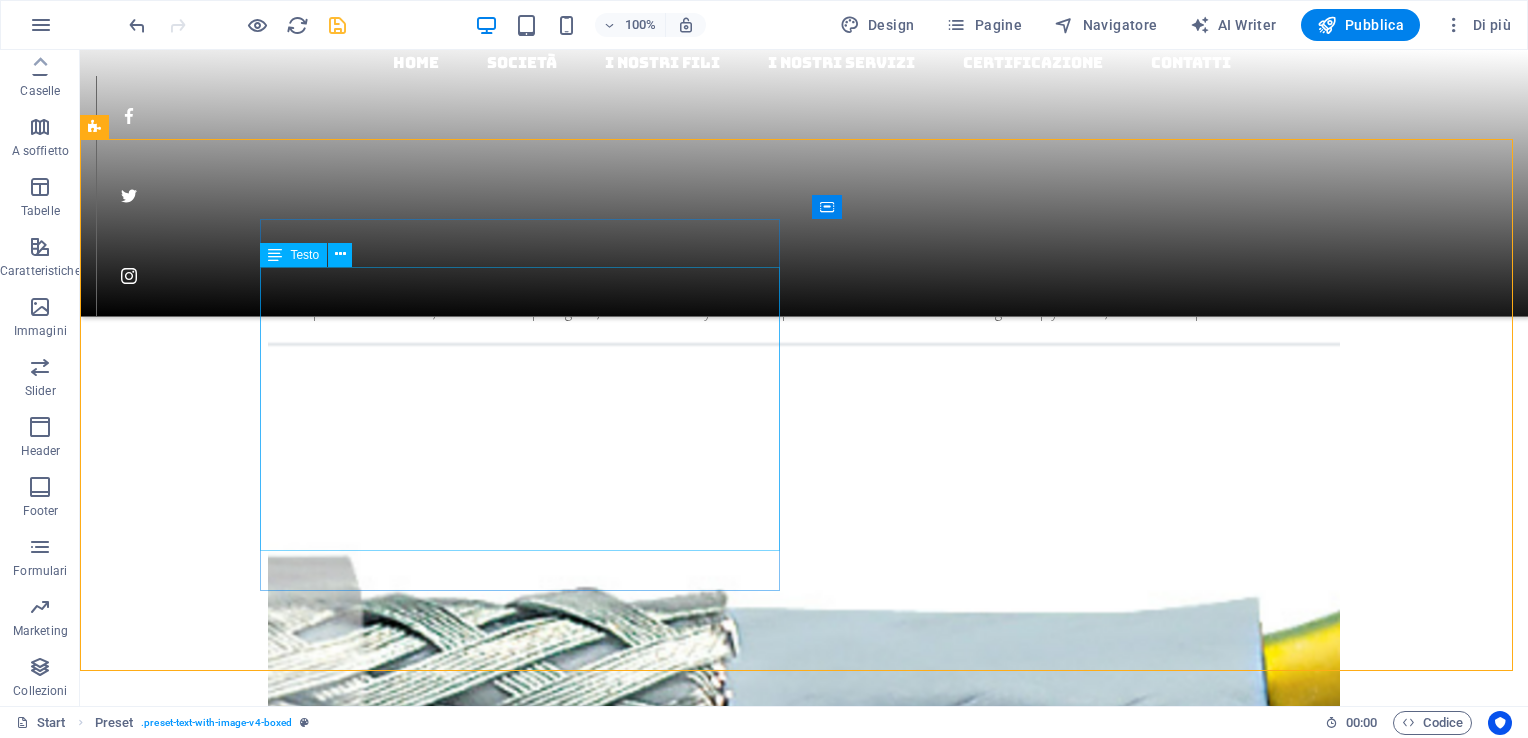 click on "Testo" at bounding box center (304, 255) 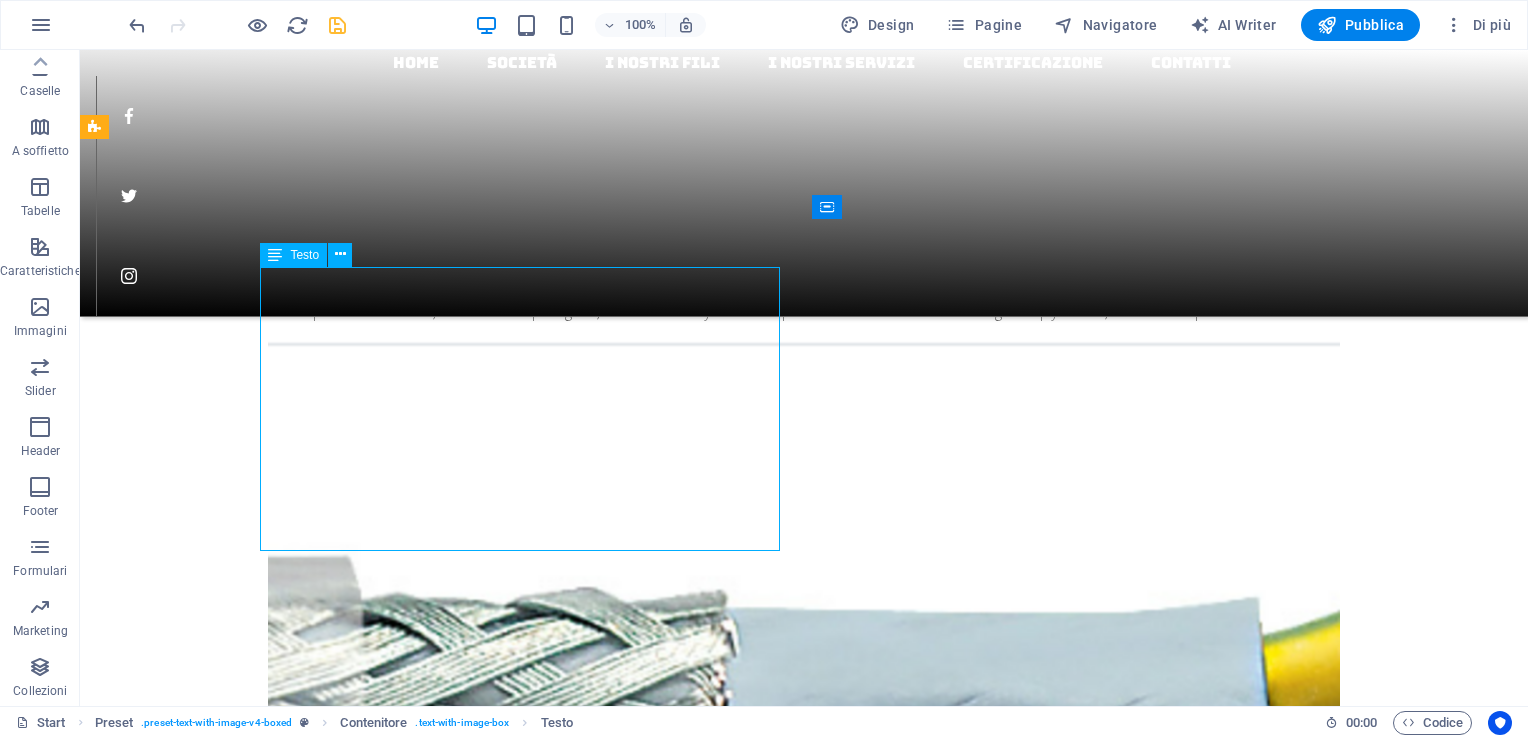 click on "Testo" at bounding box center (304, 255) 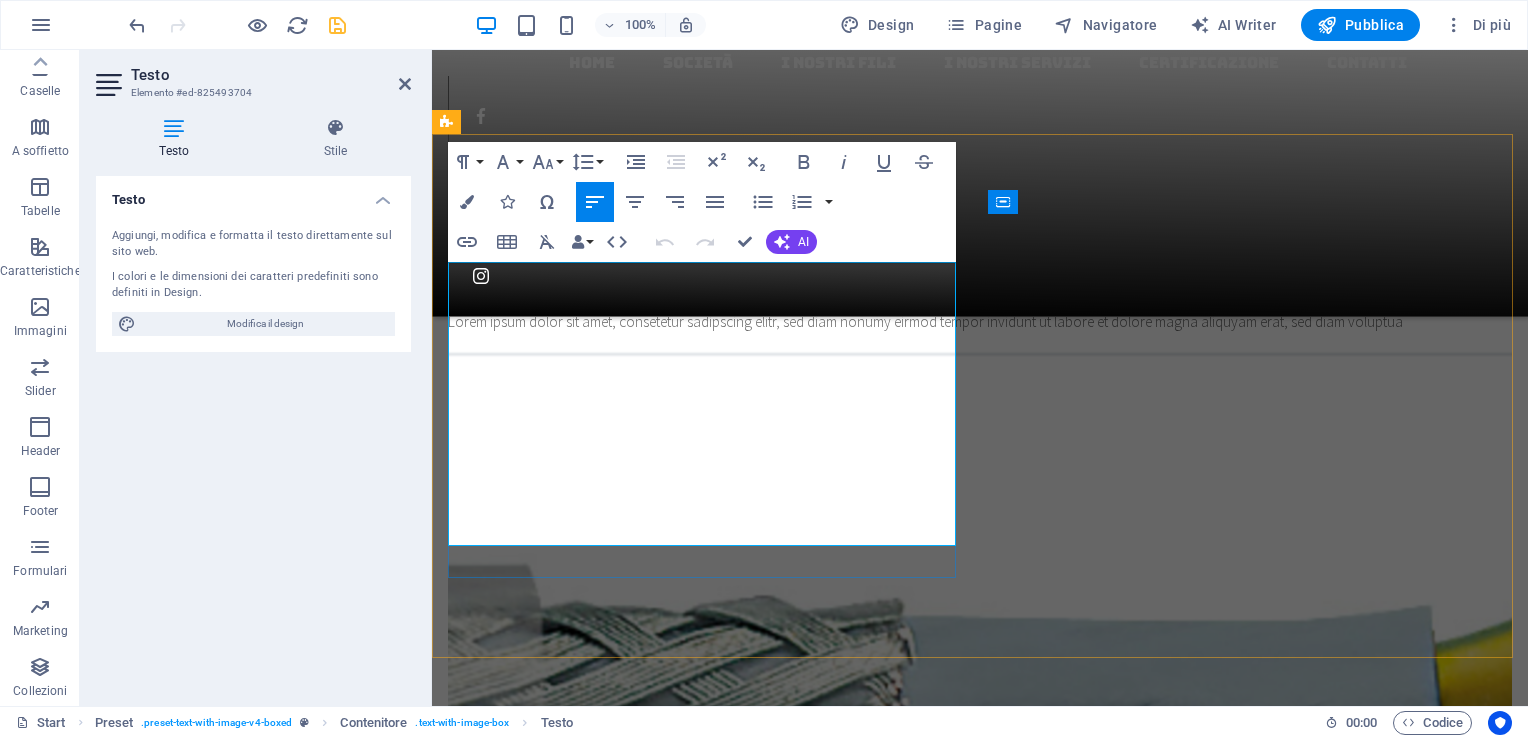 click on "A garanzie della qualità delle sue forniture, [COMPANY] ha attivato una serie di accurate verifiche sia sulla materia prima utilizzata che sul prodotto finito." at bounding box center (980, 7470) 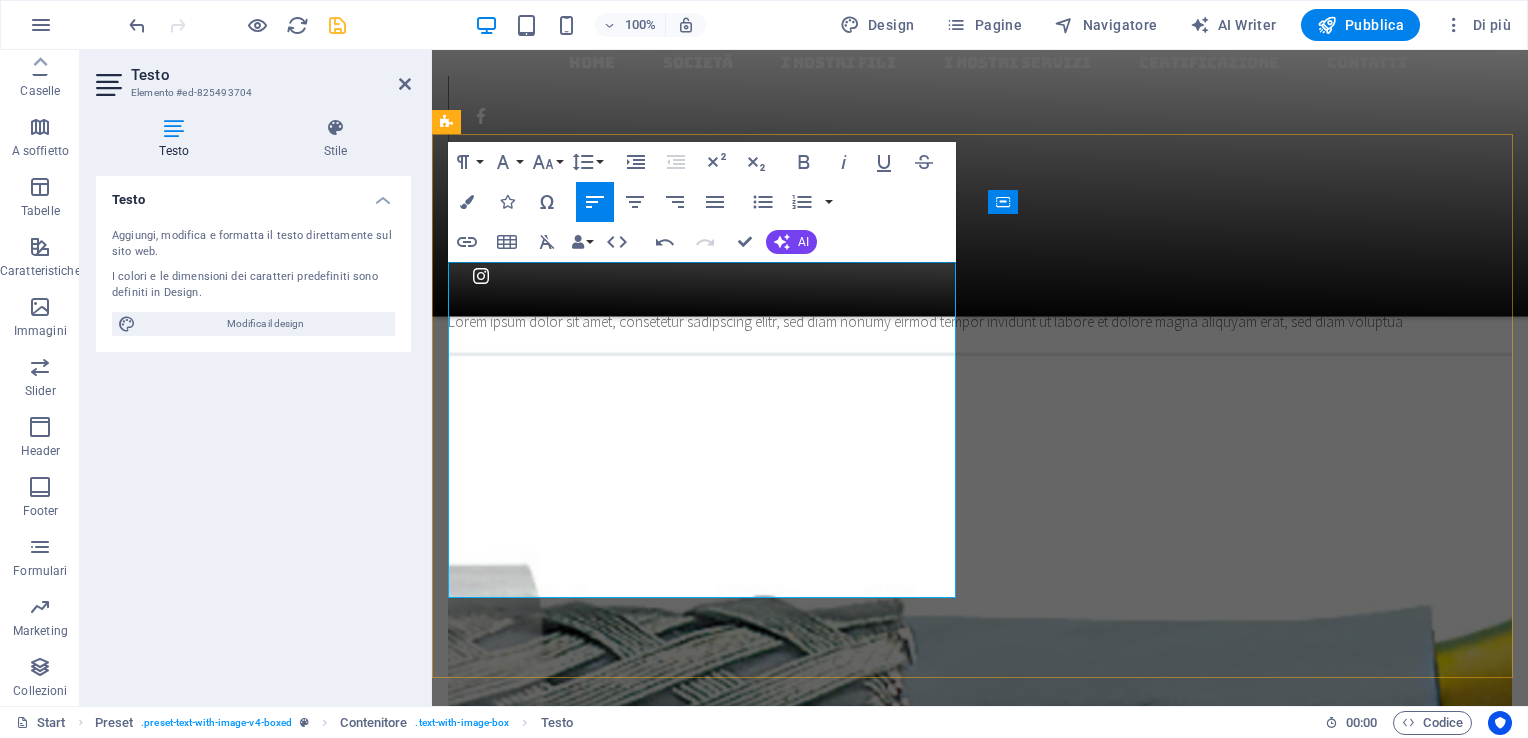 type 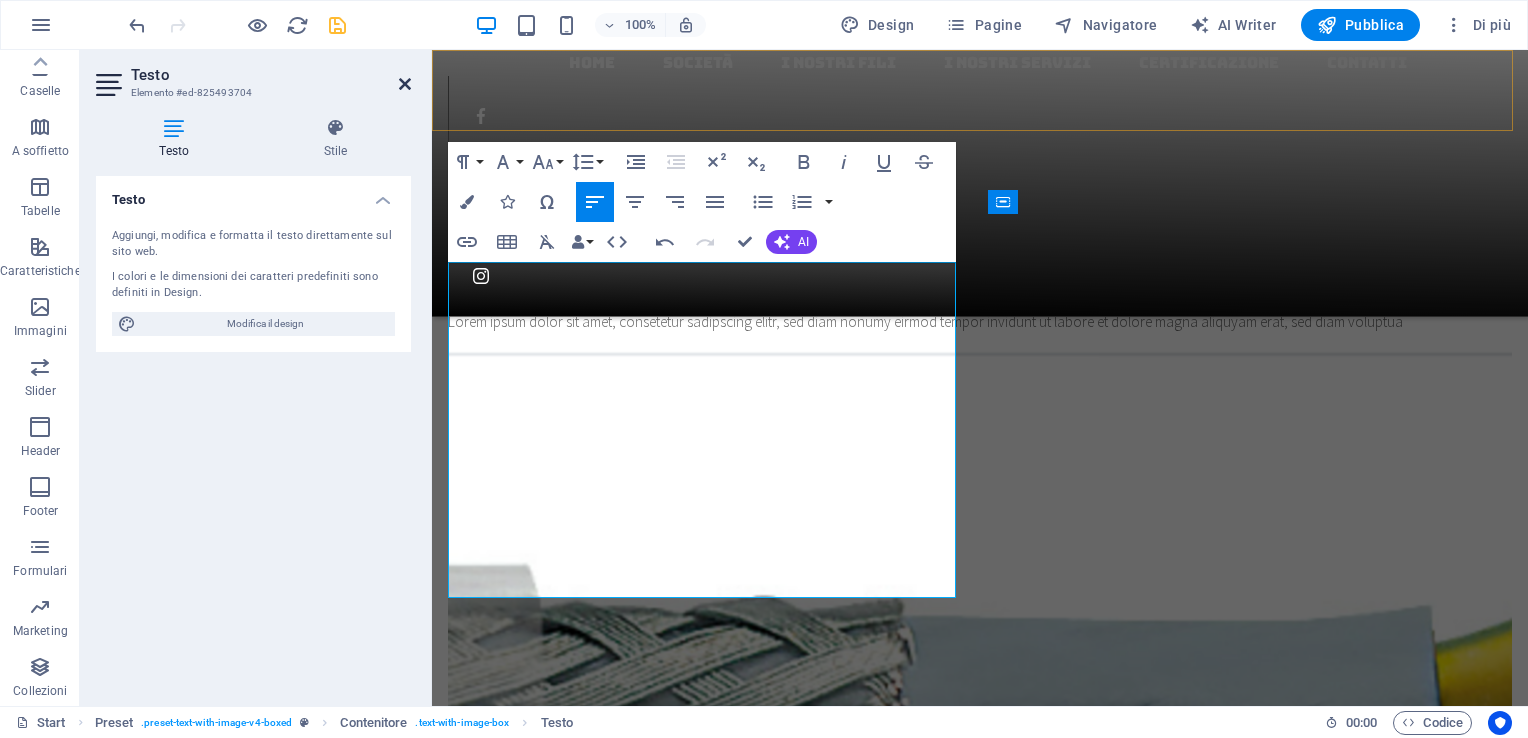 click at bounding box center (405, 84) 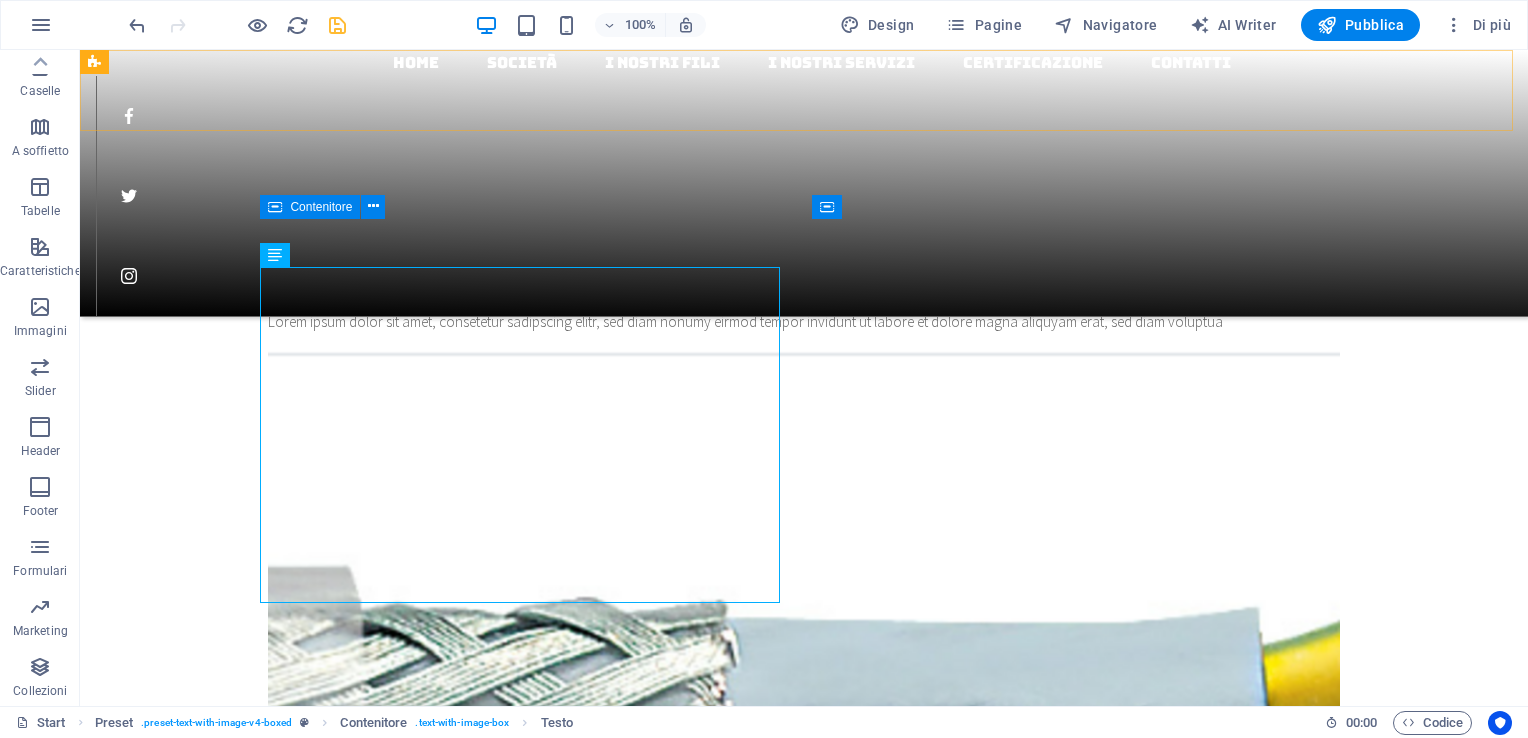 scroll, scrollTop: 2900, scrollLeft: 0, axis: vertical 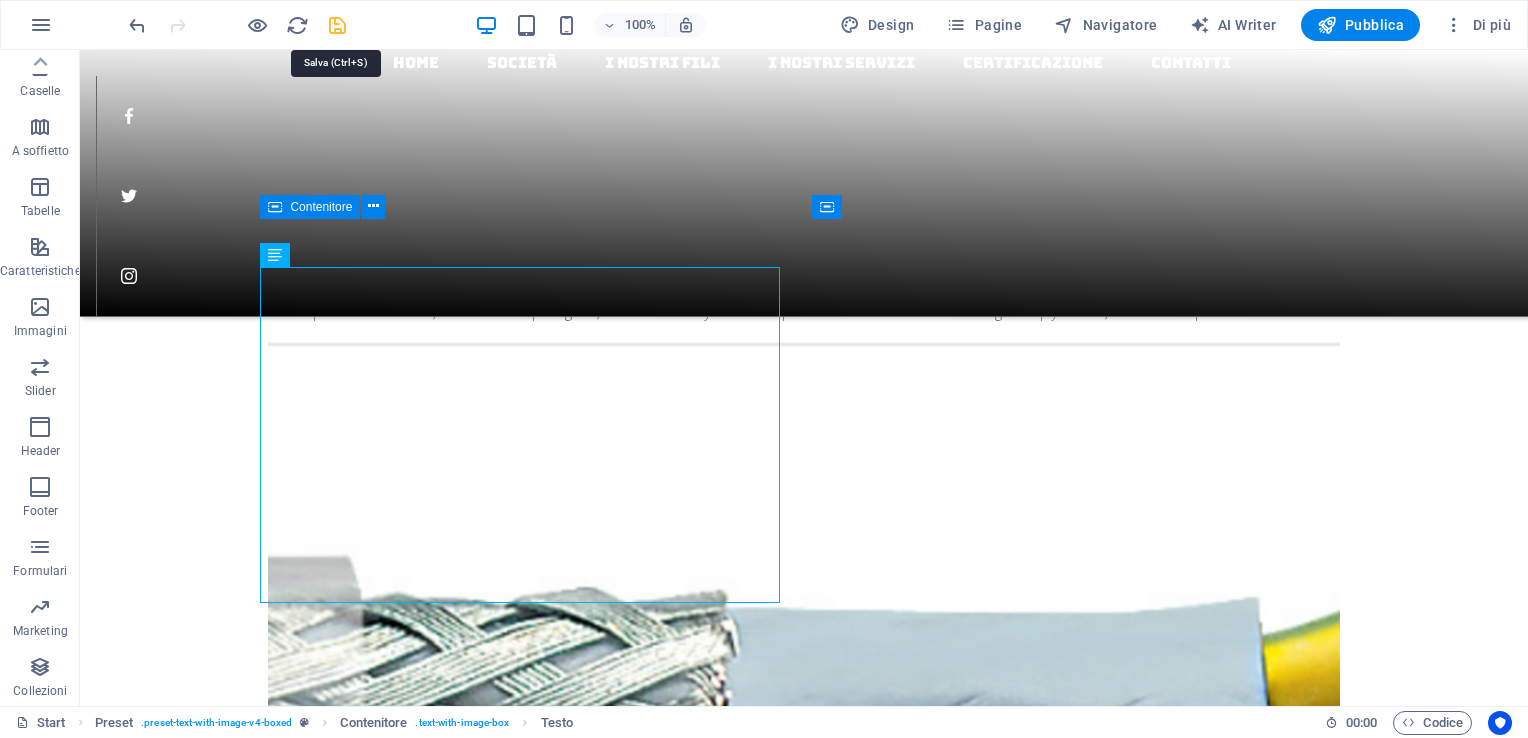 click at bounding box center [337, 25] 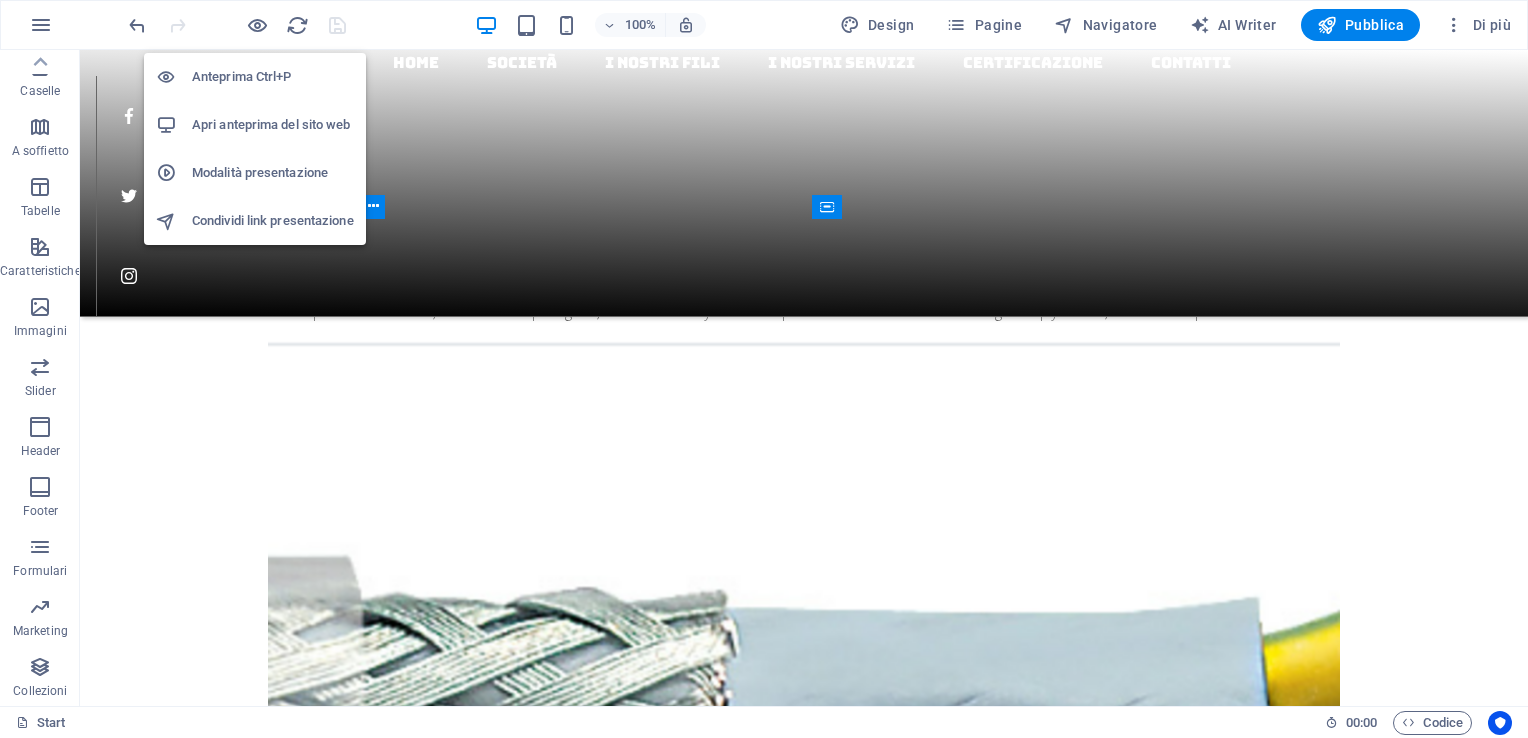 click on "Apri anteprima del sito web" at bounding box center (273, 125) 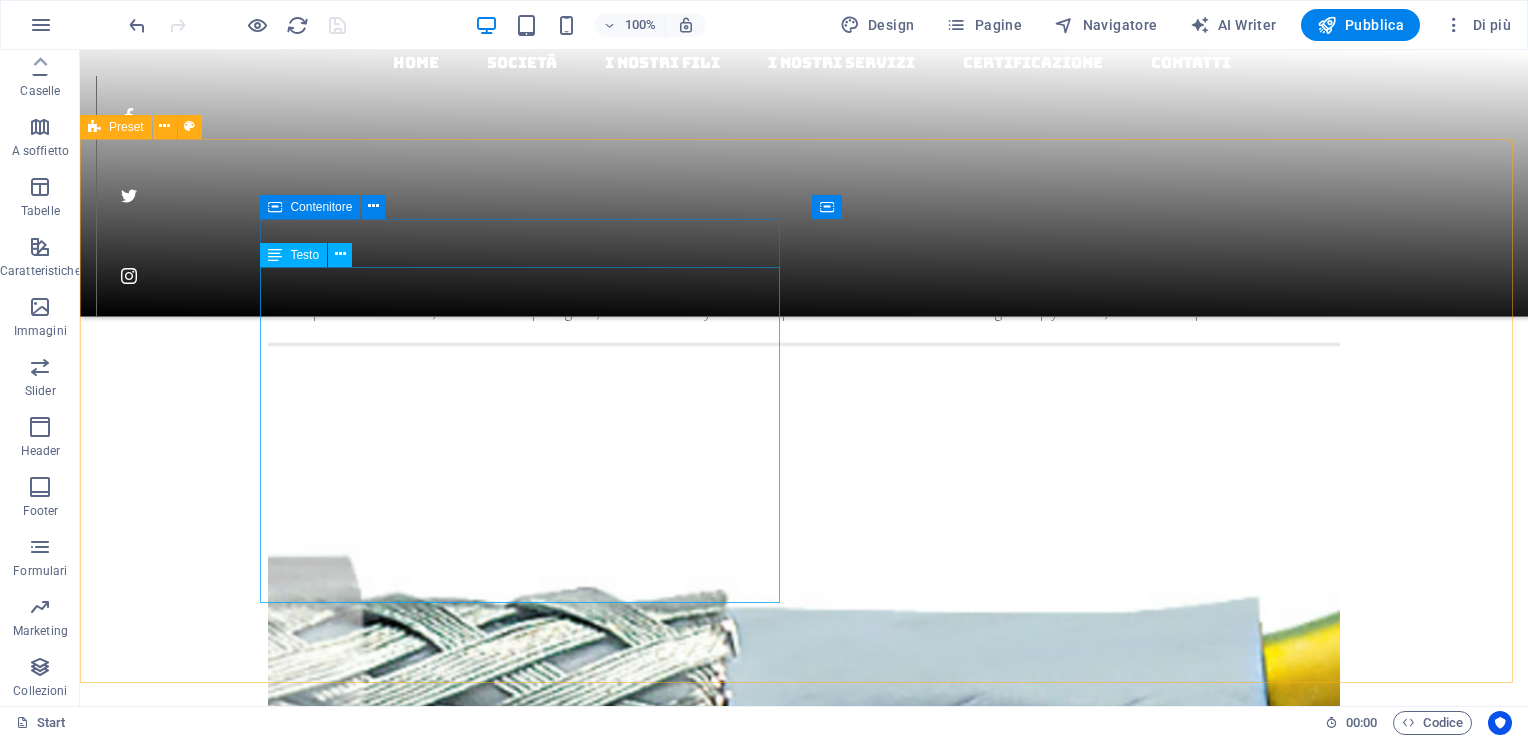 click on "Testo" at bounding box center [304, 255] 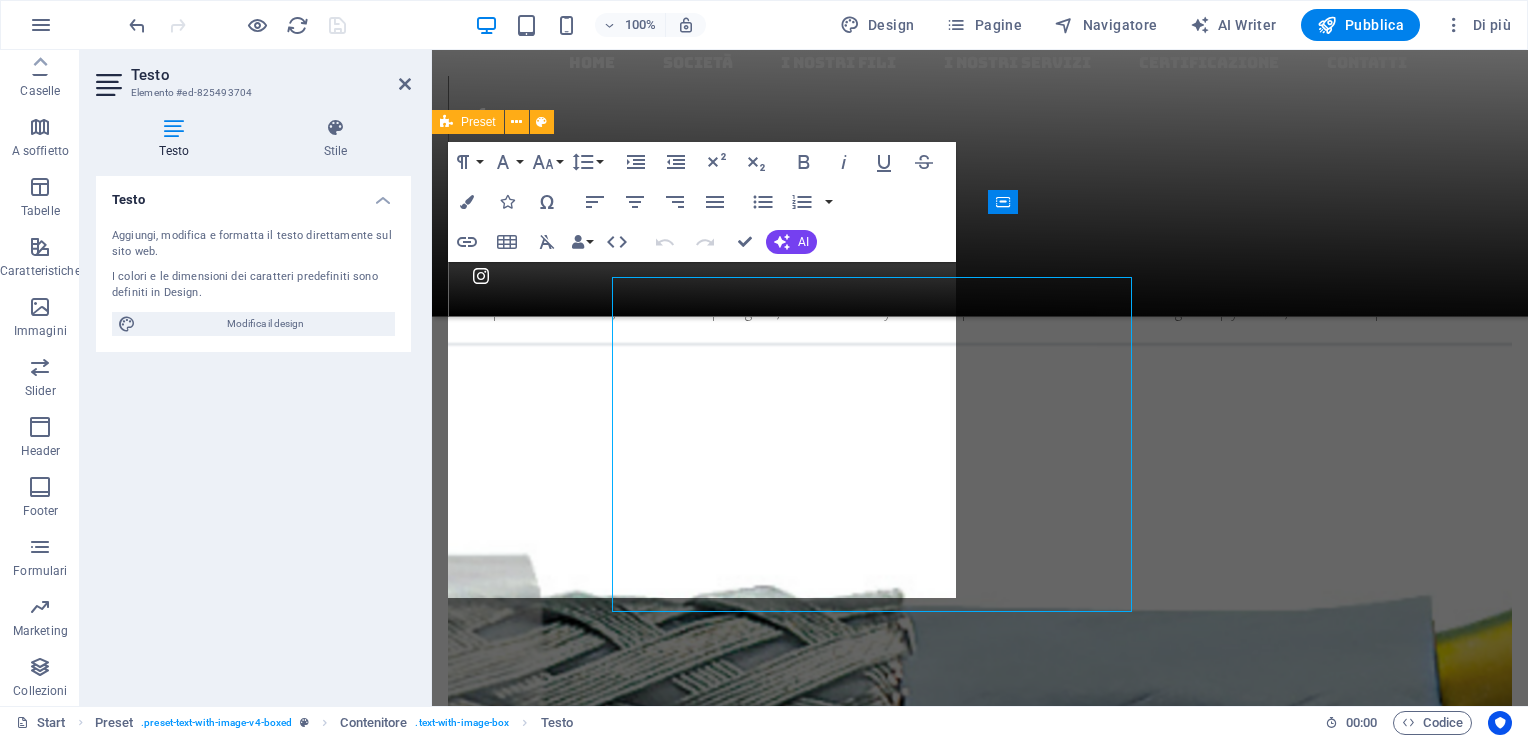 scroll, scrollTop: 2890, scrollLeft: 0, axis: vertical 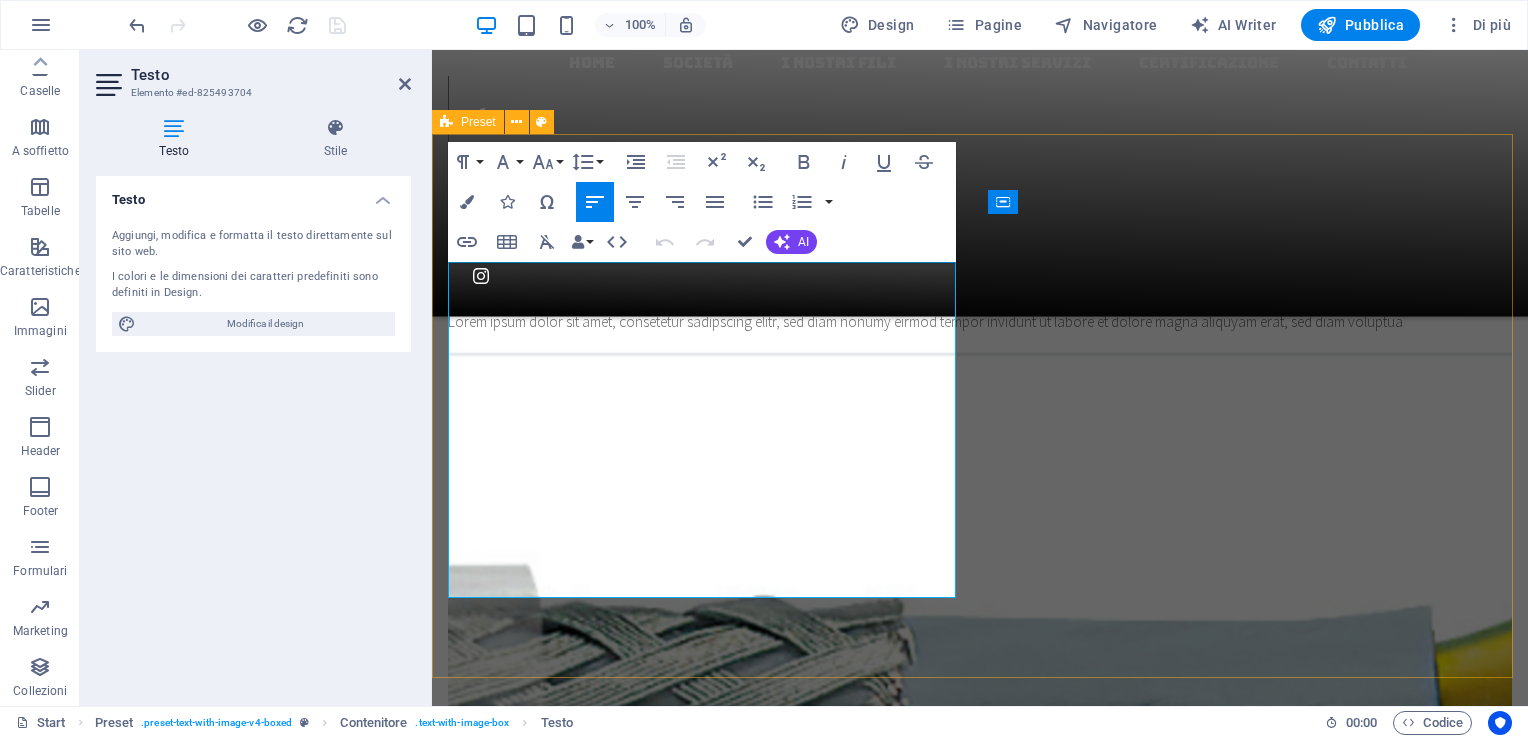 click on "Il Sistema di Gestione della Qualità è certificato seconda la normativa UNI EN ISO 9001:2015 e può contare su una organizzazione aziendale orientata alla qualità ed impegnata a soddisfare le specifiche richieste del cliente, nel rispetto delle procedure e delle istruzioni operative codificate nel Manuale della Qualità." at bounding box center [980, 7328] 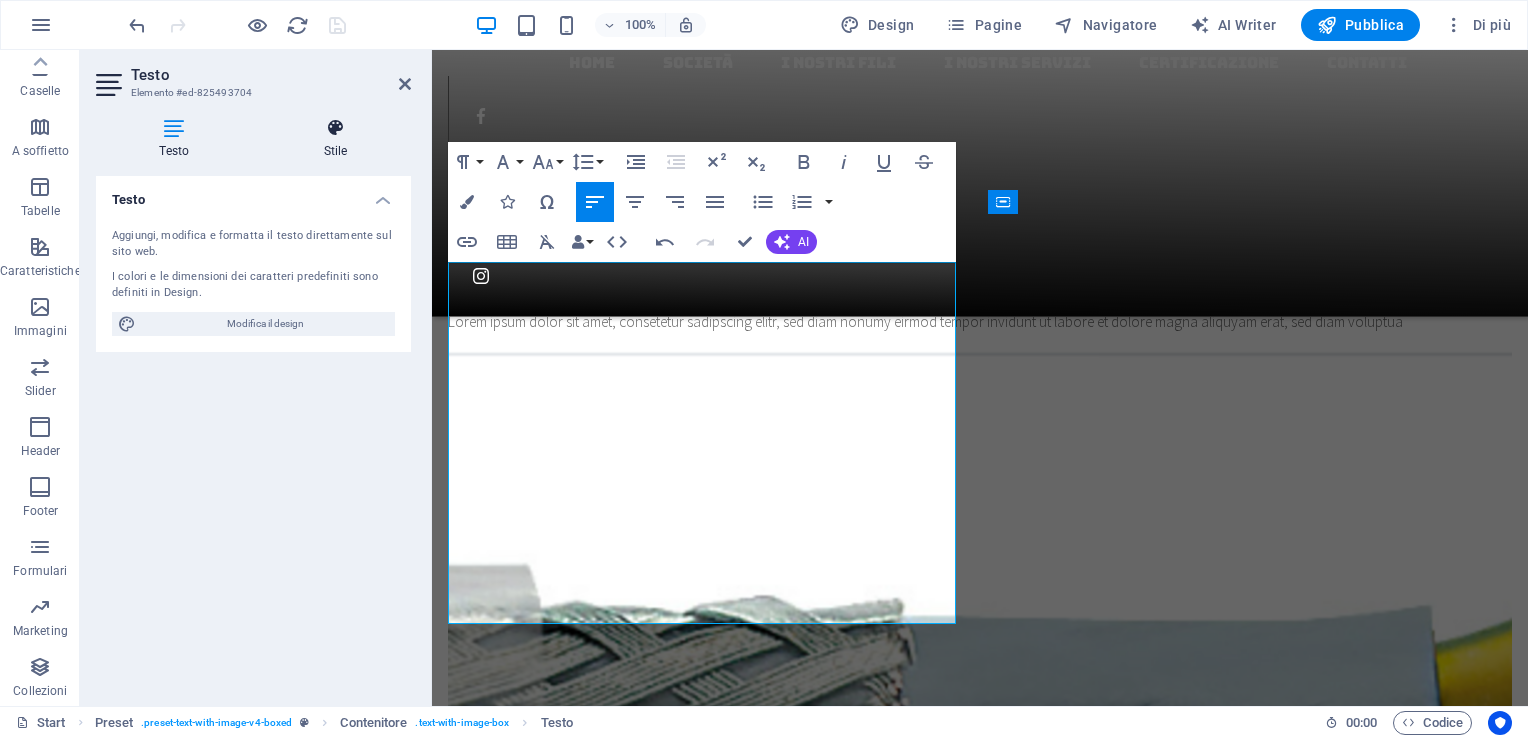click on "Stile" at bounding box center (336, 139) 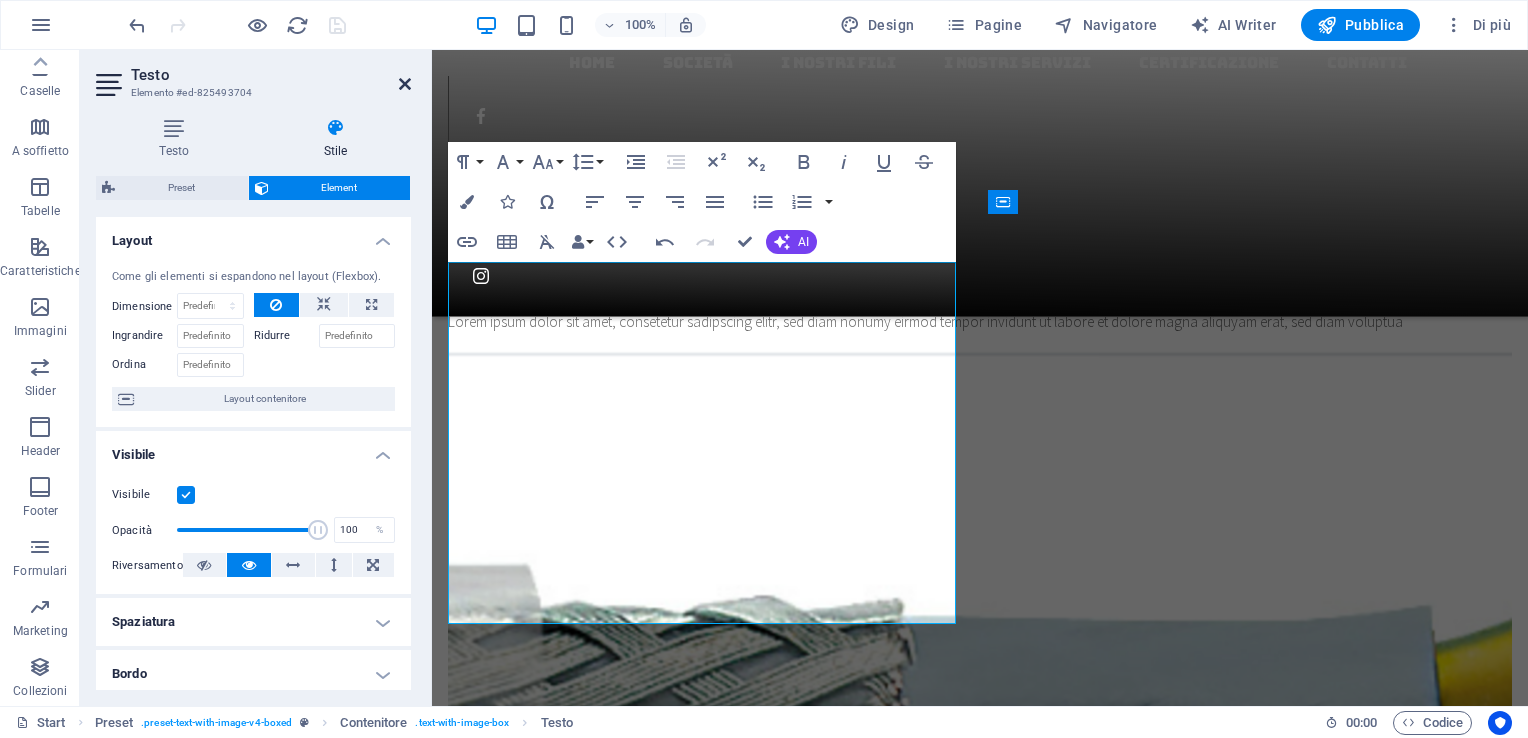 click at bounding box center (405, 84) 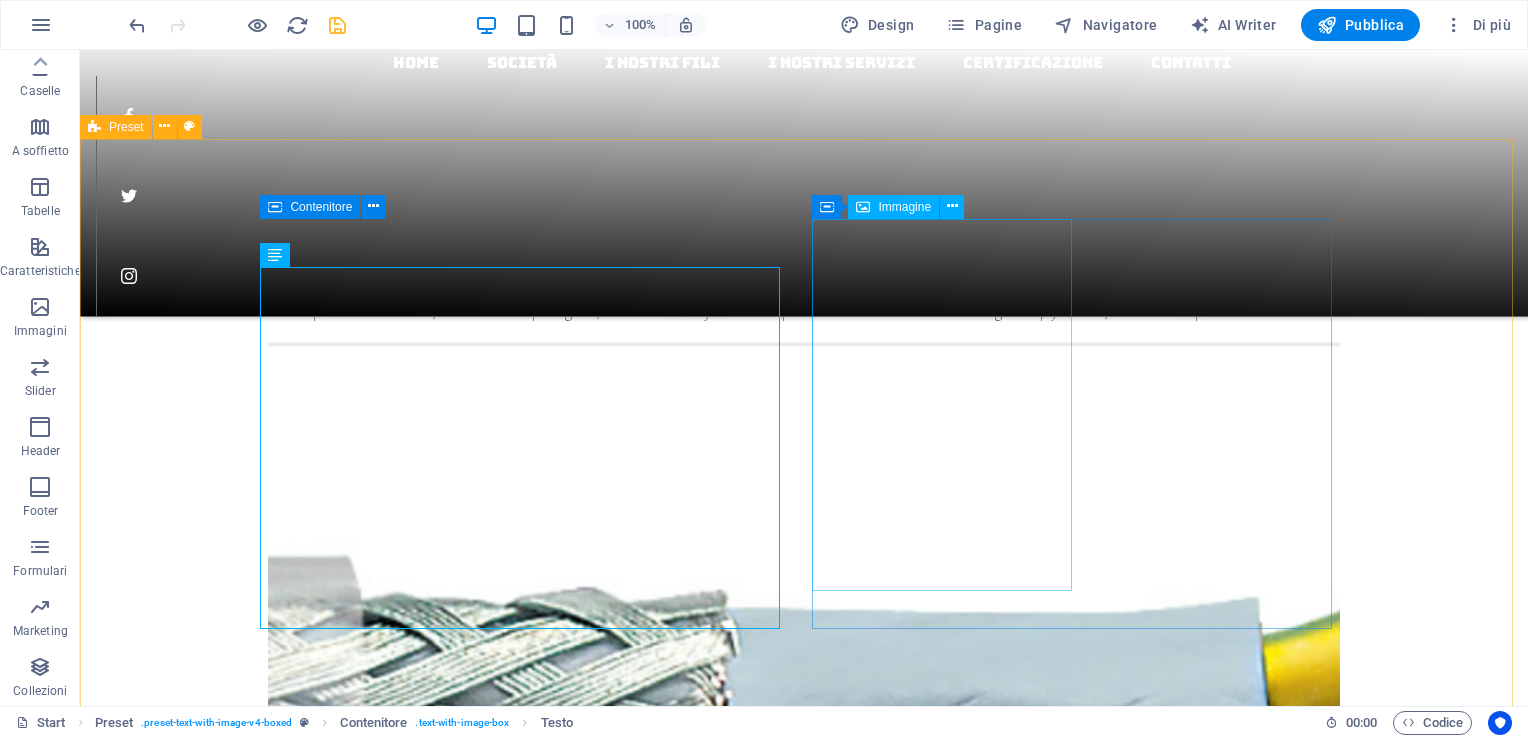 click on "Immagine" at bounding box center (904, 207) 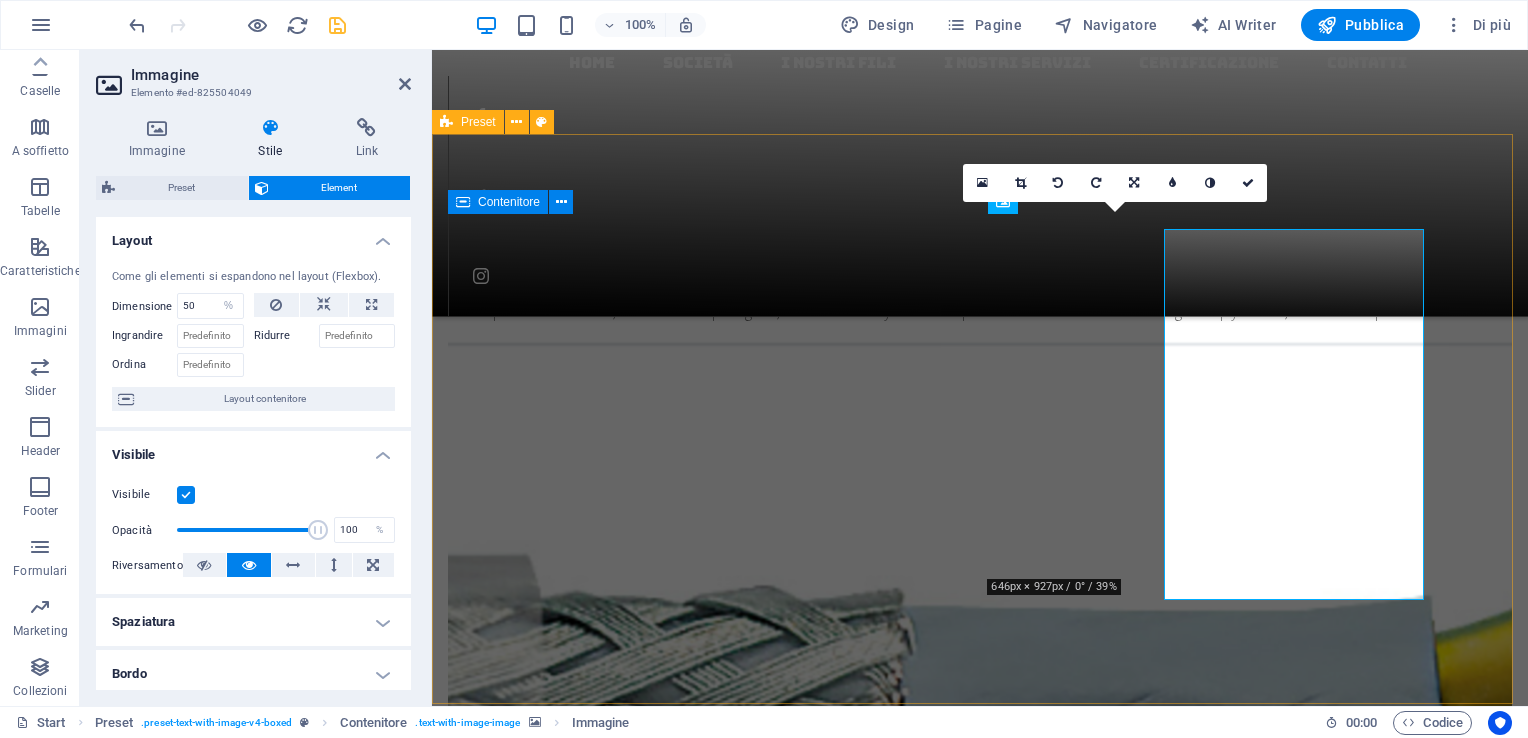 scroll, scrollTop: 2890, scrollLeft: 0, axis: vertical 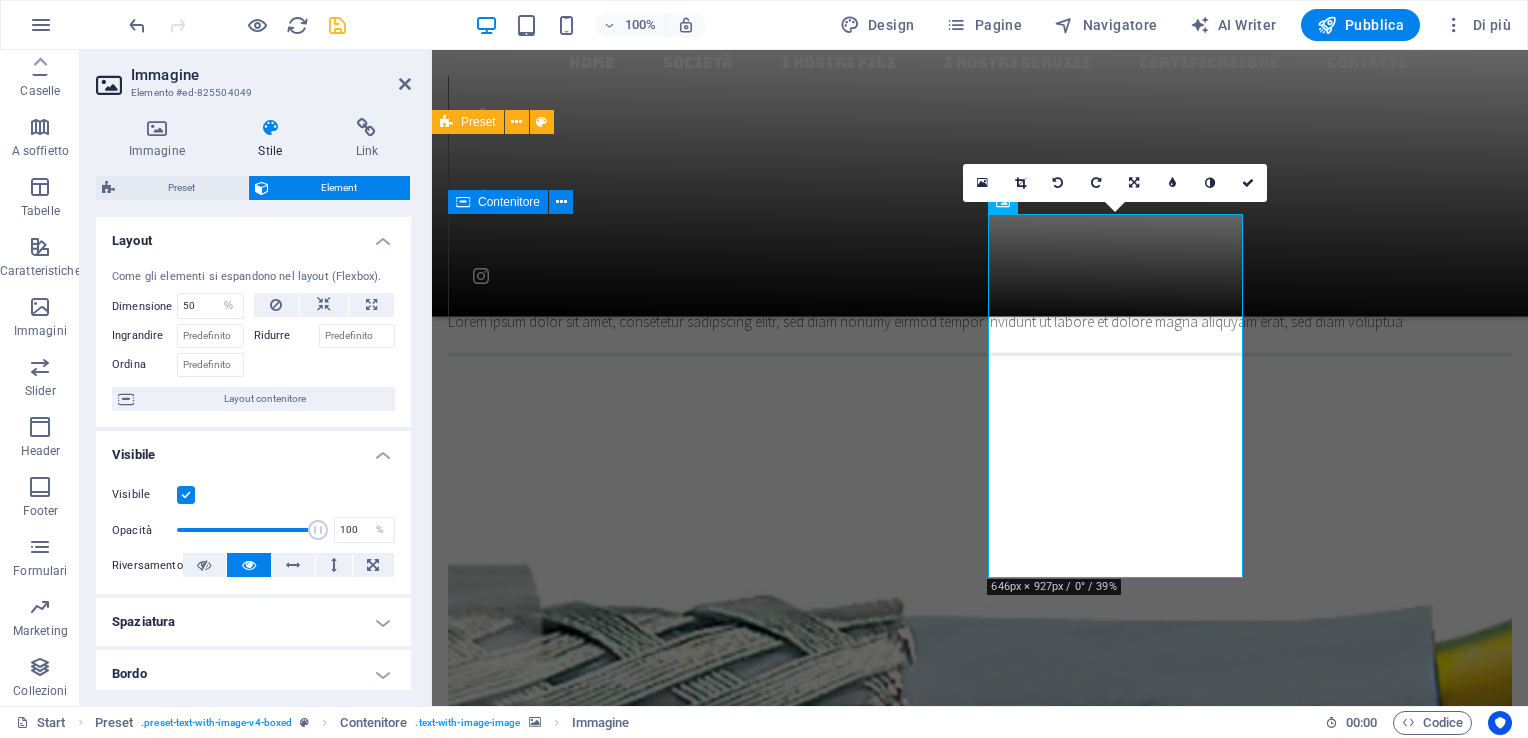 click at bounding box center (980, 7781) 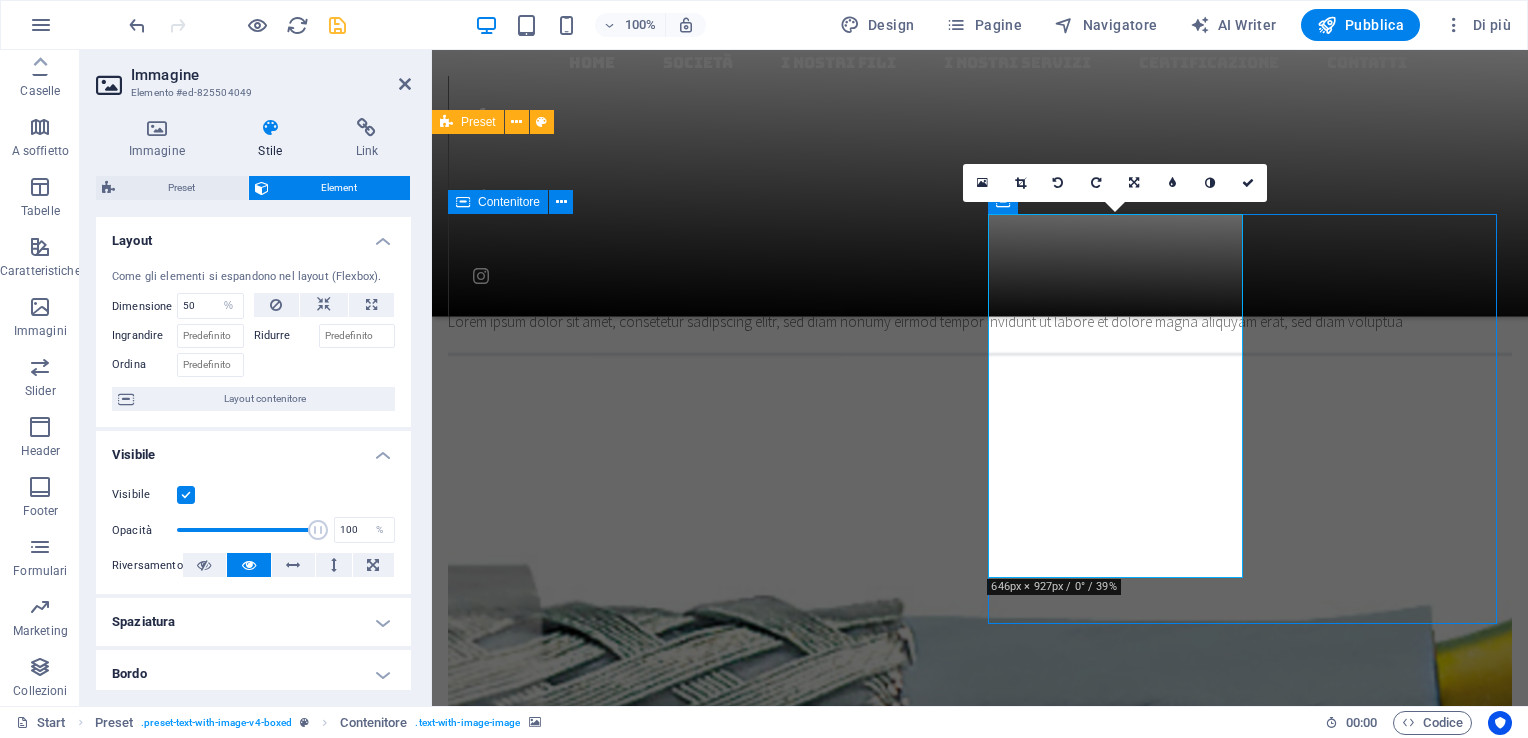 scroll, scrollTop: 2900, scrollLeft: 0, axis: vertical 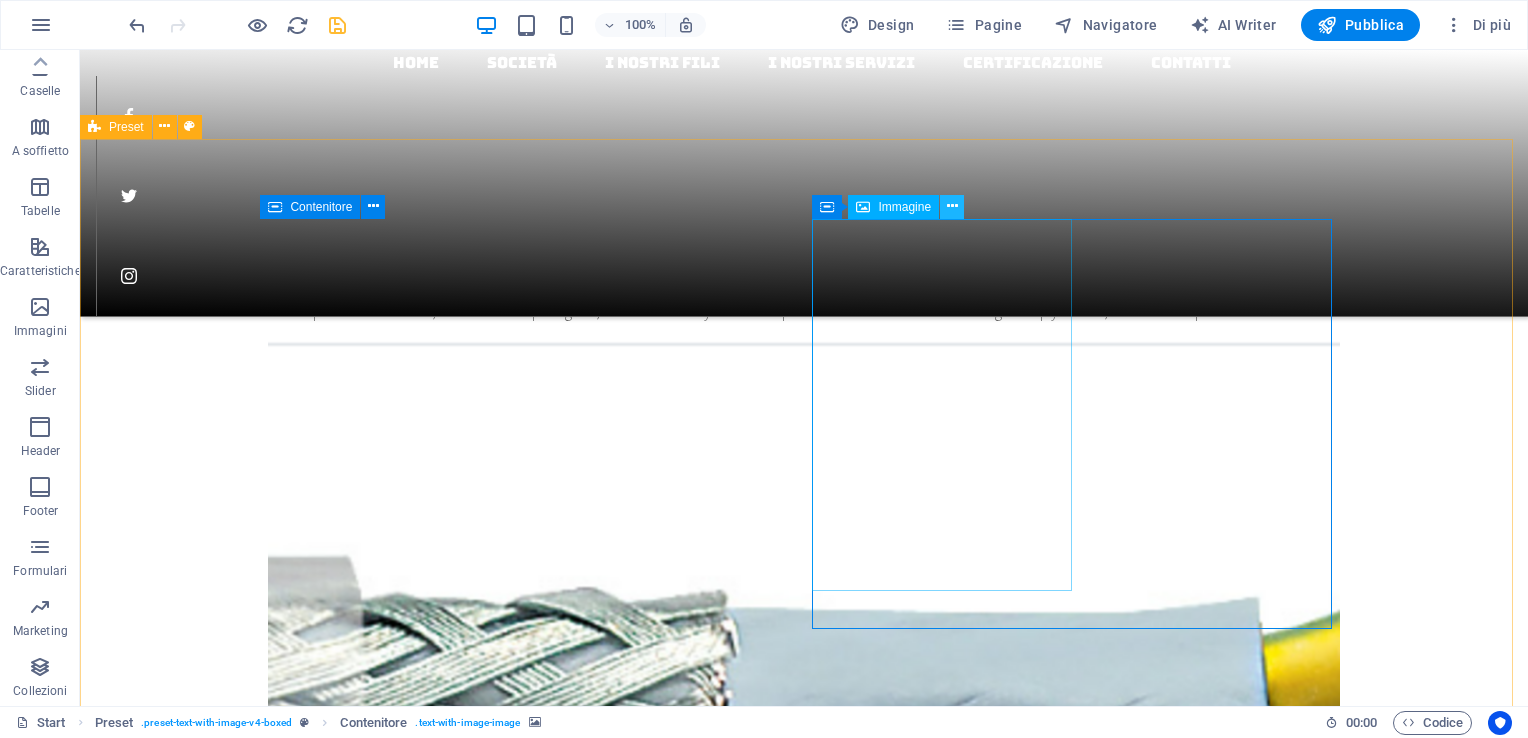 click at bounding box center [952, 206] 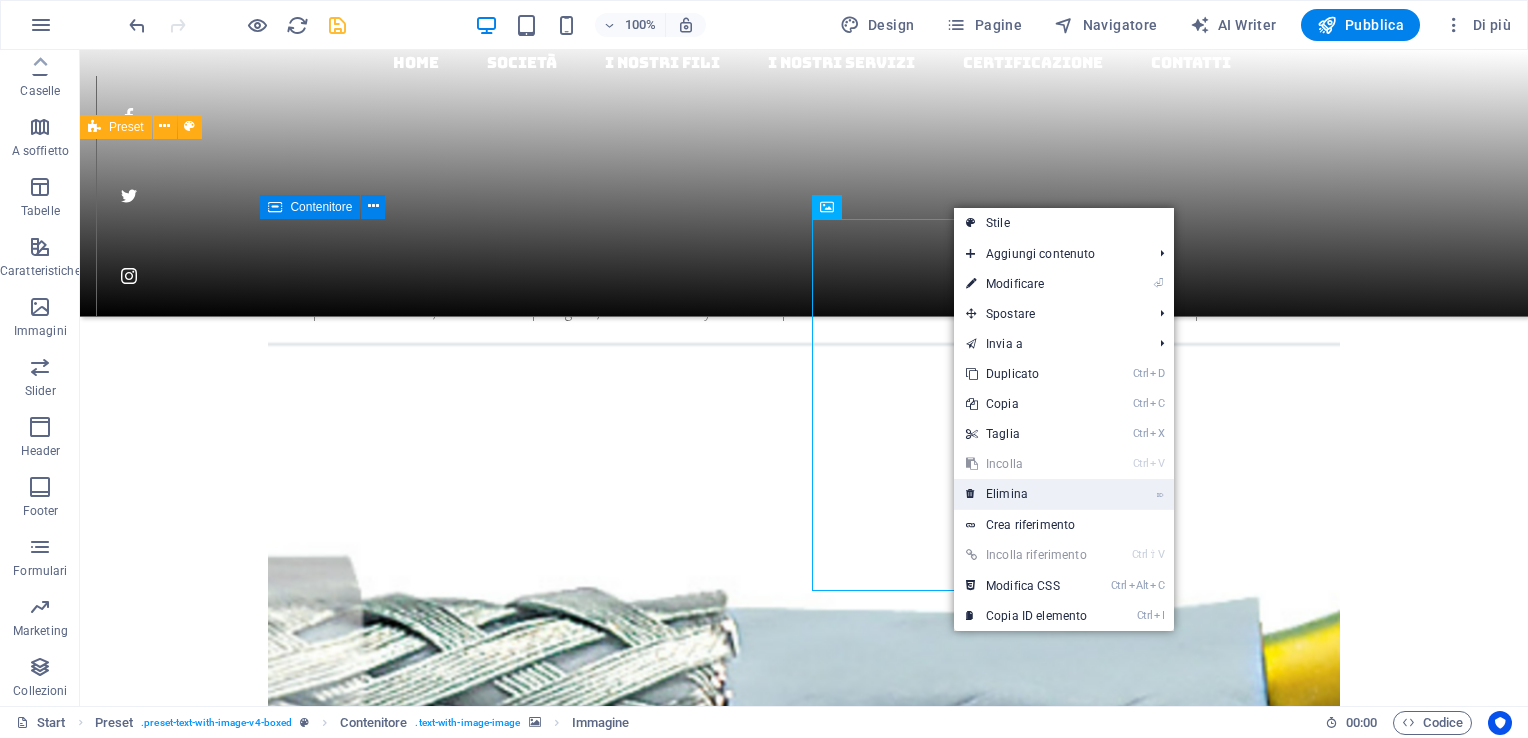 click on "⌦  Elimina" at bounding box center (1026, 494) 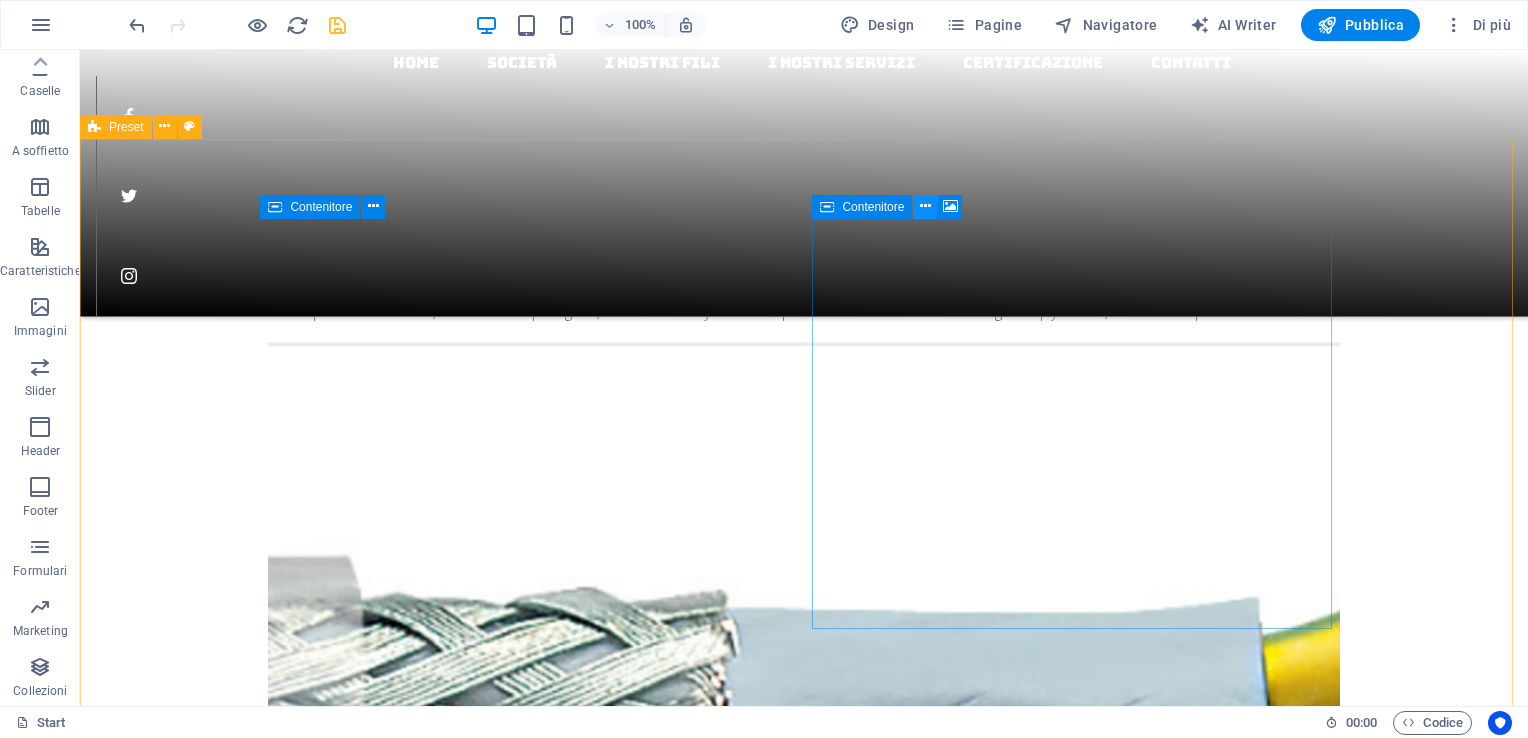 click at bounding box center (925, 206) 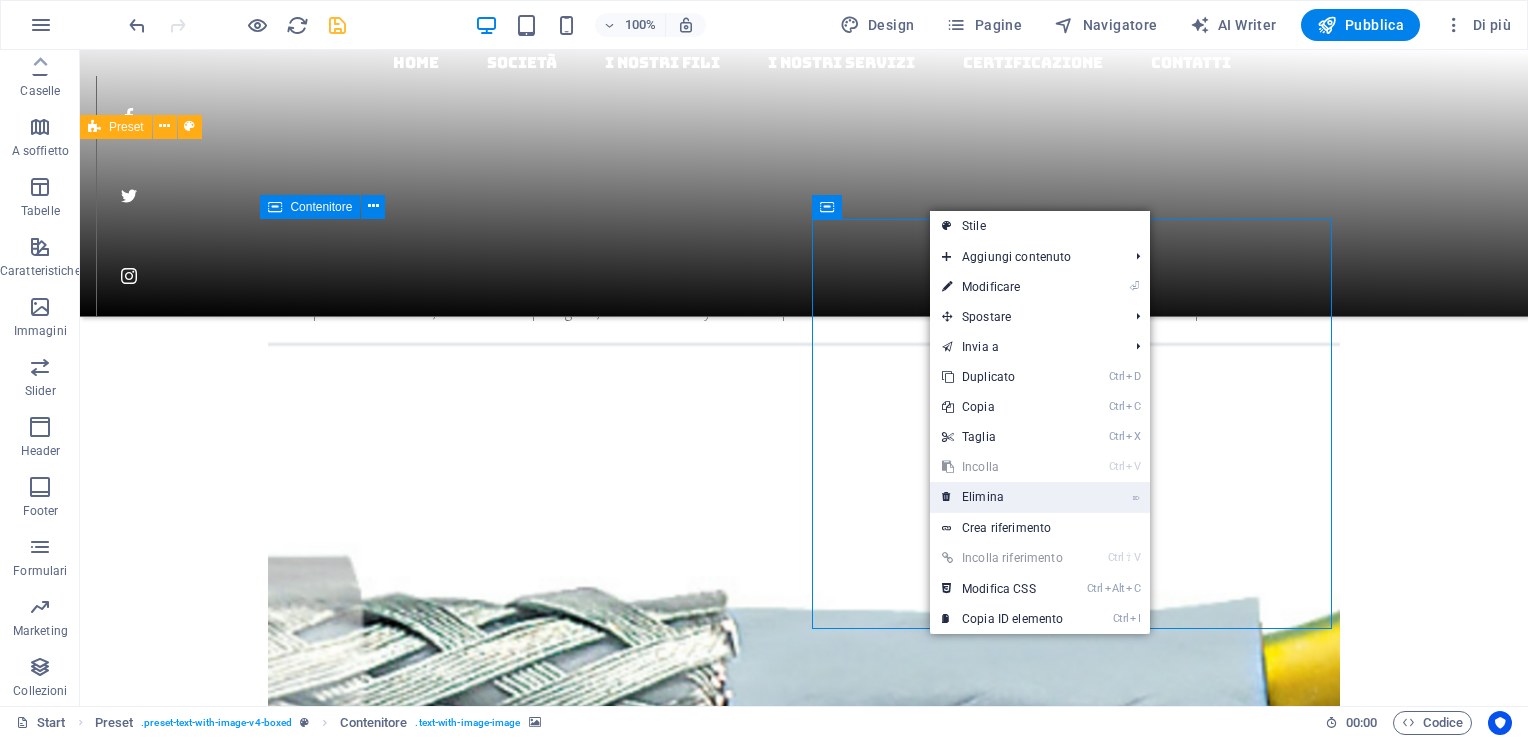 click on "⌦  Elimina" at bounding box center [1002, 497] 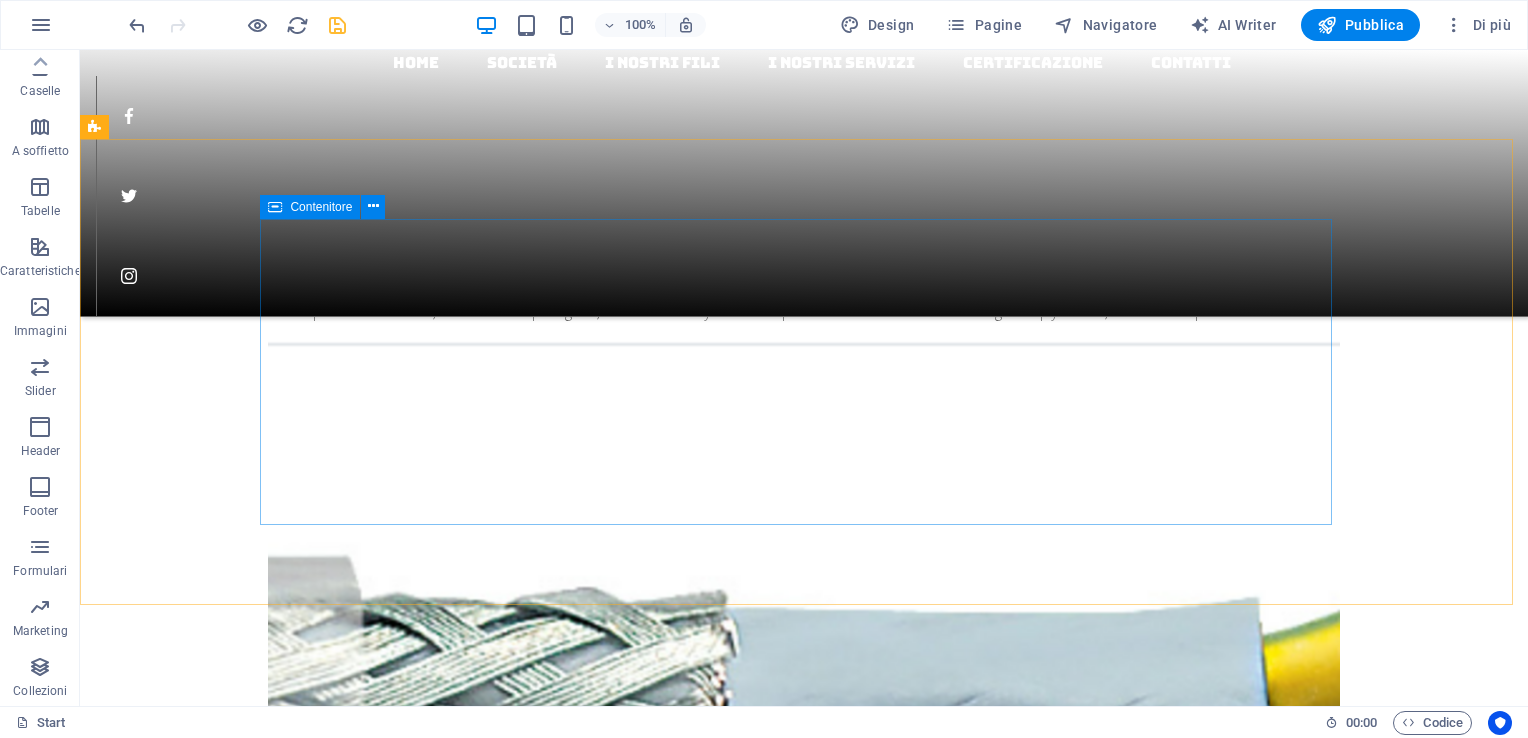 click on "Contenitore" at bounding box center (321, 207) 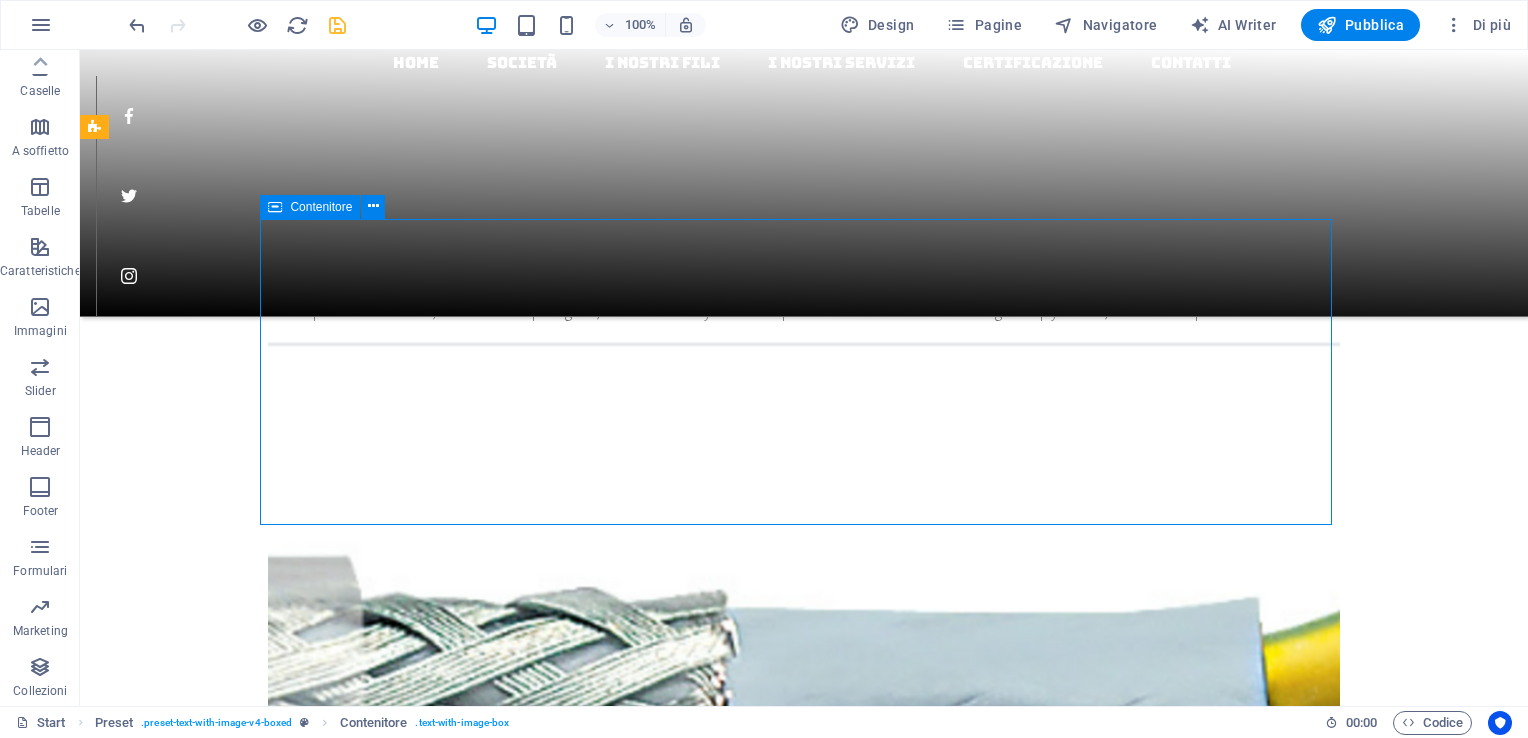click on "Contenitore" at bounding box center (321, 207) 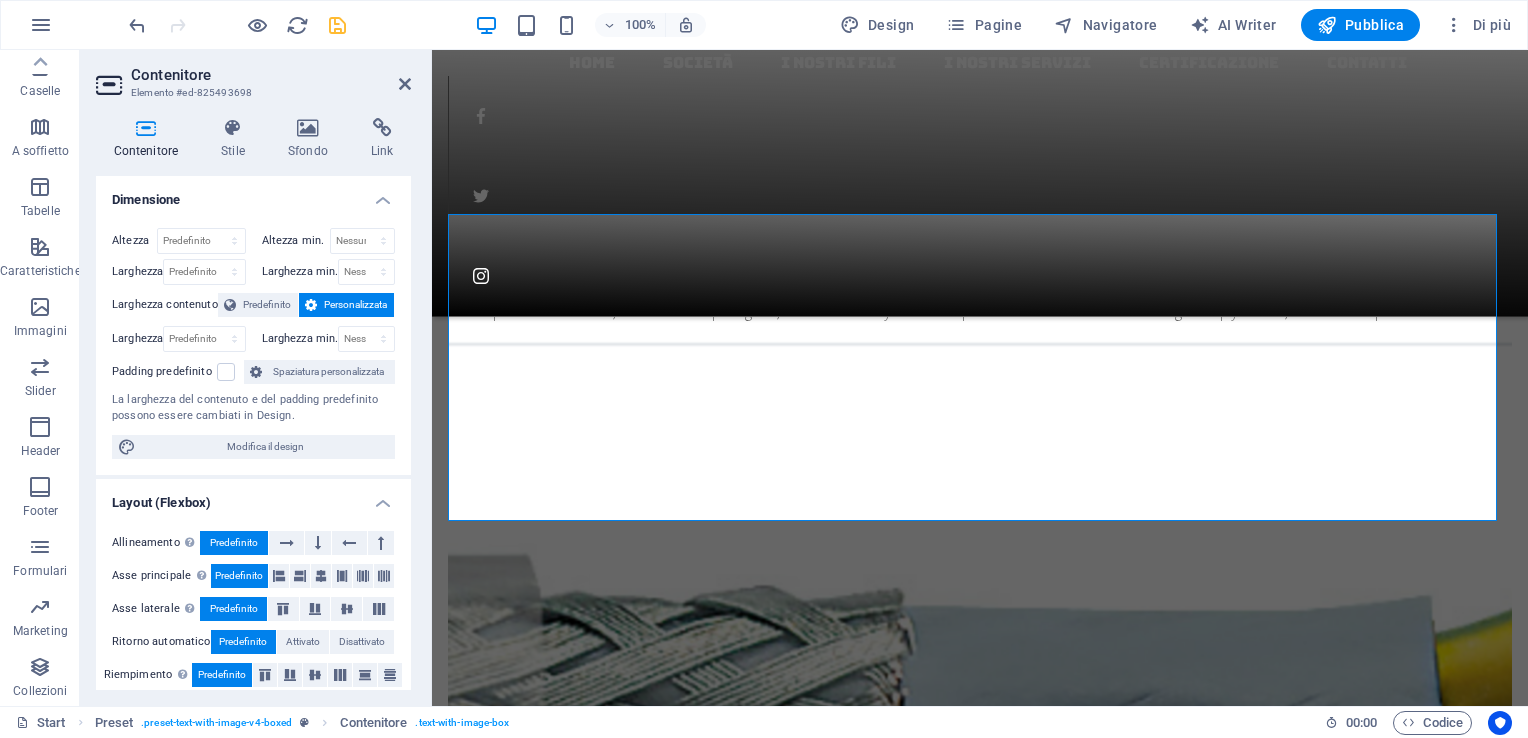 scroll, scrollTop: 2890, scrollLeft: 0, axis: vertical 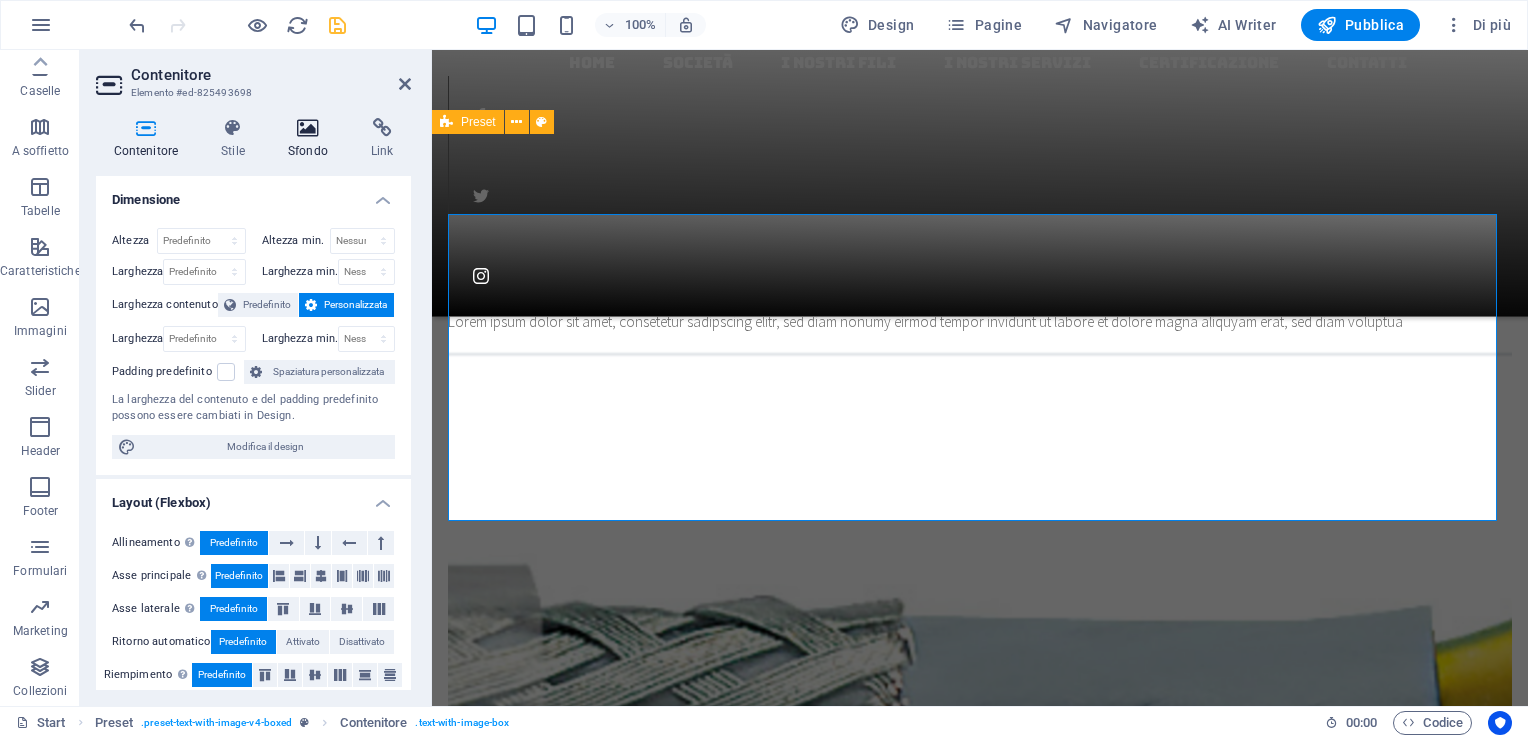 click on "Sfondo" at bounding box center [311, 139] 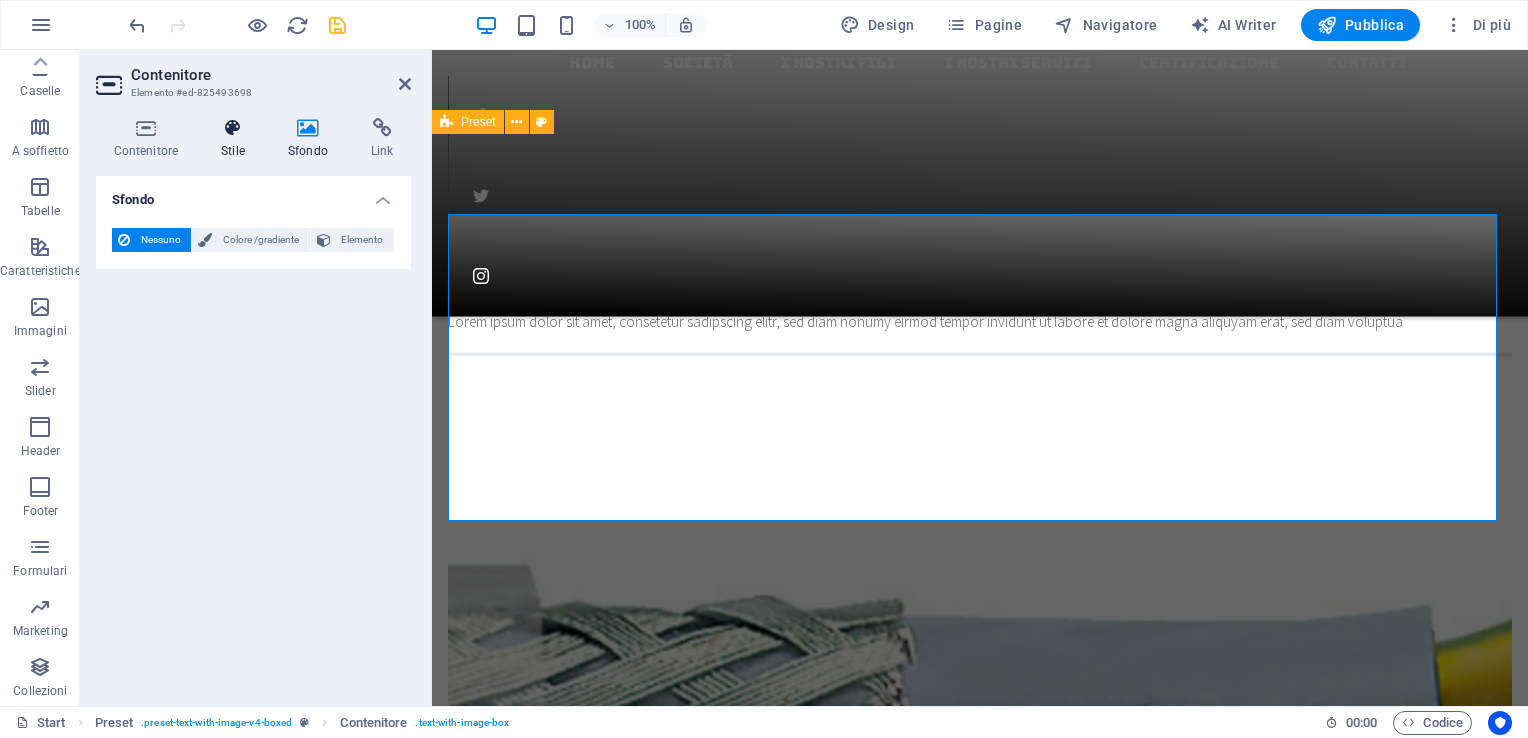click on "Stile" at bounding box center [237, 139] 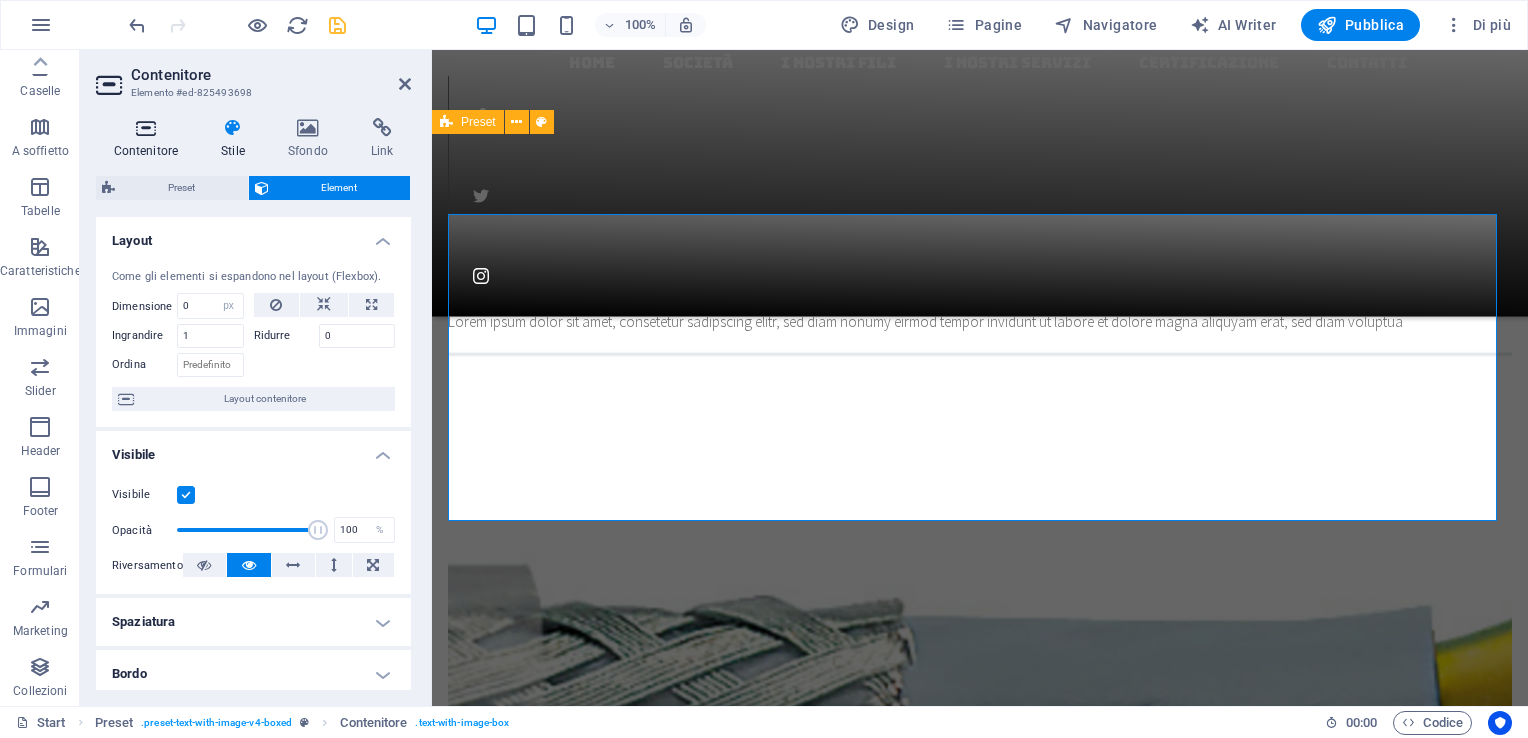 click on "Contenitore" at bounding box center (150, 139) 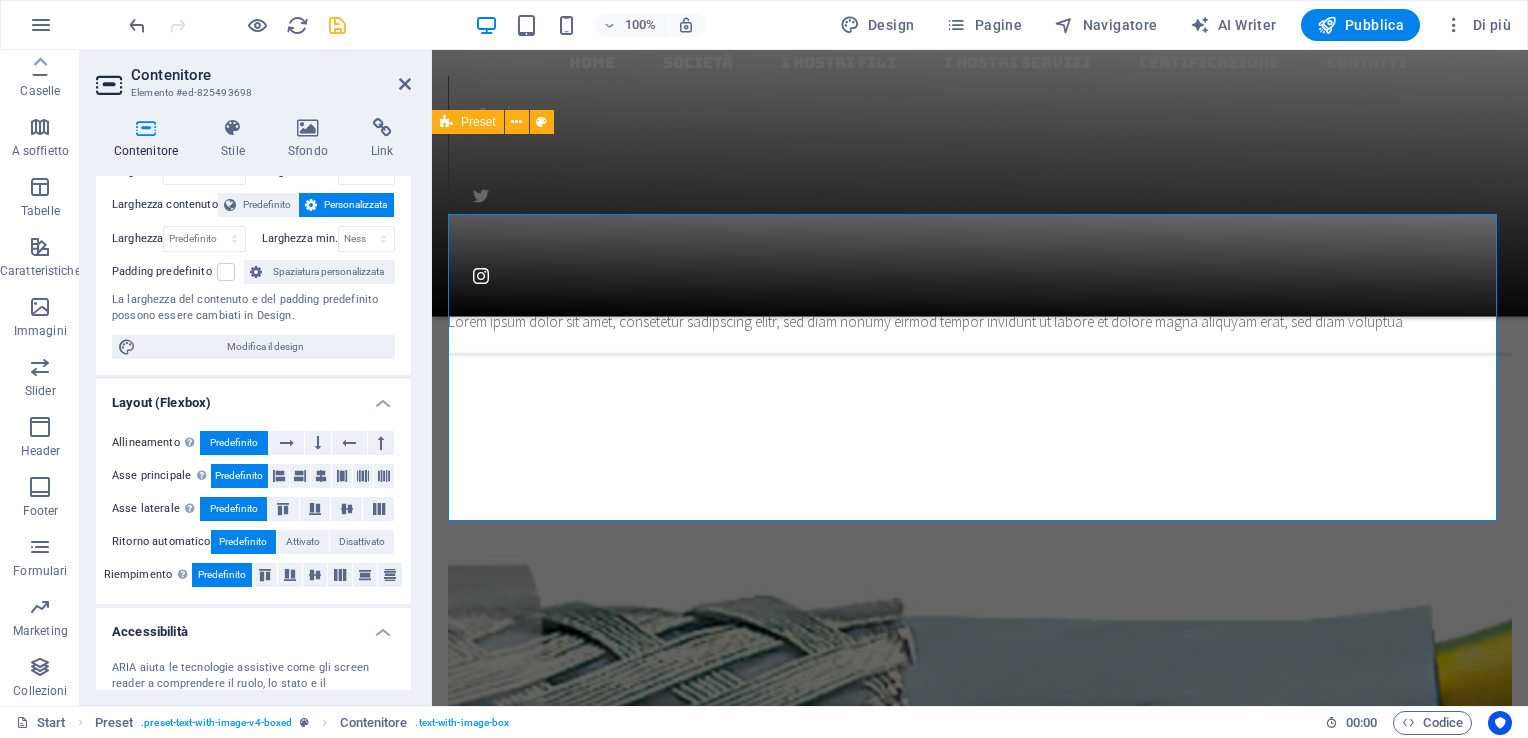 scroll, scrollTop: 292, scrollLeft: 0, axis: vertical 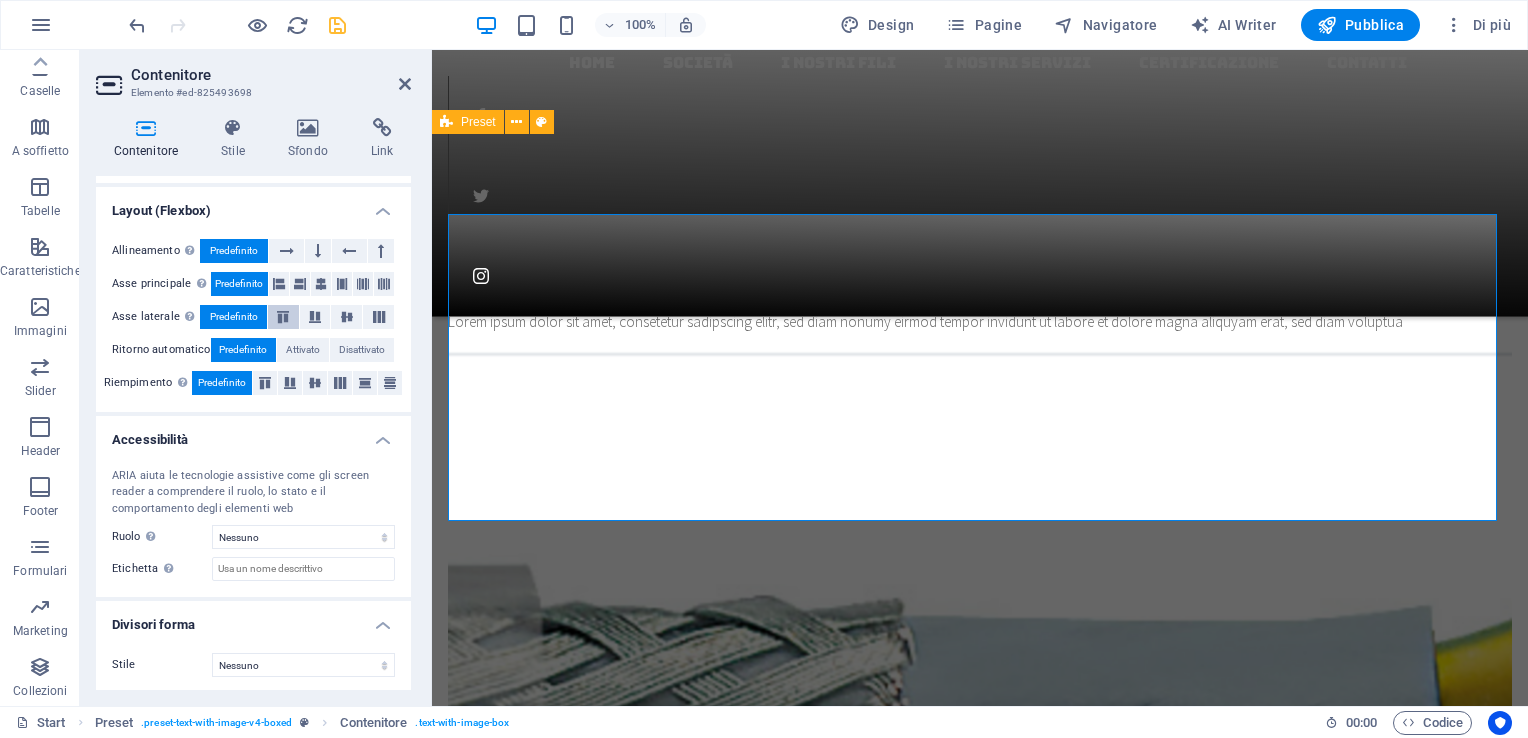 click at bounding box center (283, 317) 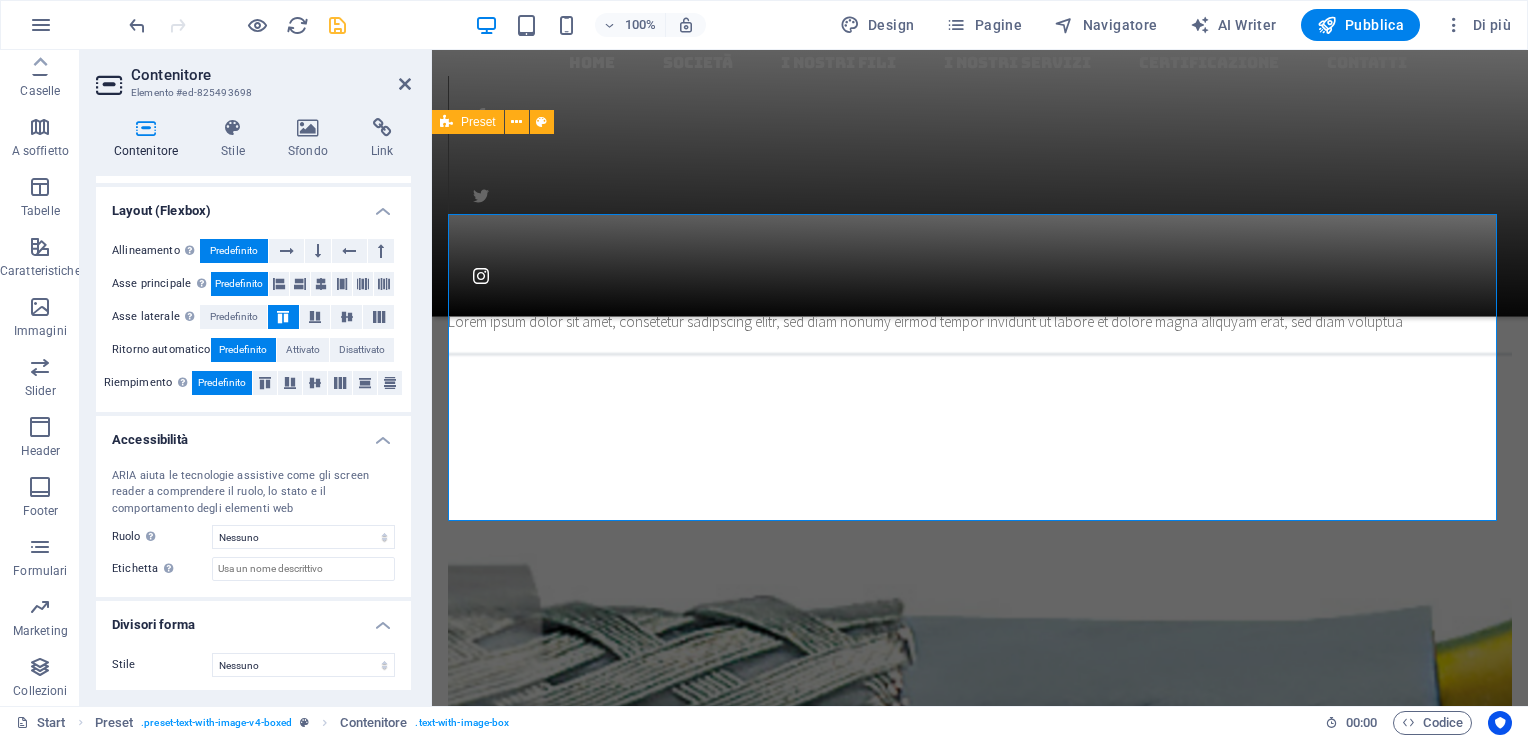 click on "Asse laterale Controlla la direzione verticale dell'elemento all'interno del contenitore (oggetti allineati). Predefinito" at bounding box center [253, 317] 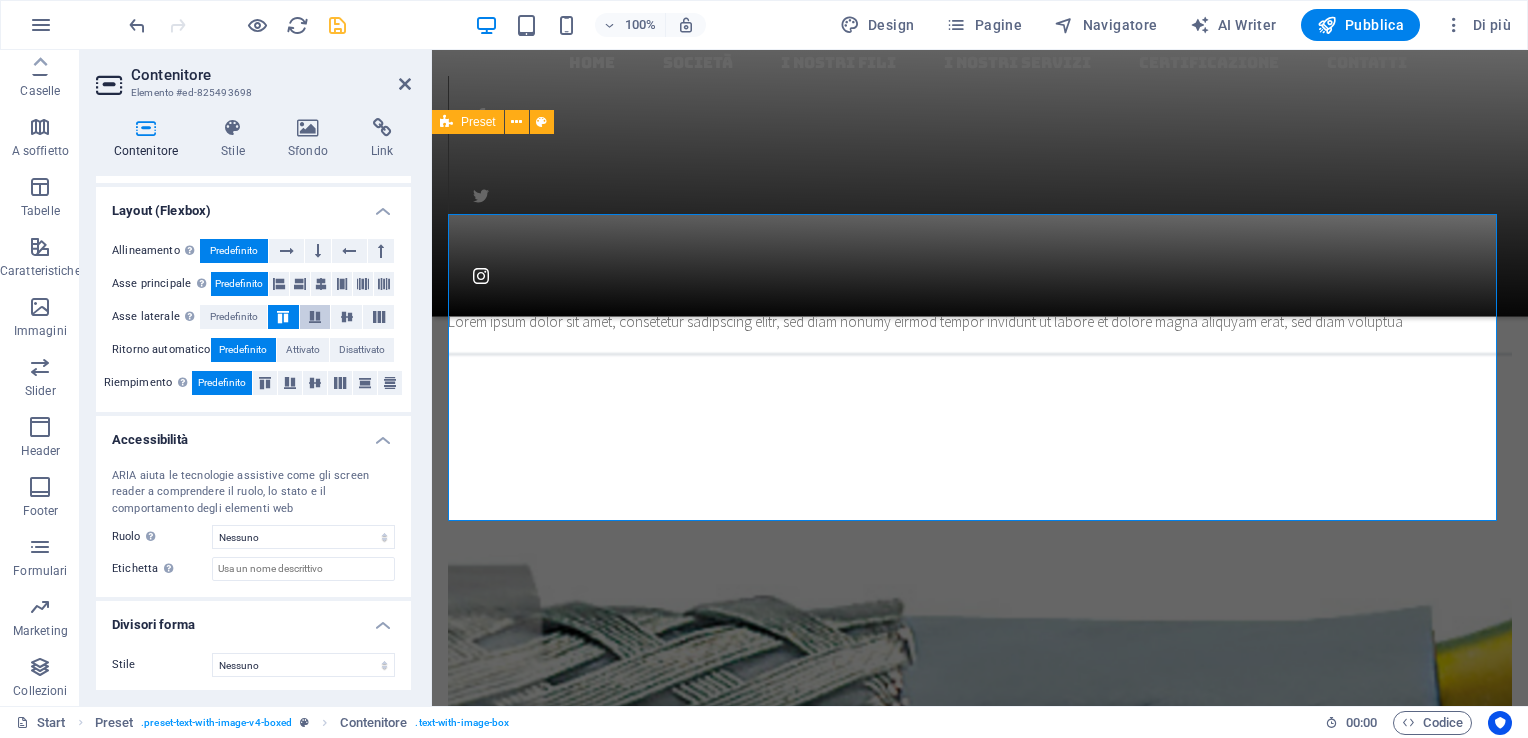 click at bounding box center [315, 317] 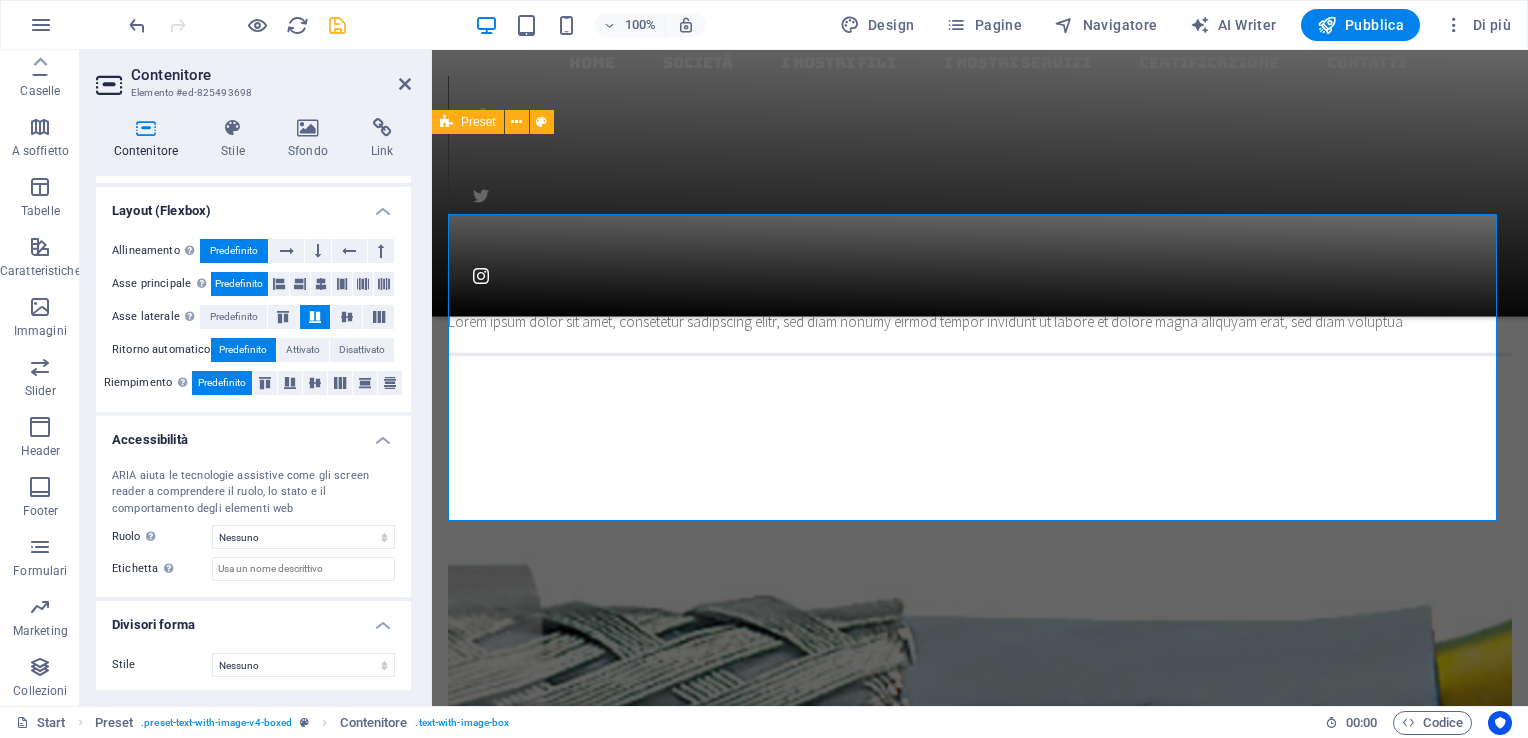scroll, scrollTop: 0, scrollLeft: 0, axis: both 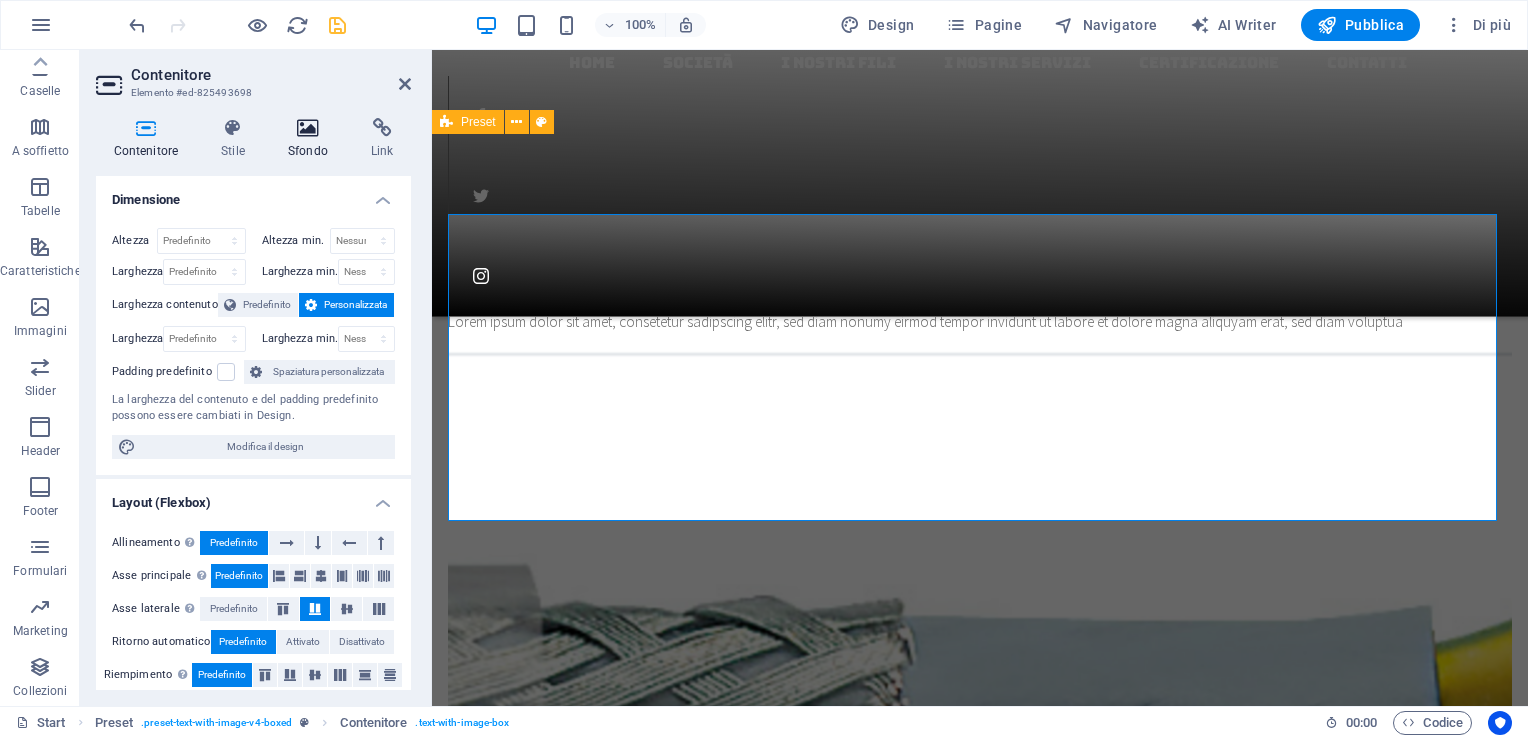 click on "Sfondo" at bounding box center [311, 139] 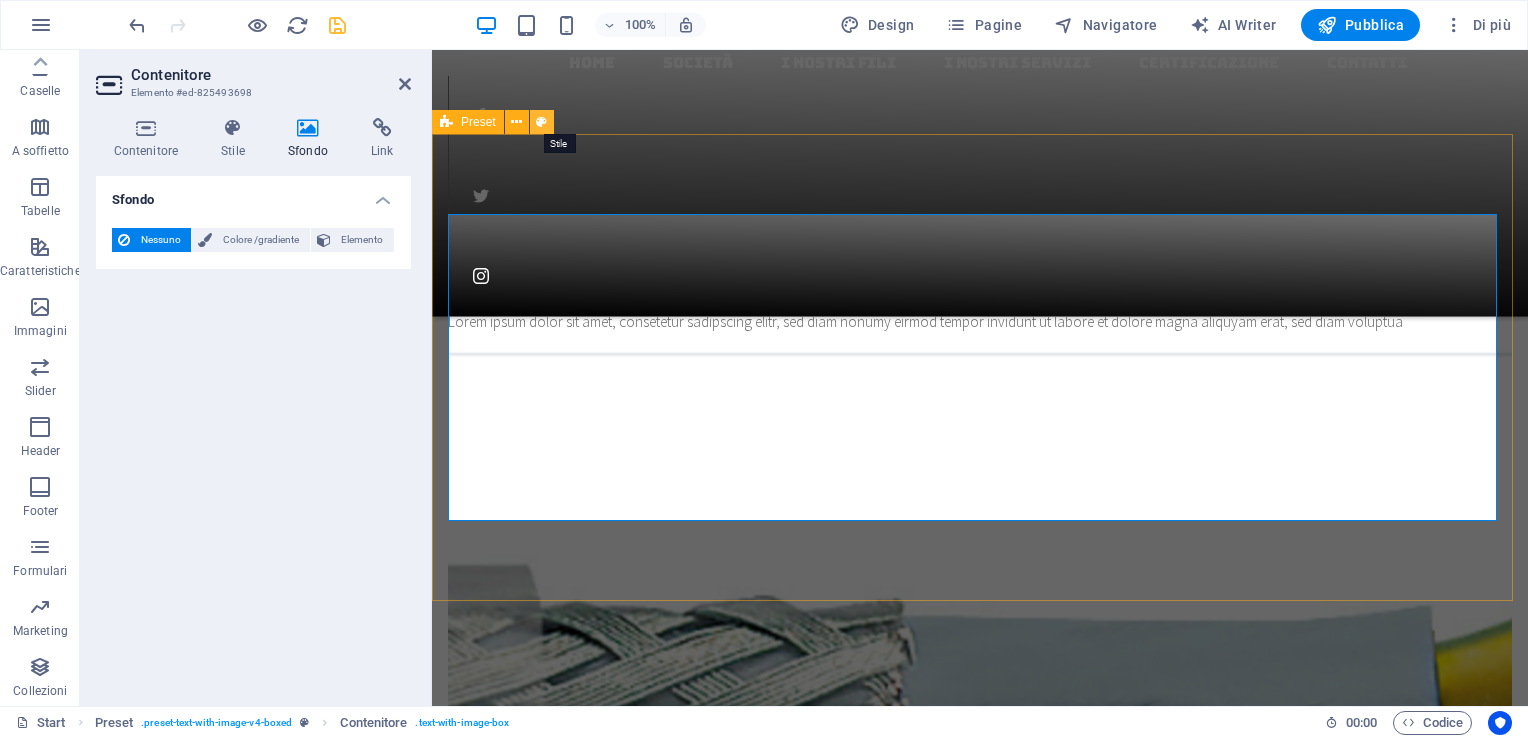 click at bounding box center (541, 122) 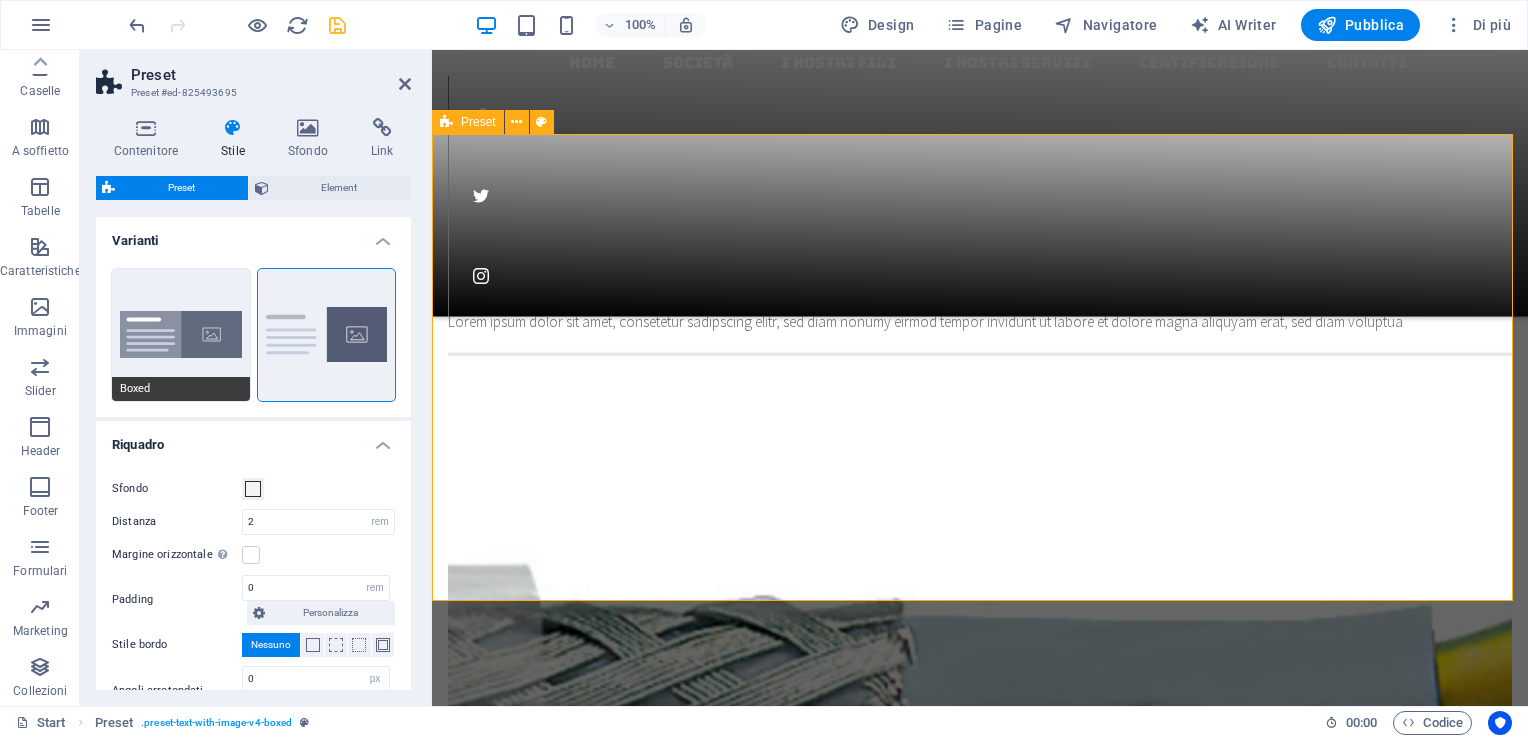click on "Boxed" at bounding box center [181, 335] 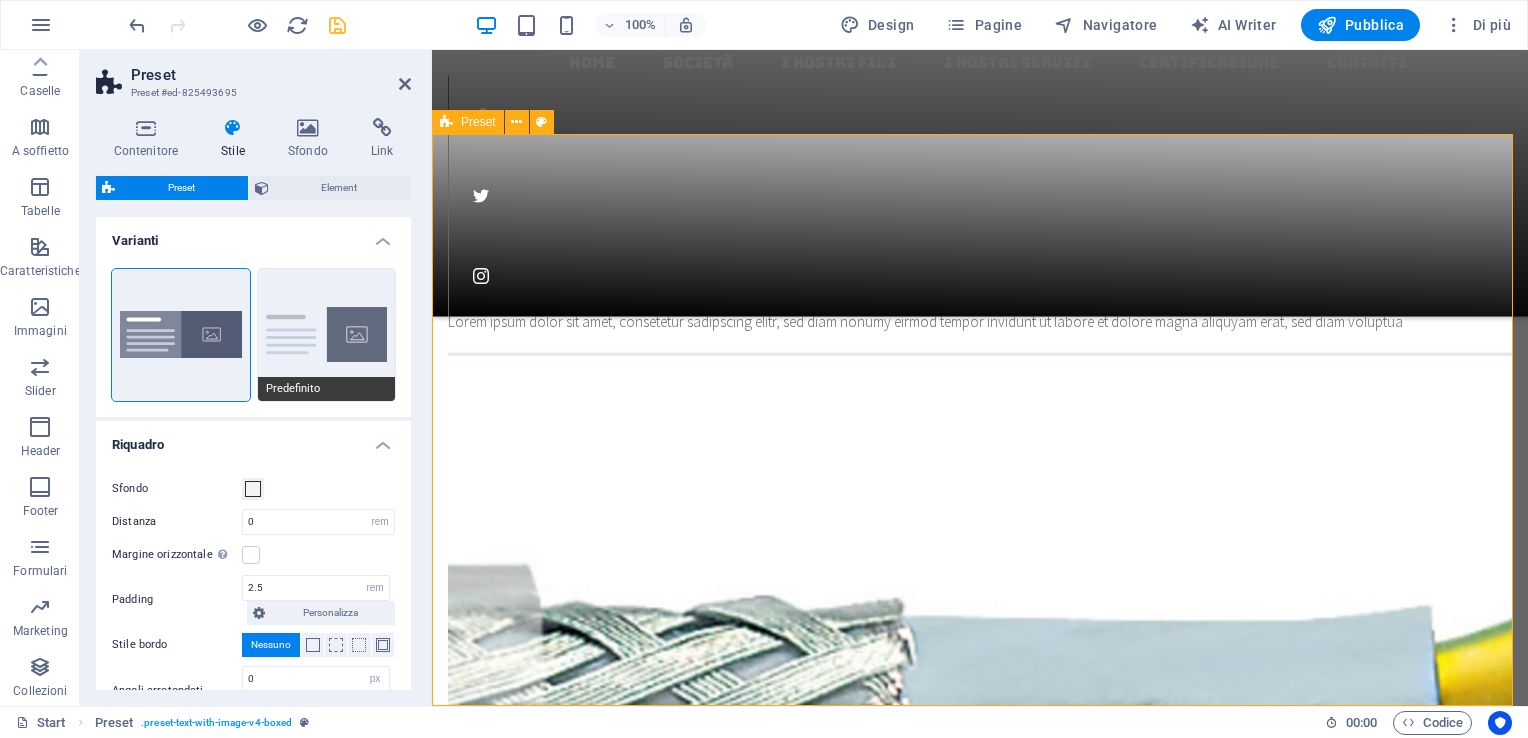 click on "Predefinito" at bounding box center (327, 335) 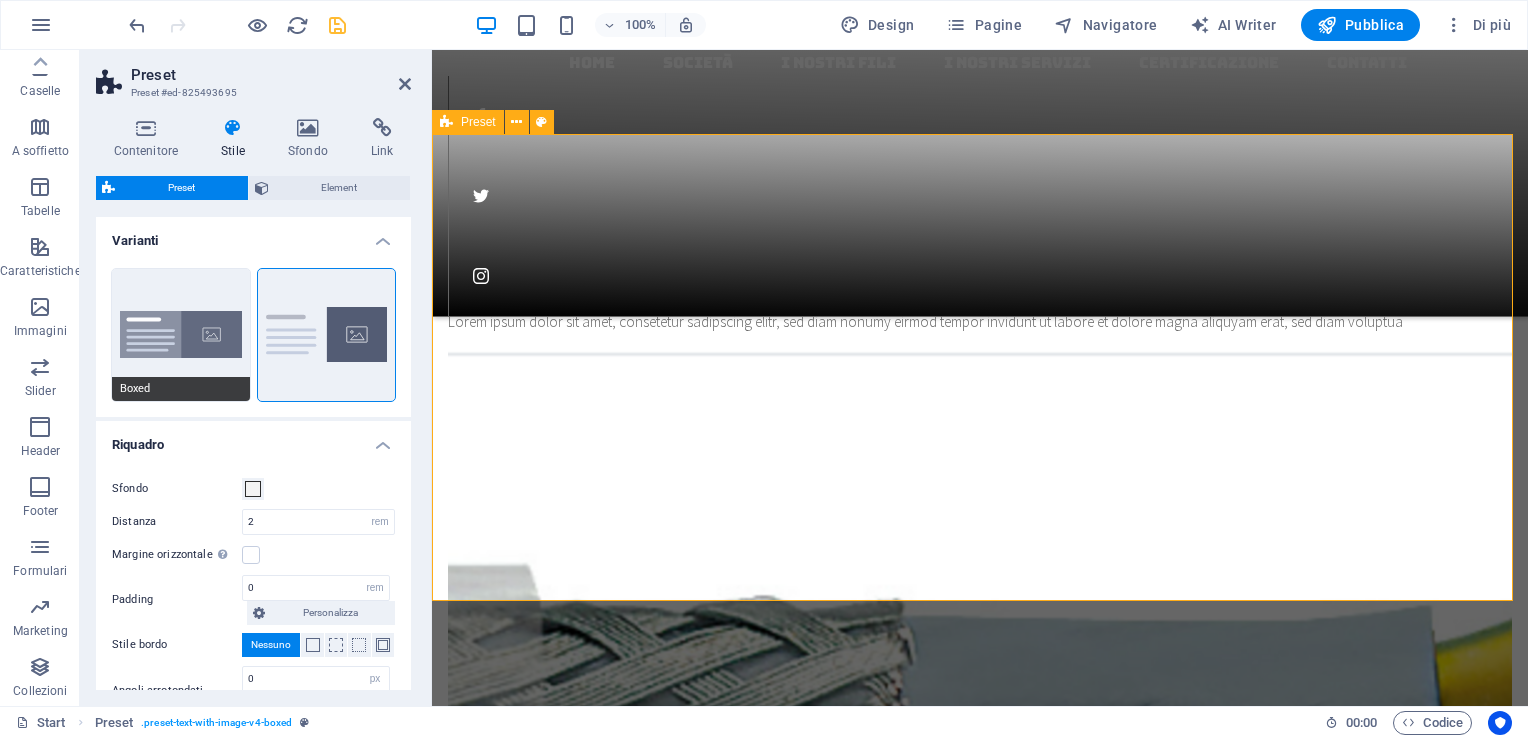 click on "Boxed" at bounding box center (181, 335) 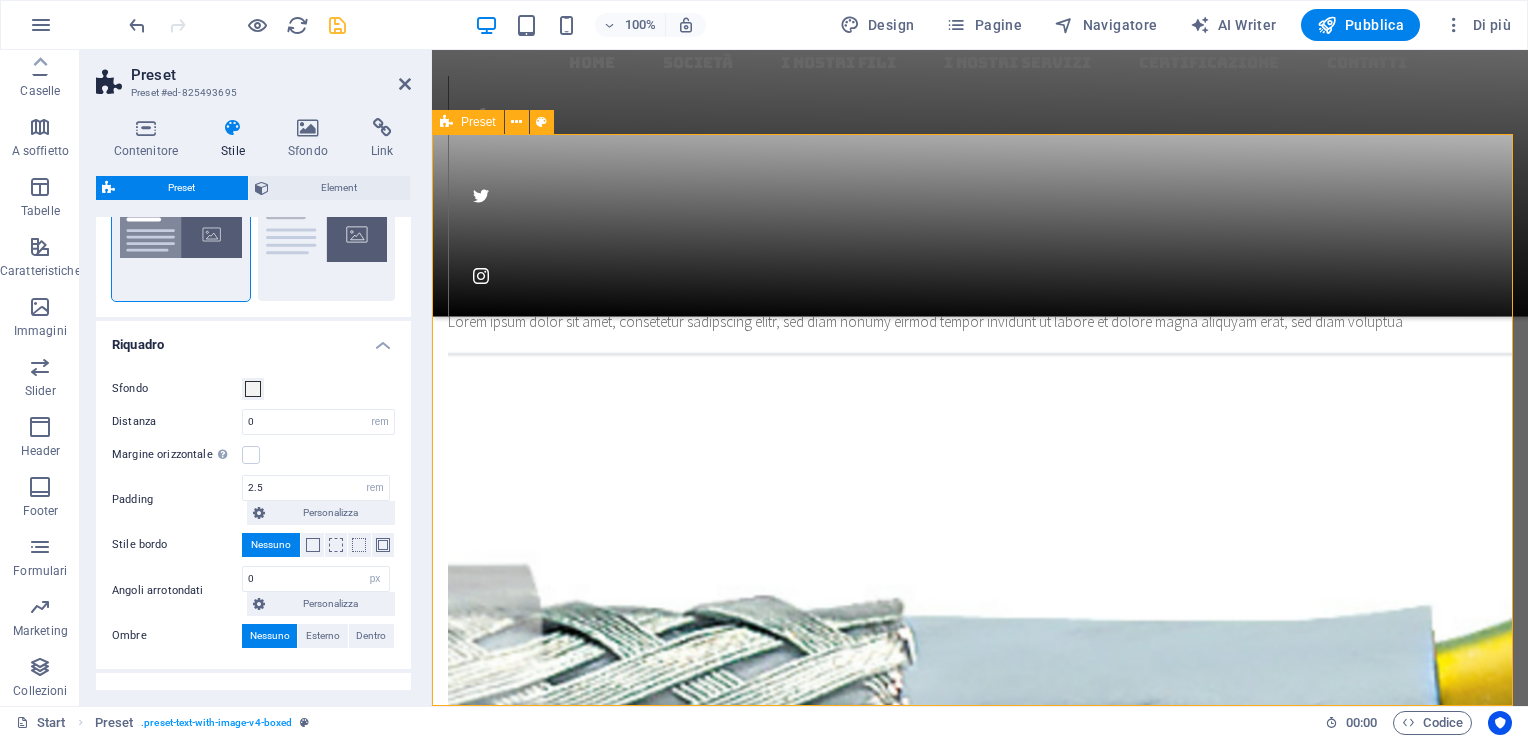 scroll, scrollTop: 0, scrollLeft: 0, axis: both 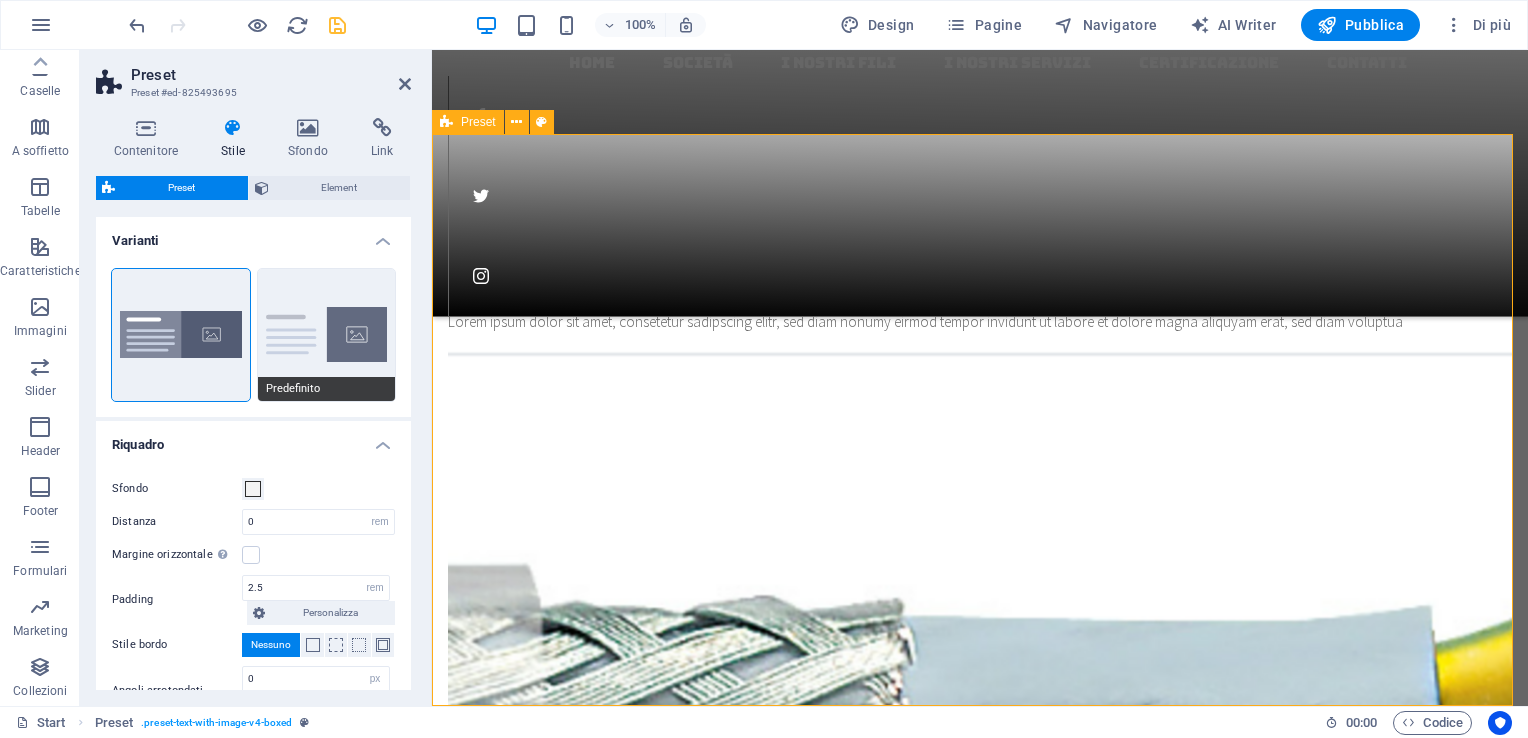 click on "Predefinito" at bounding box center (327, 335) 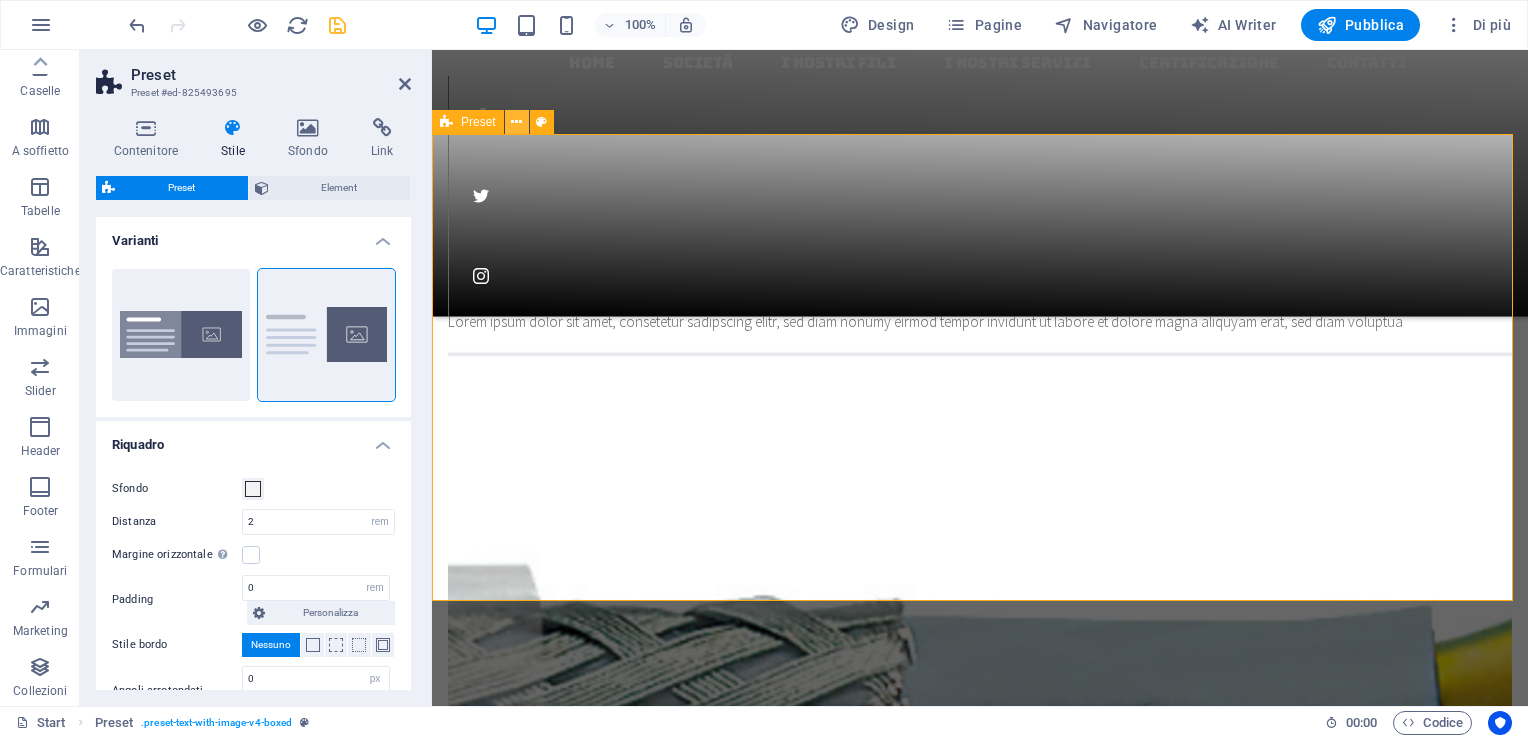 click at bounding box center [516, 122] 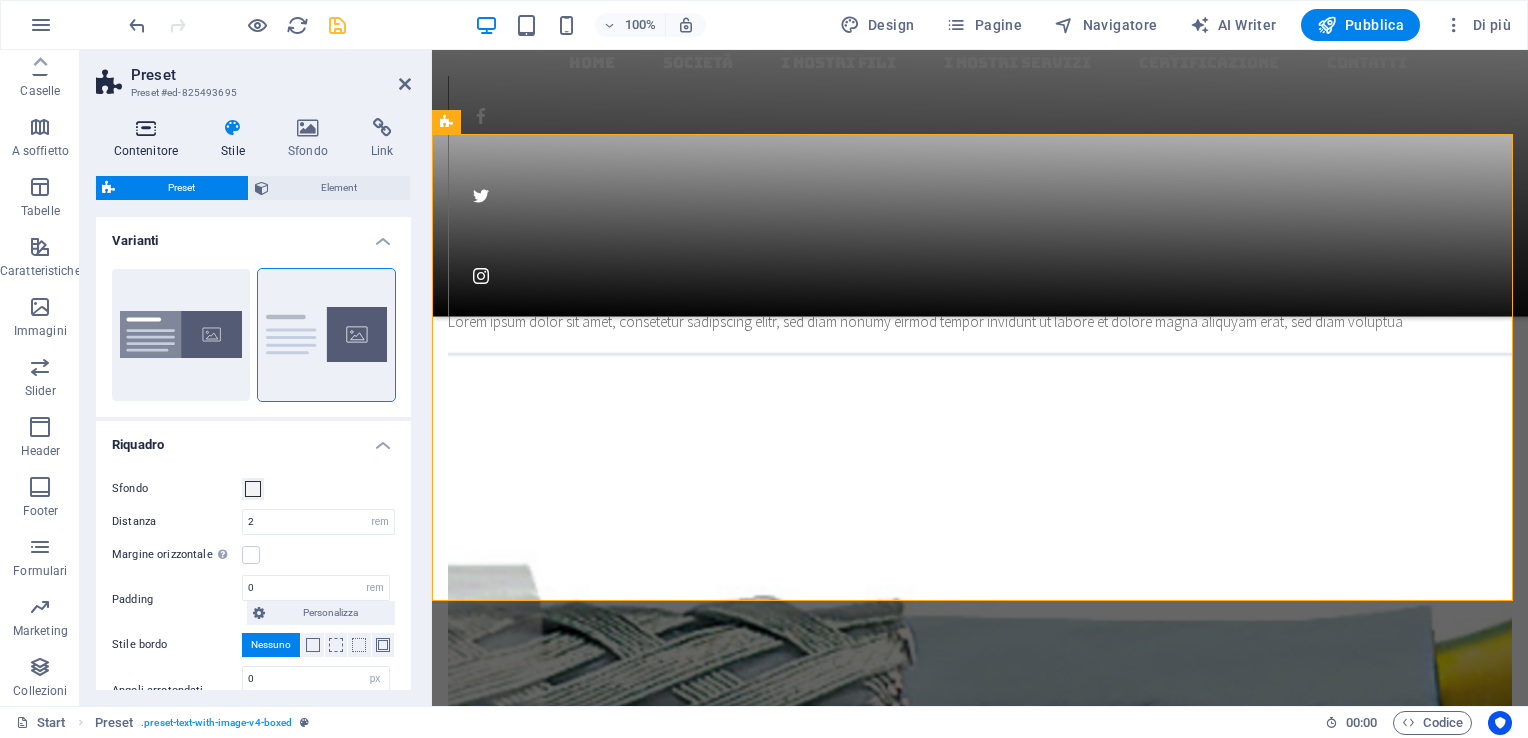 click on "Contenitore" at bounding box center [150, 139] 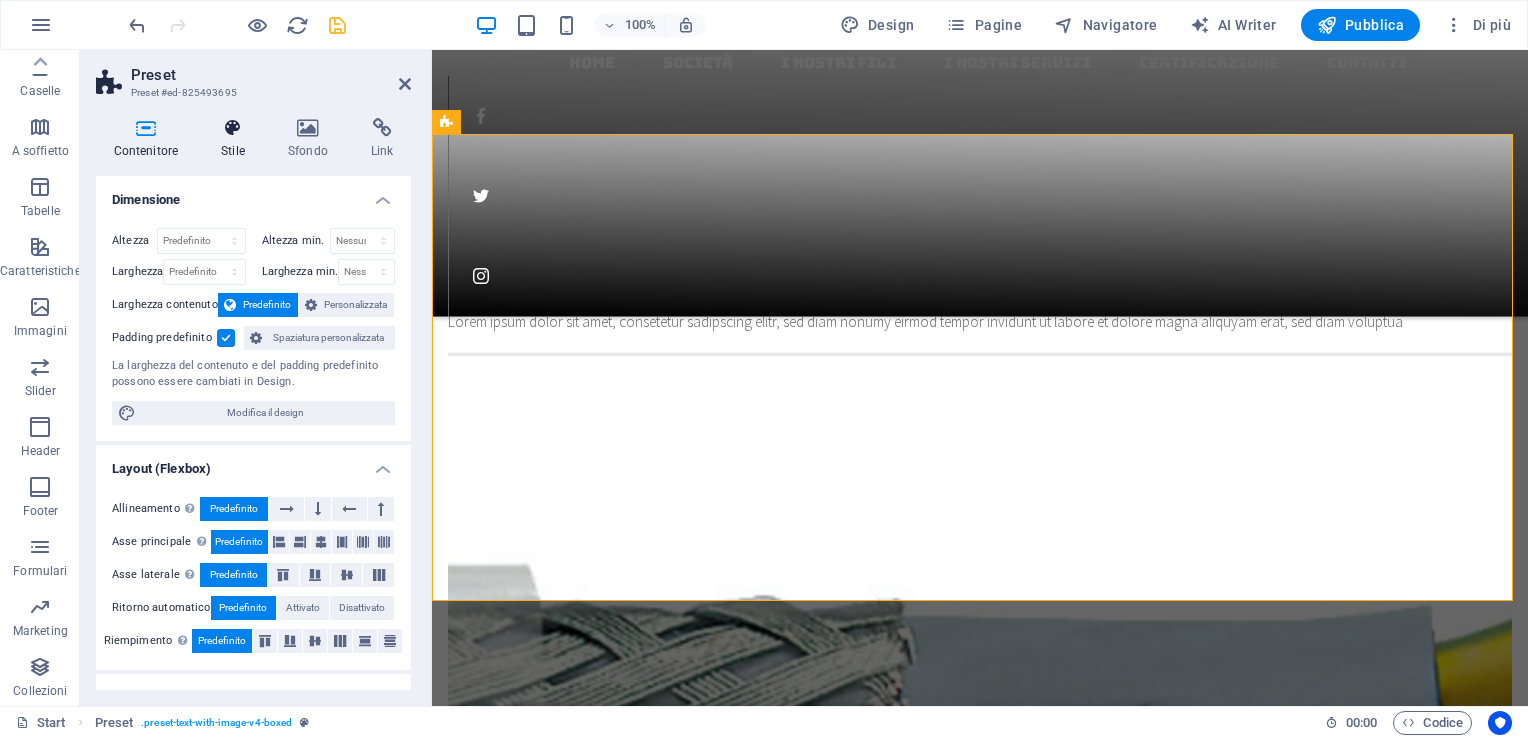 click on "Stile" at bounding box center (237, 139) 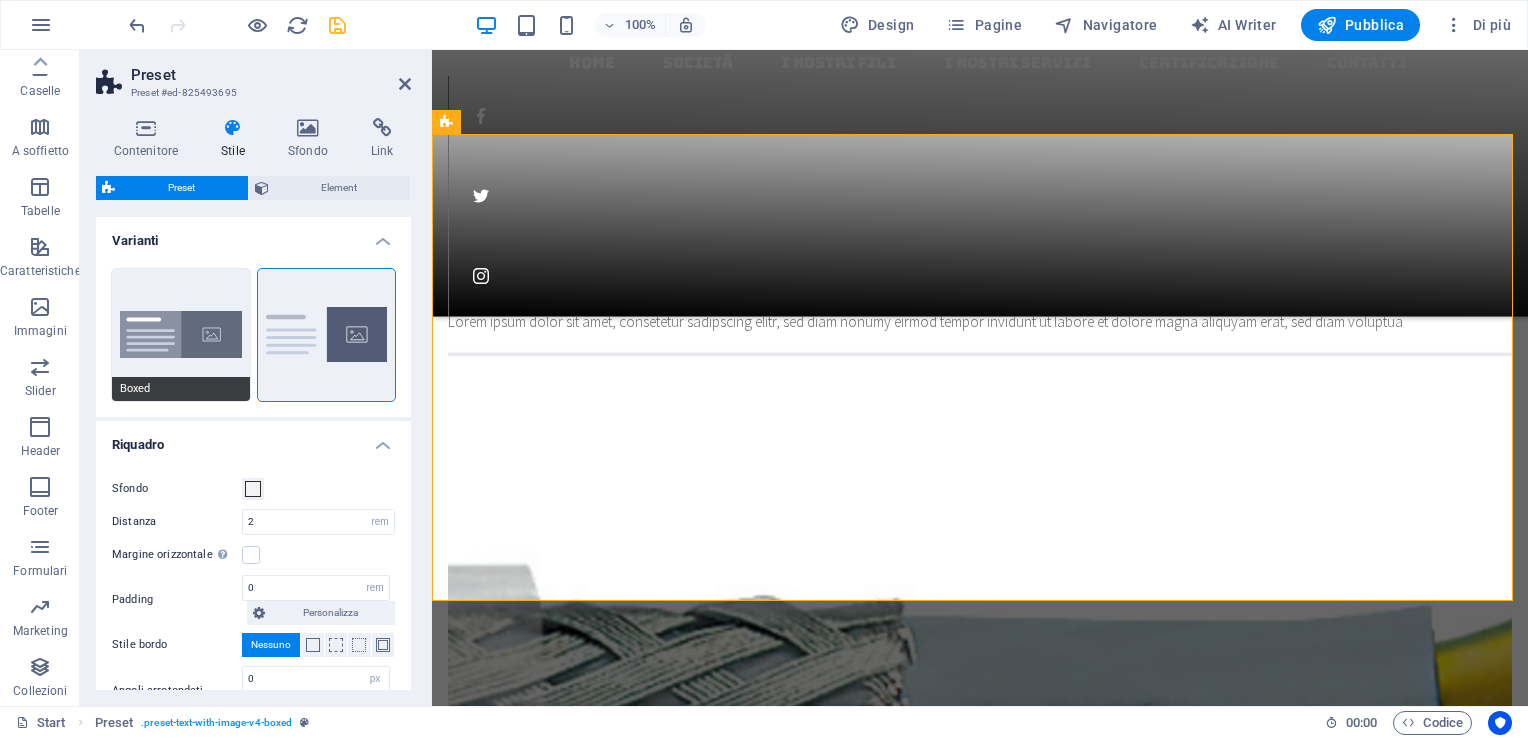 click on "Boxed" at bounding box center [181, 335] 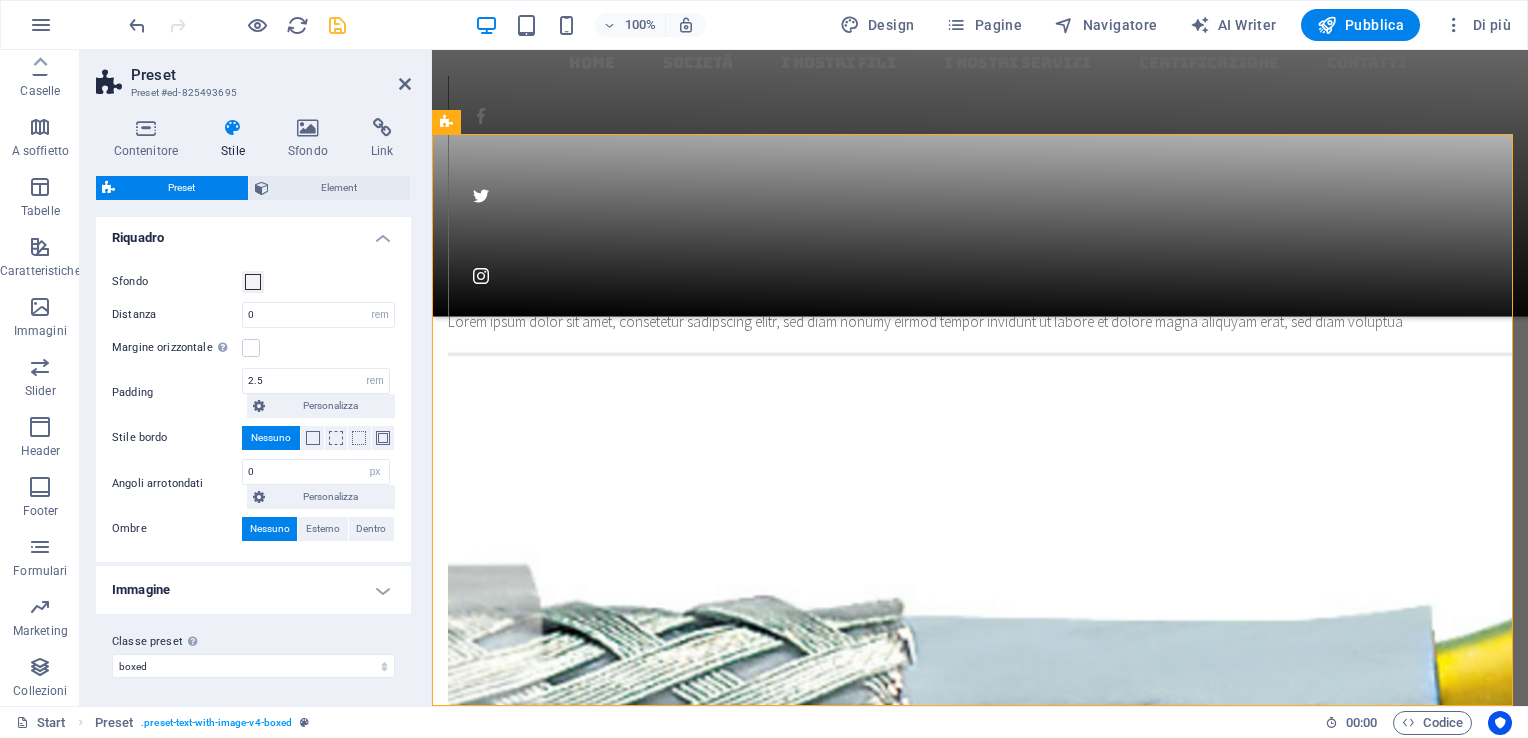 scroll, scrollTop: 208, scrollLeft: 0, axis: vertical 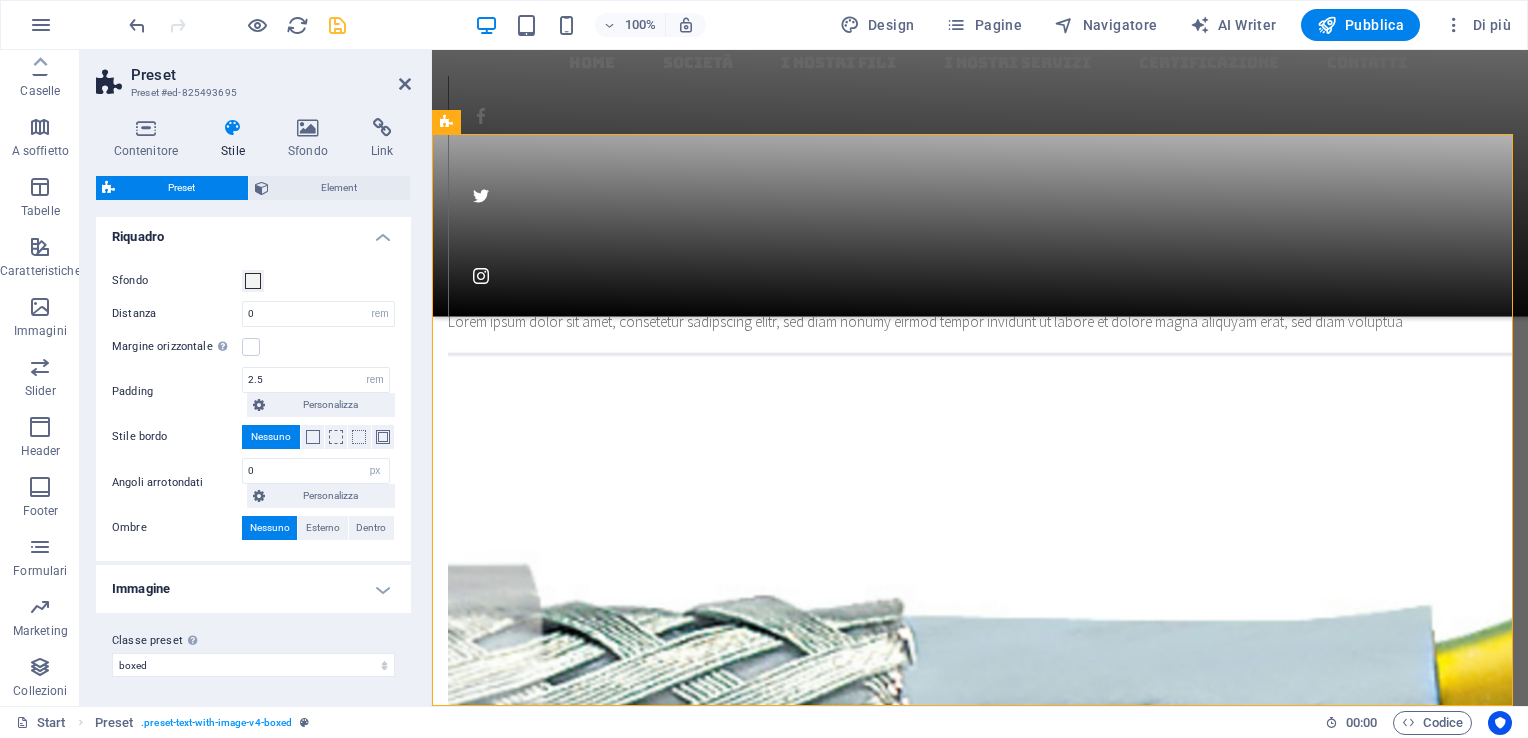 click on "Immagine" at bounding box center (253, 589) 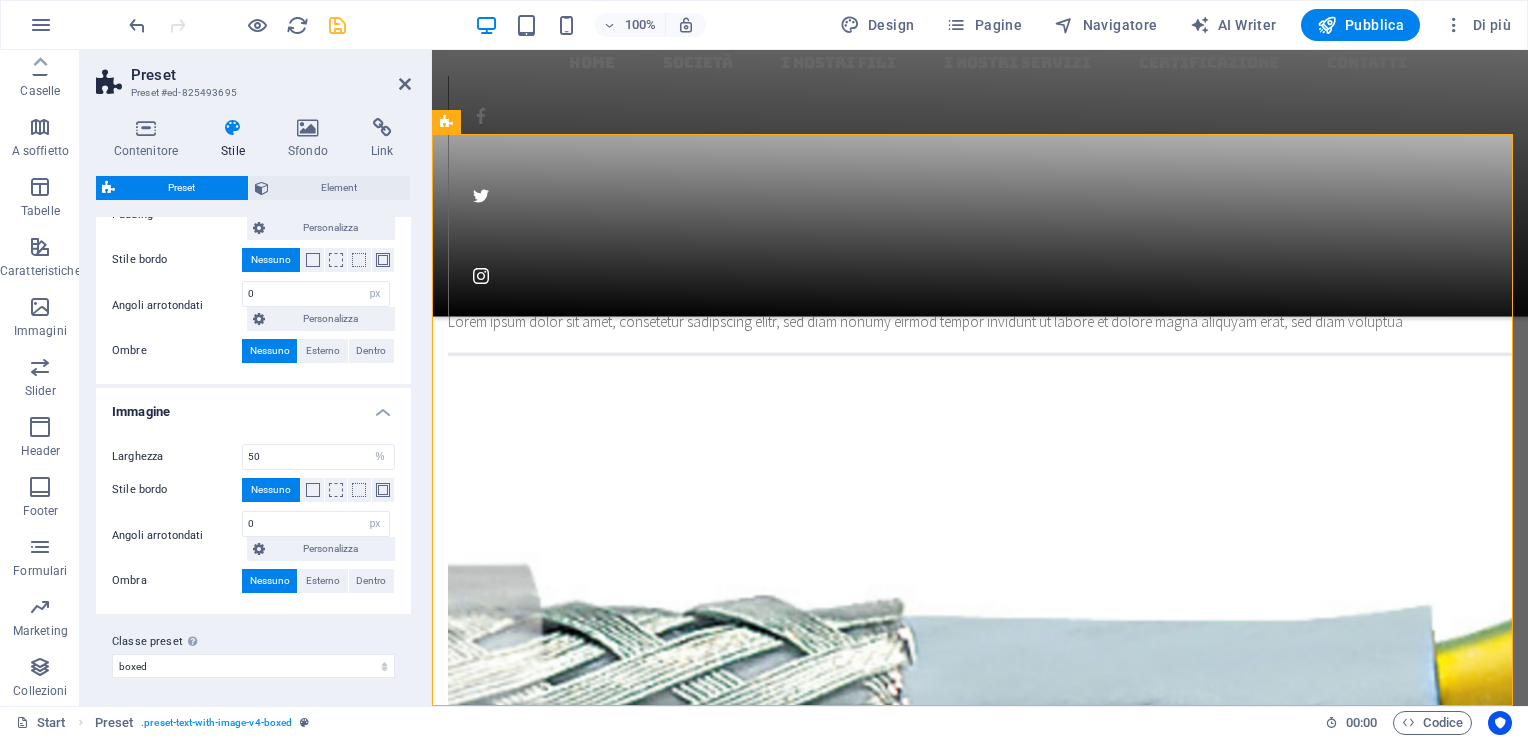 scroll, scrollTop: 386, scrollLeft: 0, axis: vertical 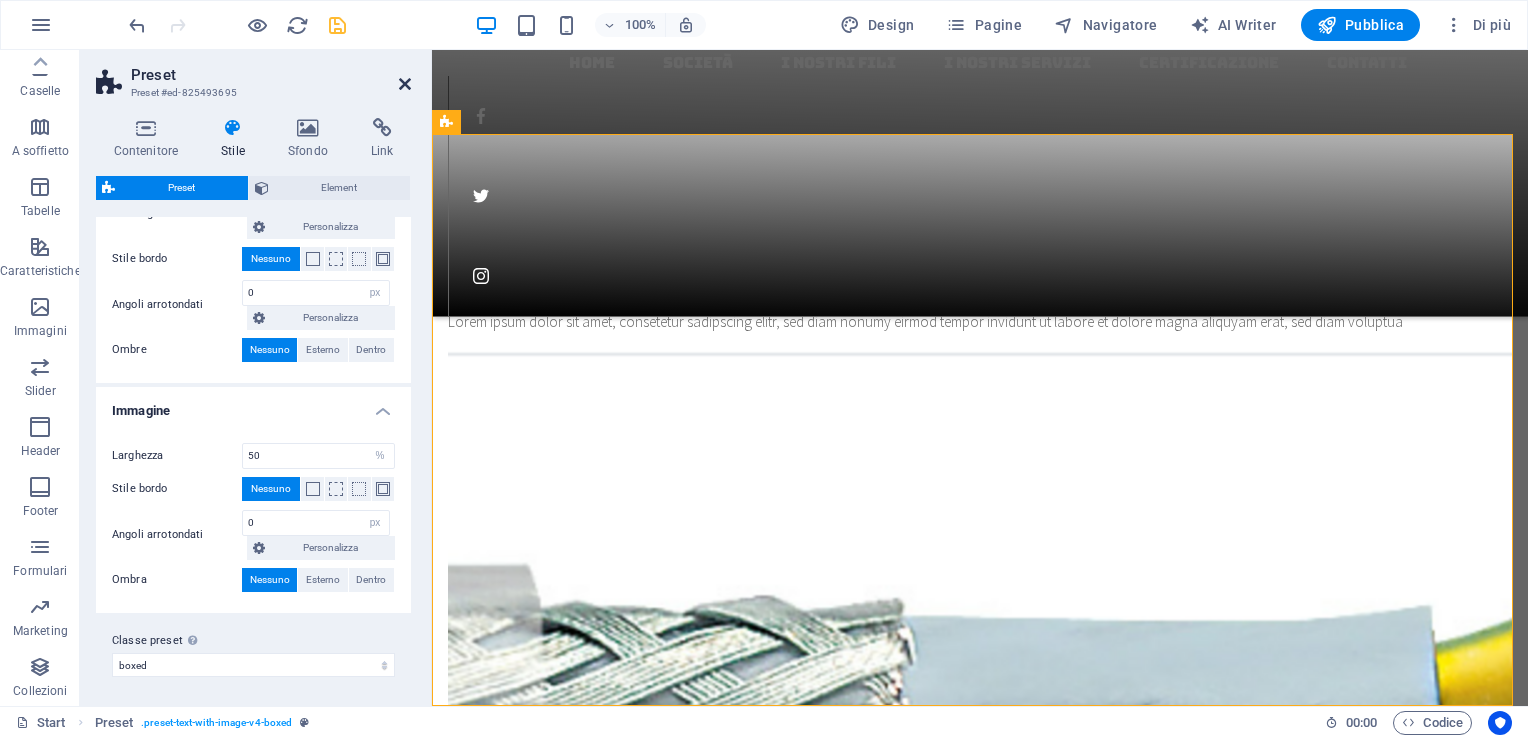 click at bounding box center [405, 84] 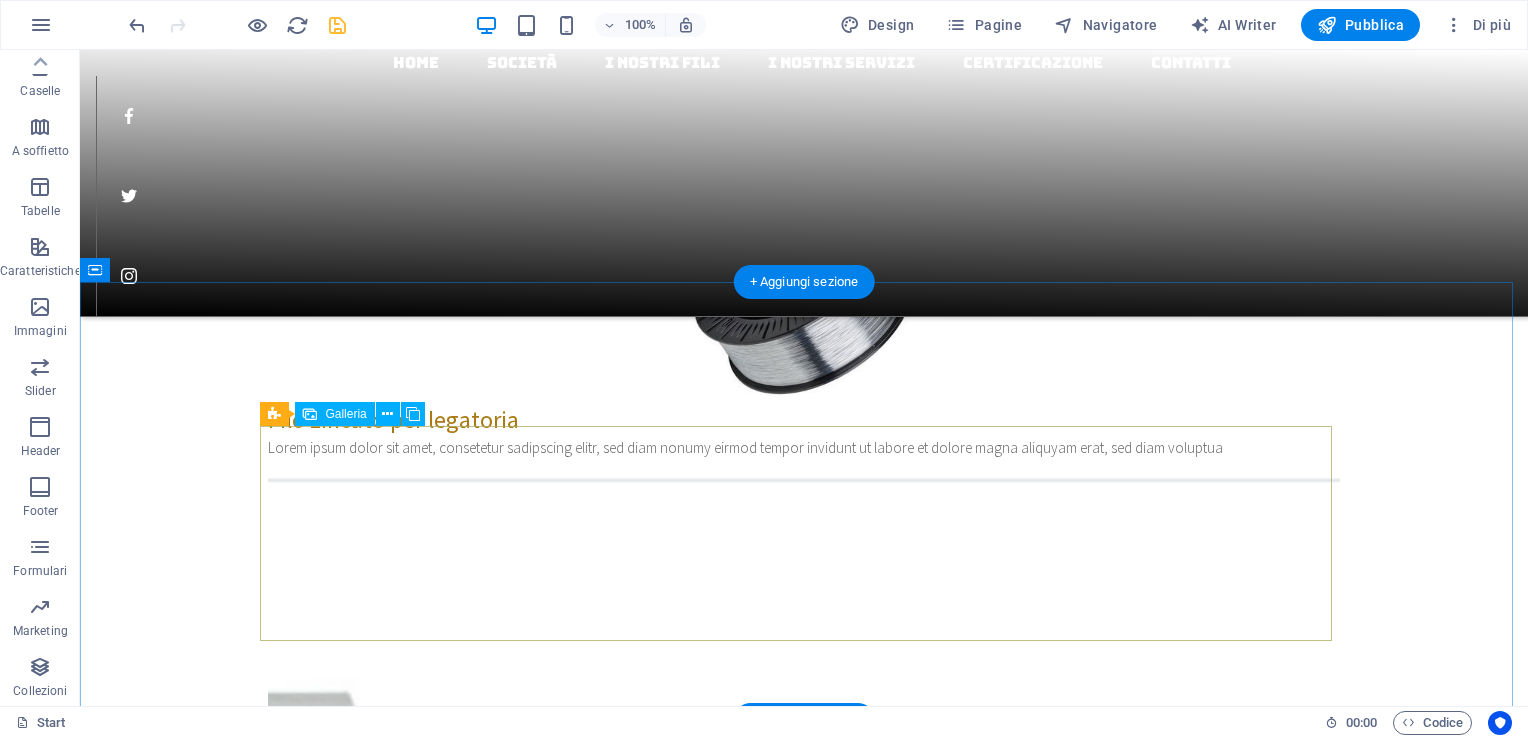 scroll, scrollTop: 2900, scrollLeft: 0, axis: vertical 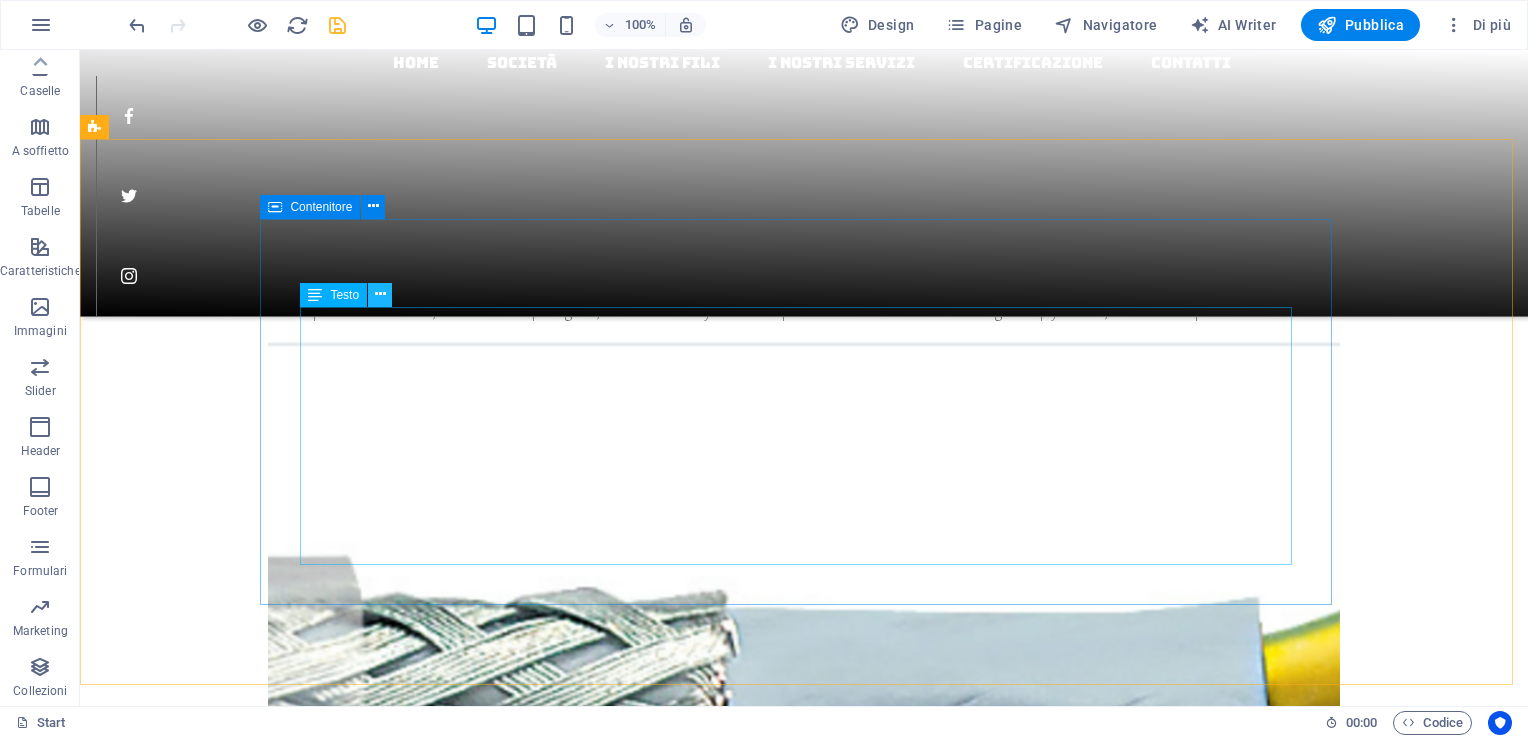 click at bounding box center (380, 295) 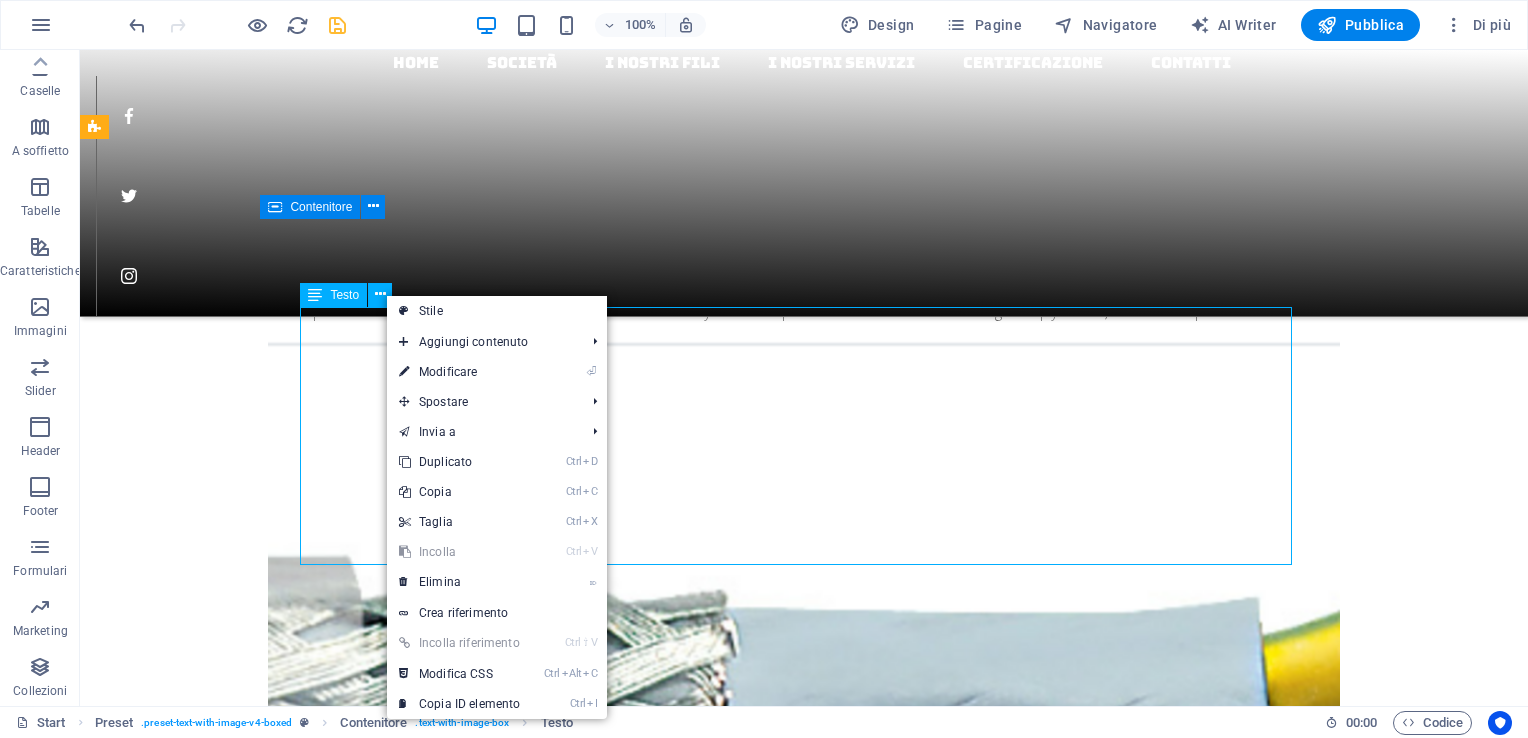 click at bounding box center (315, 295) 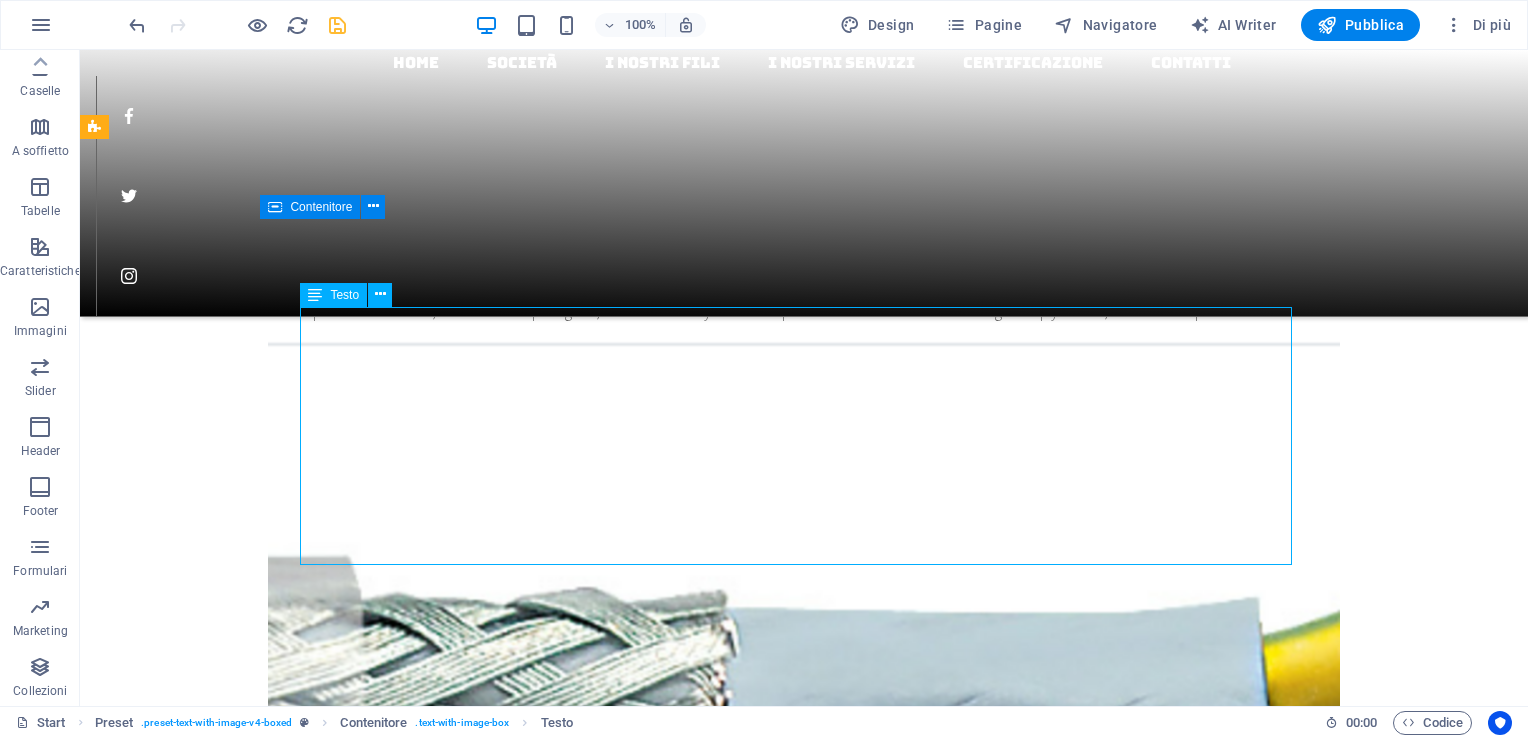 click at bounding box center [315, 295] 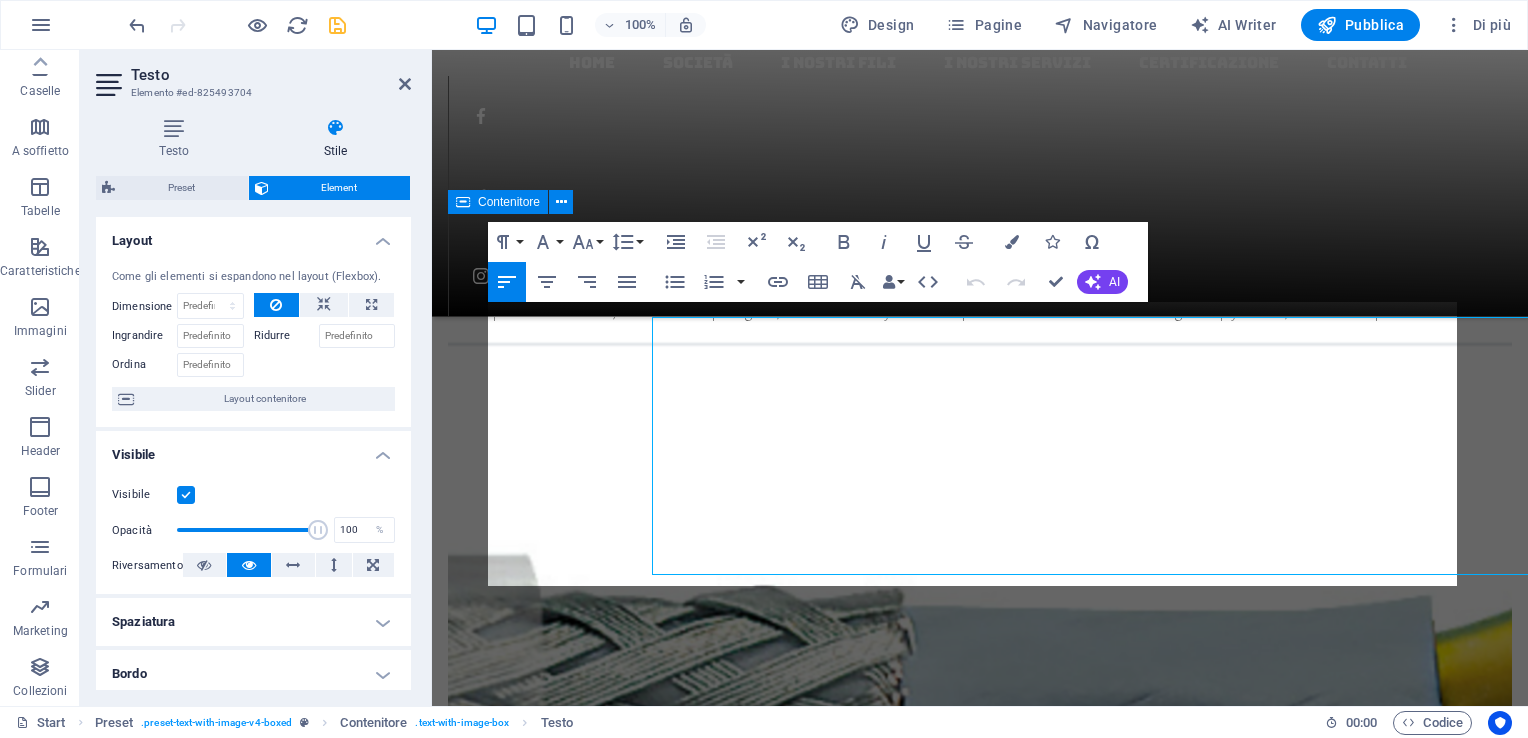 scroll, scrollTop: 2890, scrollLeft: 0, axis: vertical 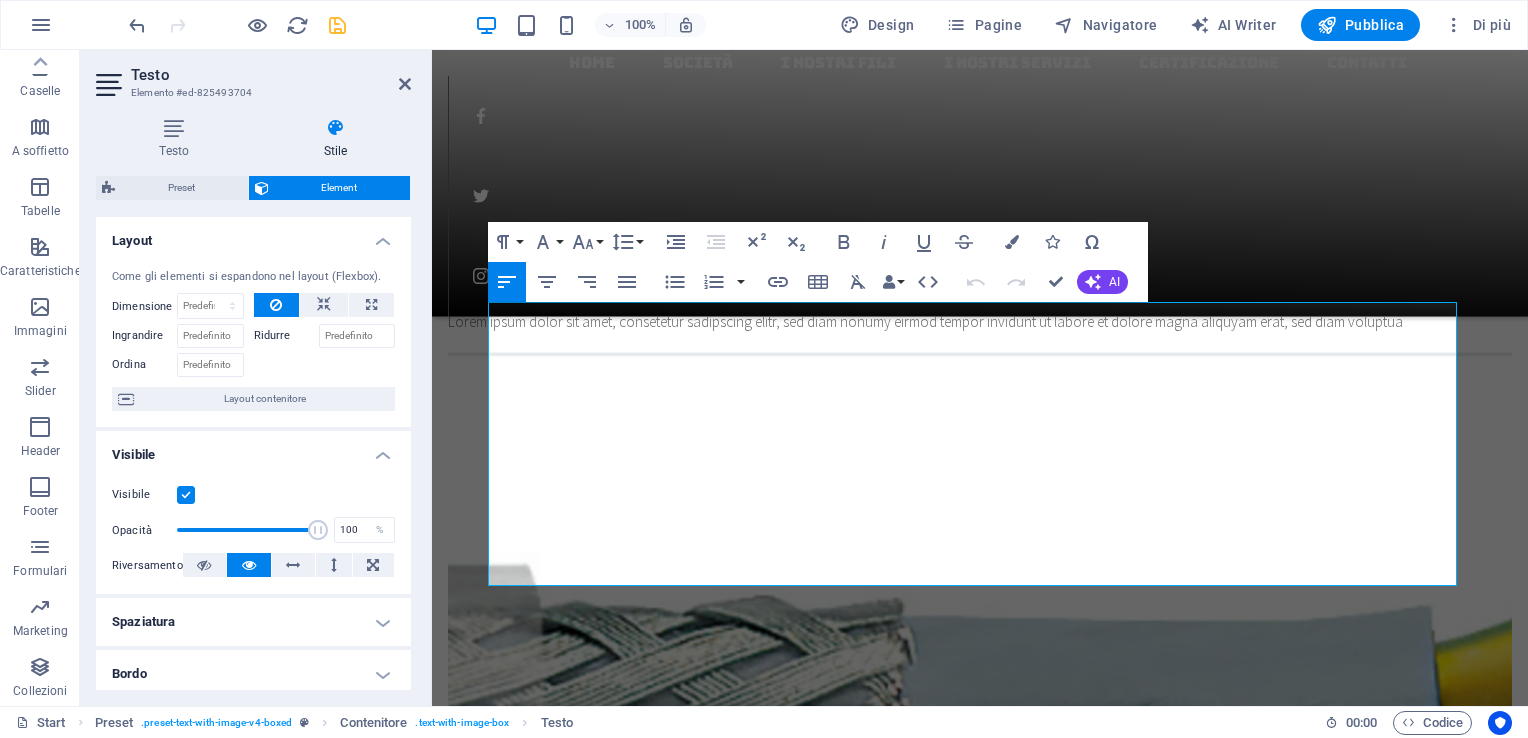 click on "Testo Stile Testo Aggiungi, modifica e formatta il testo direttamente sul sito web. I colori e le dimensioni dei caratteri predefiniti sono definiti in Design. Modifica il design Allineamento Allineato a sinistra Centrato Allineato a destra Preset Element Layout Come gli elementi si espandono nel layout (Flexbox). Dimensione Predefinito automatico px % 1/1 1/2 1/3 1/4 1/5 1/6 1/7 1/8 1/9 1/10 Ingrandire Ridurre Ordina Layout contenitore Visibile Visibile Opacità 100 % Riversamento Spaziatura Margine Predefinito automatico px % rem vw vh Personalizza Personalizza automatico px % rem vw vh automatico px % rem vw vh automatico px % rem vw vh automatico px % rem vw vh Padding Predefinito px rem % vh vw Personalizza Personalizza px rem % vh vw px rem % vh vw px rem % vh vw px rem % vh vw Bordo Stile              - Larghezza 1 automatico px rem % vh vw Personalizza Personalizza 1 automatico px rem % vh vw 1 automatico px rem % vh vw 1 automatico px rem % vh vw 1 automatico px rem % vh vw  - Colore px rem" at bounding box center [253, 404] 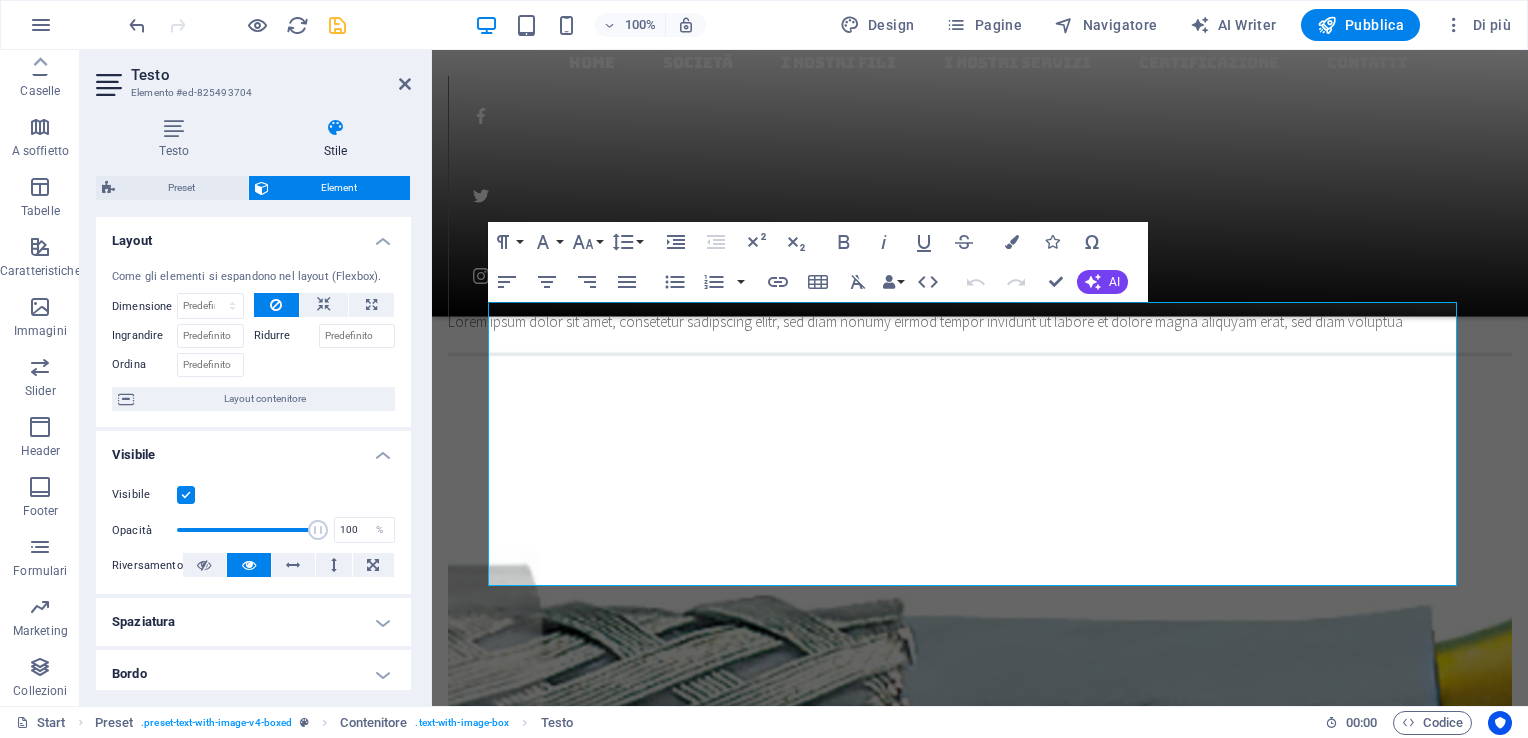 click on "Stile" at bounding box center [336, 139] 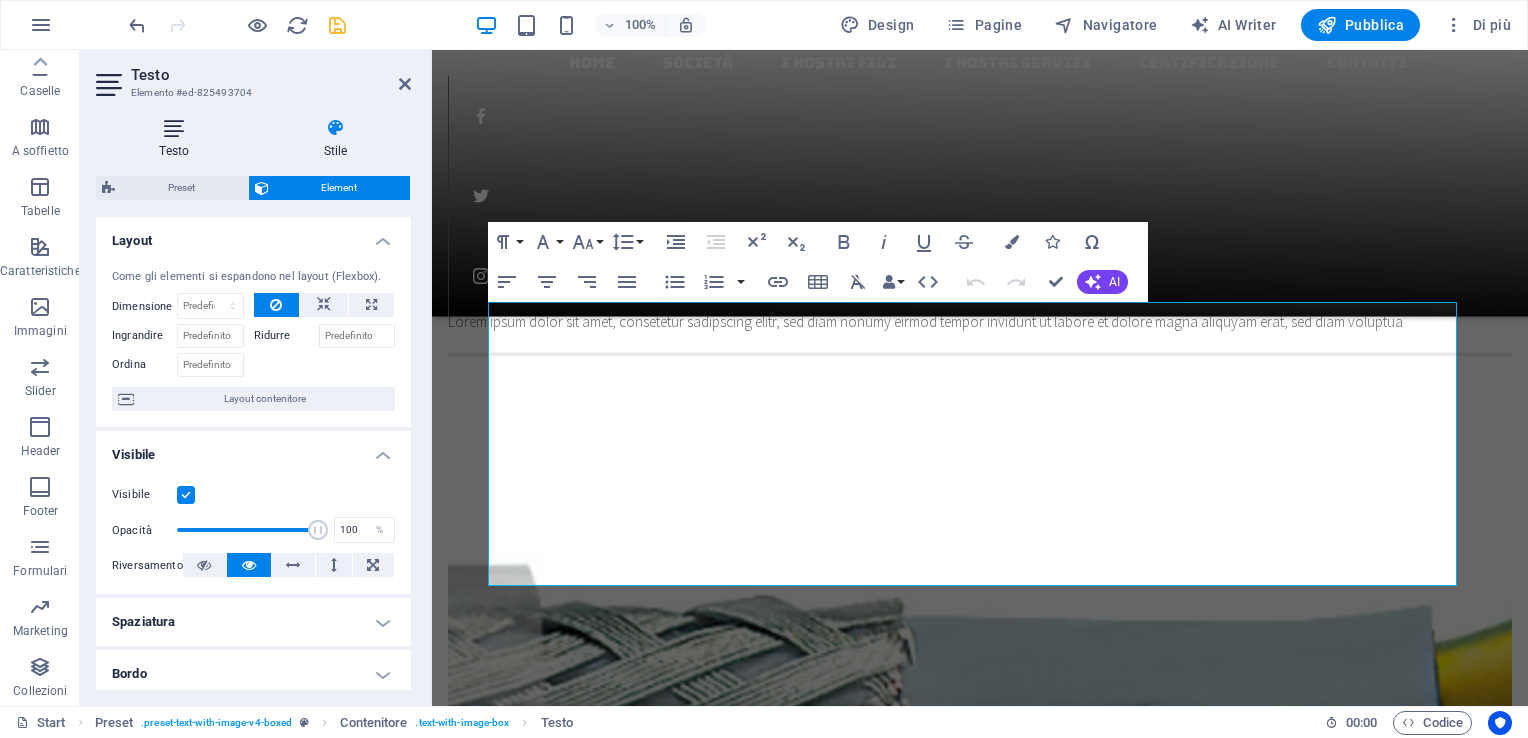 click at bounding box center (174, 128) 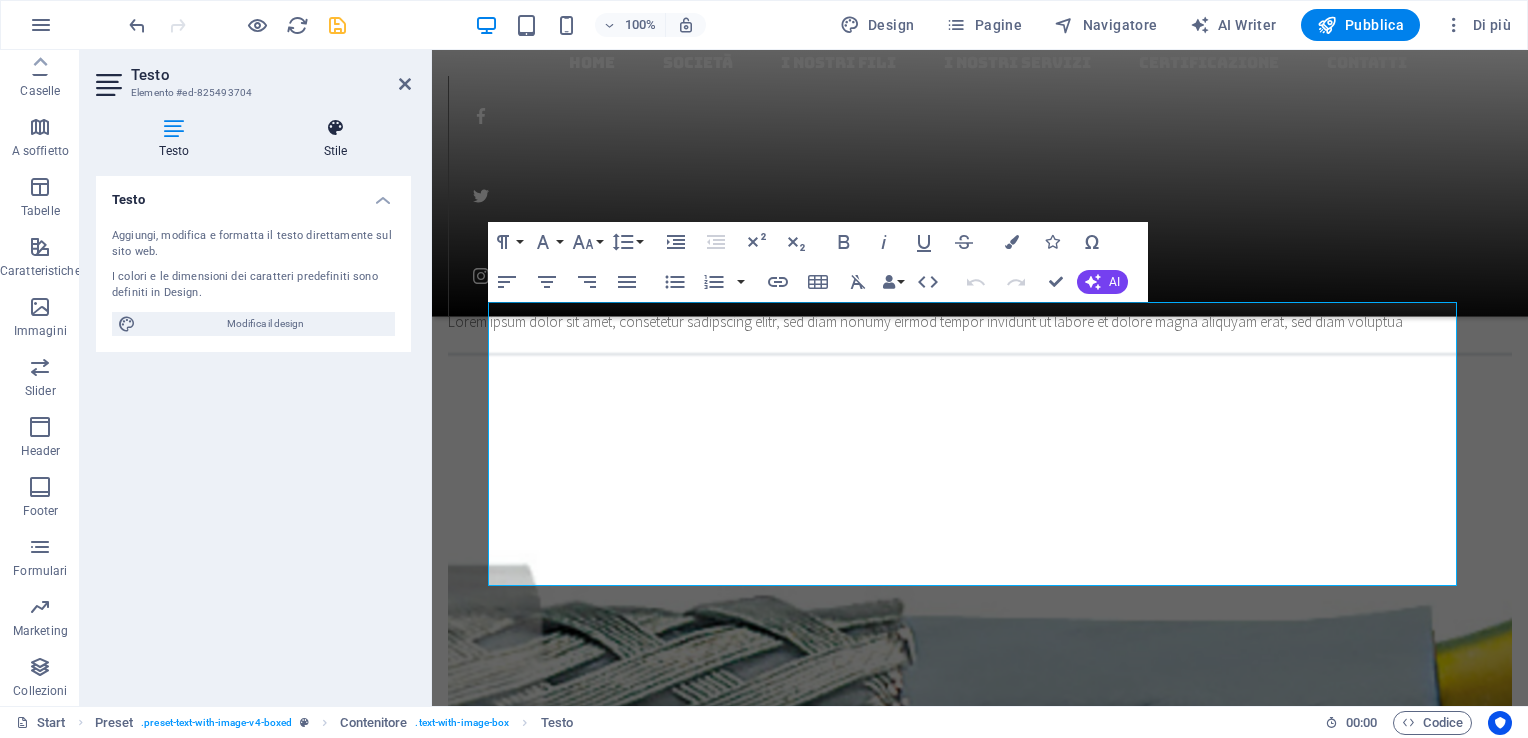 click at bounding box center (336, 128) 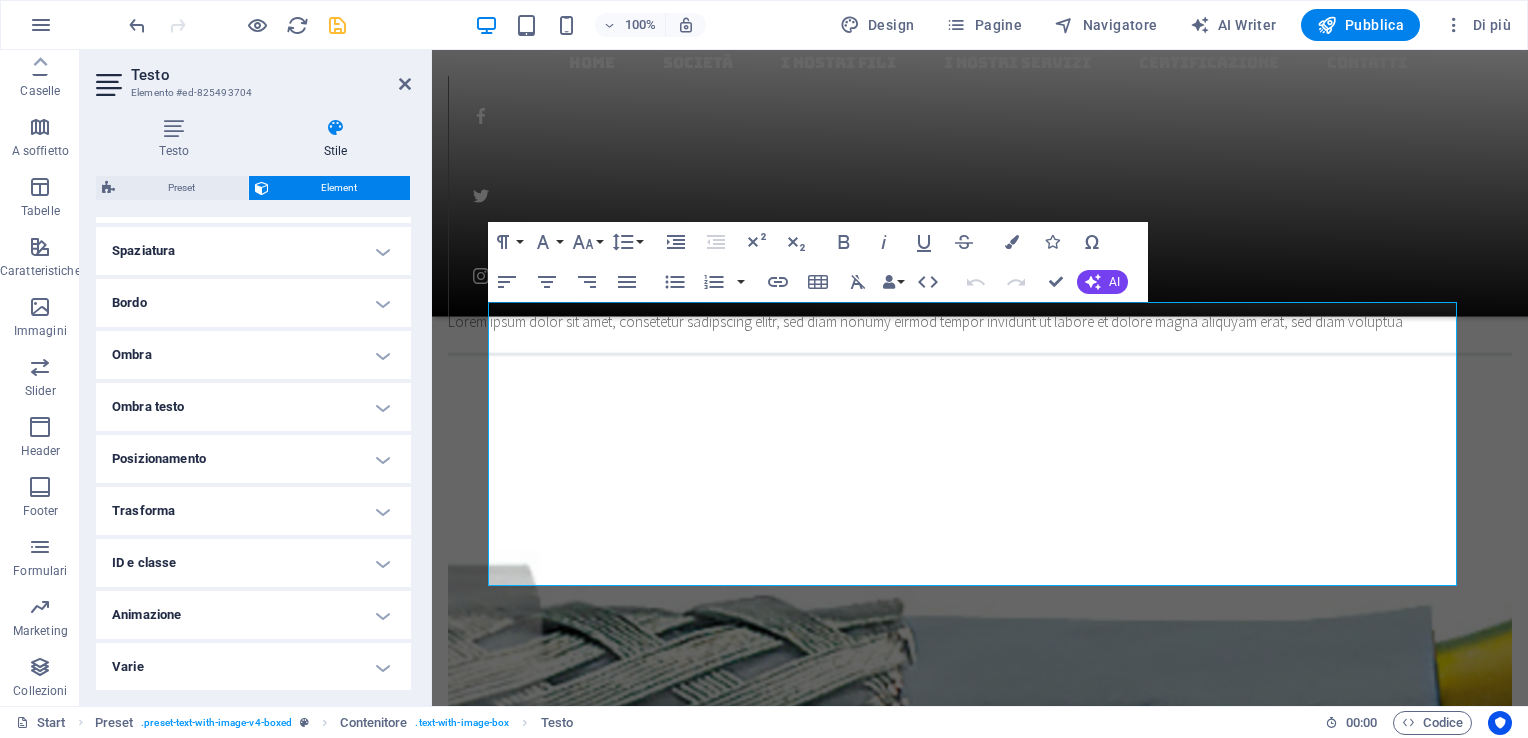 scroll, scrollTop: 171, scrollLeft: 0, axis: vertical 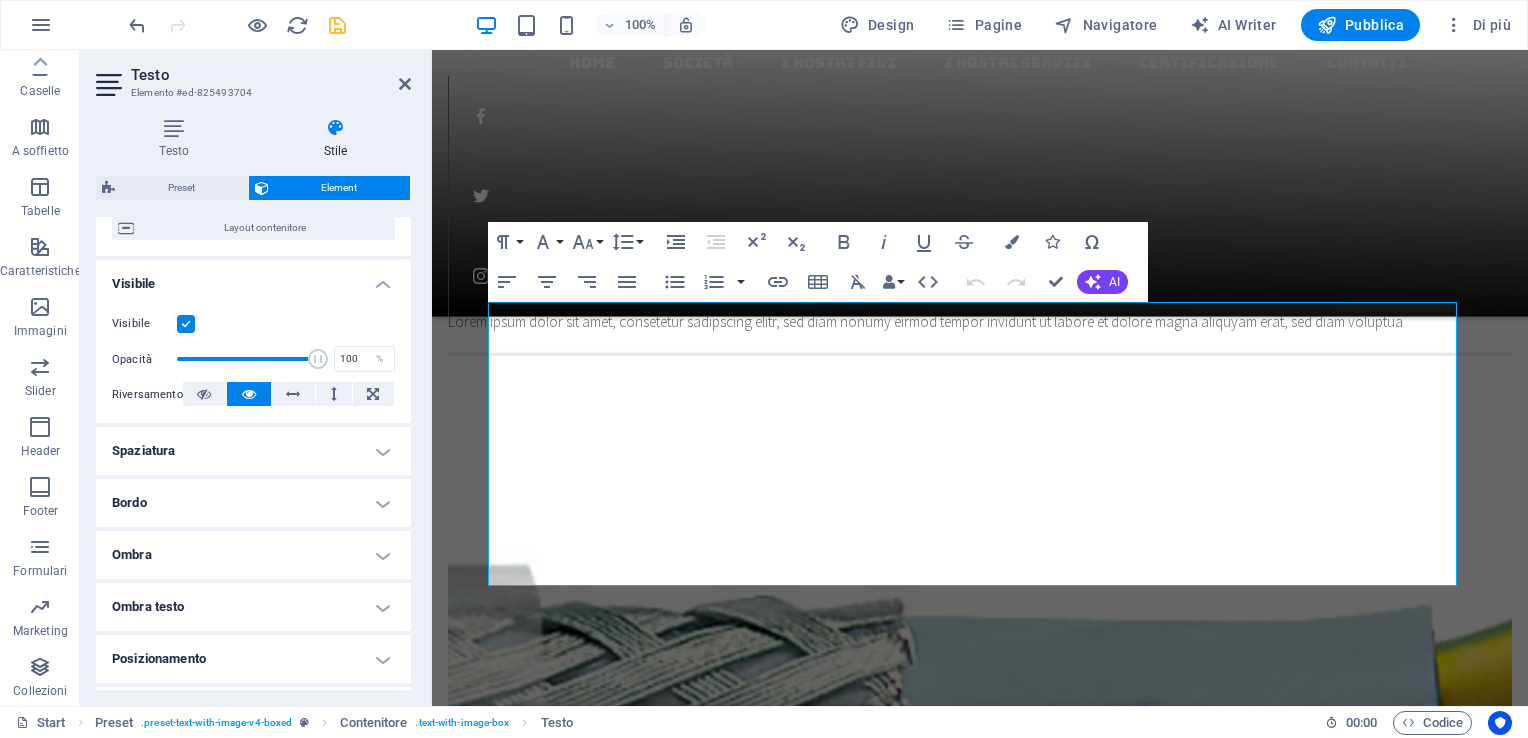 click on "Element" at bounding box center [340, 188] 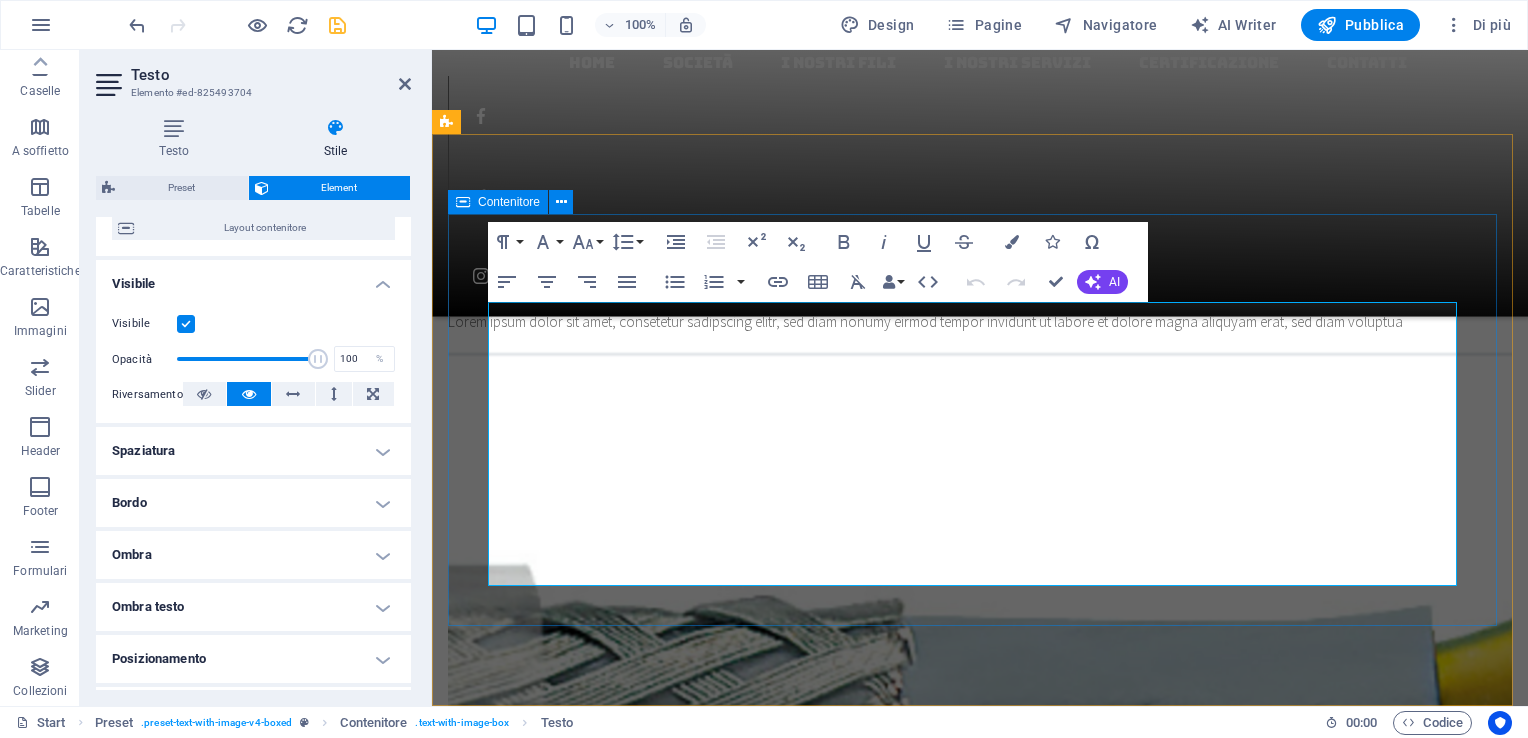 click on "Contenitore" at bounding box center (498, 202) 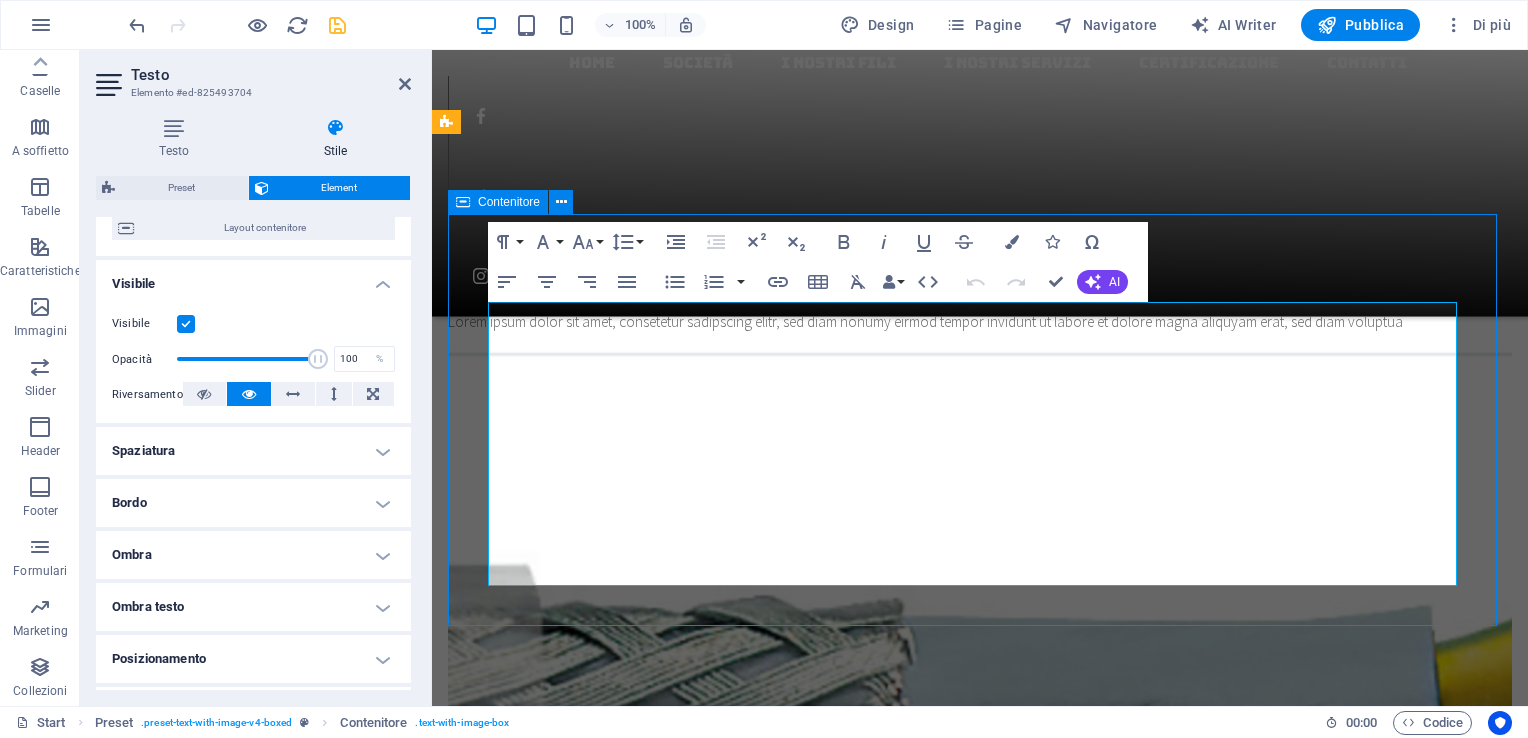 click on "CERTIFICAZIONE Il Sistema di Gestione della Qualità è certificato seconda la normativa UNI EN ISO 9001:2015 e può contare su una organizzazione aziendale orientata alla qualità ed impegnata a soddisfare le specifiche richieste del cliente, nel rispetto delle procedure e delle istruzioni operative codificate nel Manuale della Qualità. La qualità del nostro prodotto finale è assicurata da un'accurata selezione dei nostri fornitori e dall'impiego nella fase produttiva di materiale certificato, di macchinari moderni e personale qualificato. A garanzie della qualità delle sue forniture, [COMPANY] ha attivato una serie di accurate verifiche sia sulla materia prima utilizzata che sul prodotto finito. Clicca sull'immagine per scaricare il certificato in corso di validità" at bounding box center [980, 7447] 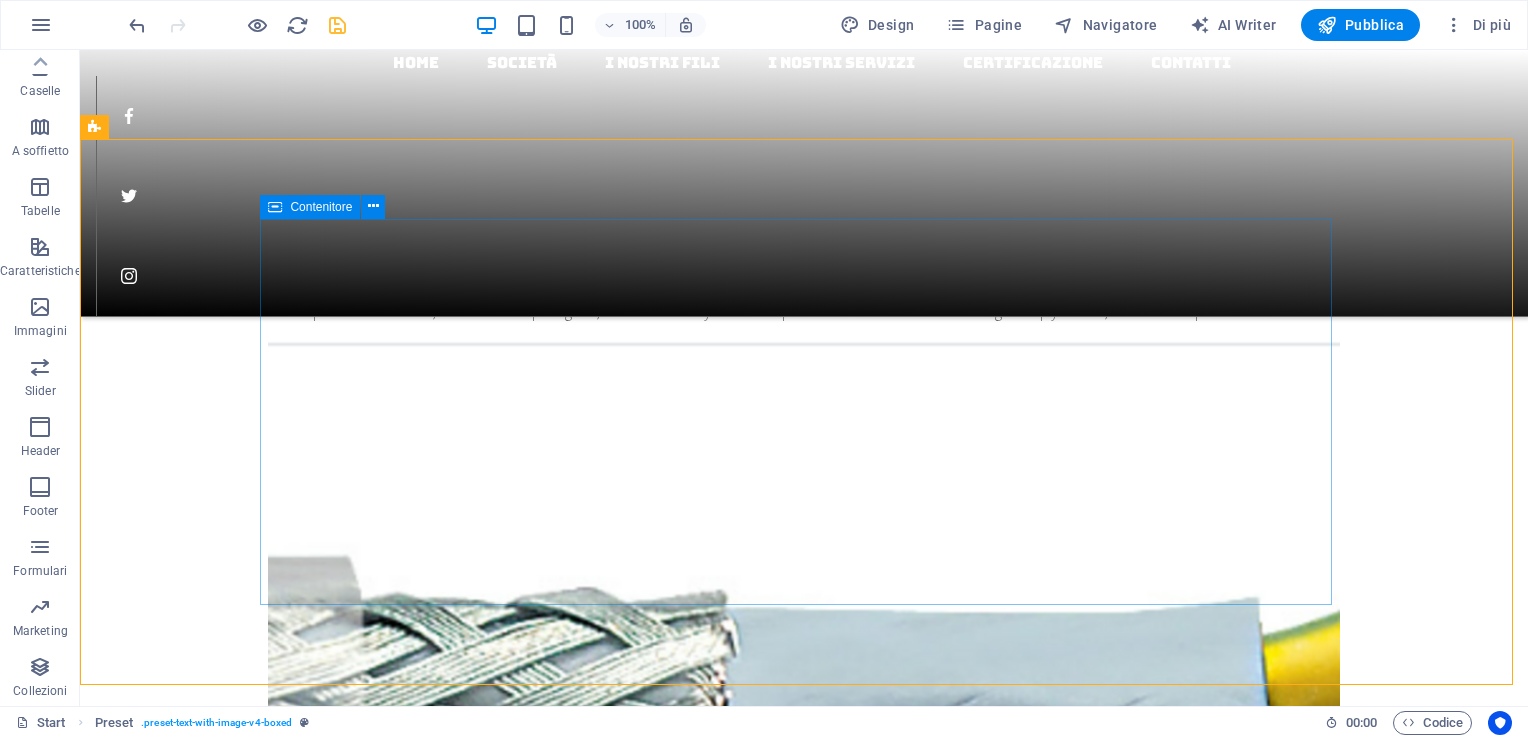 click on "Contenitore" at bounding box center (321, 207) 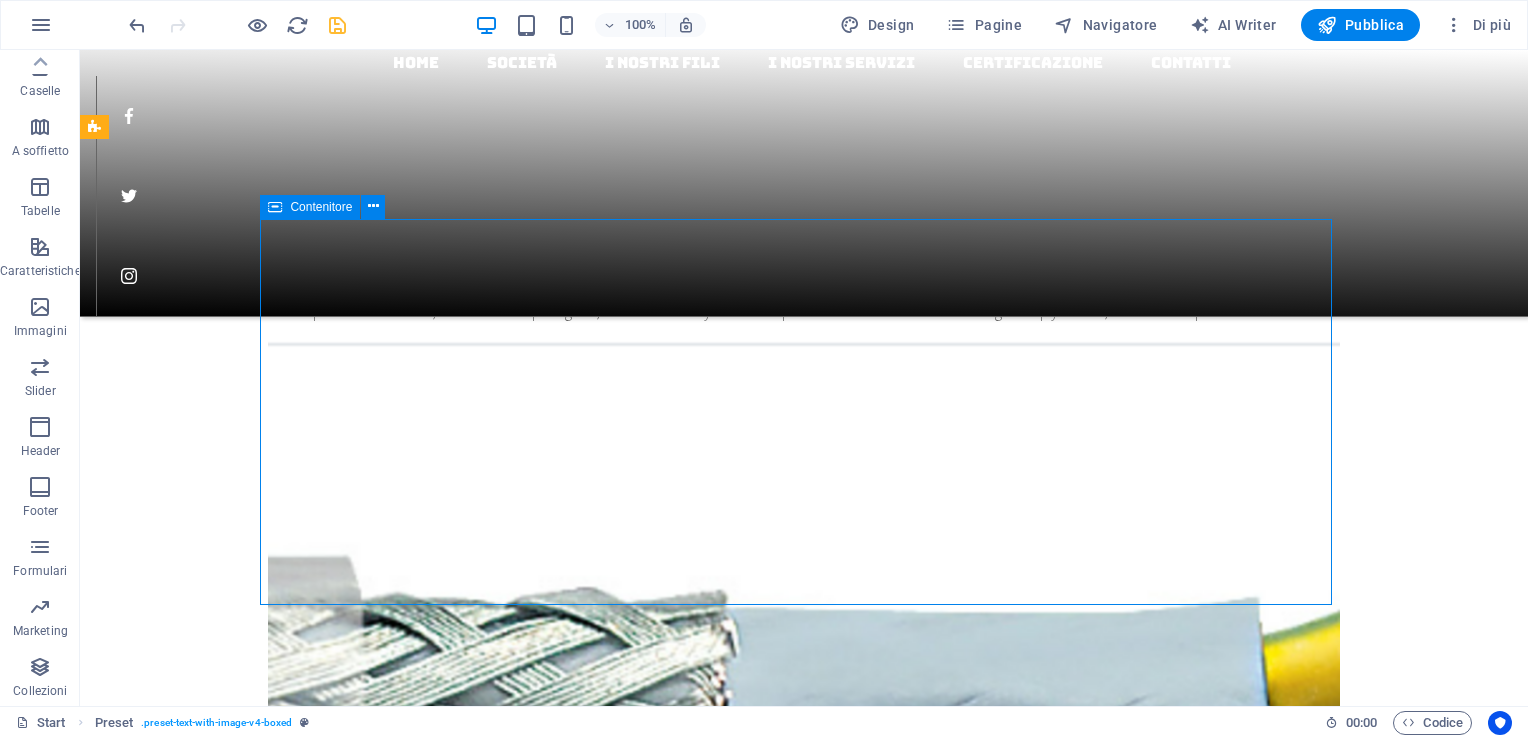 click on "Contenitore" at bounding box center [321, 207] 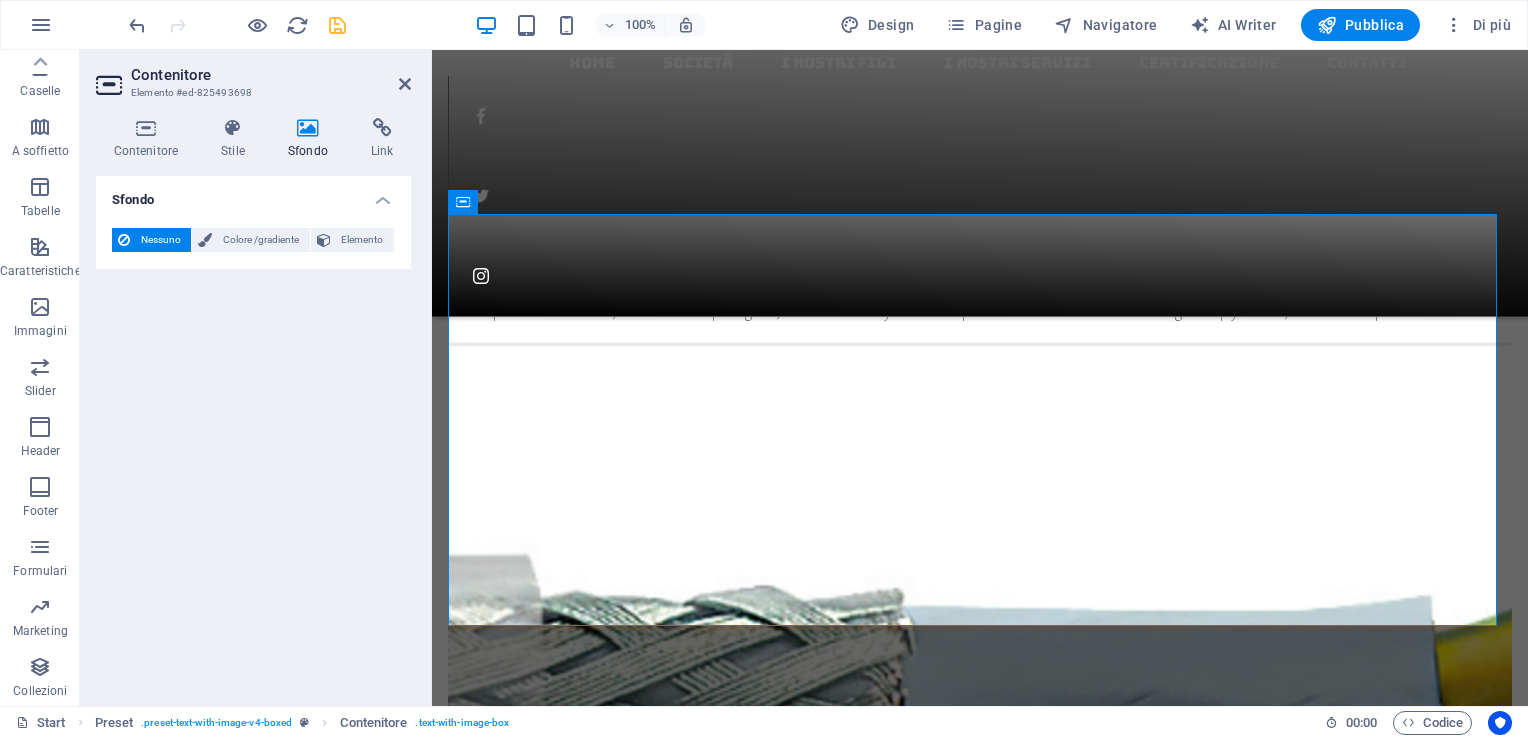 scroll, scrollTop: 2890, scrollLeft: 0, axis: vertical 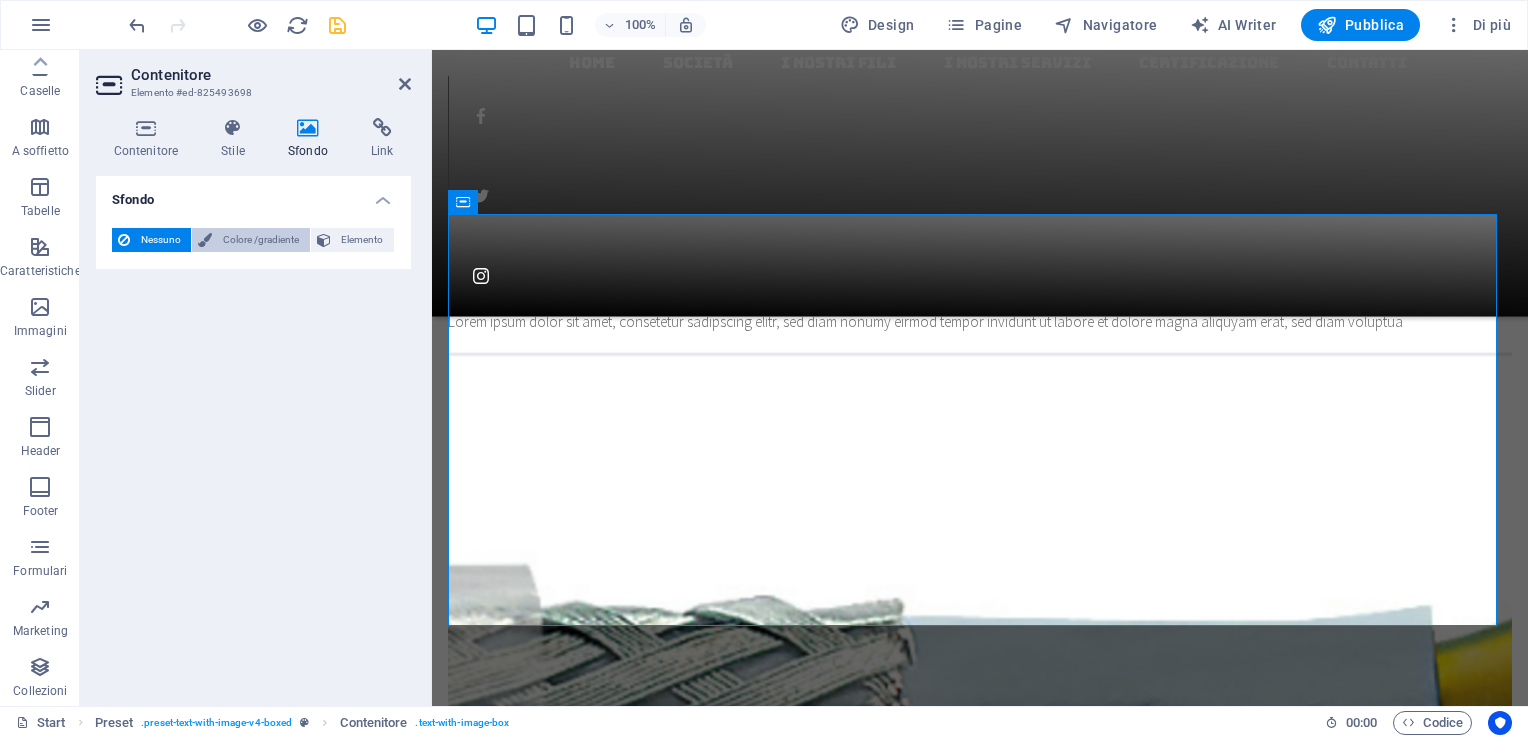 click on "Nessuno Colore /gradiente Elemento Allunga lo sfondo a tutta larghezza Sovrapposizine di colori Posiziona una sovrapposizione allo sfondo per colorarlo Parallasse 0 % Immagine Slider di immagine Mappa Video YouTube Vimeo HTML Colore Sfumatura Colore Un elemento genitore contiene uno sfondo. Modifica sfondo nell'elemento genitore" at bounding box center [253, 240] 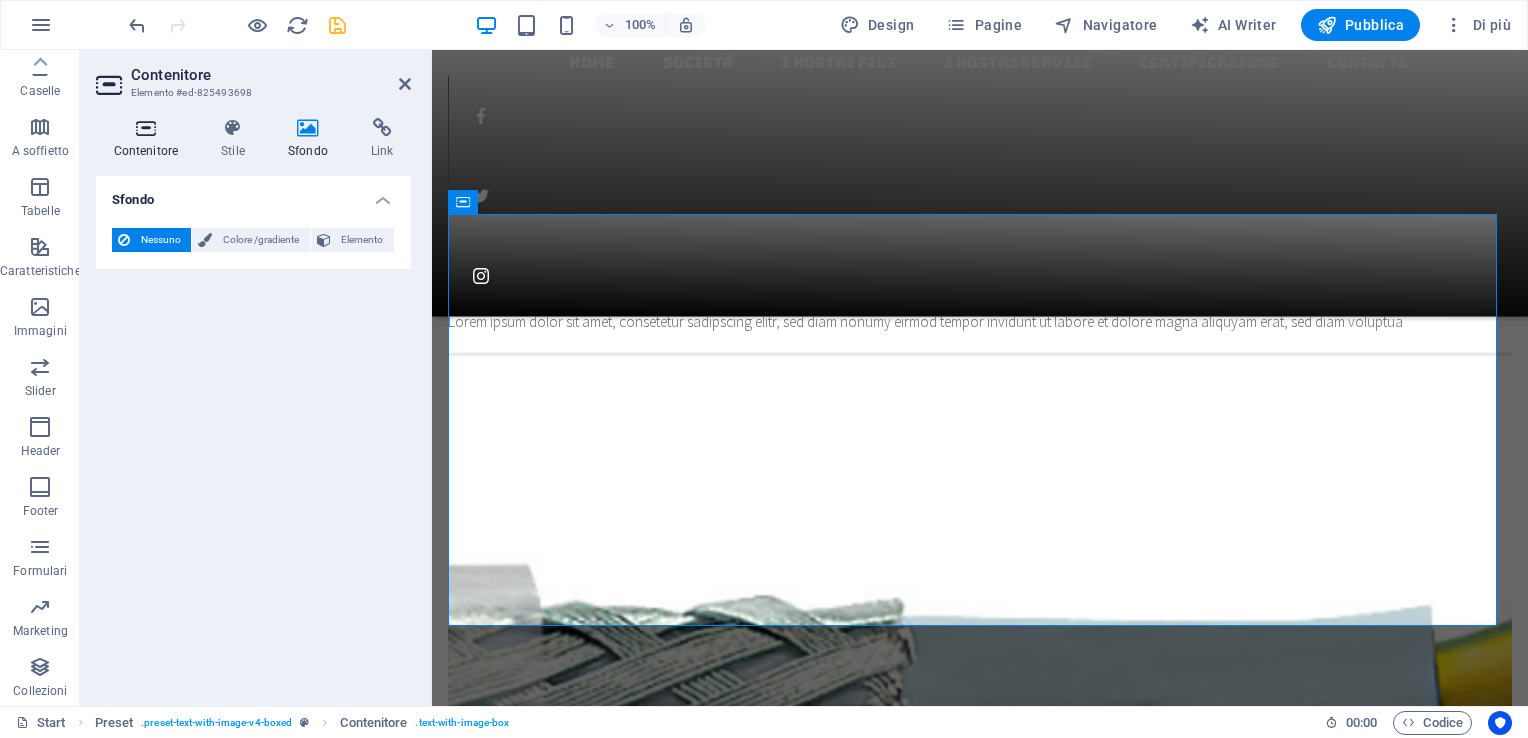 click on "Contenitore" at bounding box center (150, 139) 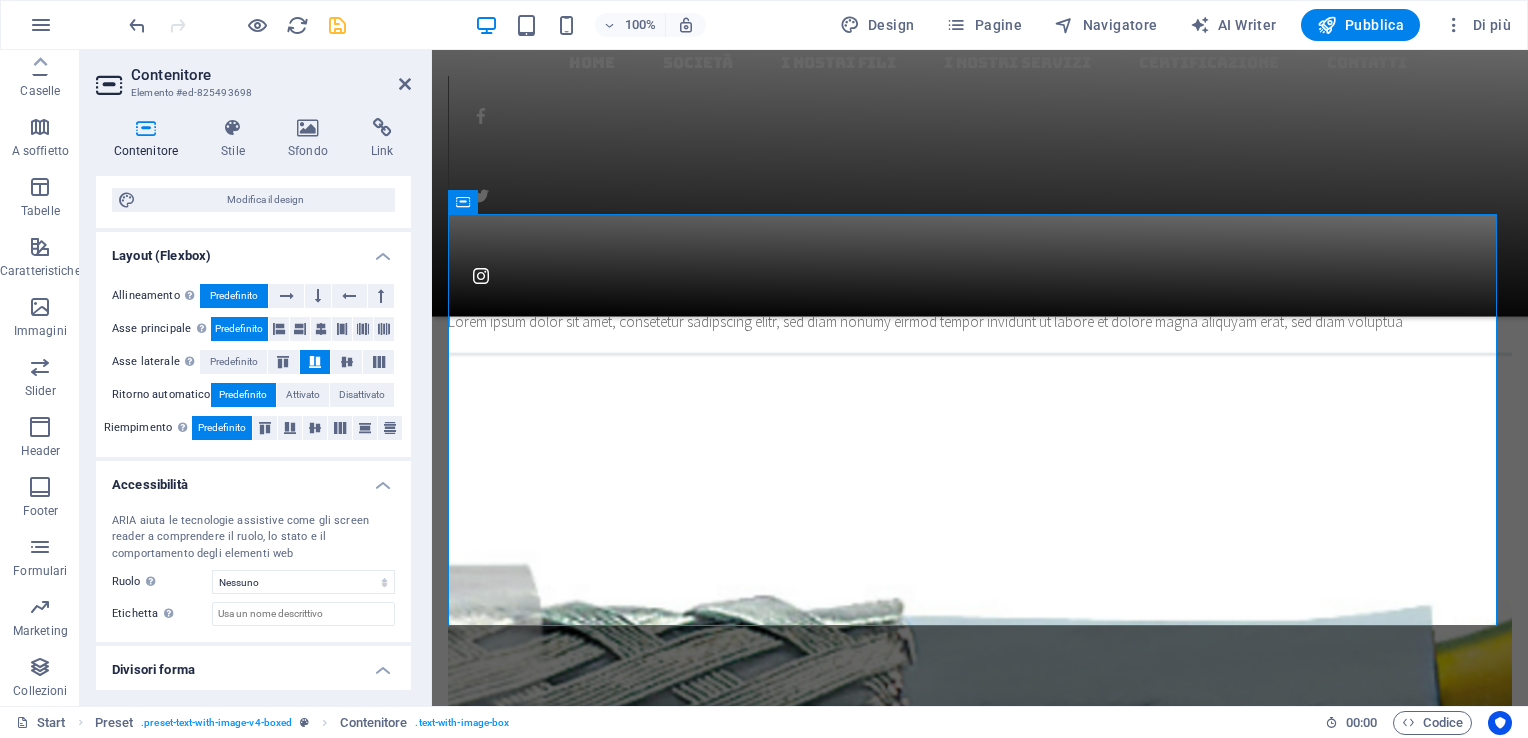 scroll, scrollTop: 292, scrollLeft: 0, axis: vertical 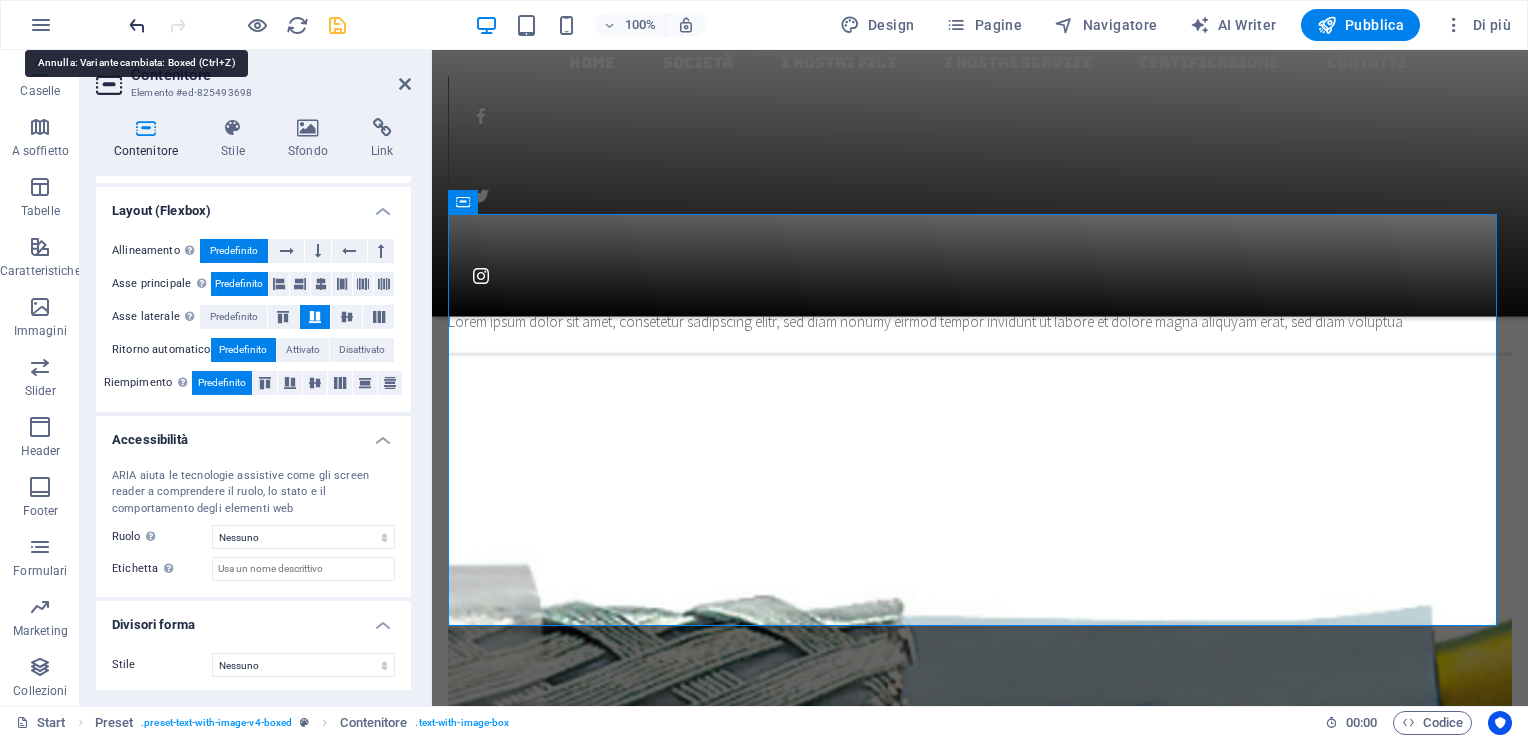 click at bounding box center [137, 25] 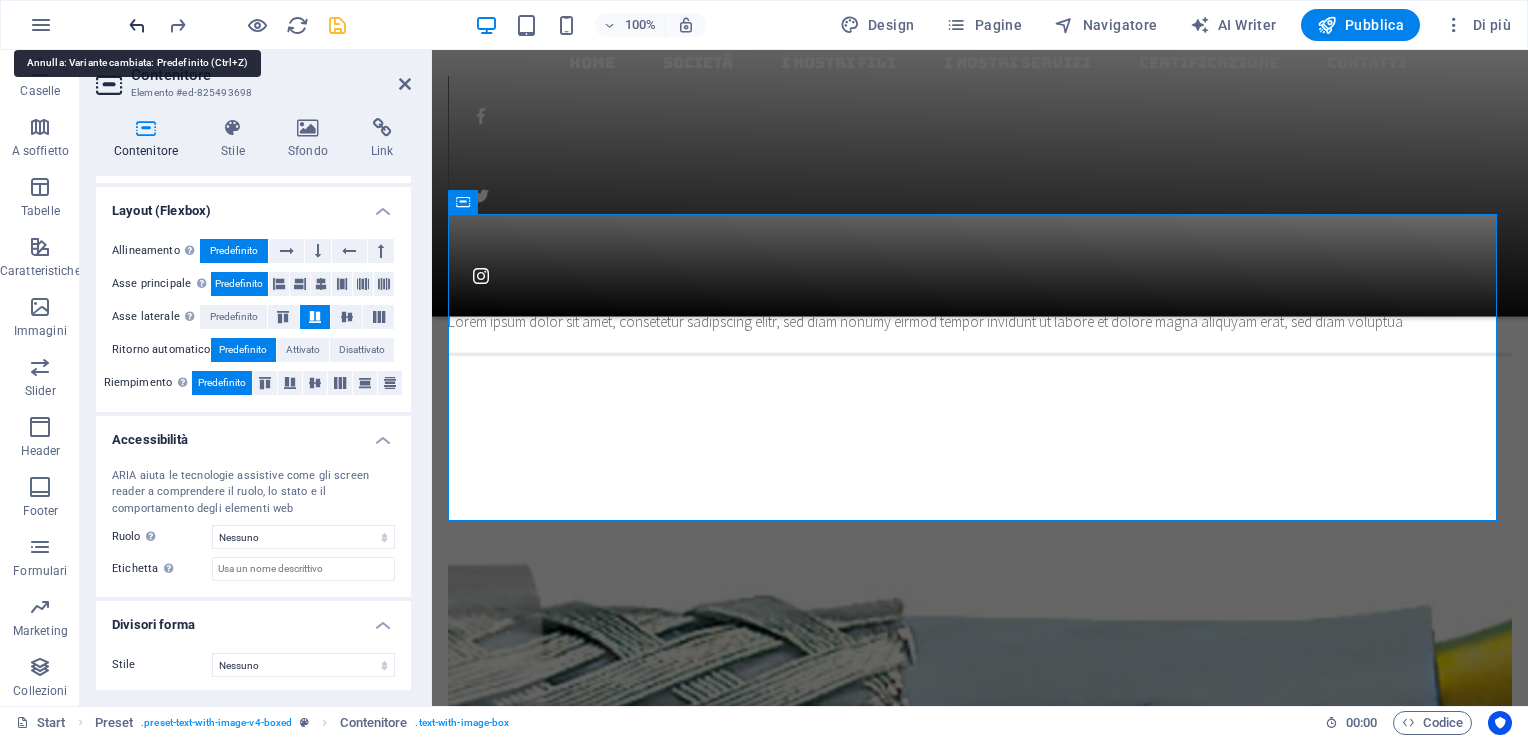 click at bounding box center (137, 25) 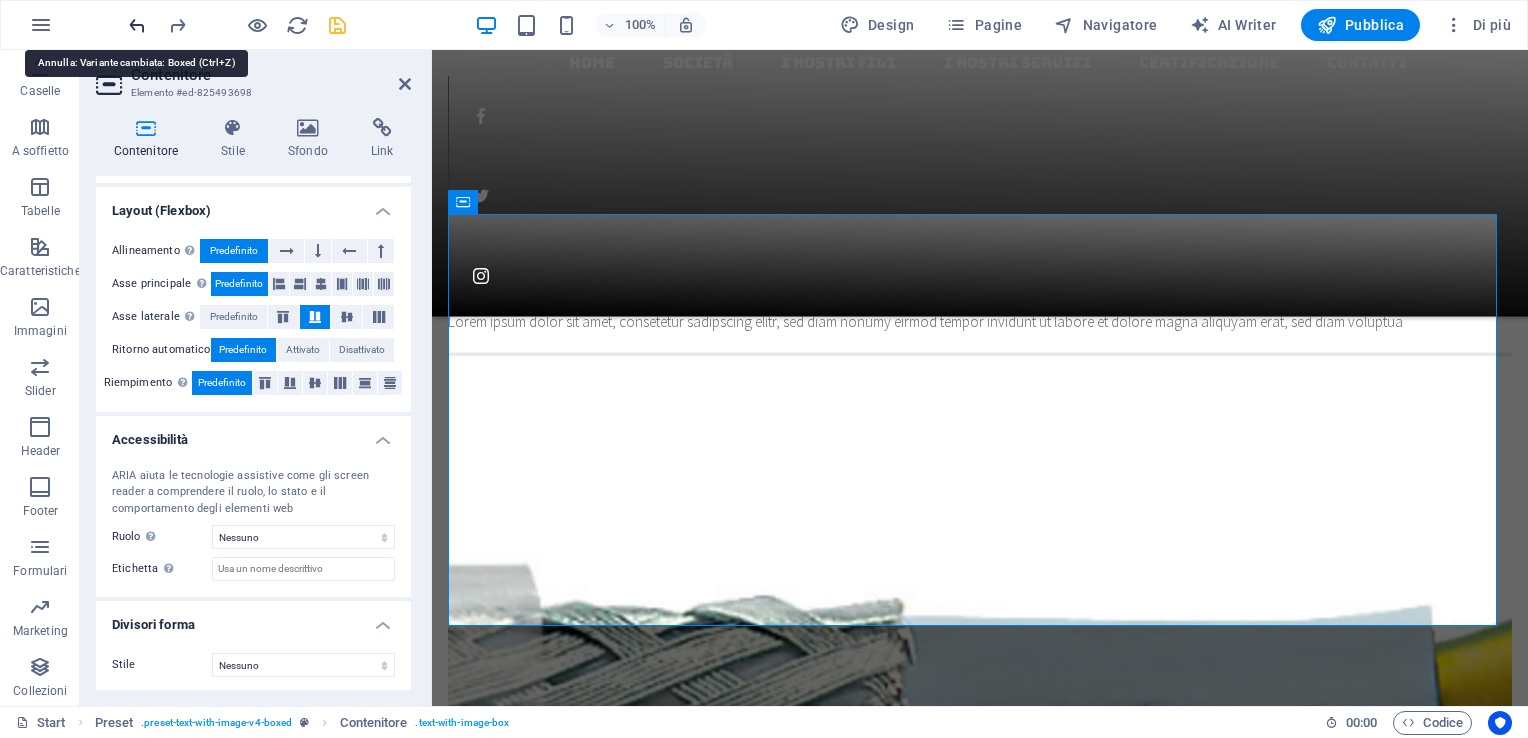 click at bounding box center (137, 25) 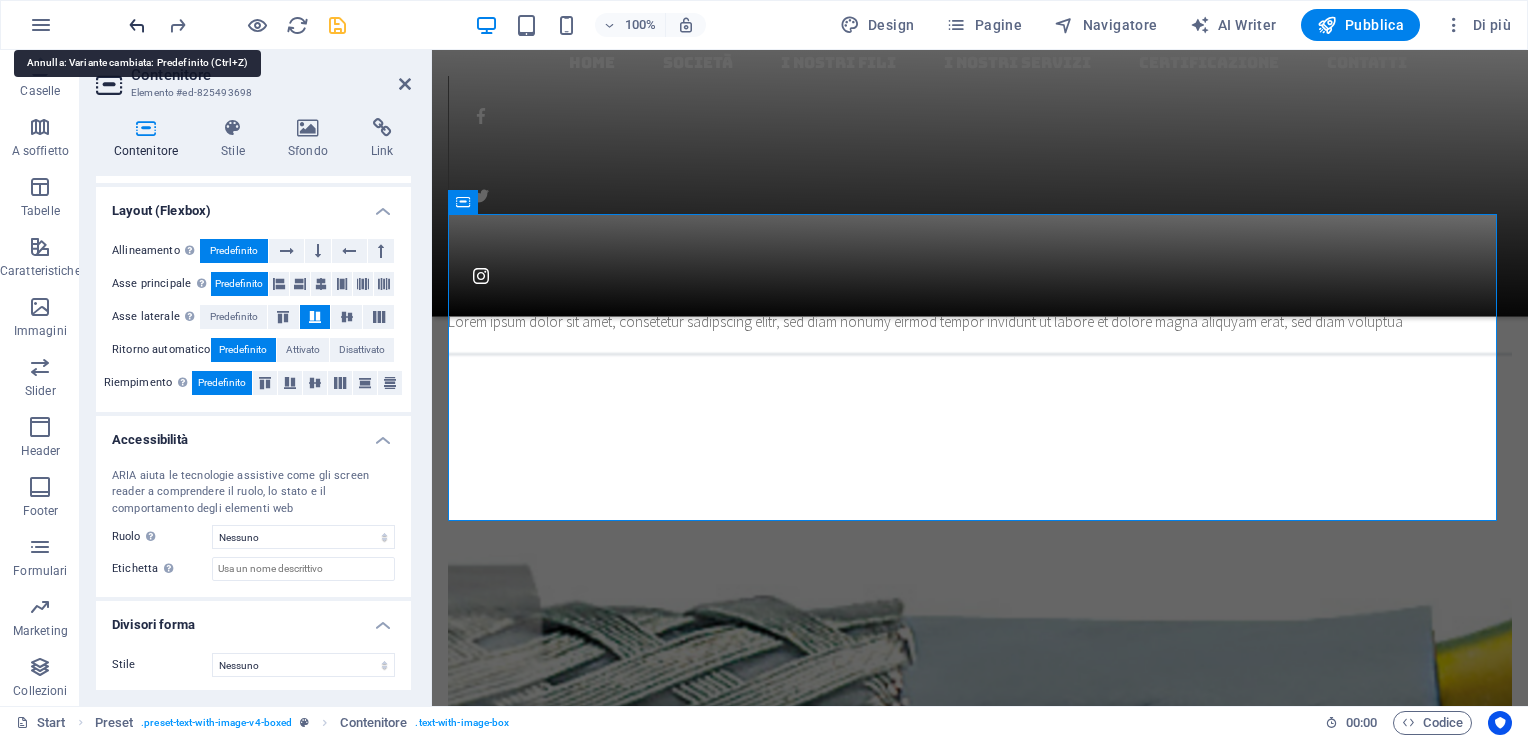 click at bounding box center (137, 25) 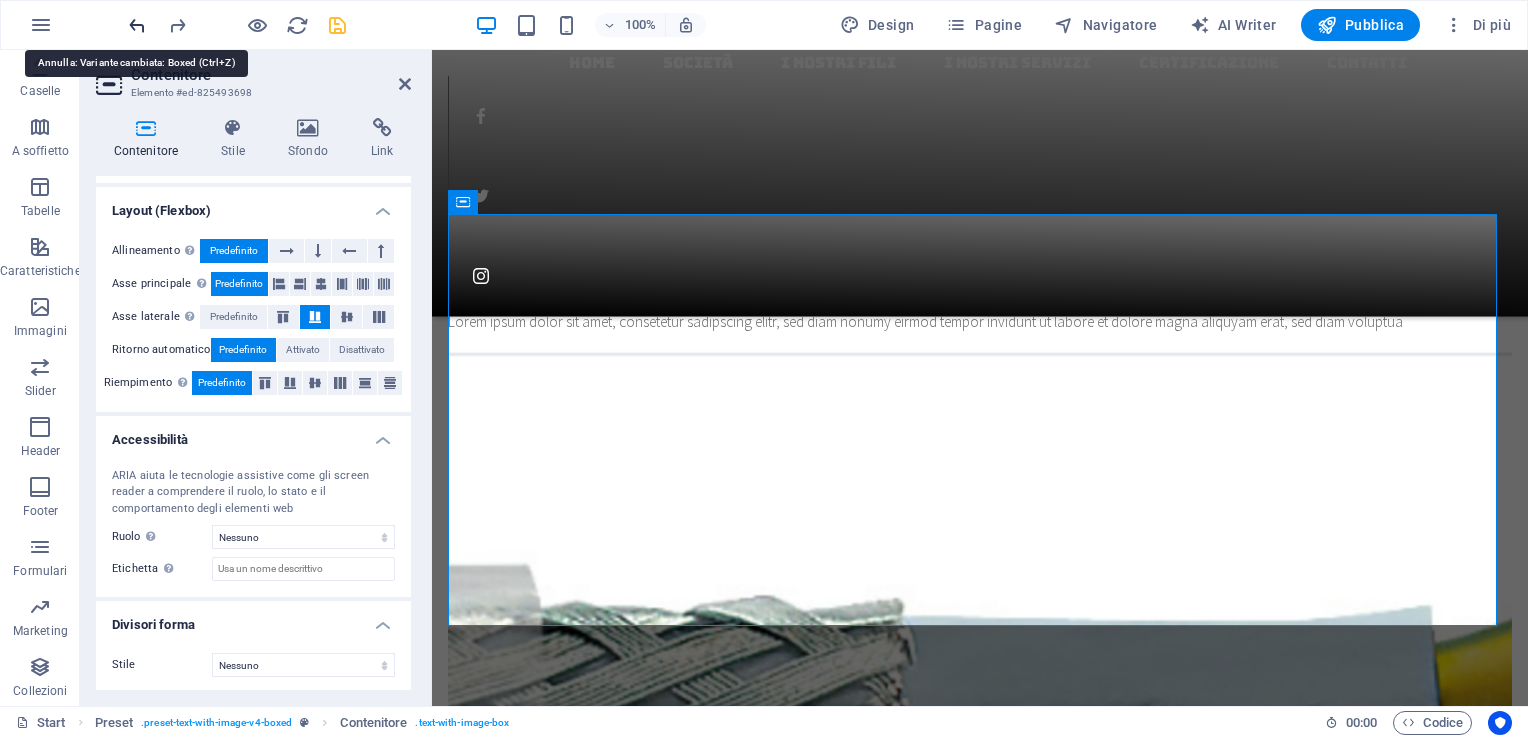 click at bounding box center (137, 25) 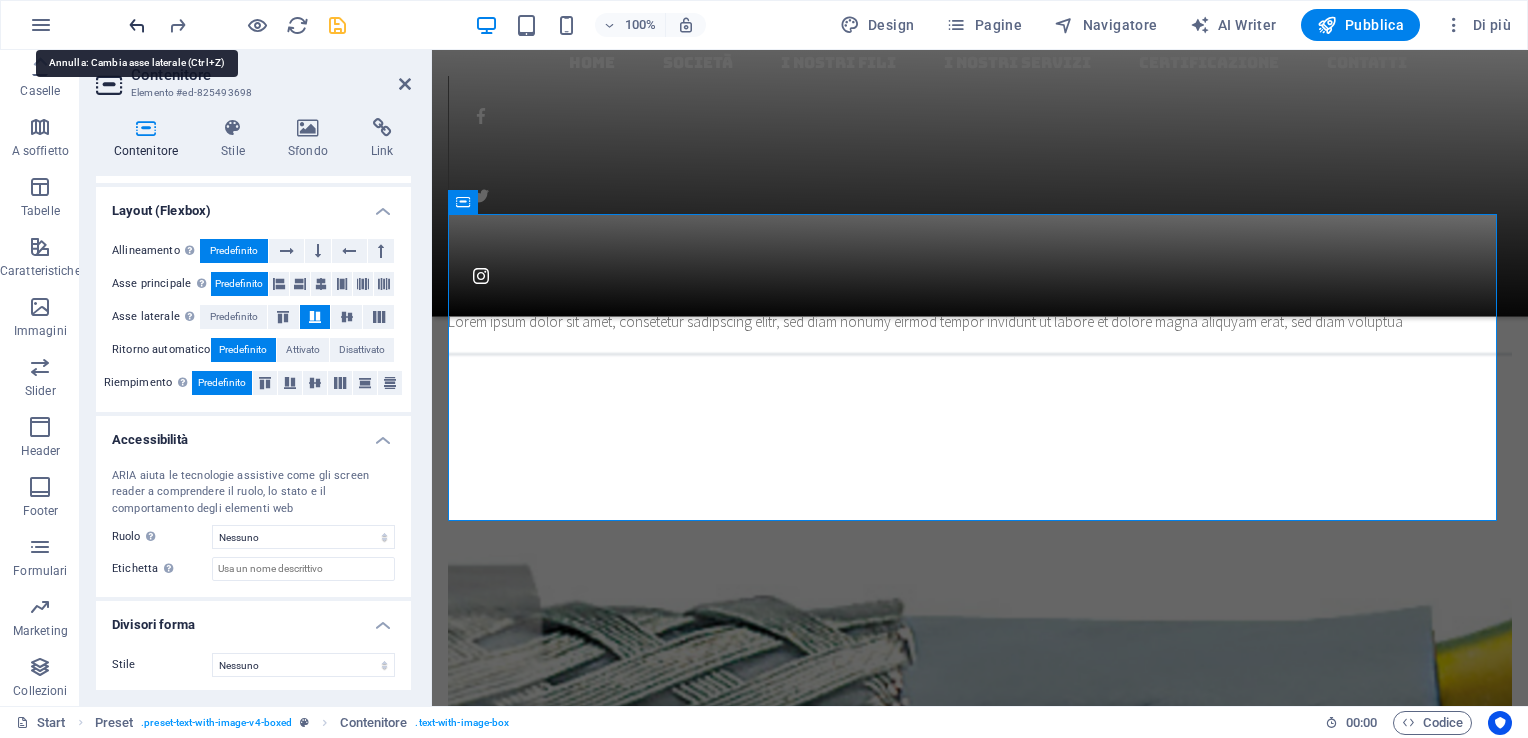 click at bounding box center (137, 25) 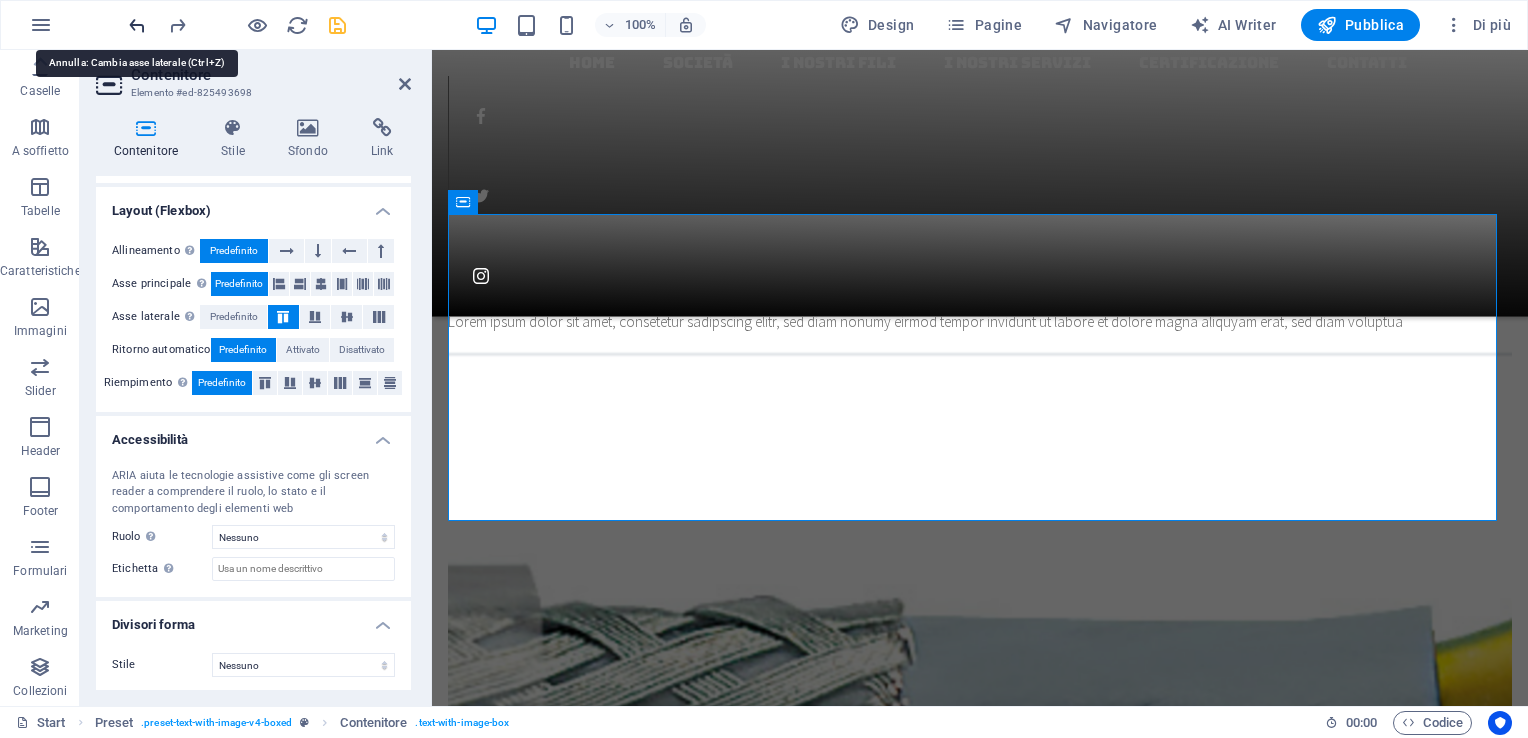 click at bounding box center [137, 25] 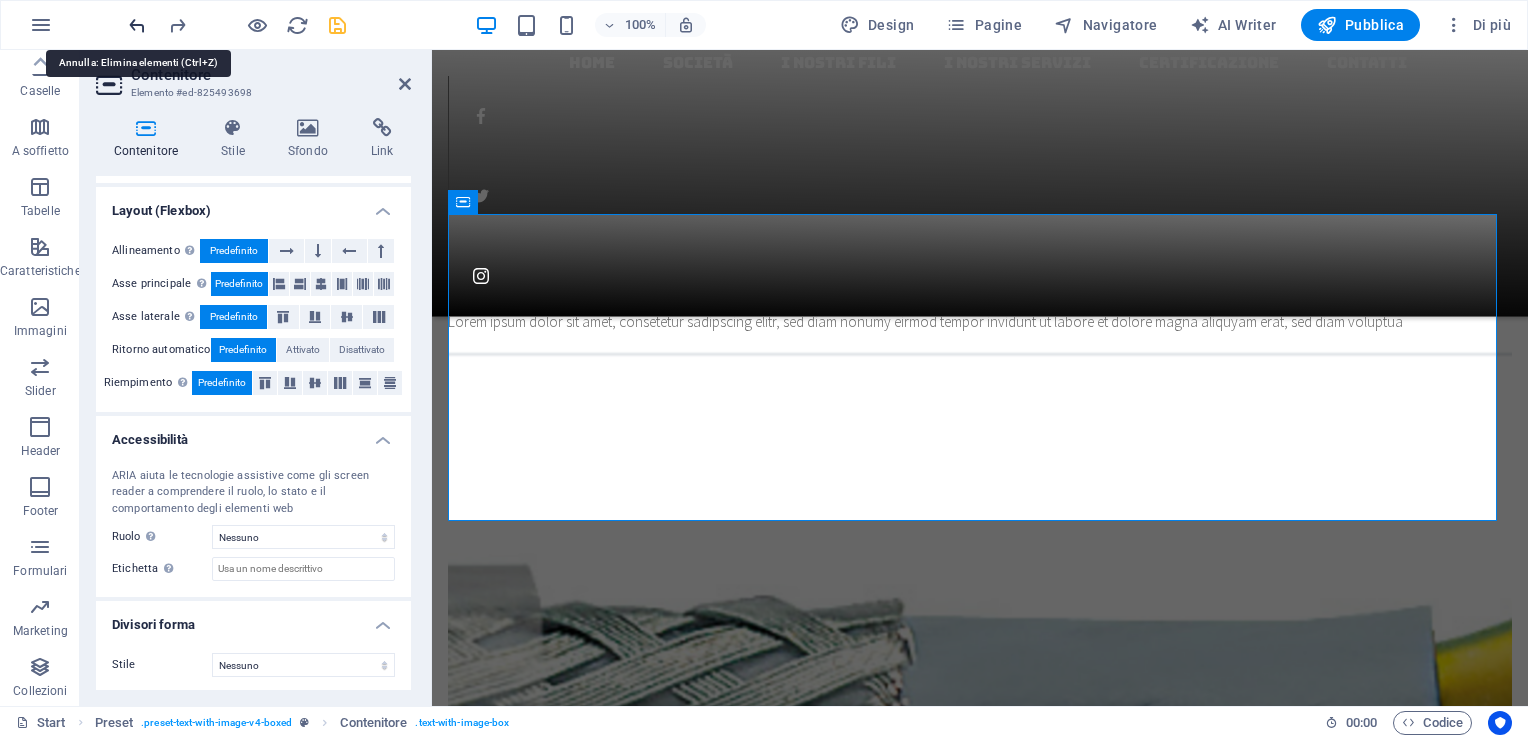 click at bounding box center (137, 25) 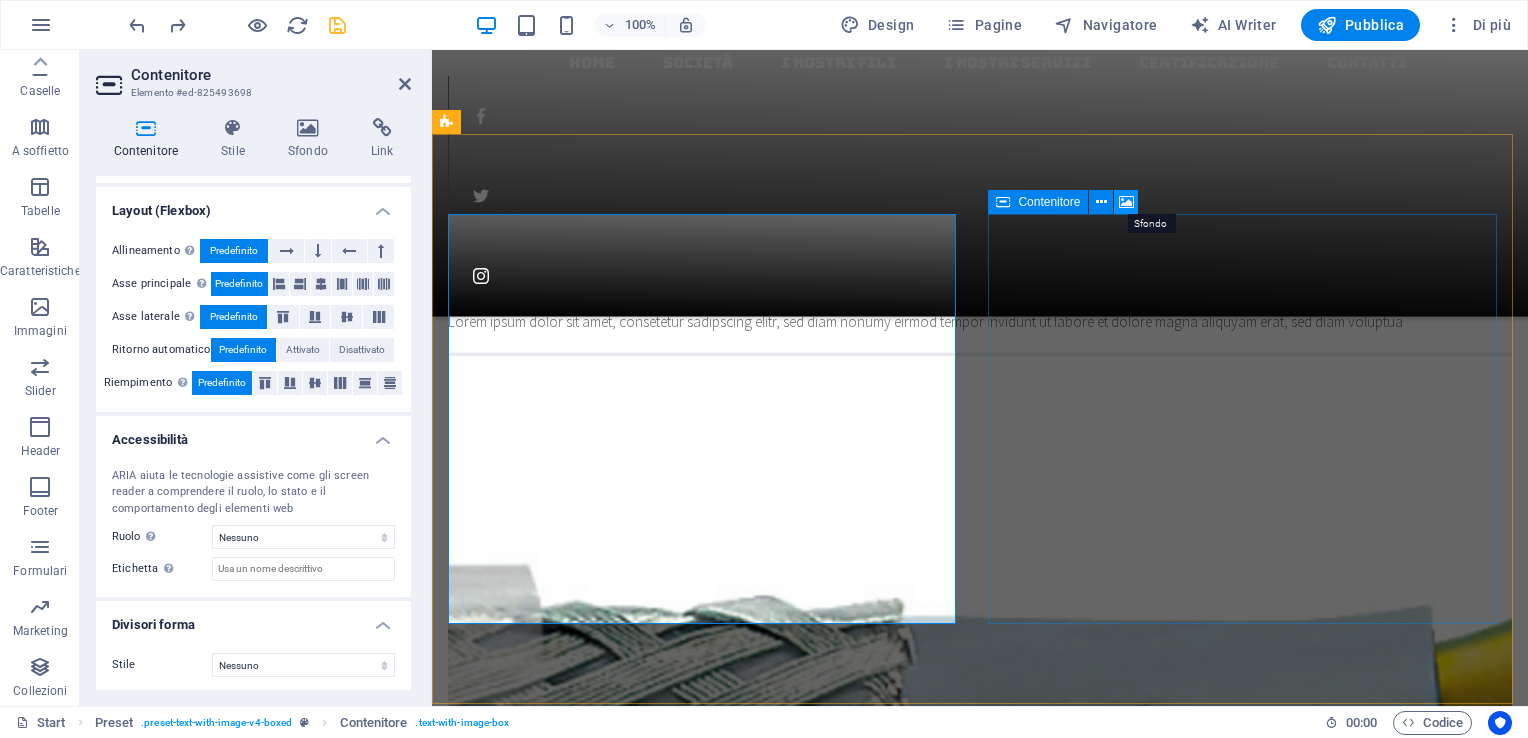 click at bounding box center (1126, 202) 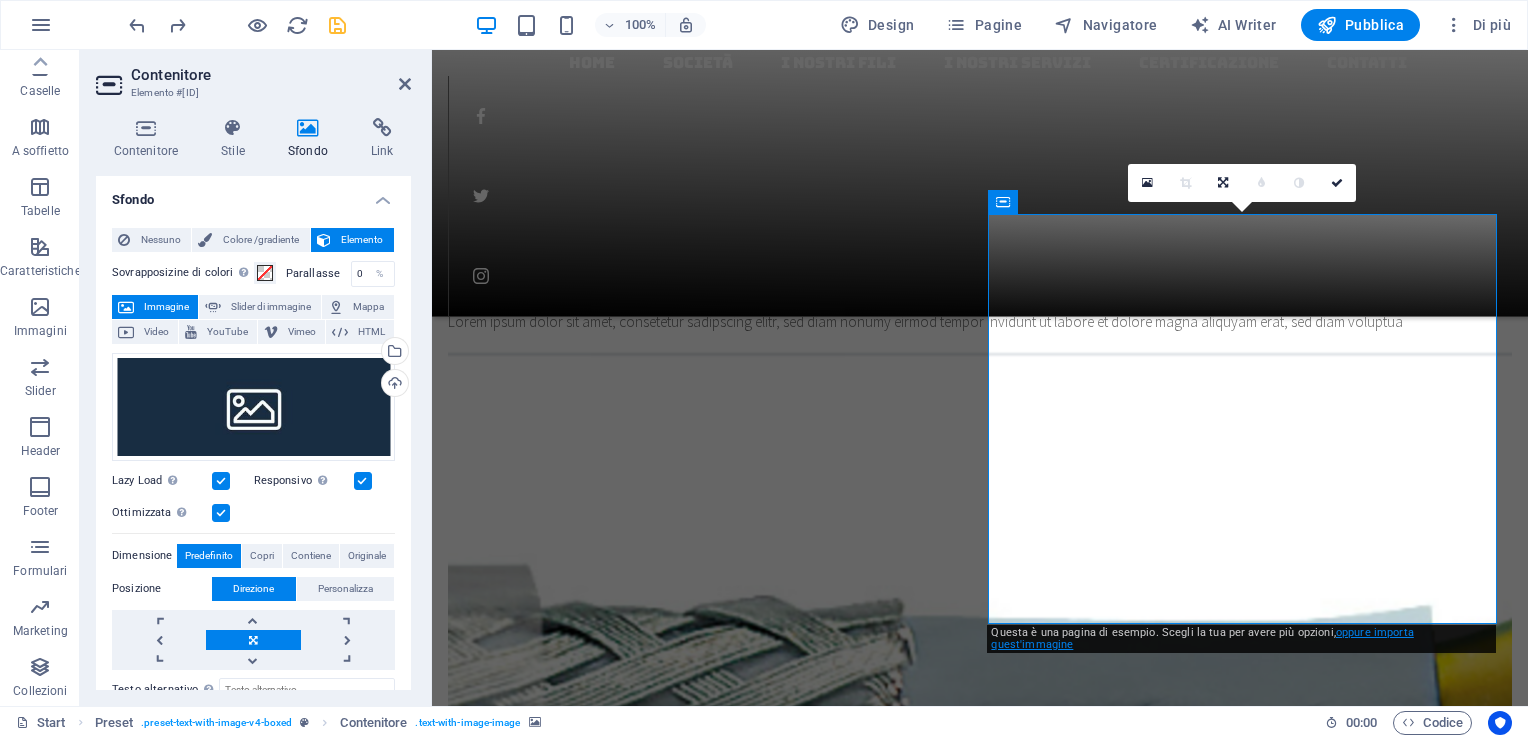 click on "oppure importa quest'immagine" at bounding box center [1202, 638] 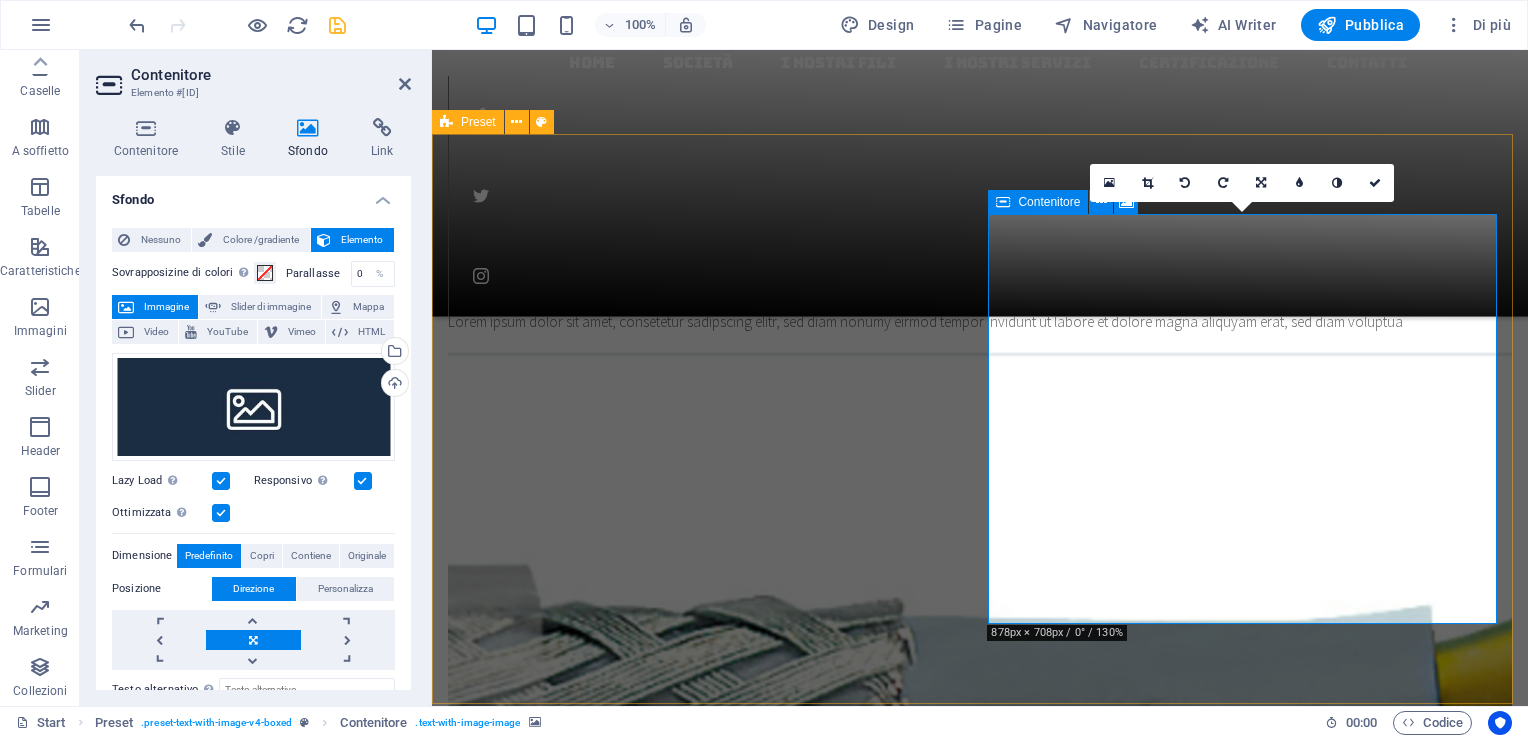 click on "Aggiungi elementi" at bounding box center (924, 8087) 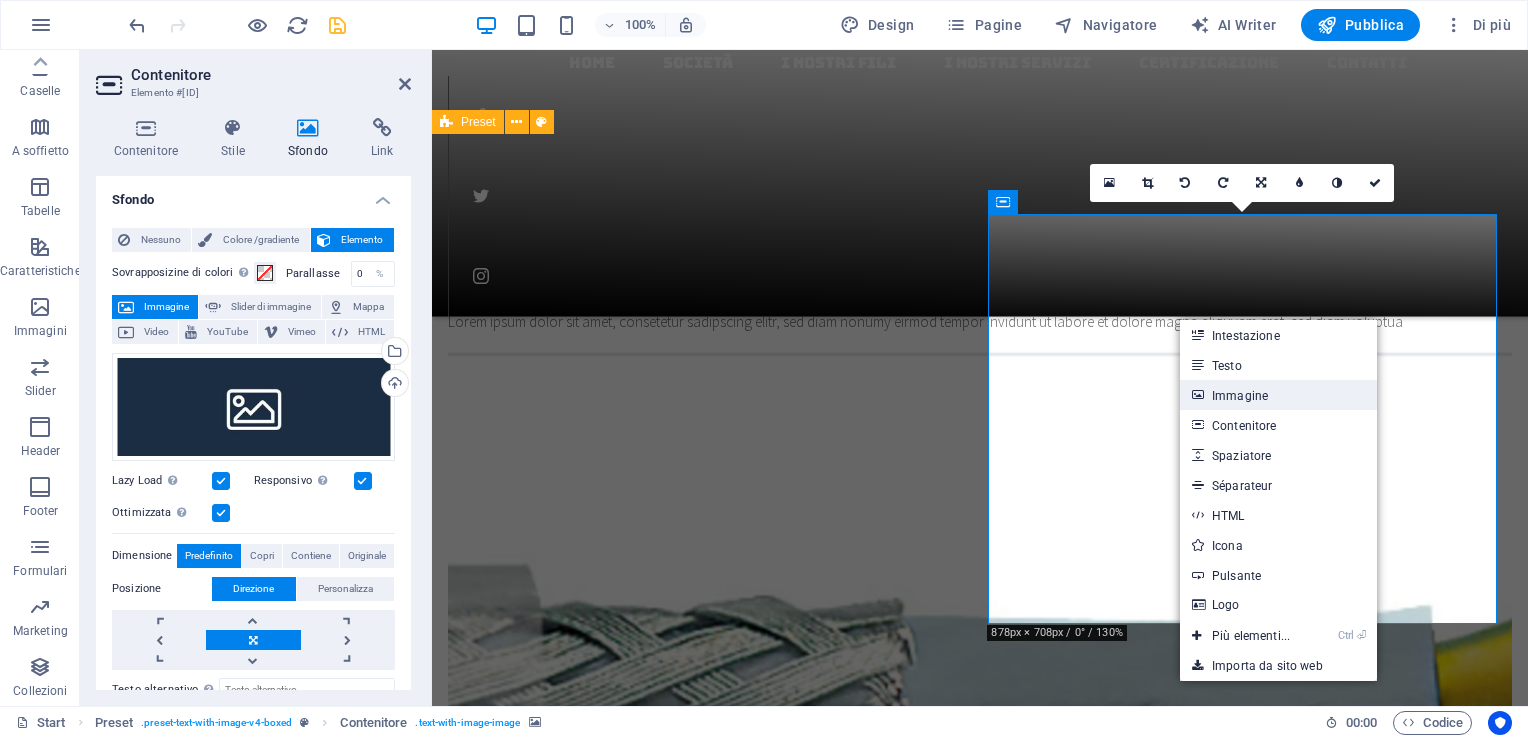 click on "Immagine" at bounding box center [1278, 395] 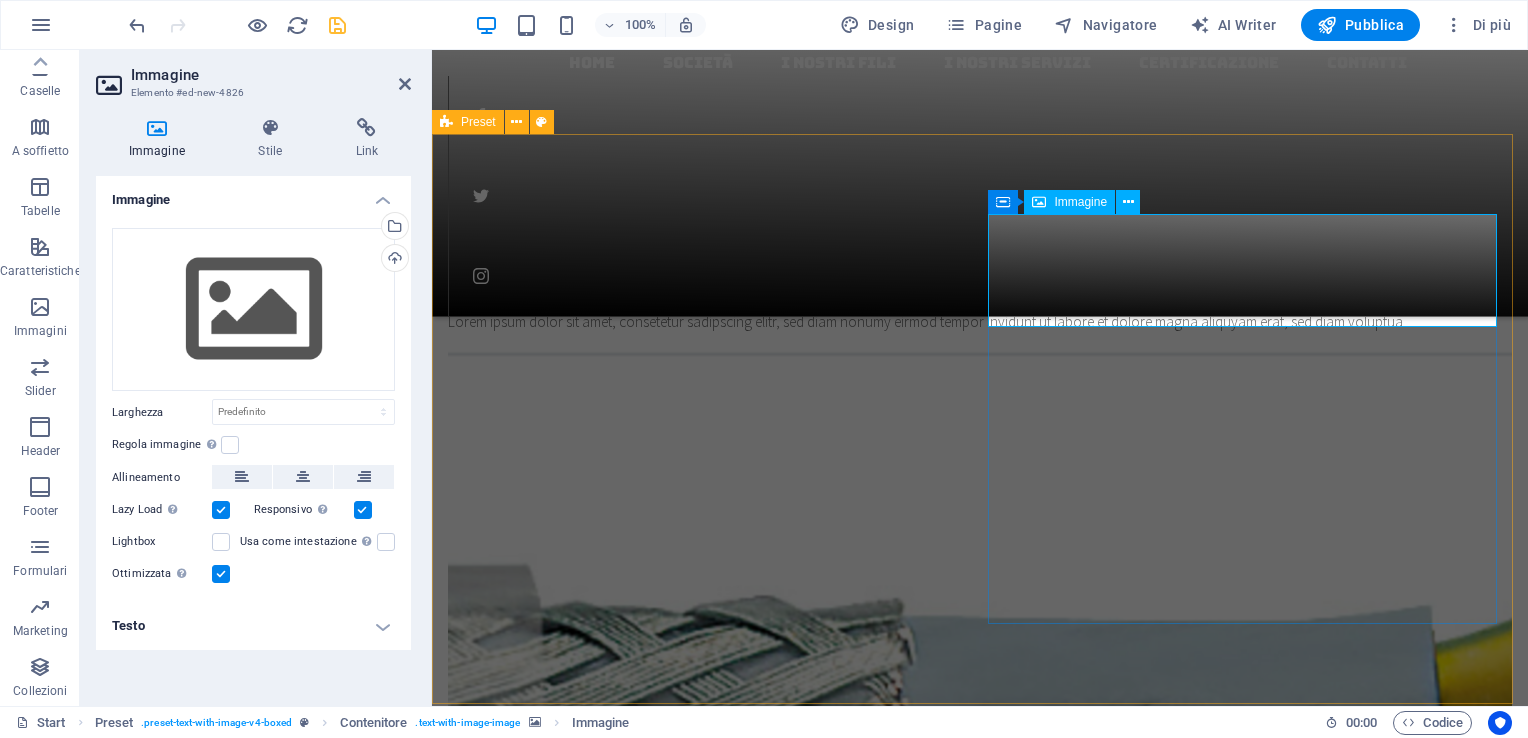 click on "Immagine" at bounding box center [1080, 202] 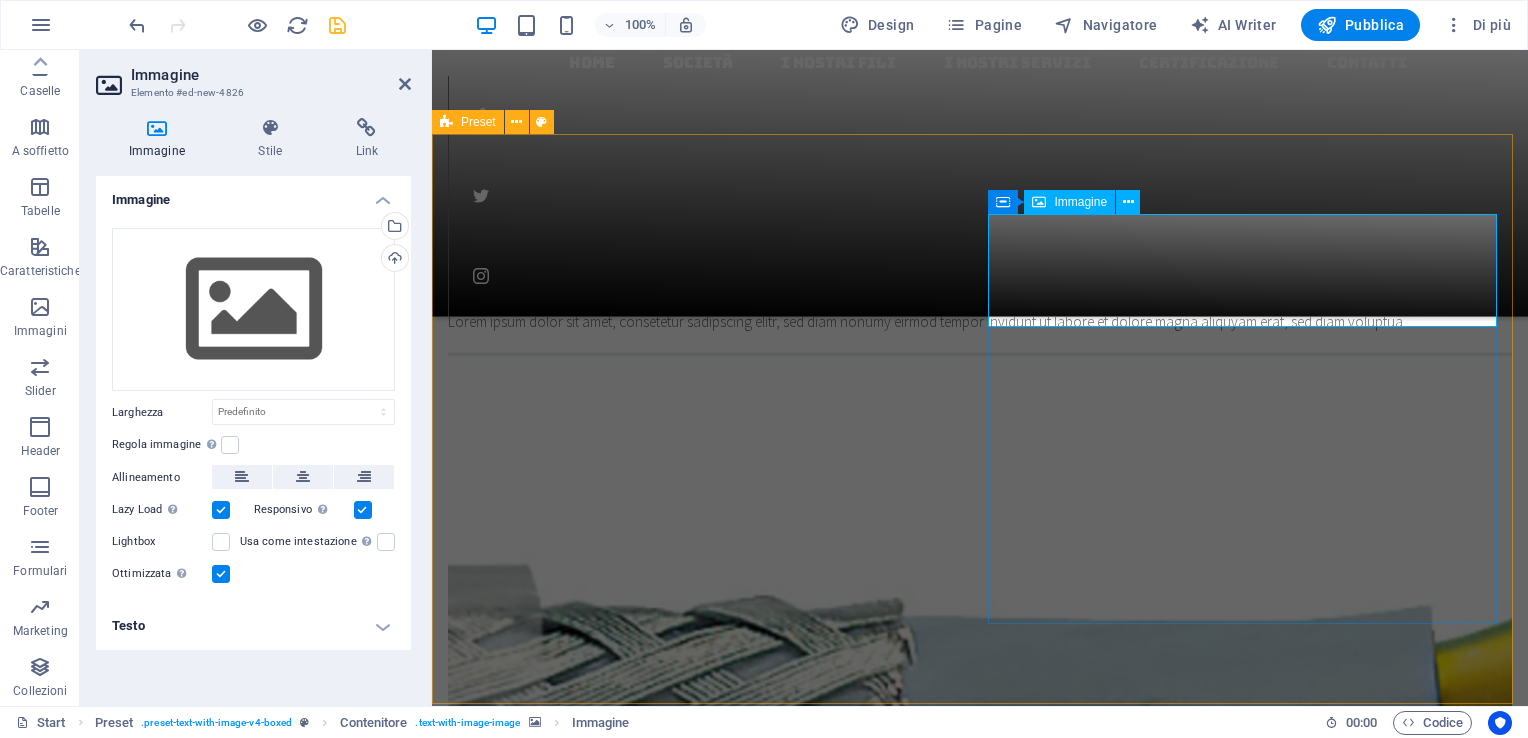 click on "Immagine" at bounding box center (1080, 202) 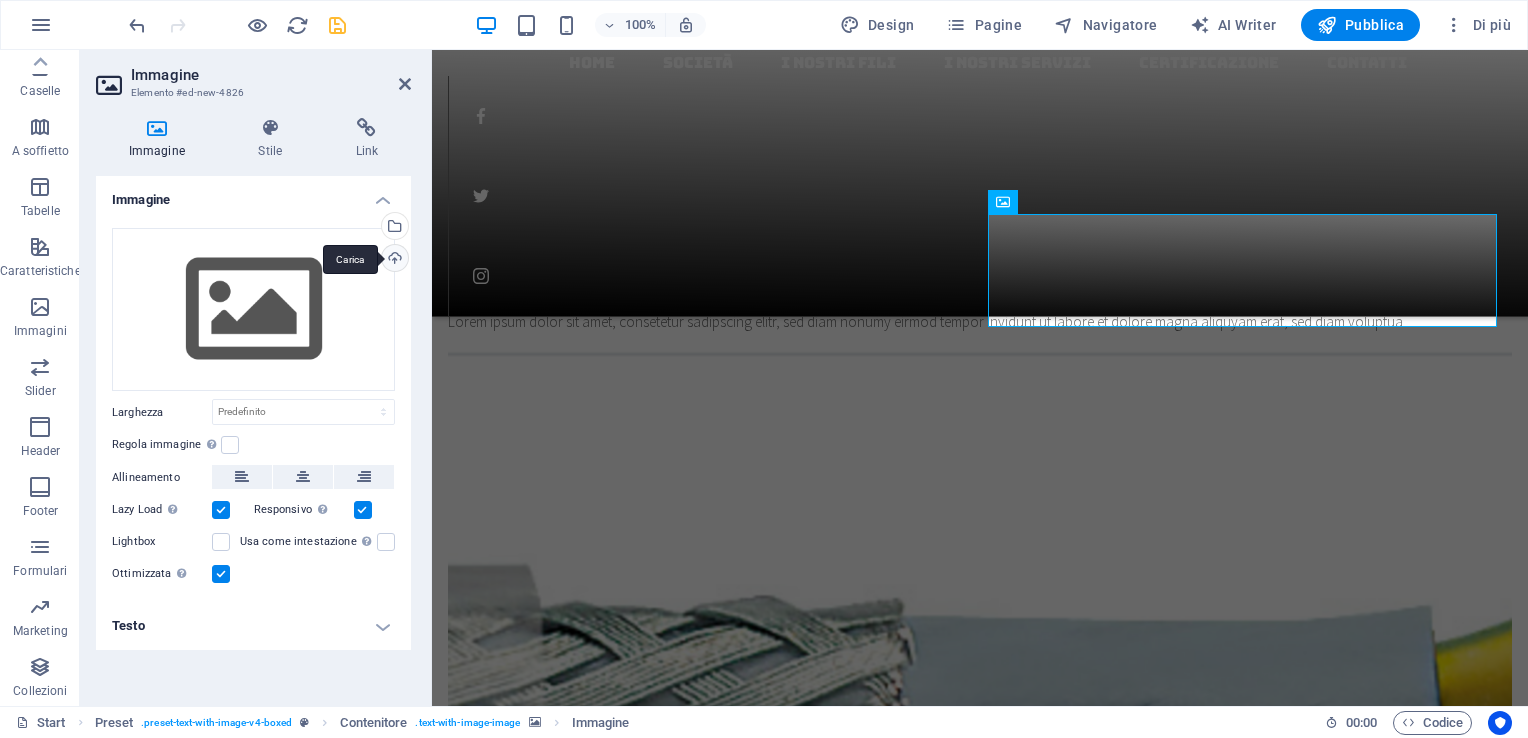 click on "Carica" at bounding box center (393, 260) 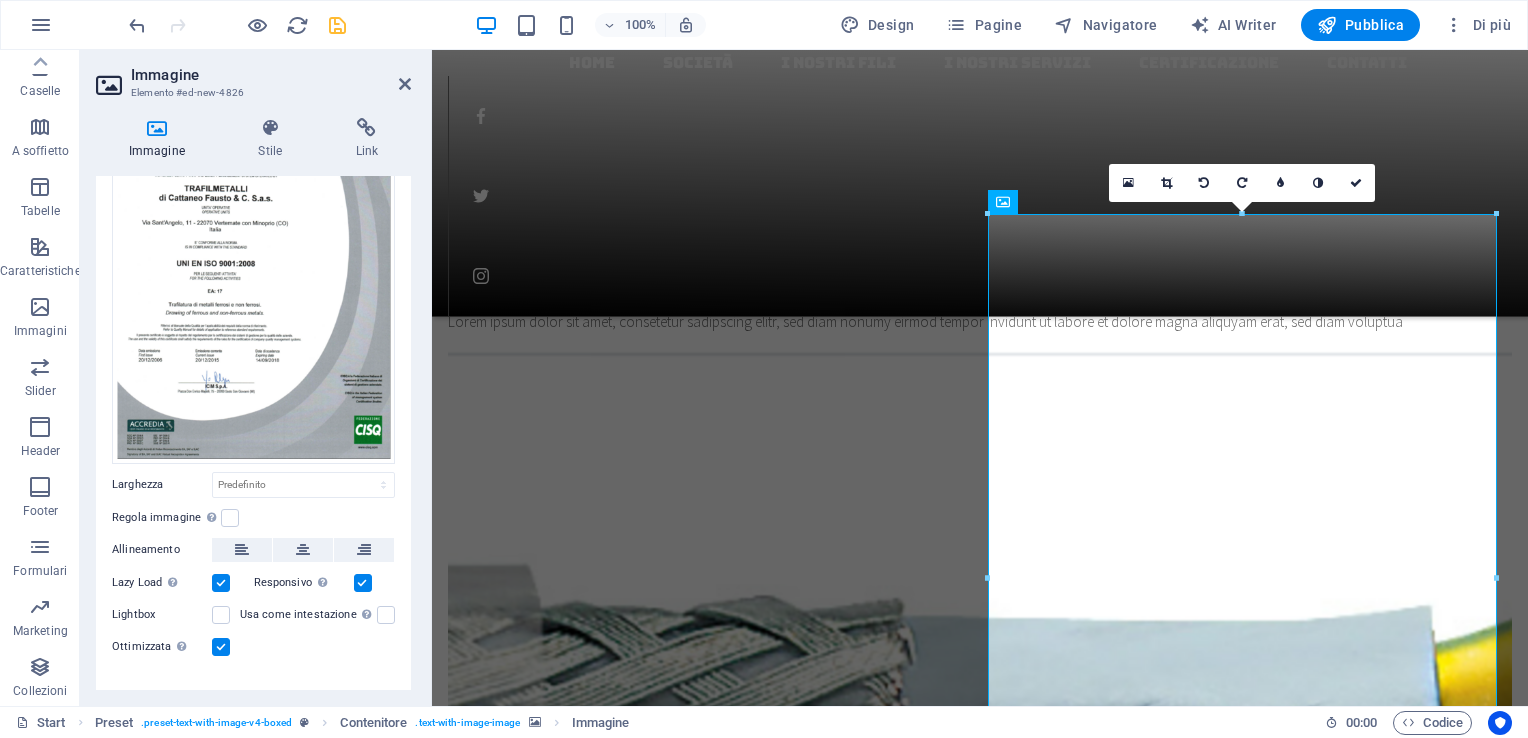 scroll, scrollTop: 190, scrollLeft: 0, axis: vertical 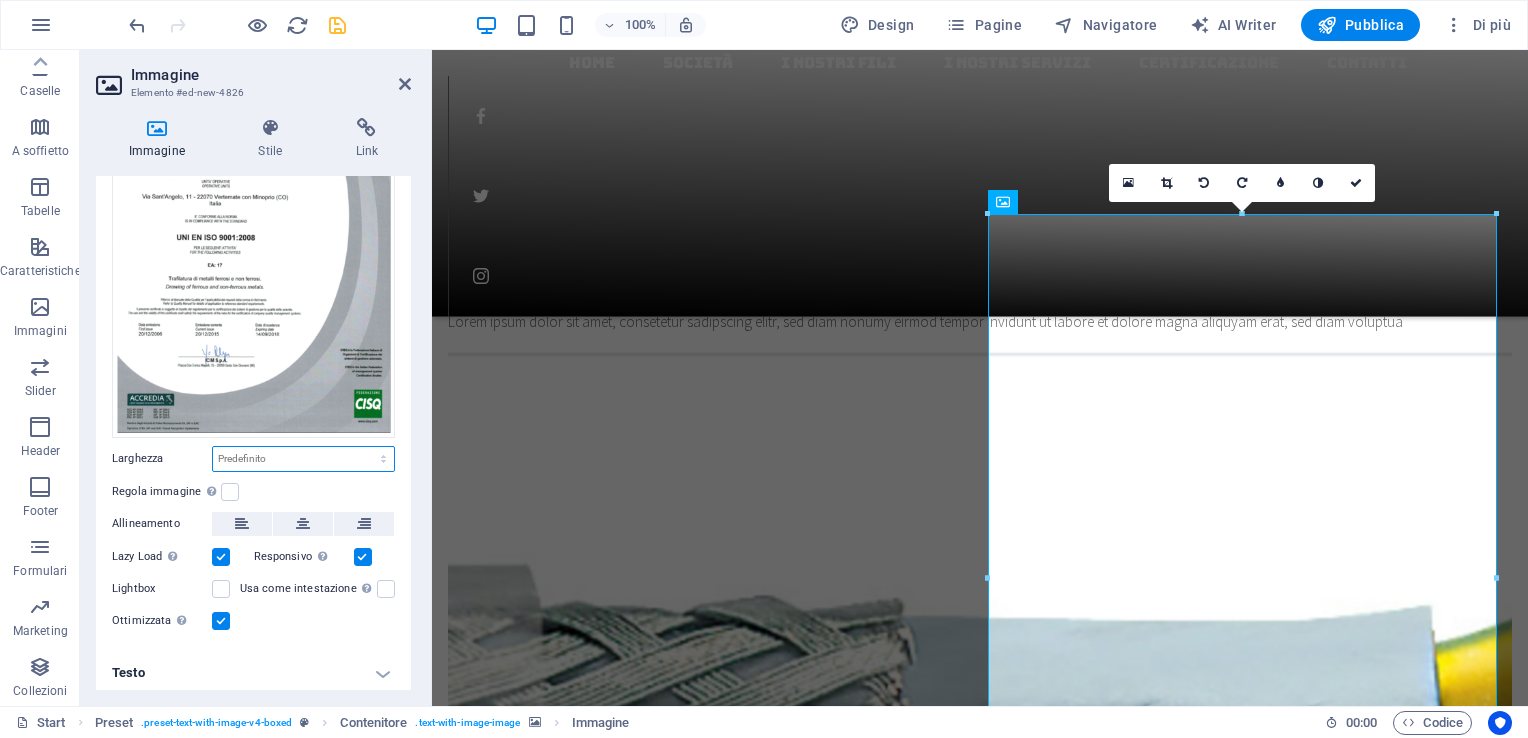 click on "Predefinito automatico px rem % em vh vw" at bounding box center [303, 459] 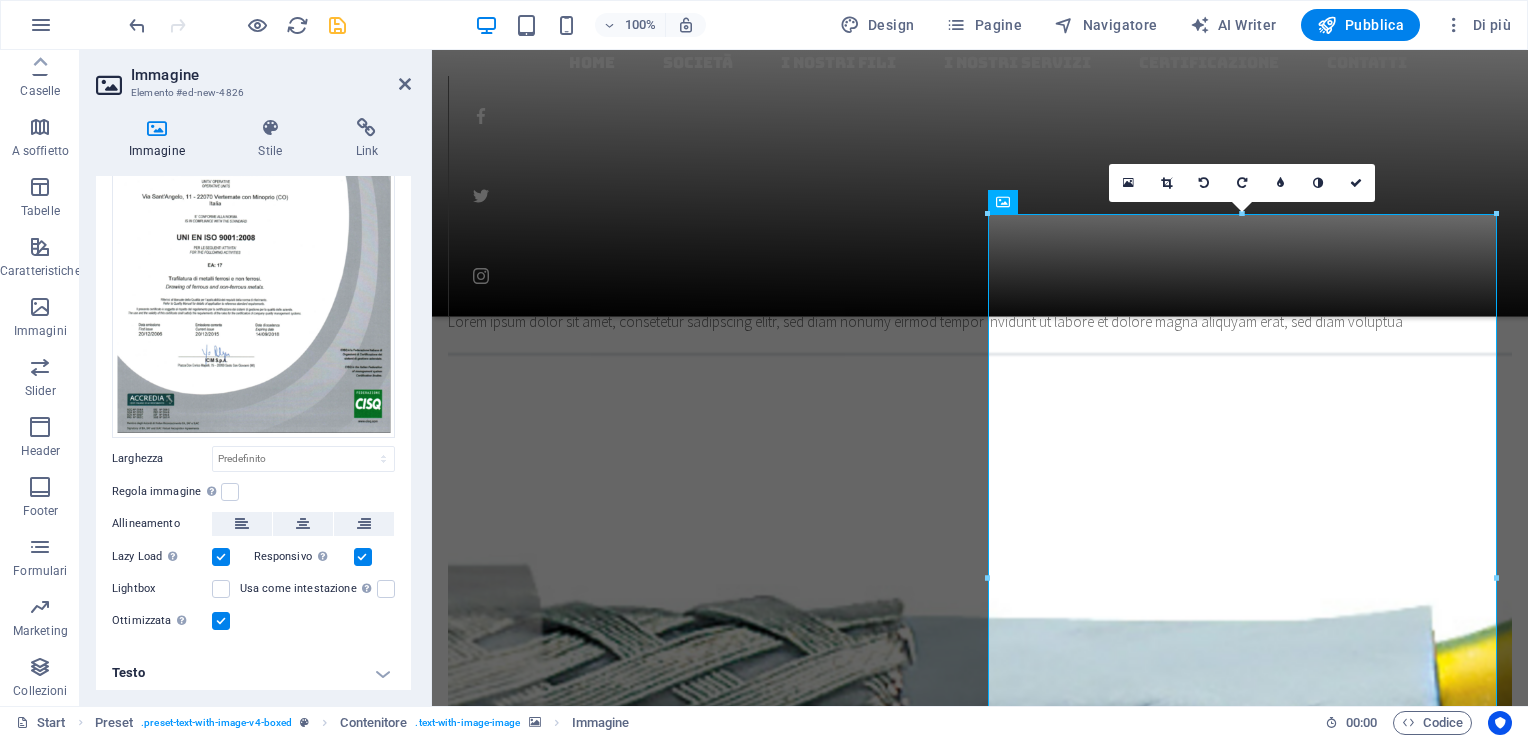 click on "Larghezza Predefinito automatico px rem % em vh vw" at bounding box center (253, 459) 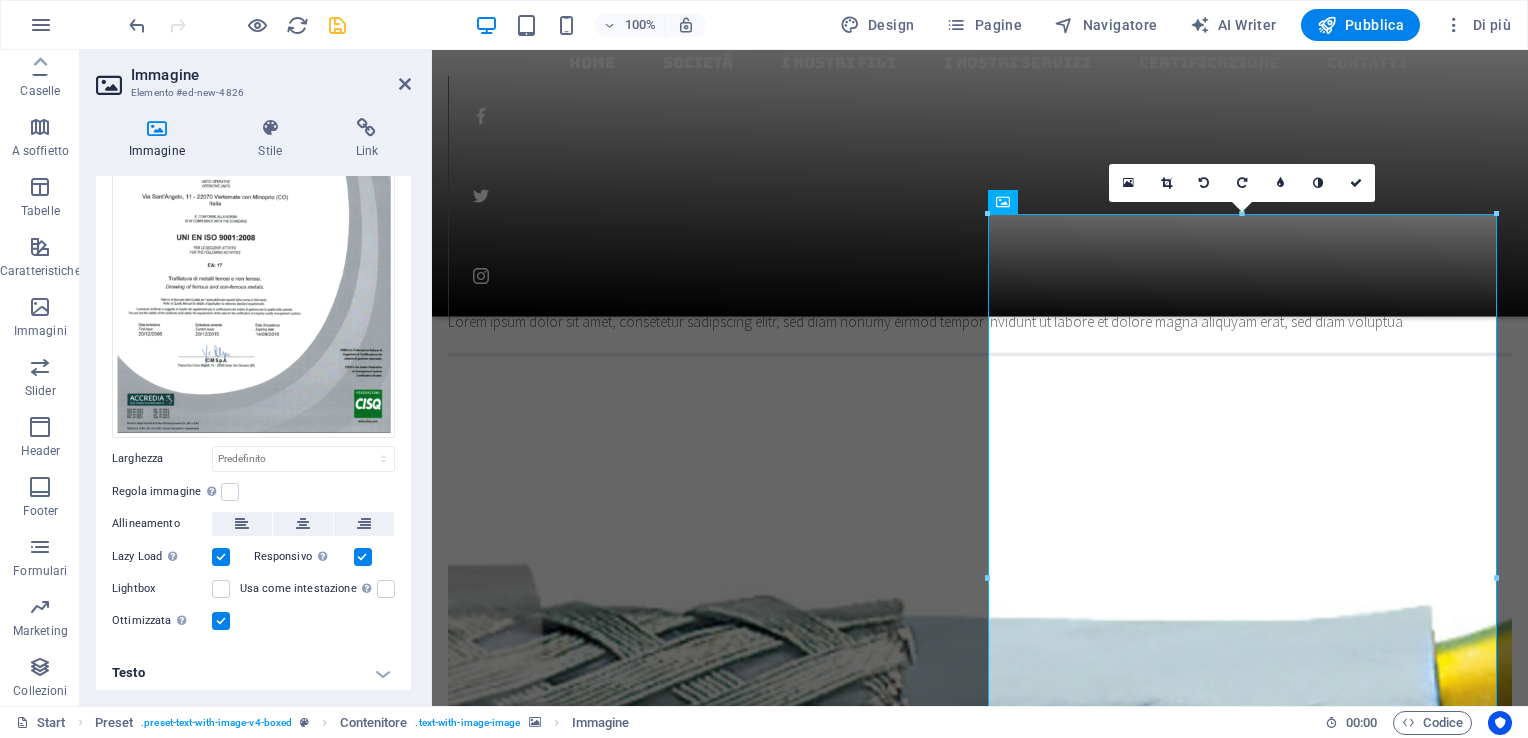 click on "Regola immagine Regola automaticamente l'immagine ad altezza e larghezza fisse" at bounding box center (166, 492) 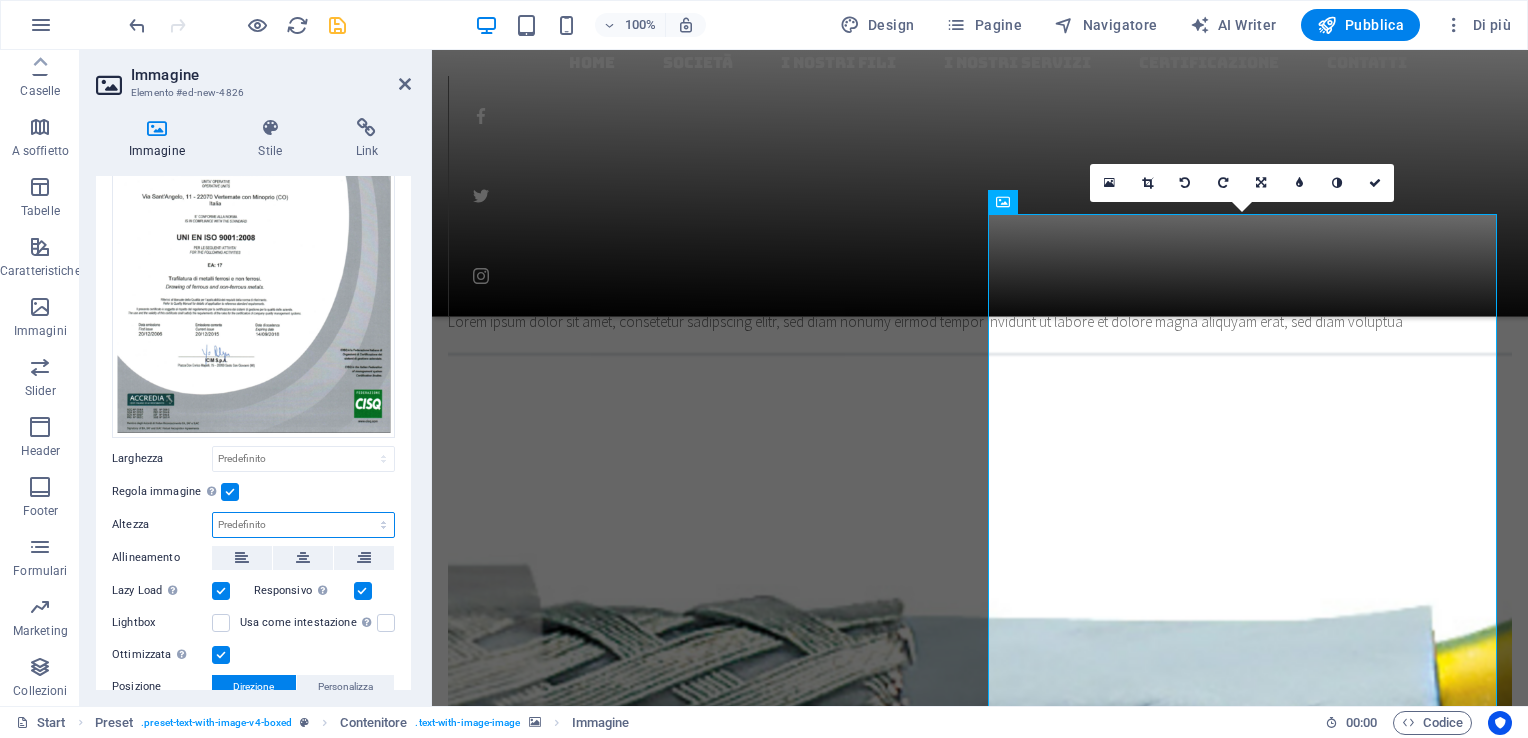 click on "Predefinito automatico px" at bounding box center (303, 525) 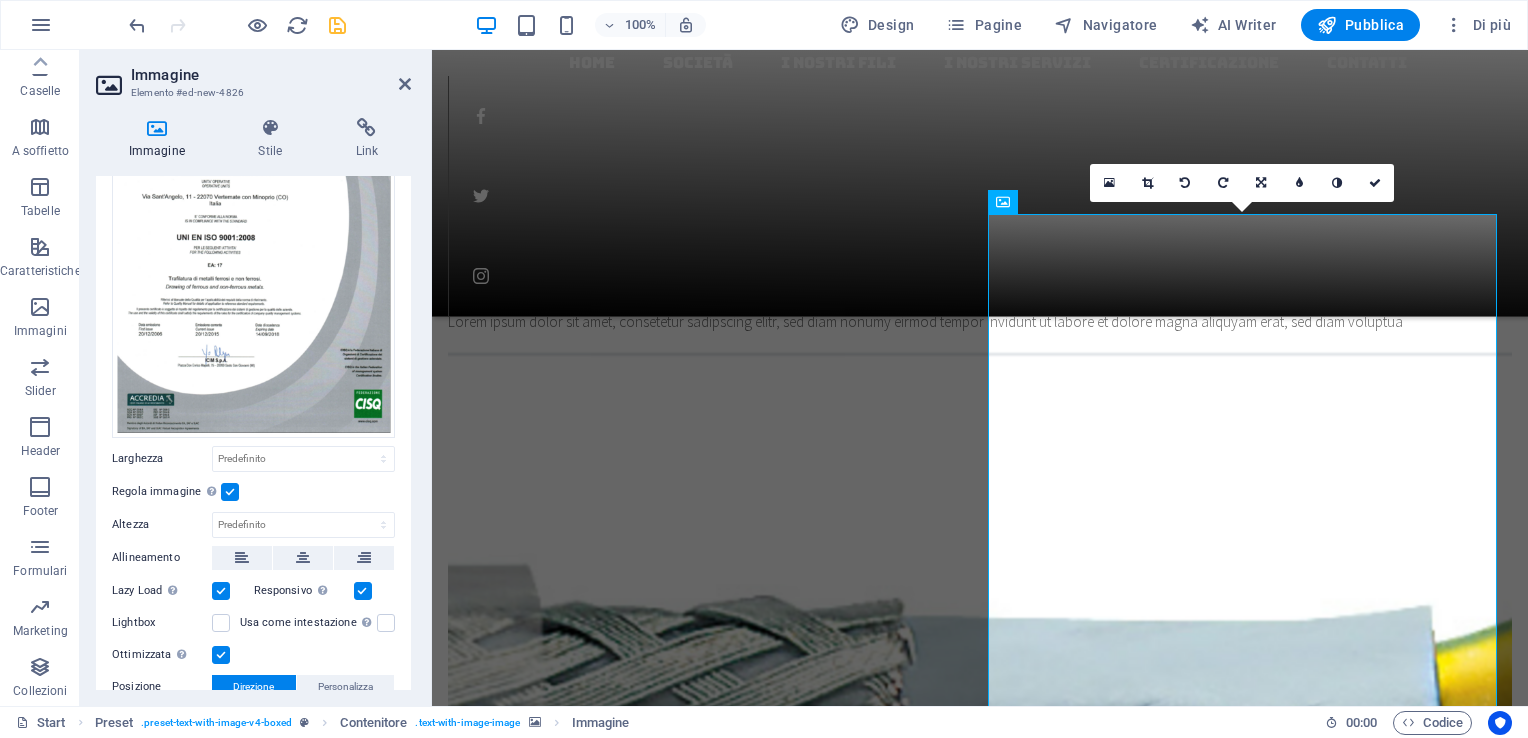 click on "Allineamento" at bounding box center [162, 558] 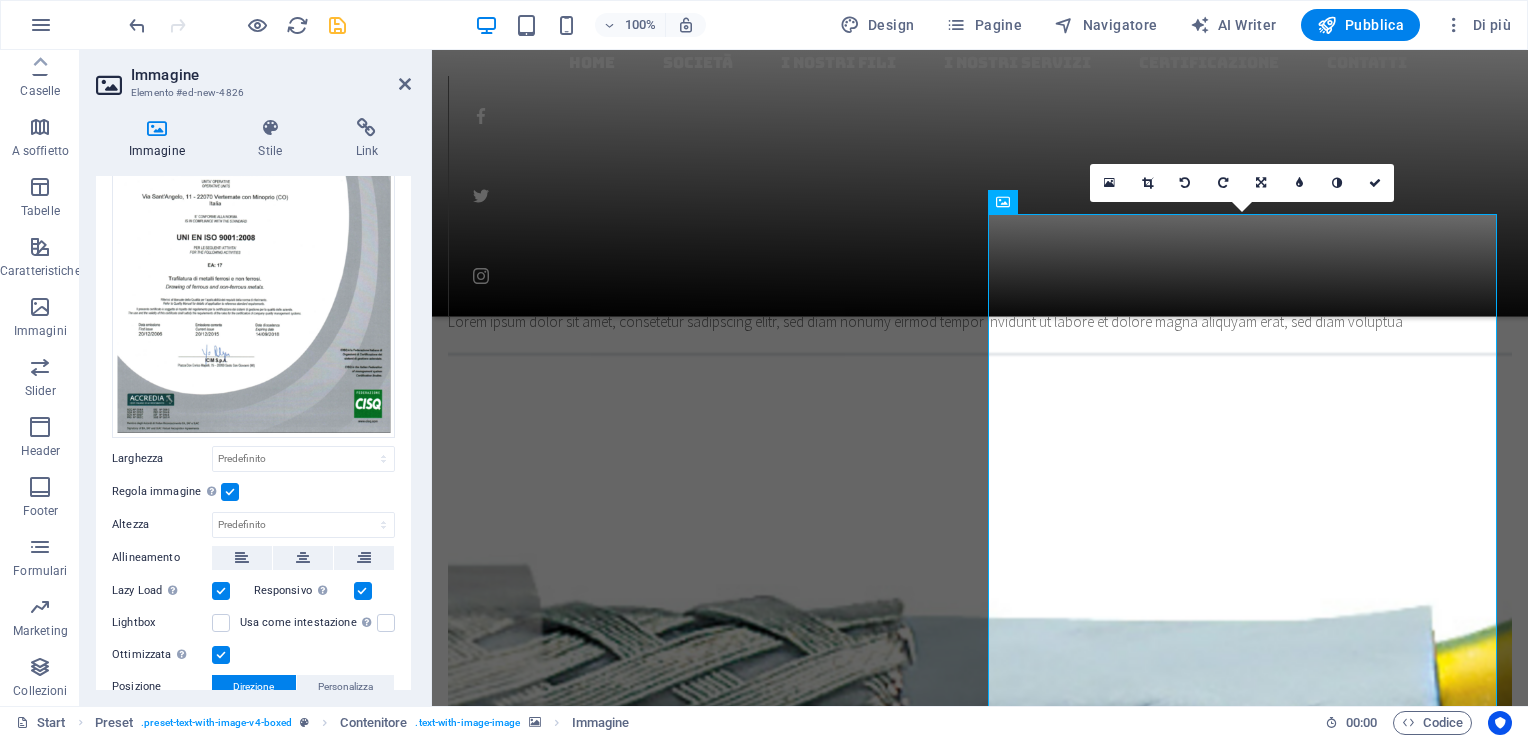 click on "Allineamento" at bounding box center [162, 558] 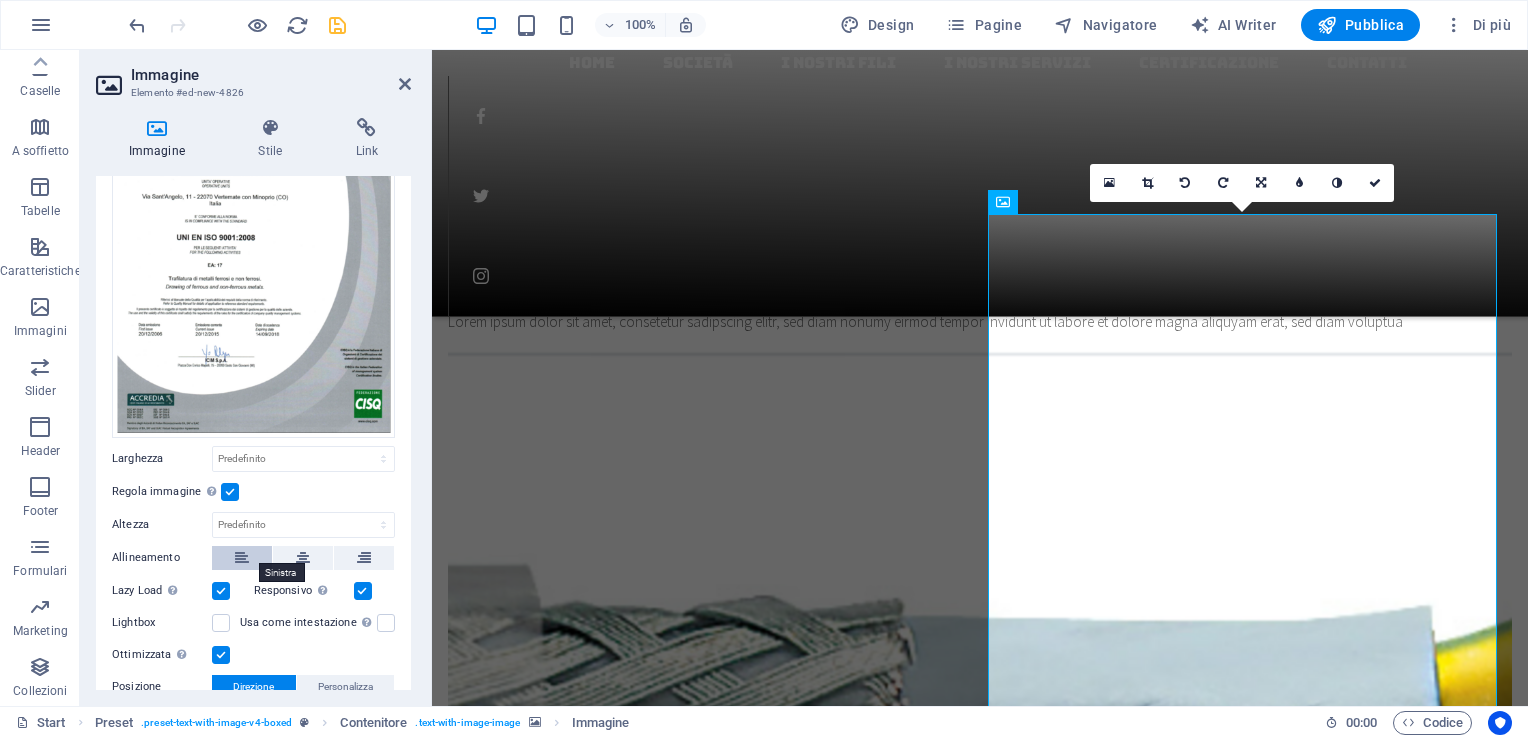click at bounding box center [242, 558] 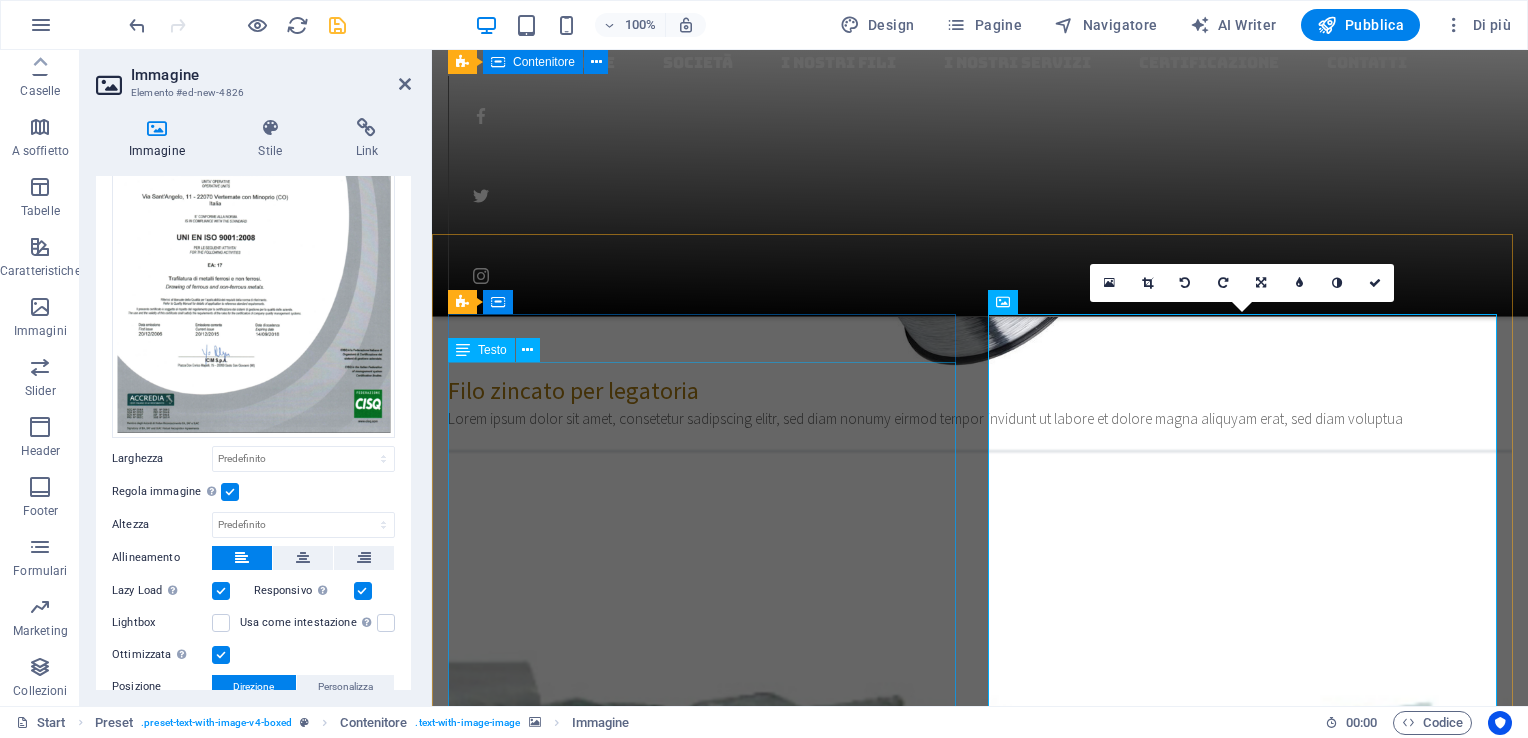 scroll, scrollTop: 2790, scrollLeft: 0, axis: vertical 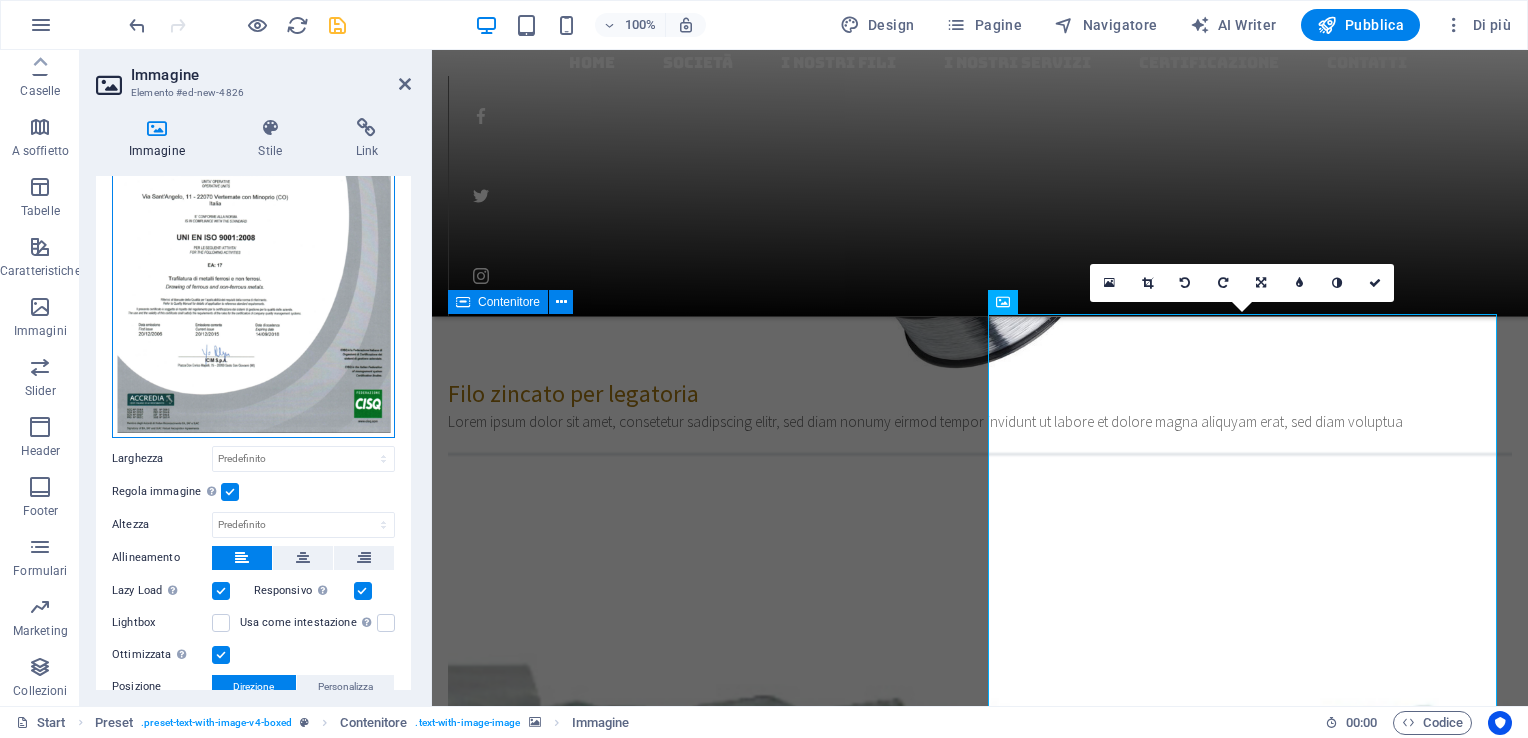 click on "Trascina qui i file, fai clic per sceglierli o selezionali da File o dalle nostre foto e video stock gratuiti" at bounding box center (253, 238) 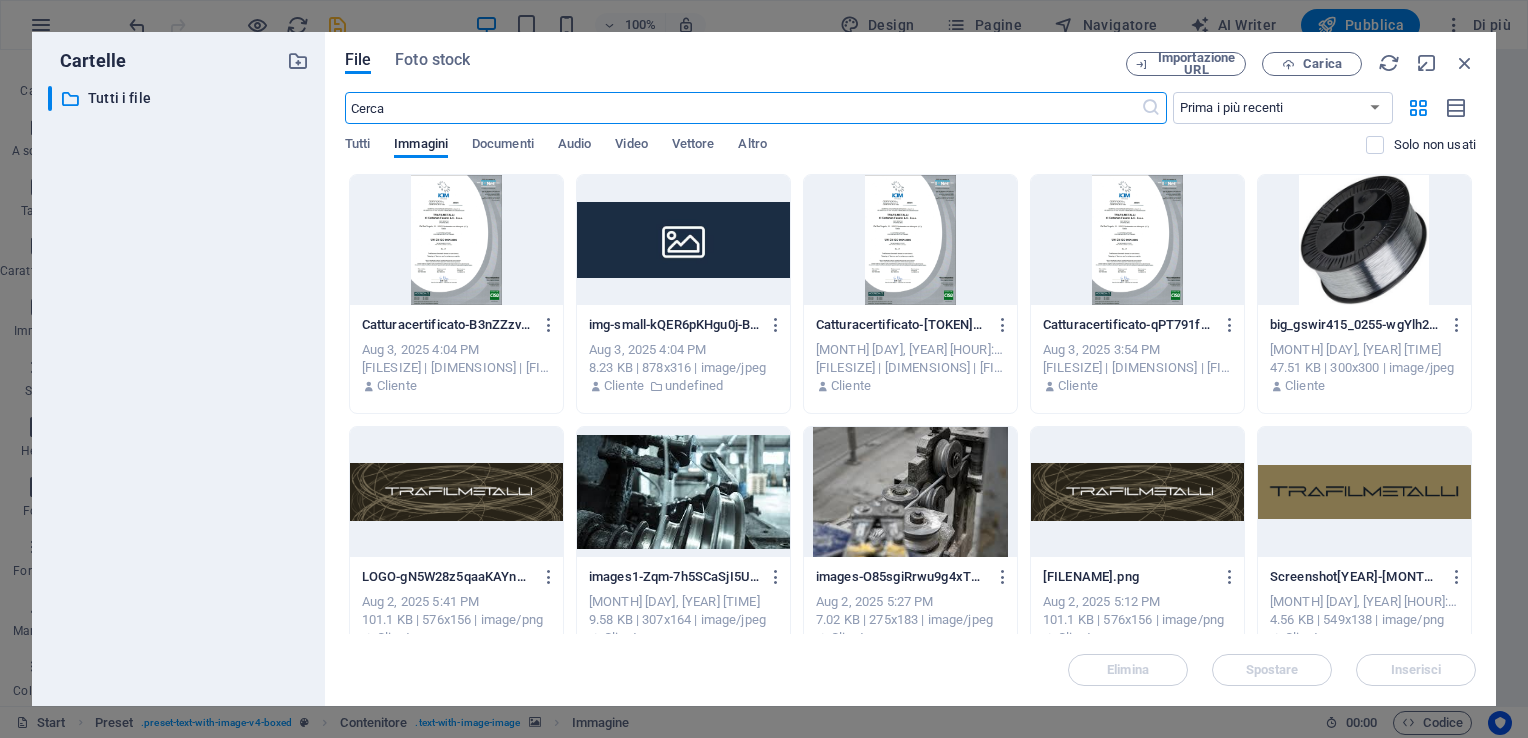 scroll, scrollTop: 3272, scrollLeft: 0, axis: vertical 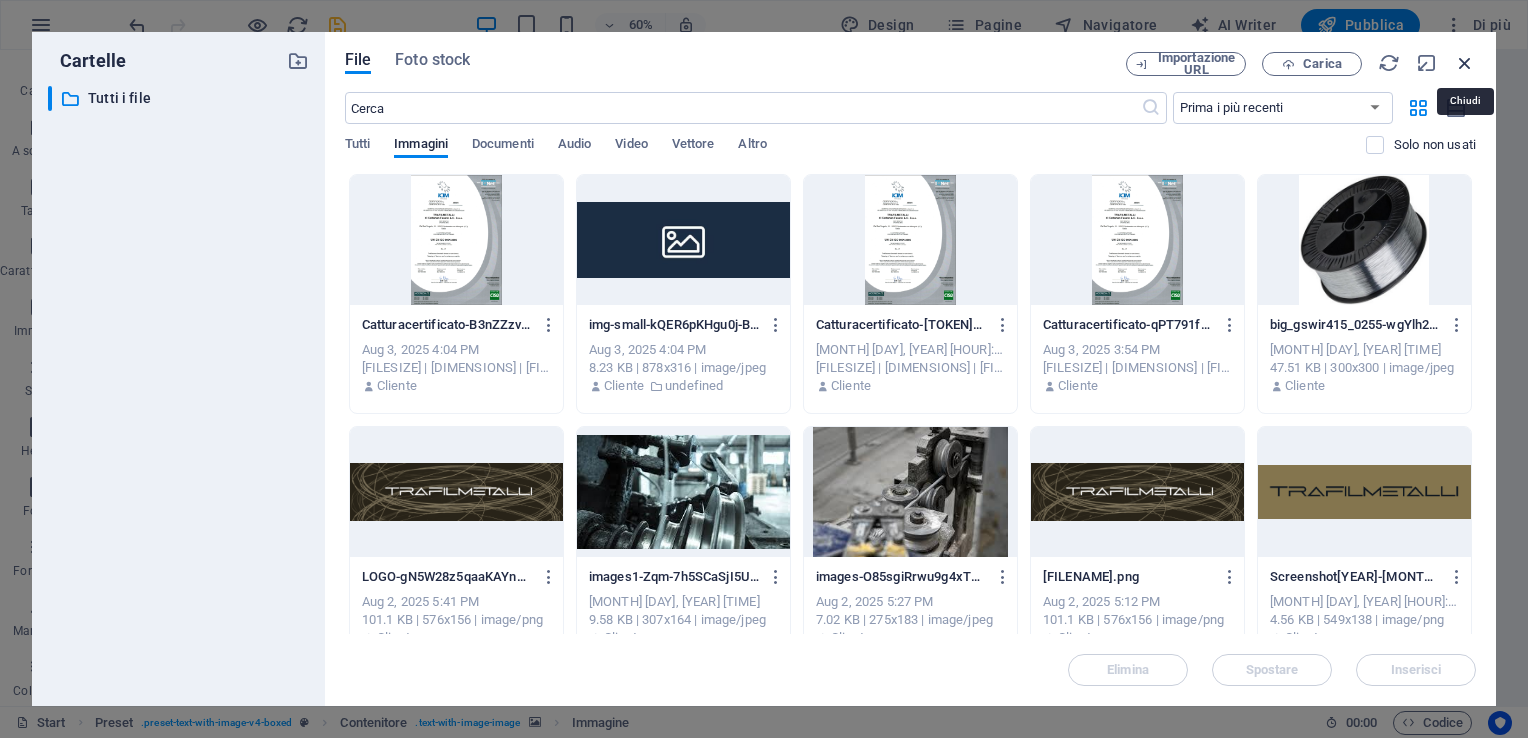 click at bounding box center [1465, 63] 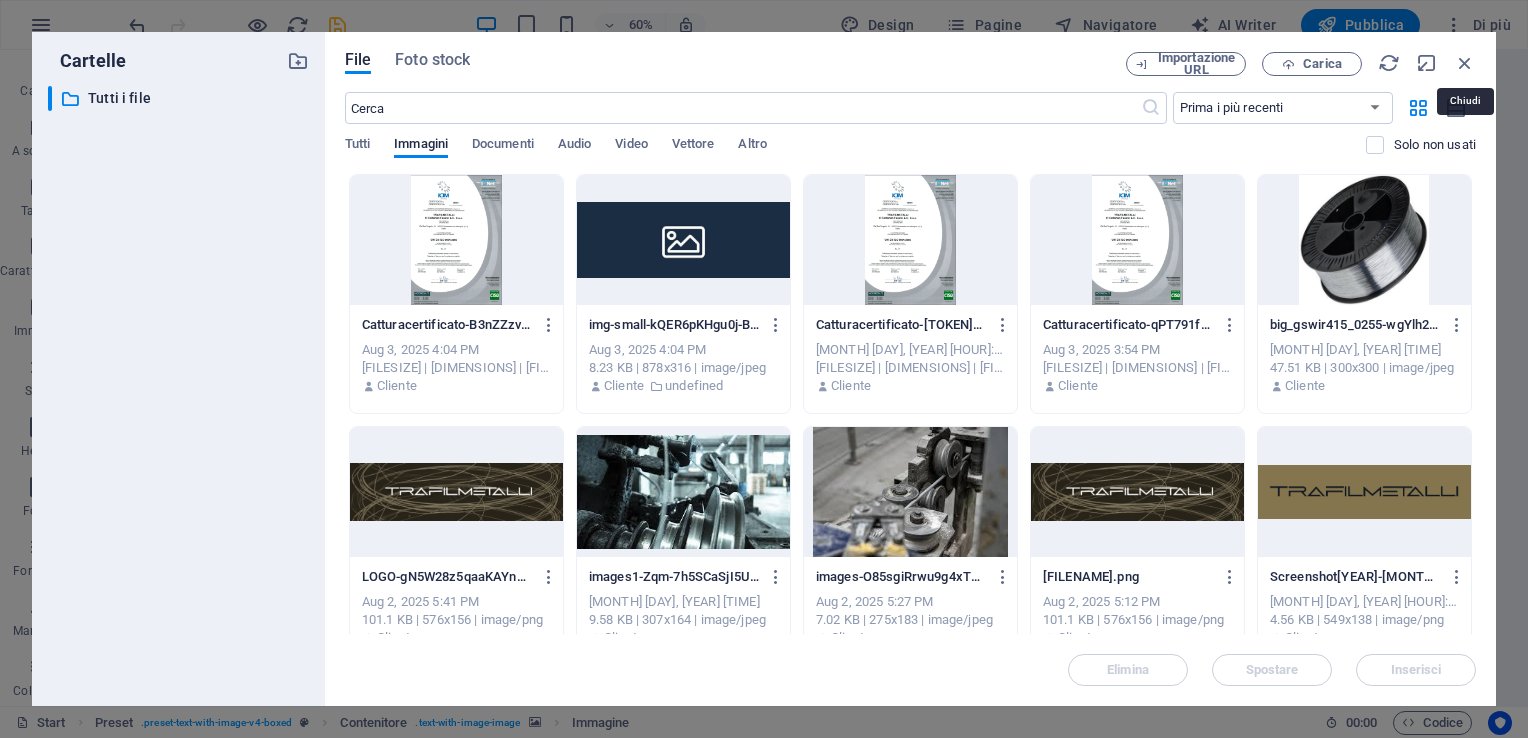 scroll, scrollTop: 2790, scrollLeft: 0, axis: vertical 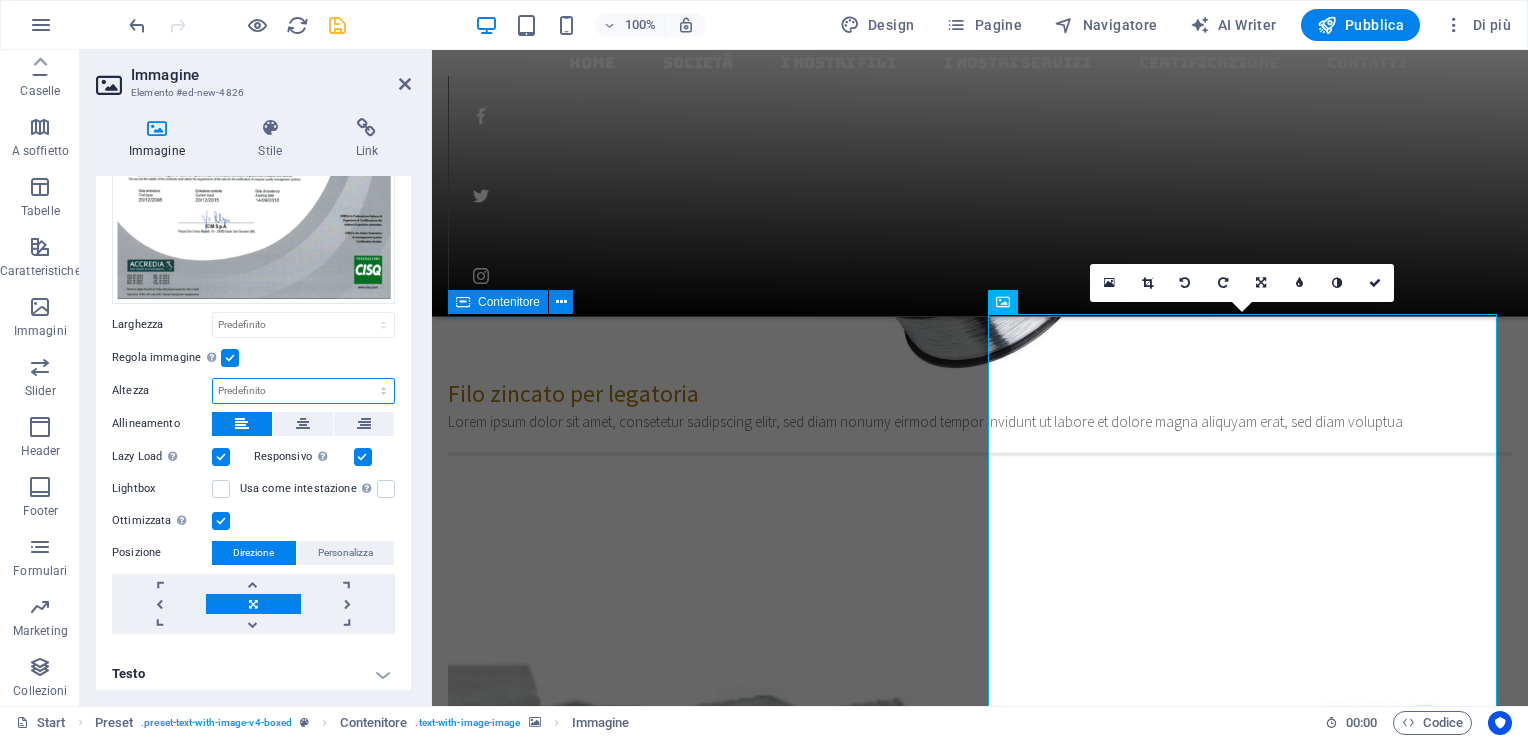 click on "Predefinito automatico px" at bounding box center [303, 391] 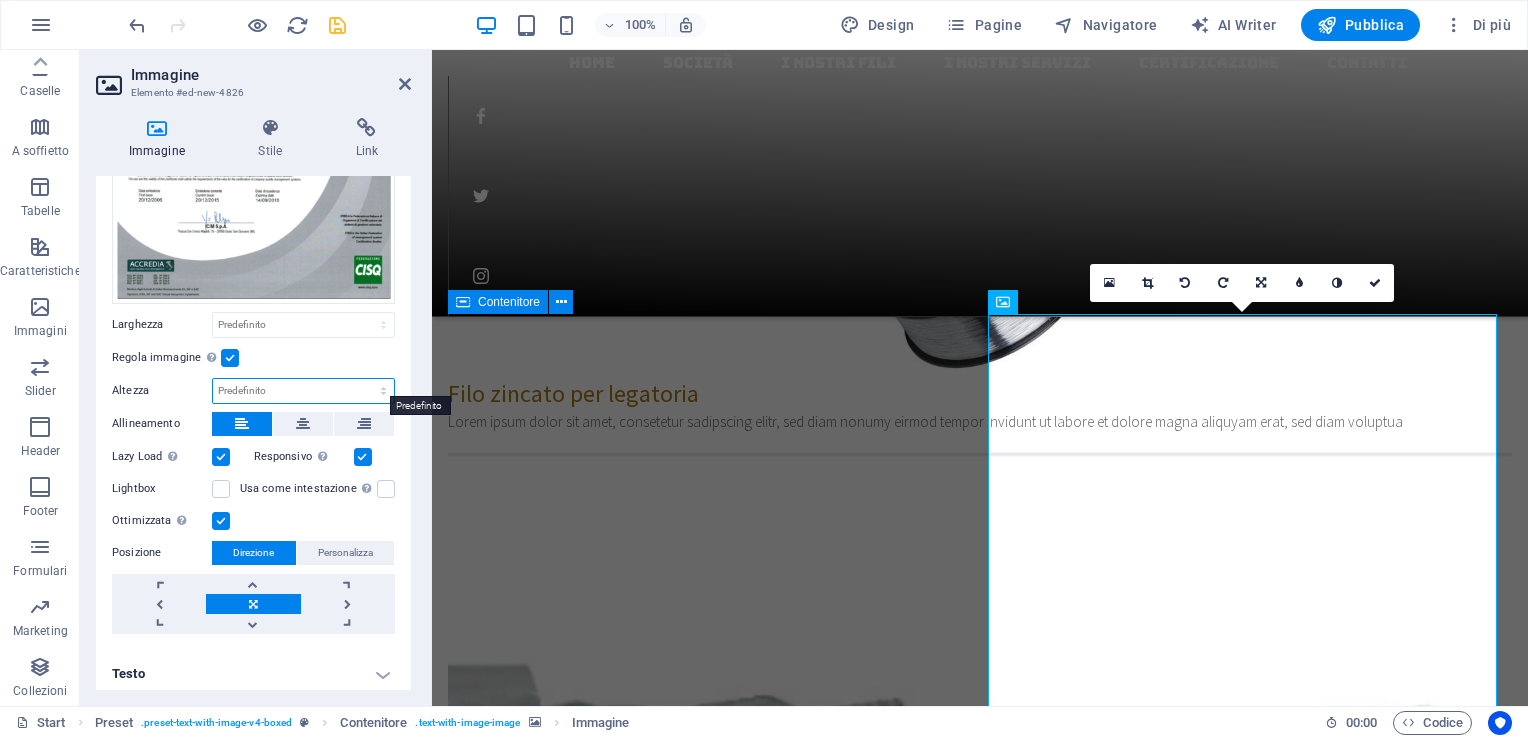 click on "Predefinito automatico px" at bounding box center [303, 391] 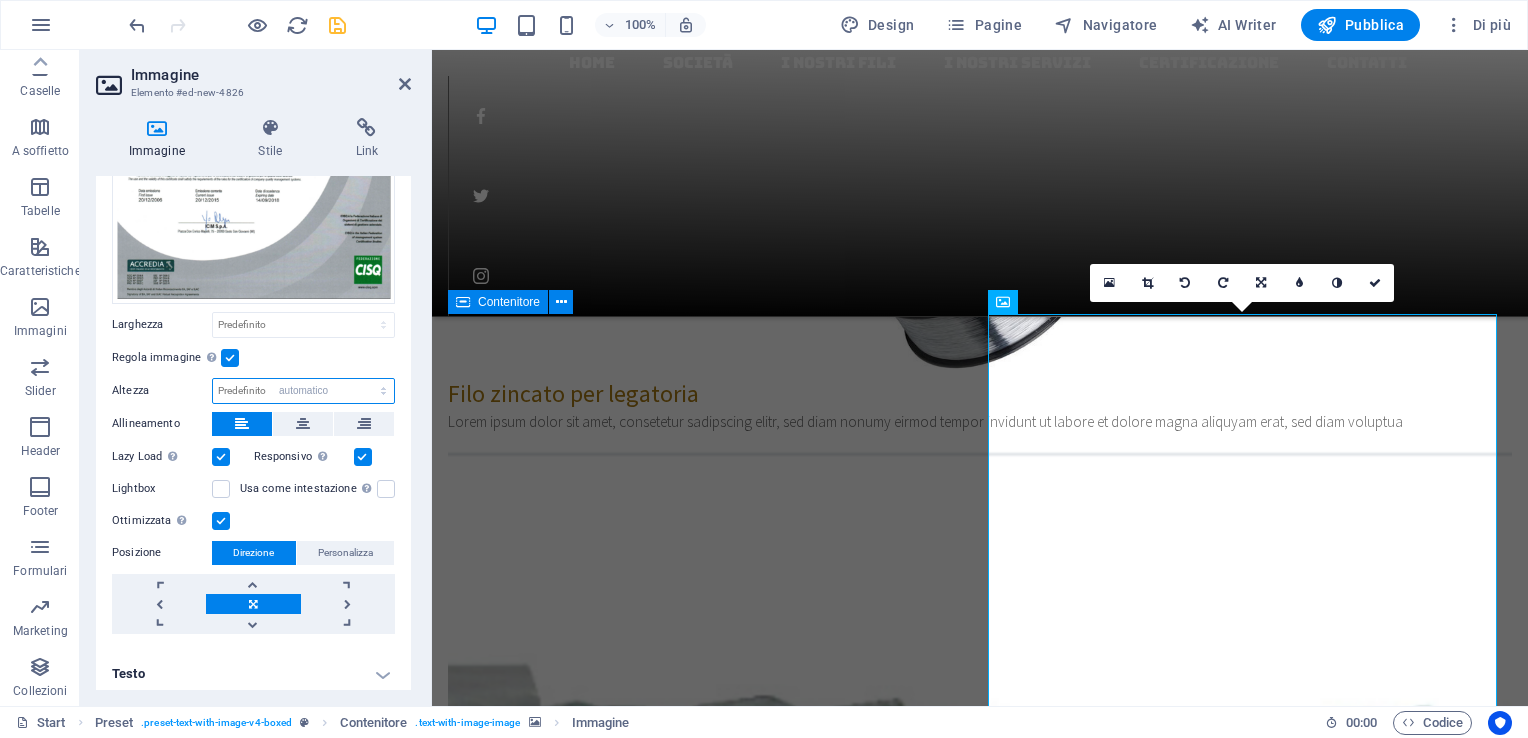 click on "Predefinito automatico px" at bounding box center [303, 391] 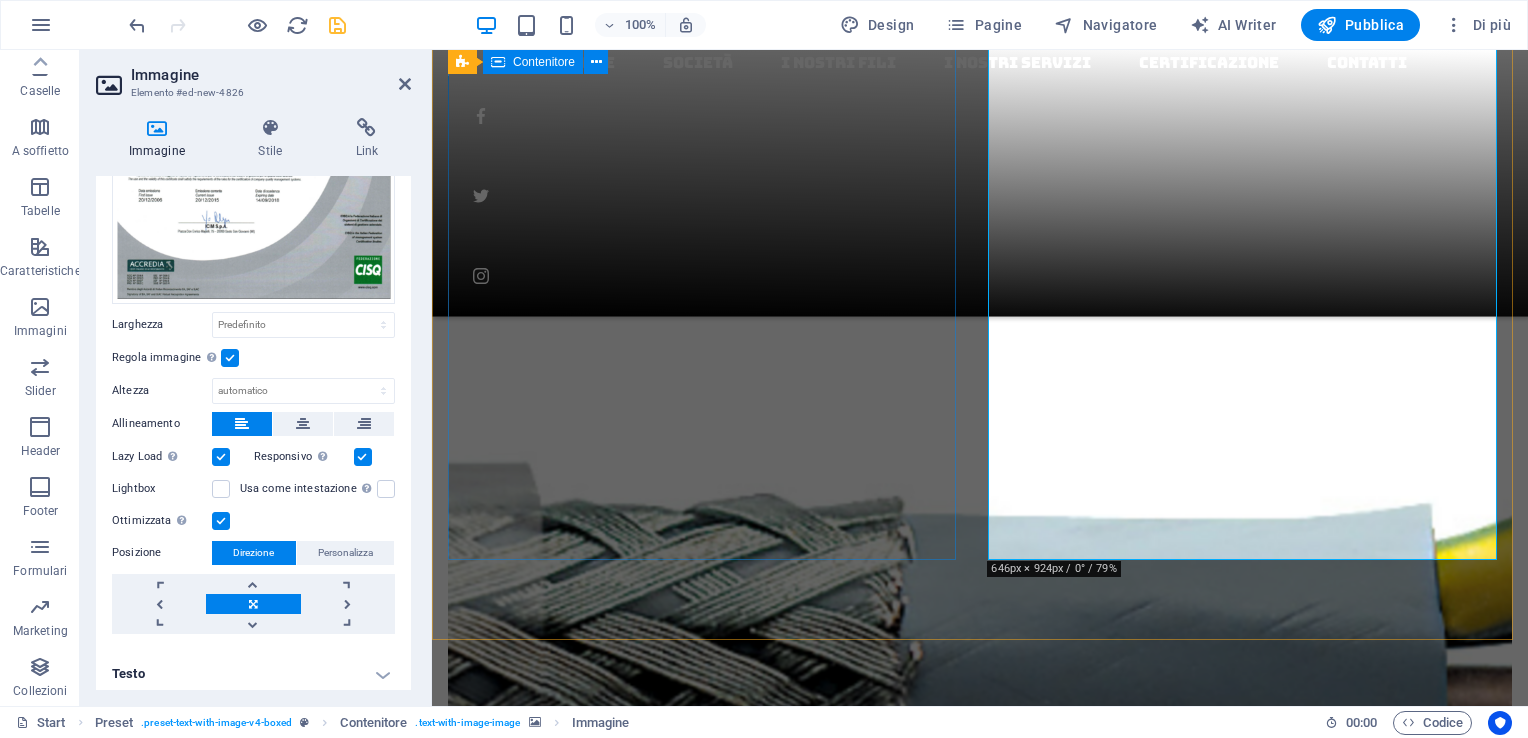 scroll, scrollTop: 2890, scrollLeft: 0, axis: vertical 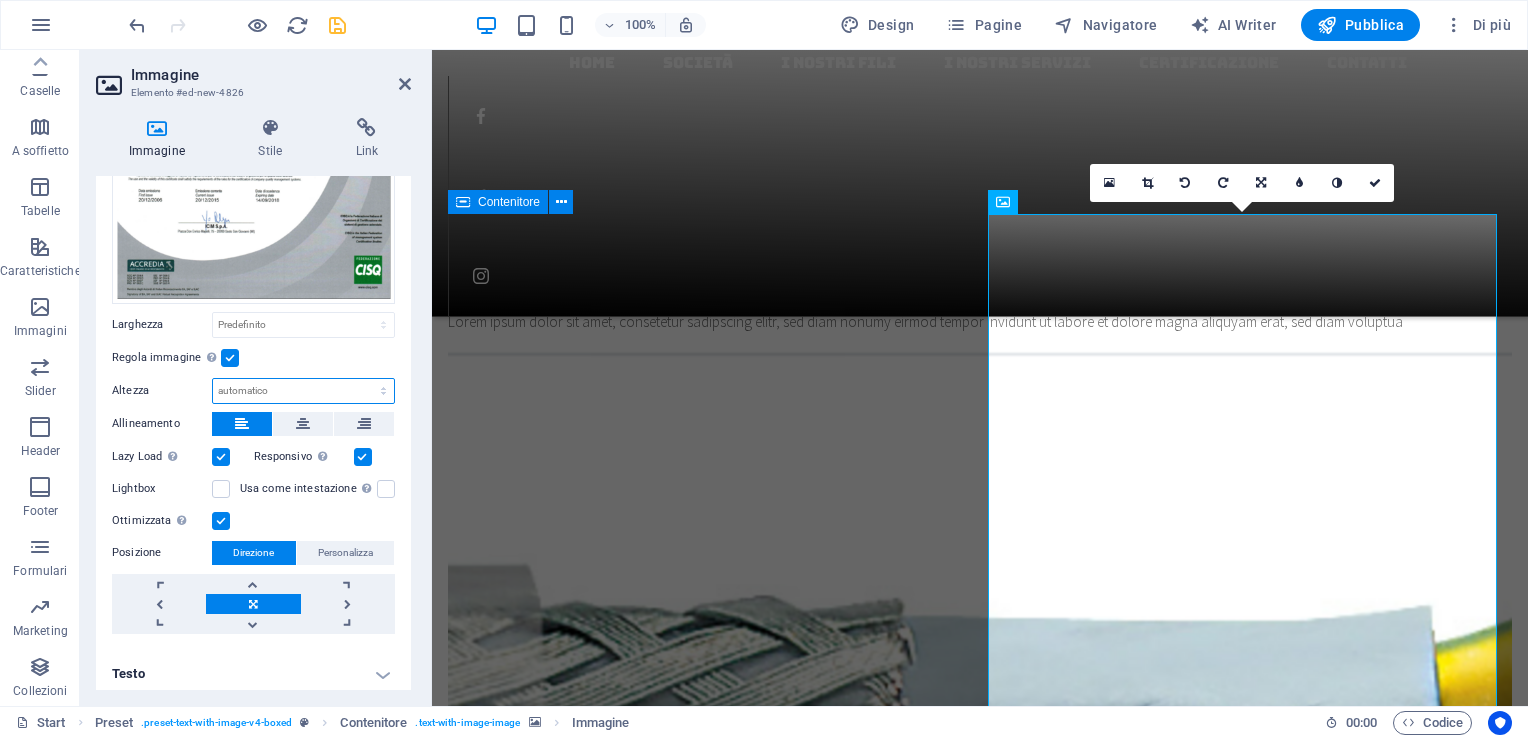click on "Predefinito automatico px" at bounding box center [303, 391] 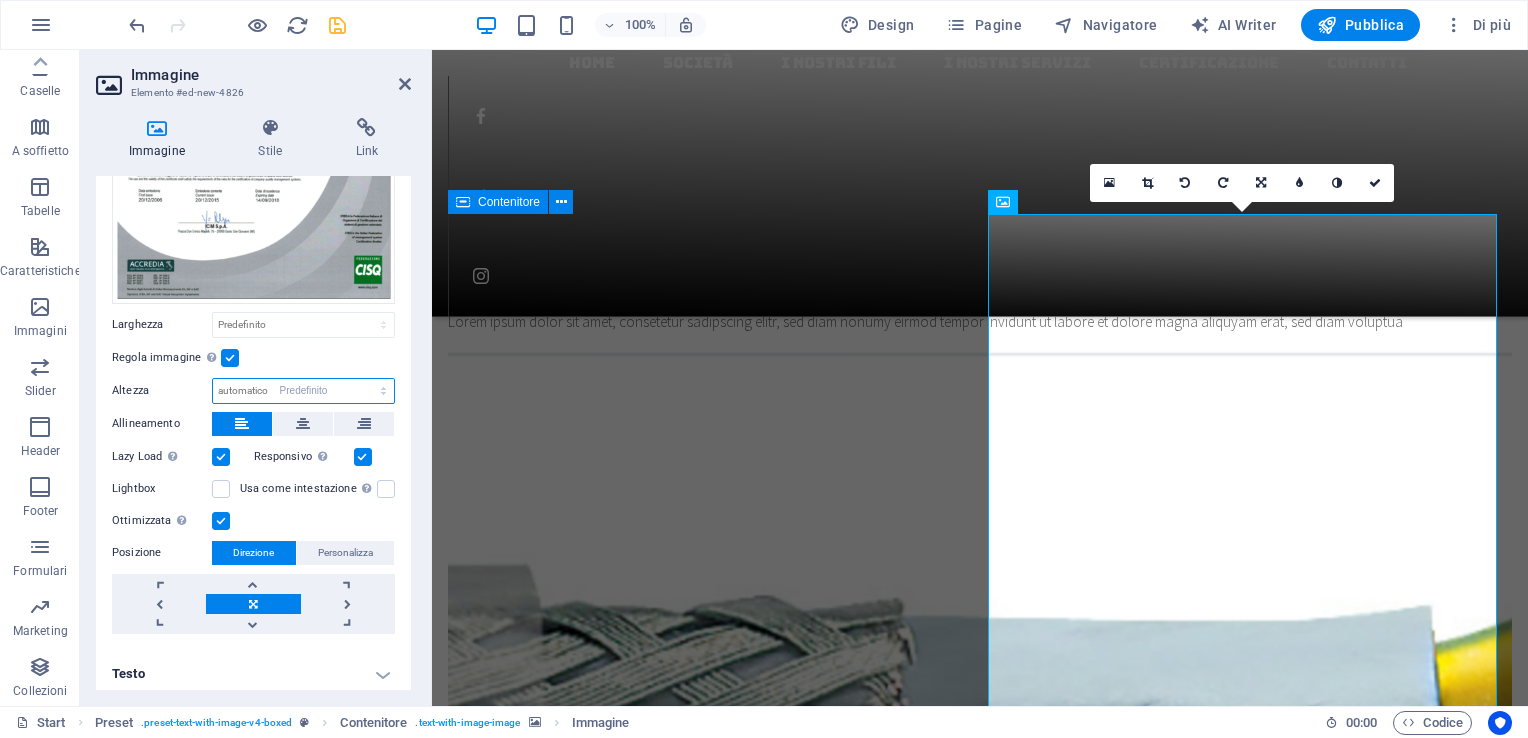 click on "Predefinito automatico px" at bounding box center [303, 391] 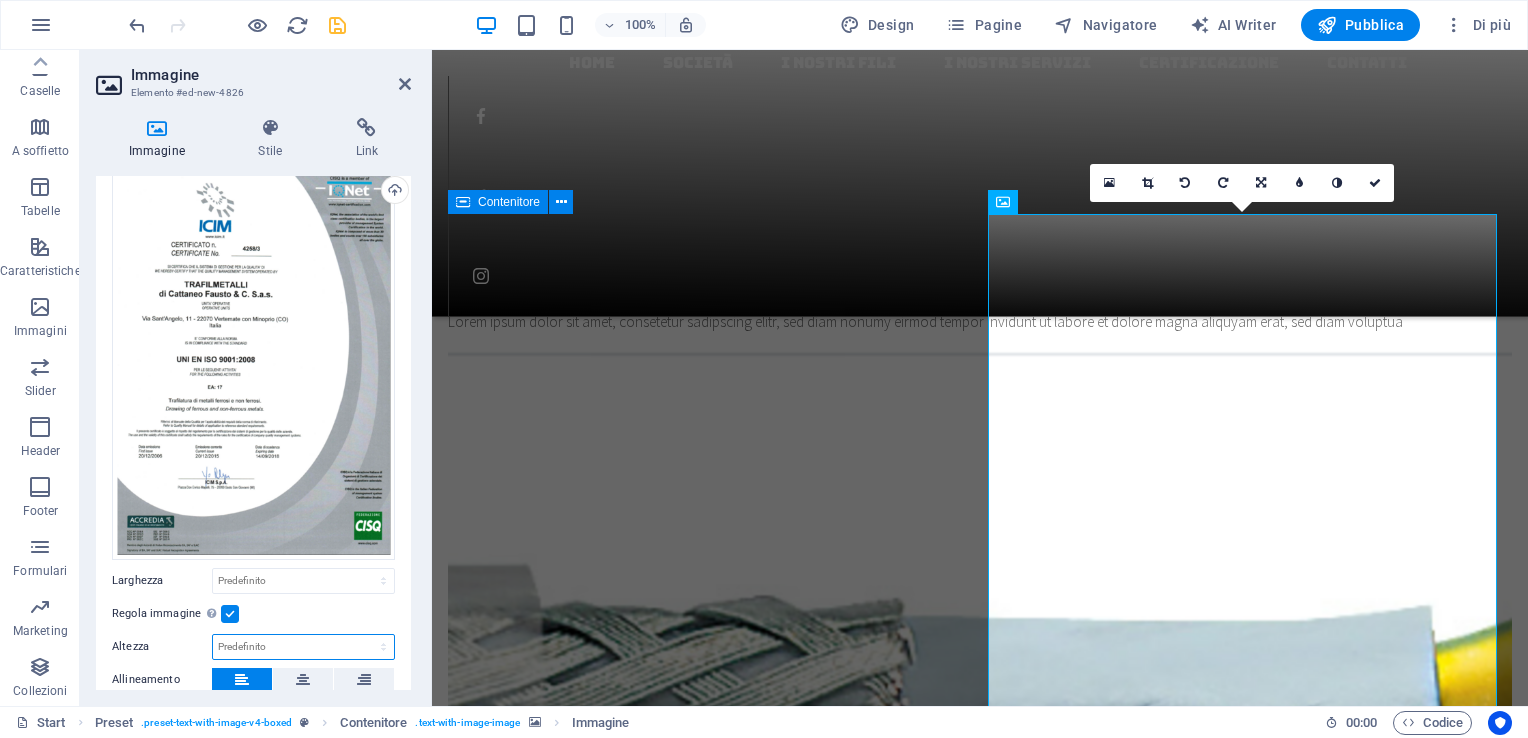 scroll, scrollTop: 0, scrollLeft: 0, axis: both 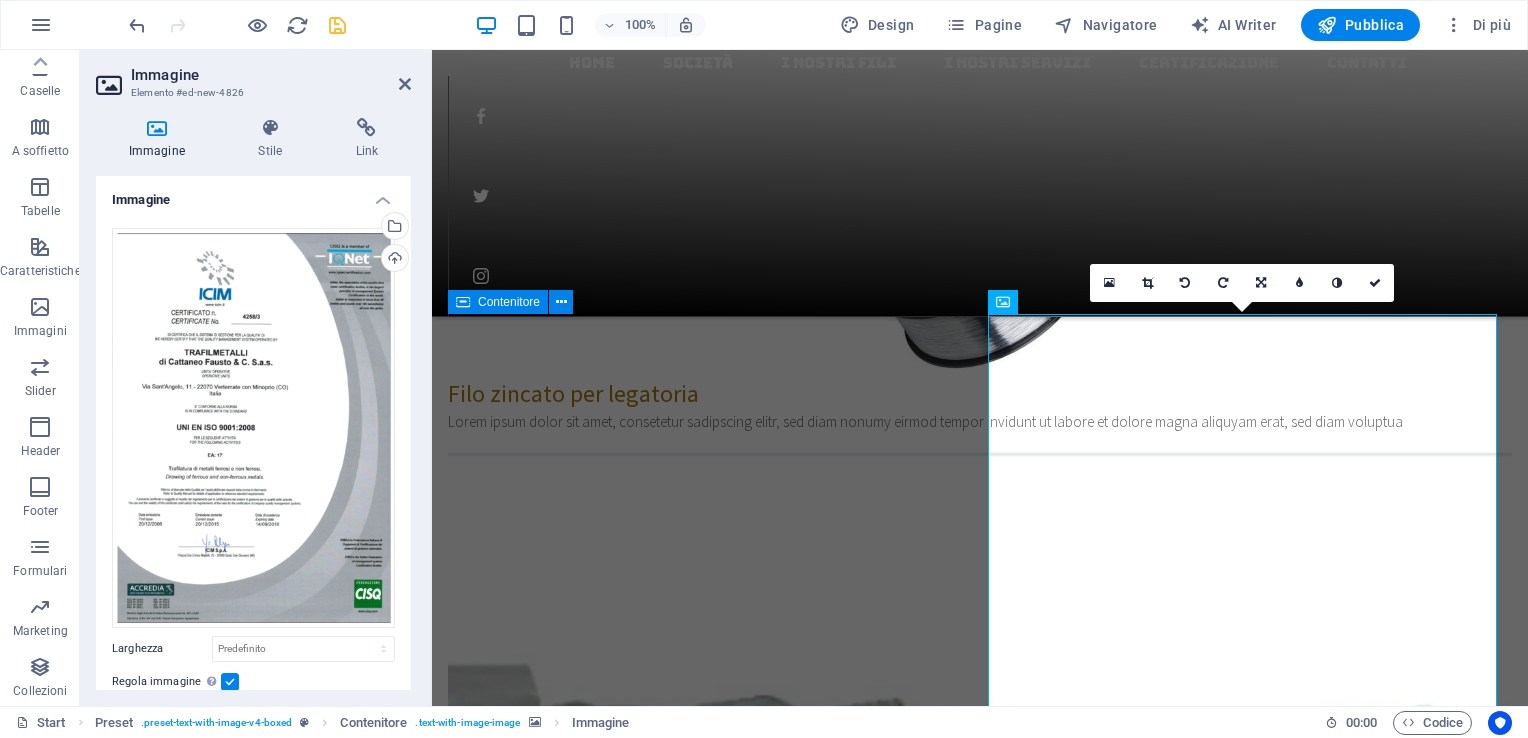 click on "Immagine Elemento #ed-new-4826 Immagine Stile Link Immagine Trascina qui i file, fai clic per sceglierli o selezionali da File o dalle nostre foto e video stock gratuiti Seleziona i file dal file manager, dalle foto stock, o caricali Carica Larghezza Predefinito automatico px rem % em vh vw Regola immagine Regola automaticamente l'immagine ad altezza e larghezza fisse Altezza Predefinito automatico px Allineamento Lazy Load Caricare le immagini dopo il caricamento della pagina migliora la velocità della pagina. Responsivo Carica automaticamente immagini Retina e dimensioni ottimizzate per gli smartphone. Lightbox Usa come intestazione L'immagine sarà avvolta in un tag intestazione H1. Utile per dare al testo alternativo il peso di un titolo H1, per esempio per il logo. In caso di dubbi, lascia disattivato. Ottimizzata Le immagini sono compresse per migliorare la velocità della pagina. Posizione Direzione Personalizza Offset X 50 px rem % vh vw Offset Y 50 px rem % vh vw Posizione del testo In linea Testo 8" at bounding box center [256, 378] 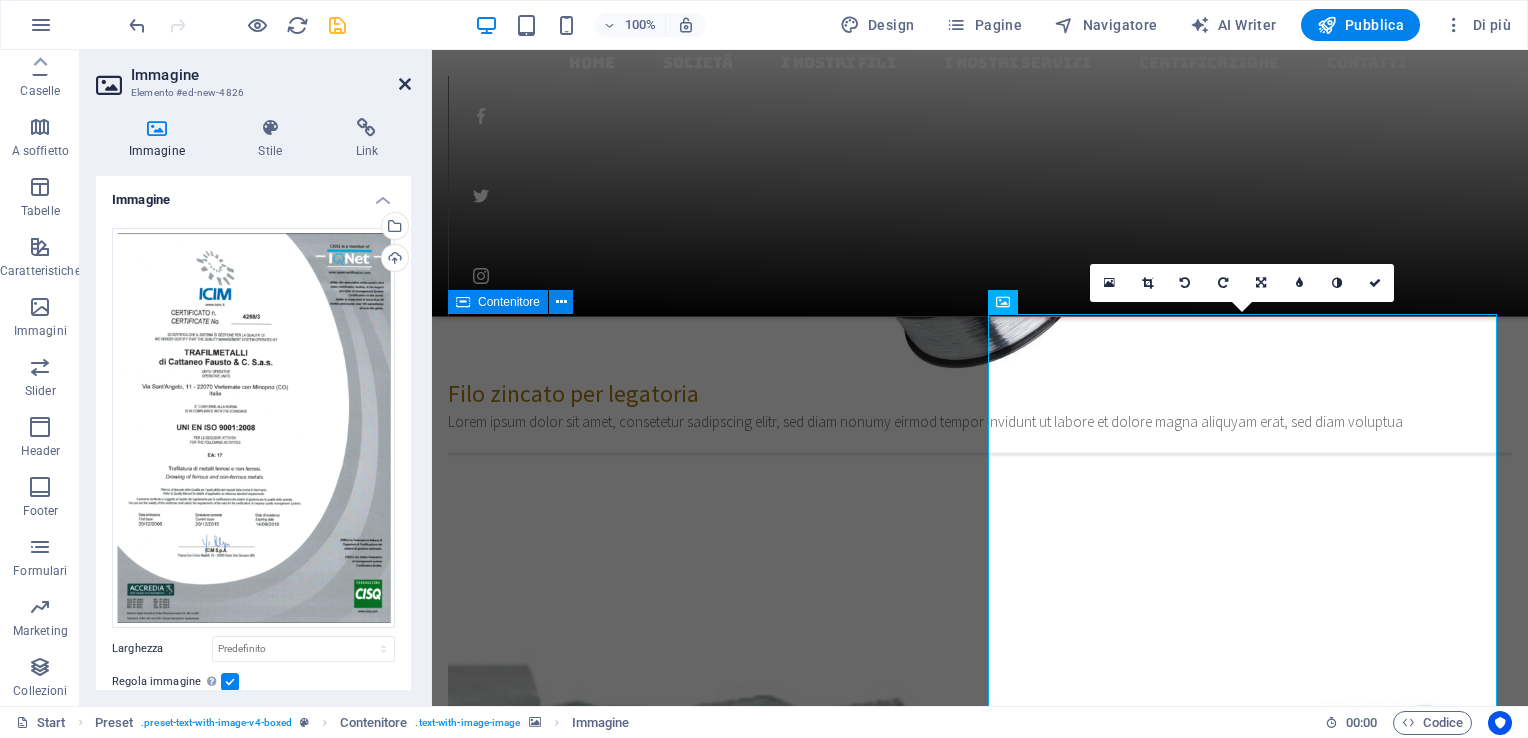 click at bounding box center (405, 84) 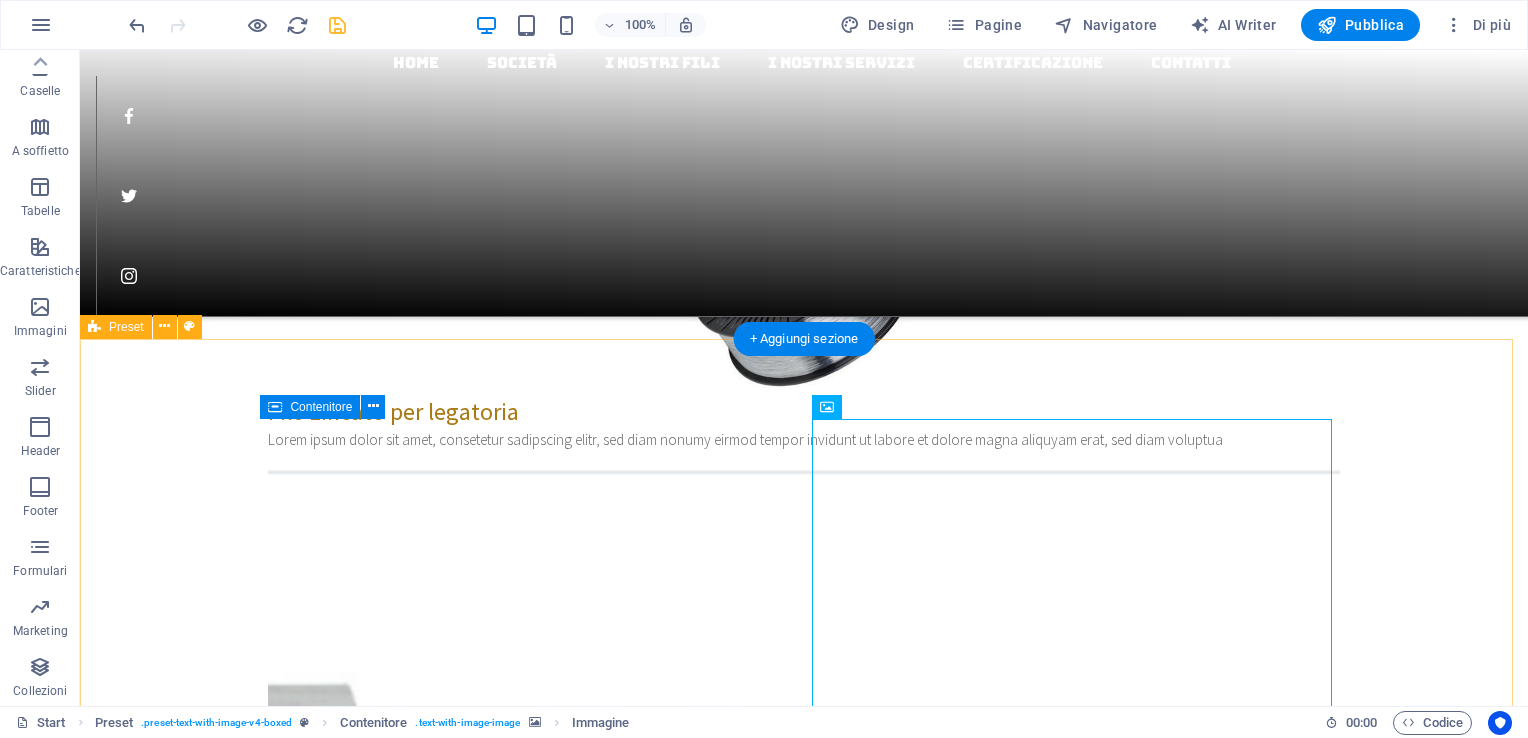 scroll, scrollTop: 2800, scrollLeft: 0, axis: vertical 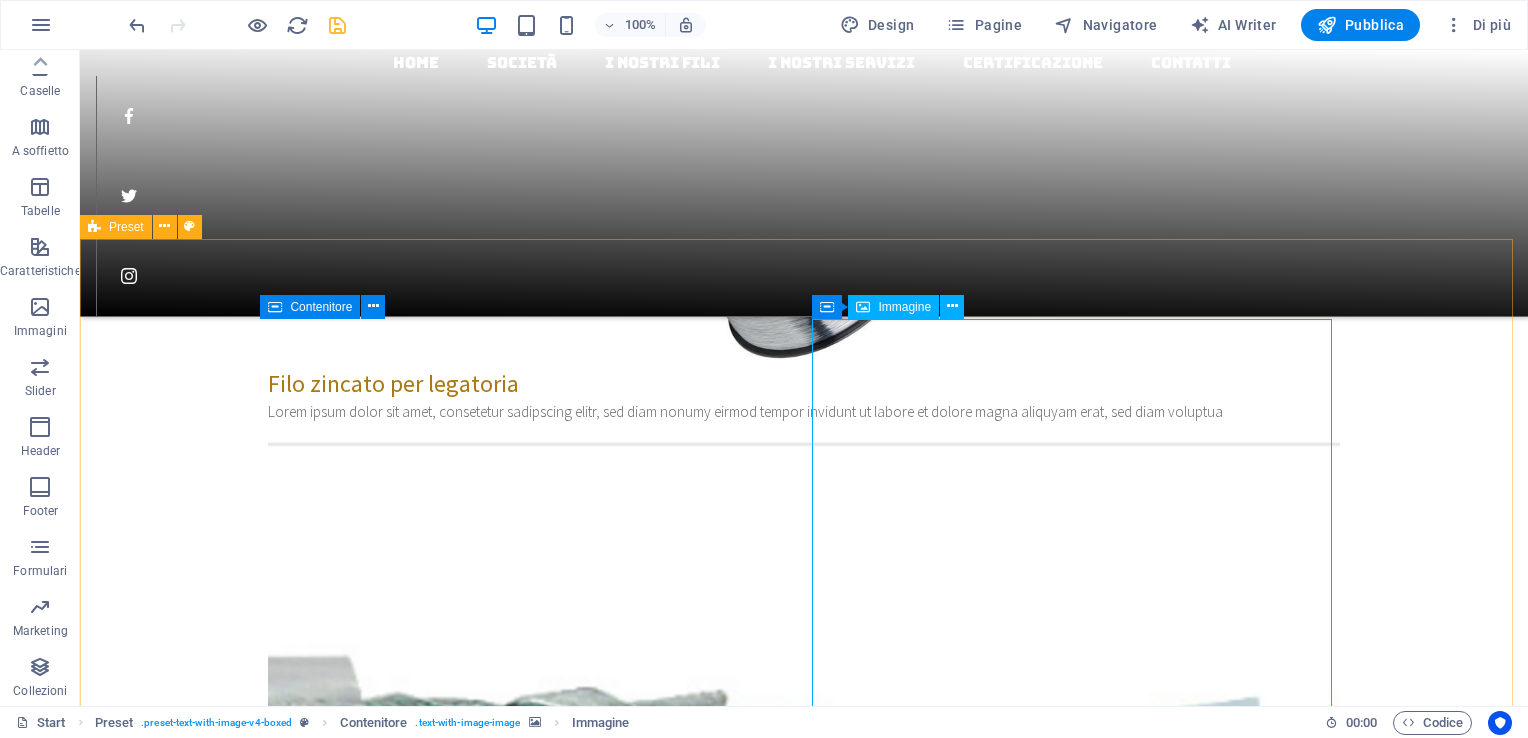 click on "Immagine" at bounding box center [904, 307] 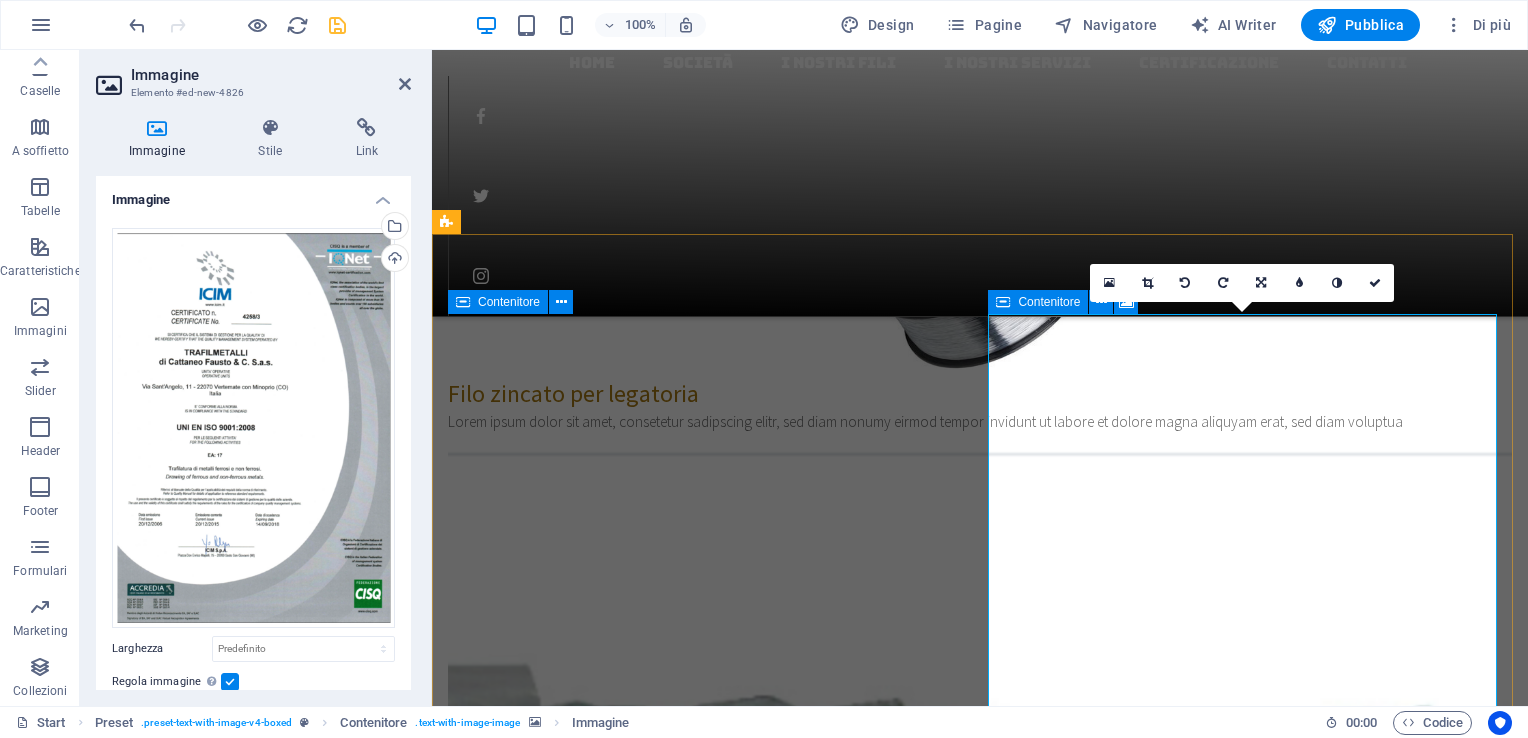 click at bounding box center [1003, 302] 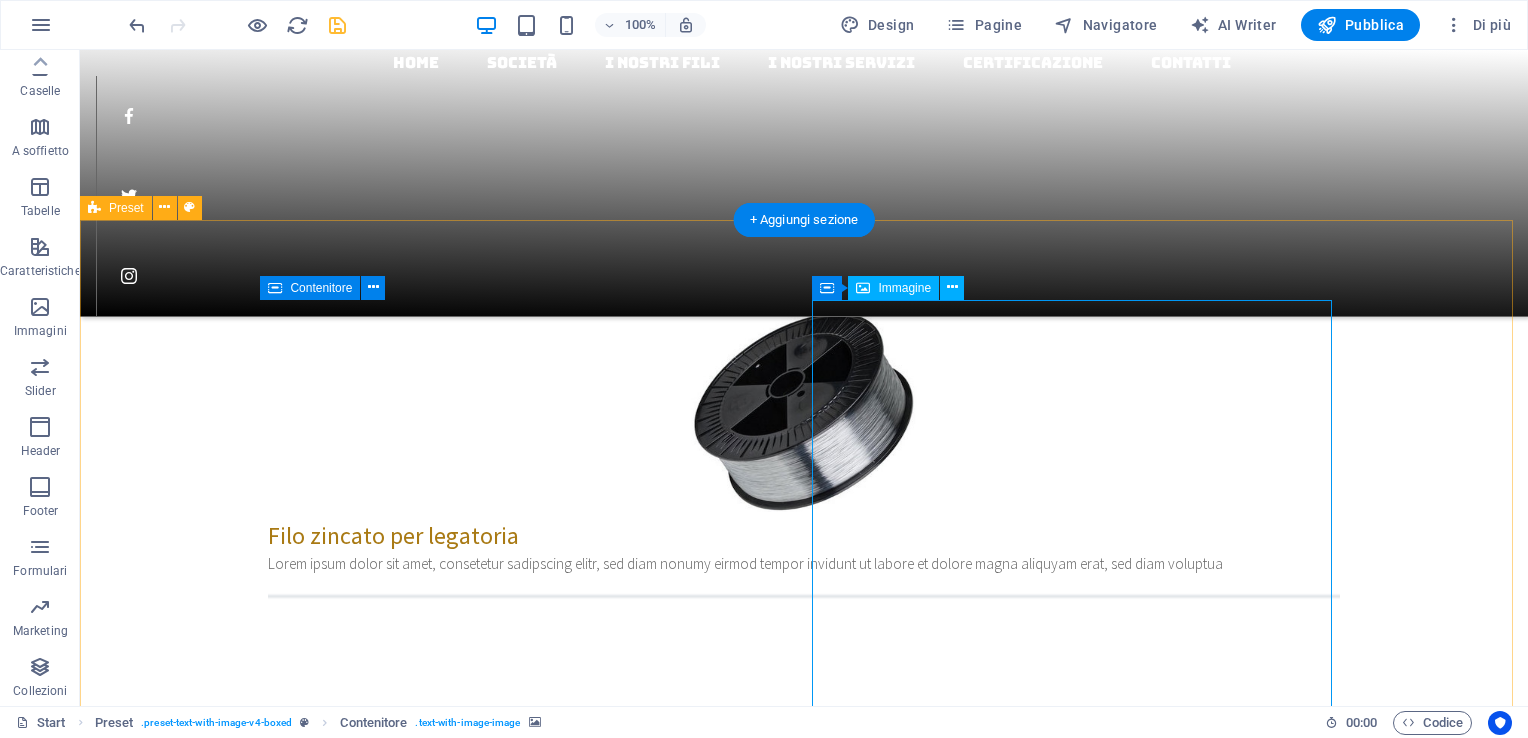 scroll, scrollTop: 2500, scrollLeft: 0, axis: vertical 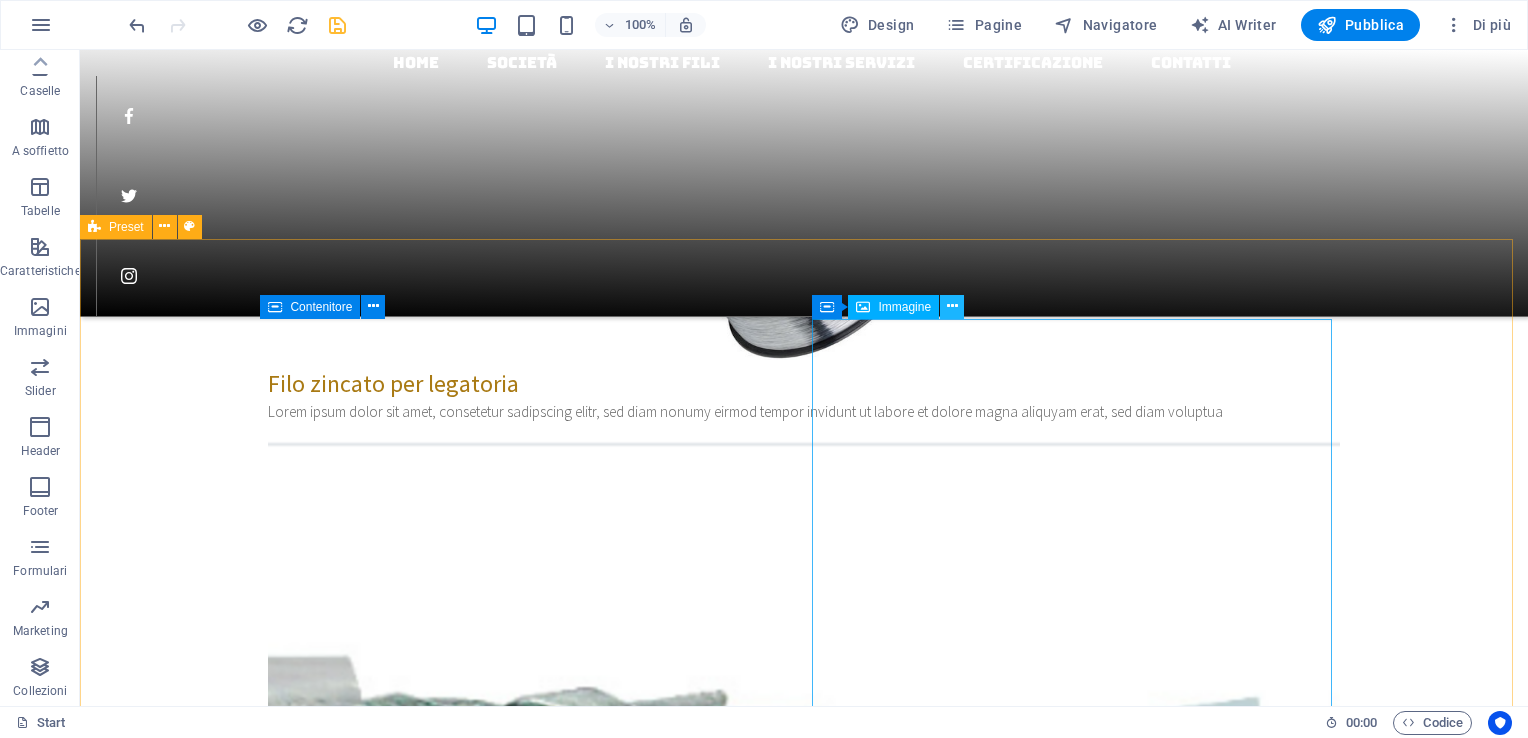 click at bounding box center (952, 307) 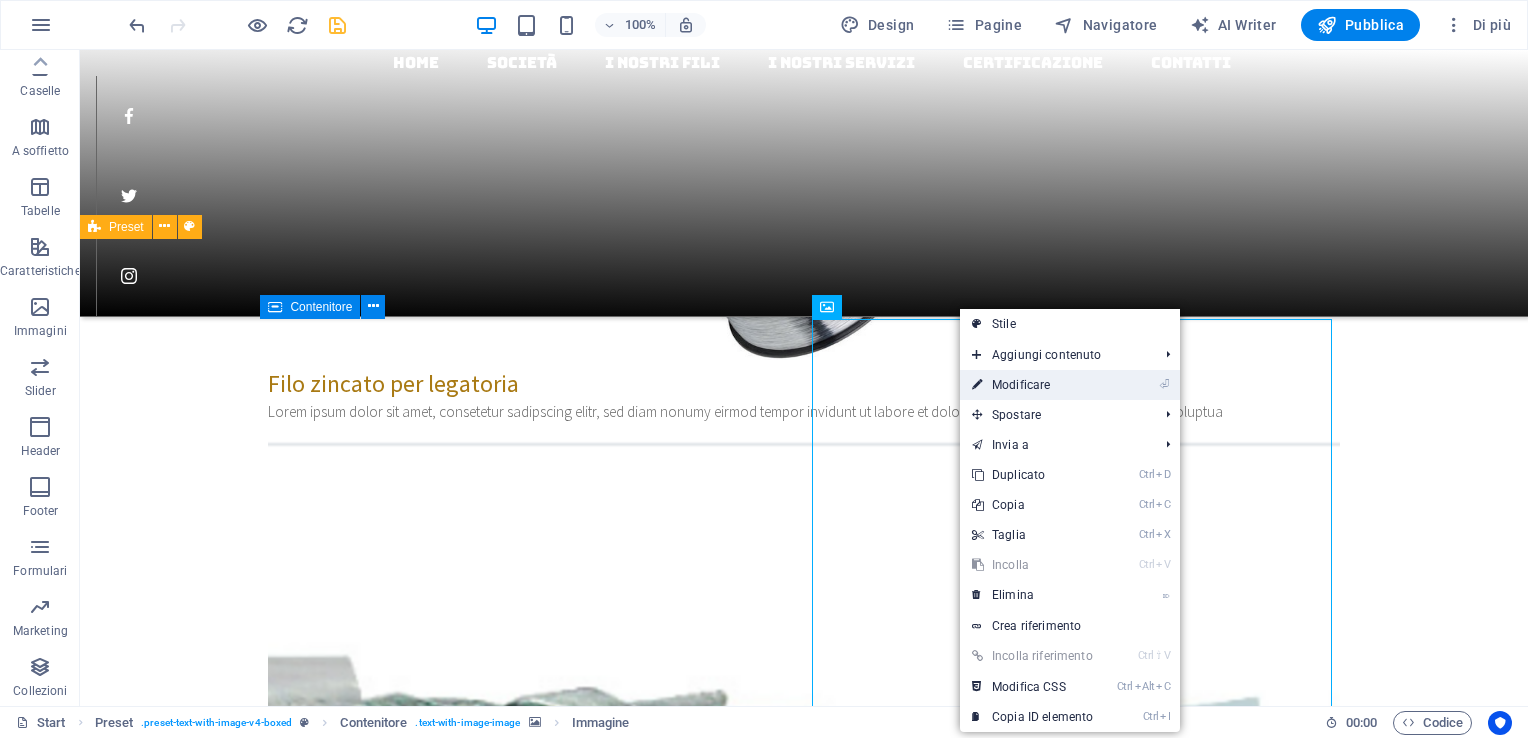 click on "⏎  Modificare" at bounding box center (1032, 385) 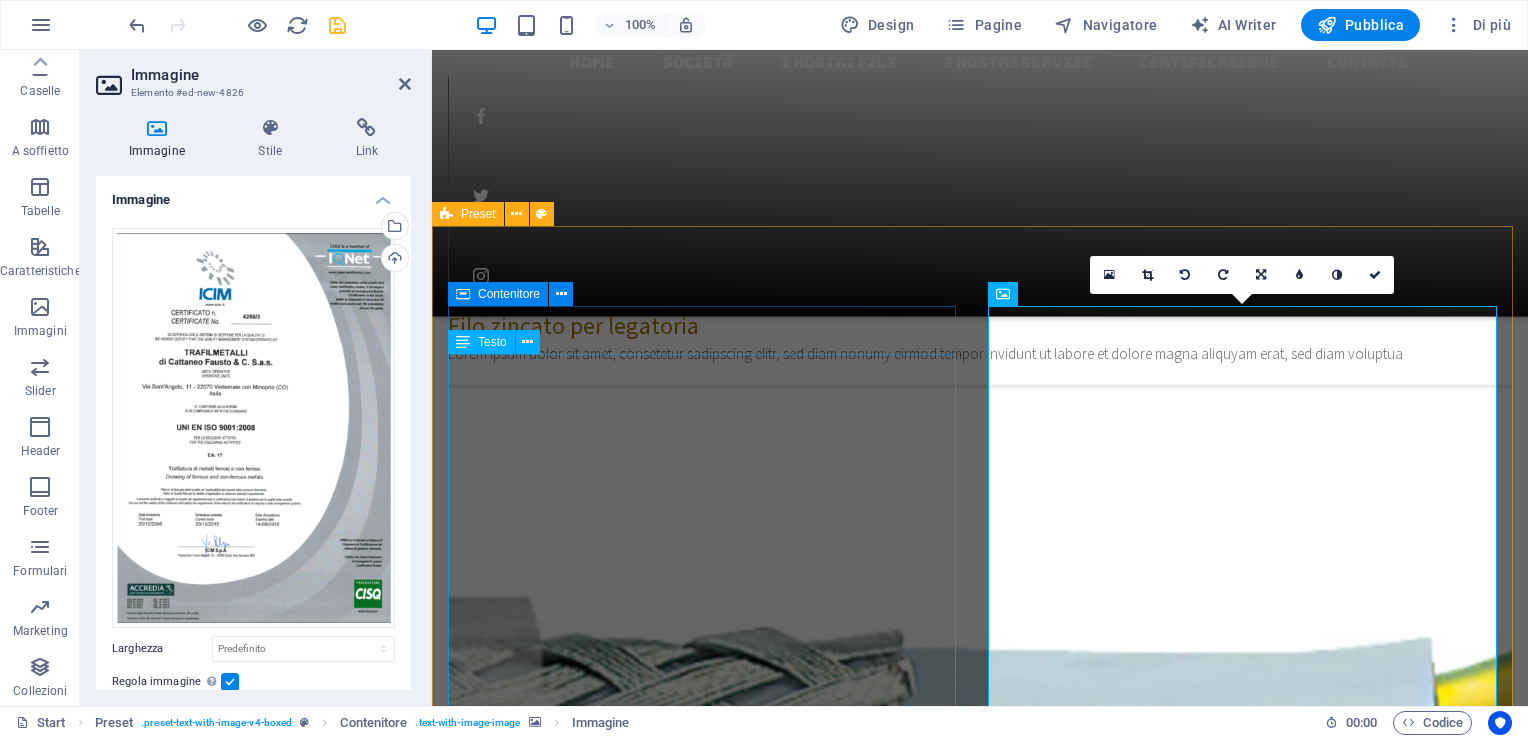 scroll, scrollTop: 2890, scrollLeft: 0, axis: vertical 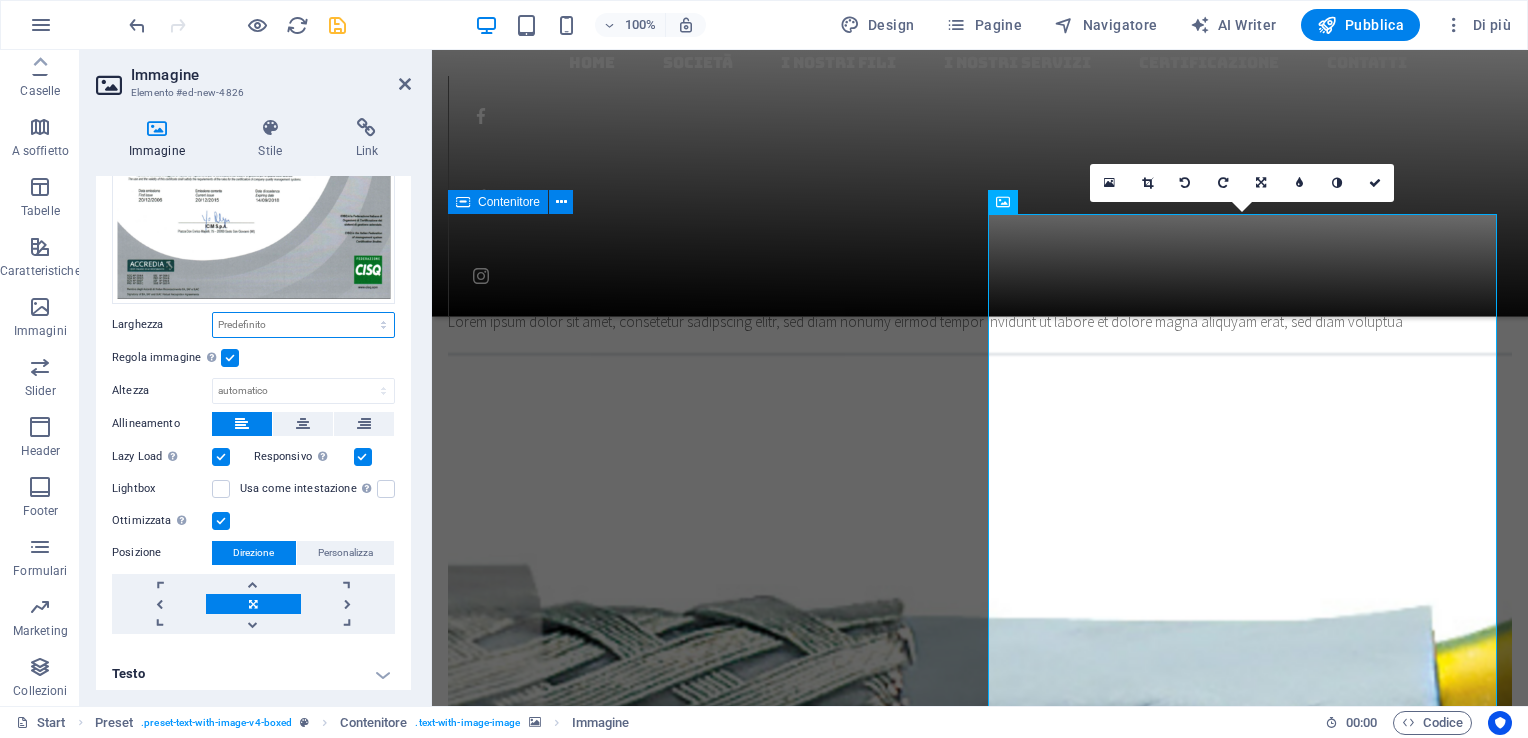 click on "Predefinito automatico px rem % em vh vw" at bounding box center (303, 325) 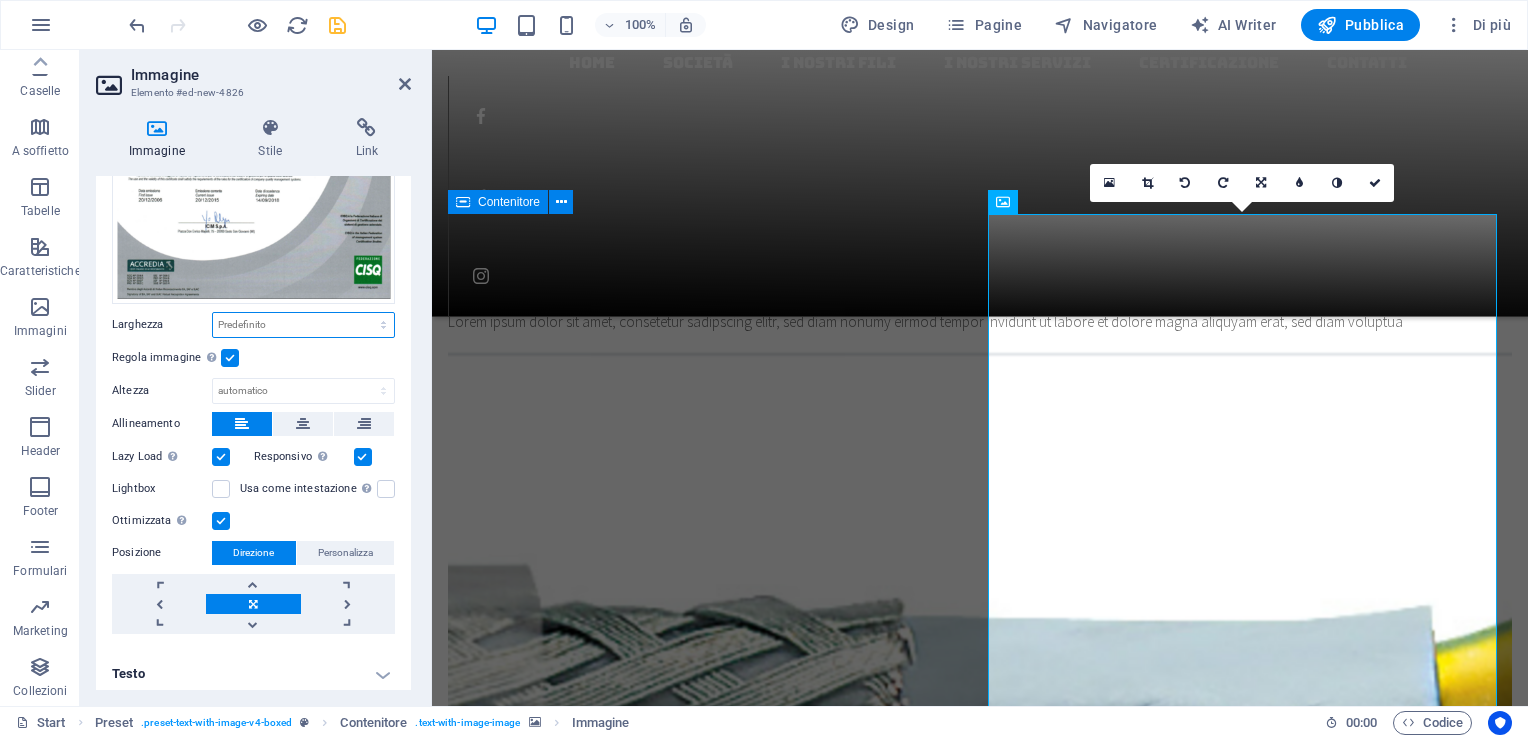 select on "%" 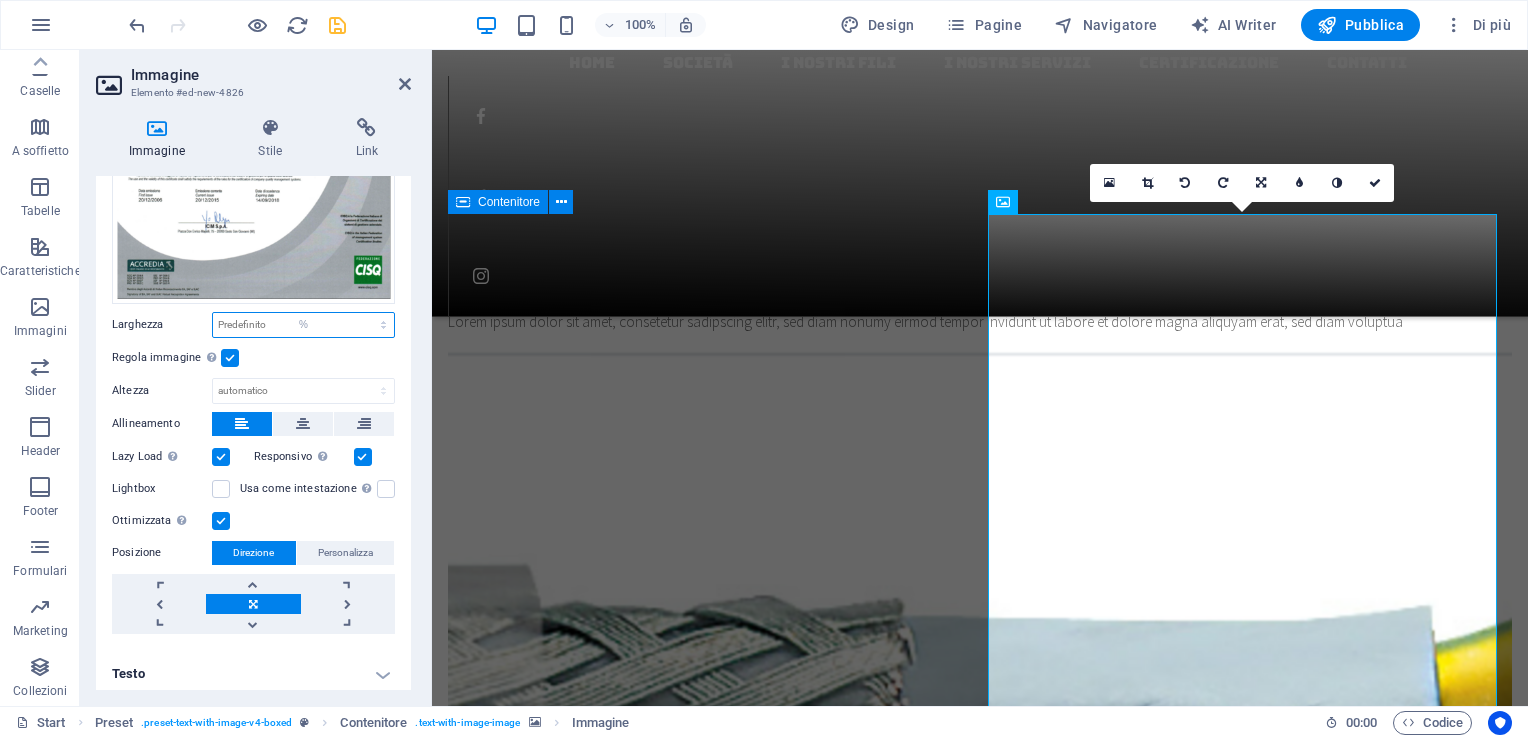 click on "Predefinito automatico px rem % em vh vw" at bounding box center (303, 325) 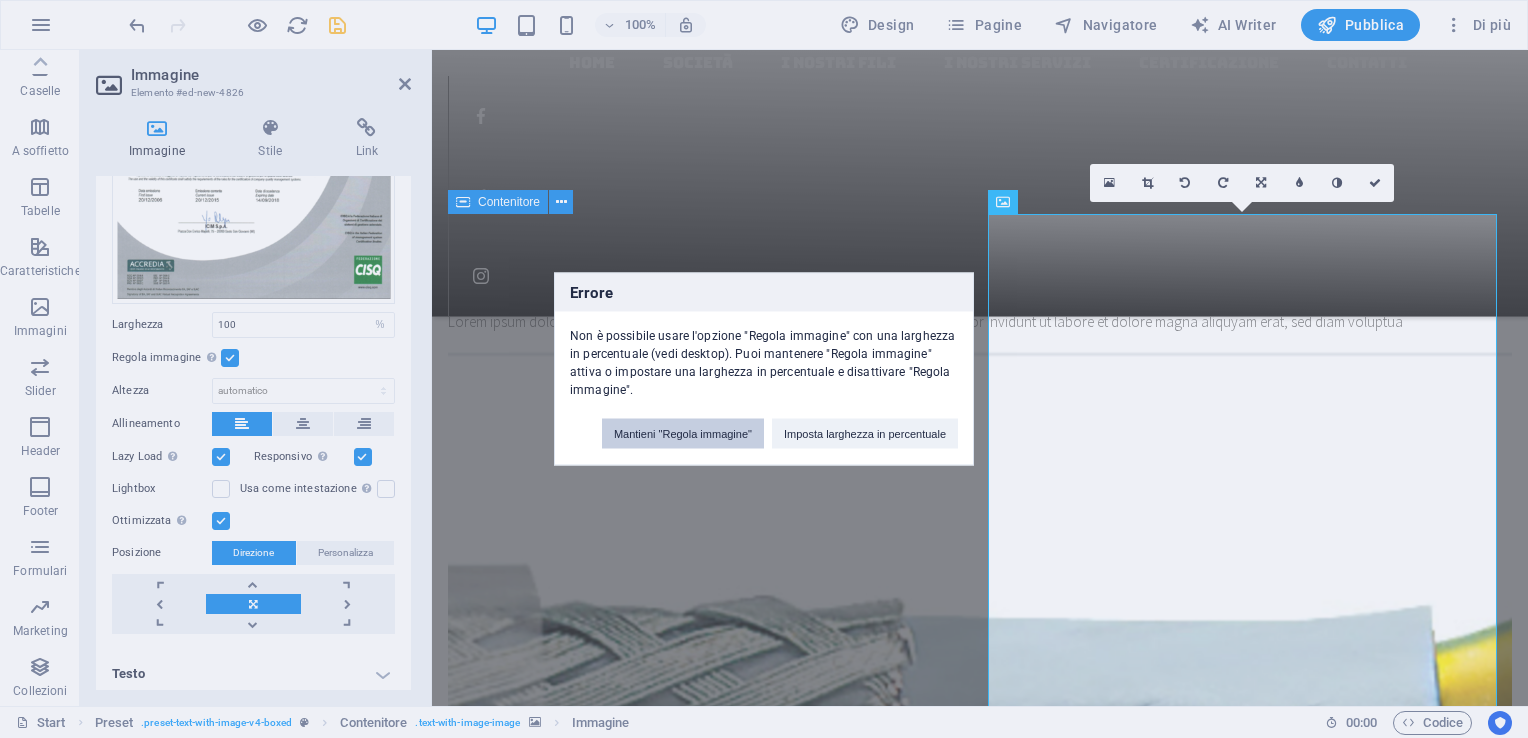 drag, startPoint x: 705, startPoint y: 432, endPoint x: 272, endPoint y: 382, distance: 435.8773 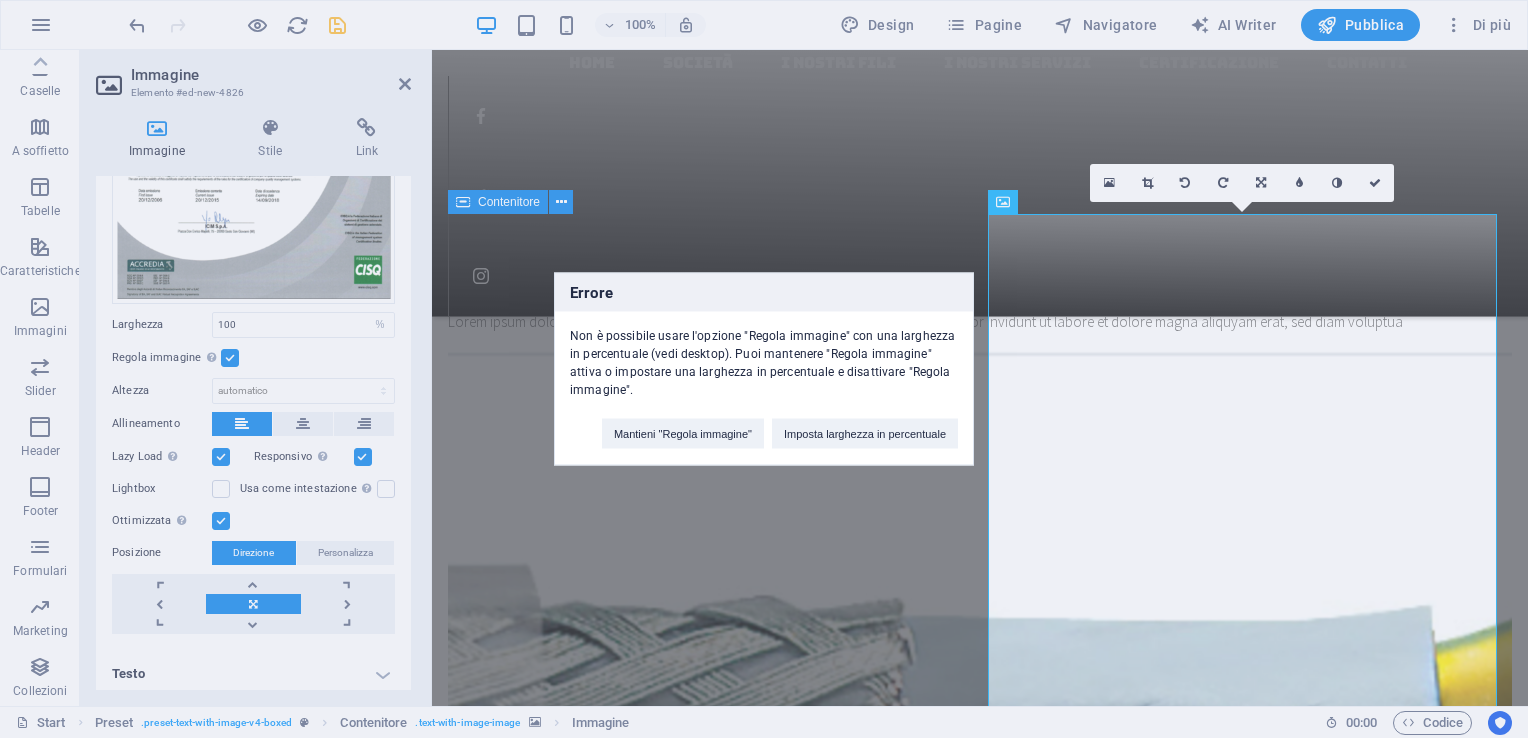 type 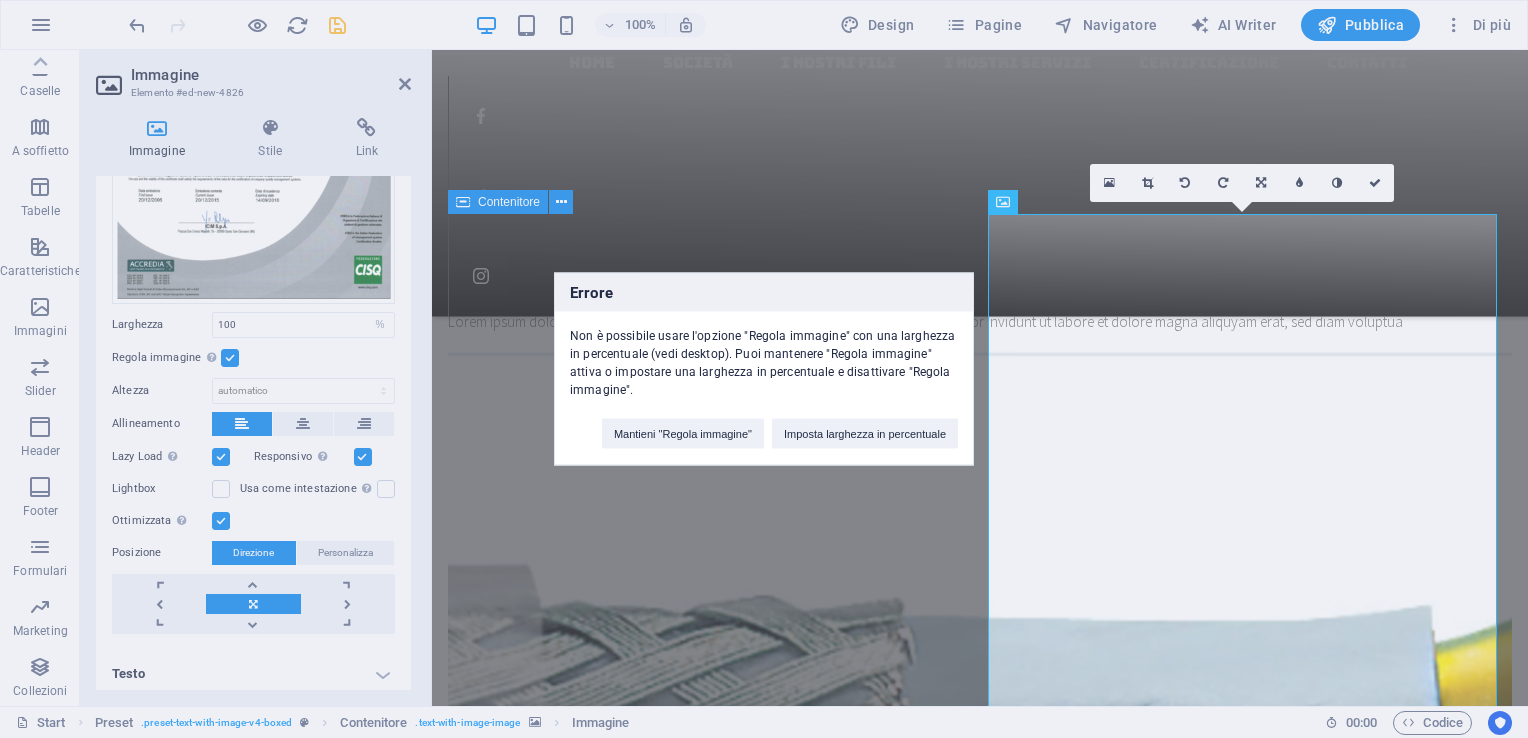 select on "DISABLED_OPTION_VALUE" 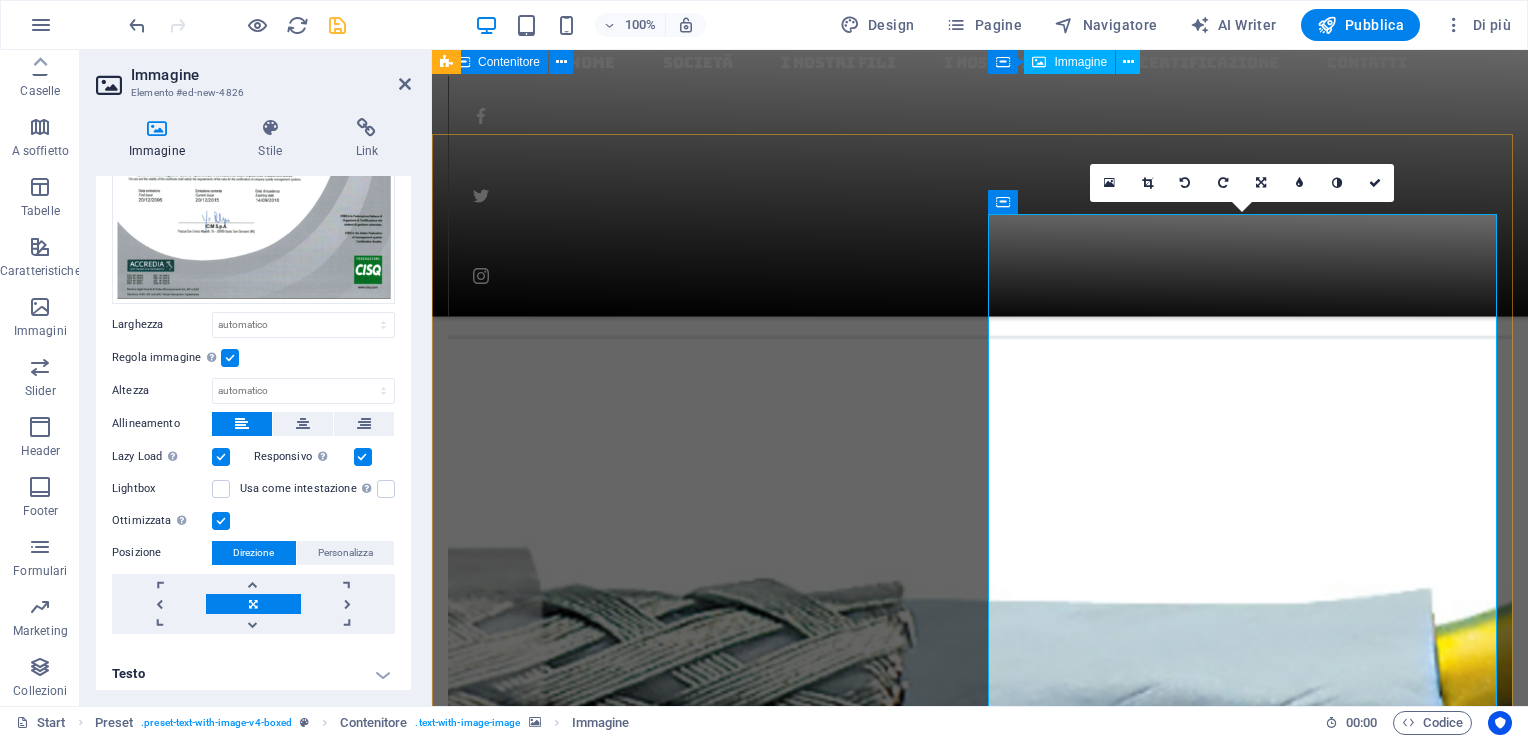 scroll, scrollTop: 2890, scrollLeft: 0, axis: vertical 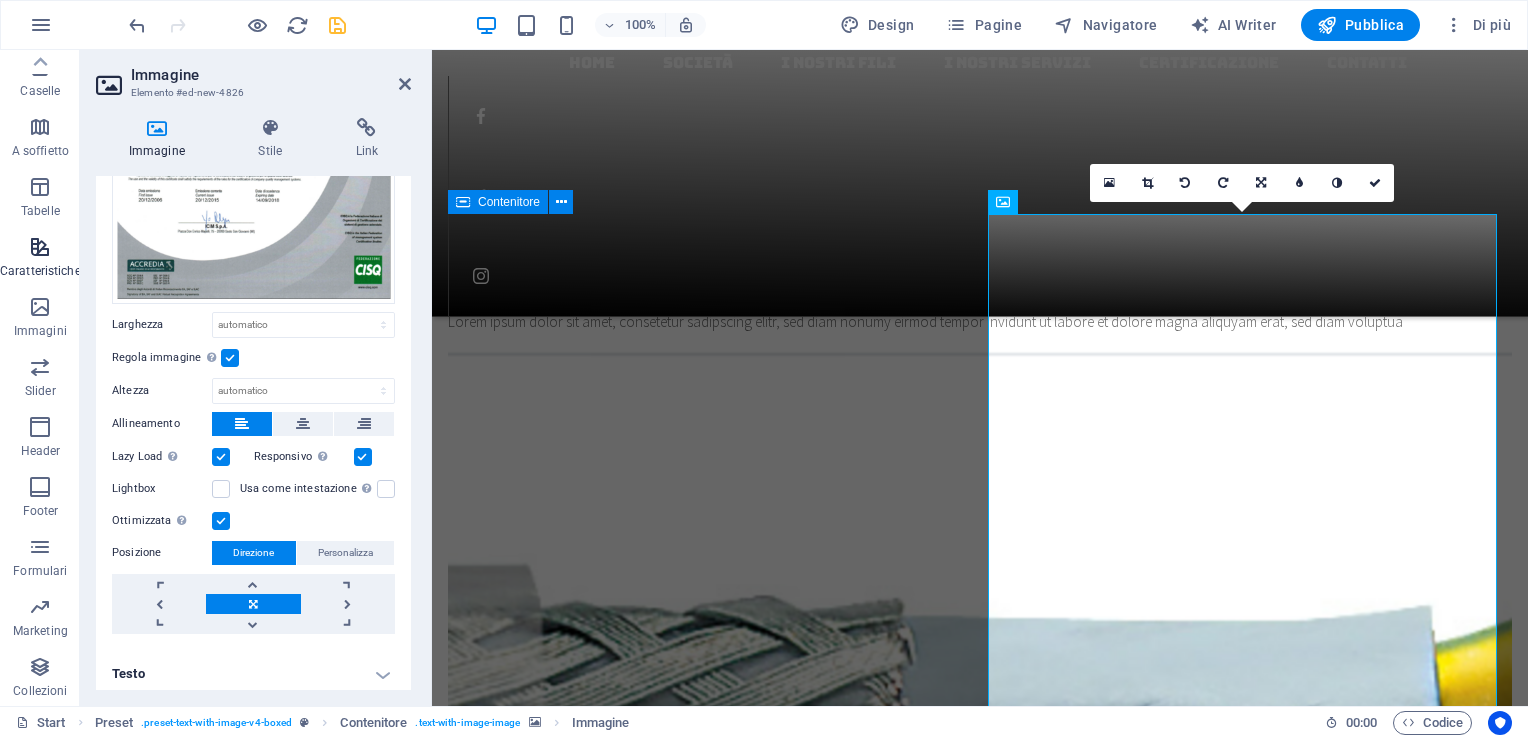 click at bounding box center (40, 247) 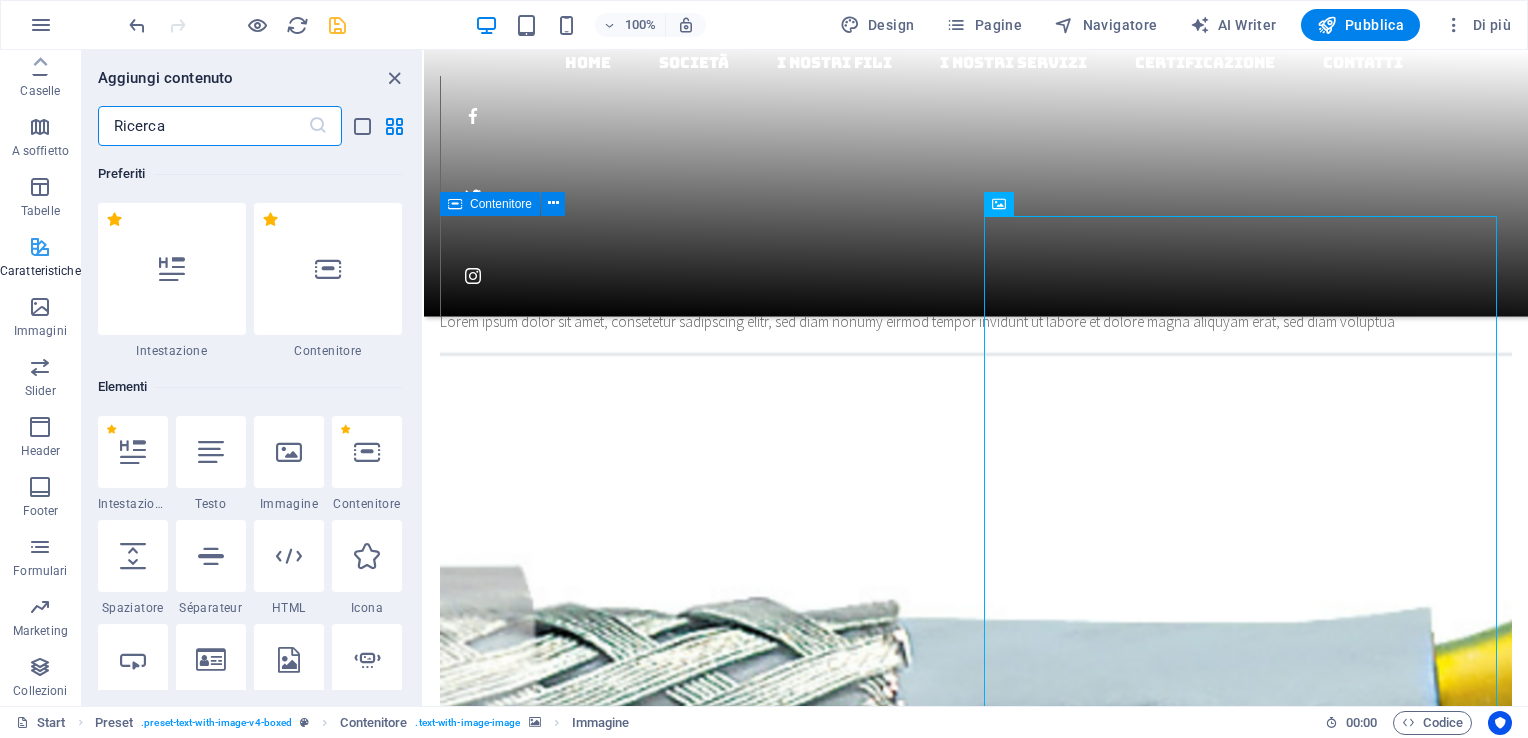 scroll, scrollTop: 2893, scrollLeft: 0, axis: vertical 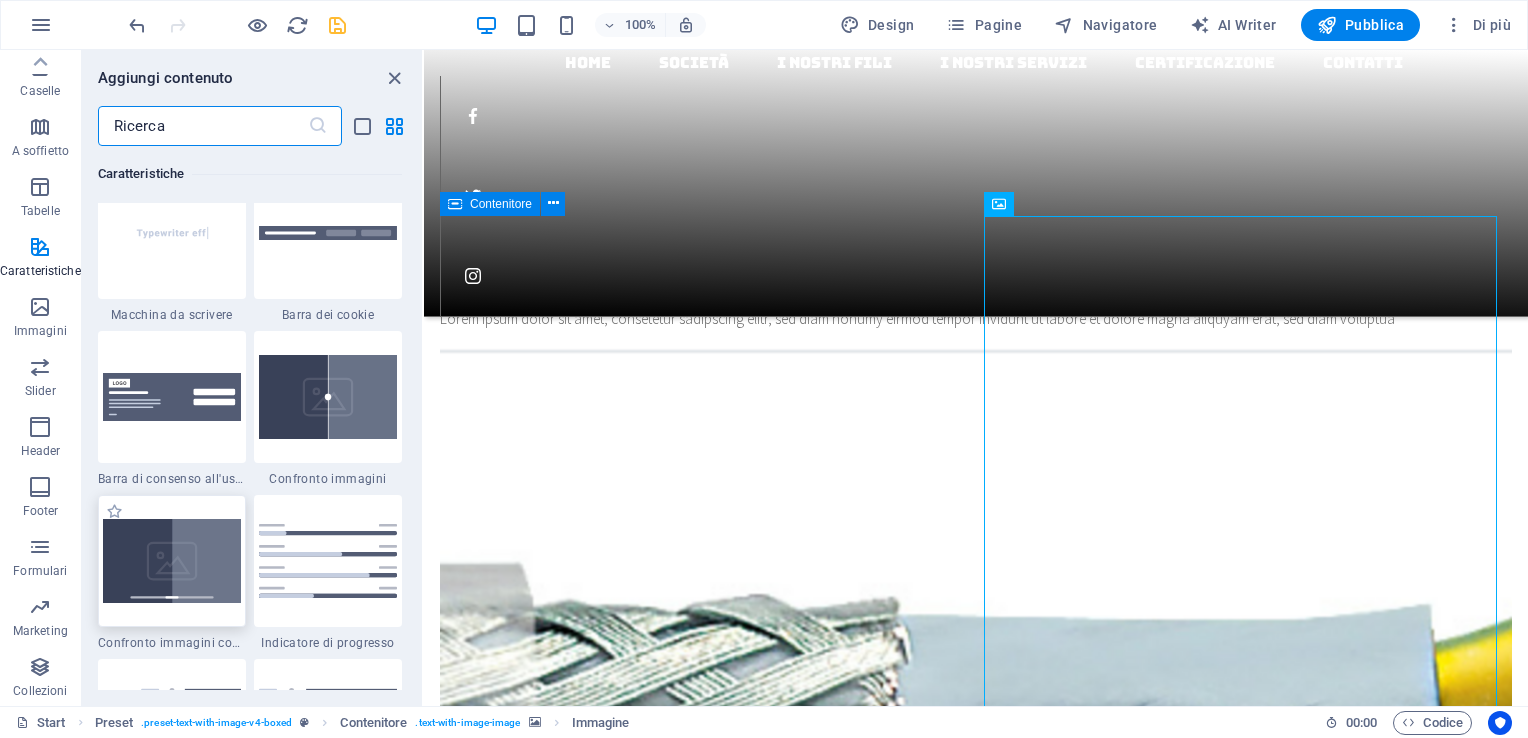 click at bounding box center (172, 560) 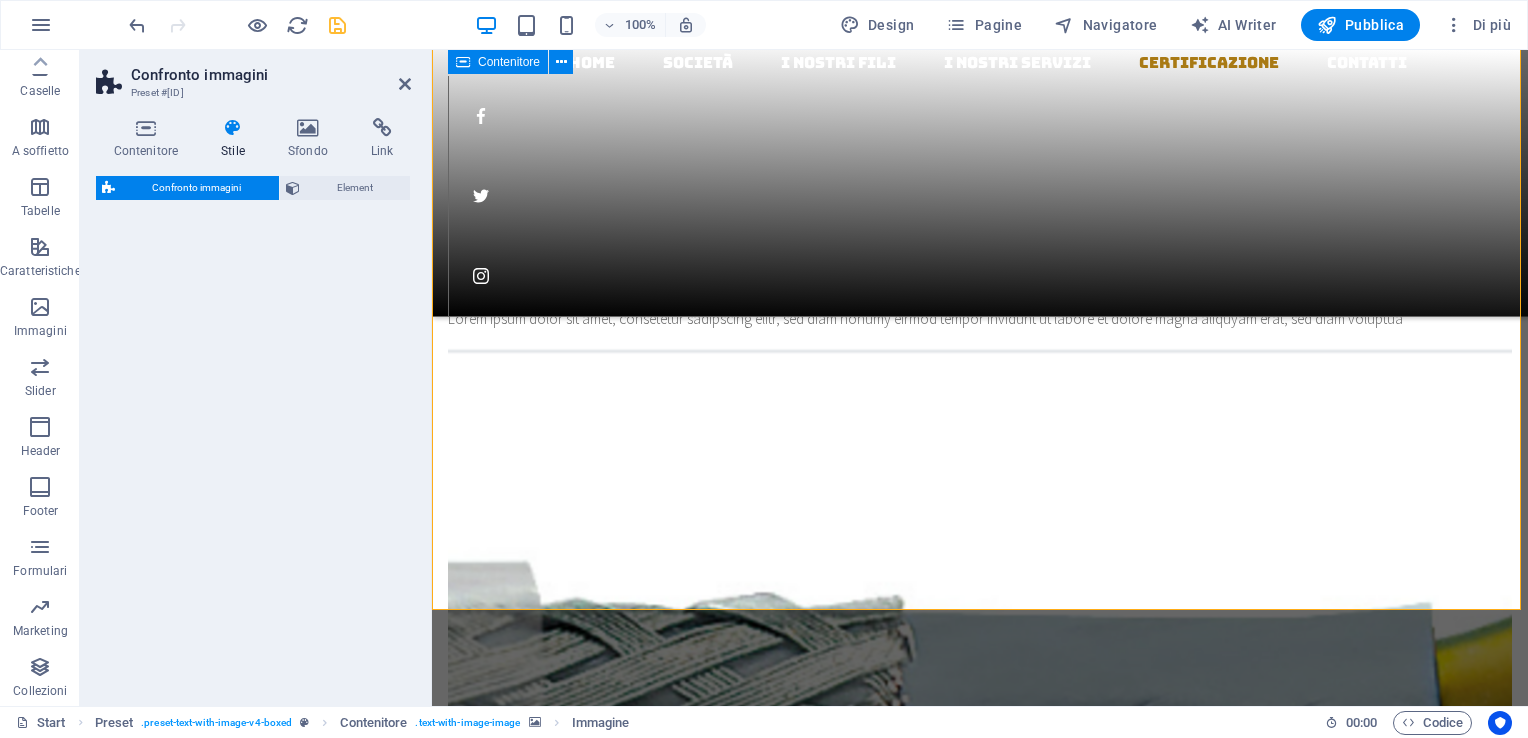 scroll, scrollTop: 3843, scrollLeft: 0, axis: vertical 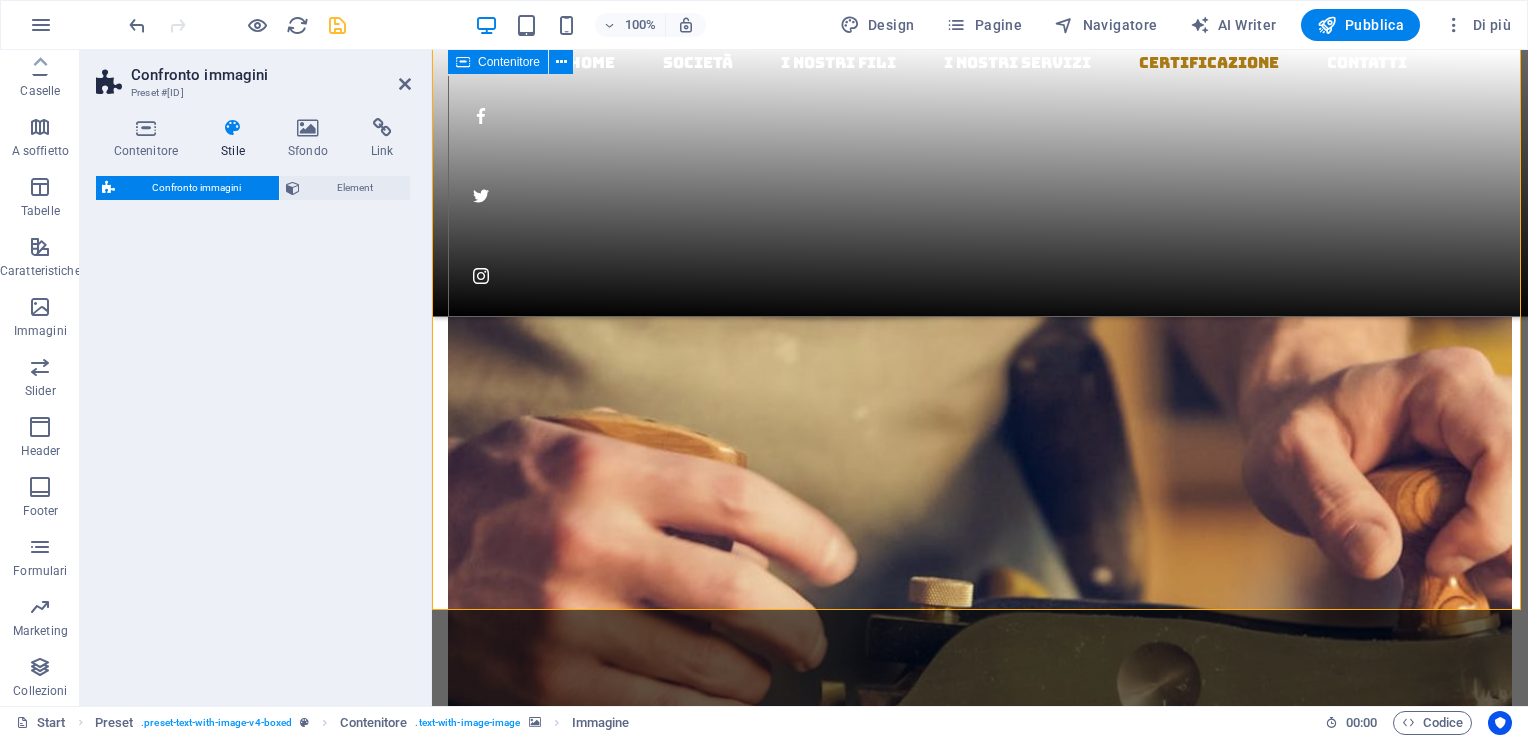 select on "rem" 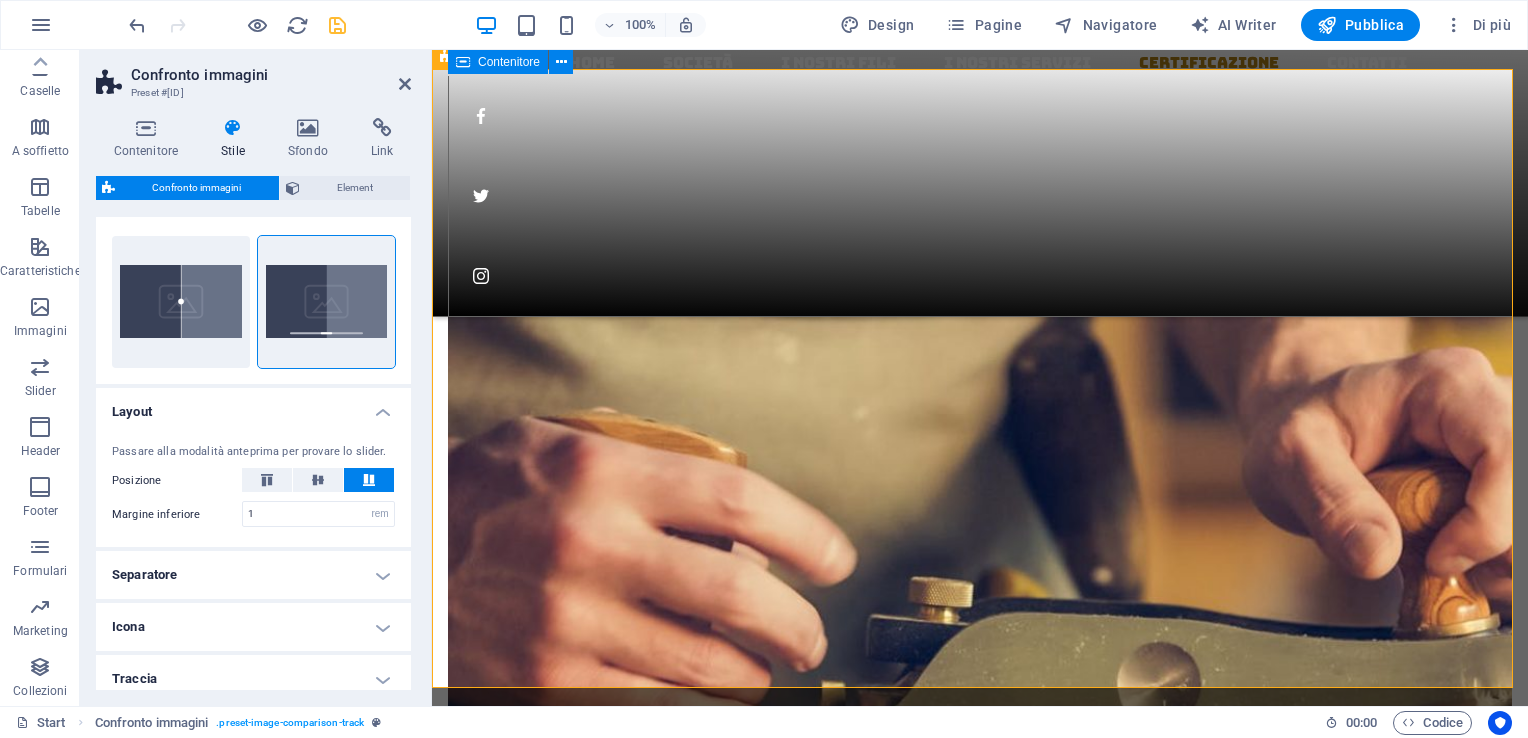 scroll, scrollTop: 0, scrollLeft: 0, axis: both 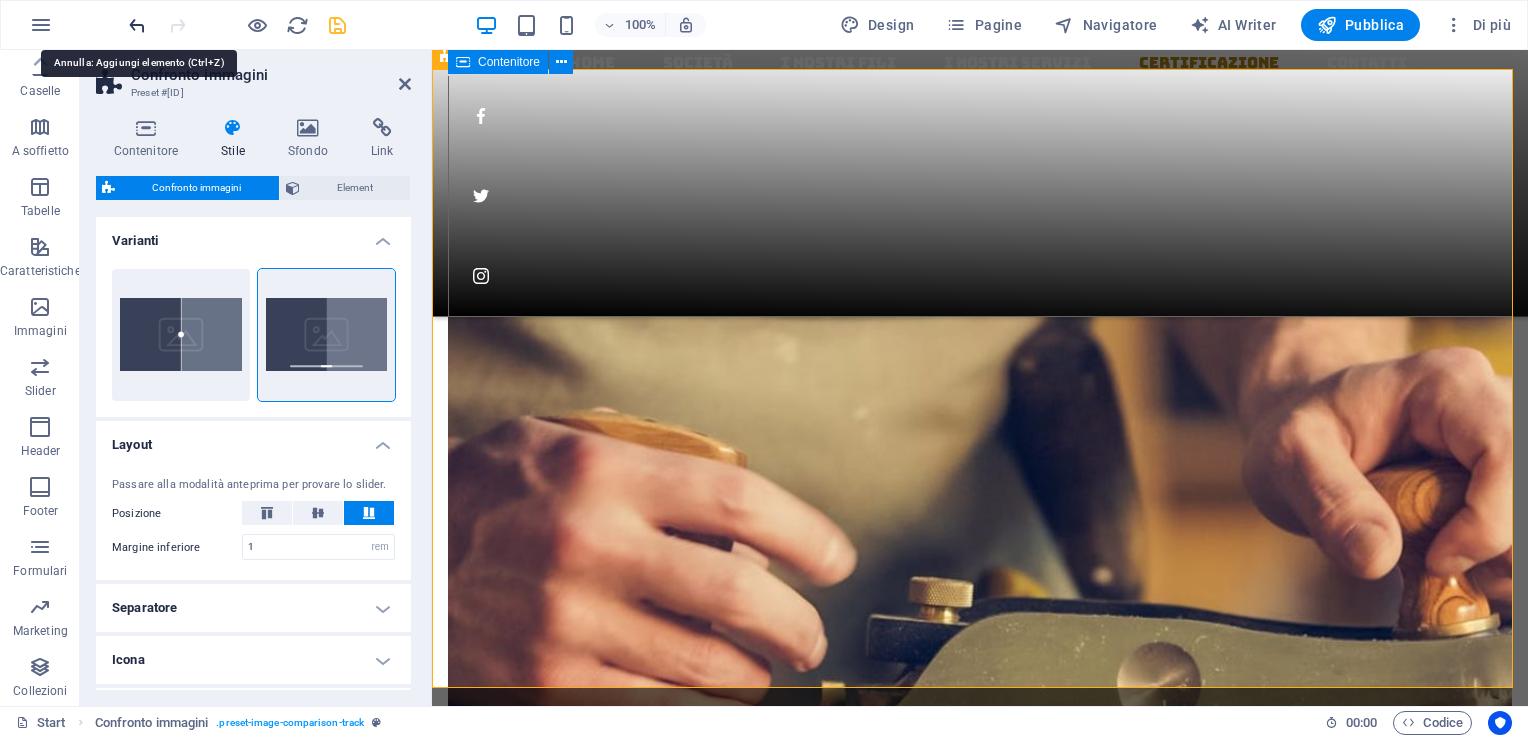 click at bounding box center (137, 25) 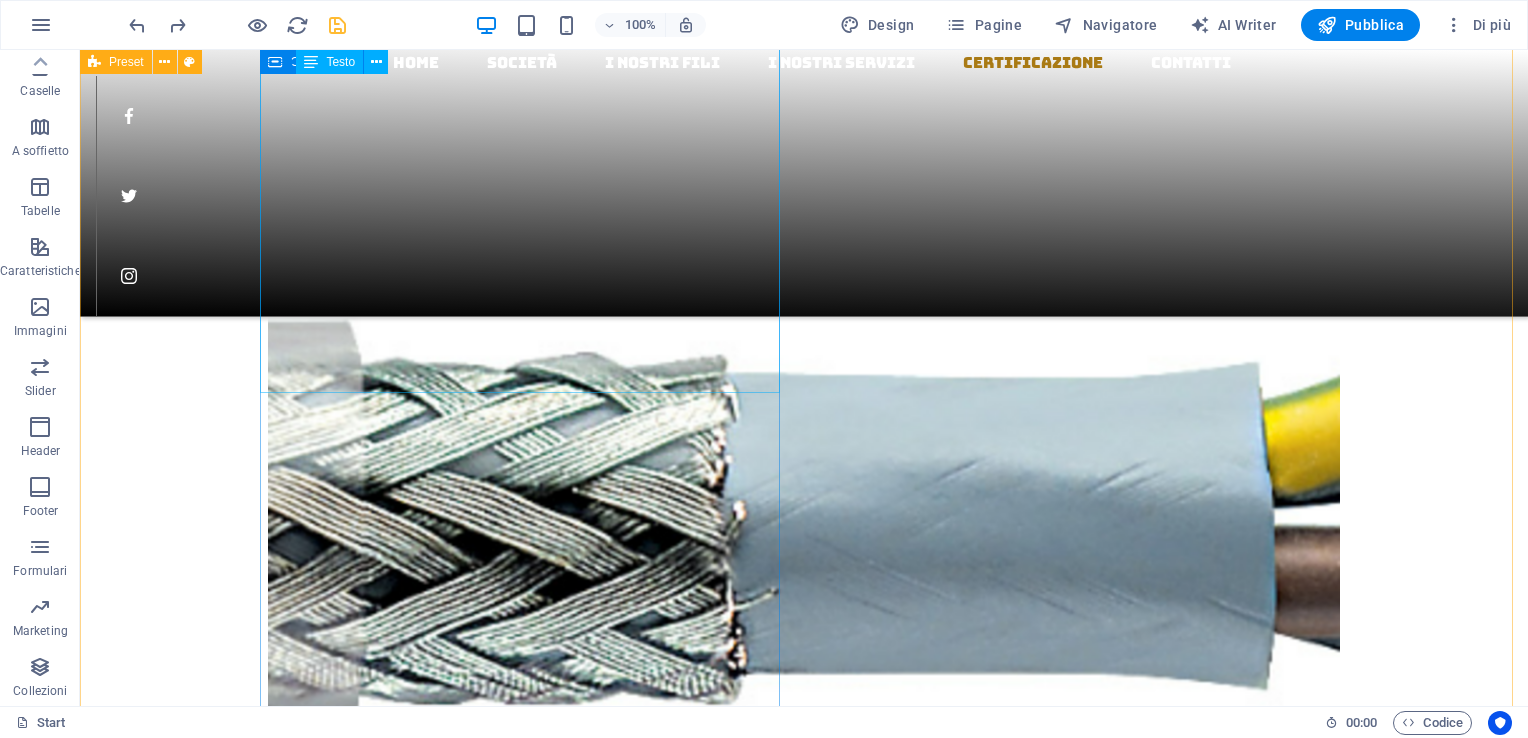 scroll, scrollTop: 2835, scrollLeft: 0, axis: vertical 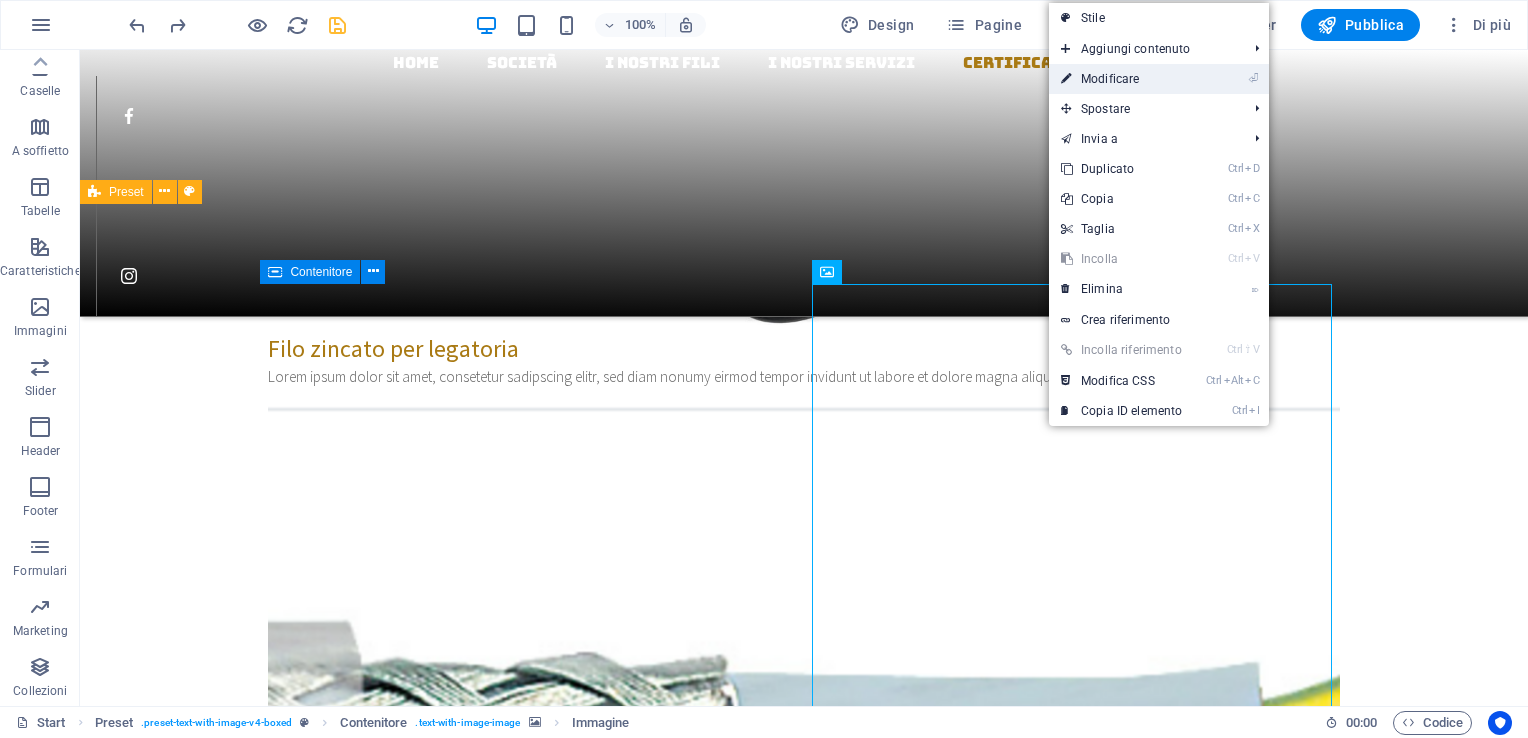 click on "⏎  Modificare" at bounding box center [1121, 79] 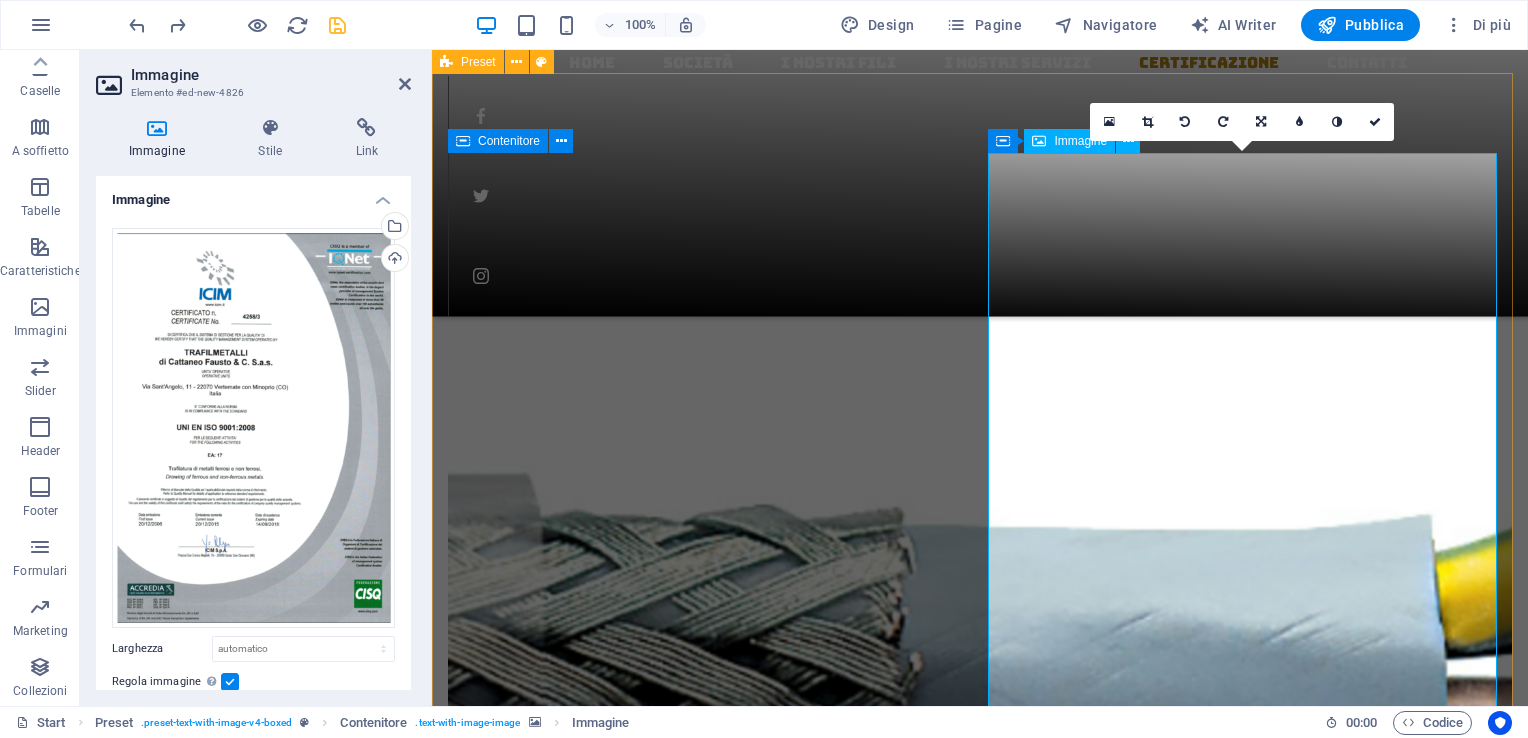 scroll, scrollTop: 2925, scrollLeft: 0, axis: vertical 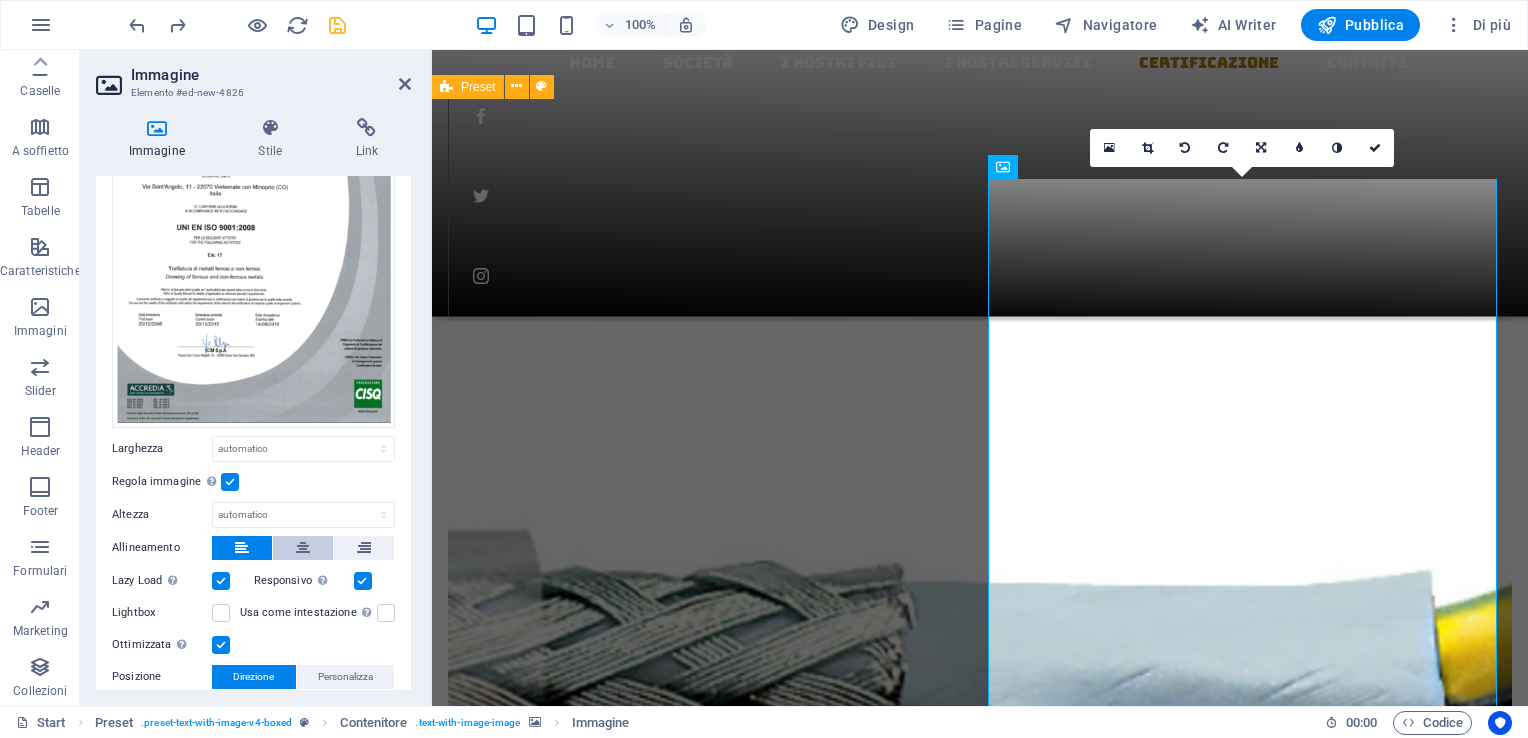 click at bounding box center (303, 548) 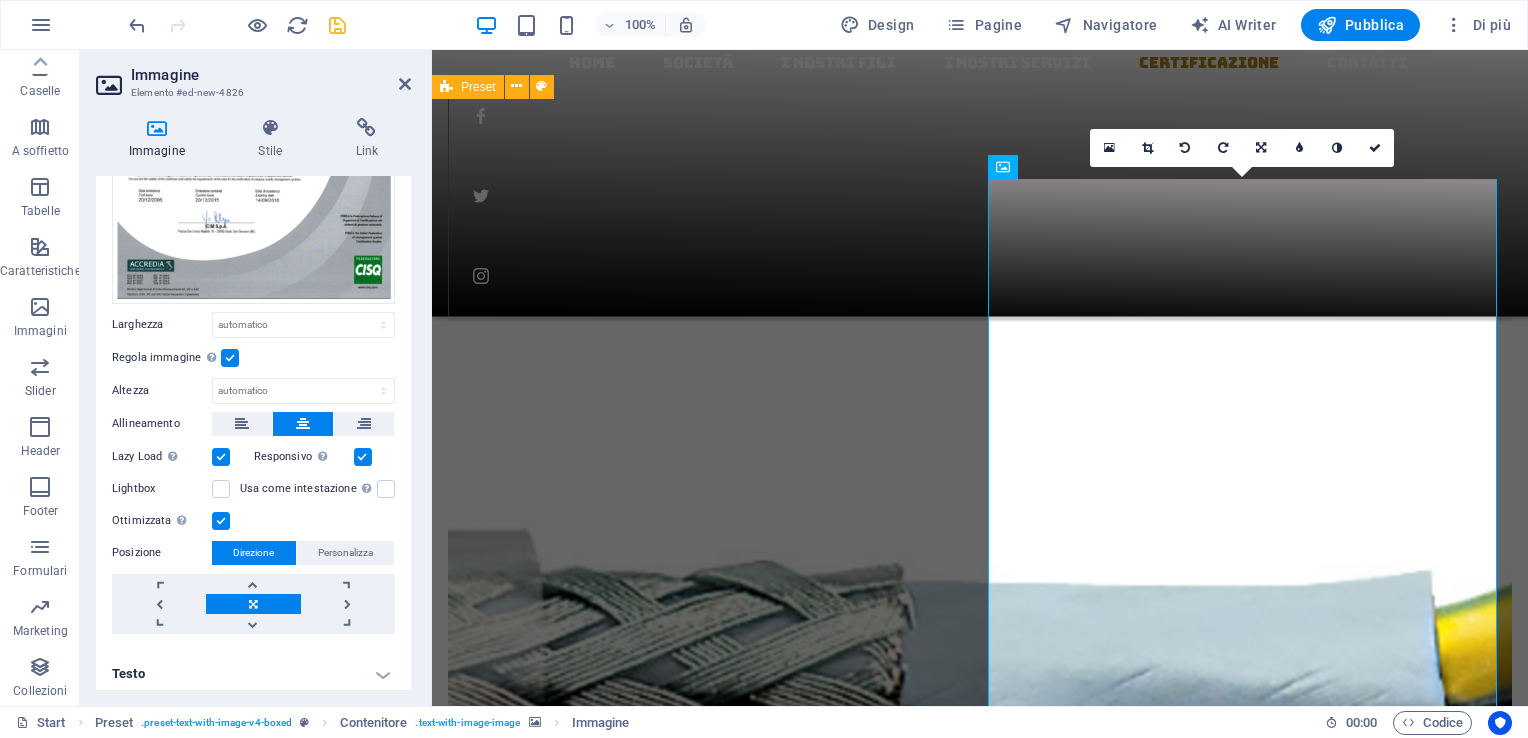 scroll, scrollTop: 225, scrollLeft: 0, axis: vertical 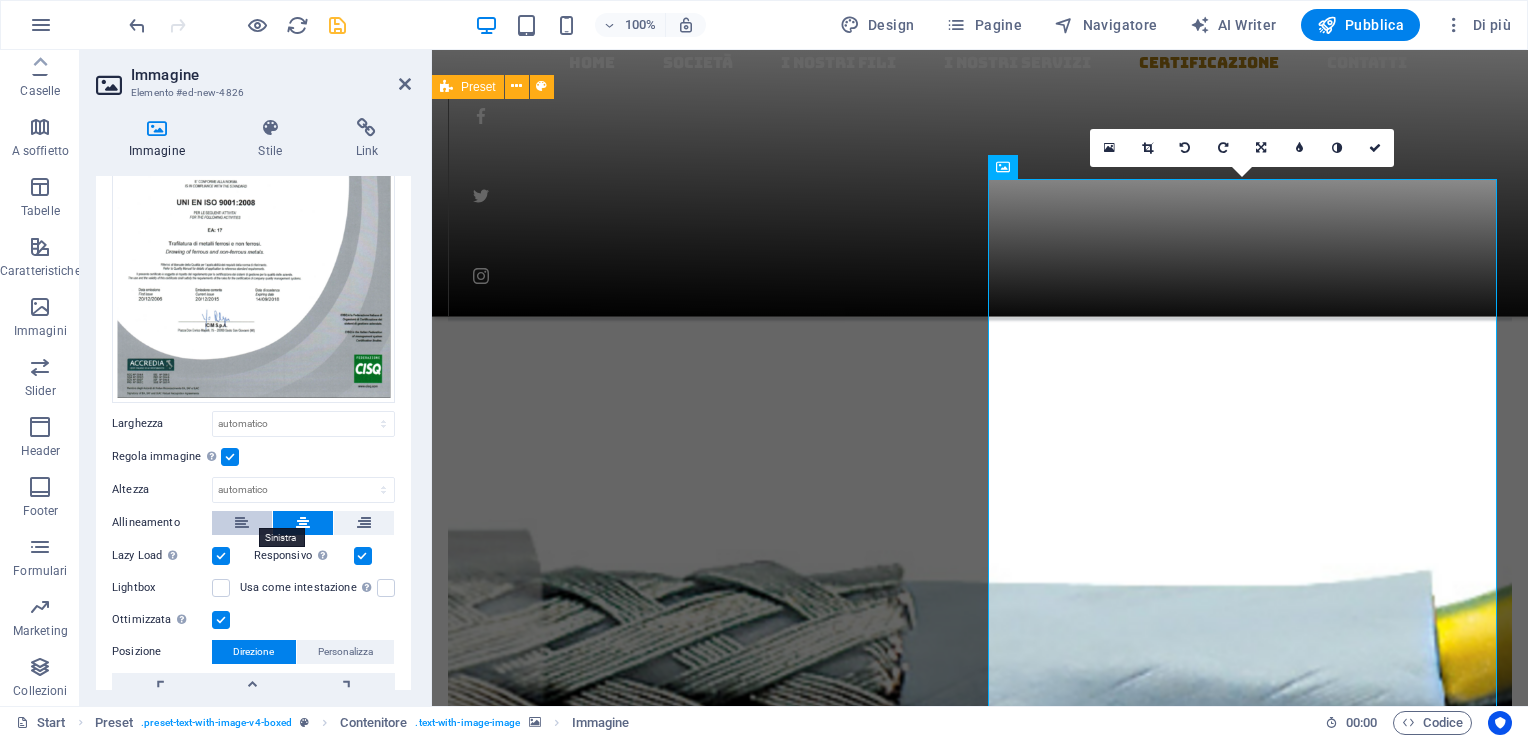 click at bounding box center [242, 523] 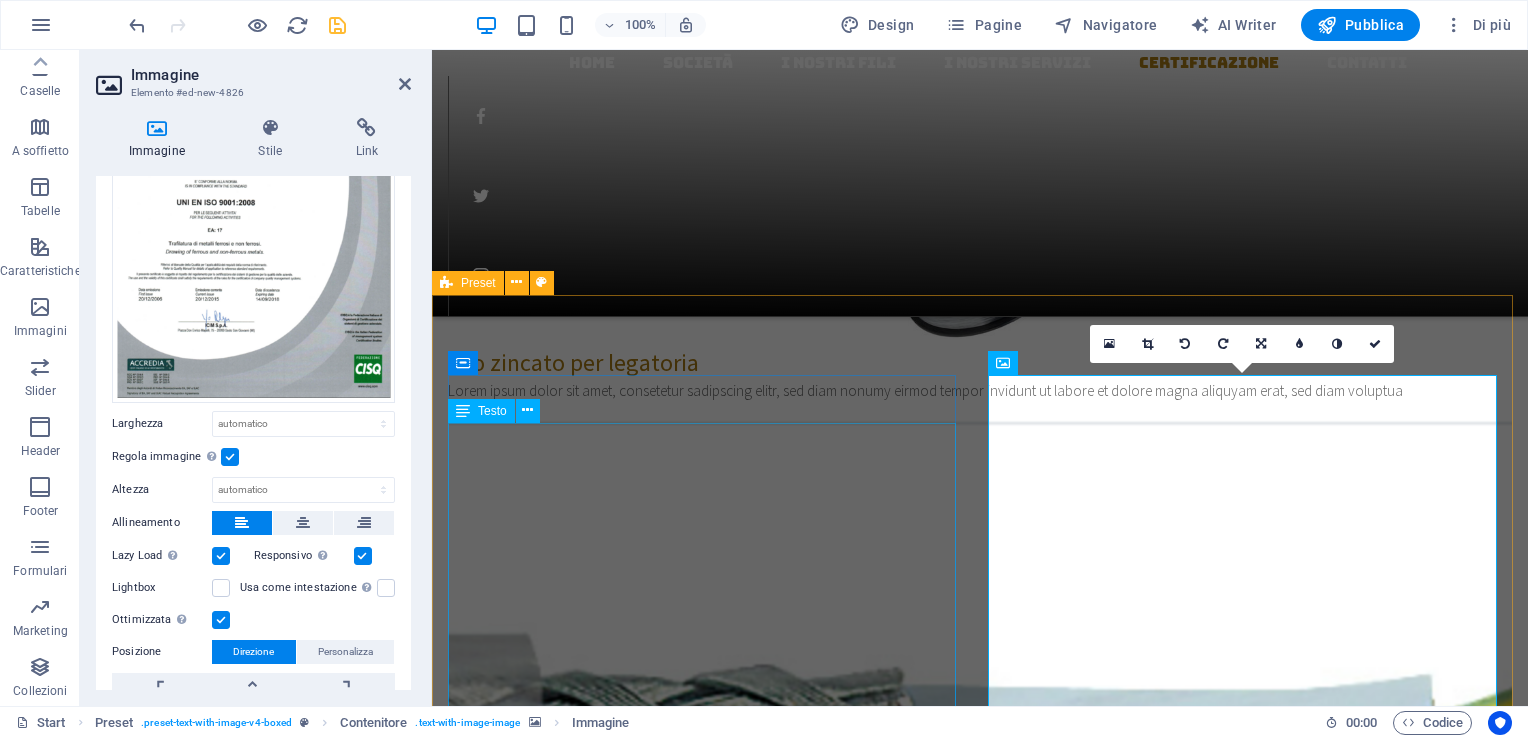 scroll, scrollTop: 2725, scrollLeft: 0, axis: vertical 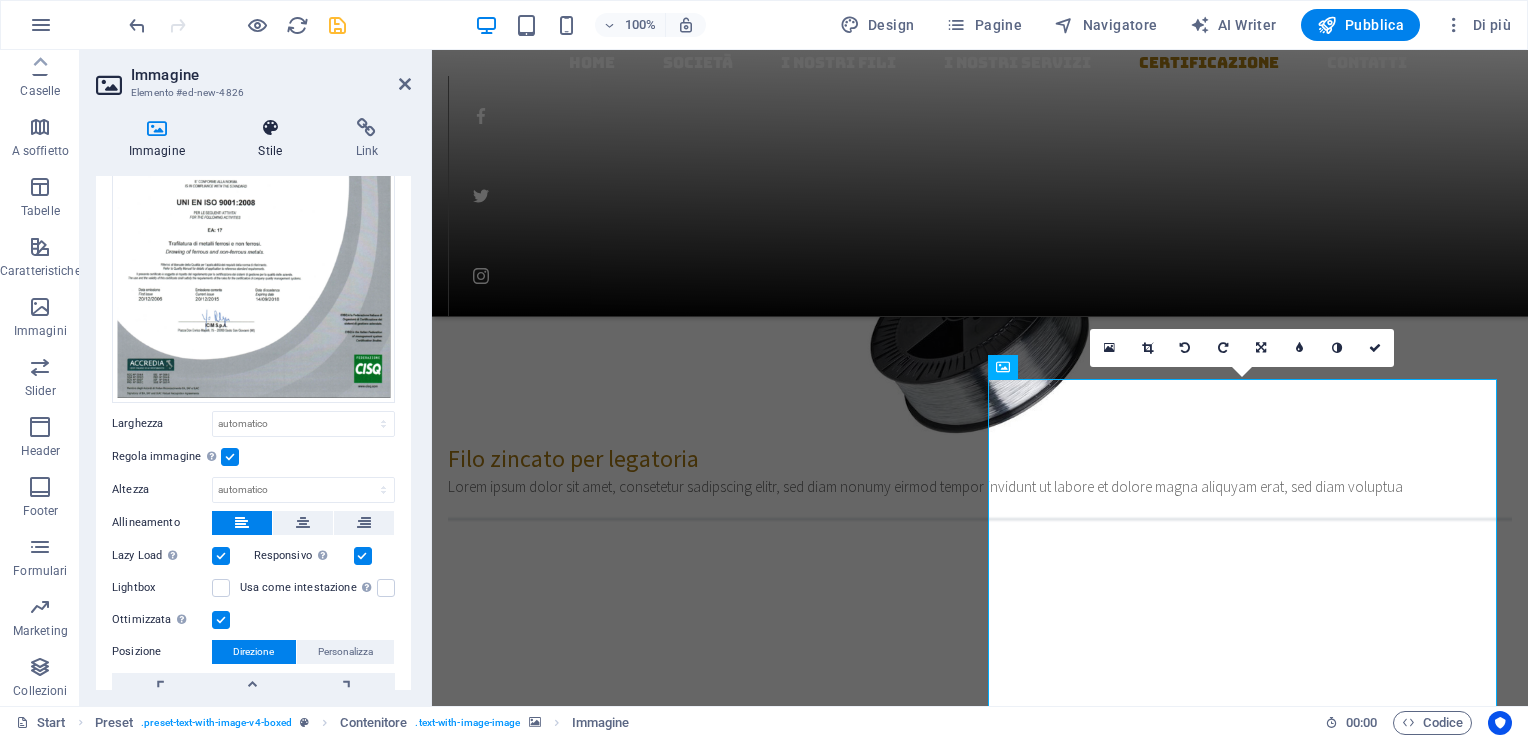 click on "Stile" at bounding box center [274, 139] 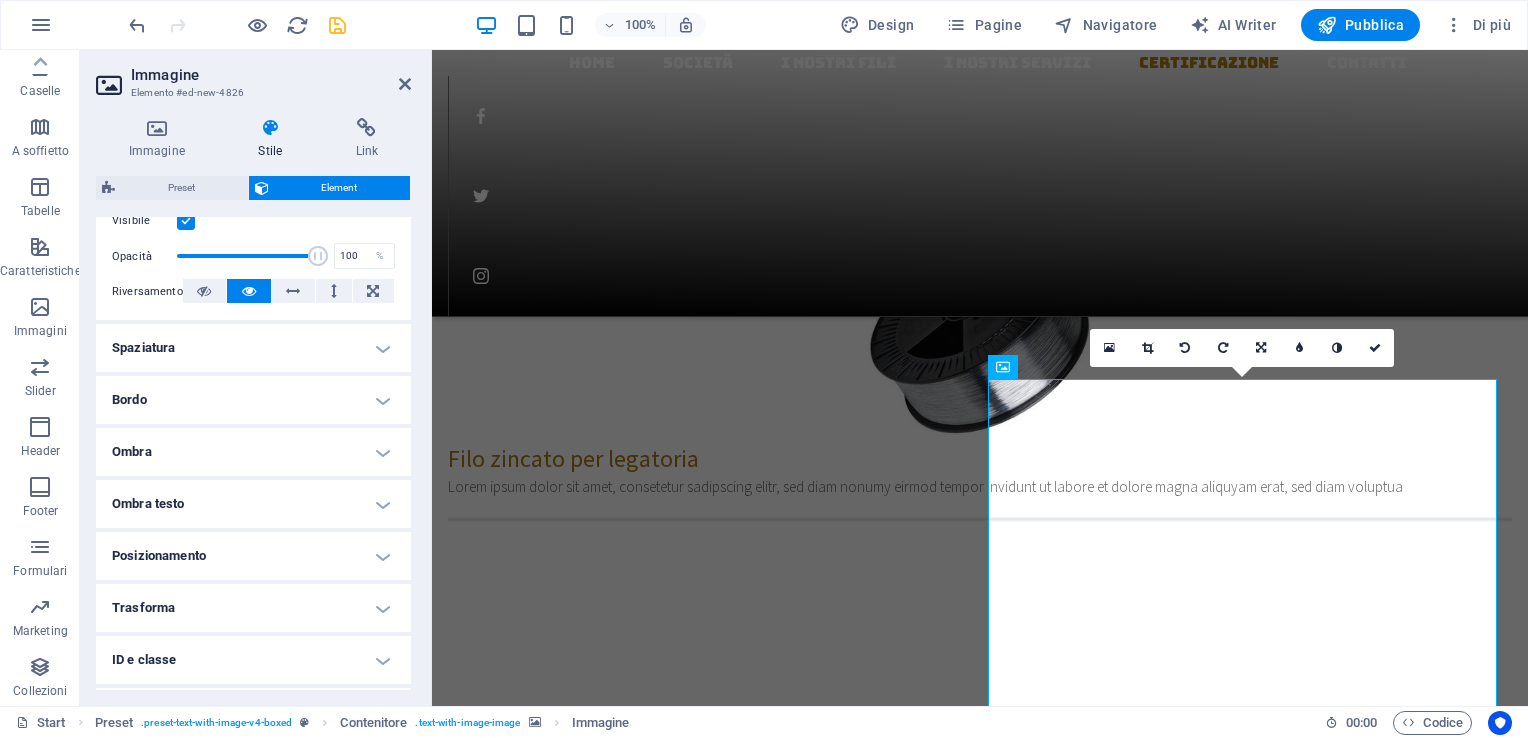scroll, scrollTop: 300, scrollLeft: 0, axis: vertical 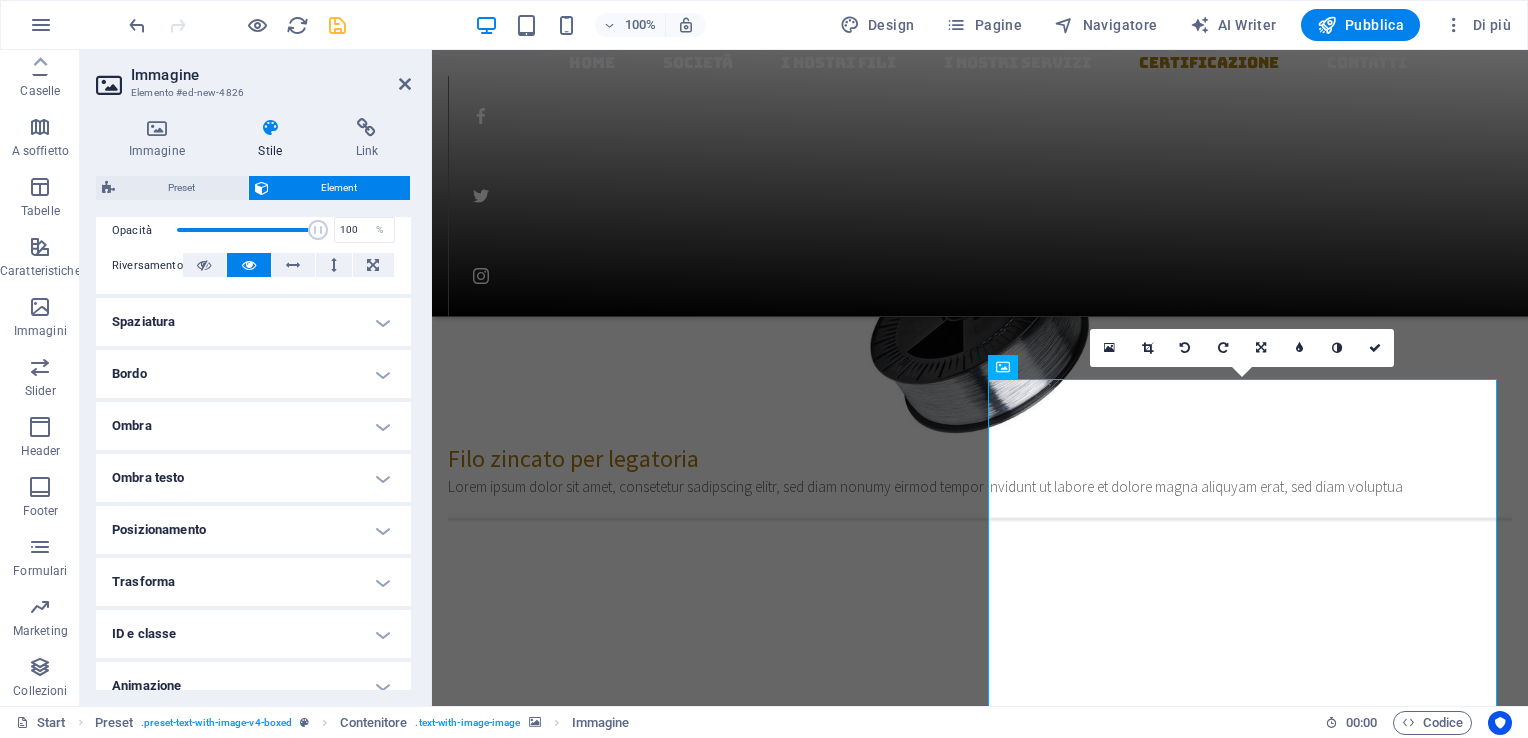 click on "Posizionamento" at bounding box center [253, 530] 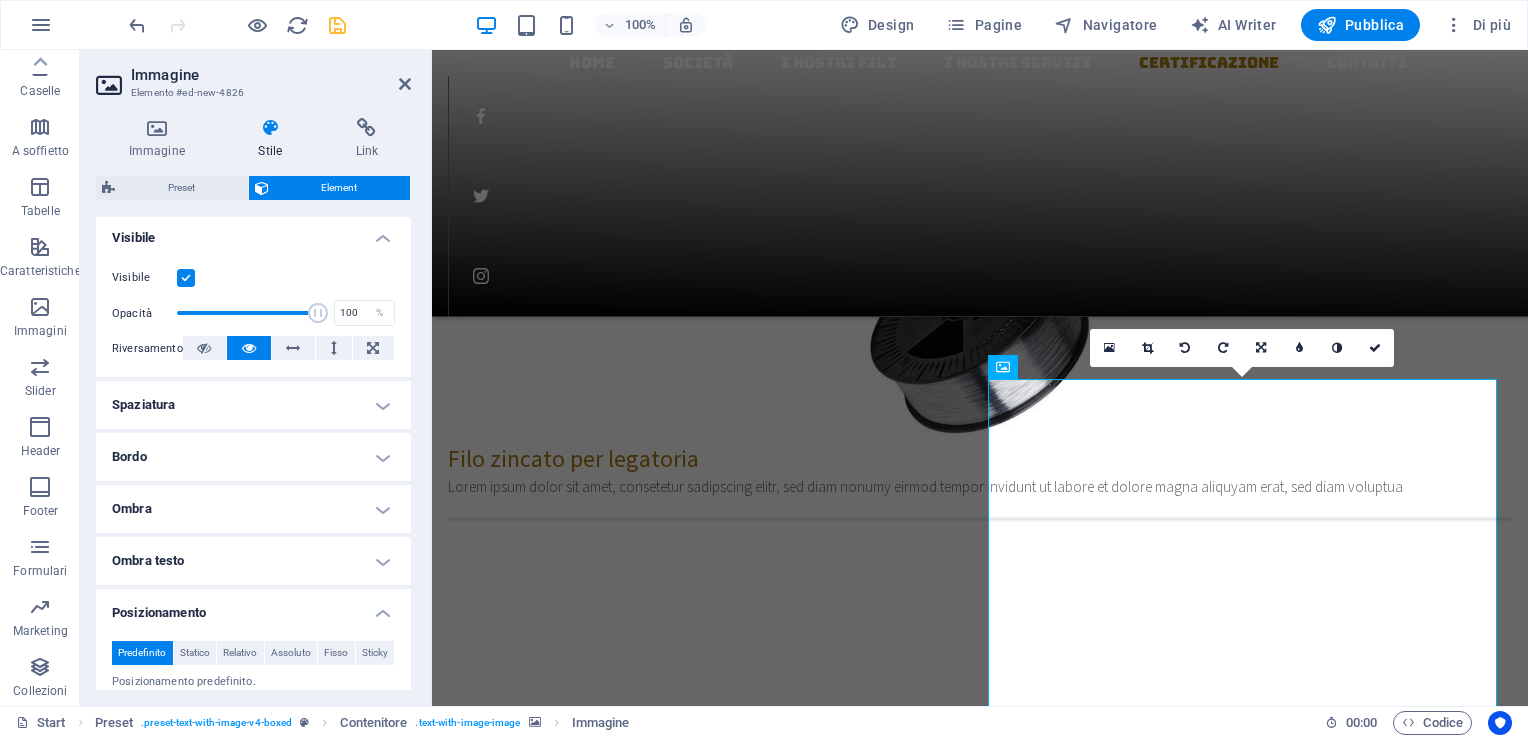 scroll, scrollTop: 165, scrollLeft: 0, axis: vertical 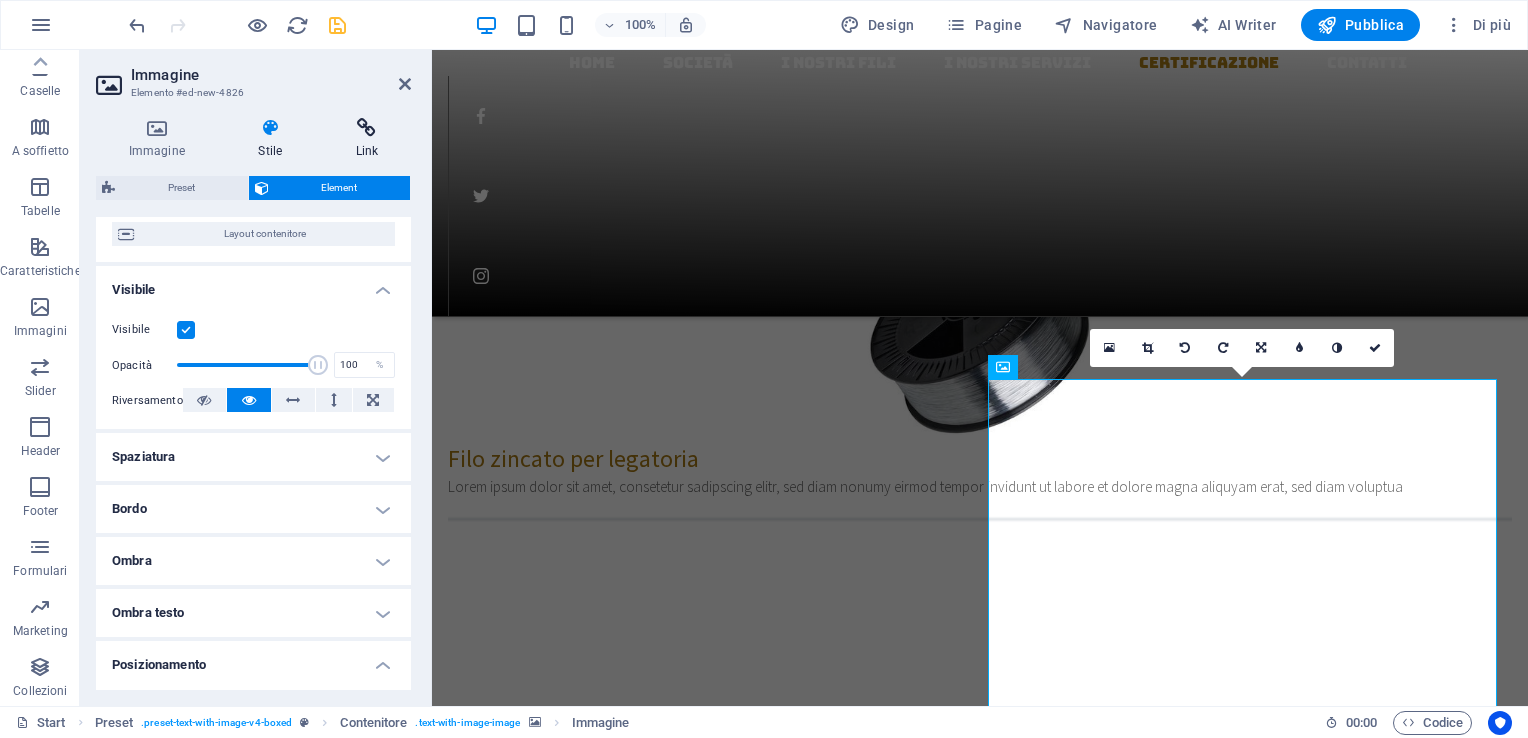 click at bounding box center (367, 128) 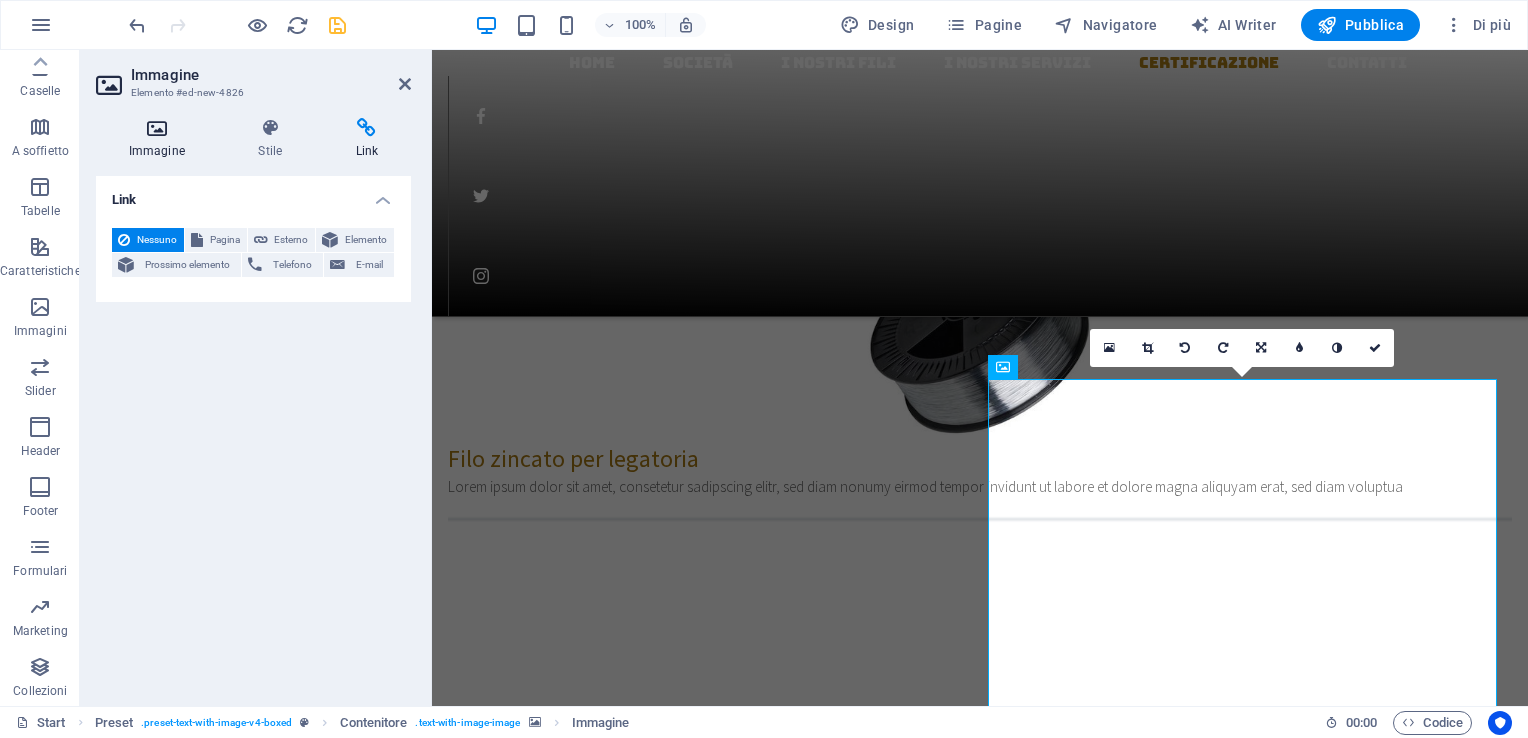click at bounding box center (157, 128) 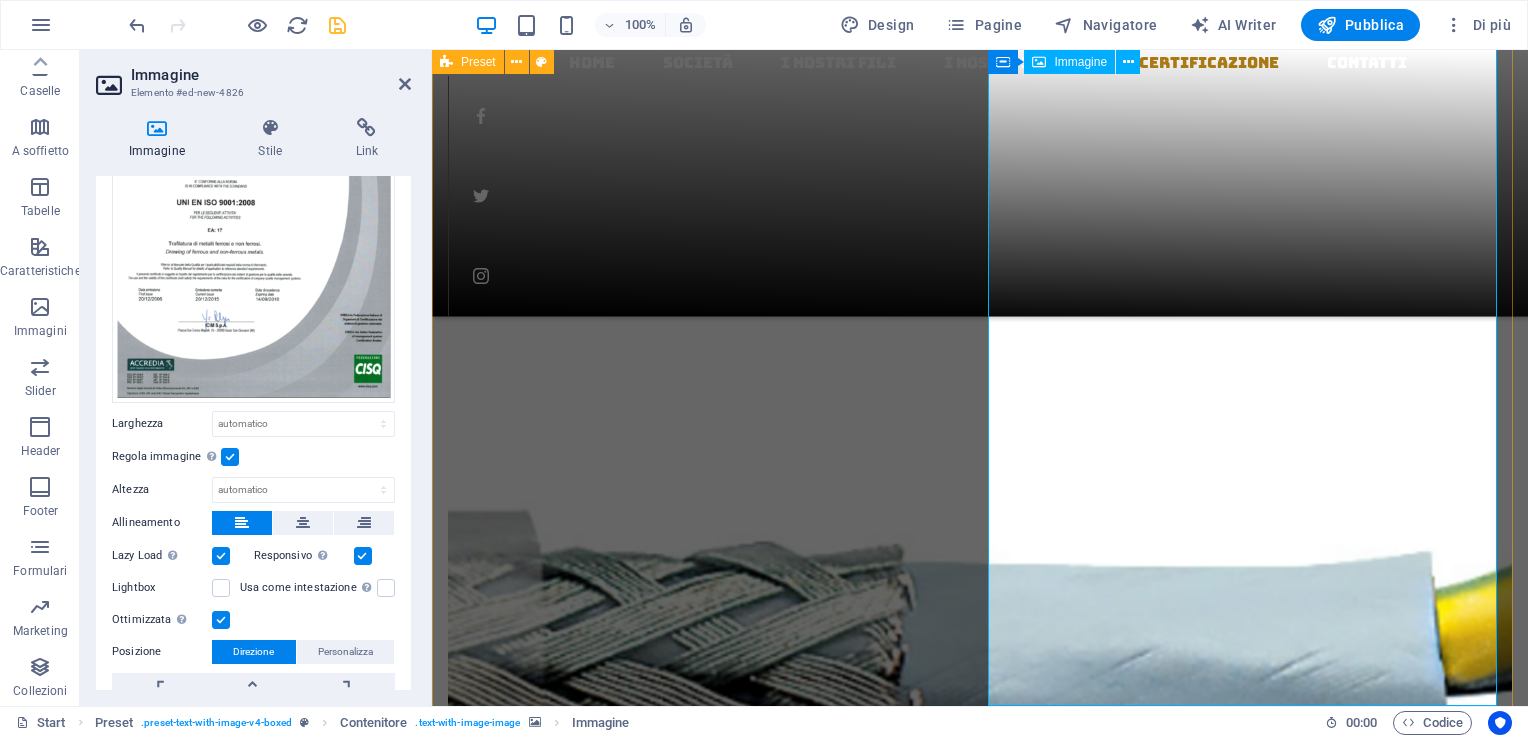scroll, scrollTop: 2825, scrollLeft: 0, axis: vertical 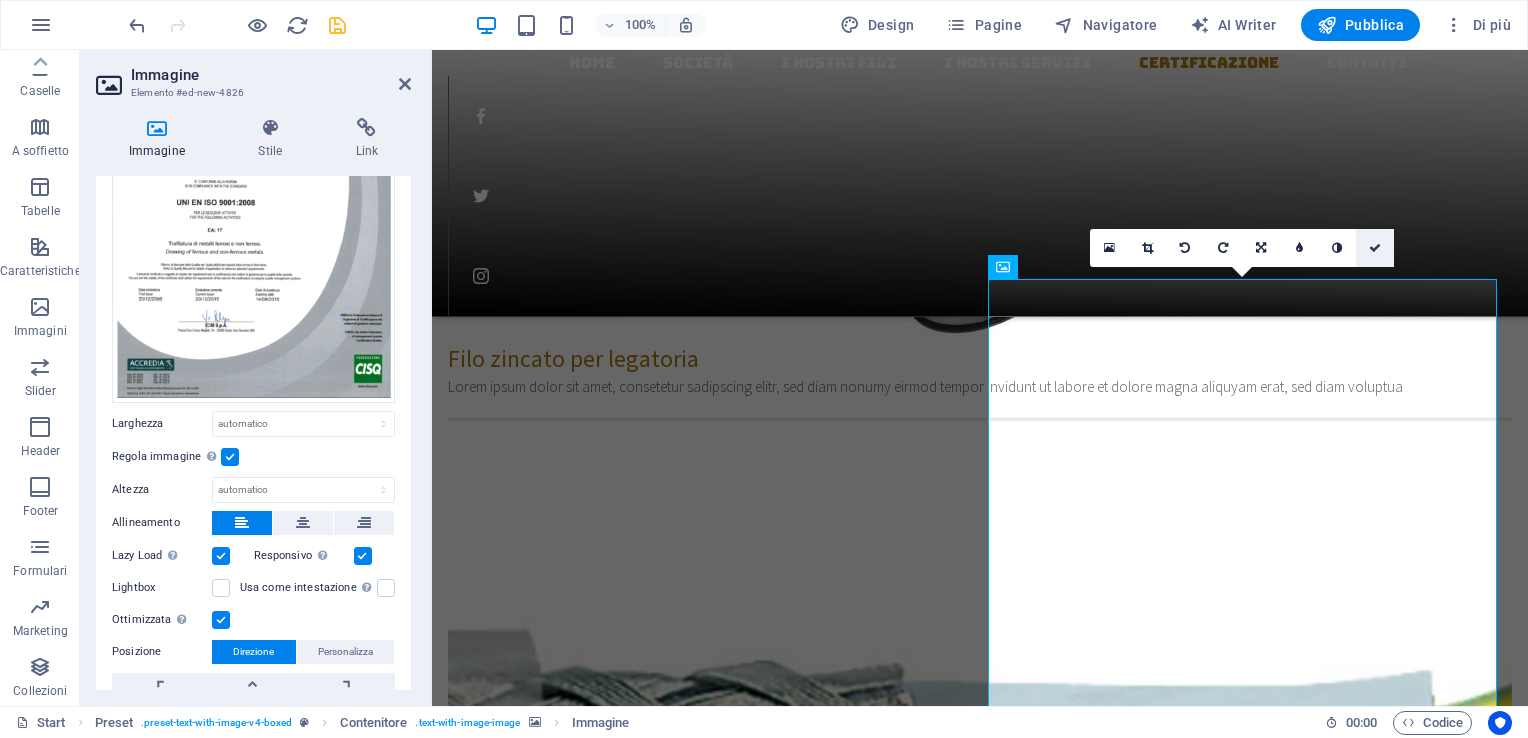 drag, startPoint x: 1380, startPoint y: 249, endPoint x: 1300, endPoint y: 199, distance: 94.33981 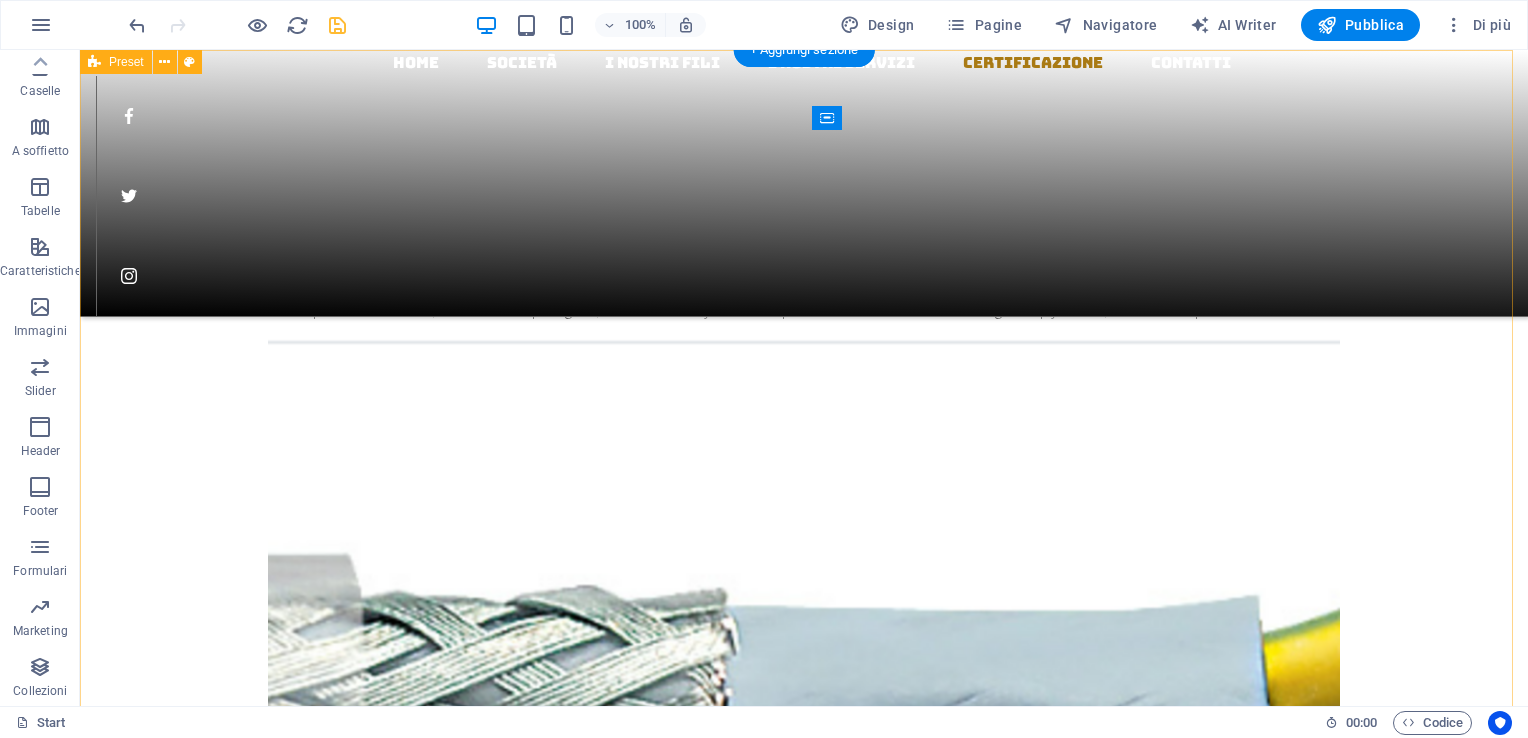 scroll, scrollTop: 2800, scrollLeft: 0, axis: vertical 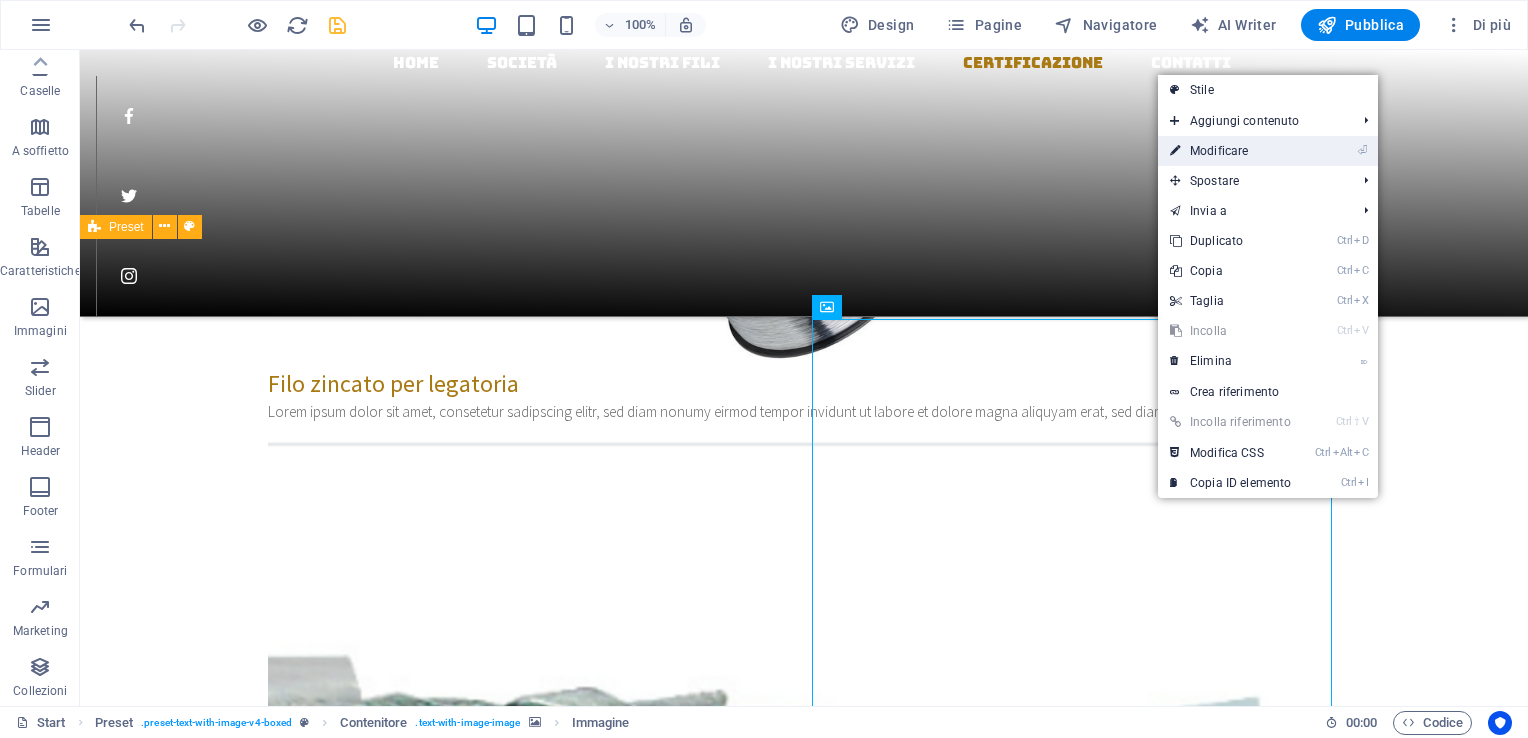click on "⏎  Modificare" at bounding box center [1230, 151] 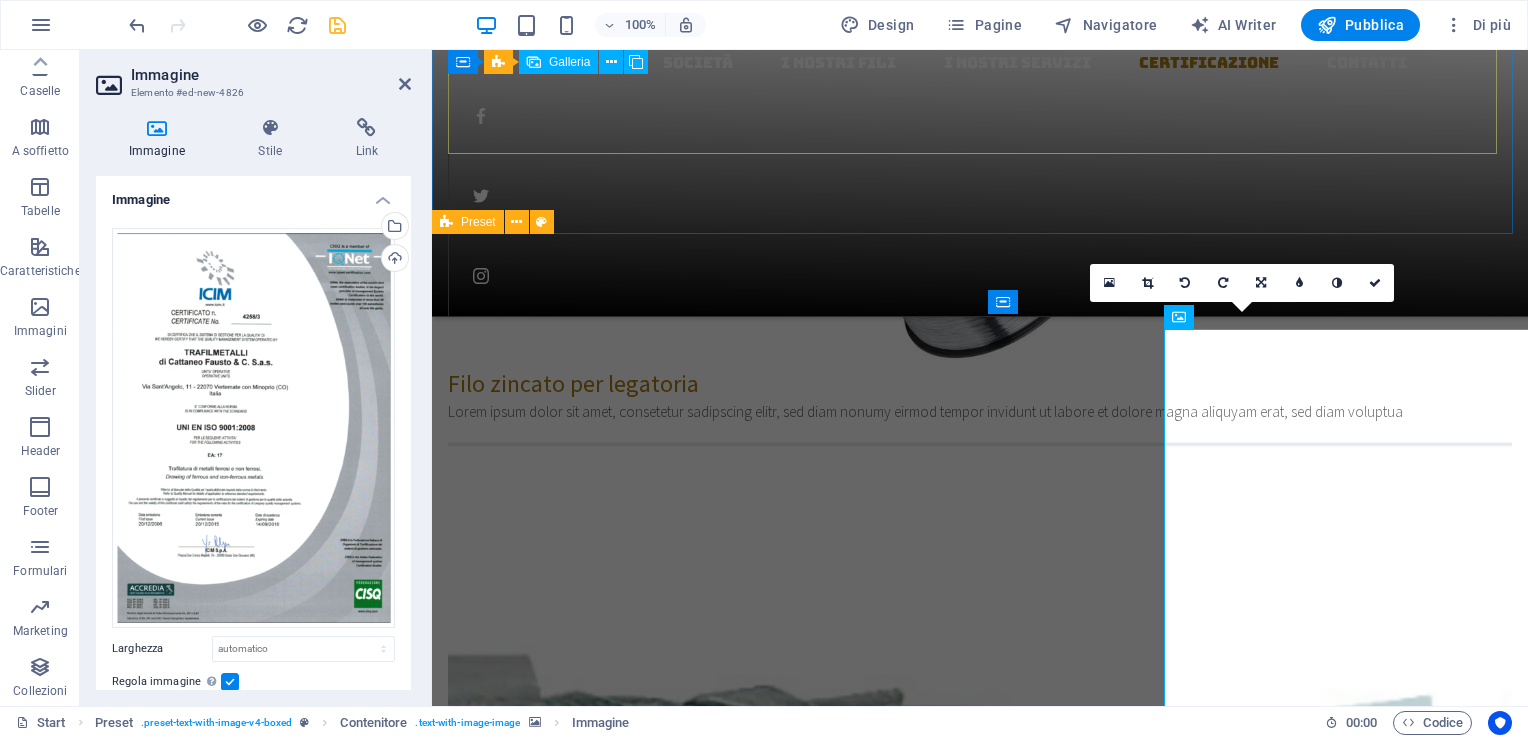 scroll, scrollTop: 2790, scrollLeft: 0, axis: vertical 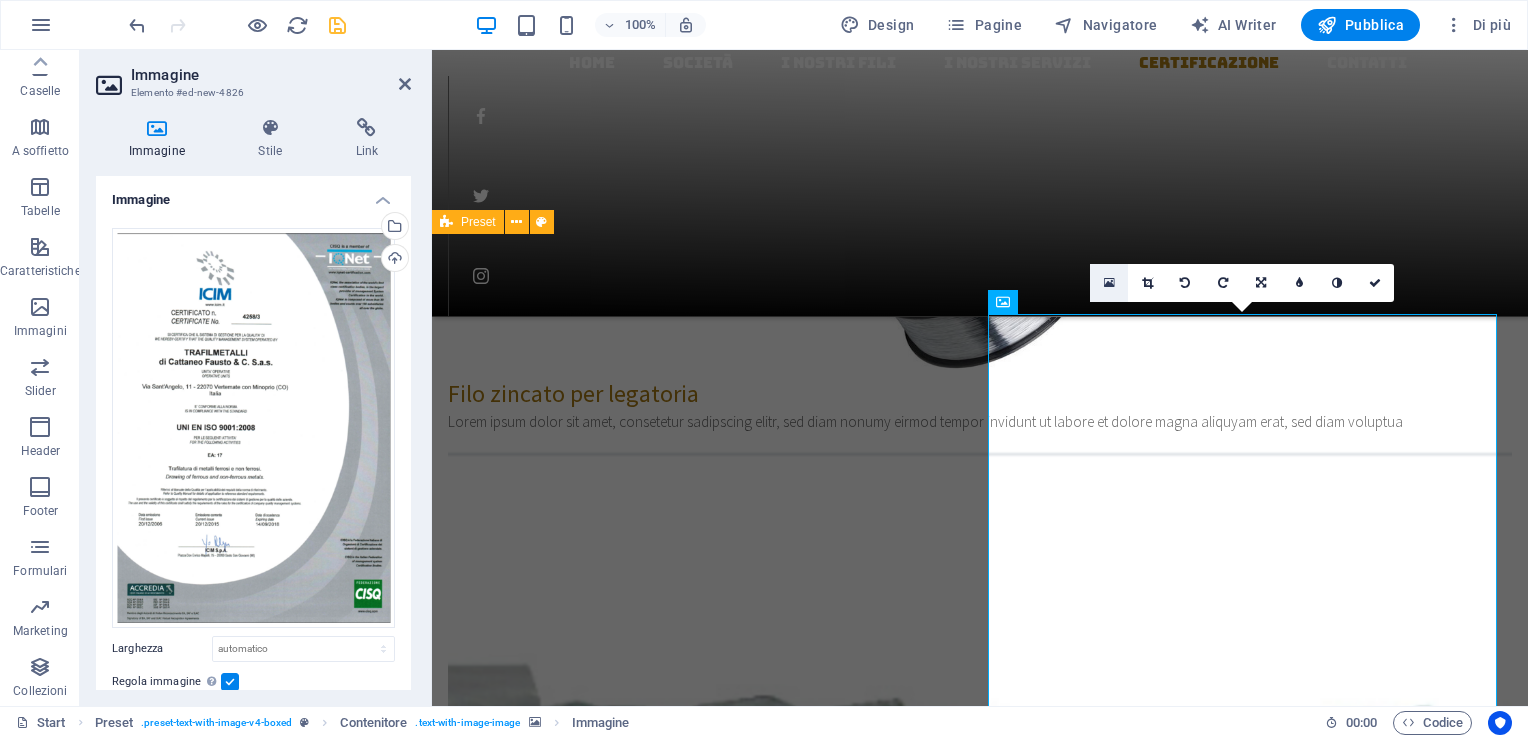 click at bounding box center [1109, 283] 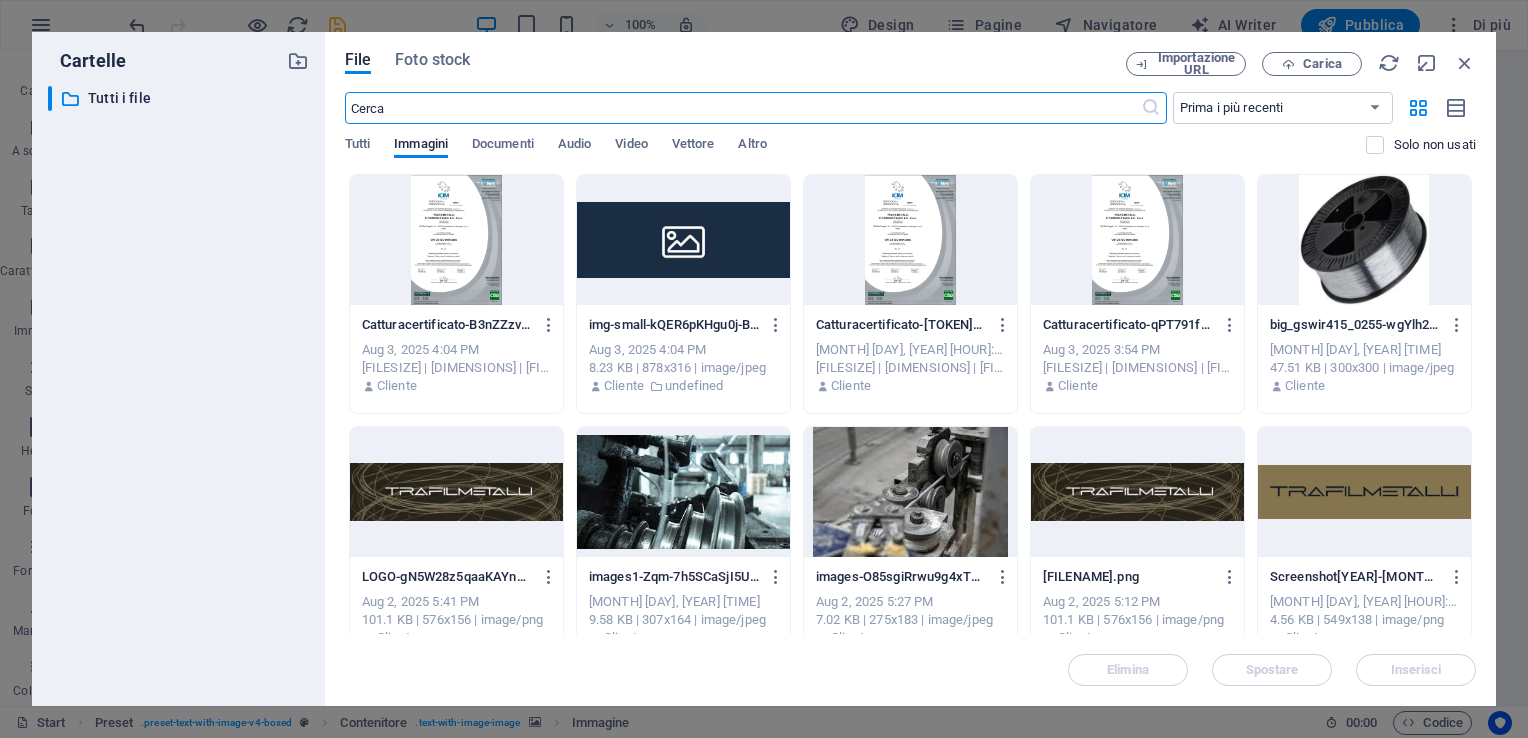 scroll, scrollTop: 3272, scrollLeft: 0, axis: vertical 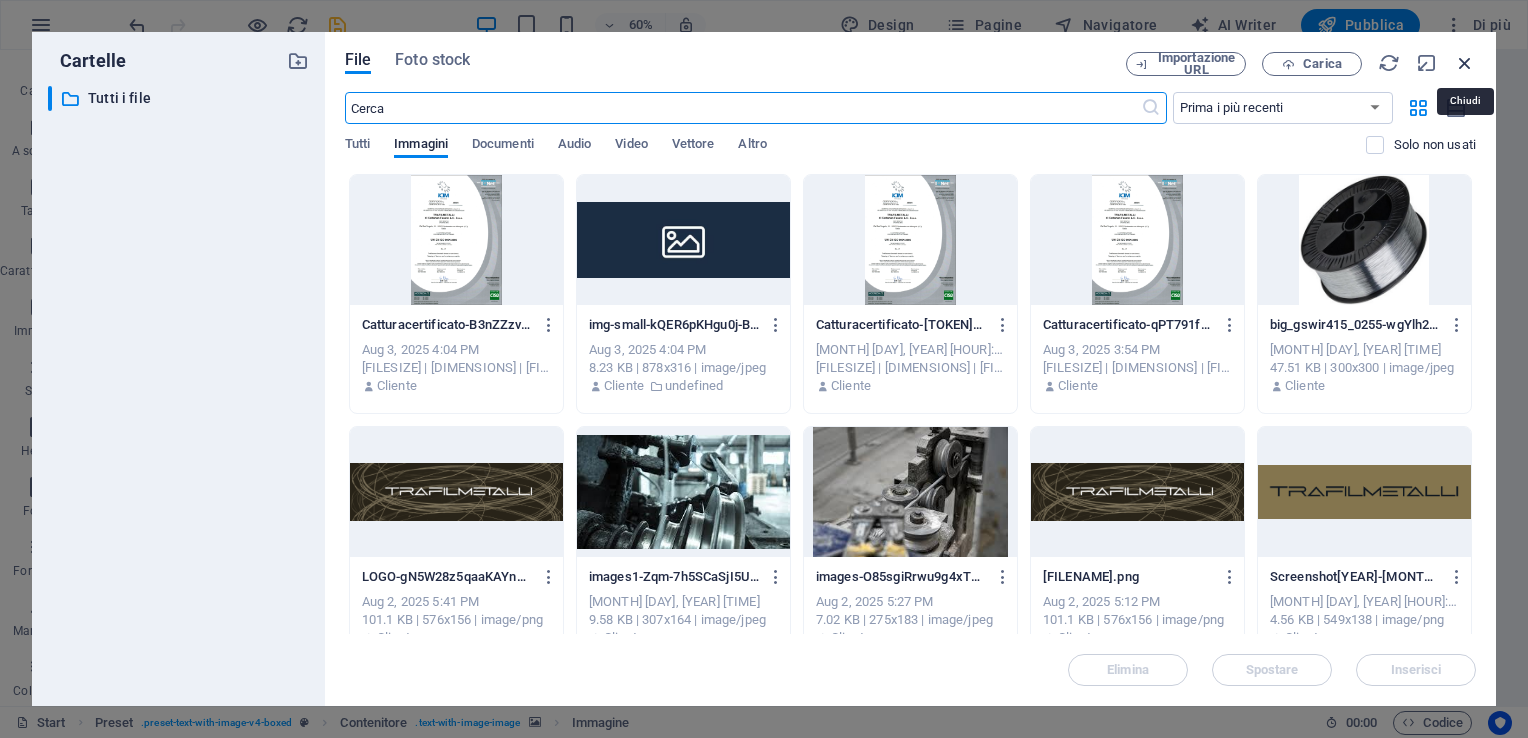 click at bounding box center (1465, 63) 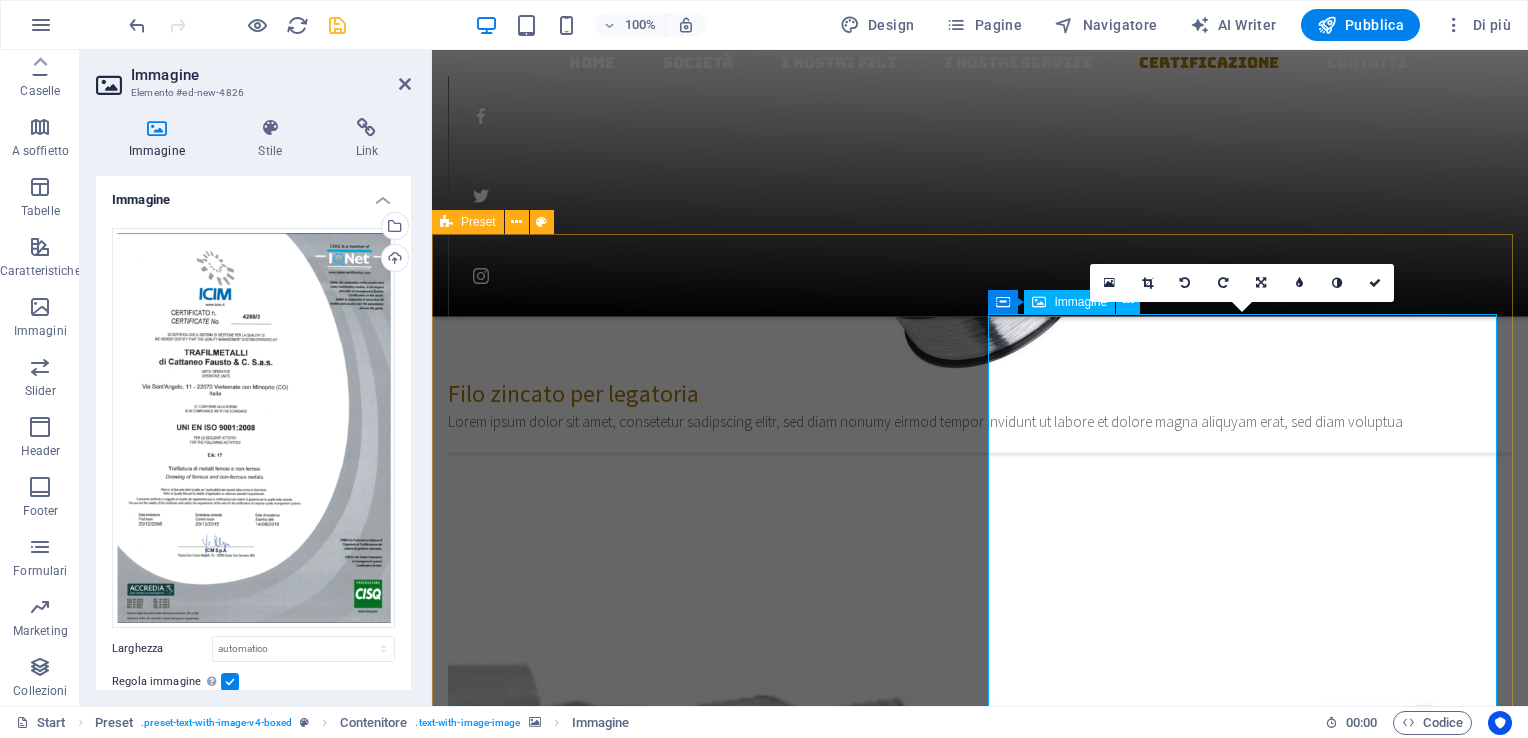 scroll, scrollTop: 2890, scrollLeft: 0, axis: vertical 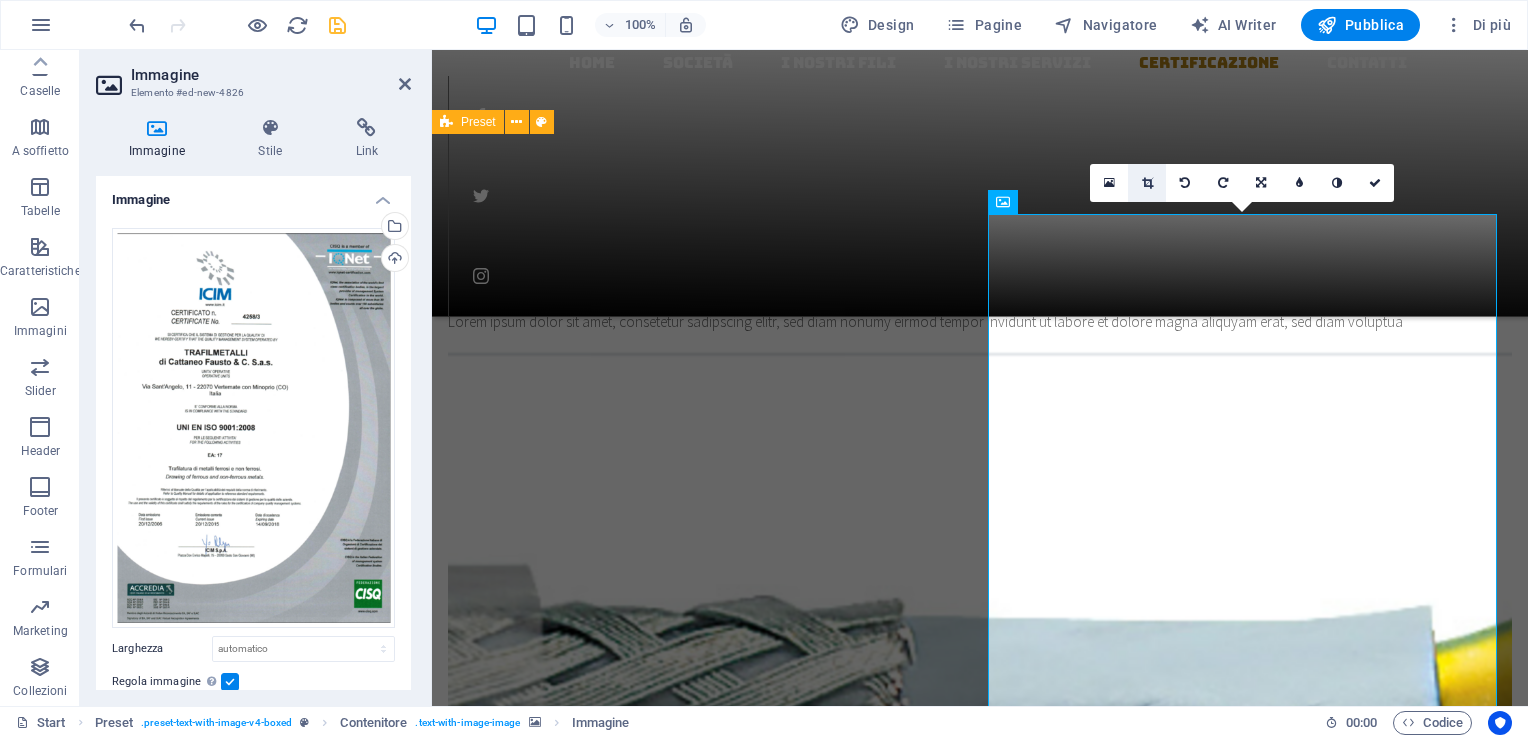 click at bounding box center [1147, 183] 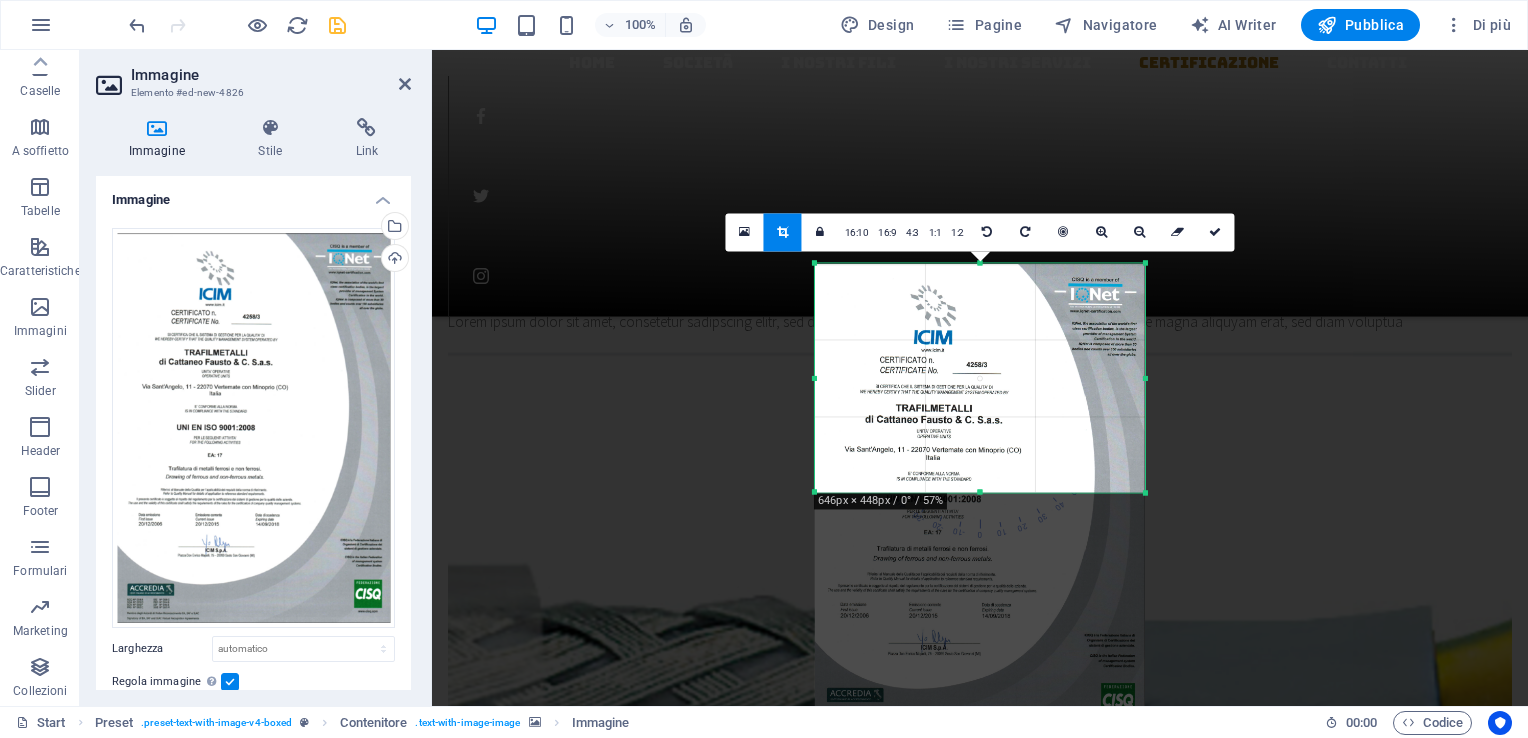 drag, startPoint x: 1168, startPoint y: 644, endPoint x: 1131, endPoint y: 348, distance: 298.30353 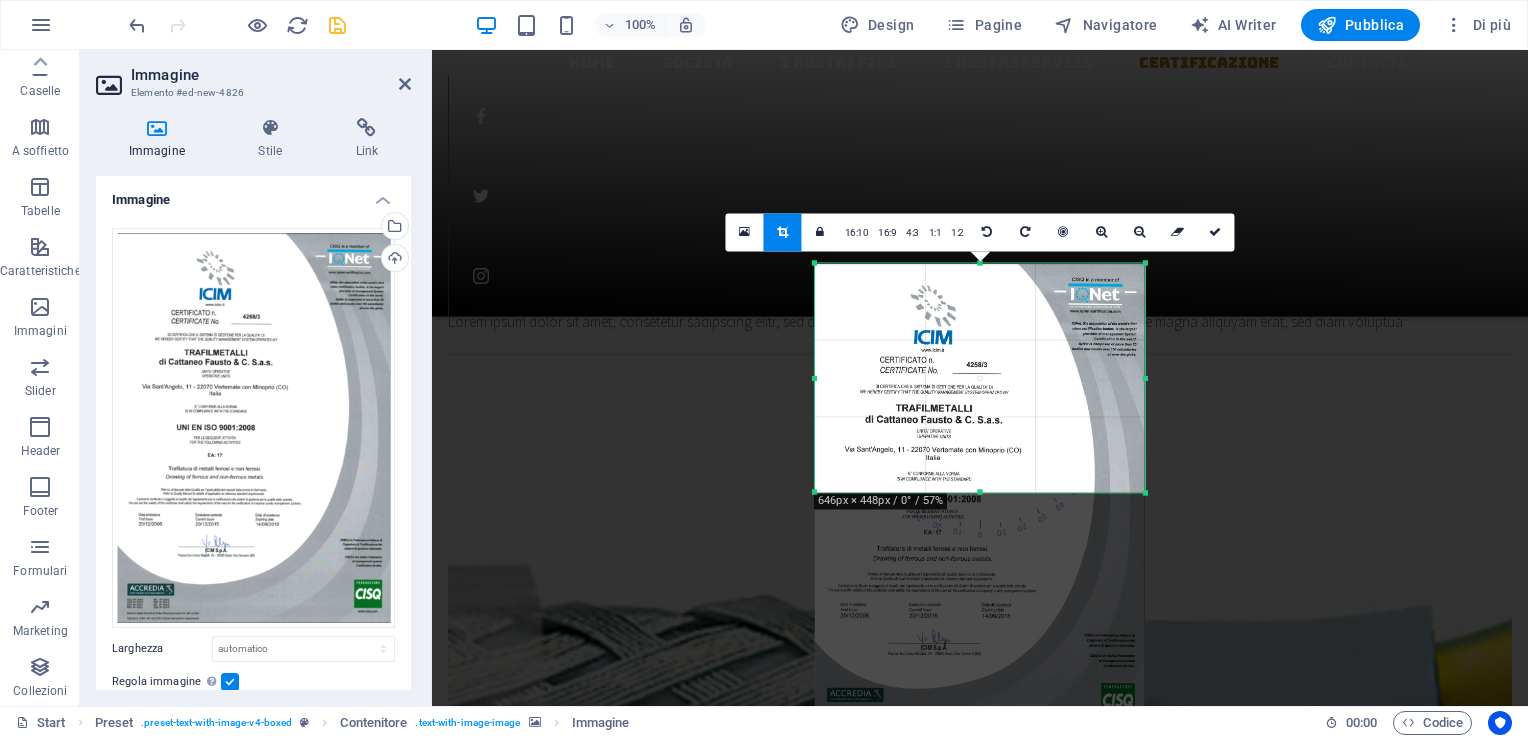click on "180 170 160 150 140 130 120 110 100 90 80 70 60 50 40 30 20 10 0 -10 -20 -30 -40 -50 -60 -70 -80 -90 -100 -110 -120 -130 -140 -150 -160 -170 646px × 448px / 0° / 57% 16:10 16:9 4:3 1:1 1:2 0" at bounding box center (980, 377) 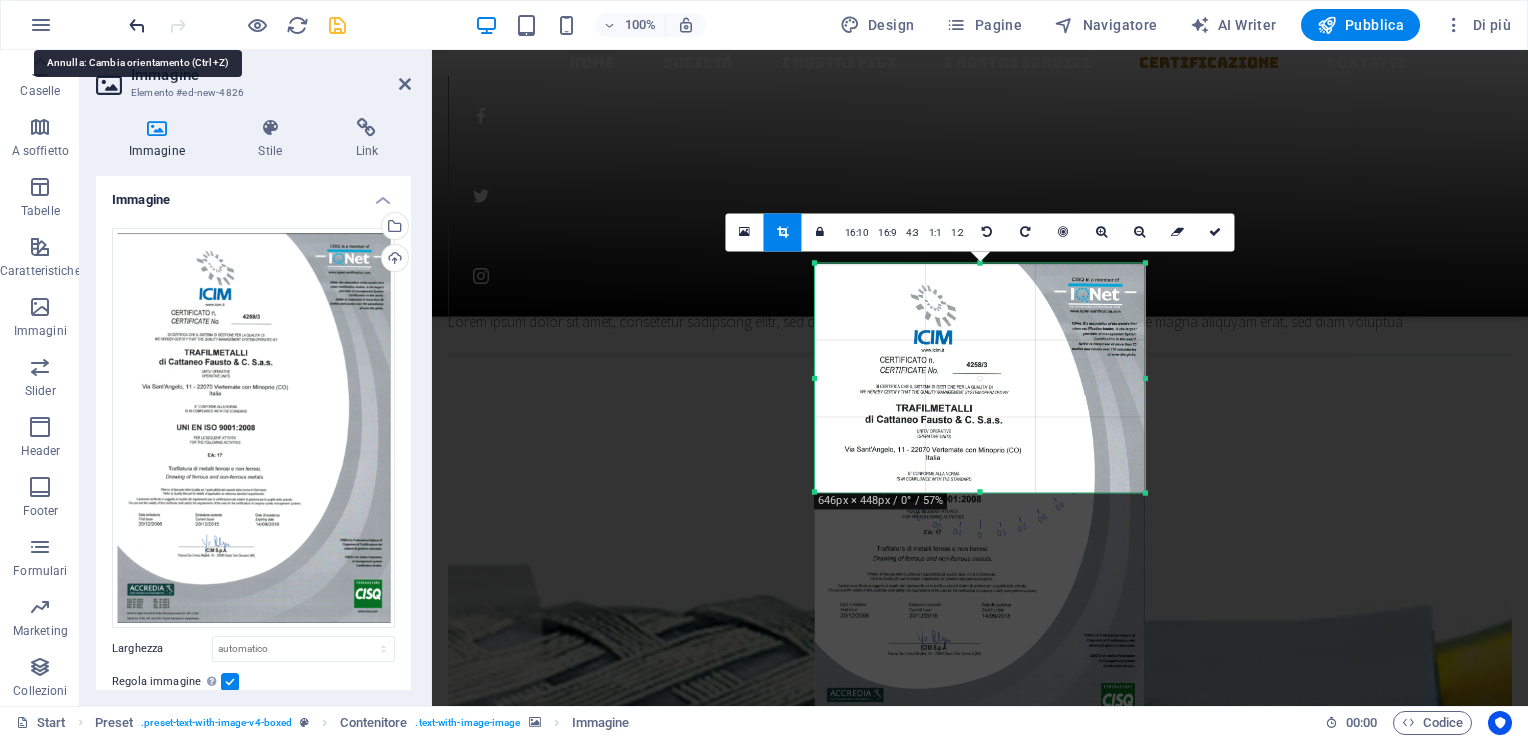 click at bounding box center [137, 25] 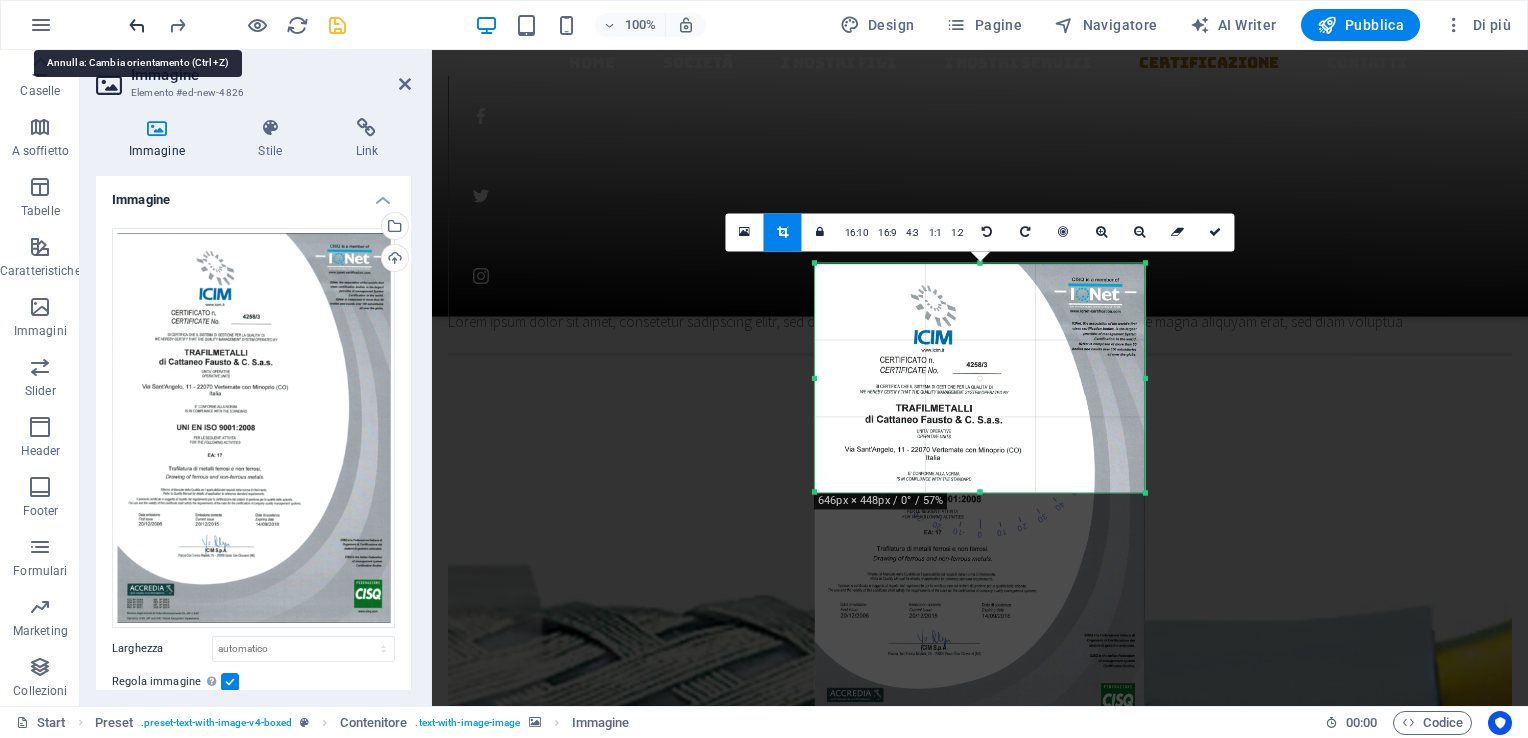 click at bounding box center (137, 25) 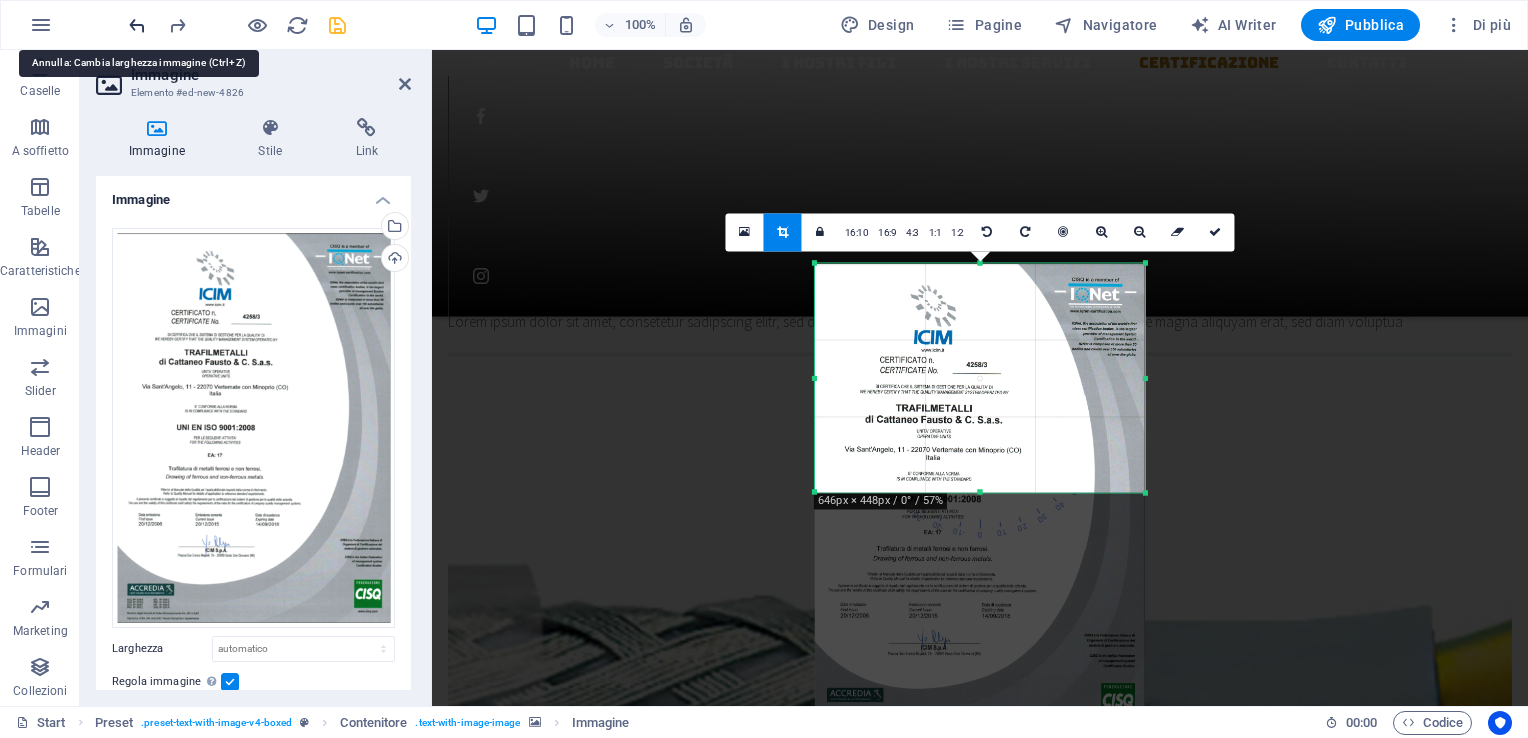 click at bounding box center [137, 25] 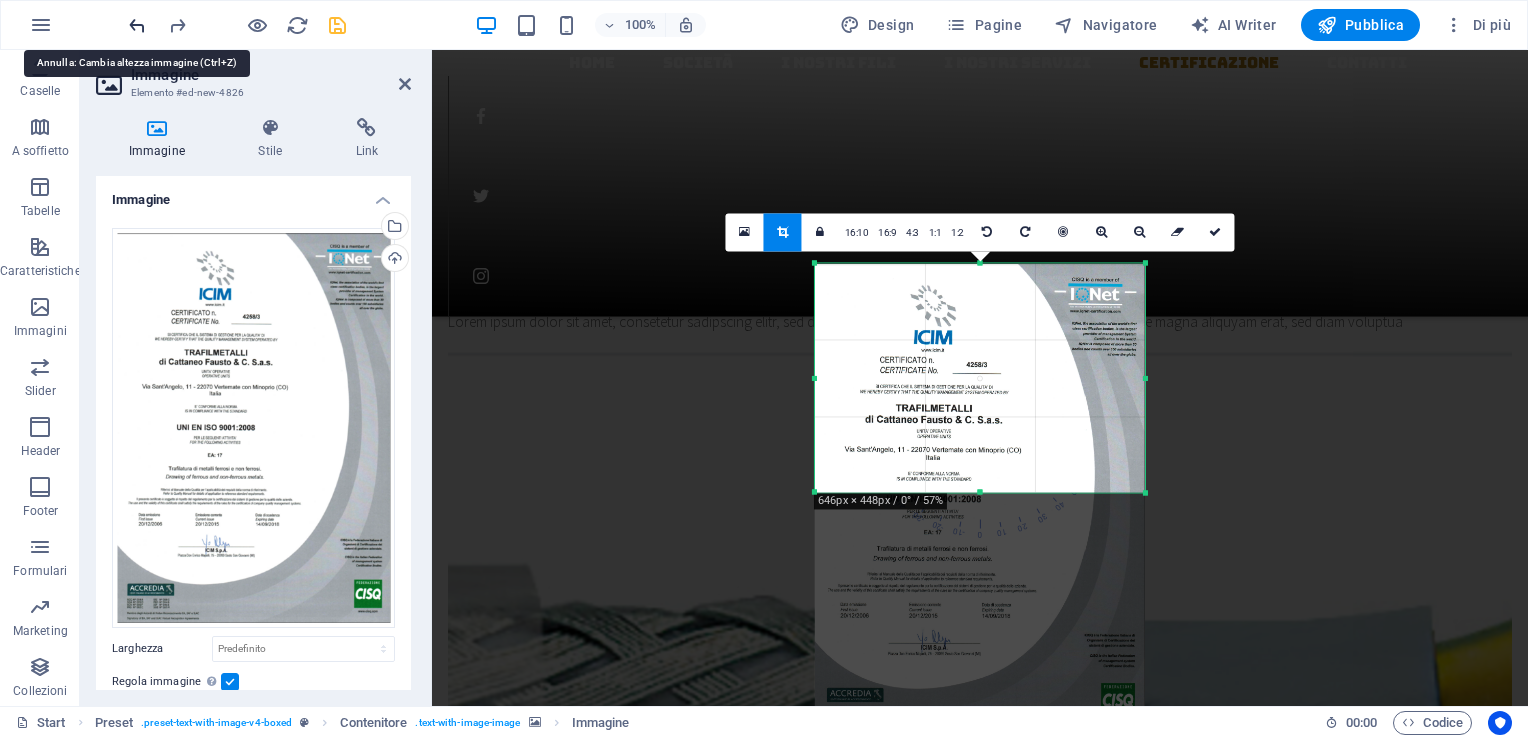 click at bounding box center [137, 25] 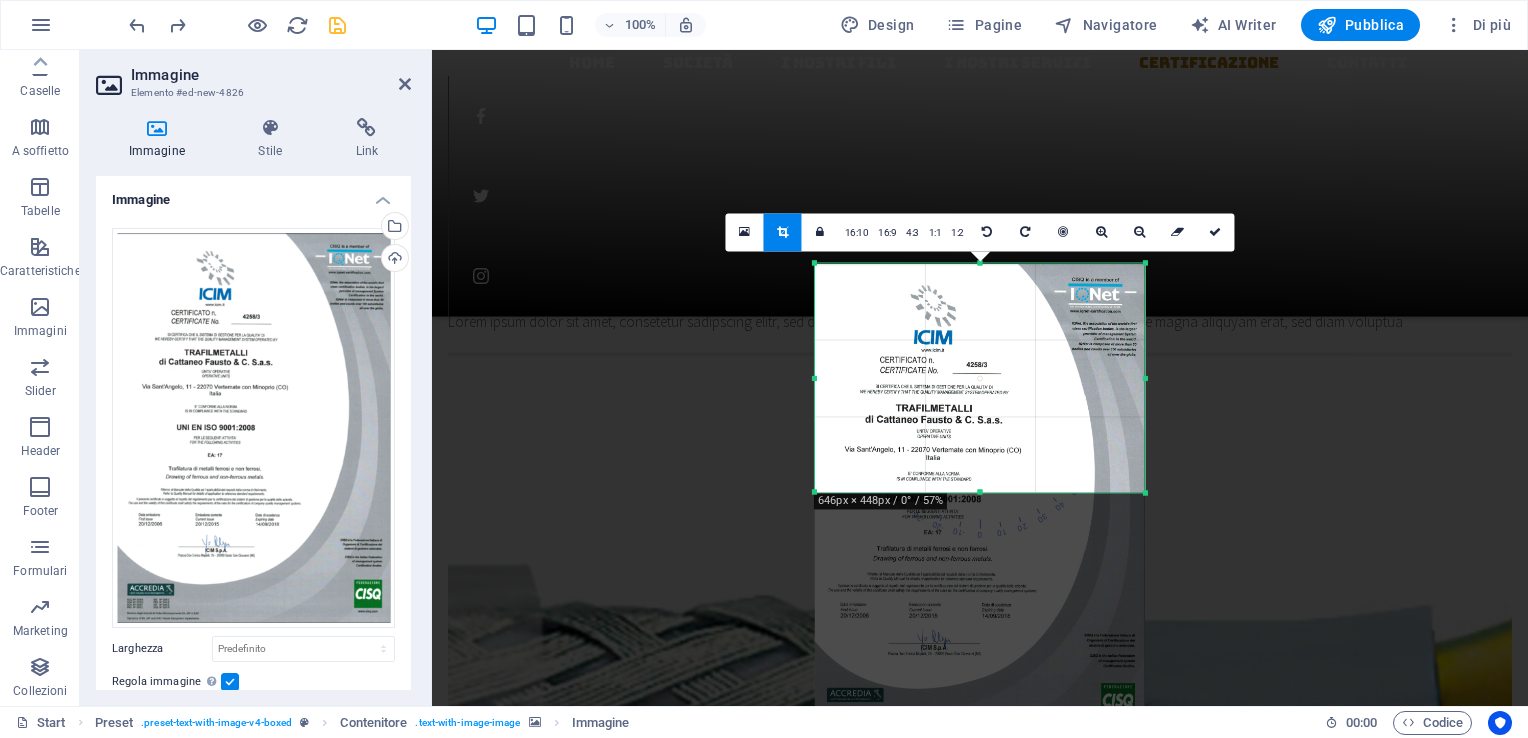 click on "1:2" at bounding box center [957, 233] 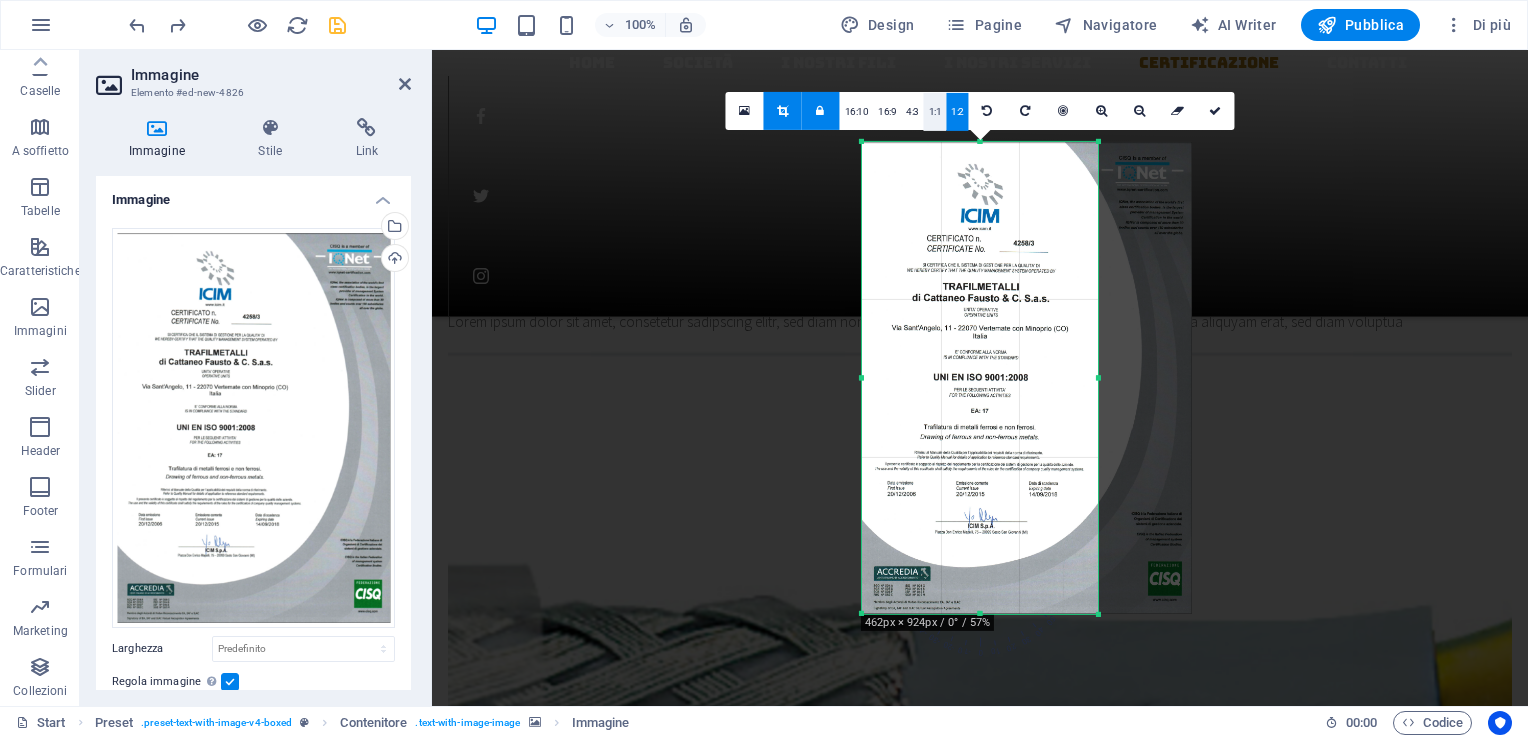 click on "1:1" at bounding box center [935, 112] 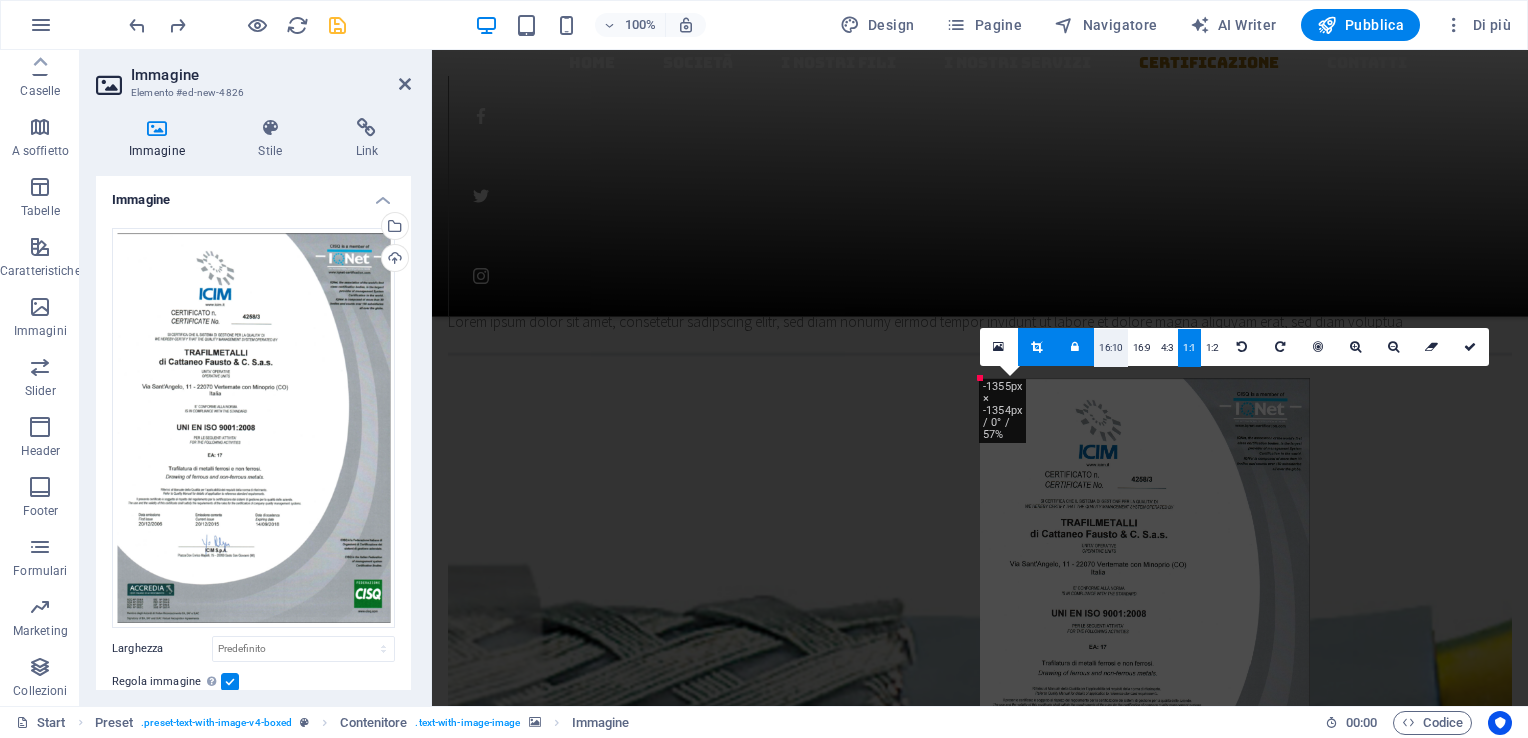 click on "16:10" at bounding box center [1111, 348] 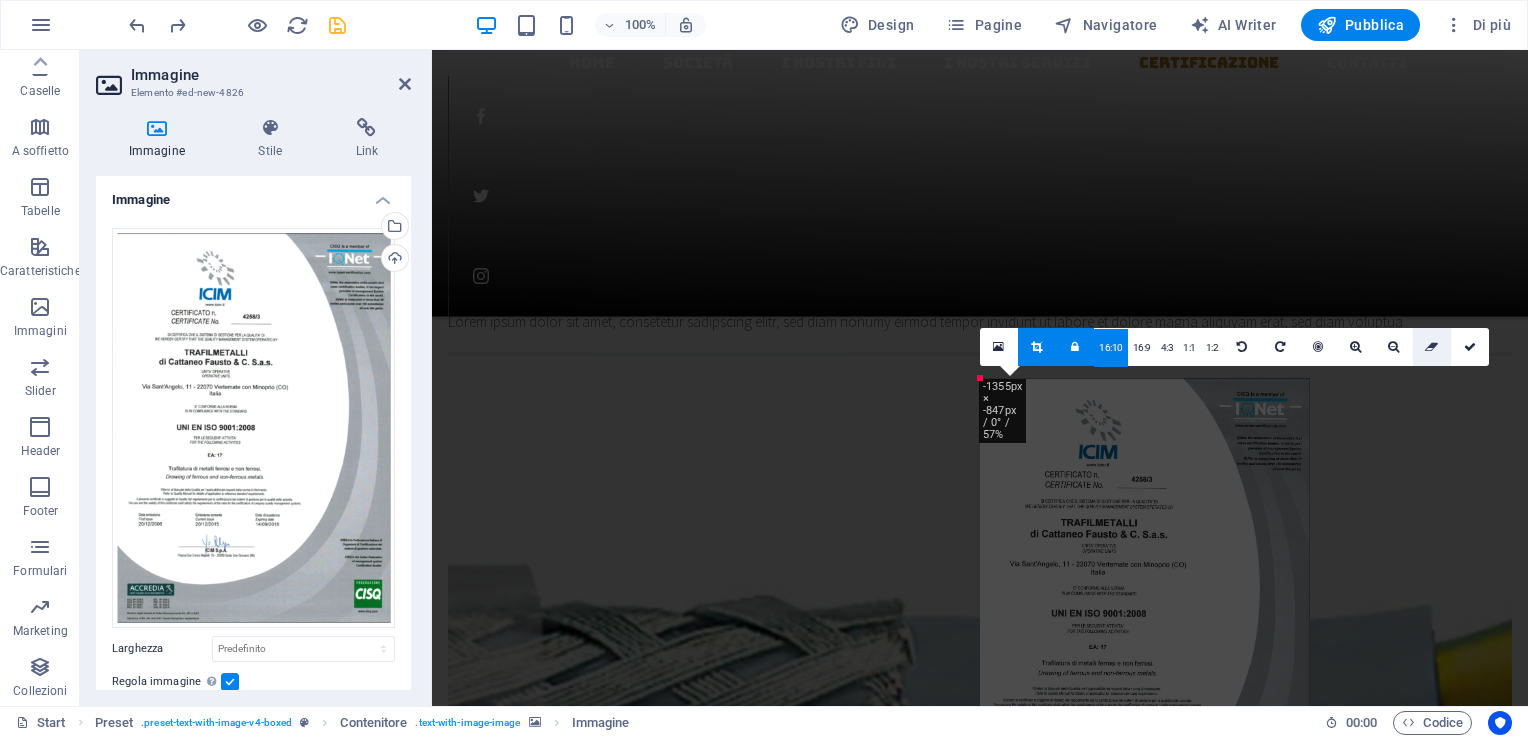 click at bounding box center (1431, 347) 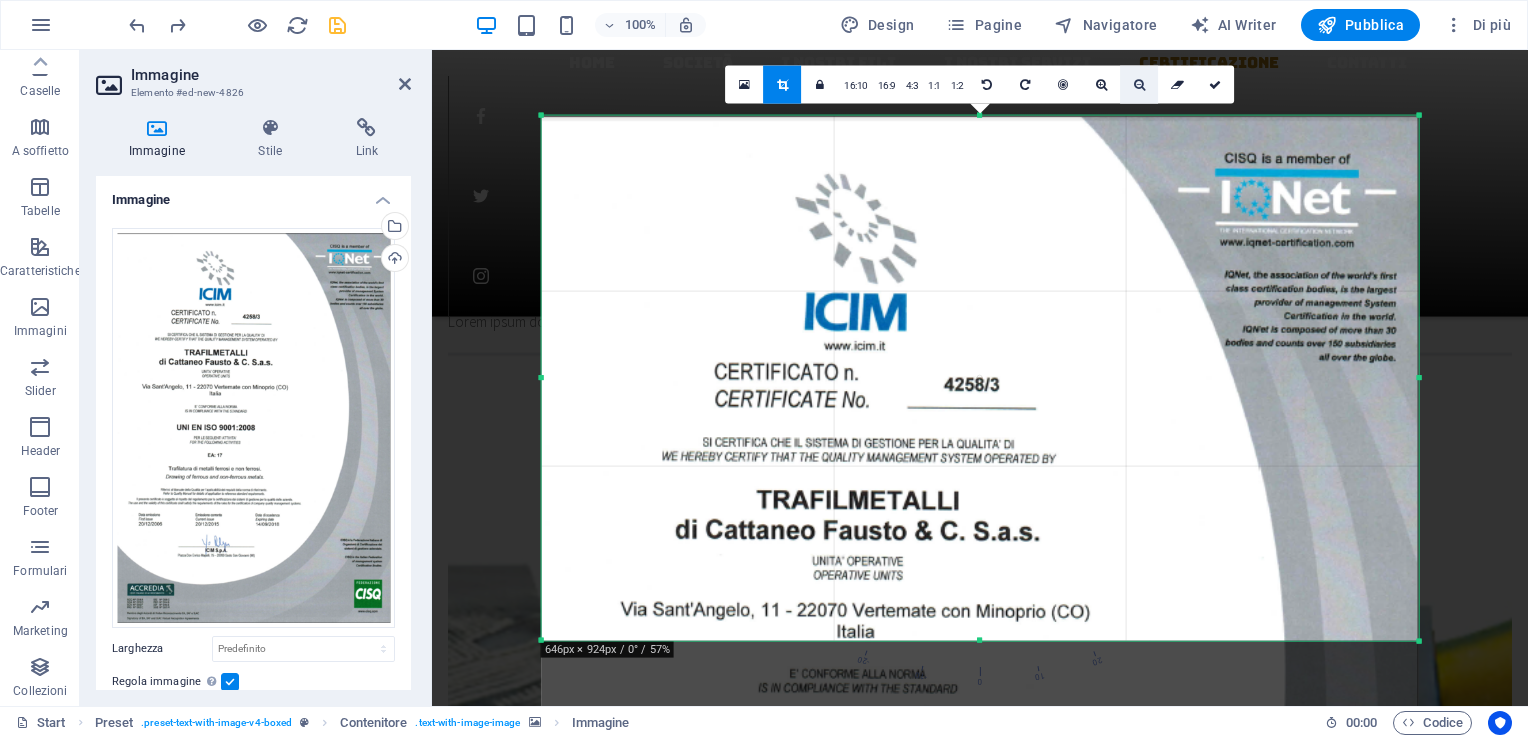 click at bounding box center [1139, 85] 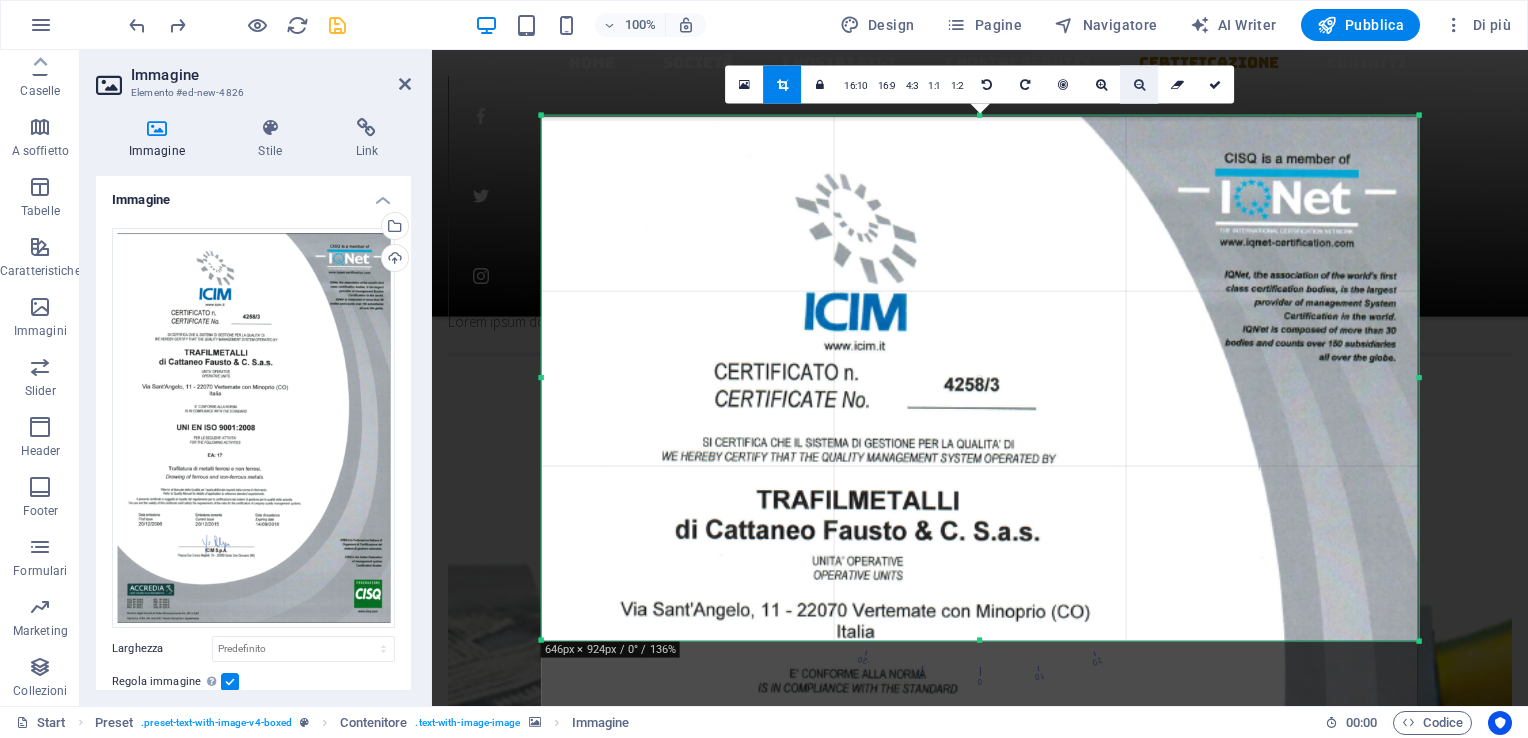 click at bounding box center (1139, 85) 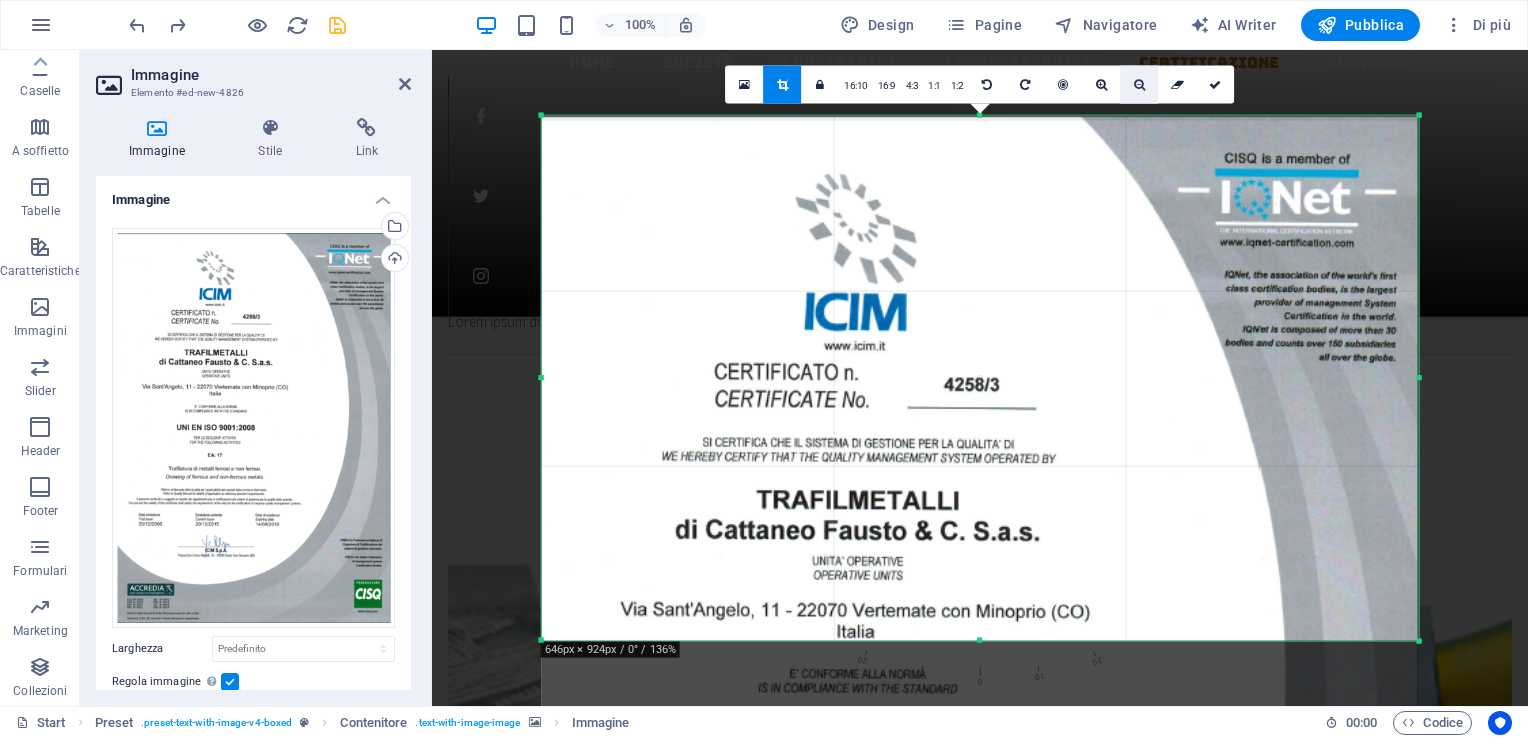 click at bounding box center [1139, 85] 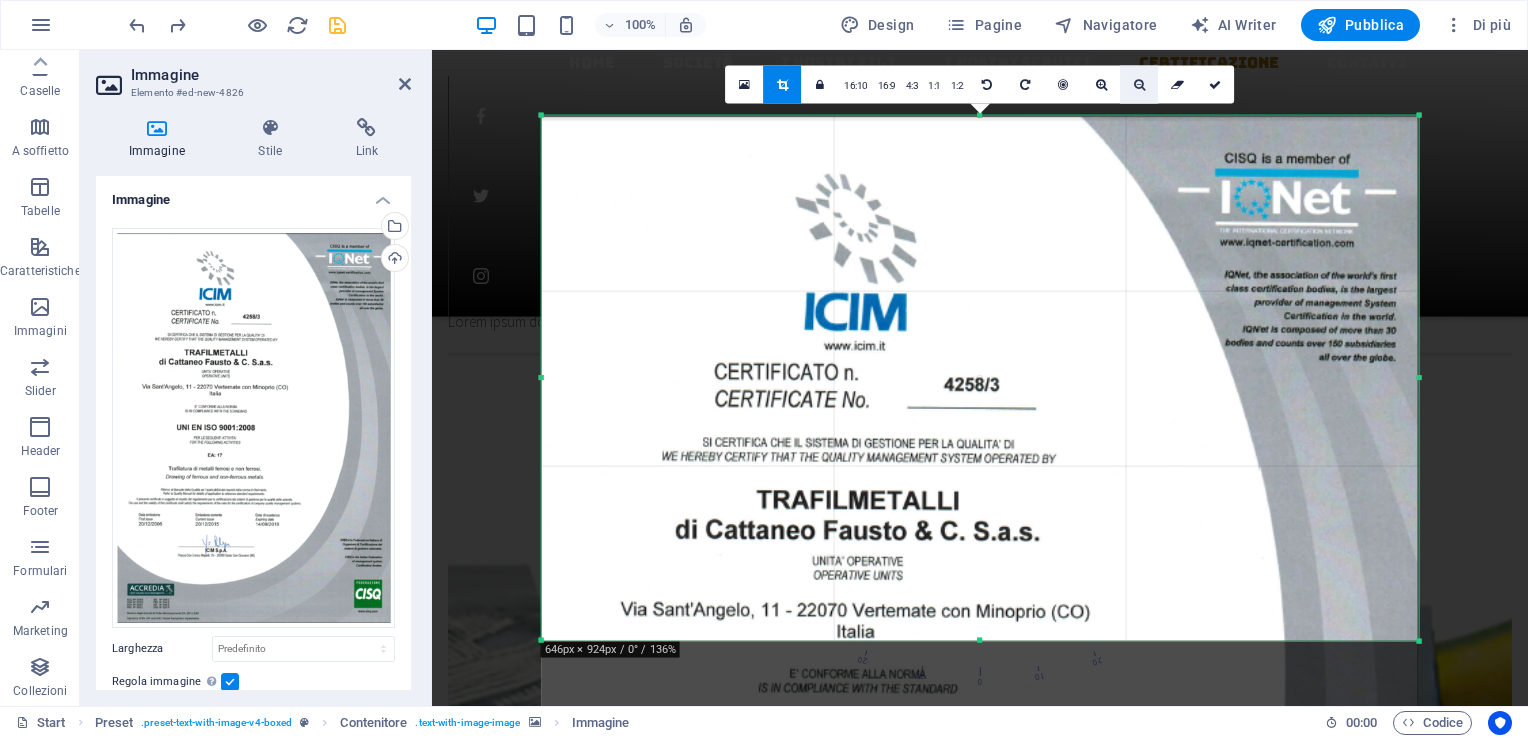 click at bounding box center (1139, 85) 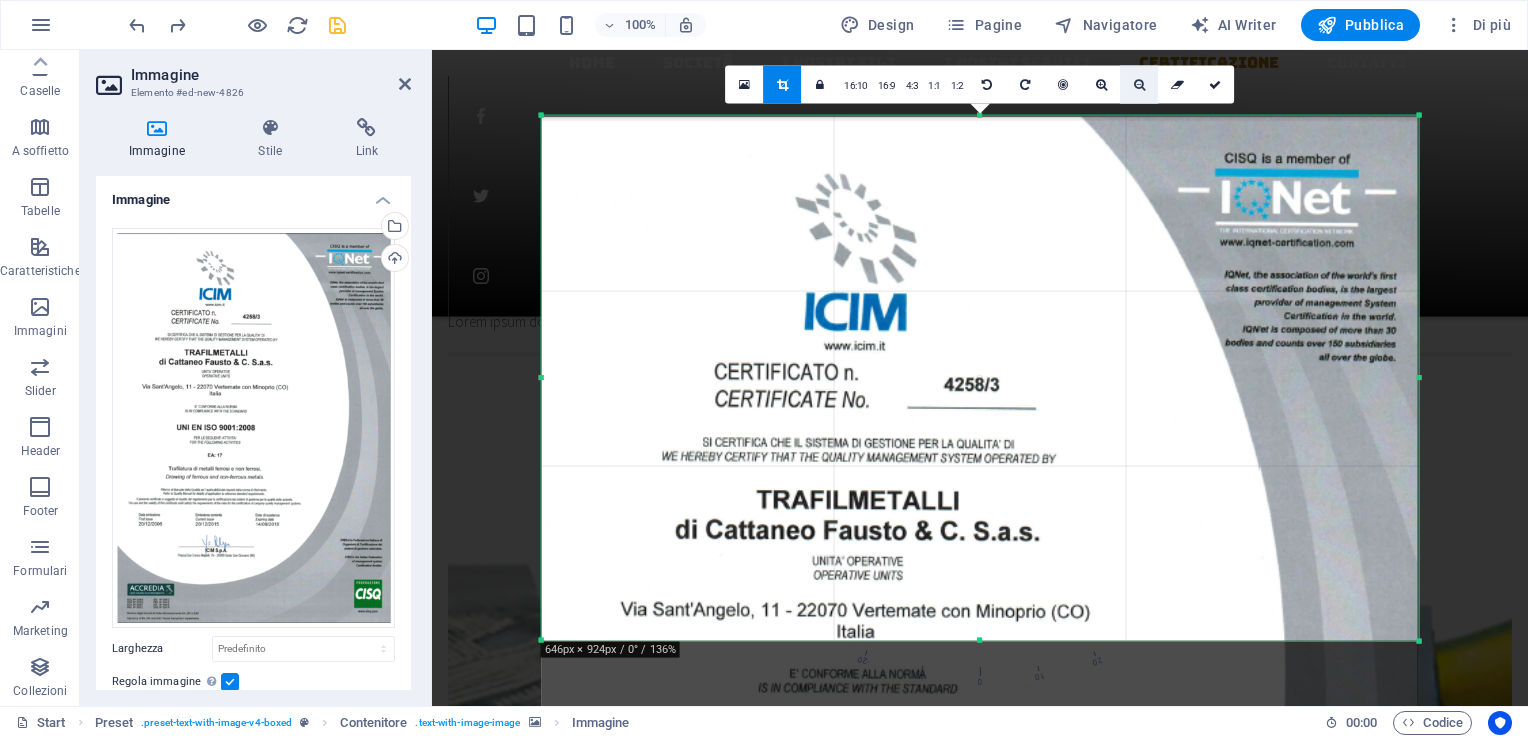 click at bounding box center [1139, 85] 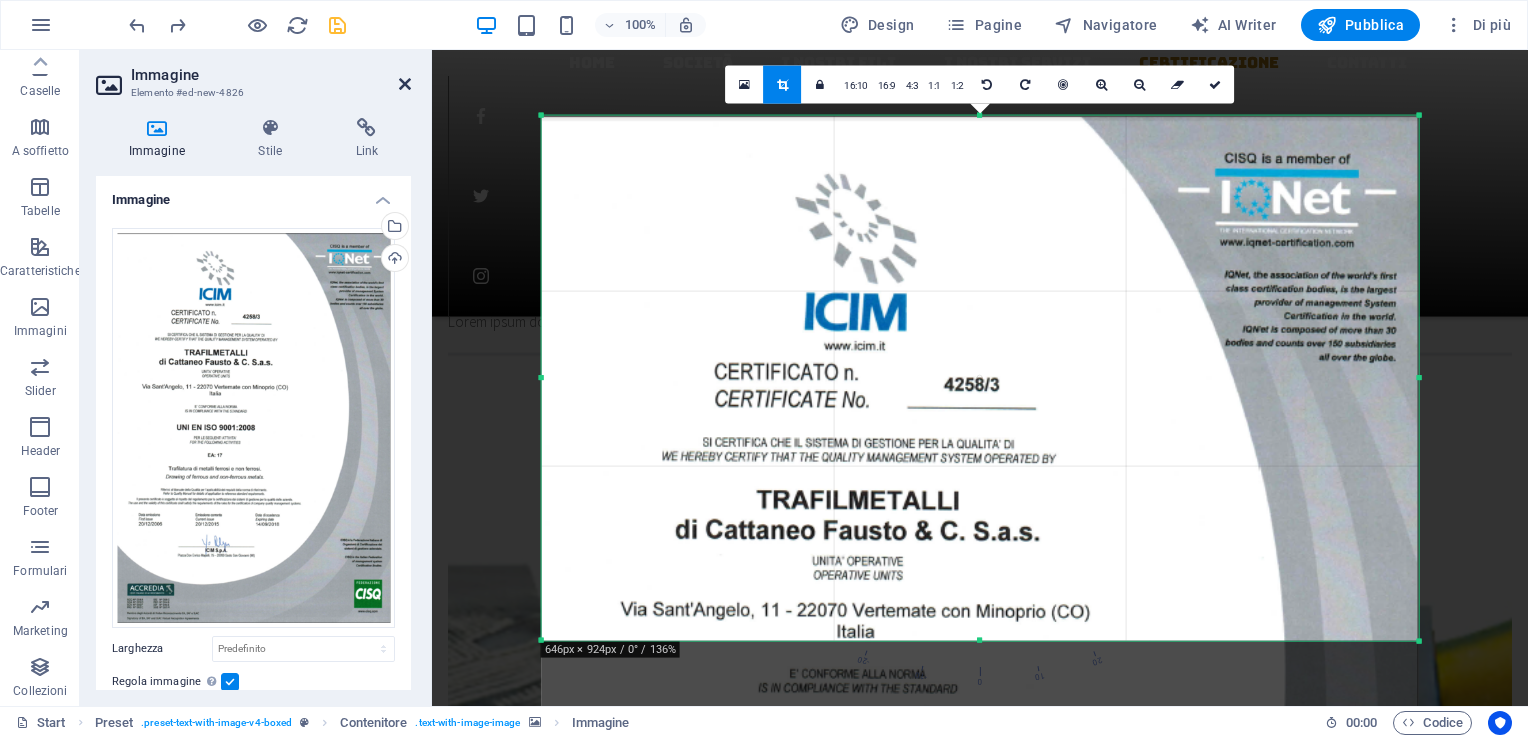 click at bounding box center (405, 84) 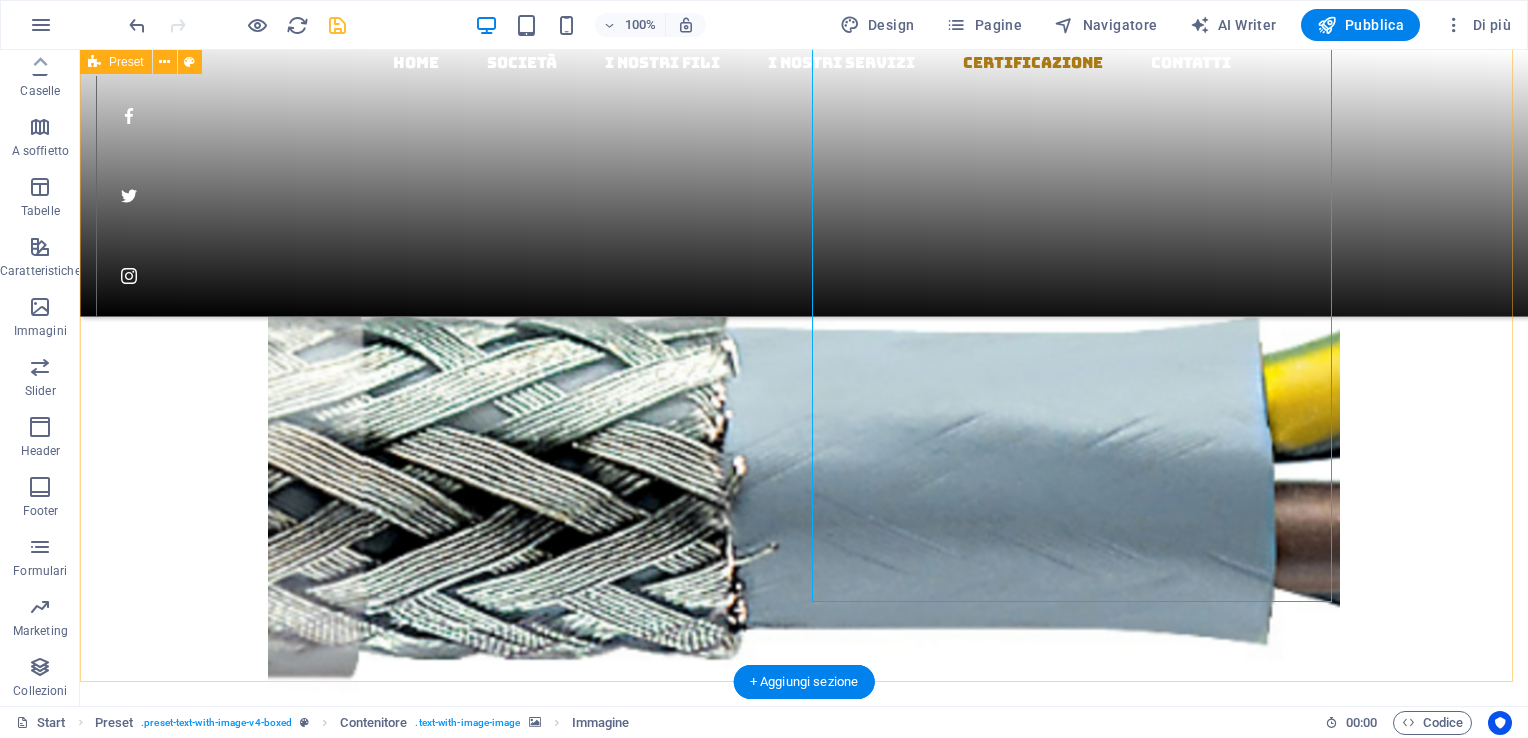 scroll, scrollTop: 3000, scrollLeft: 0, axis: vertical 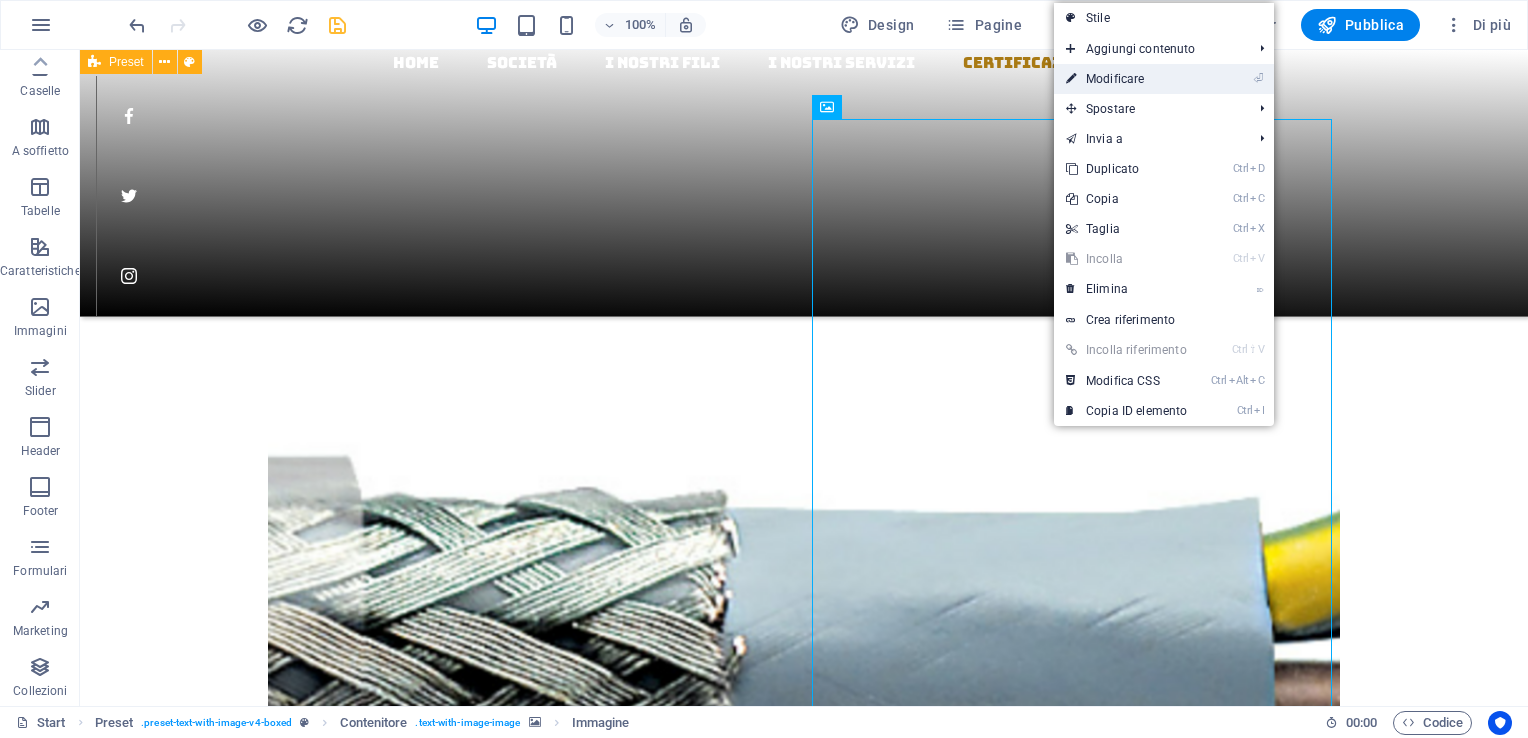 click on "⏎  Modificare" at bounding box center [1126, 79] 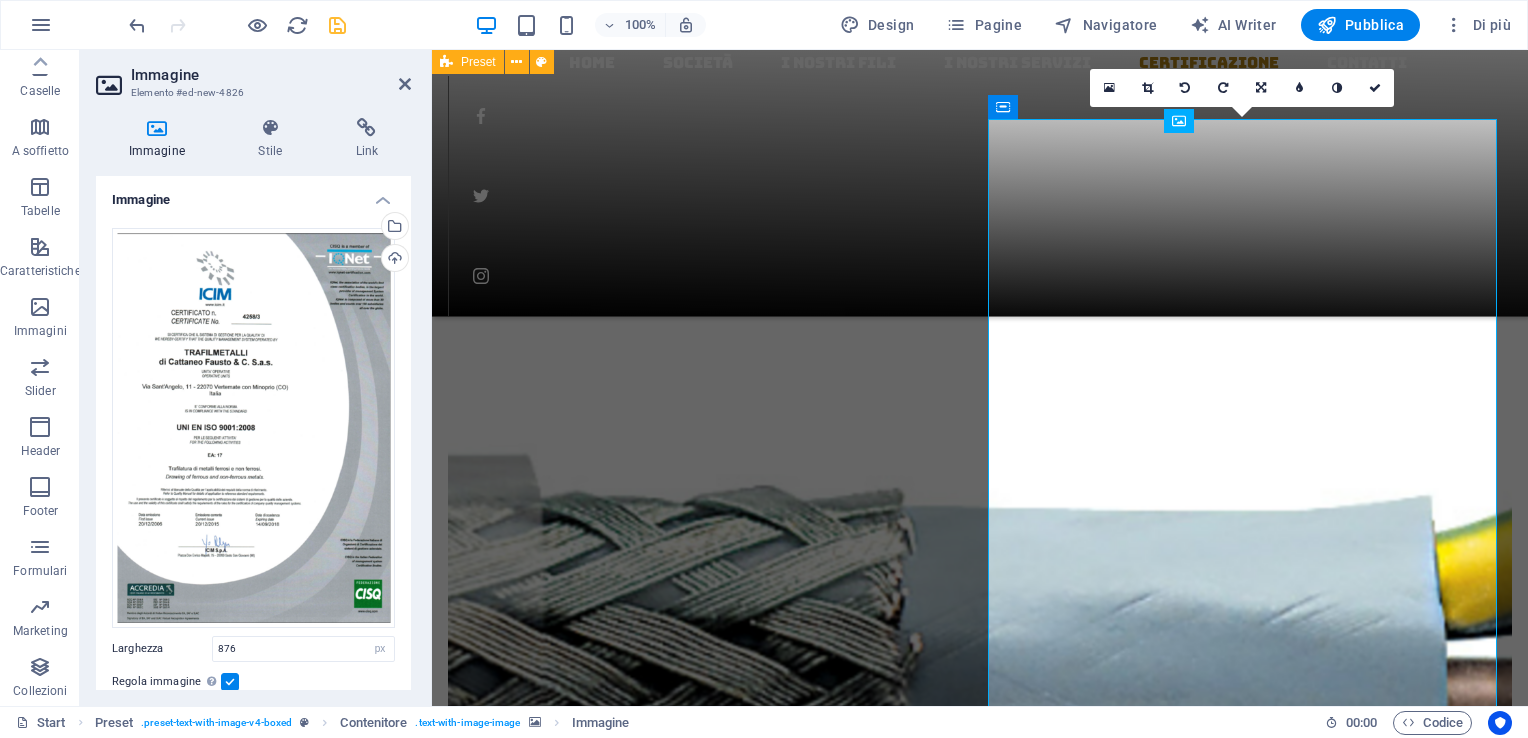 scroll, scrollTop: 2985, scrollLeft: 0, axis: vertical 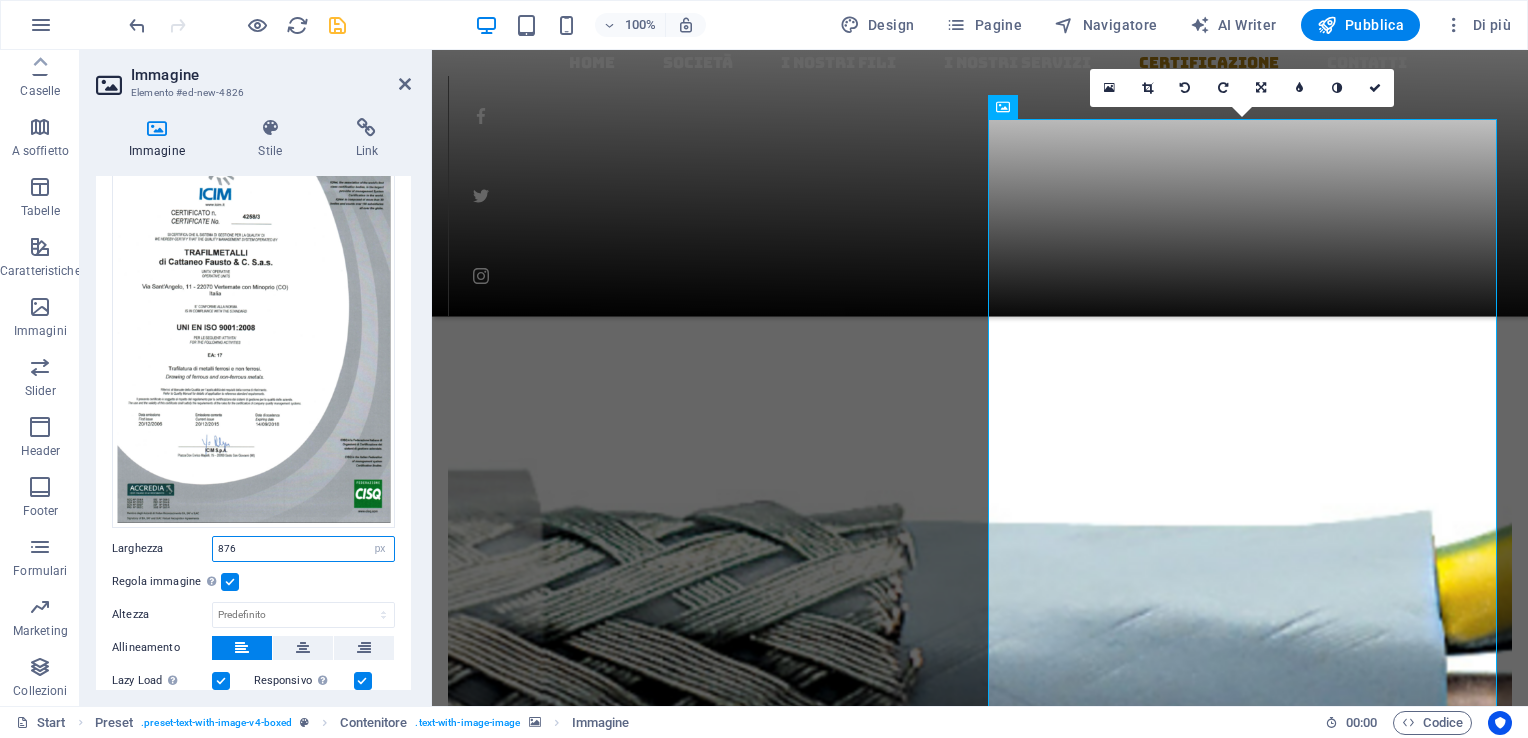 click on "876" at bounding box center [303, 549] 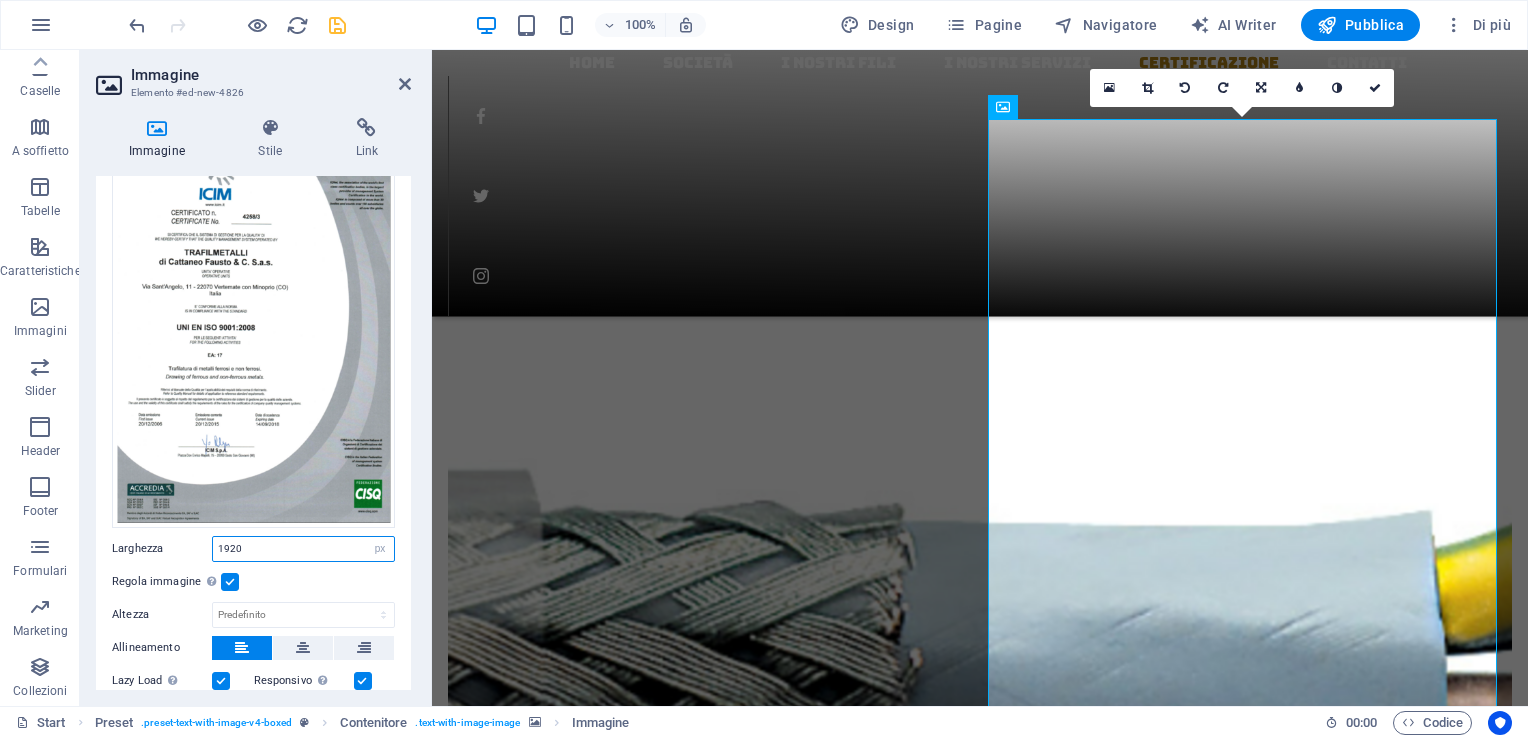 drag, startPoint x: 249, startPoint y: 552, endPoint x: 164, endPoint y: 555, distance: 85.052925 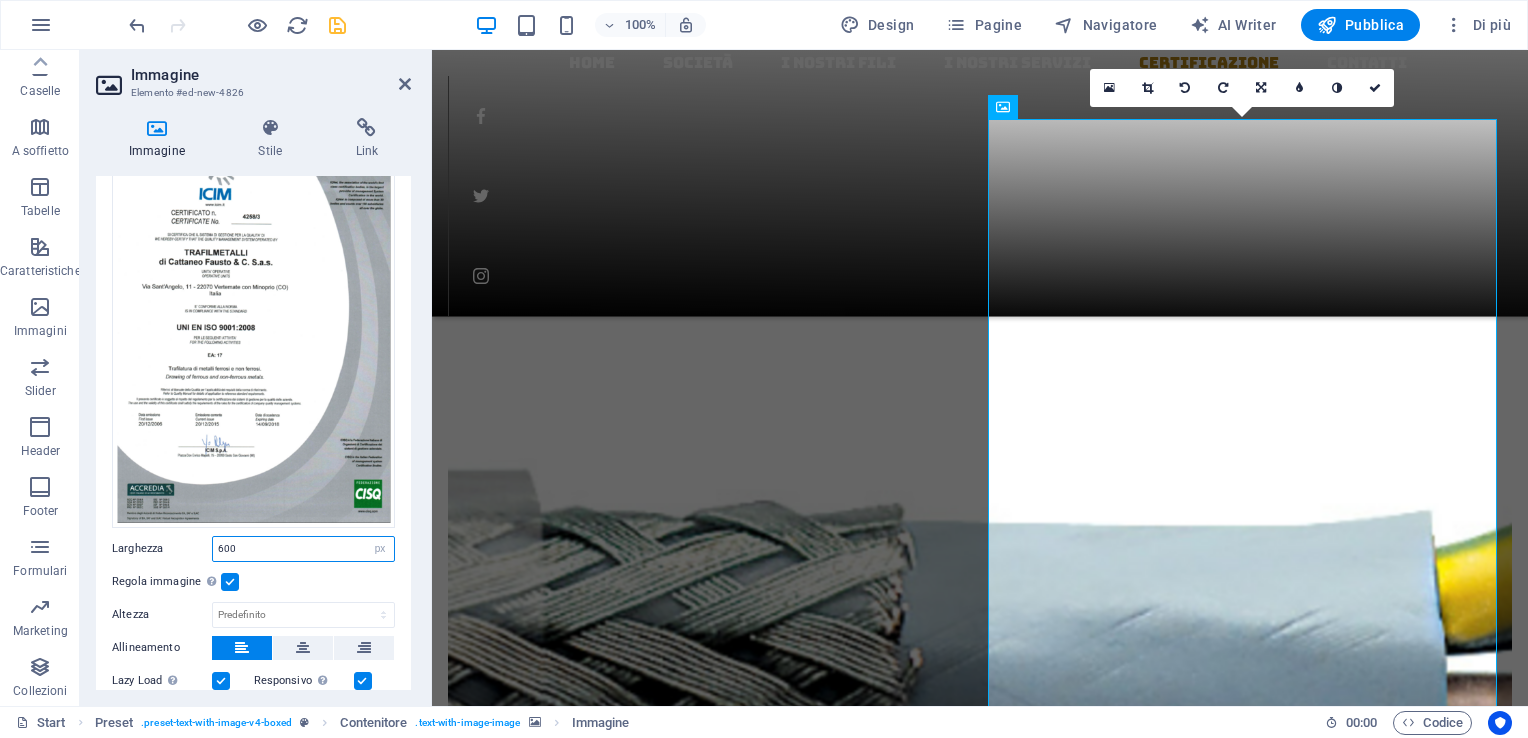 type on "600" 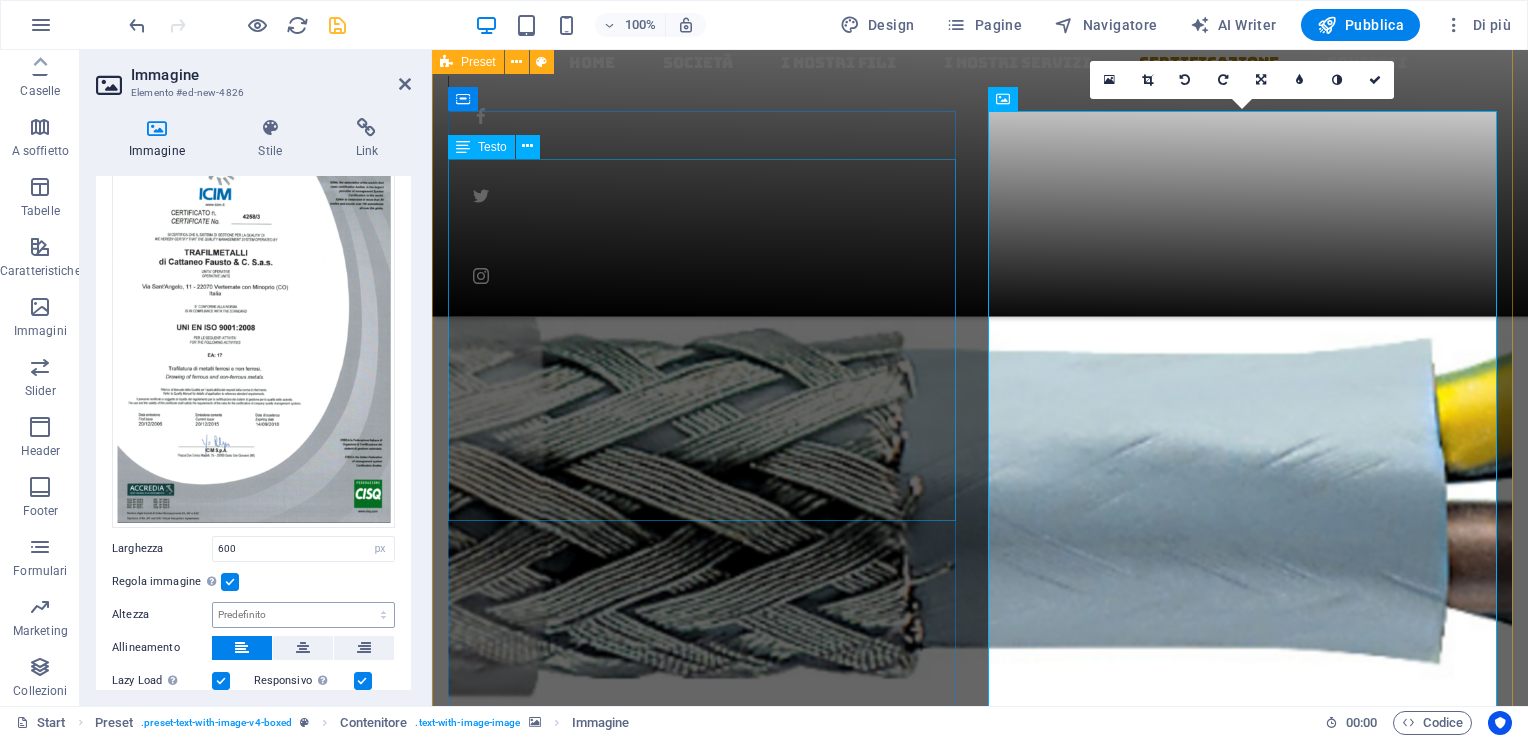 scroll, scrollTop: 3185, scrollLeft: 0, axis: vertical 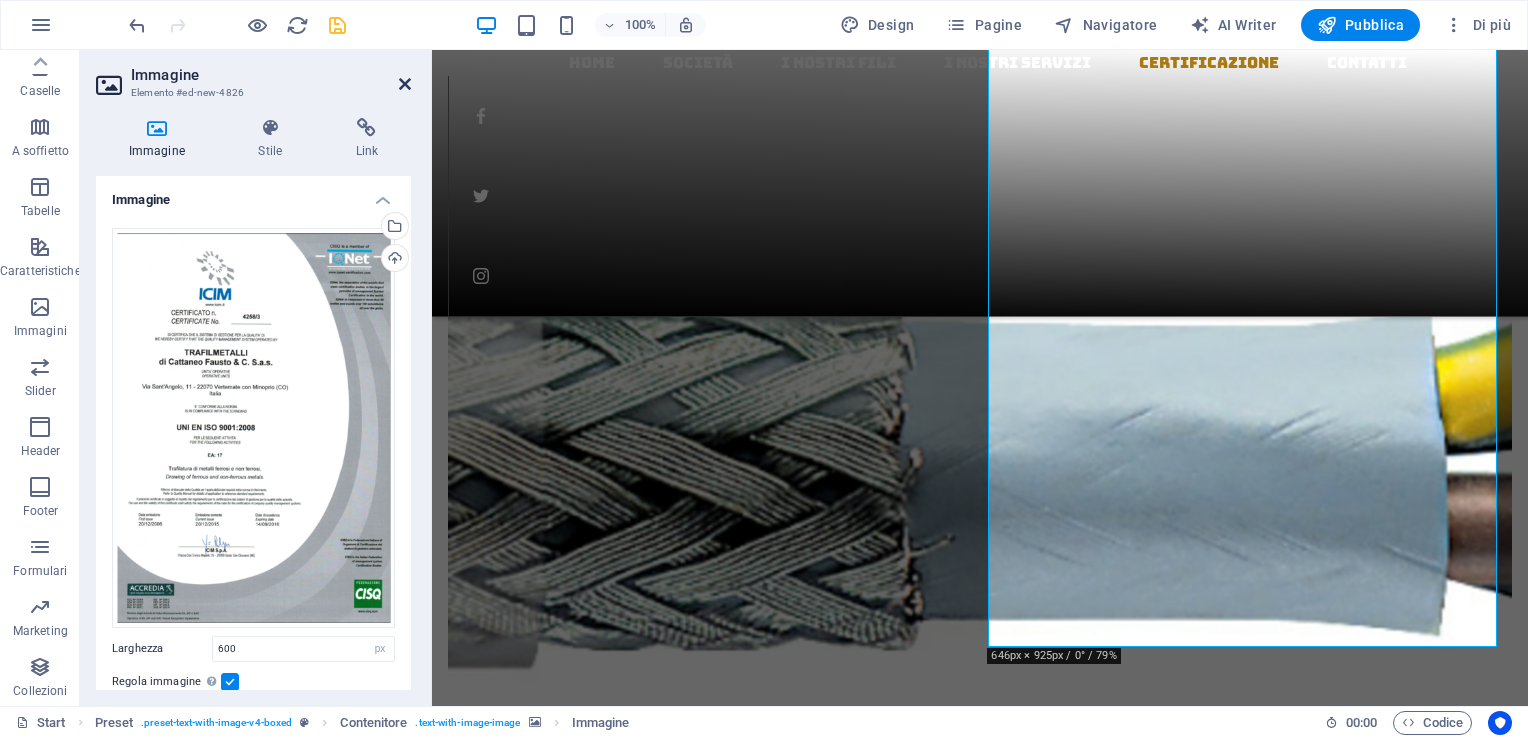 click at bounding box center [405, 84] 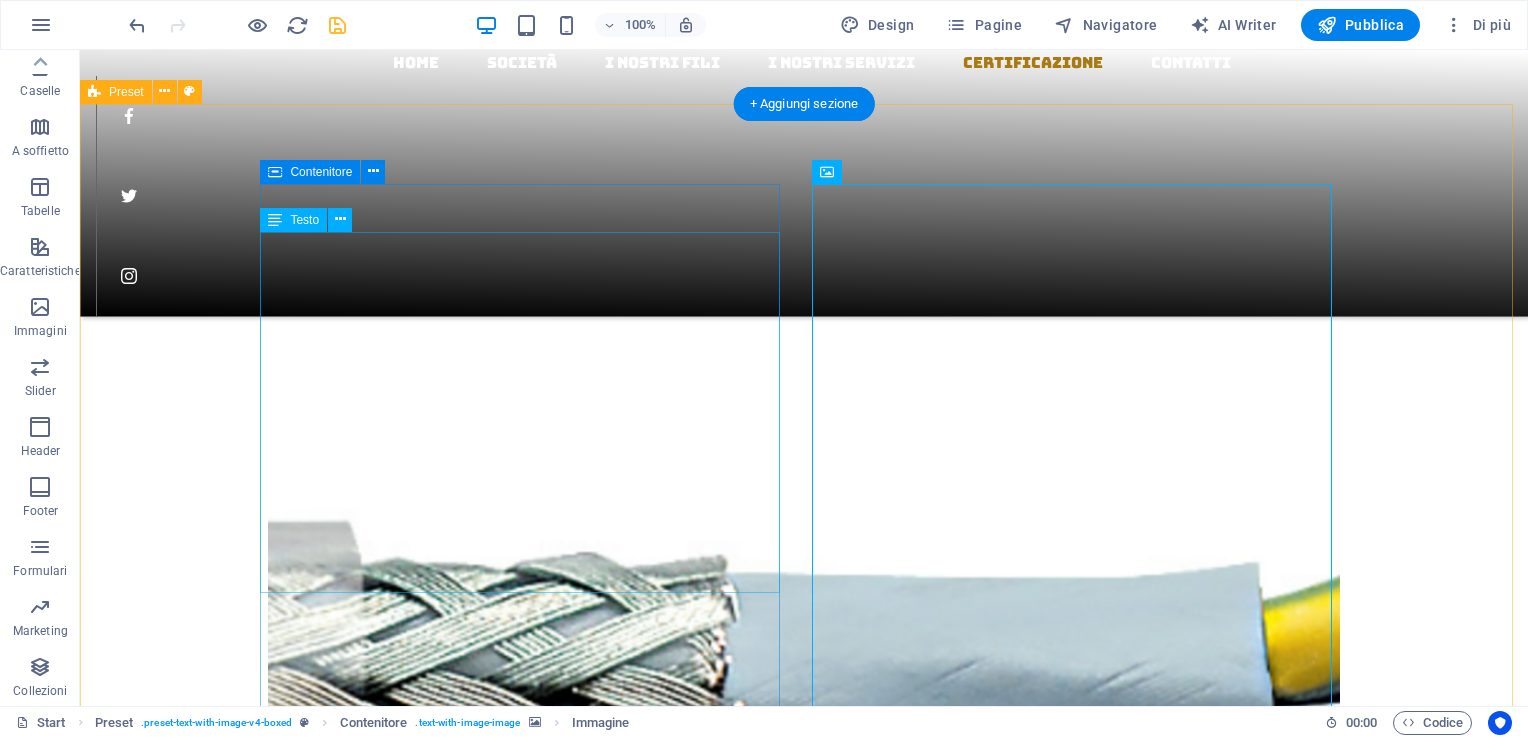scroll, scrollTop: 2999, scrollLeft: 0, axis: vertical 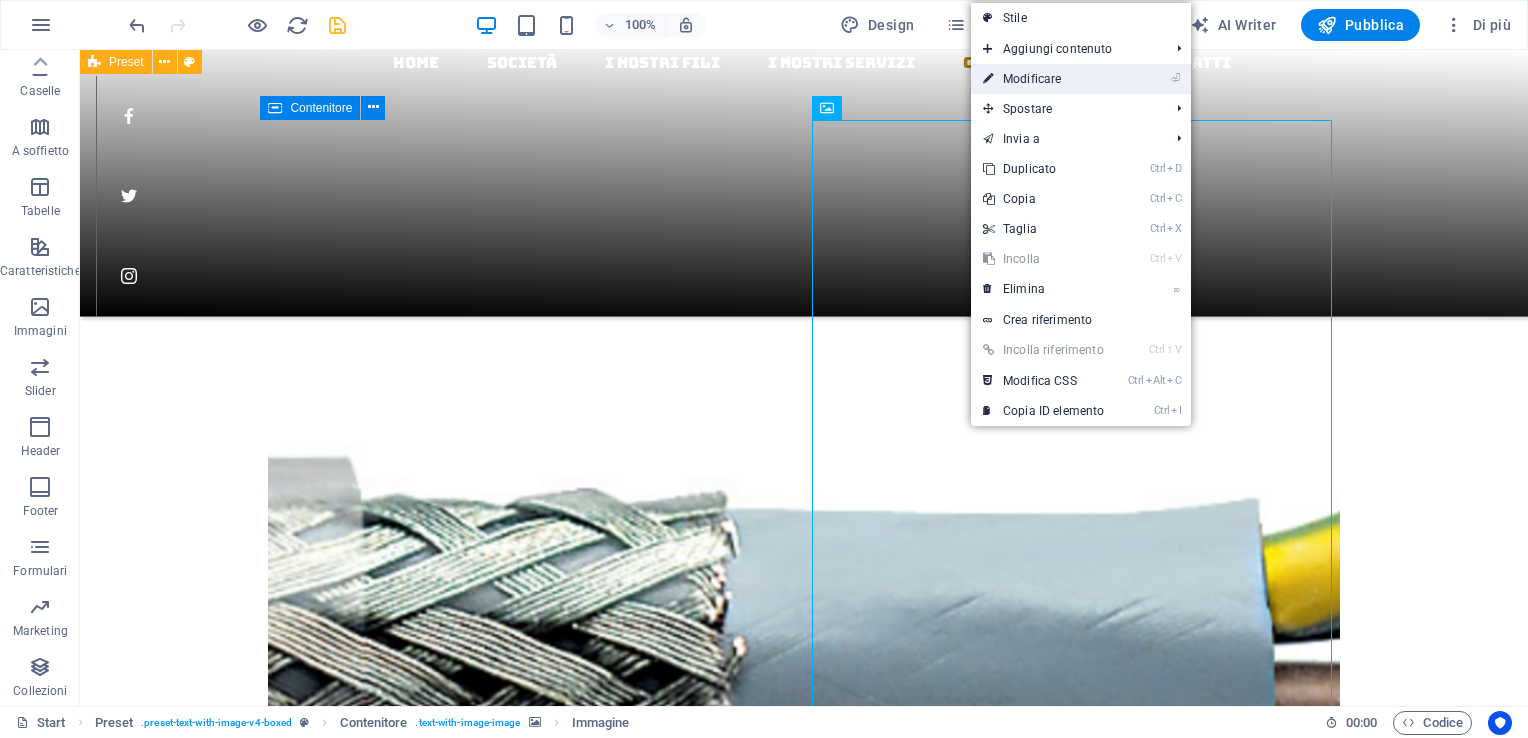 click on "⏎  Modificare" at bounding box center [1043, 79] 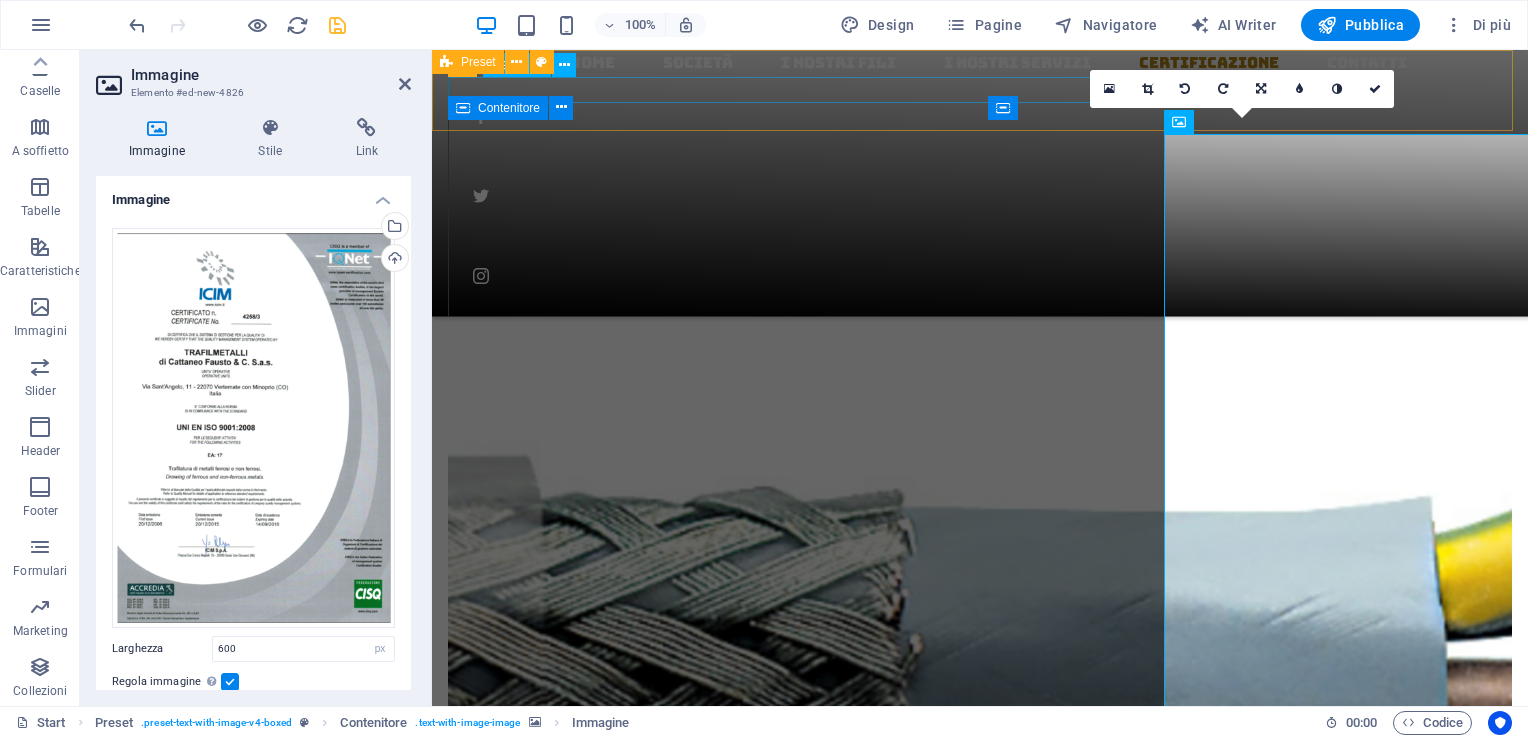 scroll, scrollTop: 2984, scrollLeft: 0, axis: vertical 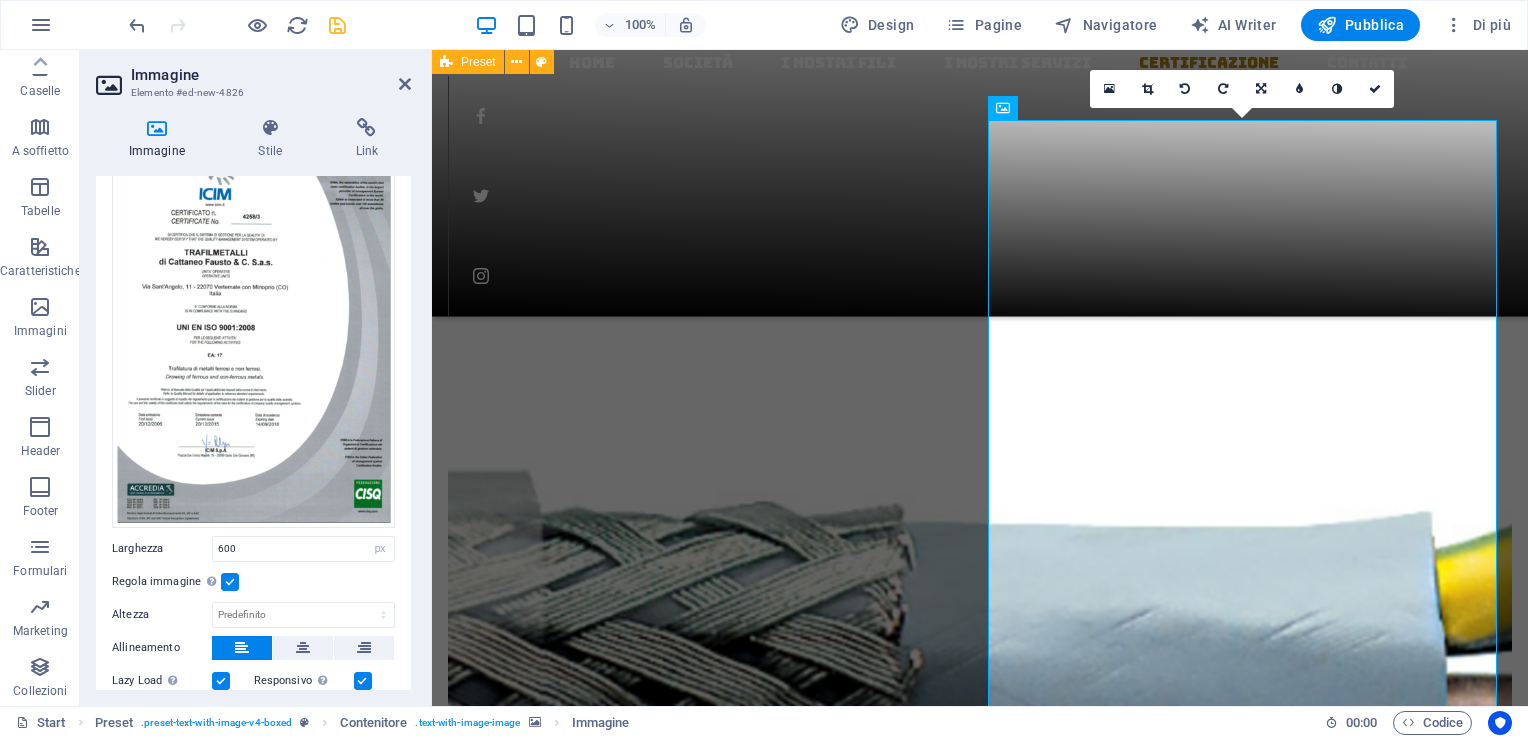 click at bounding box center (230, 582) 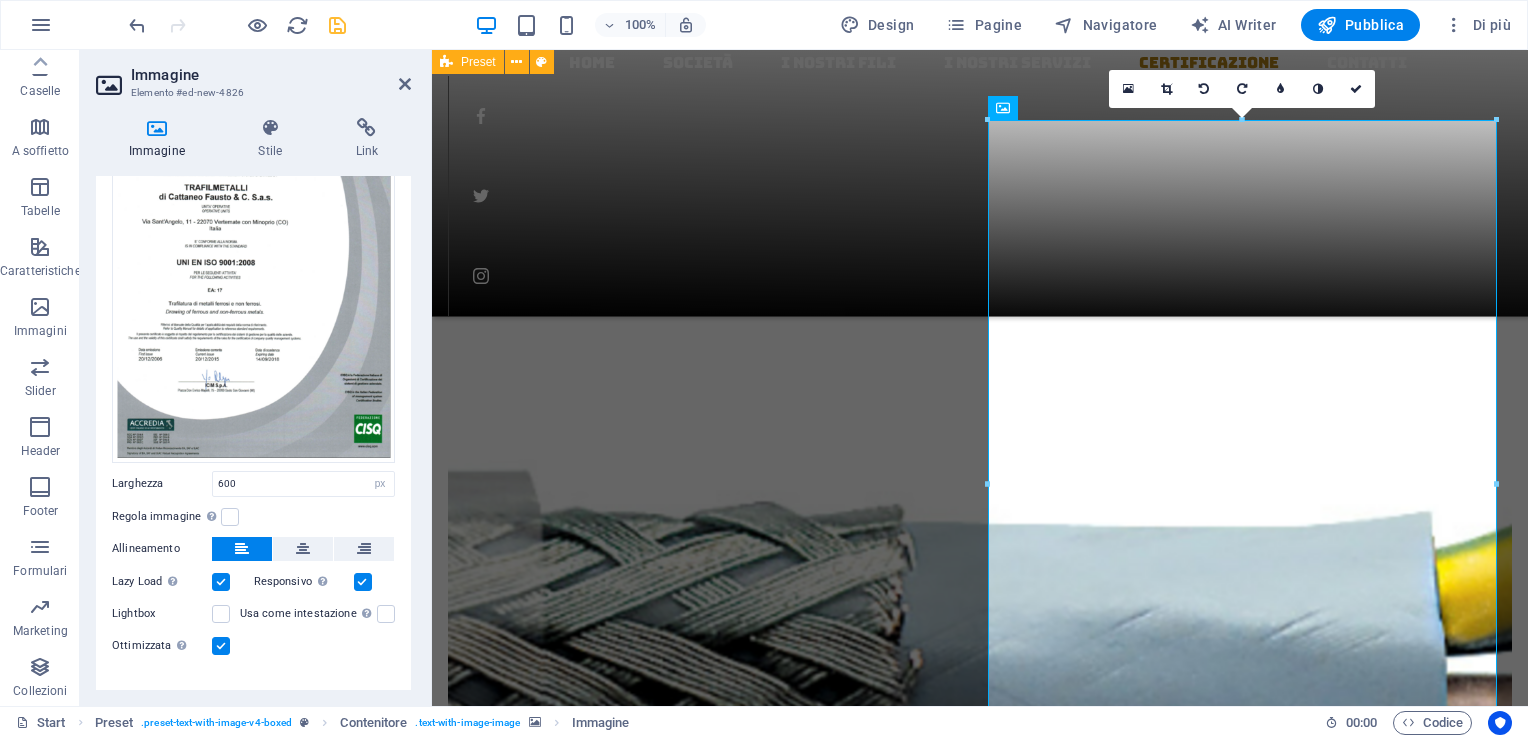 scroll, scrollTop: 190, scrollLeft: 0, axis: vertical 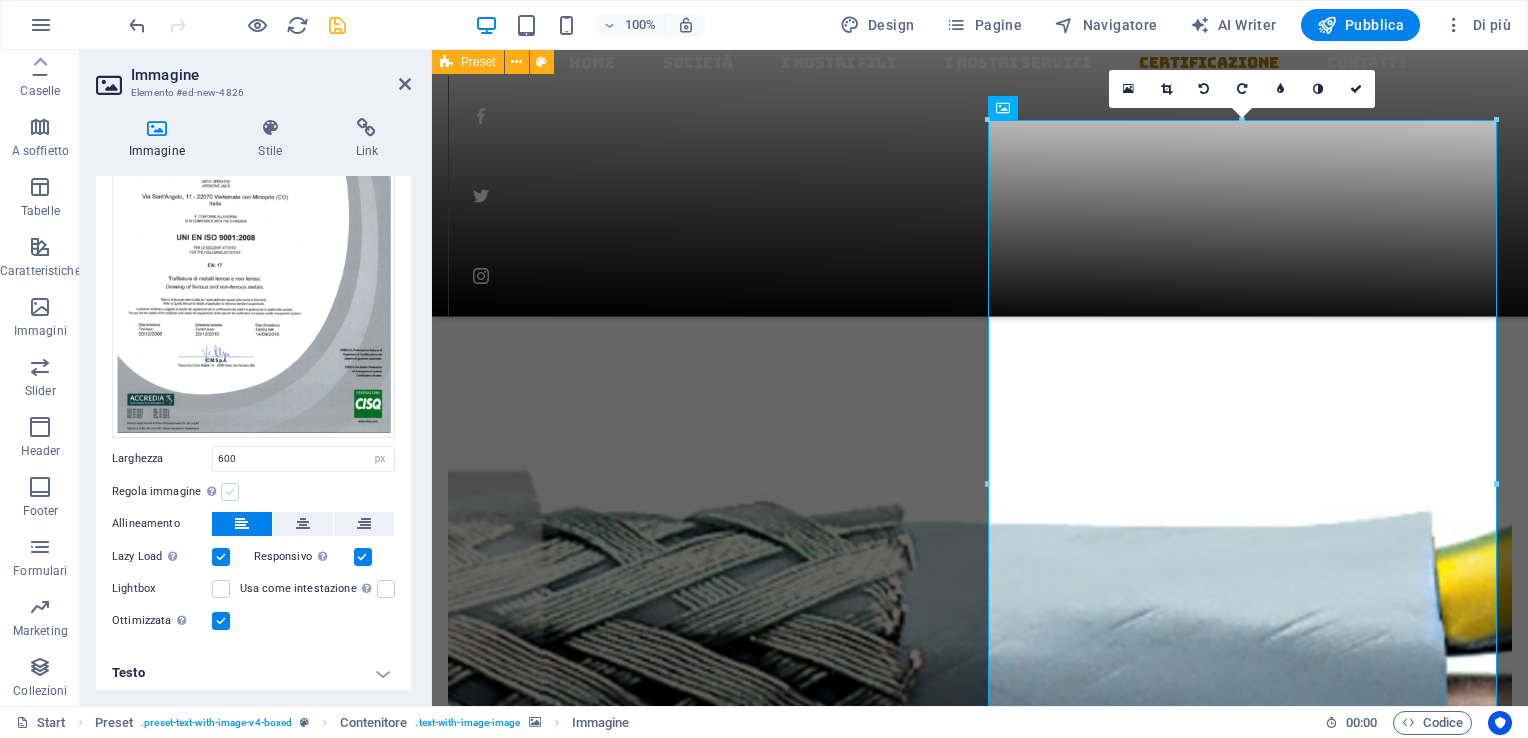 click at bounding box center [230, 492] 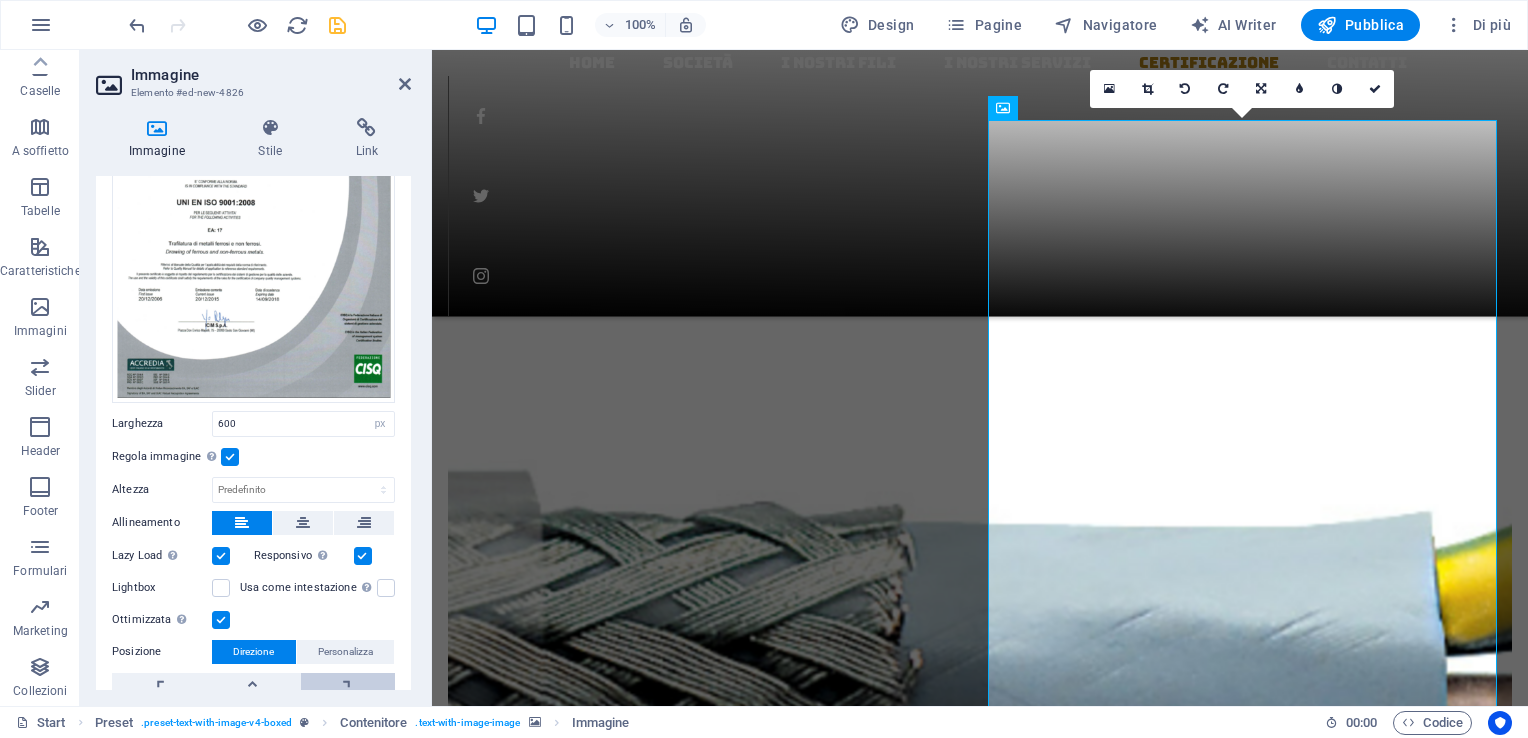 scroll, scrollTop: 125, scrollLeft: 0, axis: vertical 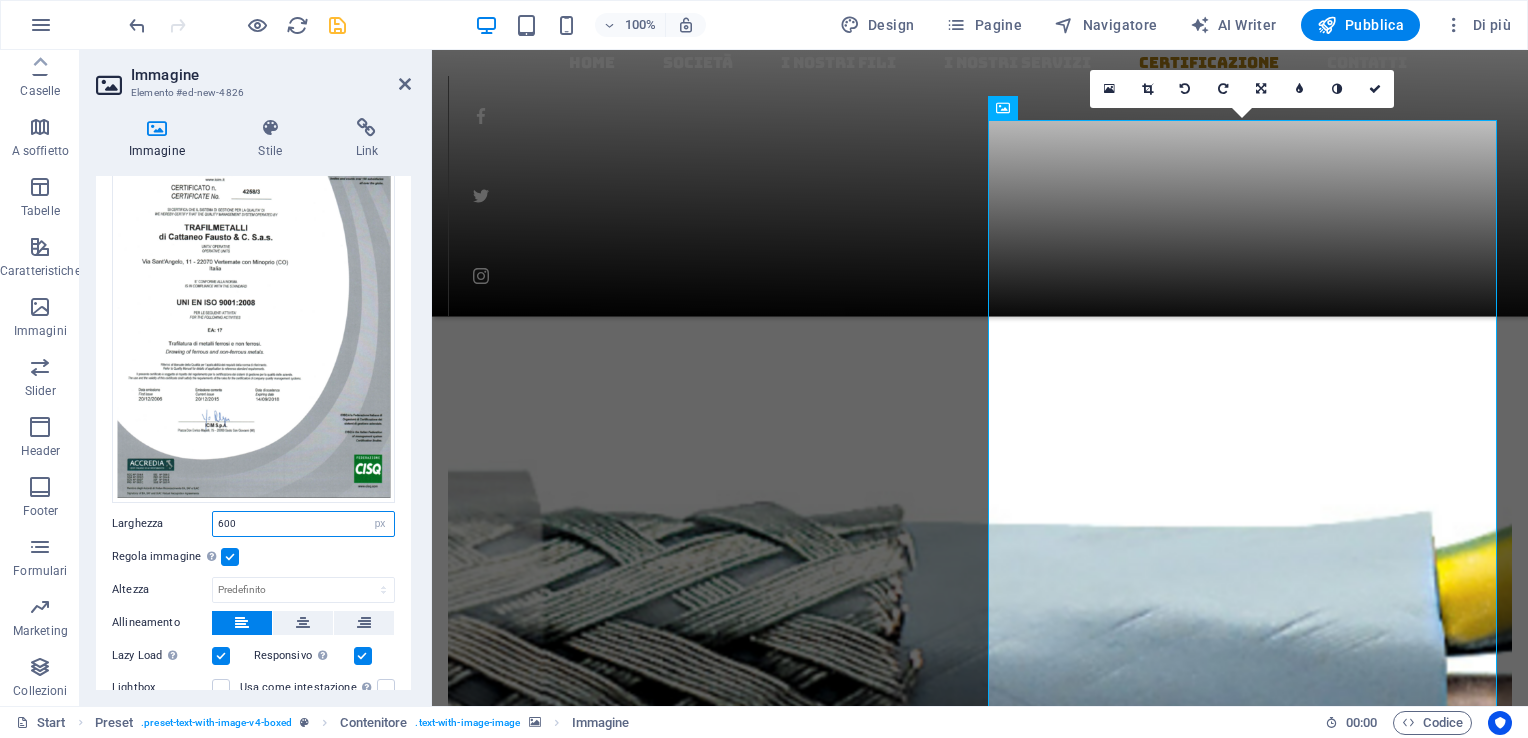 click on "600" at bounding box center [303, 524] 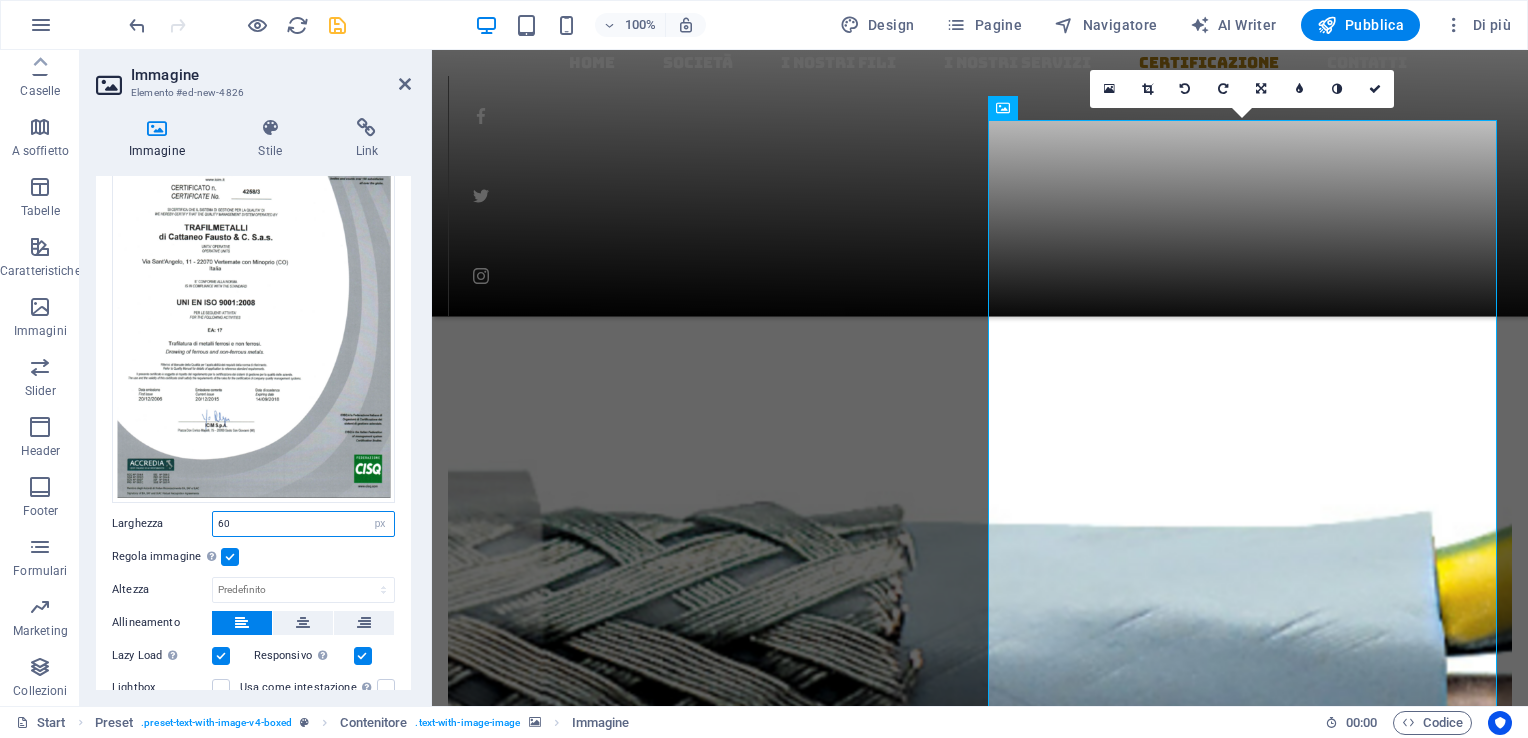 type on "6" 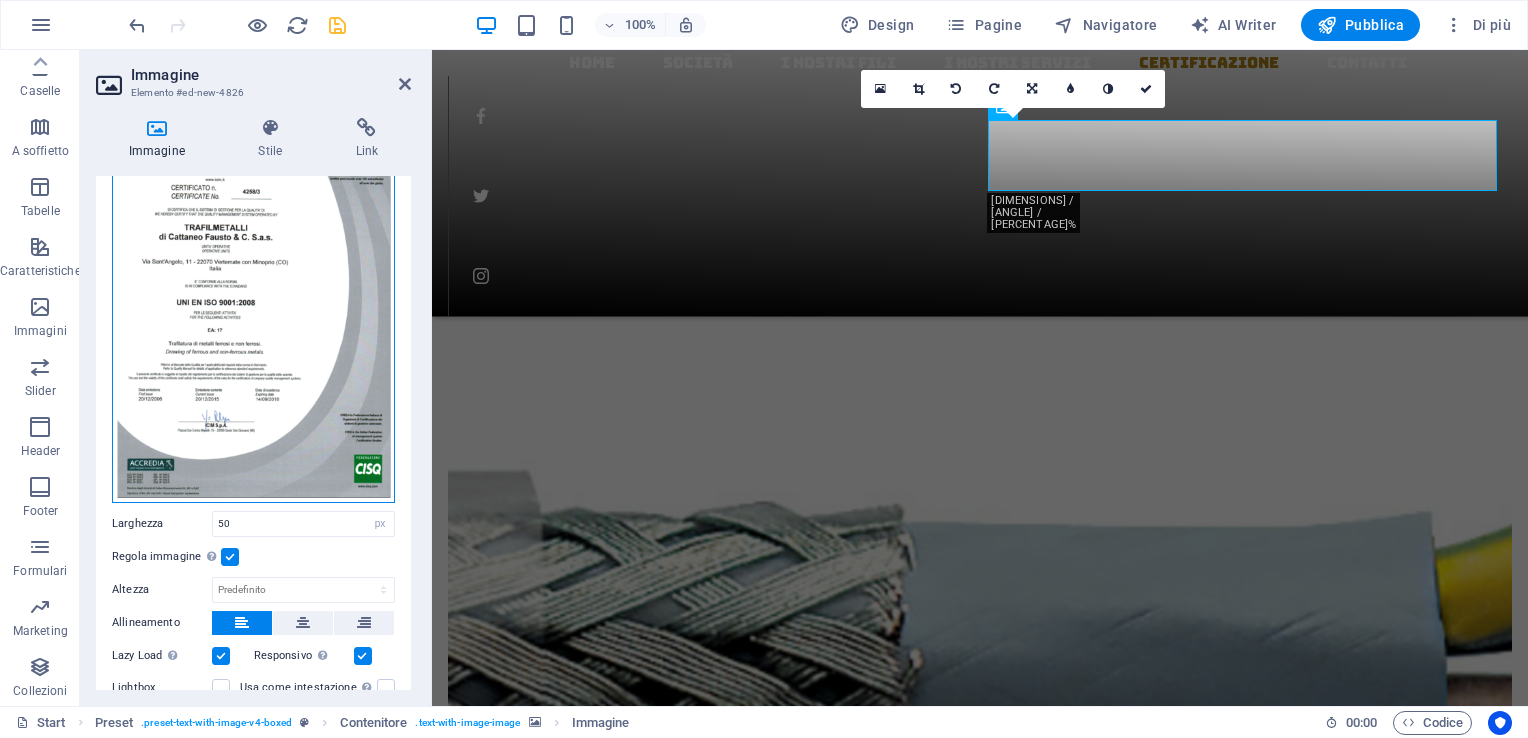 click on "Trascina qui i file, fai clic per sceglierli o selezionali da File o dalle nostre foto e video stock gratuiti" at bounding box center [253, 303] 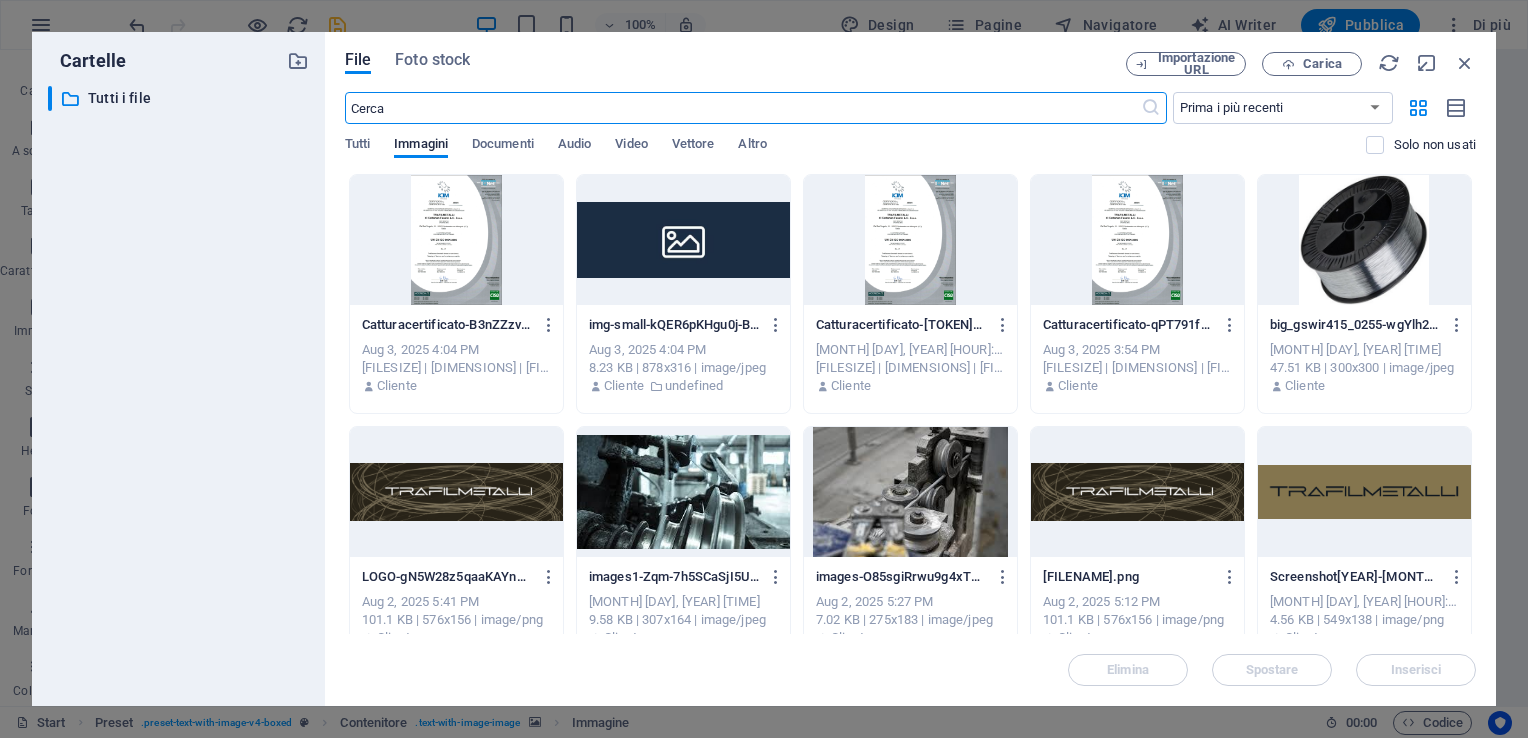 scroll, scrollTop: 3449, scrollLeft: 0, axis: vertical 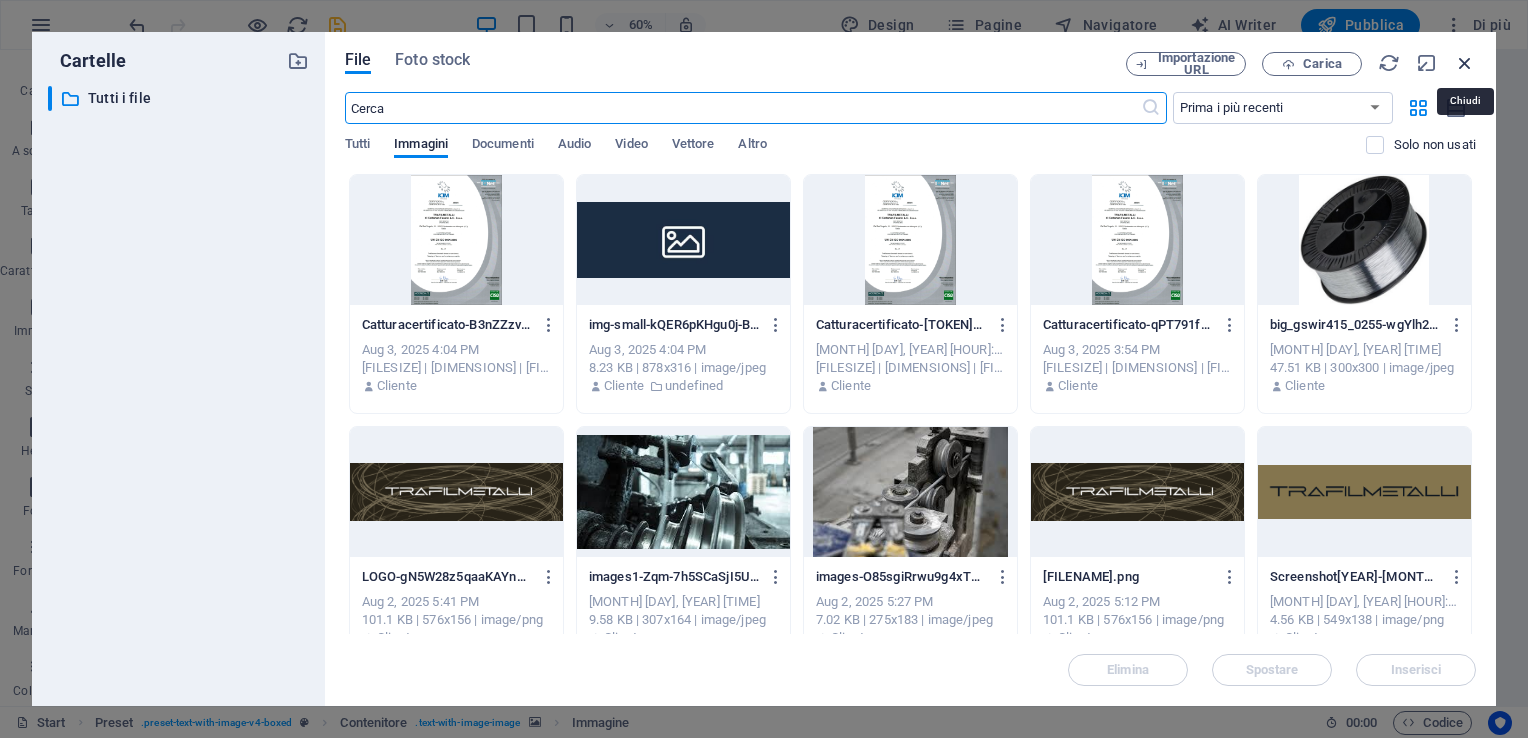 click at bounding box center (1465, 63) 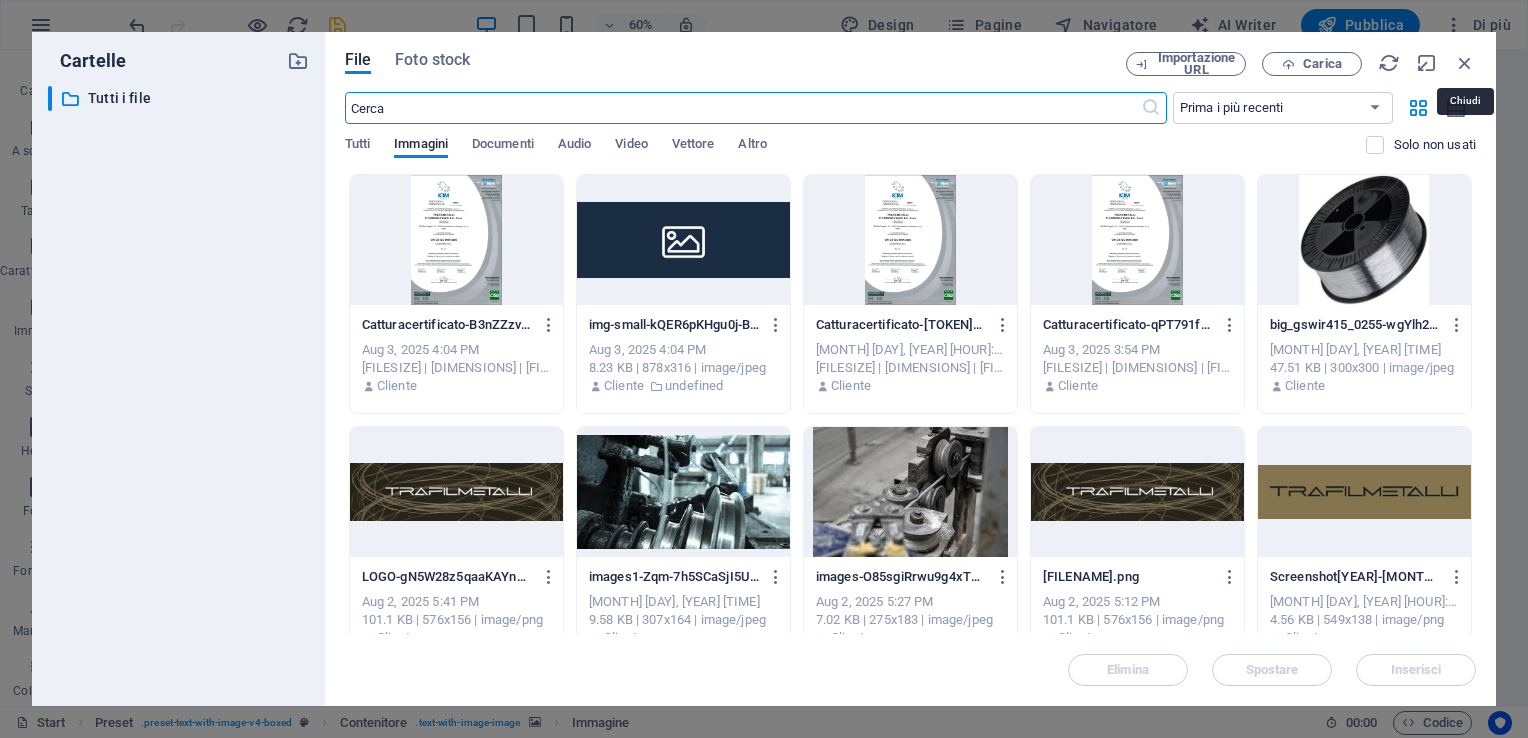 scroll, scrollTop: 2984, scrollLeft: 0, axis: vertical 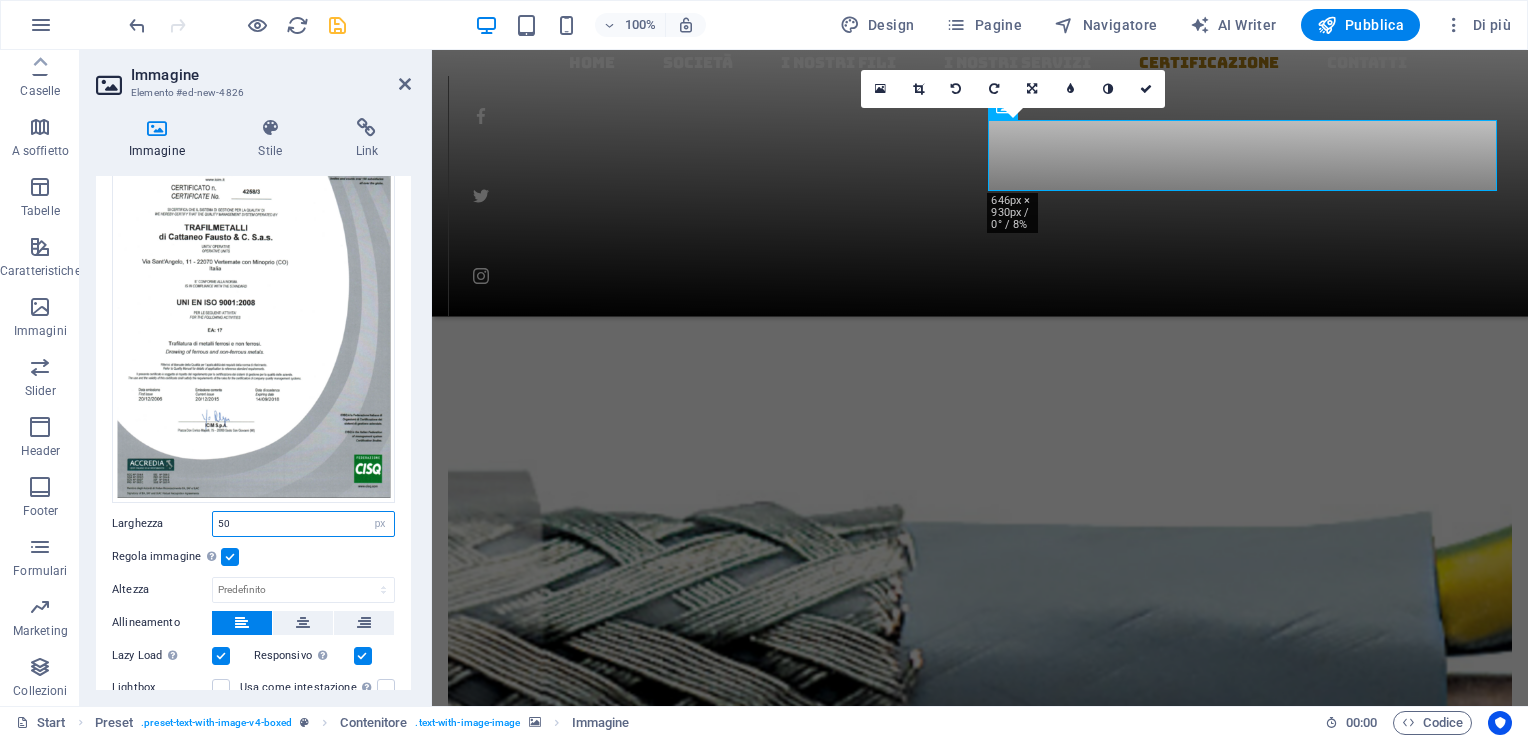 click on "50" at bounding box center [303, 524] 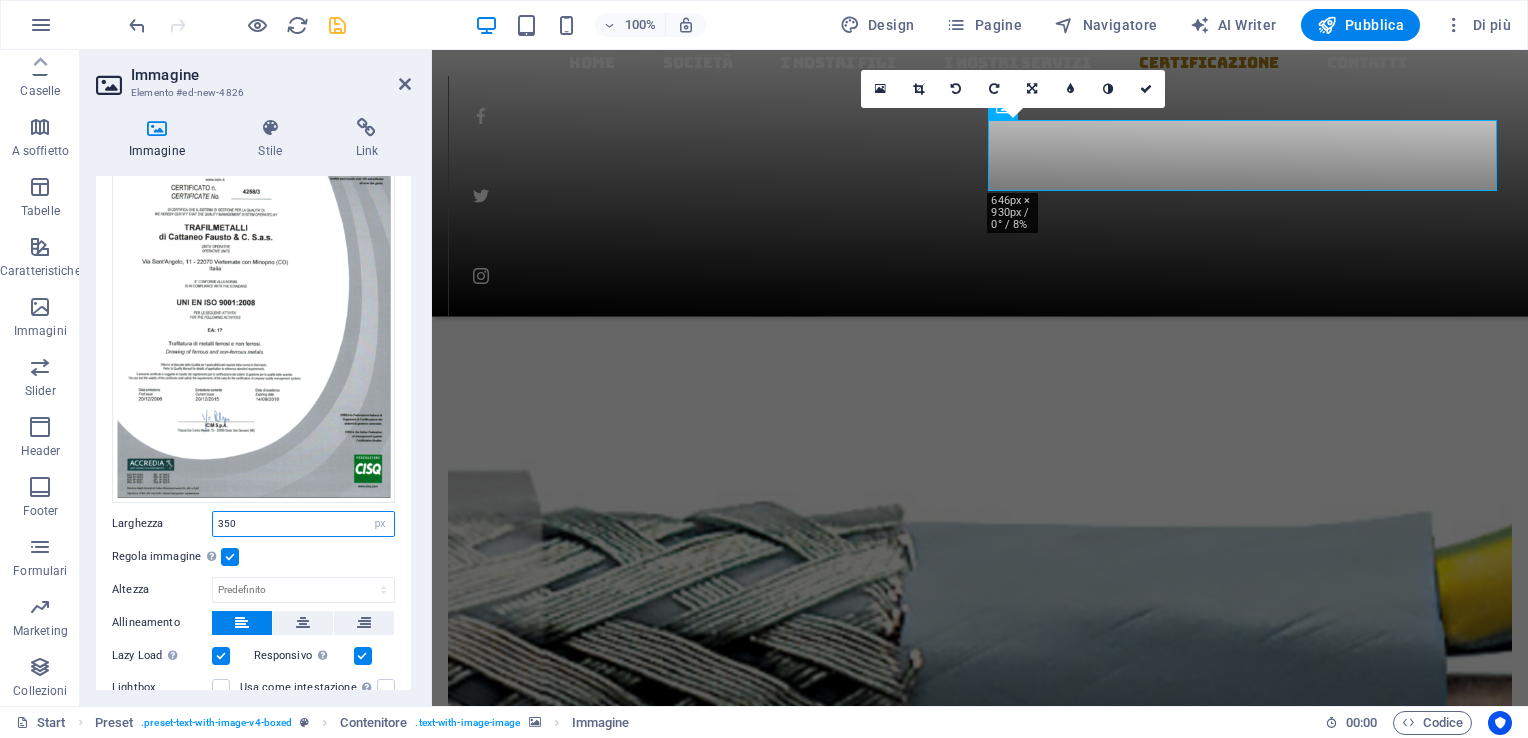 type on "350" 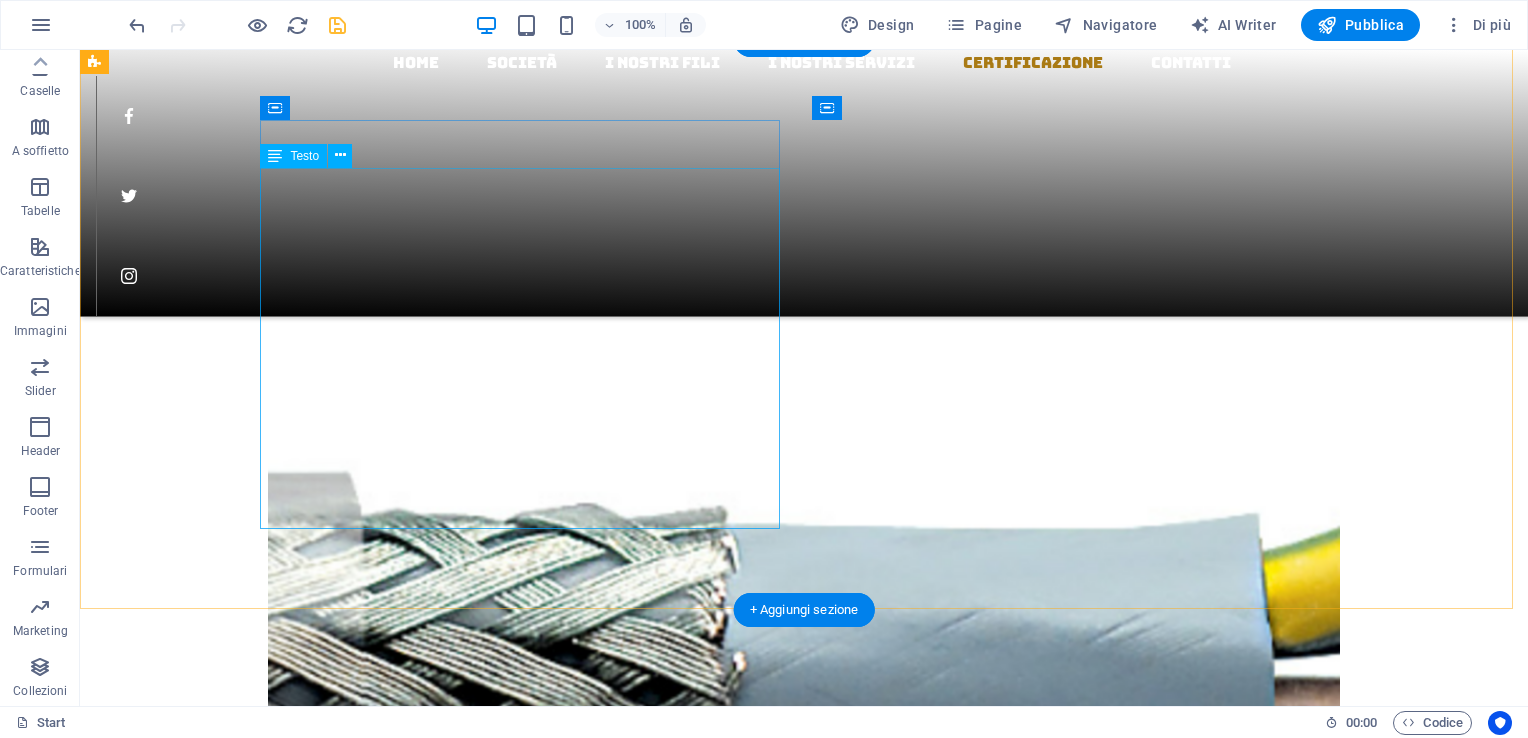 scroll, scrollTop: 2999, scrollLeft: 0, axis: vertical 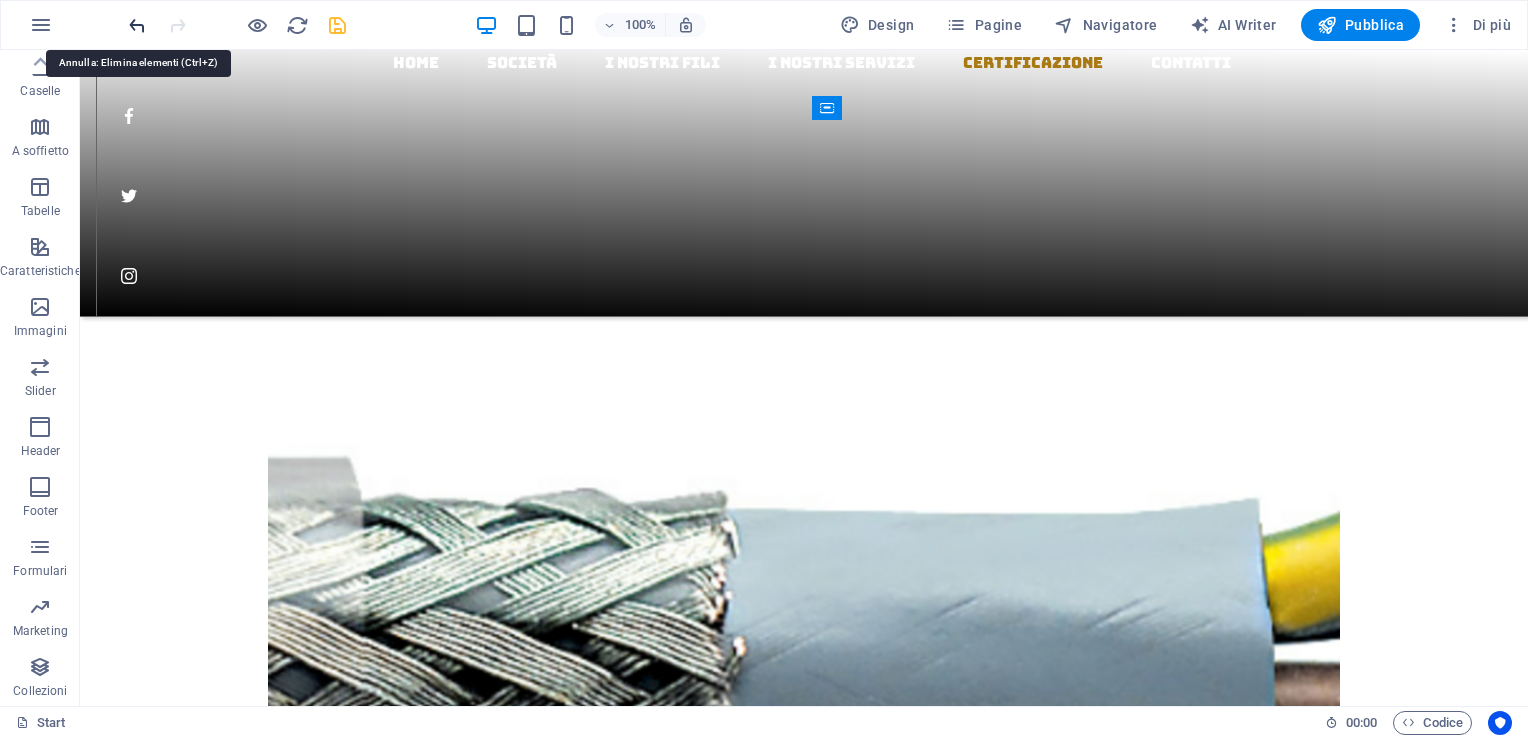click at bounding box center [137, 25] 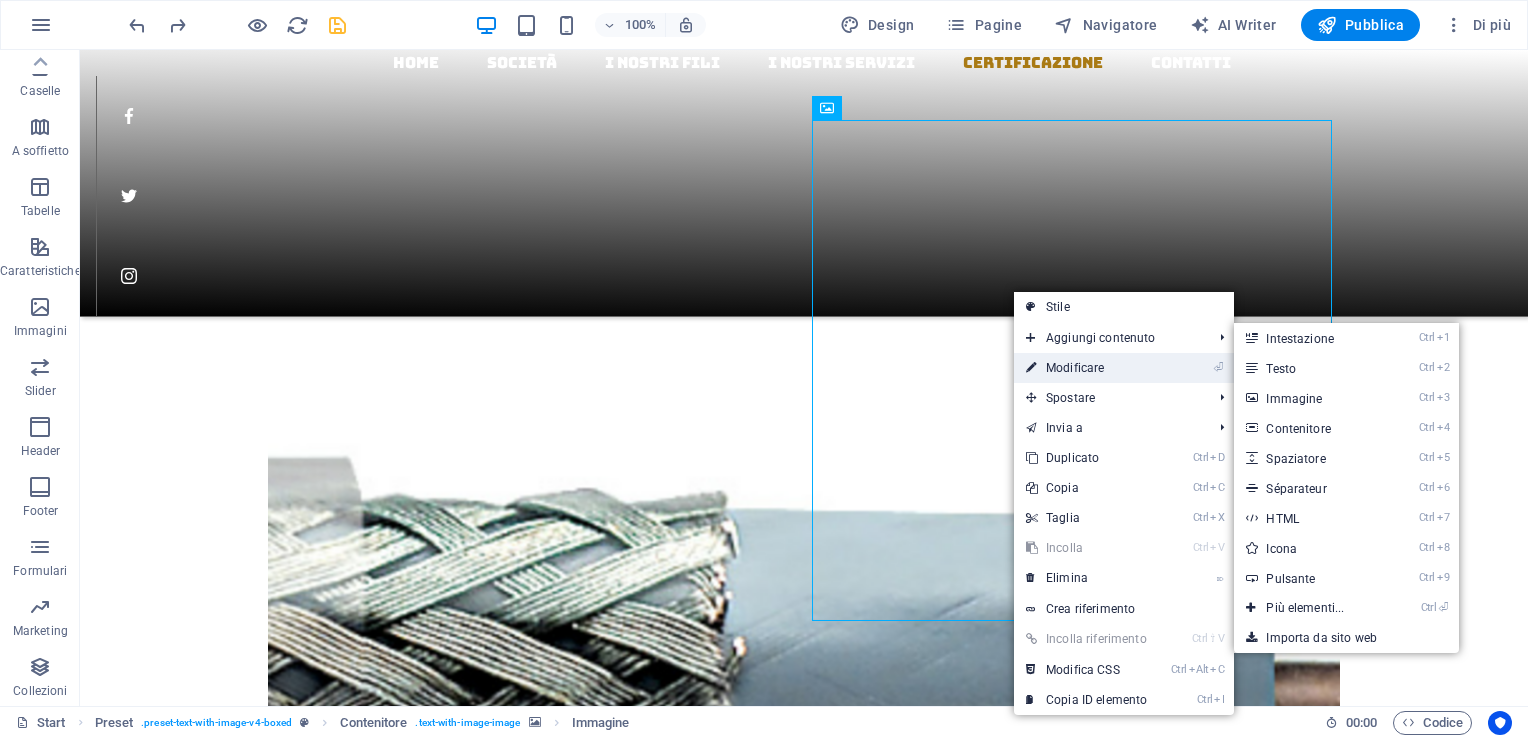 click on "⏎  Modificare" at bounding box center (1086, 368) 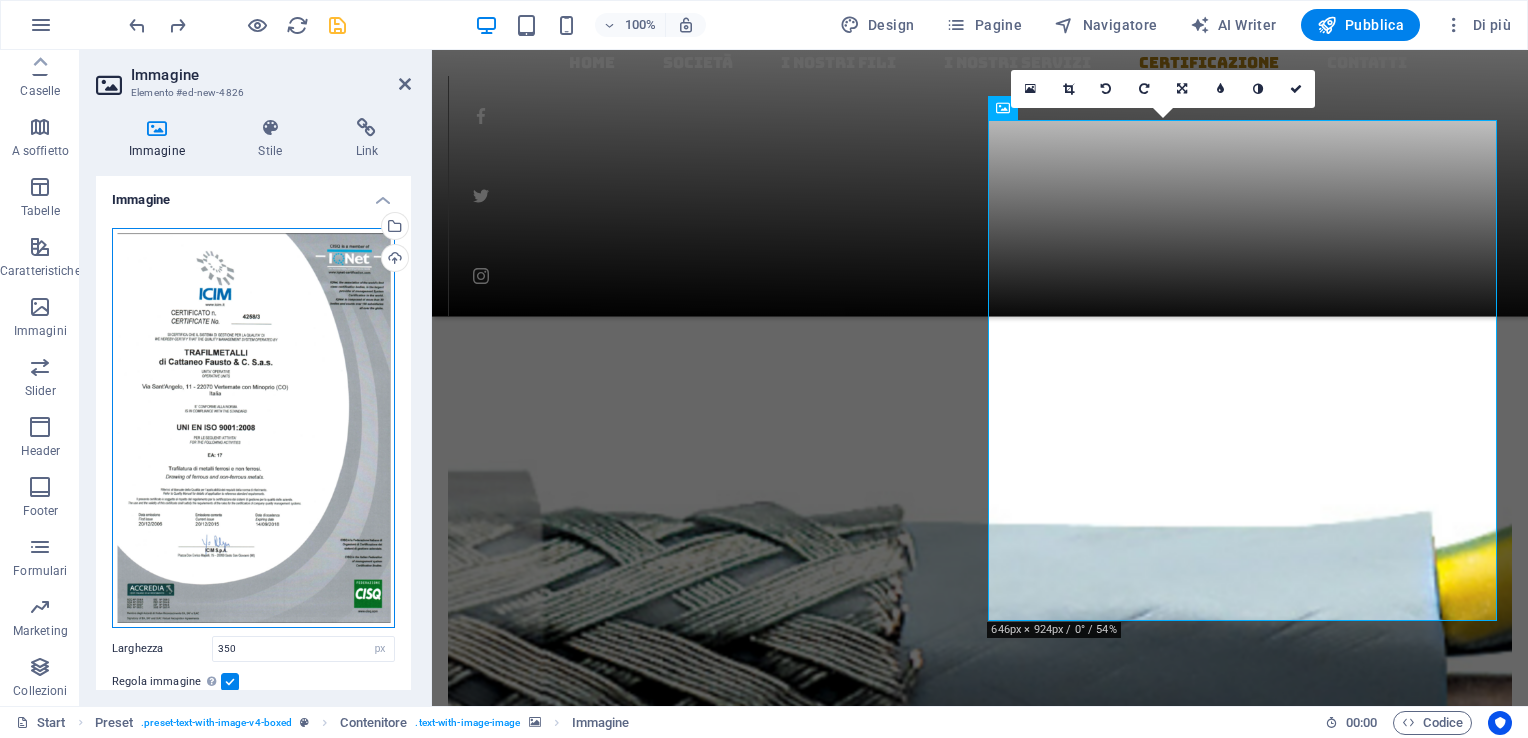 click on "Trascina qui i file, fai clic per sceglierli o selezionali da File o dalle nostre foto e video stock gratuiti" at bounding box center [253, 428] 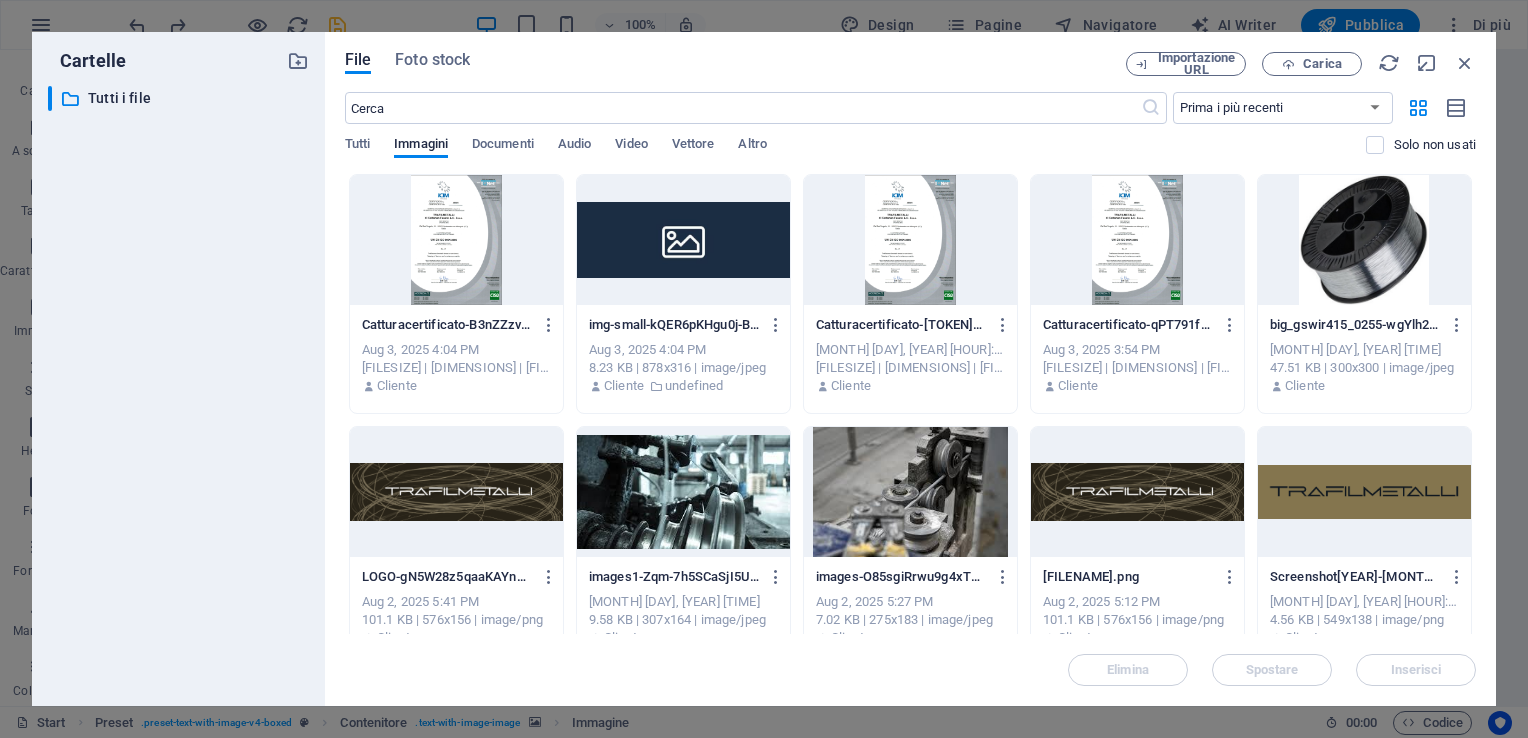 scroll, scrollTop: 3449, scrollLeft: 0, axis: vertical 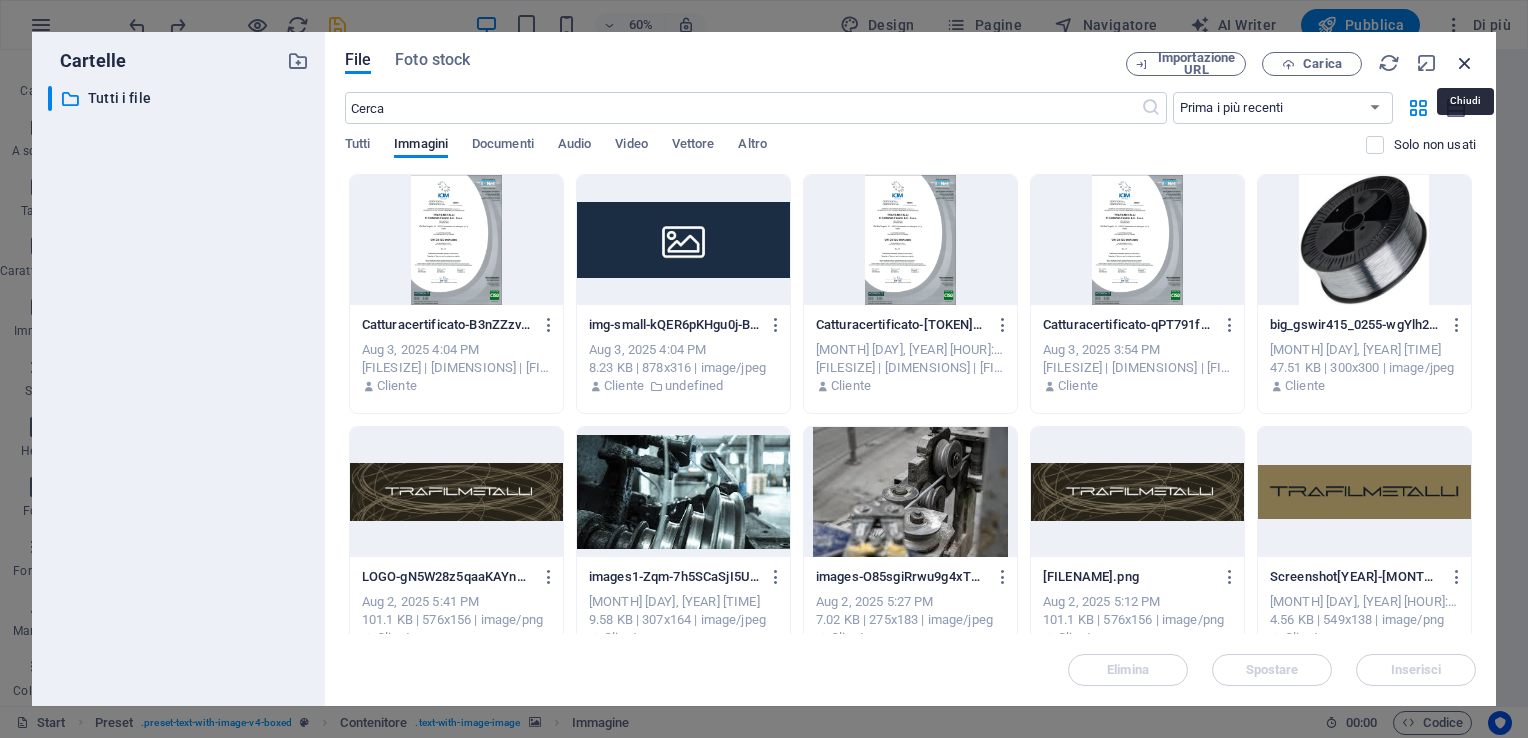 click at bounding box center [1465, 63] 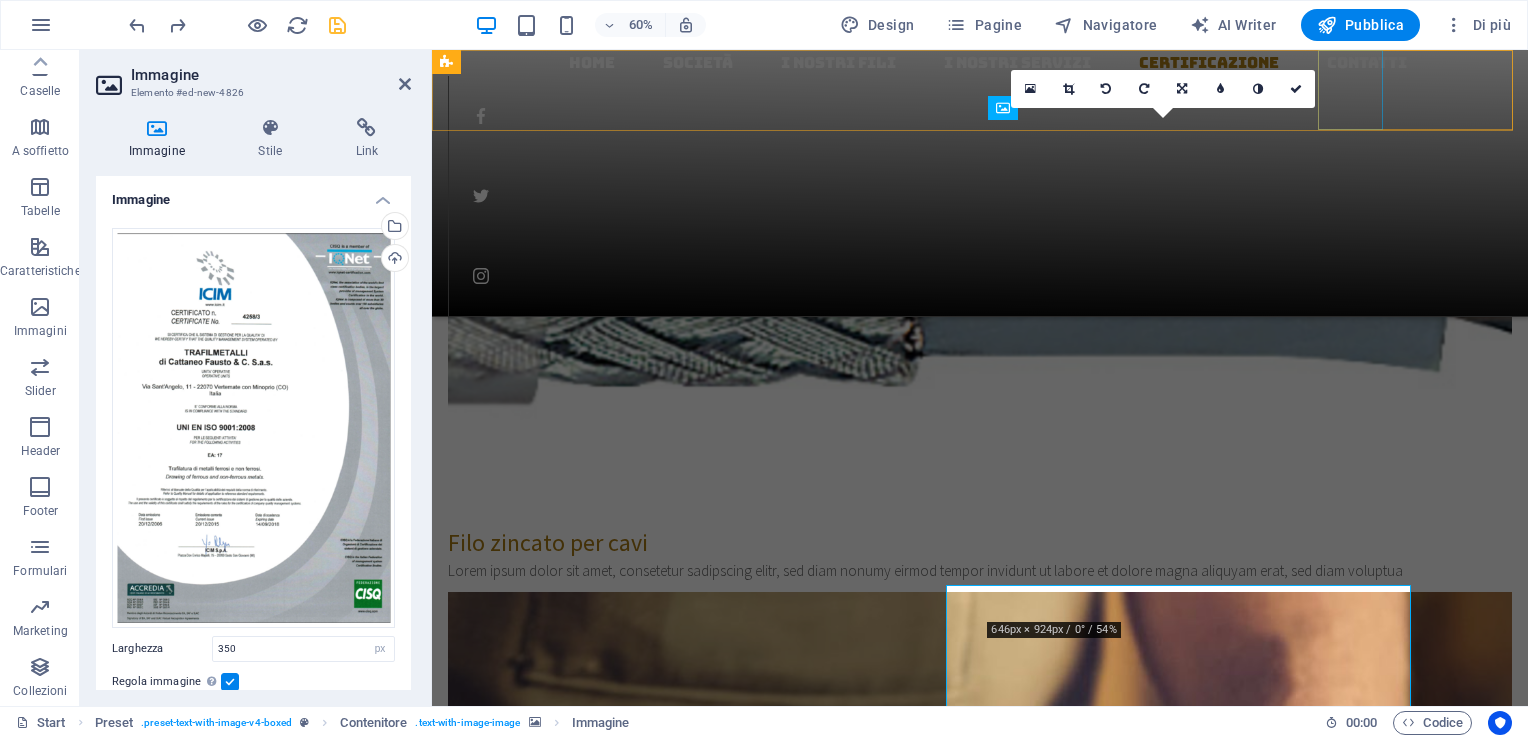 scroll, scrollTop: 2984, scrollLeft: 0, axis: vertical 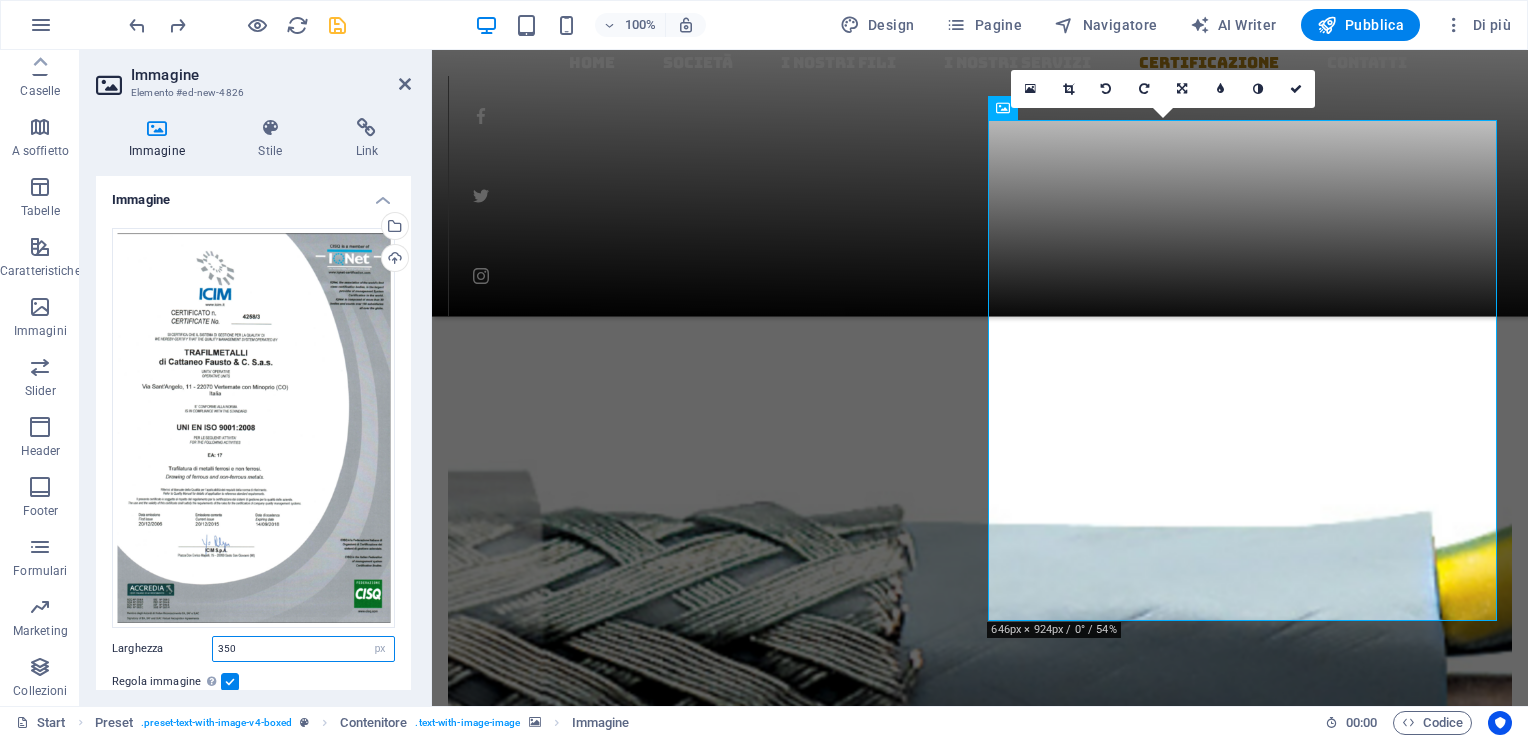 click on "350" at bounding box center (303, 649) 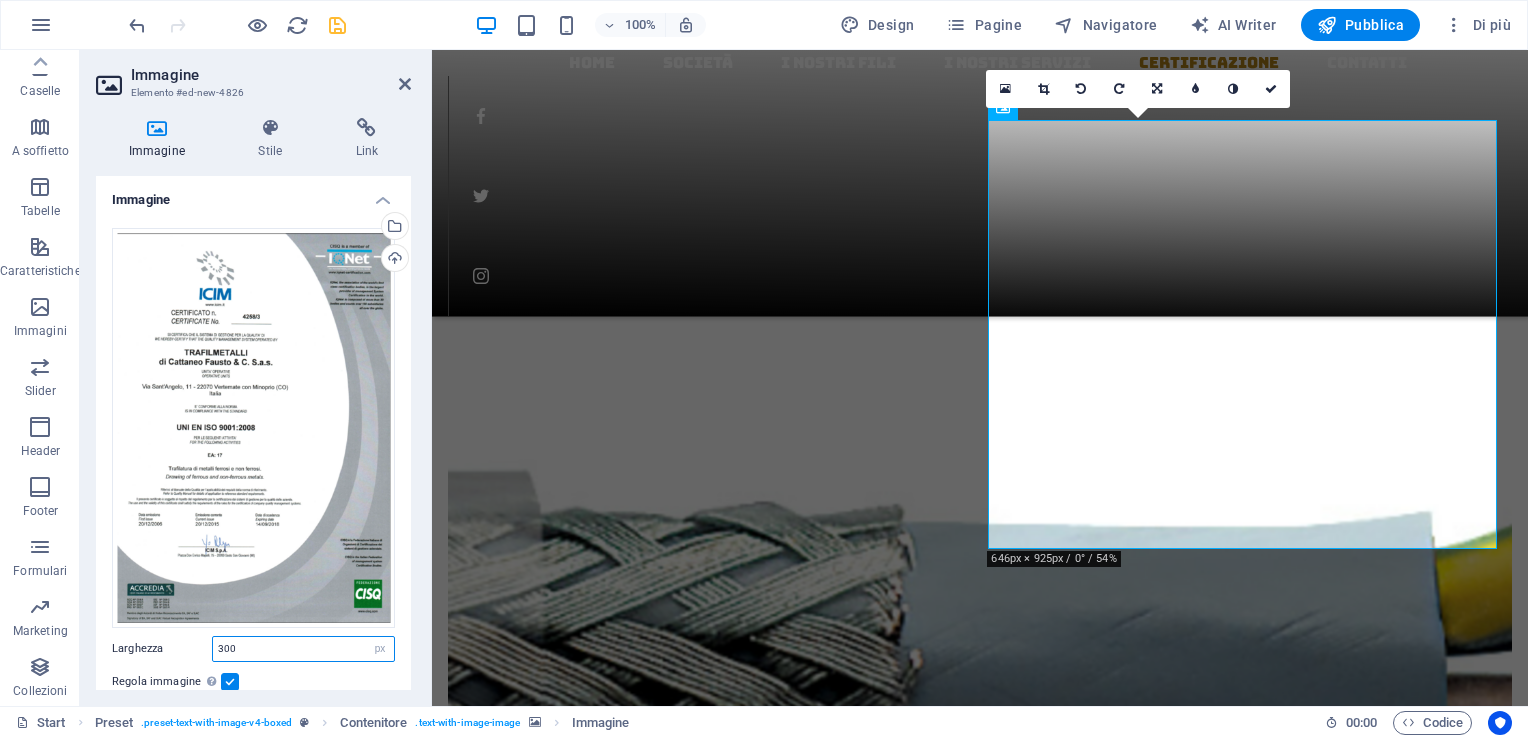 type on "300" 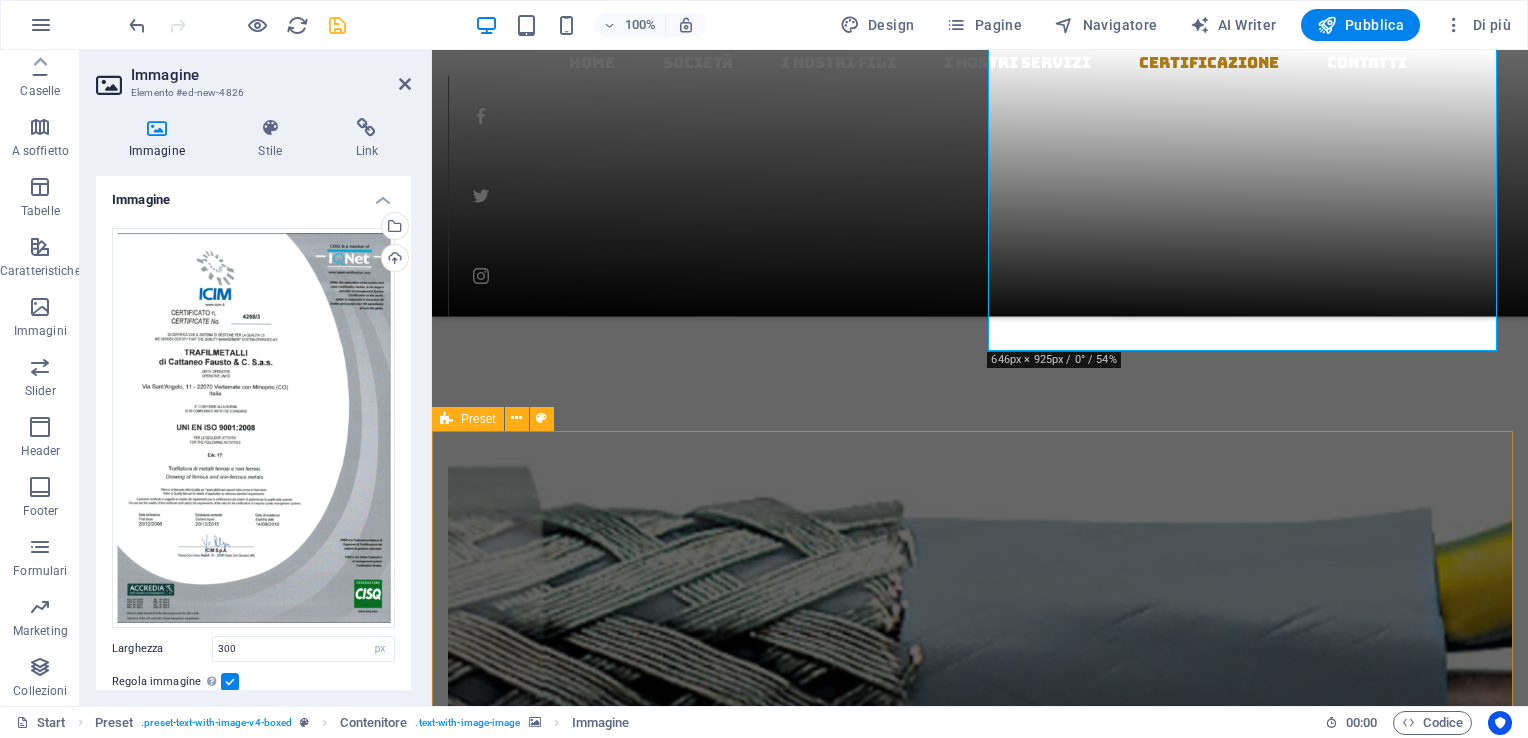 scroll, scrollTop: 2884, scrollLeft: 0, axis: vertical 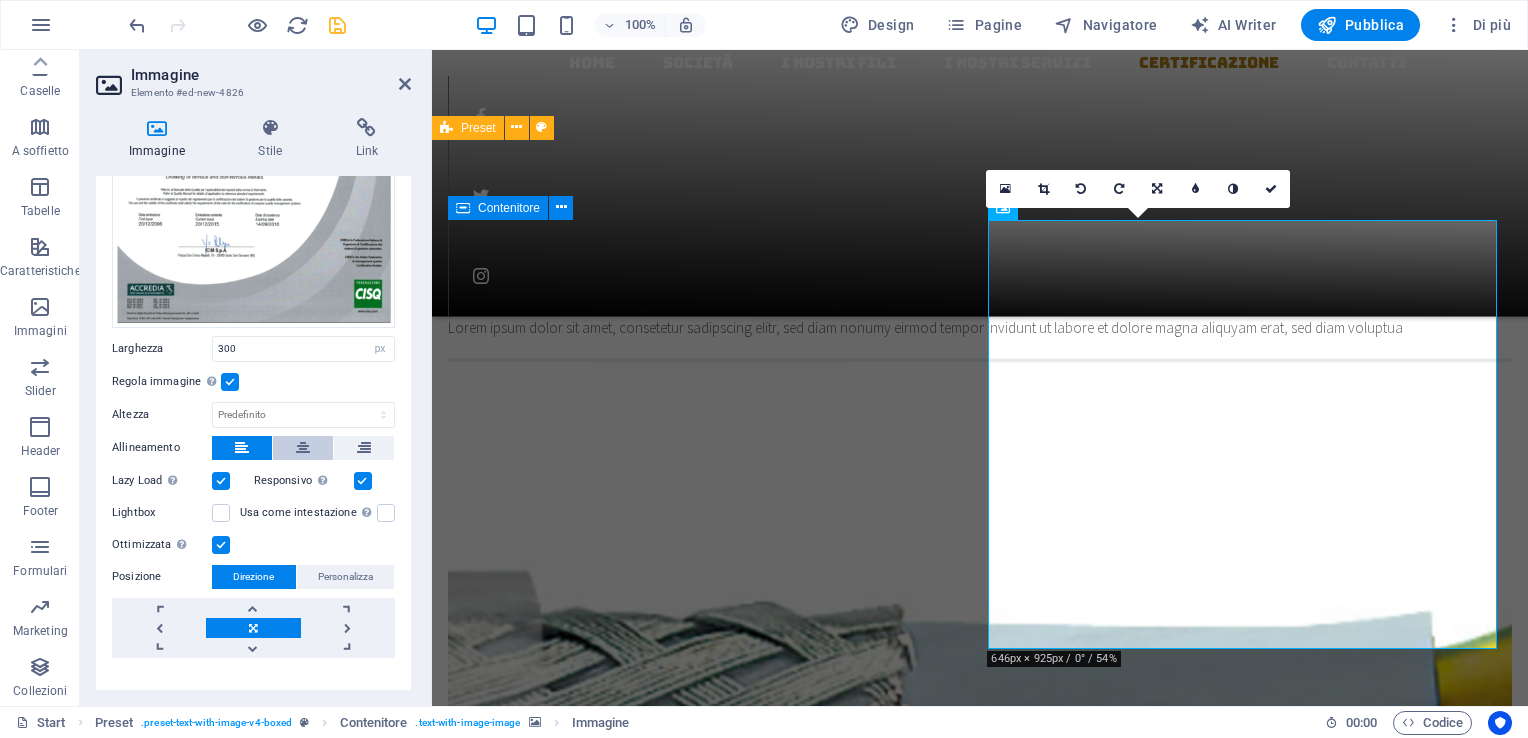click at bounding box center (303, 448) 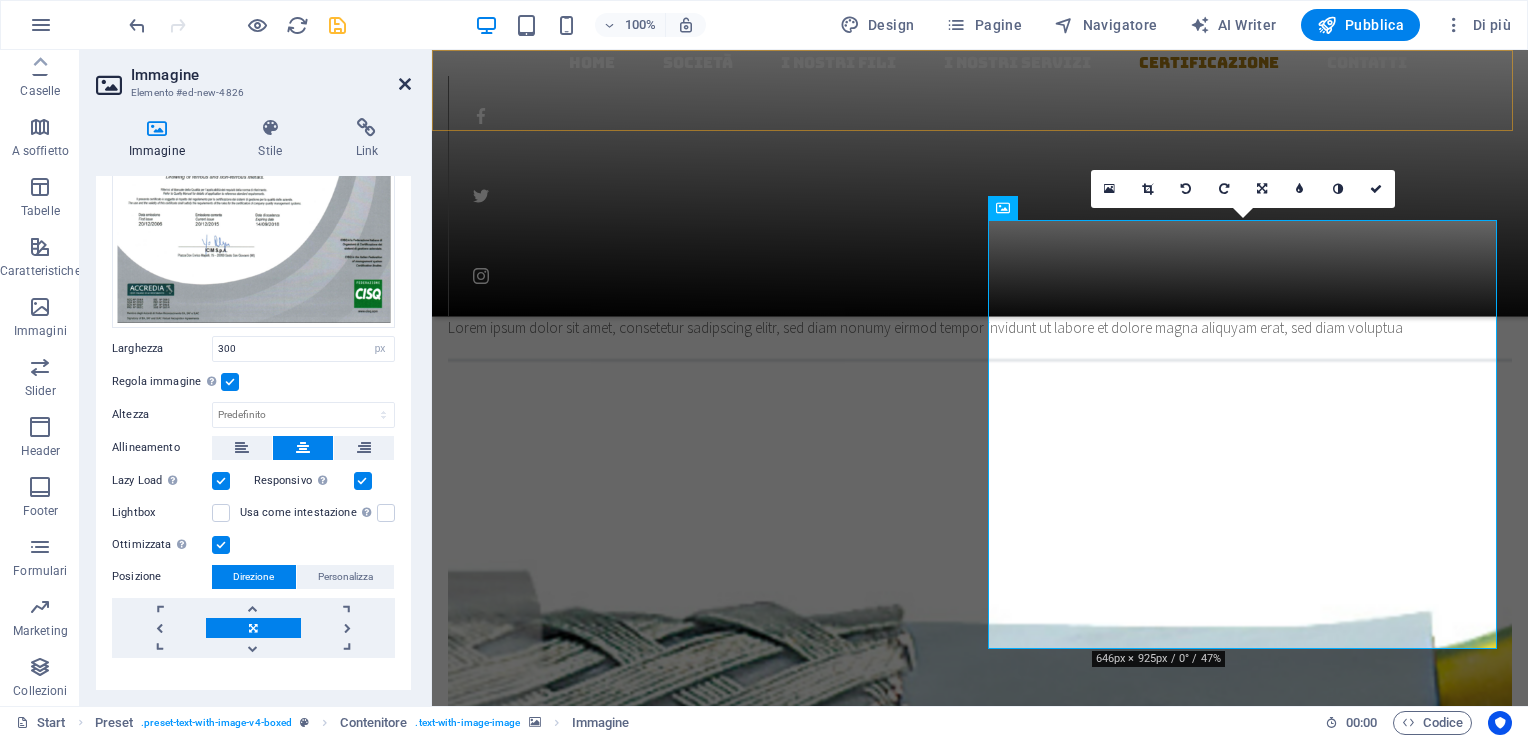 drag, startPoint x: 400, startPoint y: 82, endPoint x: 320, endPoint y: 33, distance: 93.813644 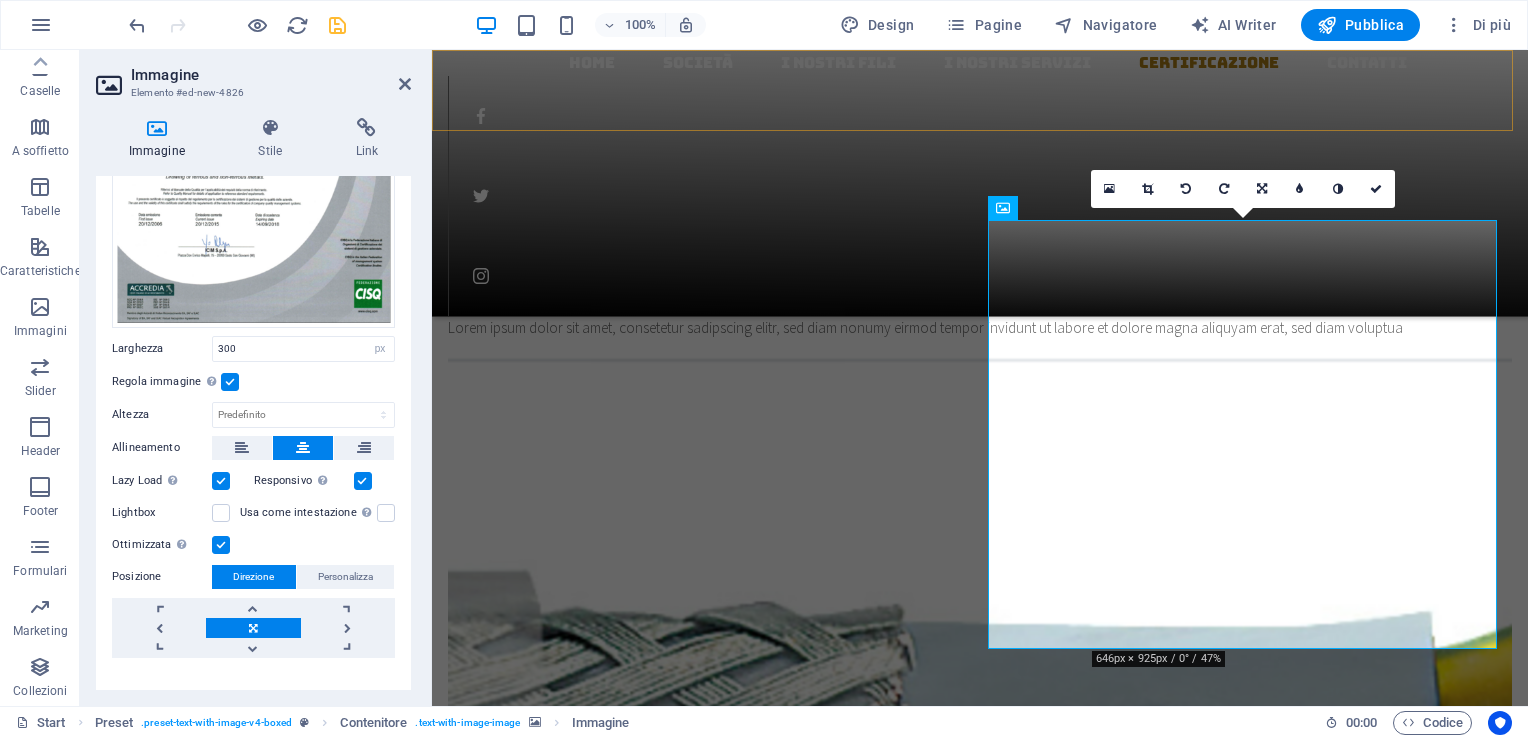 scroll, scrollTop: 2894, scrollLeft: 0, axis: vertical 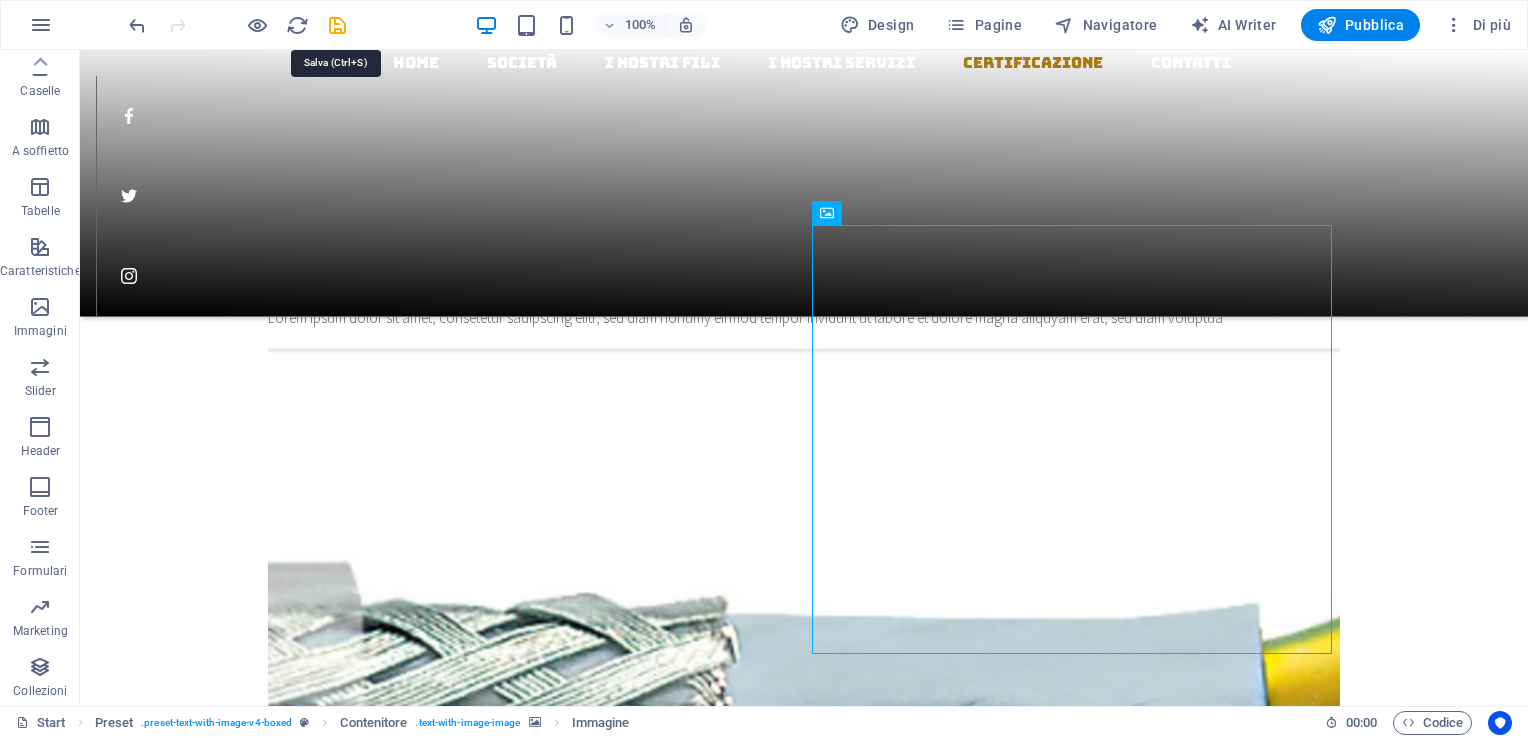 click at bounding box center [337, 25] 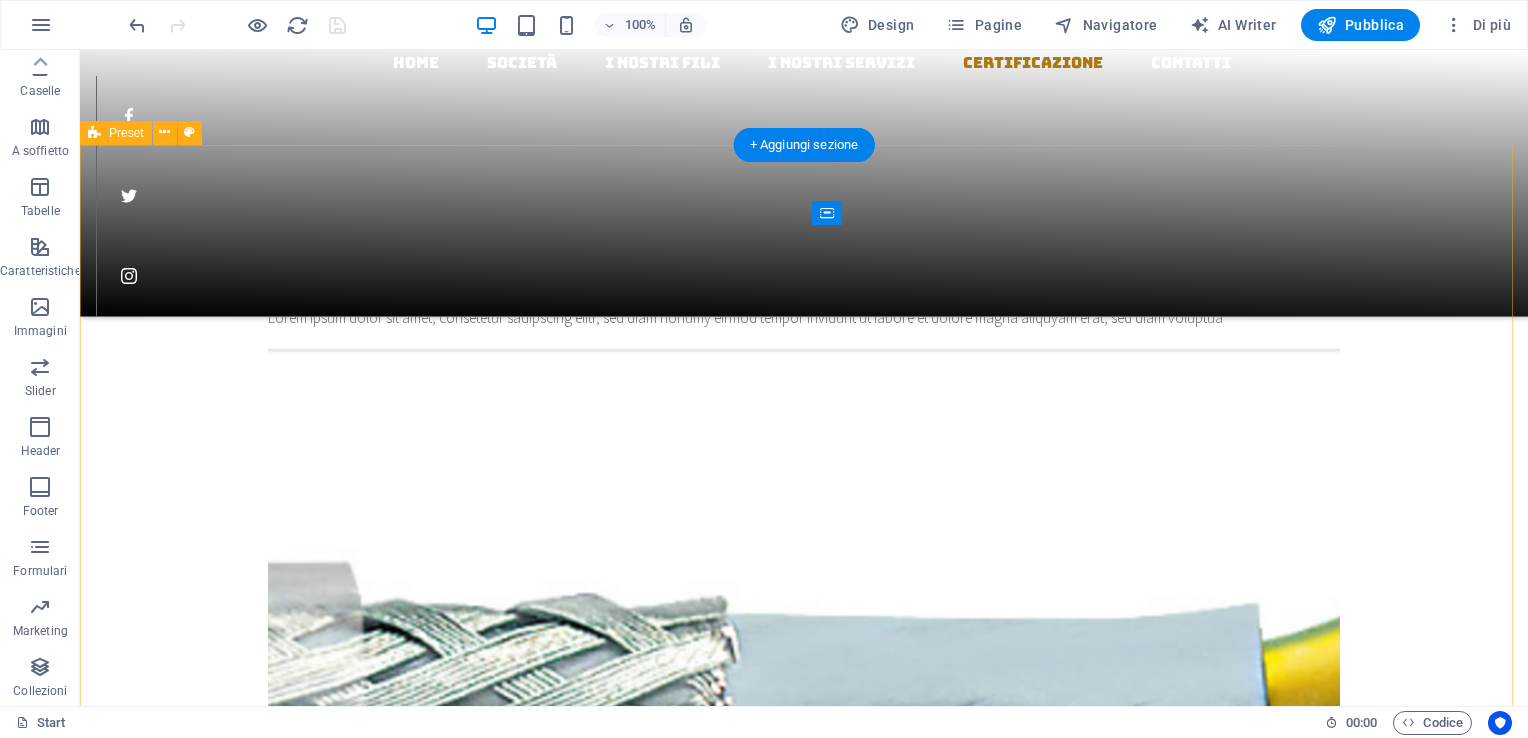 click on "CERTIFICAZIONE Il Sistema di Gestione della Qualità è certificato seconda la normativa UNI EN ISO 9001:2015 e può contare su una organizzazione aziendale orientata alla qualità ed impegnata a soddisfare le specifiche richieste del cliente, nel rispetto delle procedure e delle istruzioni operative codificate nel Manuale della Qualità. La qualità del nostro prodotto finale è assicurata da un'accurata selezione dei nostri fornitori e dall'impiego nella fase produttiva di materiale certificato, di macchinari moderni e personale qualificato. A garanzie della qualità delle sue forniture, [COMPANY] ha attivato una serie di accurate verifiche sia sulla materia prima utilizzata che sul prodotto finito. Clicca sull'immagine per scaricare il certificato in corso di validità" at bounding box center (804, 7885) 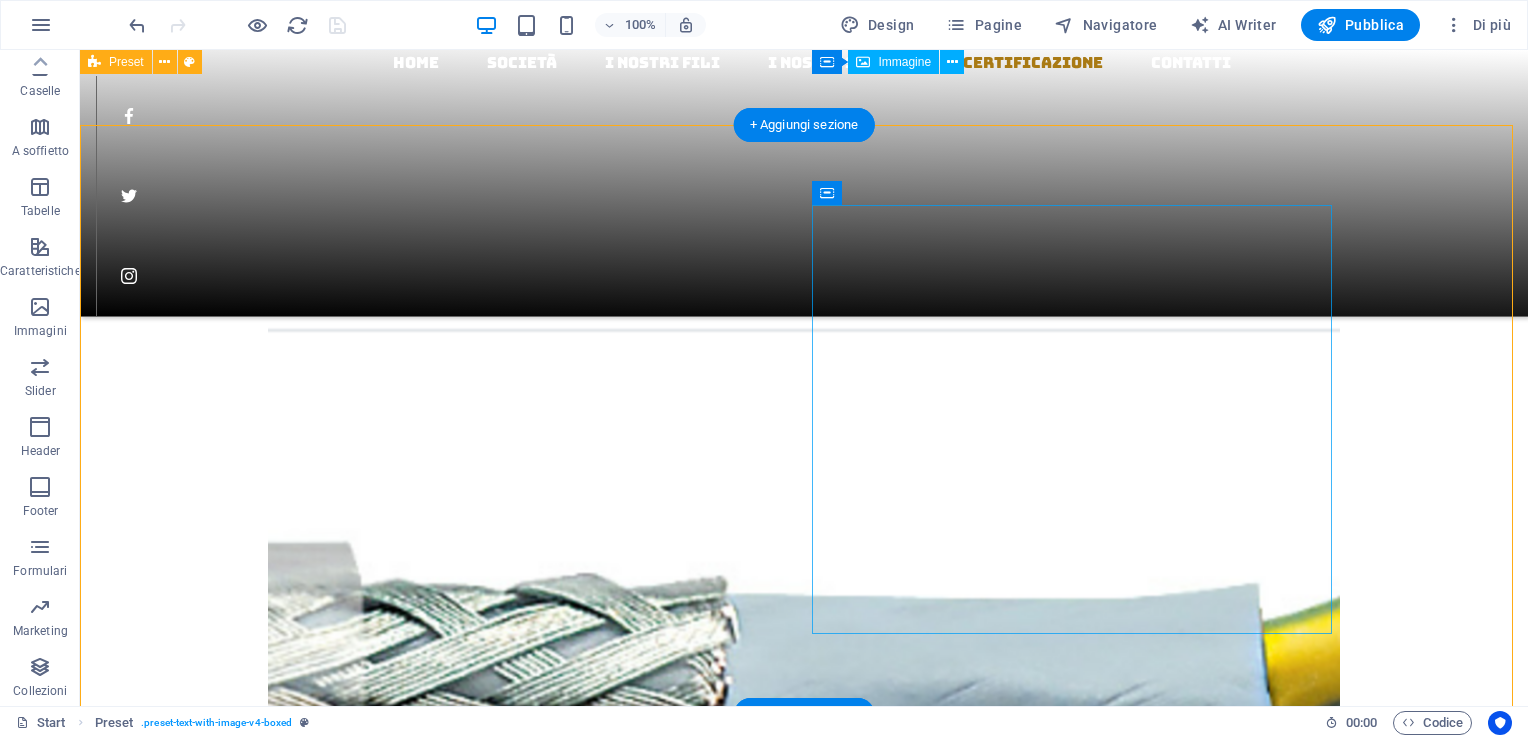 scroll, scrollTop: 2794, scrollLeft: 0, axis: vertical 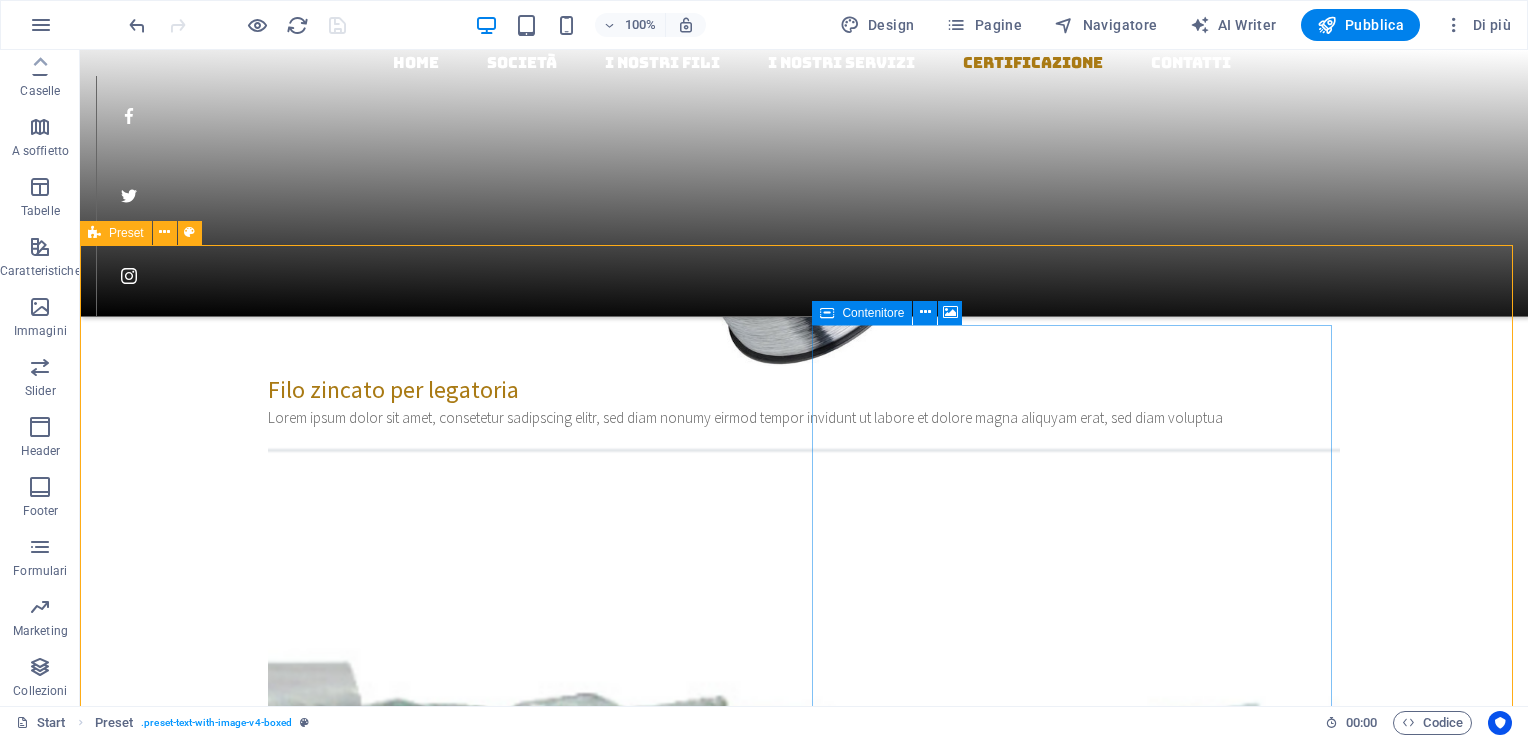 click at bounding box center [827, 313] 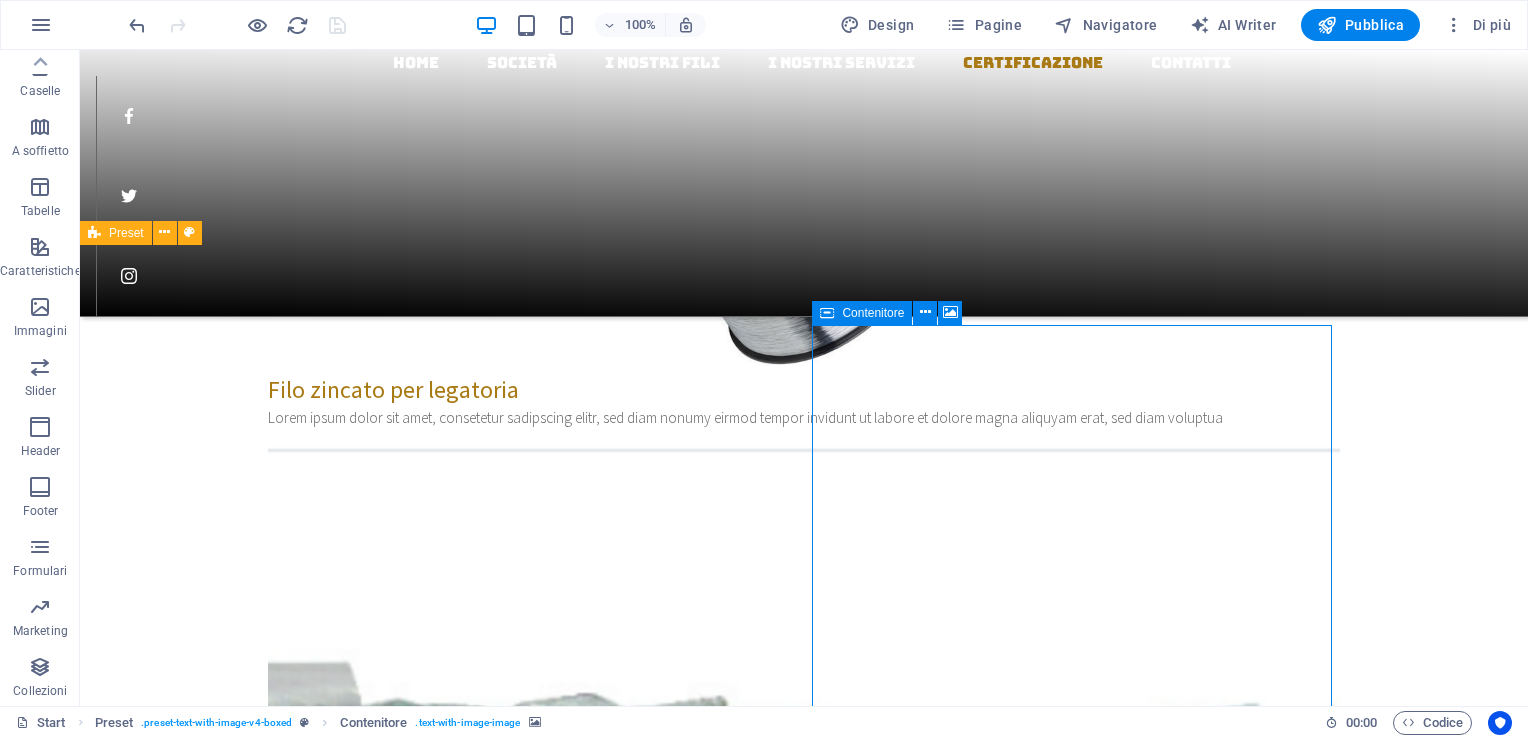 click at bounding box center (827, 313) 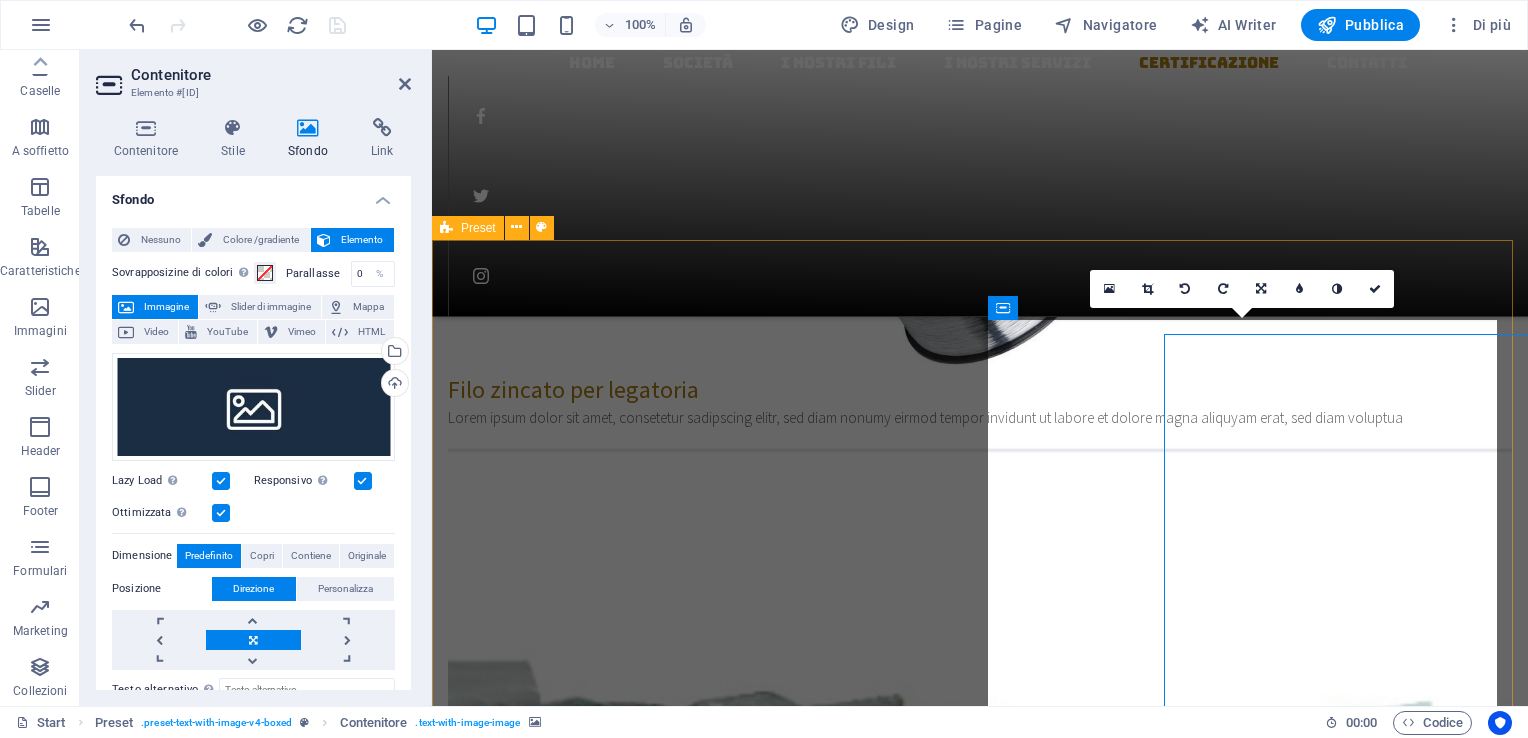 scroll, scrollTop: 2784, scrollLeft: 0, axis: vertical 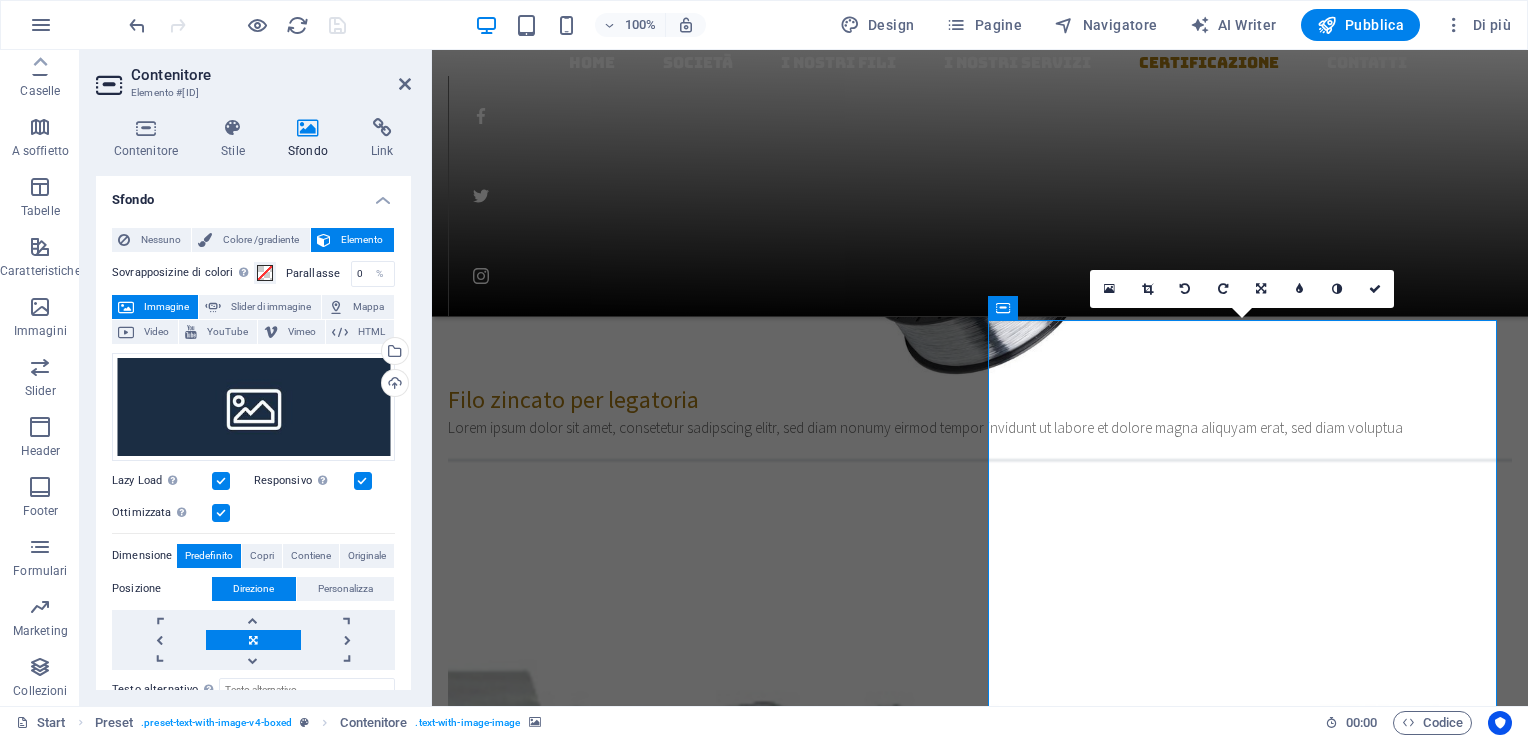 click at bounding box center (307, 128) 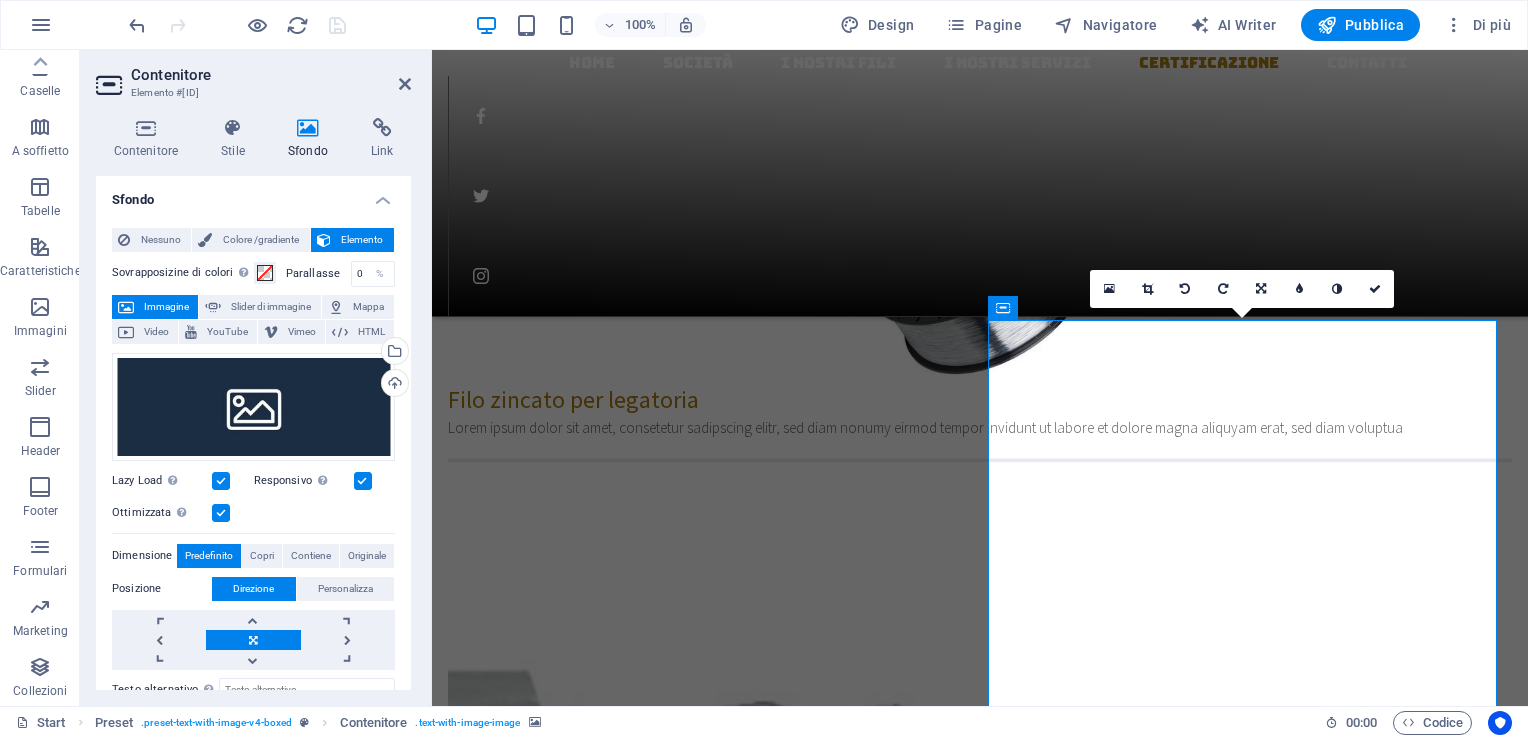 click at bounding box center [307, 128] 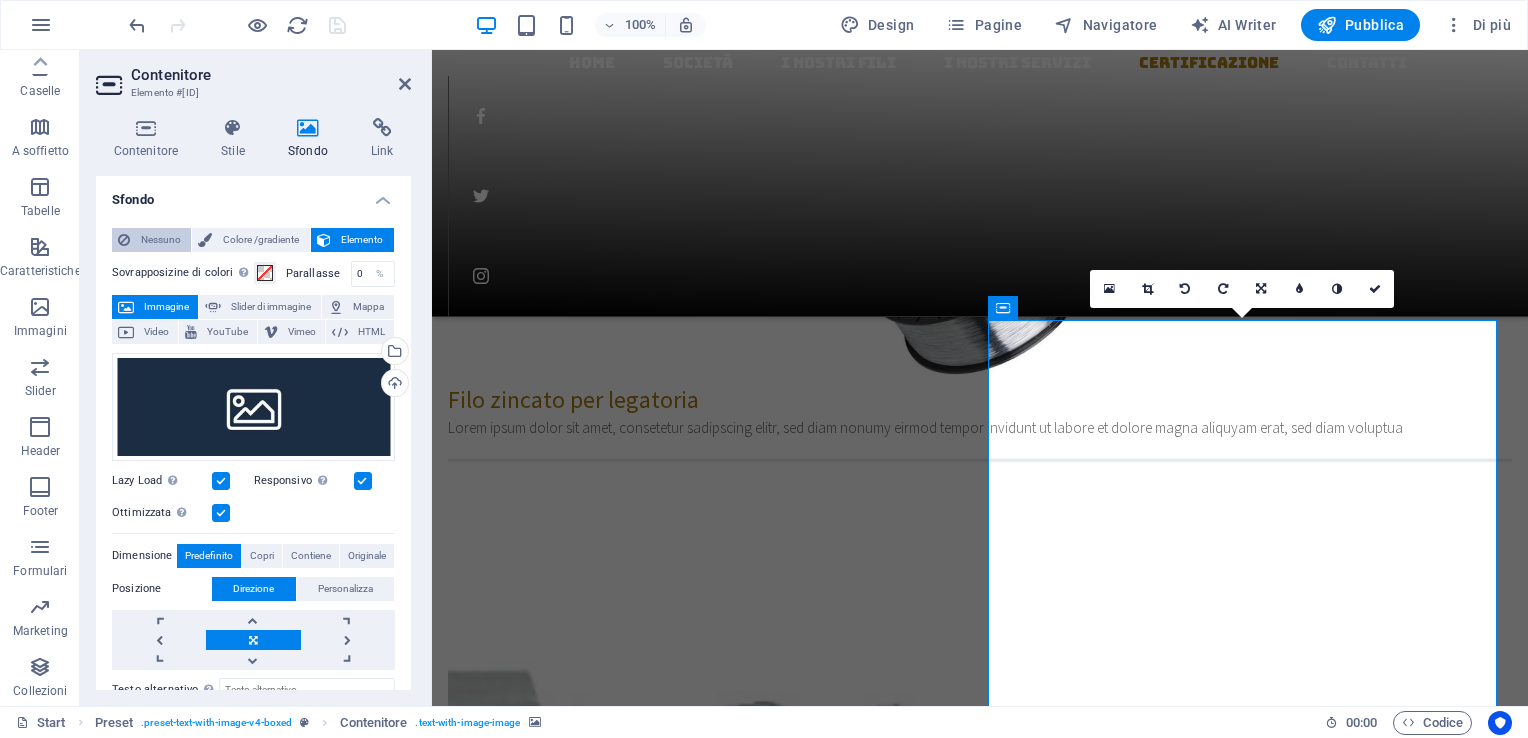 click on "Nessuno" at bounding box center (160, 240) 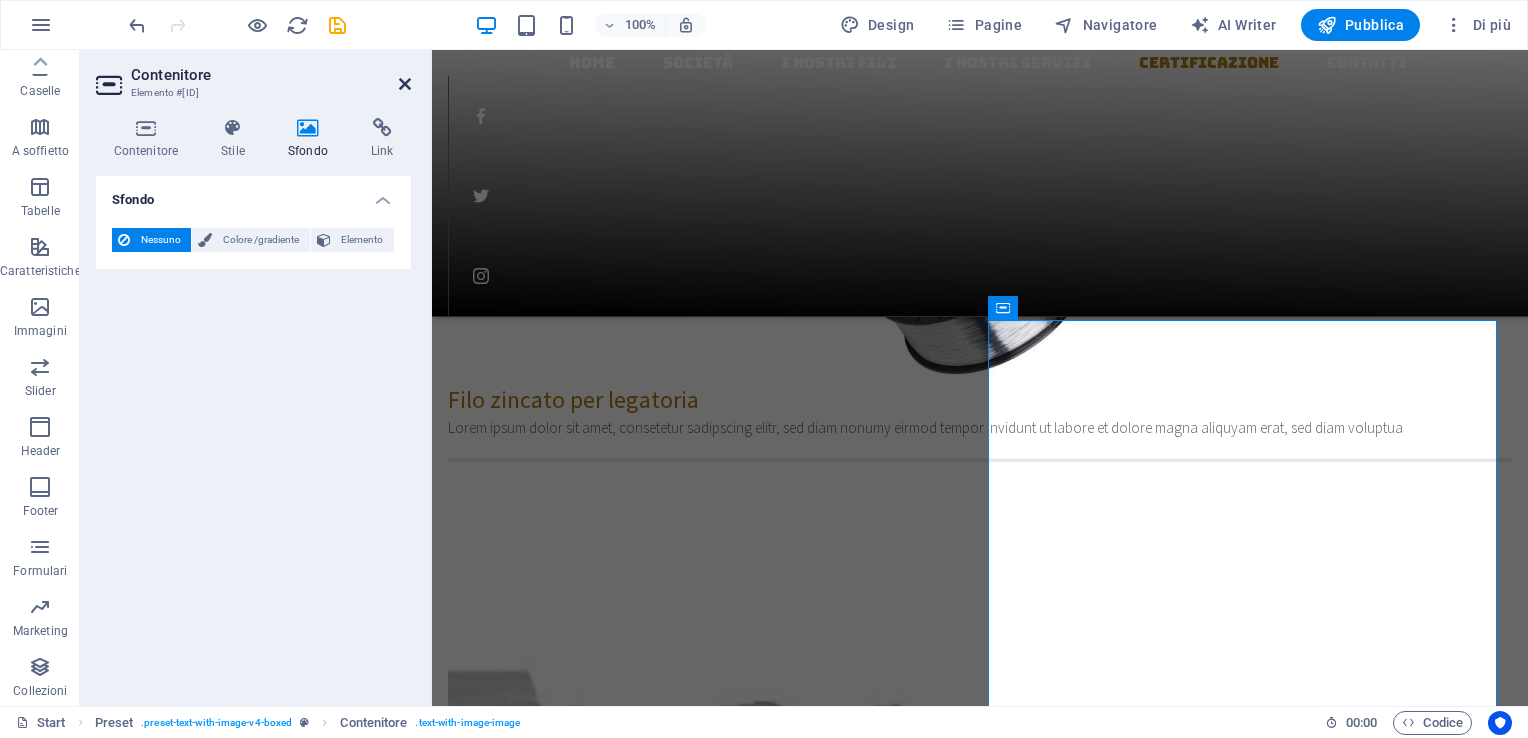 click at bounding box center [405, 84] 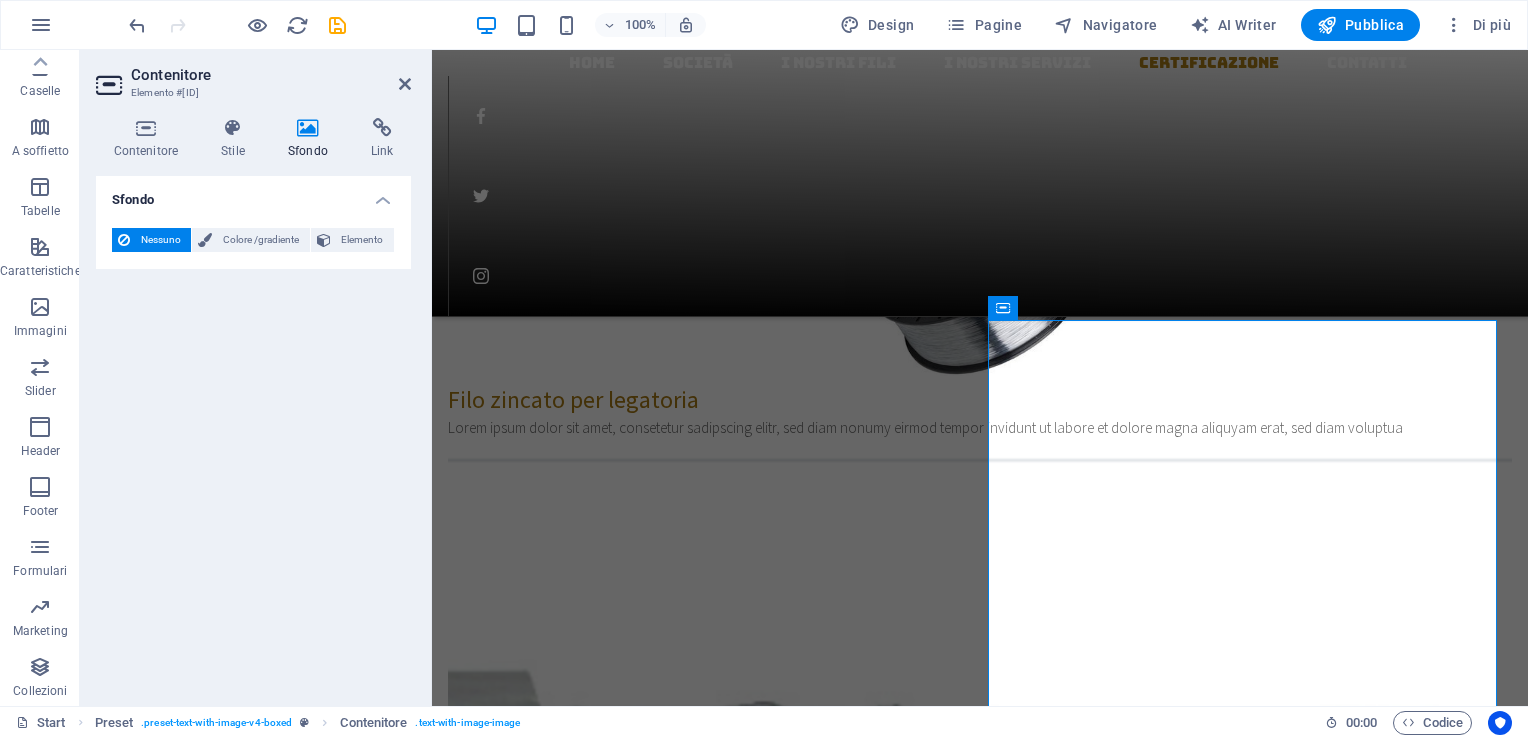 scroll, scrollTop: 2794, scrollLeft: 0, axis: vertical 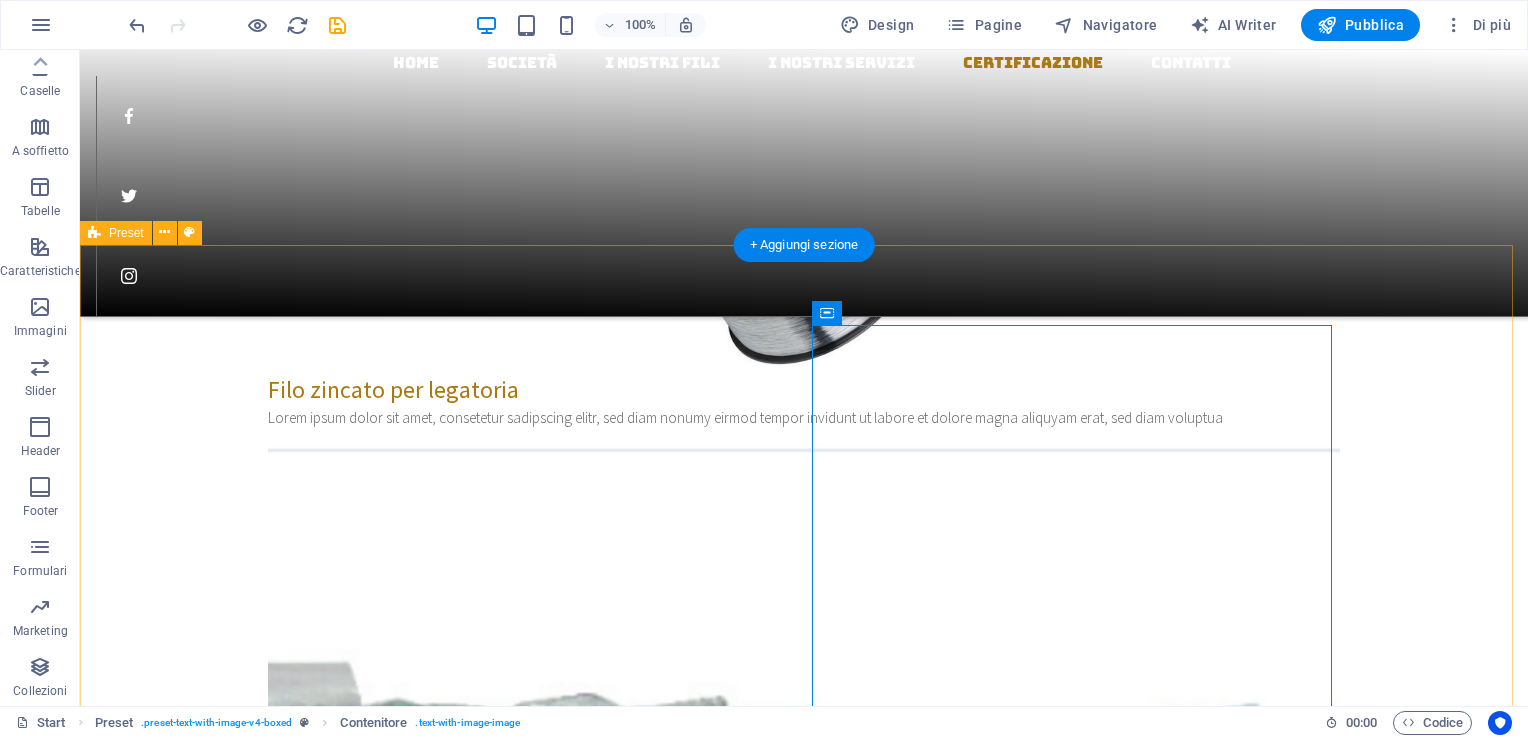 click on "CERTIFICAZIONE Il Sistema di Gestione della Qualità è certificato seconda la normativa UNI EN ISO 9001:2015 e può contare su una organizzazione aziendale orientata alla qualità ed impegnata a soddisfare le specifiche richieste del cliente, nel rispetto delle procedure e delle istruzioni operative codificate nel Manuale della Qualità. La qualità del nostro prodotto finale è assicurata da un'accurata selezione dei nostri fornitori e dall'impiego nella fase produttiva di materiale certificato, di macchinari moderni e personale qualificato. A garanzie della qualità delle sue forniture, [COMPANY] ha attivato una serie di accurate verifiche sia sulla materia prima utilizzata che sul prodotto finito. Clicca sull'immagine per scaricare il certificato in corso di validità" at bounding box center [804, 7770] 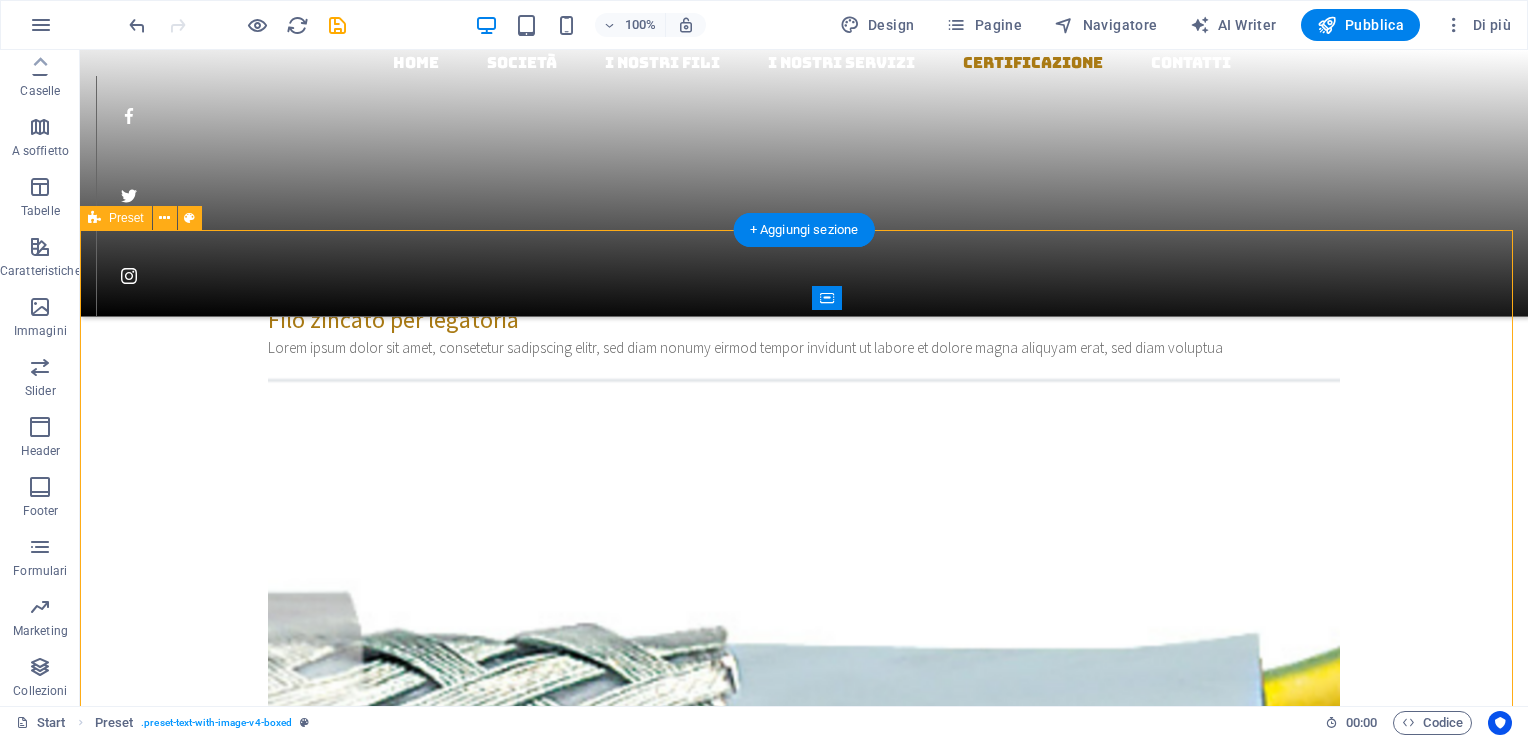 scroll, scrollTop: 2894, scrollLeft: 0, axis: vertical 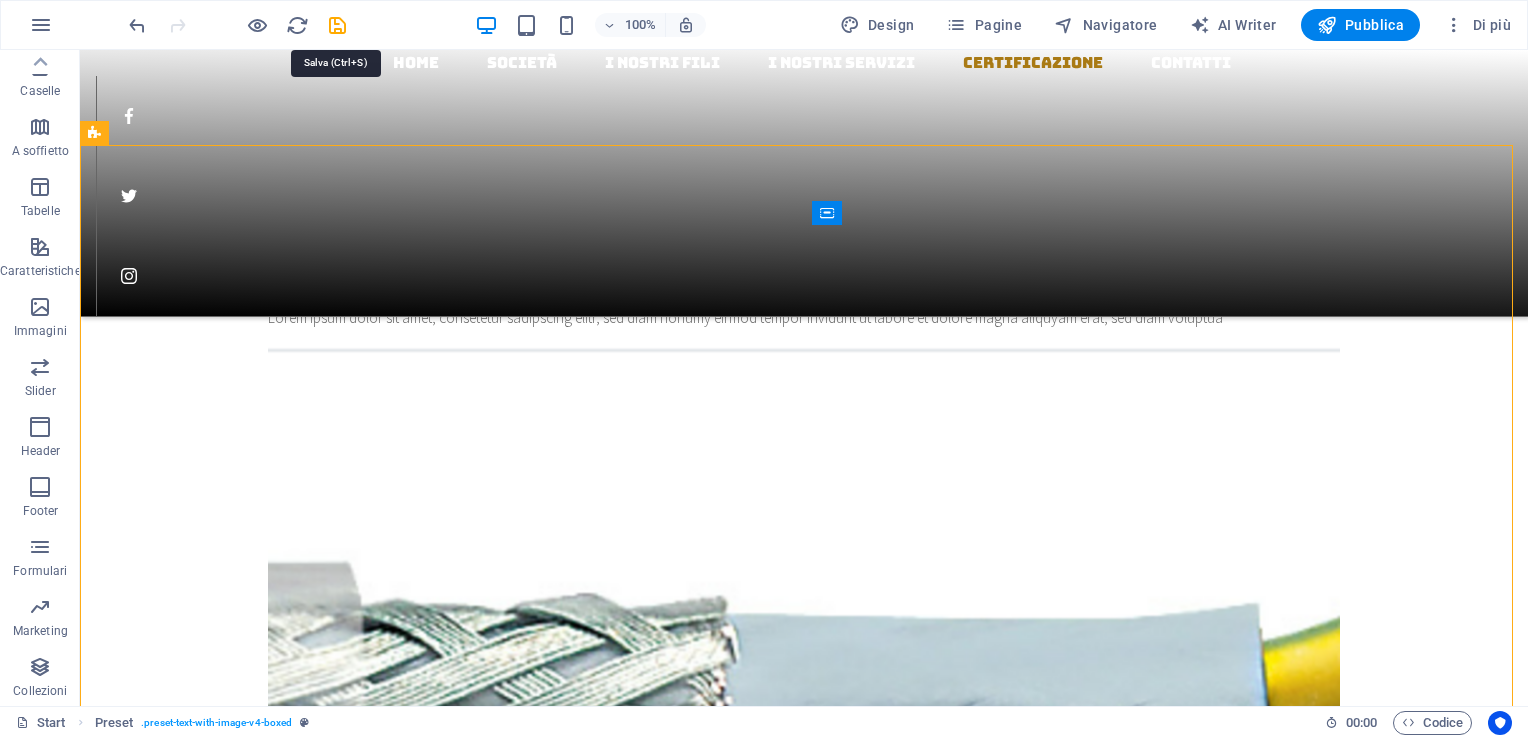 click at bounding box center [337, 25] 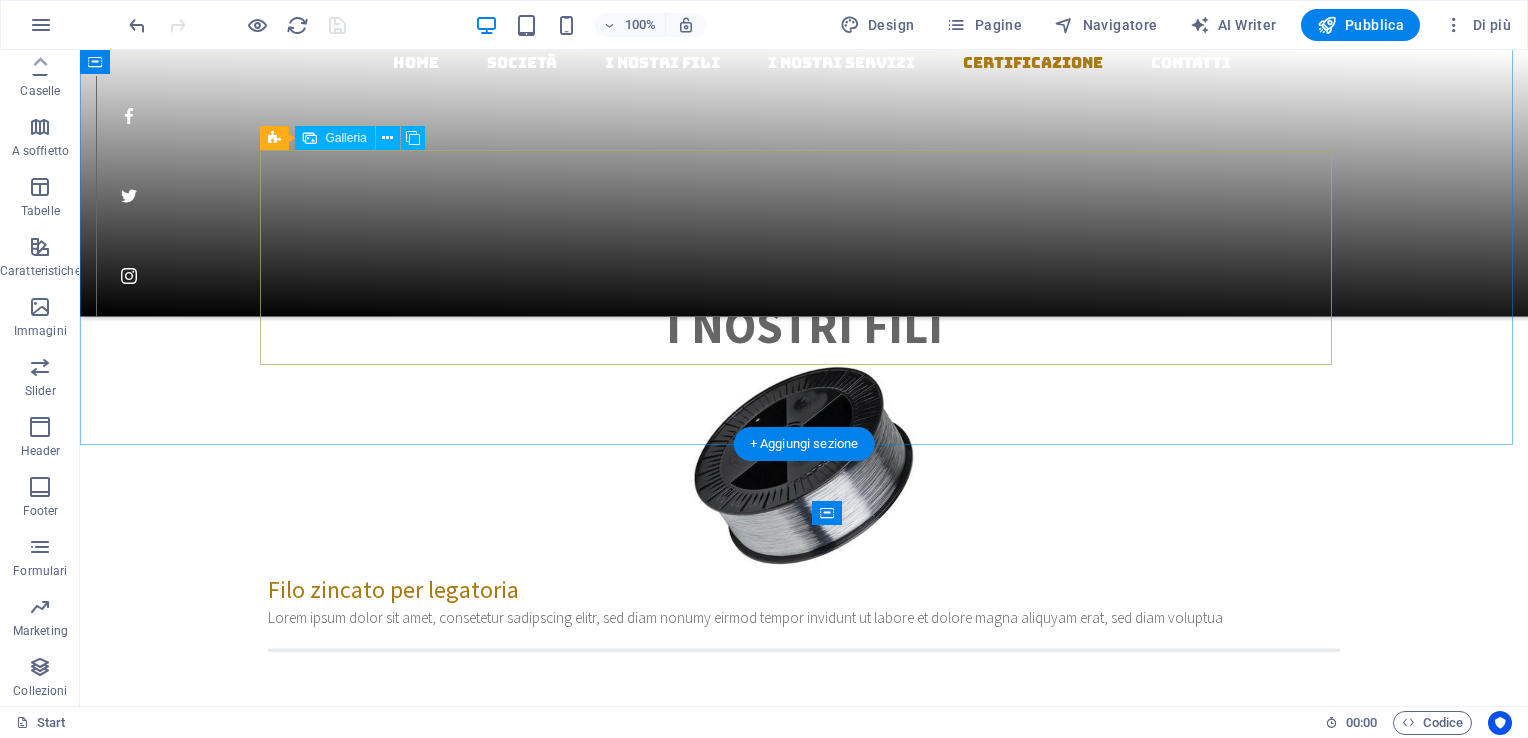 scroll, scrollTop: 3094, scrollLeft: 0, axis: vertical 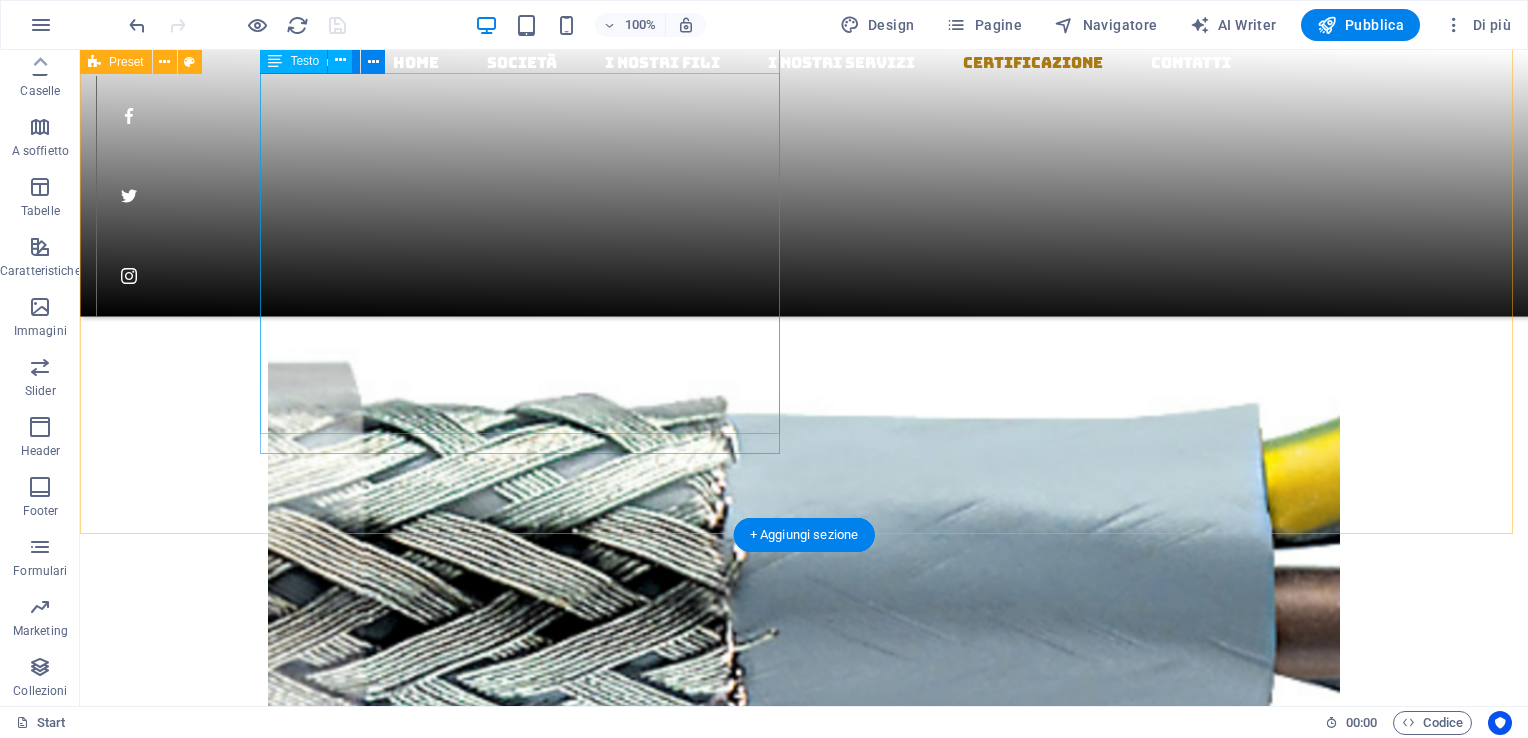 click on "Il Sistema di Gestione della Qualità è certificato seconda la normativa UNI EN ISO 9001:2015 e può contare su una organizzazione aziendale orientata alla qualità ed impegnata a soddisfare le specifiche richieste del cliente, nel rispetto delle procedure e delle istruzioni operative codificate nel Manuale della Qualità. La qualità del nostro prodotto finale è assicurata da un'accurata selezione dei nostri fornitori e dall'impiego nella fase produttiva di materiale certificato, di macchinari moderni e personale qualificato. A garanzie della qualità delle sue forniture, [COMPANY] ha attivato una serie di accurate verifiche sia sulla materia prima utilizzata che sul prodotto finito. Clicca sull'immagine per scaricare il certificato in corso di validità" at bounding box center [632, 7271] 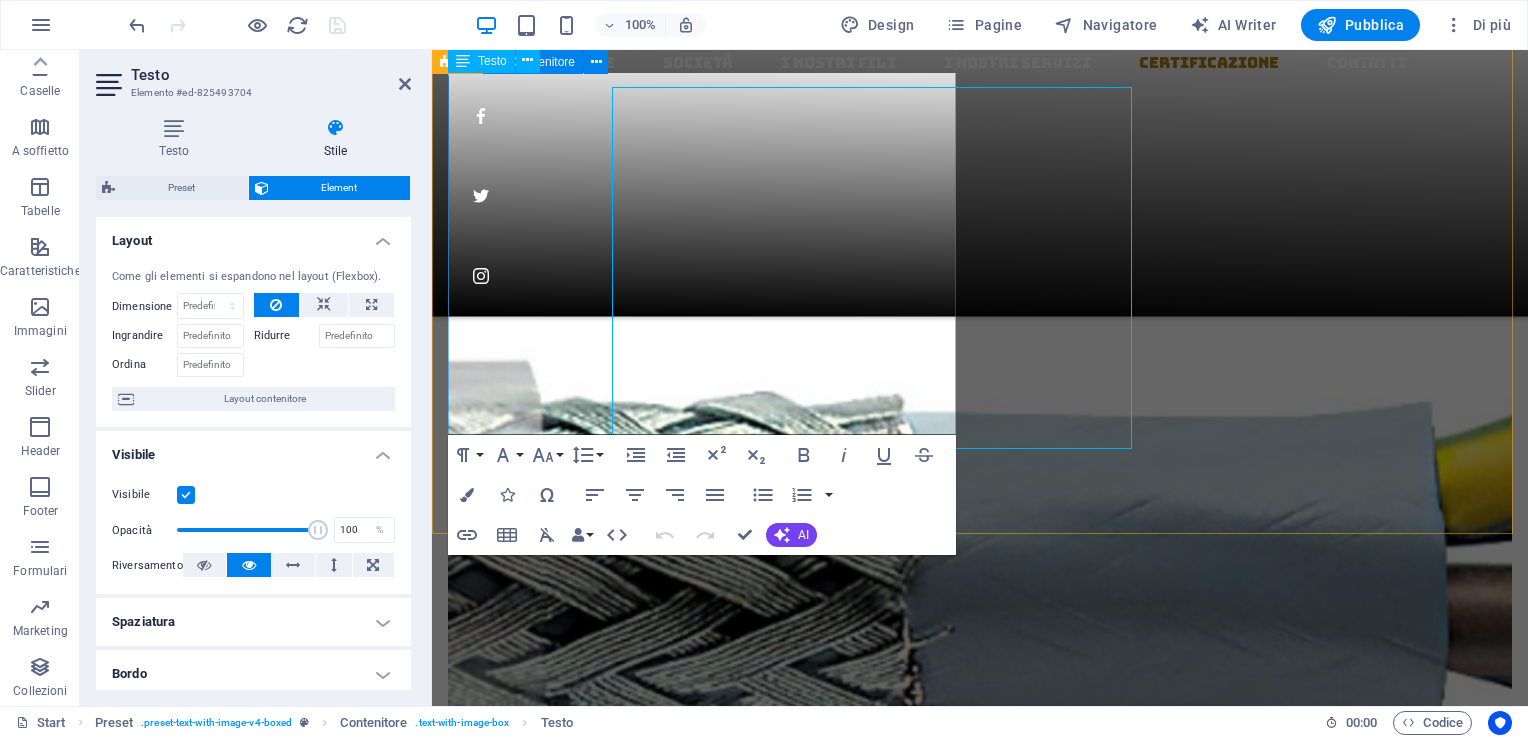 scroll, scrollTop: 3080, scrollLeft: 0, axis: vertical 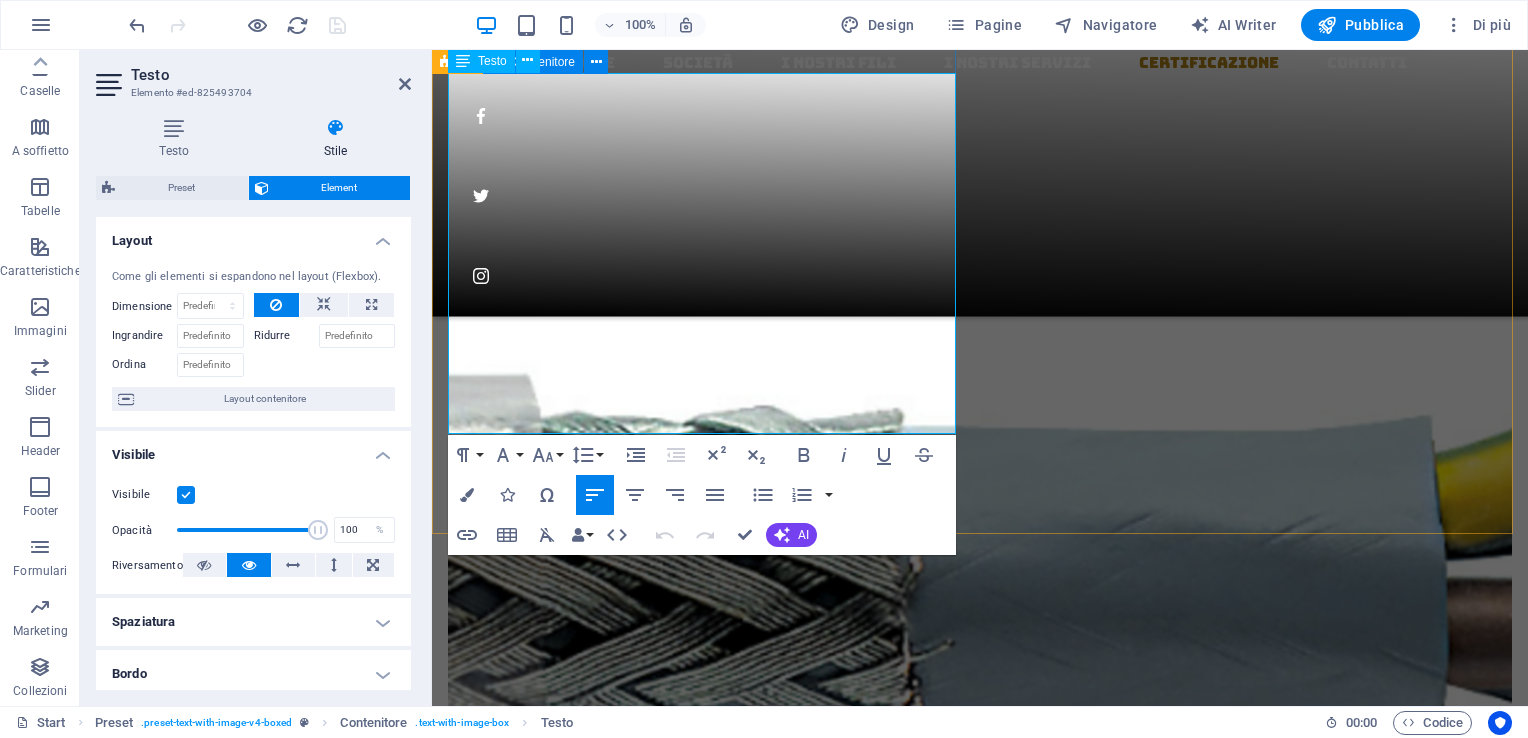 click on "Clicca sull'immagine per scaricare il certificato in corso di validità" at bounding box center [980, 7358] 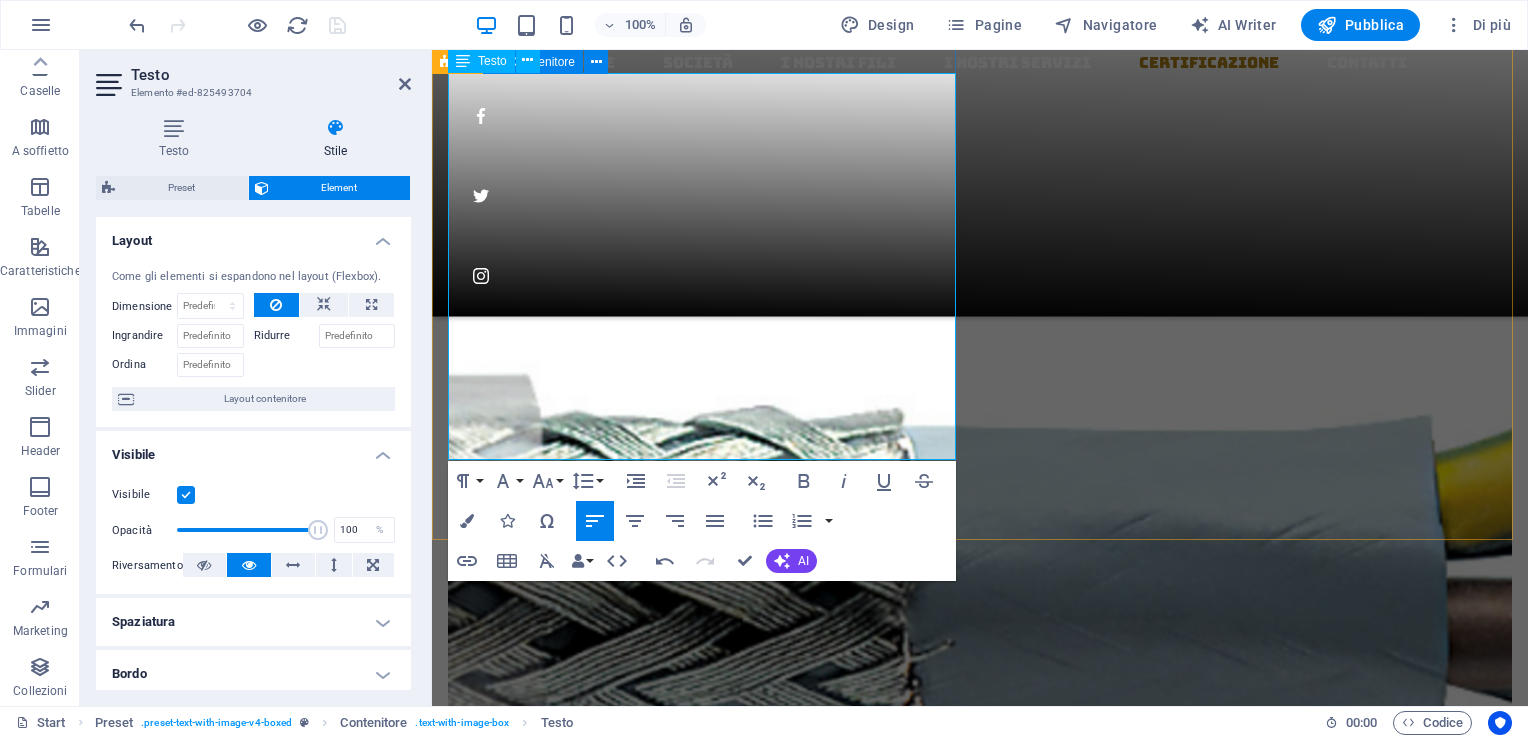 type 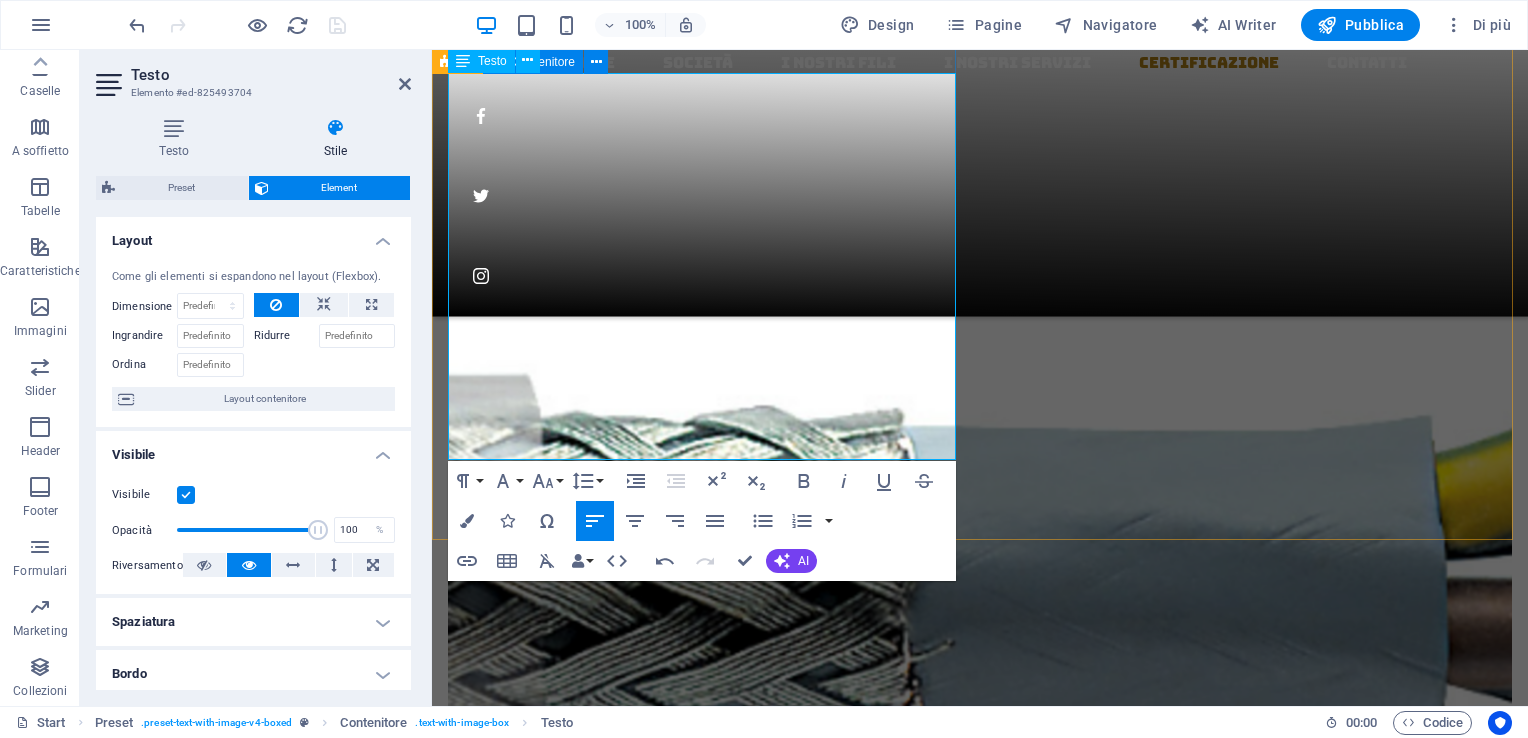 click on "Clicca qui per scaricare il documento aggiornato della politica della Qualità" at bounding box center (980, 7383) 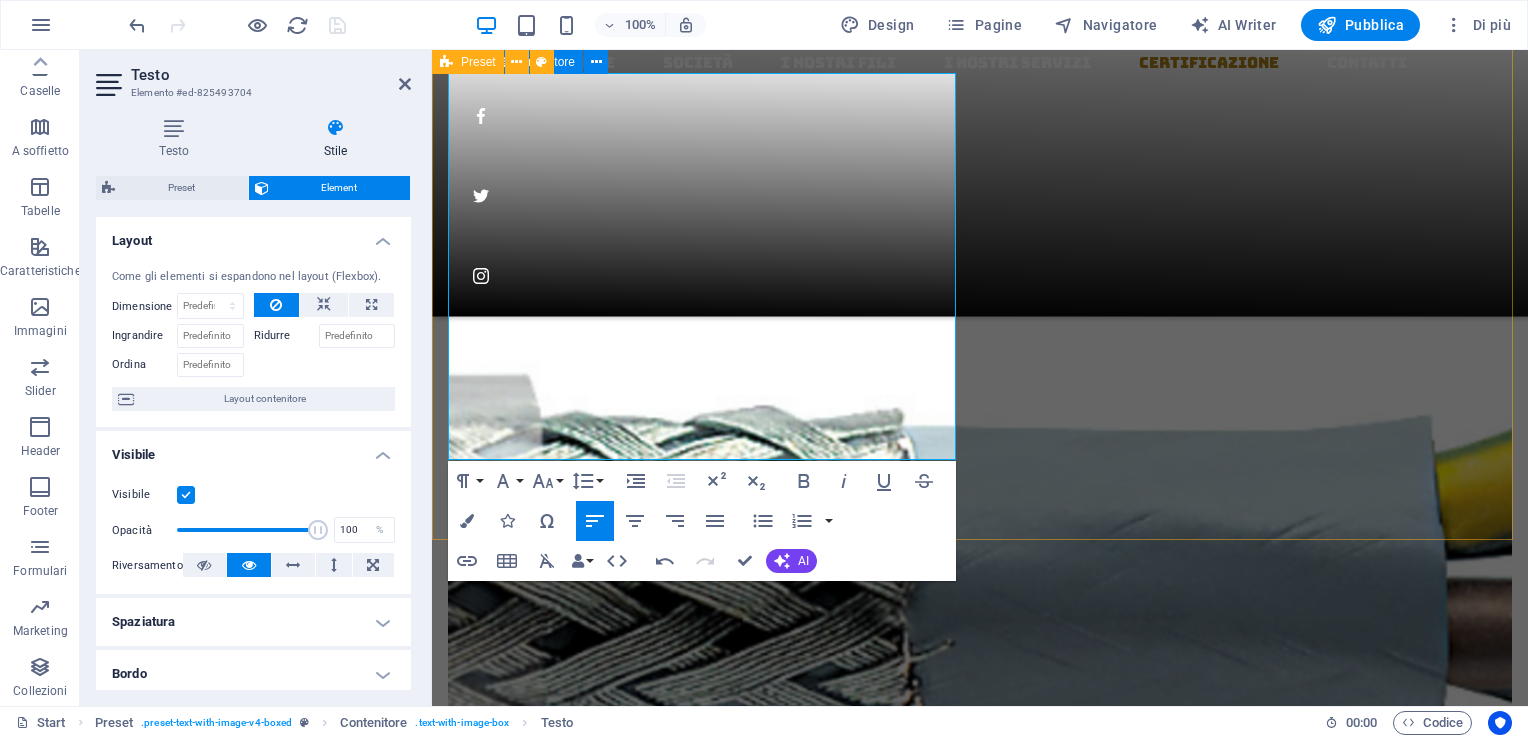 click on "CERTIFICAZIONE Il Sistema di Gestione della Qualità è certificato seconda la normativa UNI EN ISO 9001:2015 e può contare su una organizzazione aziendale orientata alla qualità ed impegnata a soddisfare le specifiche richieste del cliente, nel rispetto delle procedure e delle istruzioni operative codificate nel Manuale della Qualità. La qualità del nostro prodotto finale è assicurata da un'accurata selezione dei nostri fornitori e dall'impiego nella fase produttiva di materiale certificato, di macchinari moderni e personale qualificato. A garanzie della qualità delle sue forniture, [COMPANY] ha attivato una serie di accurate verifiche sia sulla materia prima utilizzata che sul prodotto finito. Clicca sull'immagine per scaricare il certificato in corso di validità Clicca qui per scaricare il documento aggiornato della Politica della Qualità" at bounding box center [980, 7453] 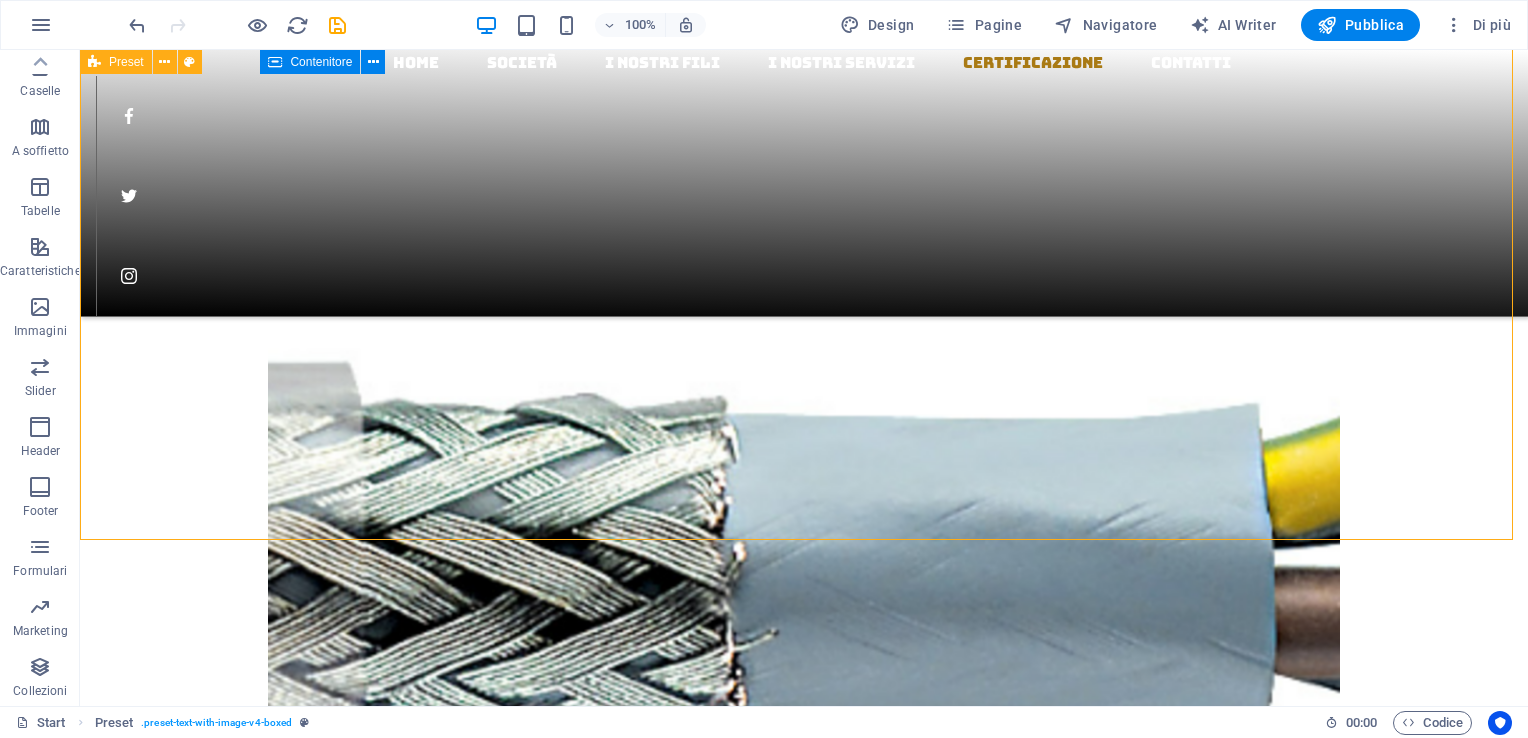 click on "CERTIFICAZIONE Il Sistema di Gestione della Qualità è certificato seconda la normativa UNI EN ISO 9001:2015 e può contare su una organizzazione aziendale orientata alla qualità ed impegnata a soddisfare le specifiche richieste del cliente, nel rispetto delle procedure e delle istruzioni operative codificate nel Manuale della Qualità. La qualità del nostro prodotto finale è assicurata da un'accurata selezione dei nostri fornitori e dall'impiego nella fase produttiva di materiale certificato, di macchinari moderni e personale qualificato. A garanzie della qualità delle sue forniture, [COMPANY] ha attivato una serie di accurate verifiche sia sulla materia prima utilizzata che sul prodotto finito. Clicca sull'immagine per scaricare il certificato in corso di validità Clicca qui per scaricare il documento aggiornato della Politica della Qualità" at bounding box center (804, 7483) 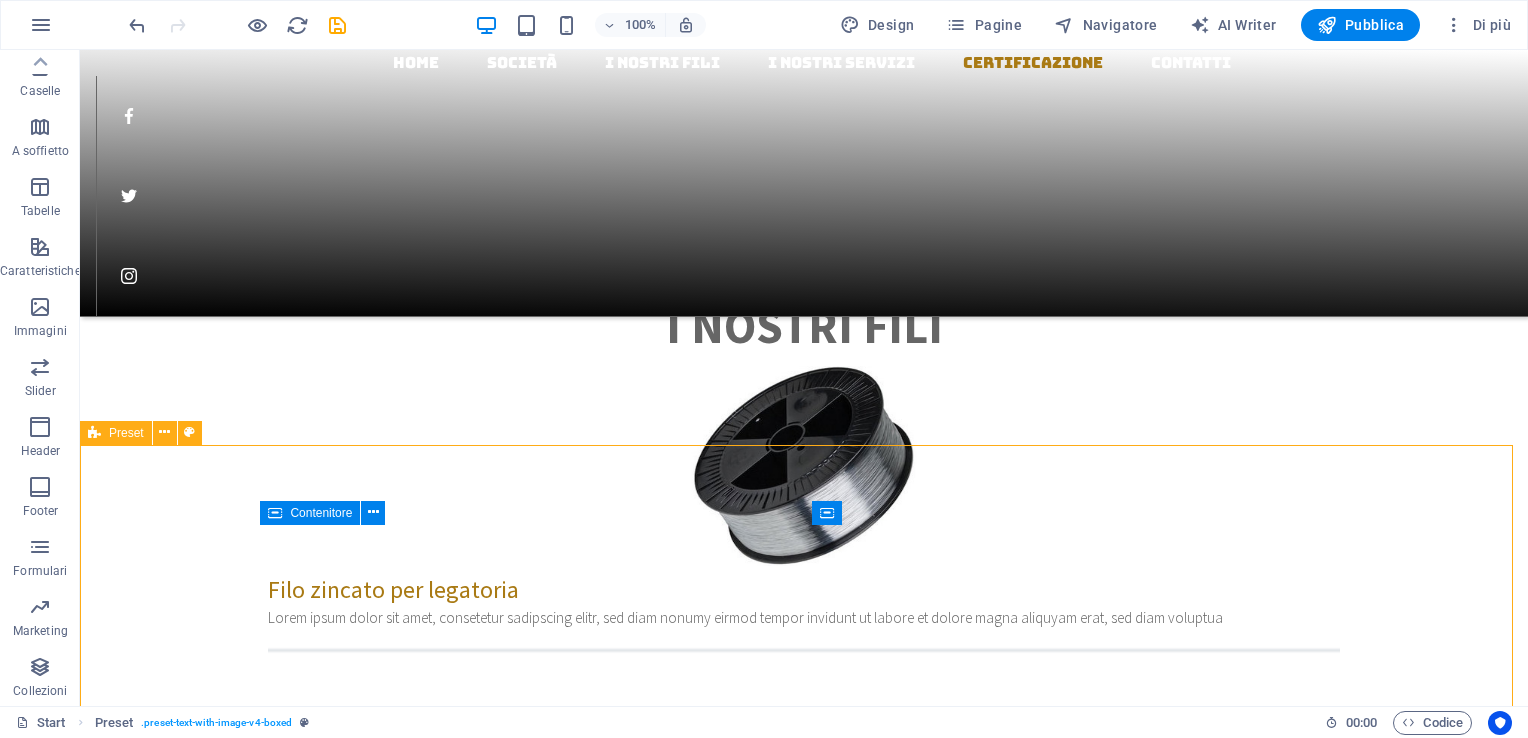 scroll, scrollTop: 2894, scrollLeft: 0, axis: vertical 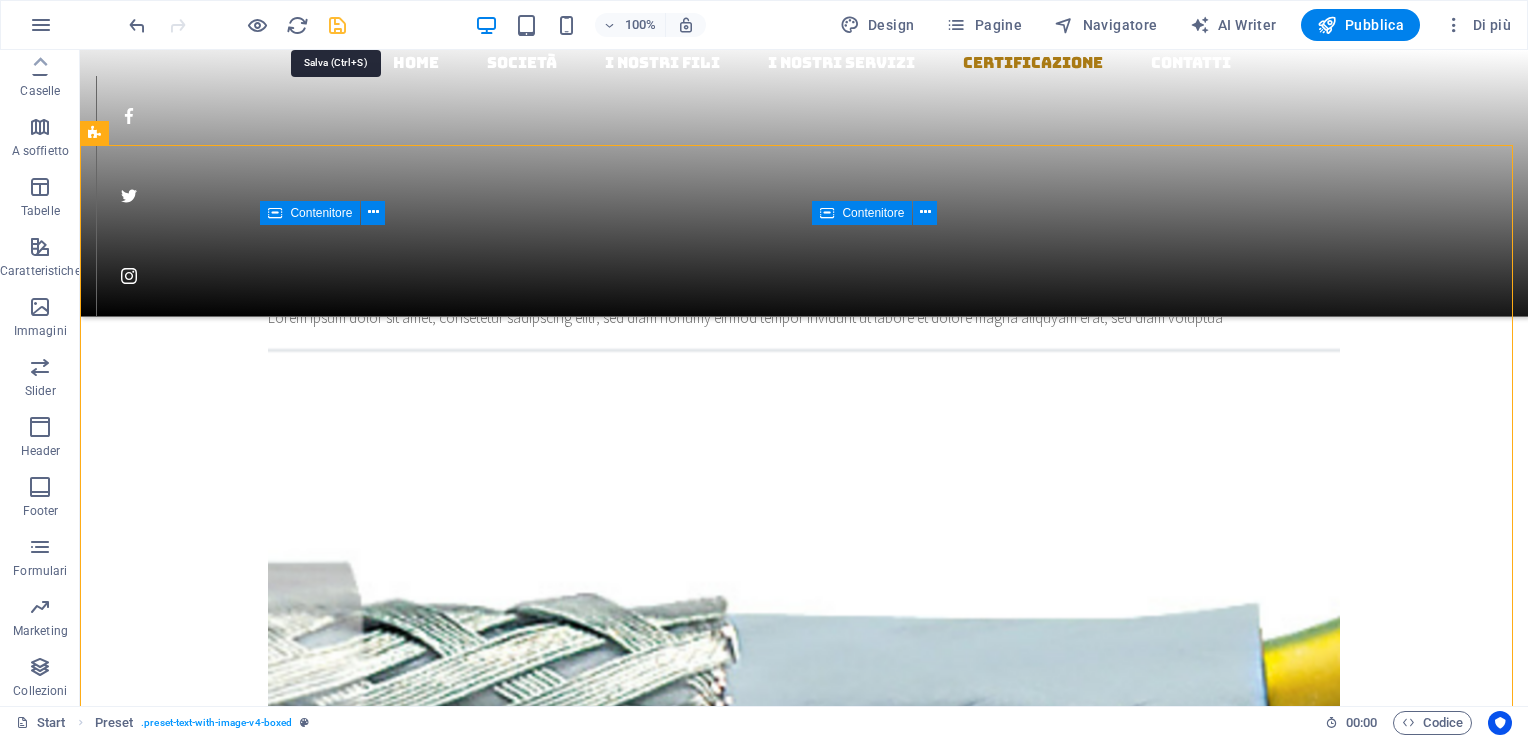 click at bounding box center [337, 25] 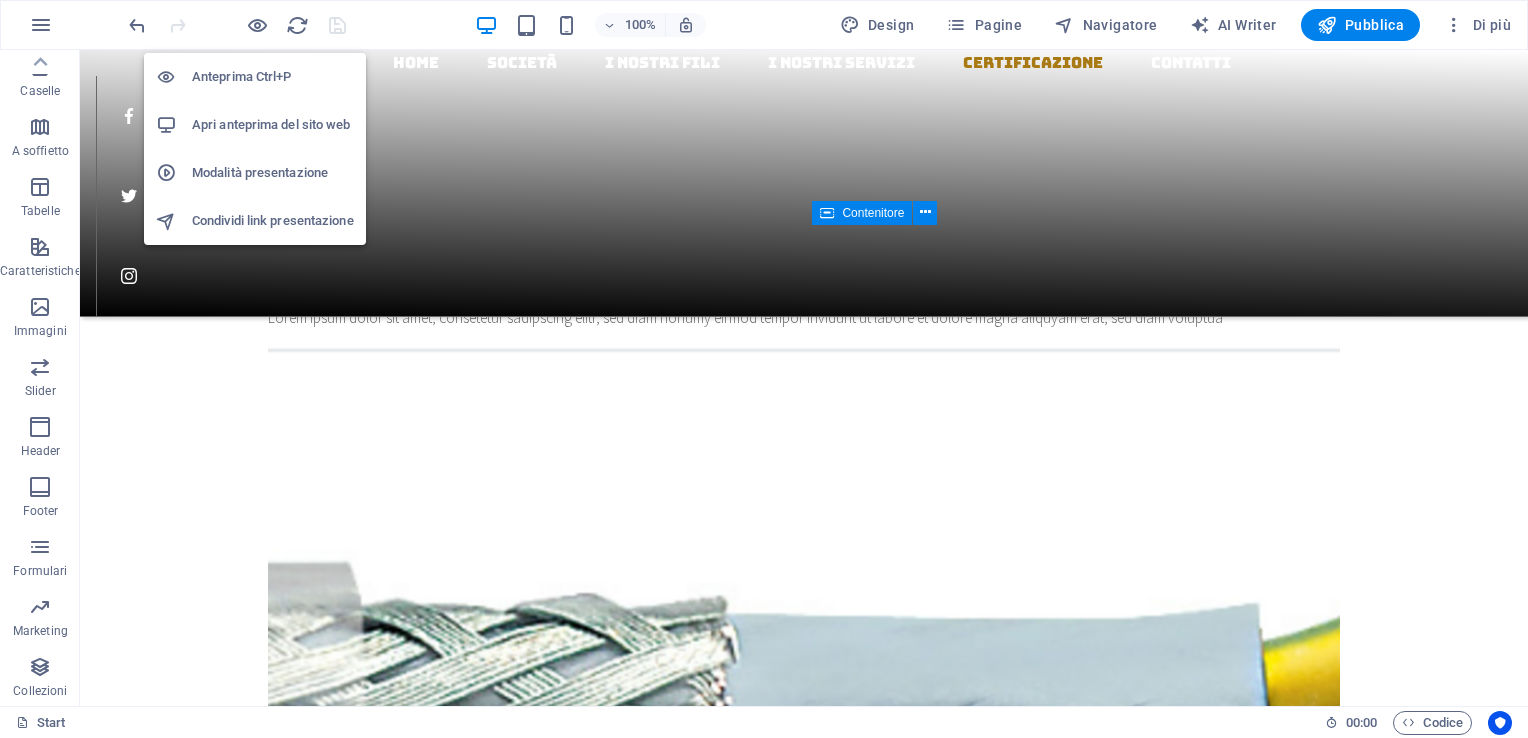 click on "Apri anteprima del sito web" at bounding box center [273, 125] 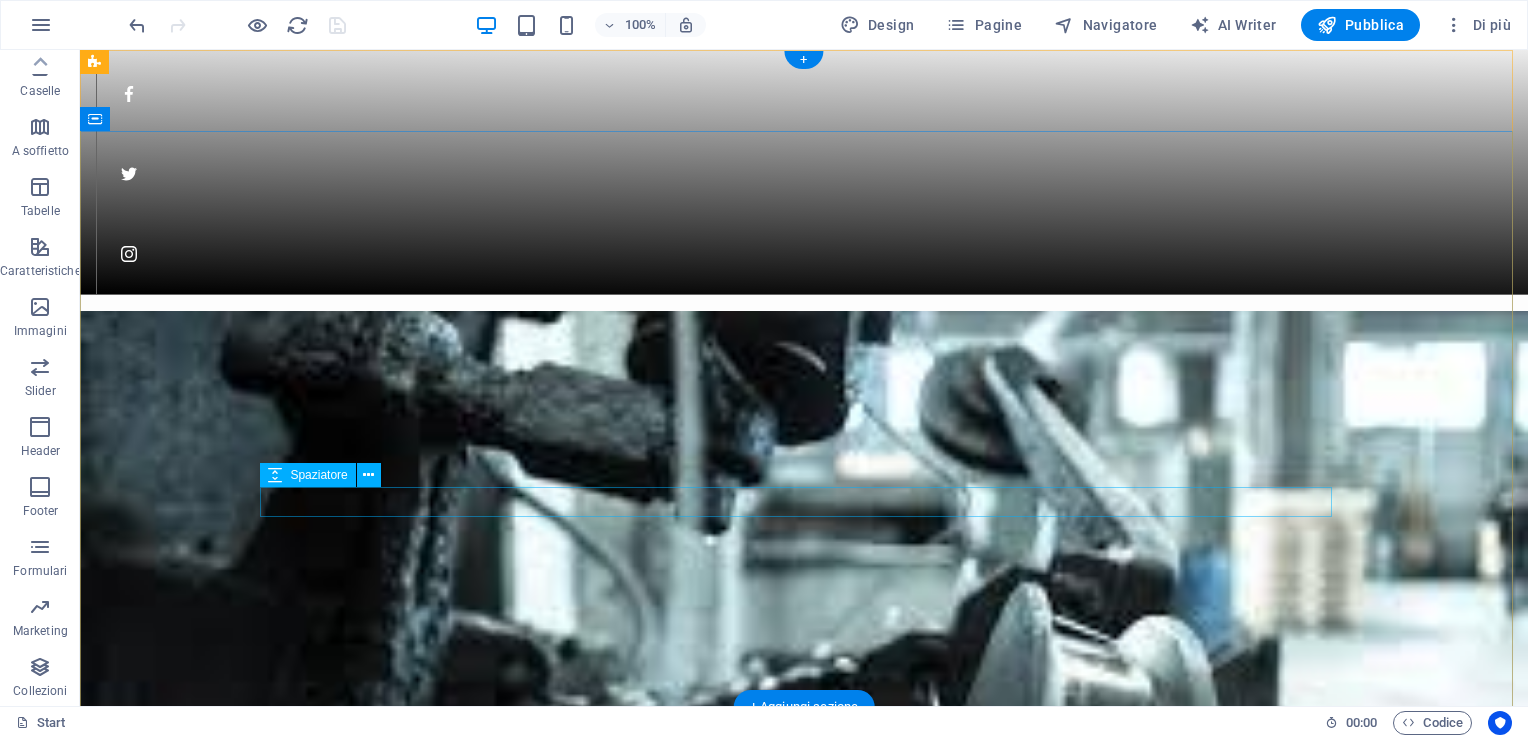 scroll, scrollTop: 0, scrollLeft: 0, axis: both 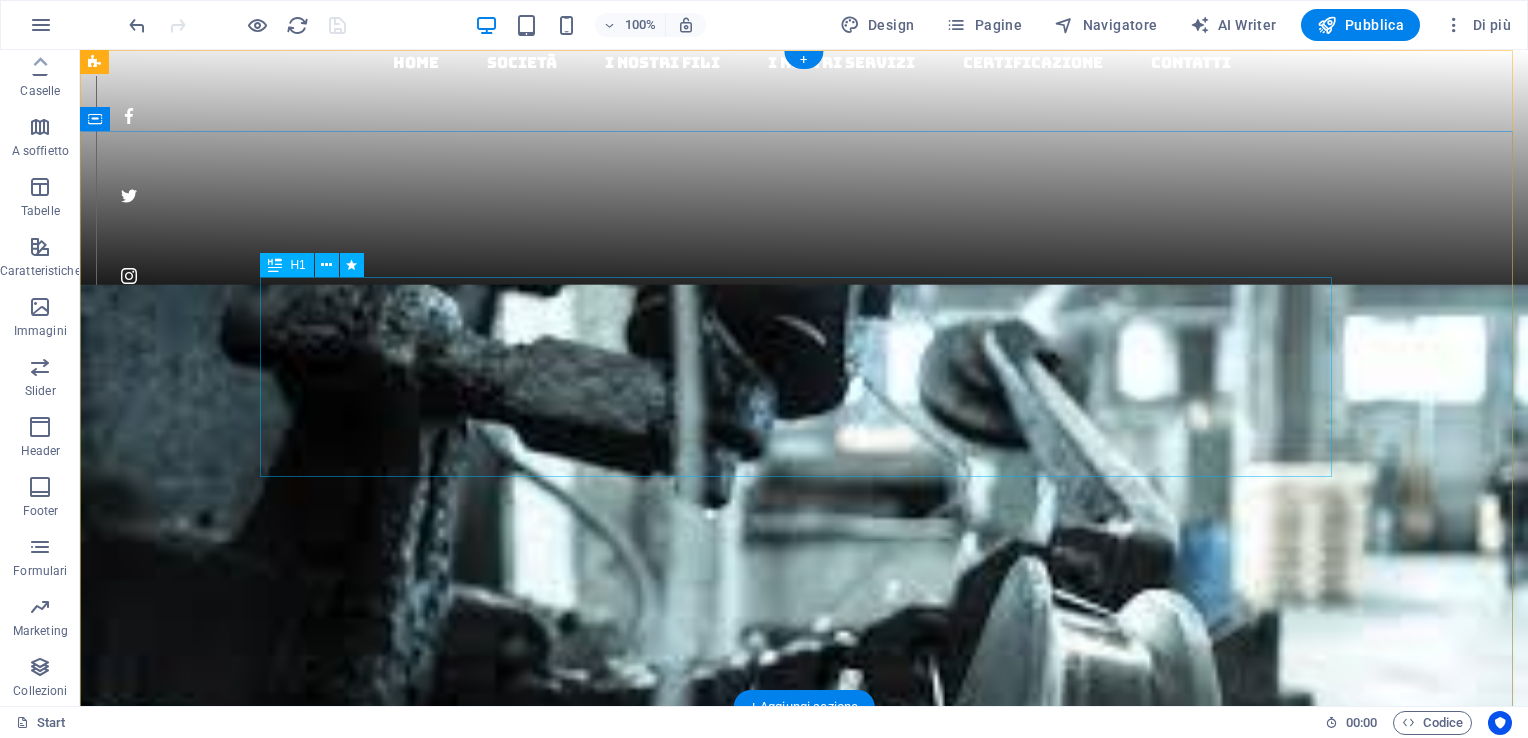 click on "[COMPANY]  dal [YEAR]" at bounding box center [804, 1106] 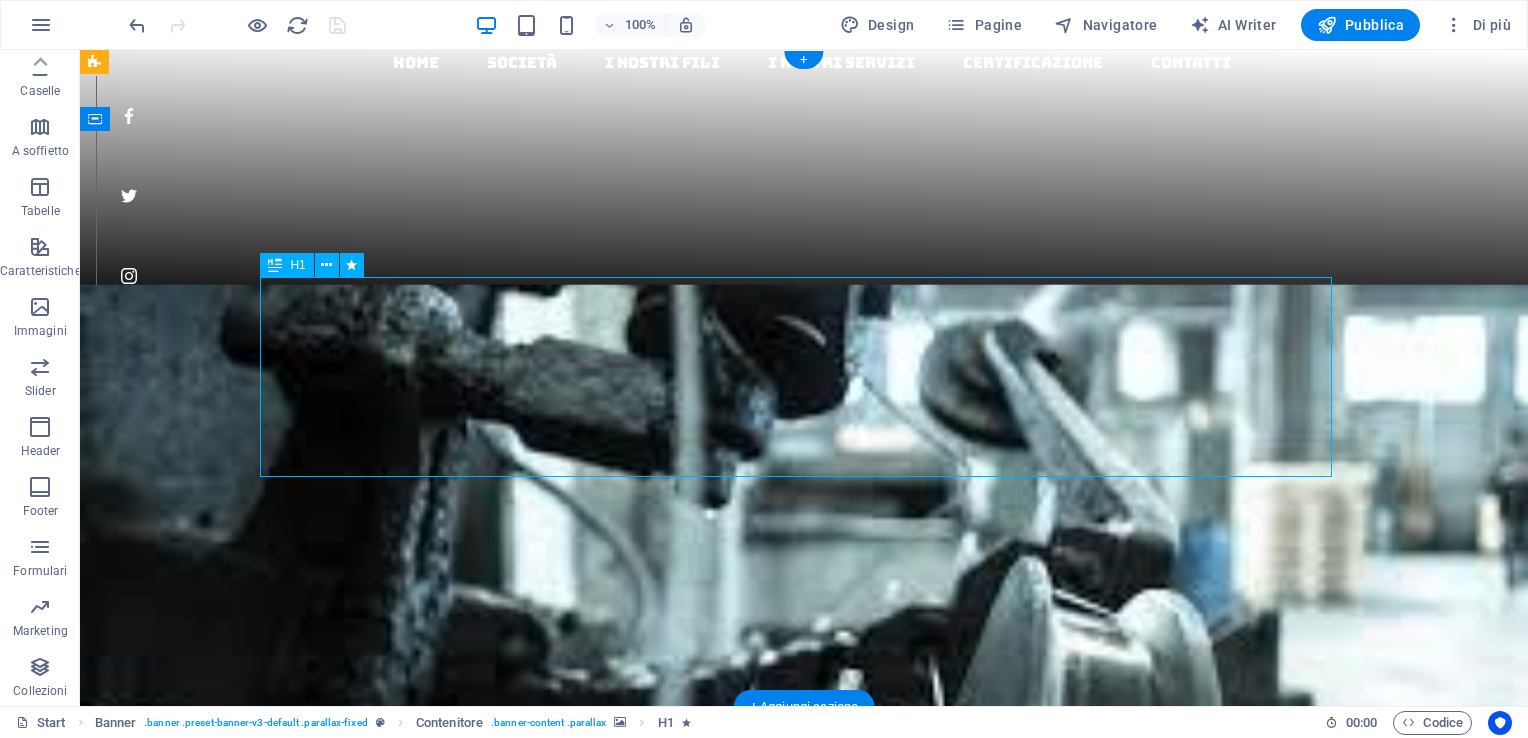 click on "[COMPANY]  dal [YEAR]" at bounding box center (804, 1106) 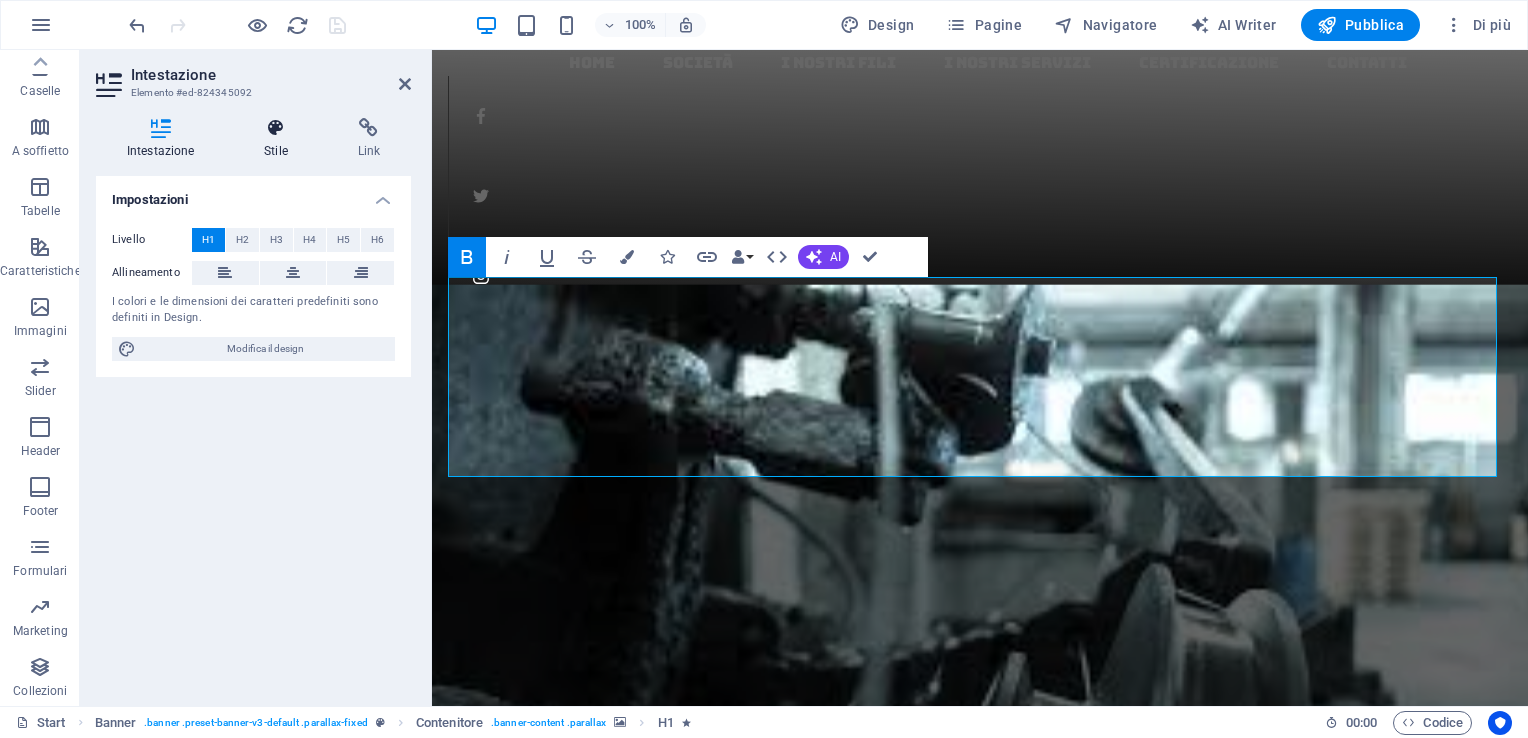 click at bounding box center [275, 128] 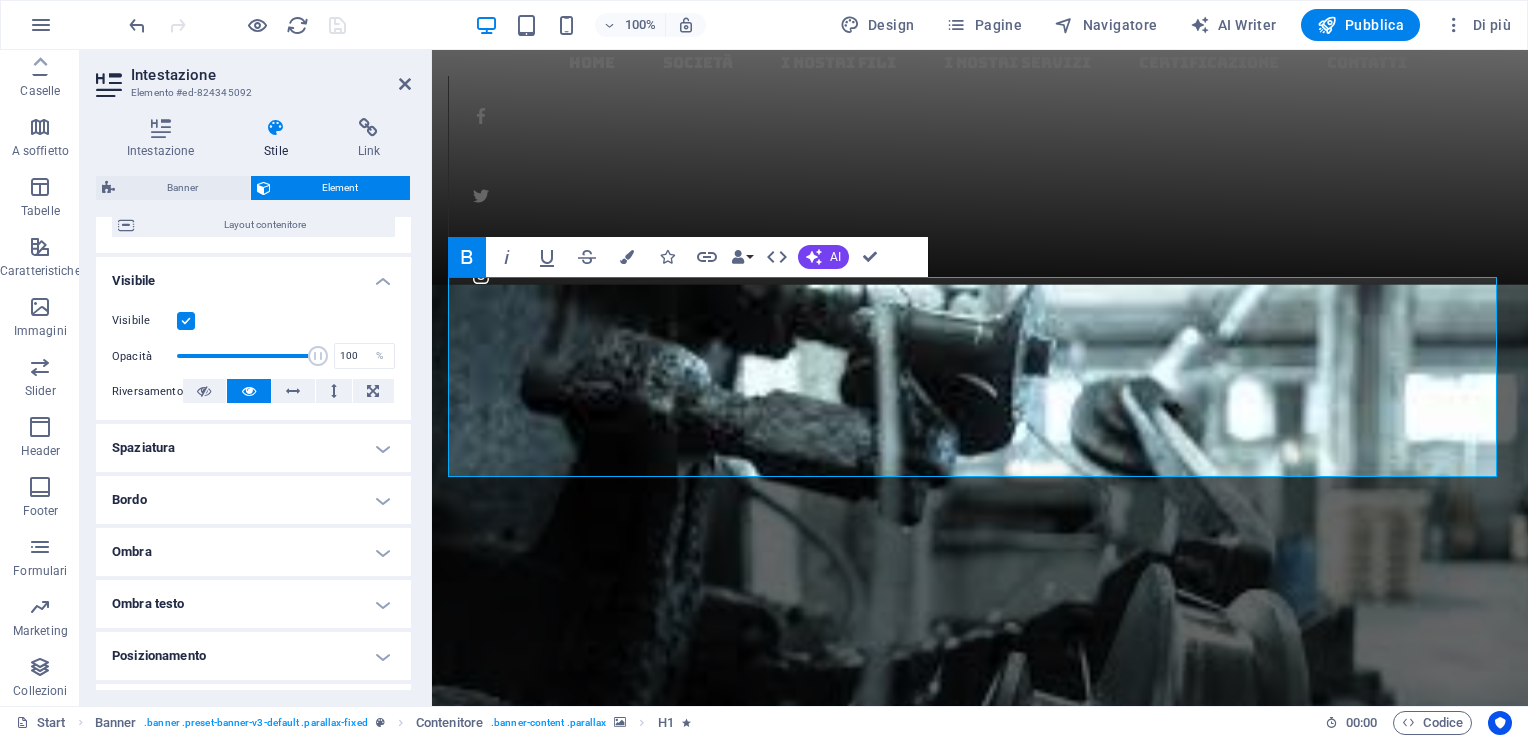 scroll, scrollTop: 171, scrollLeft: 0, axis: vertical 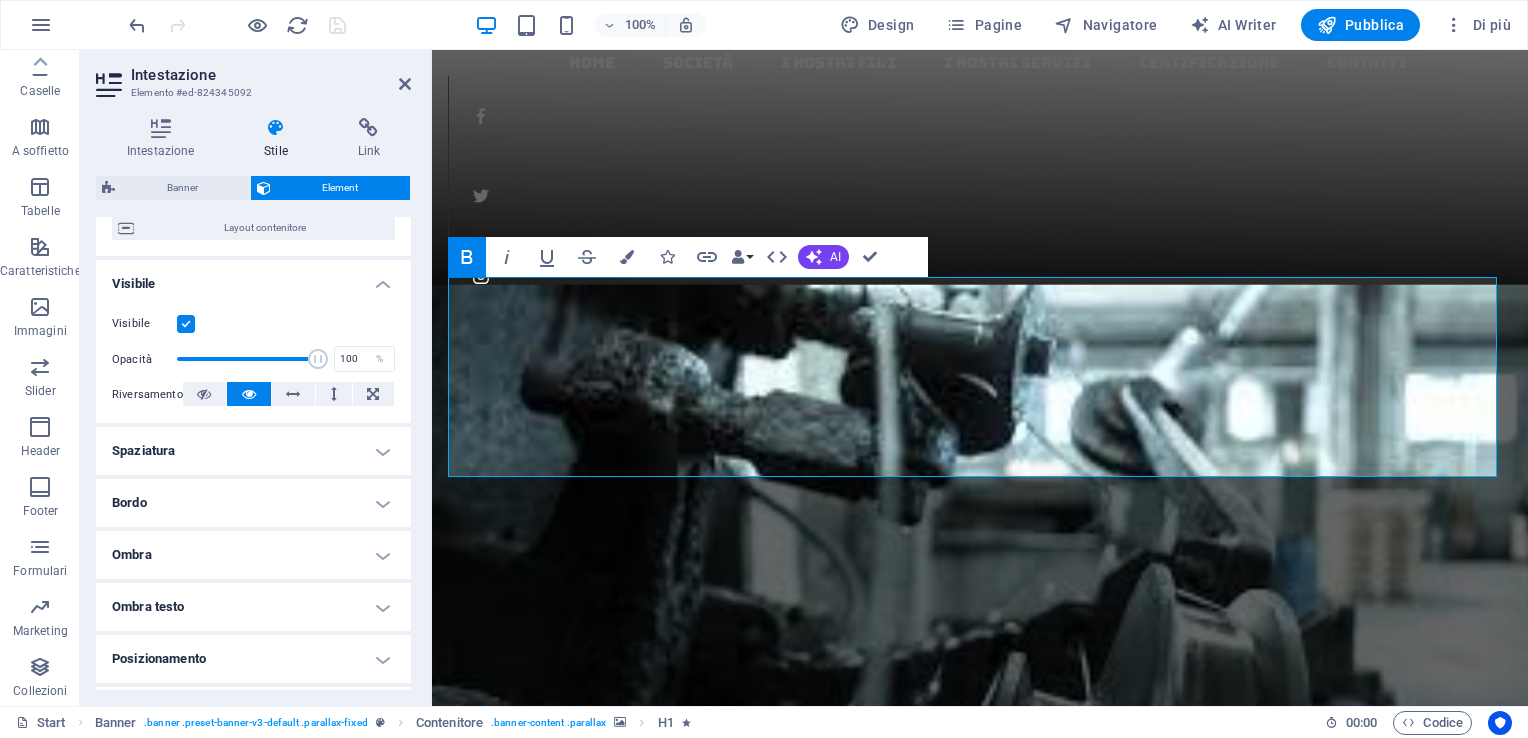 drag, startPoint x: 229, startPoint y: 594, endPoint x: 228, endPoint y: 621, distance: 27.018513 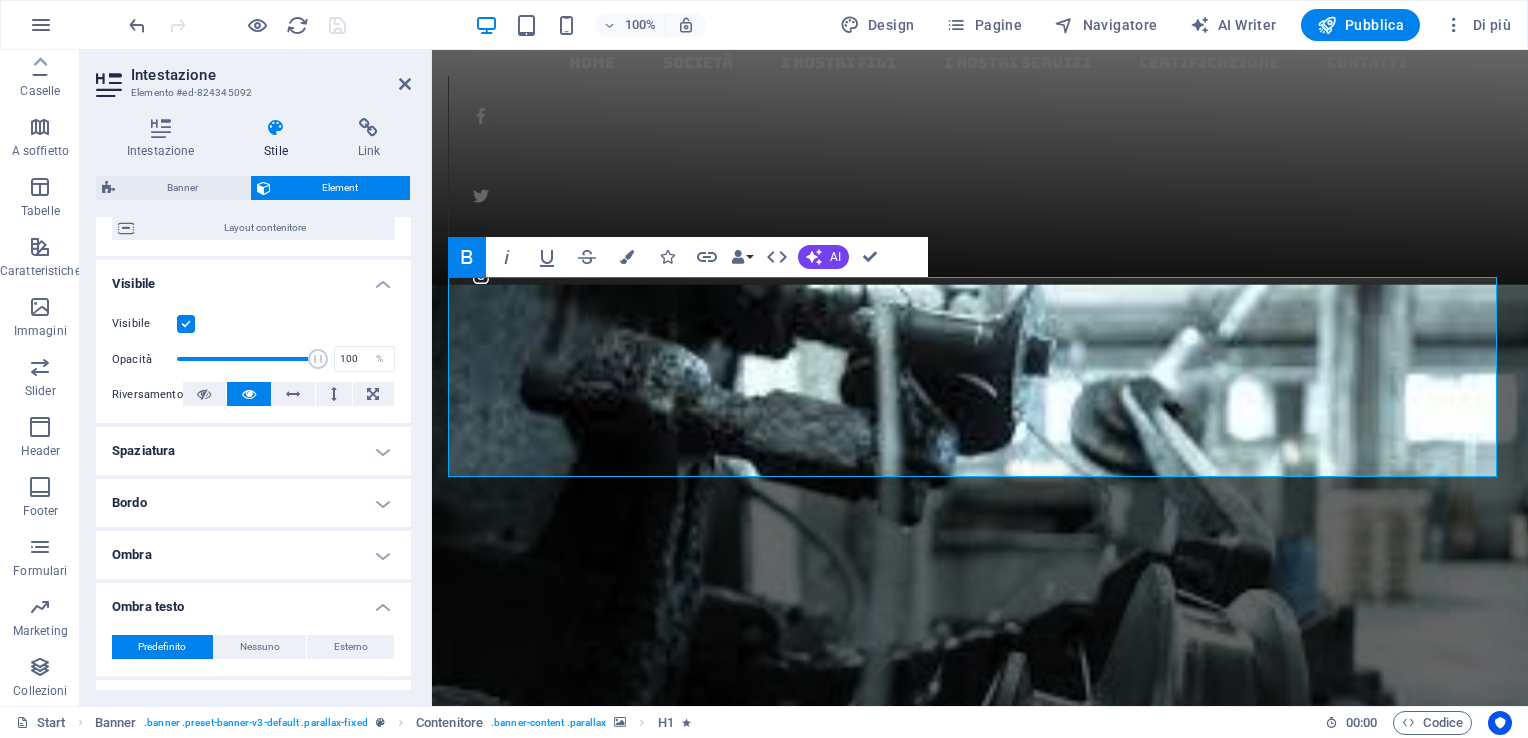 scroll, scrollTop: 271, scrollLeft: 0, axis: vertical 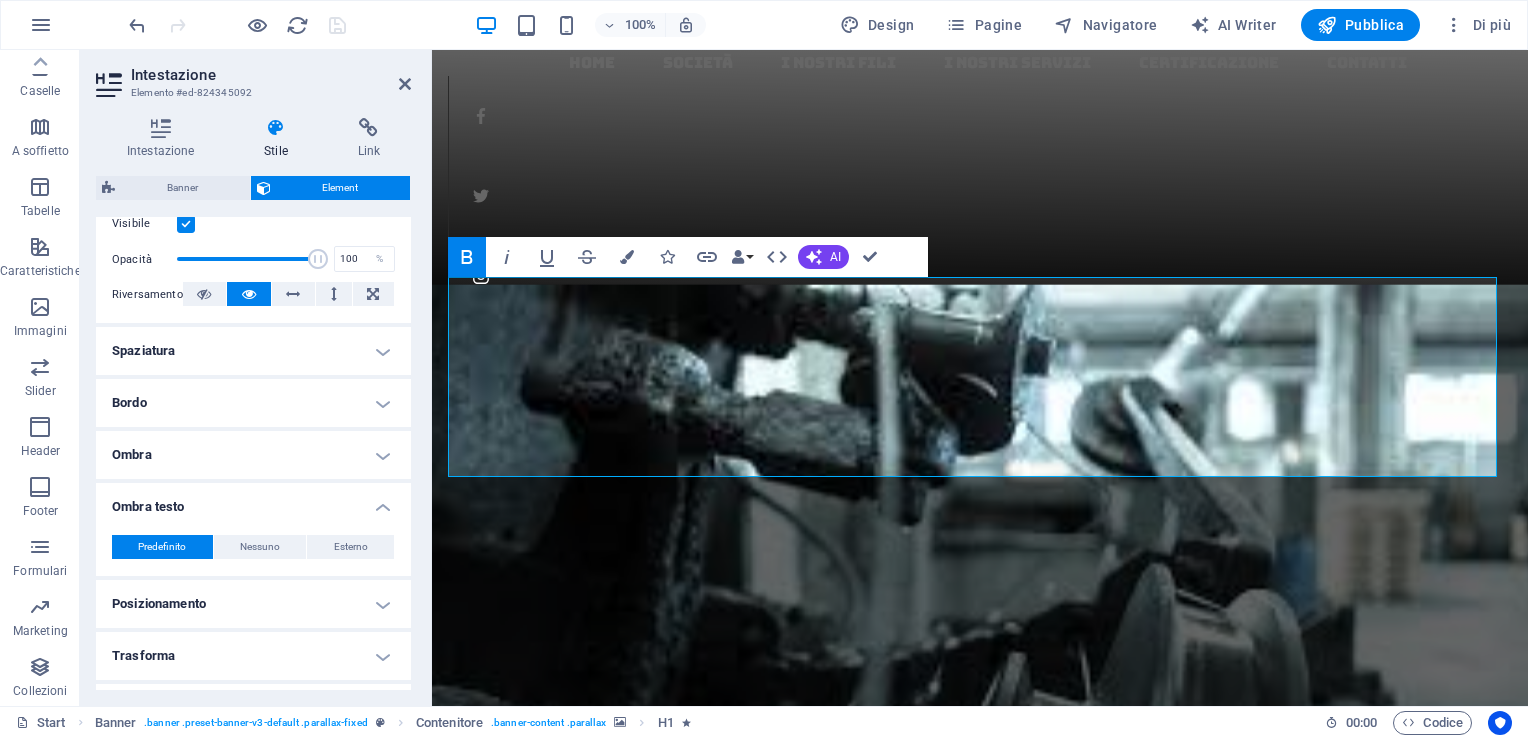 click on "Ombra" at bounding box center [253, 455] 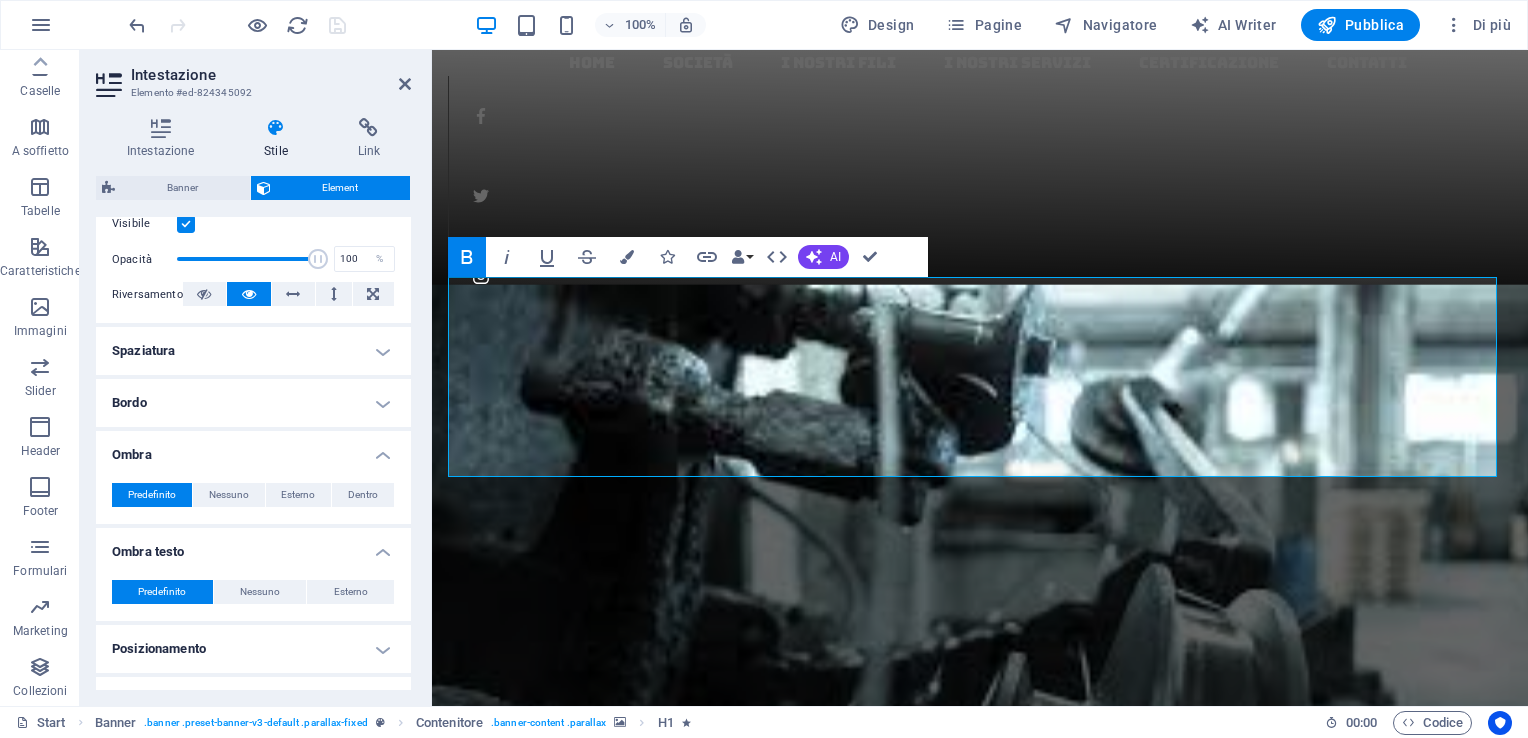 click on "Bordo" at bounding box center [253, 403] 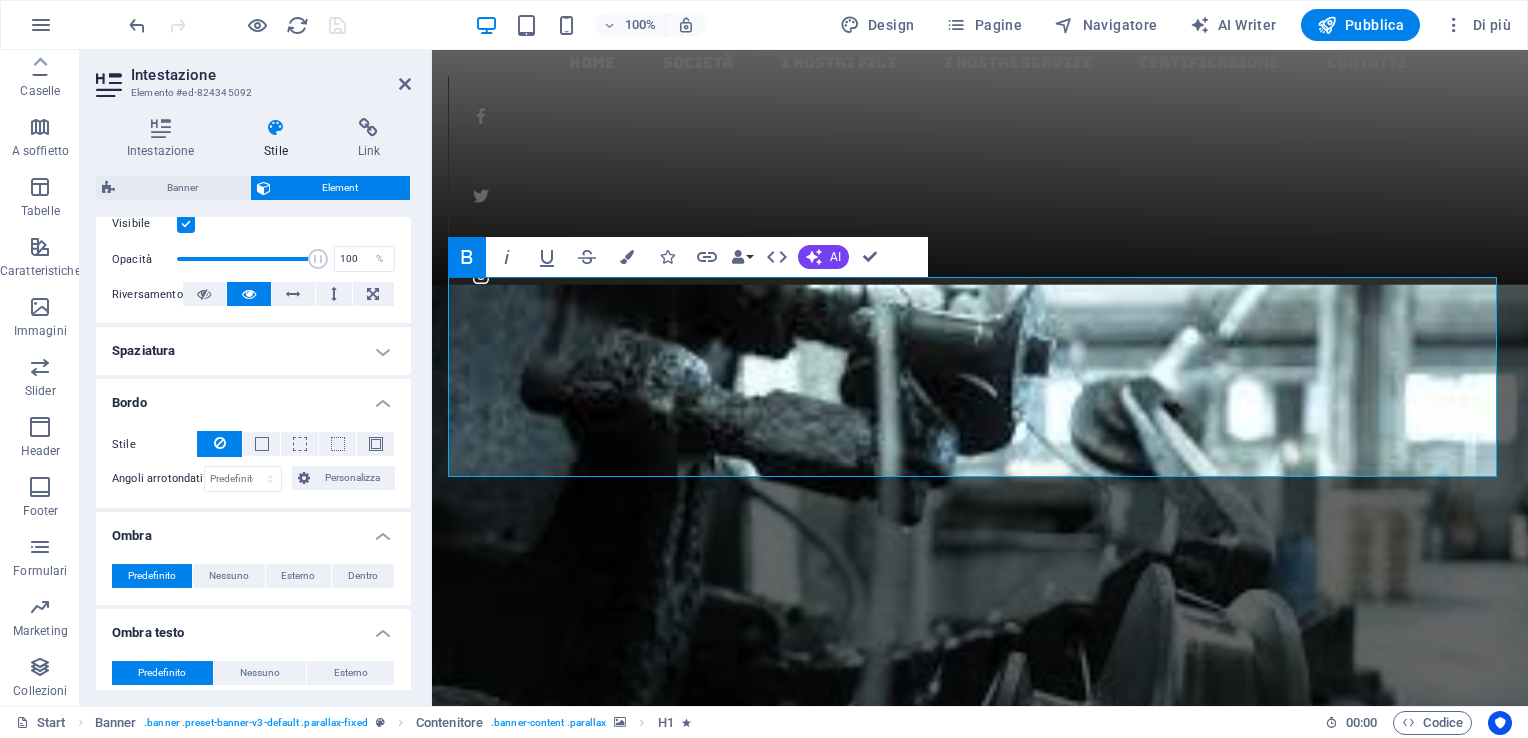 click on "Spaziatura" at bounding box center (253, 351) 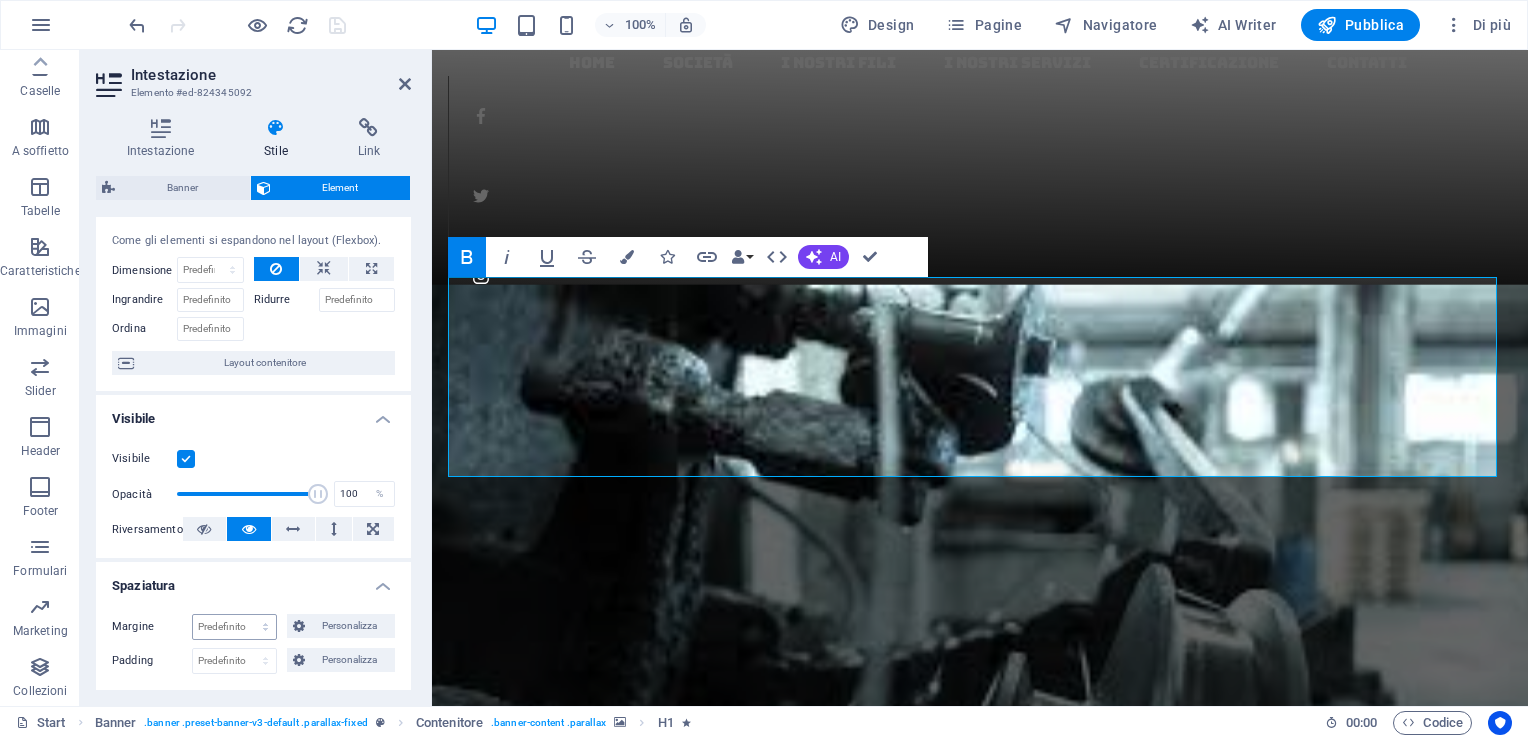 scroll, scrollTop: 0, scrollLeft: 0, axis: both 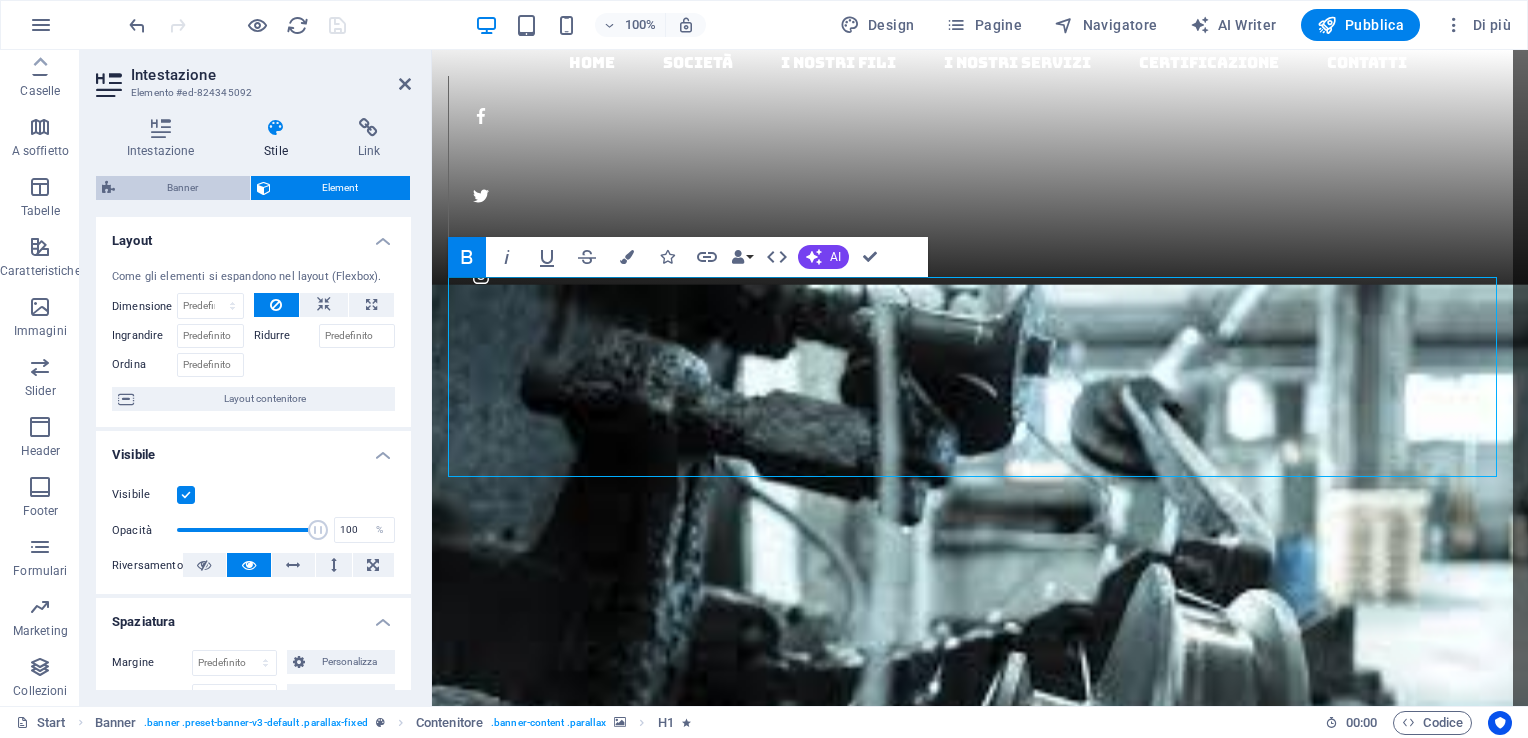 click on "Banner" at bounding box center (182, 188) 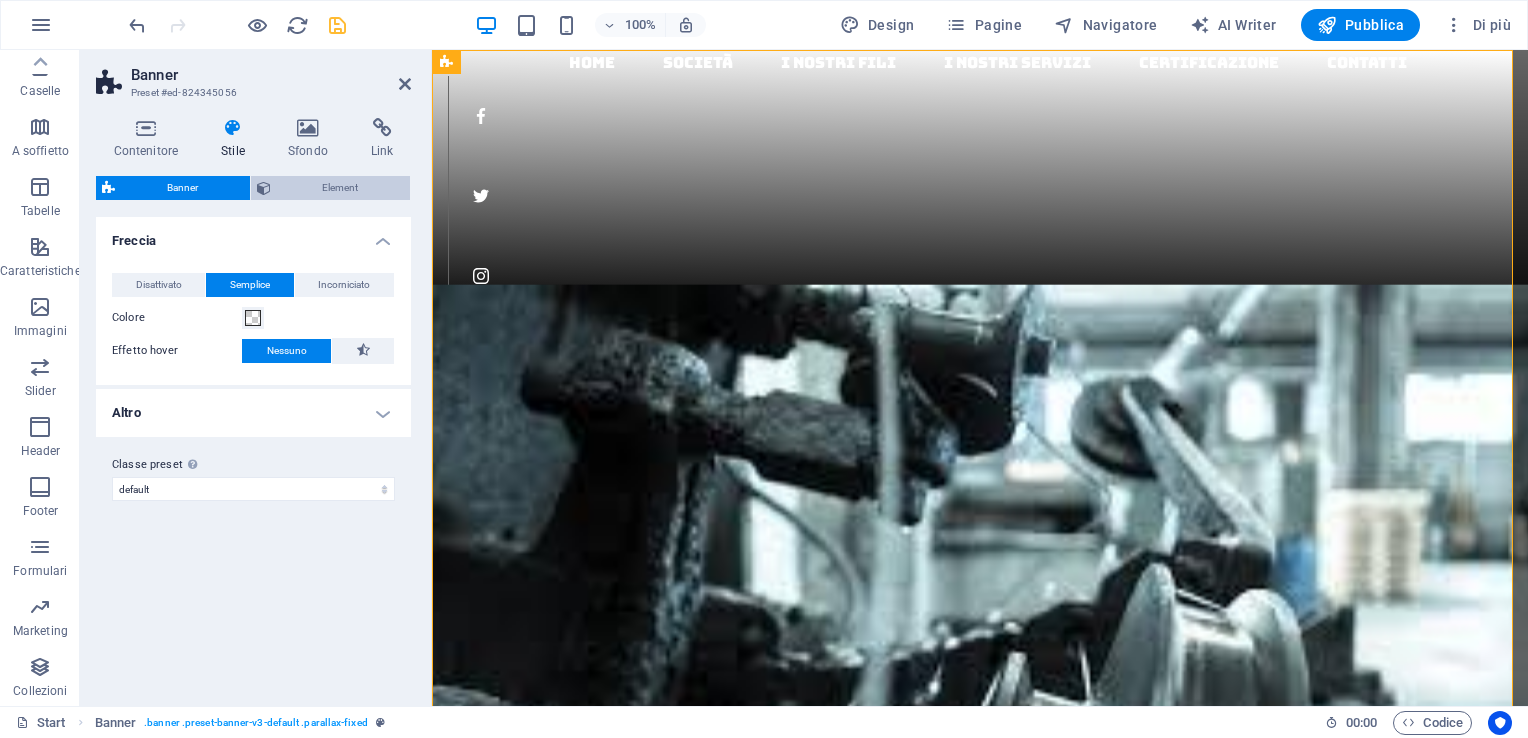 click on "Element" at bounding box center [341, 188] 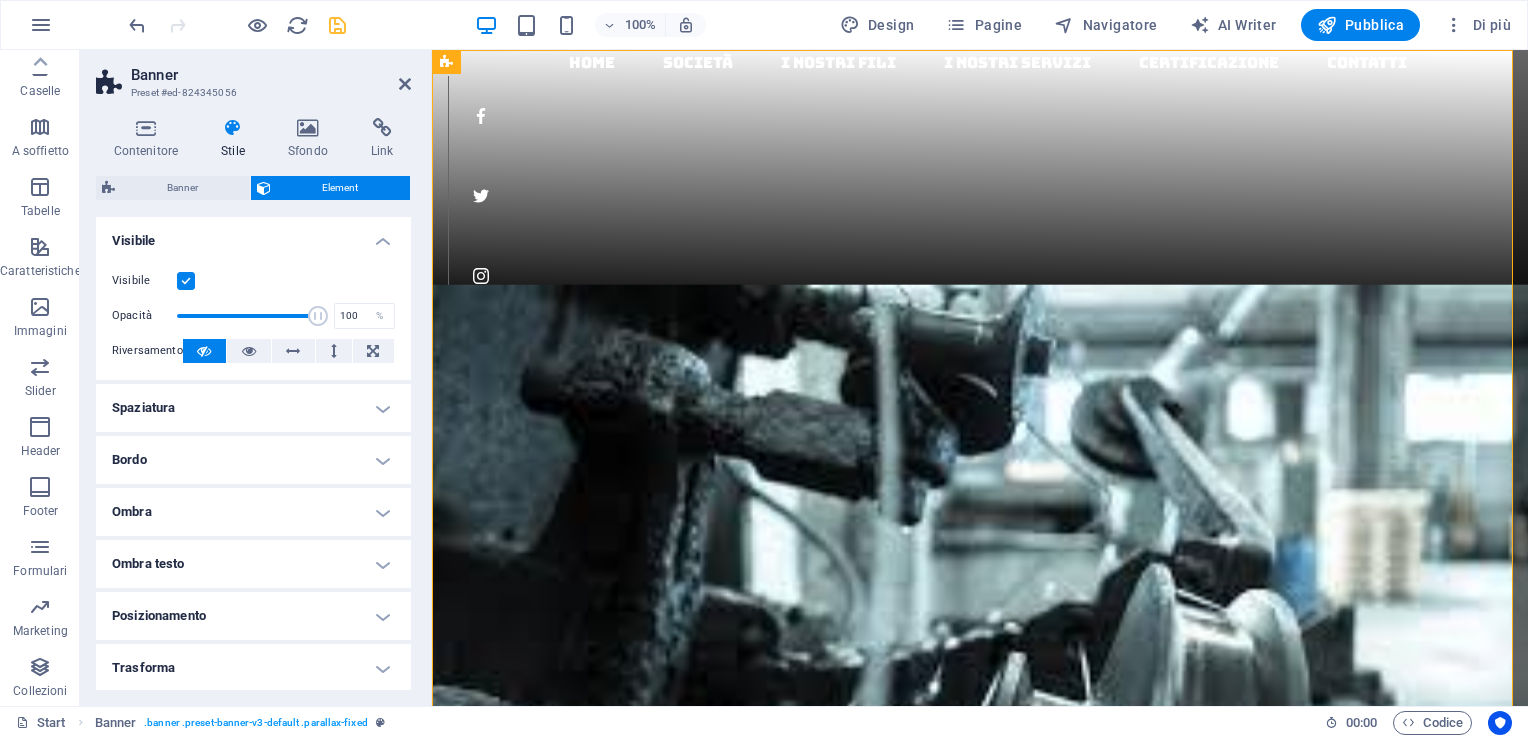 click at bounding box center (233, 128) 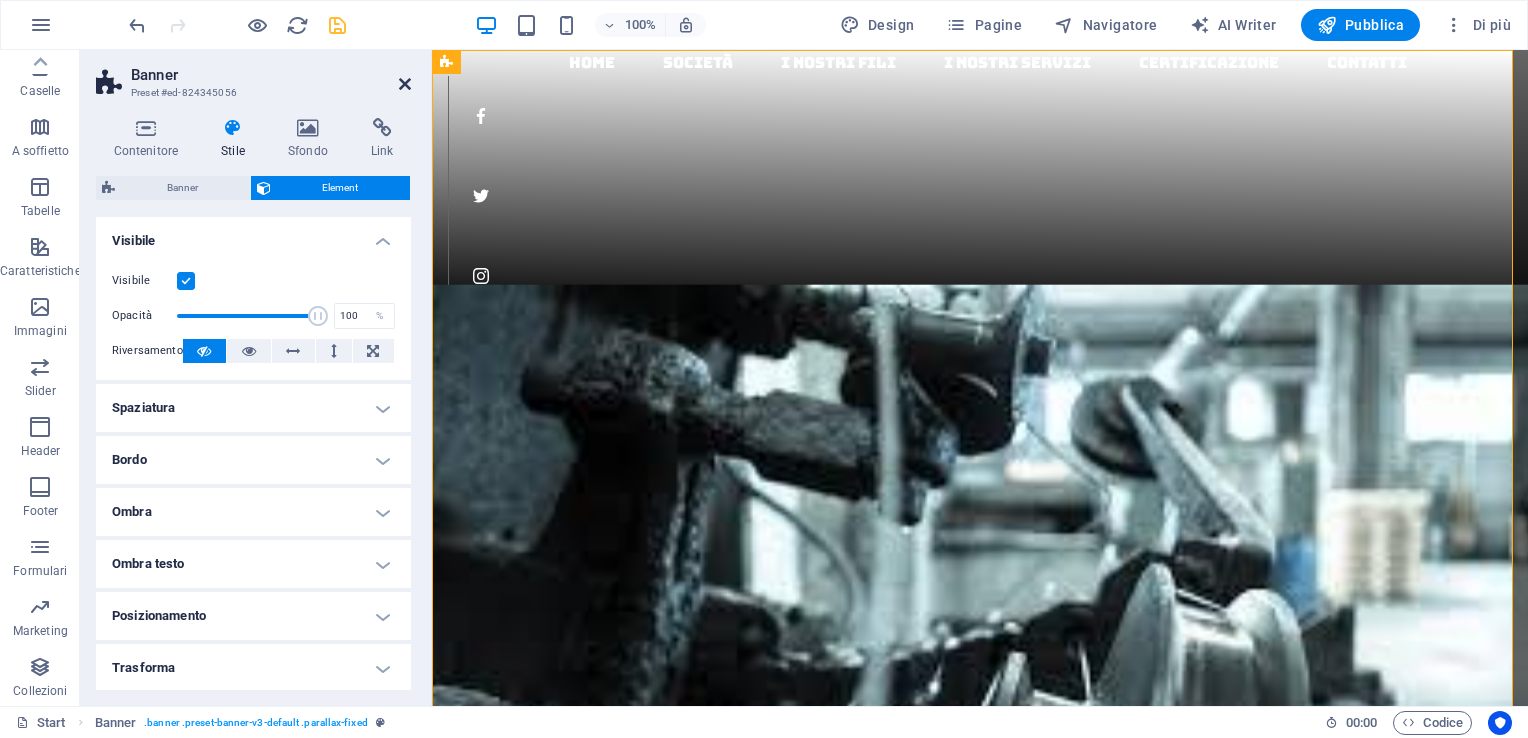 click at bounding box center (405, 84) 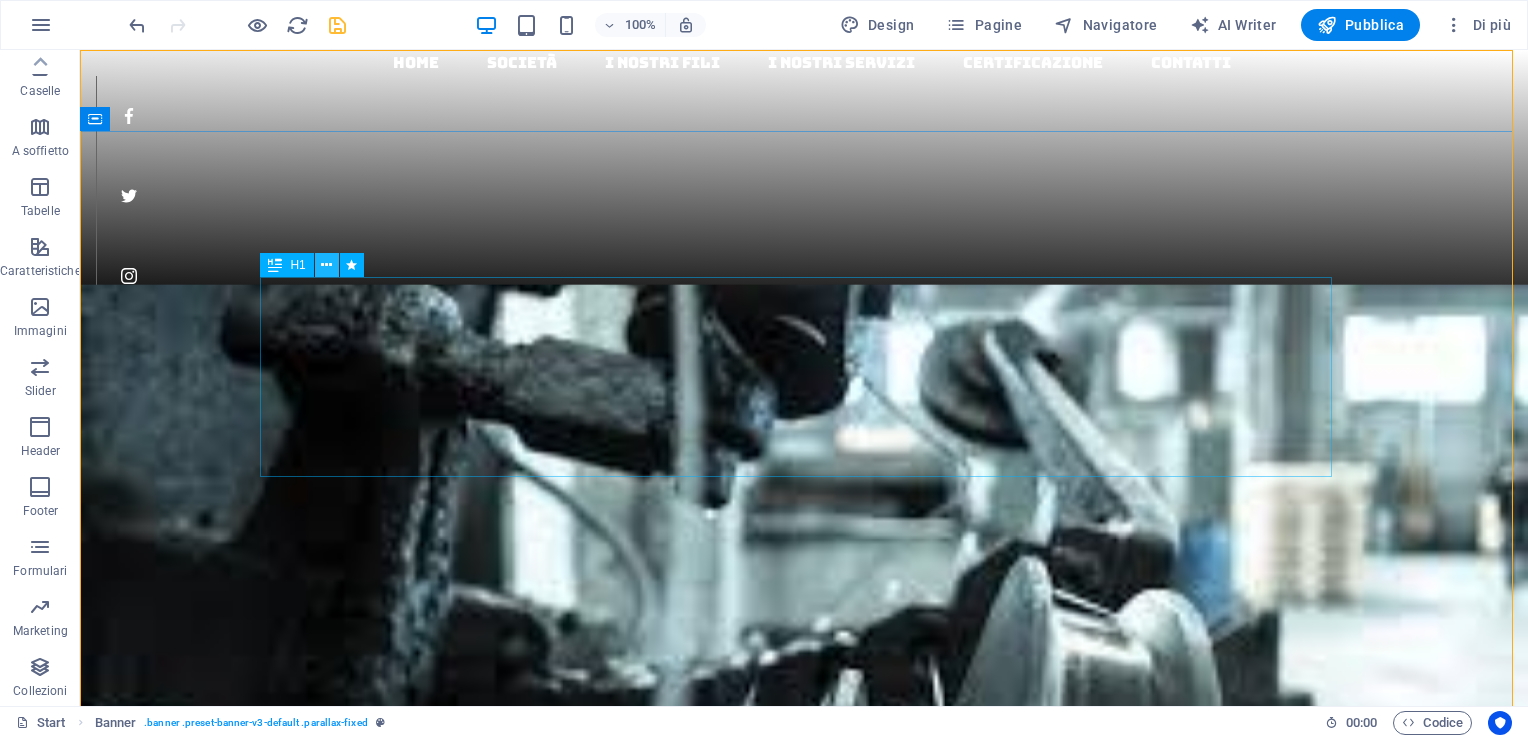 click at bounding box center (327, 265) 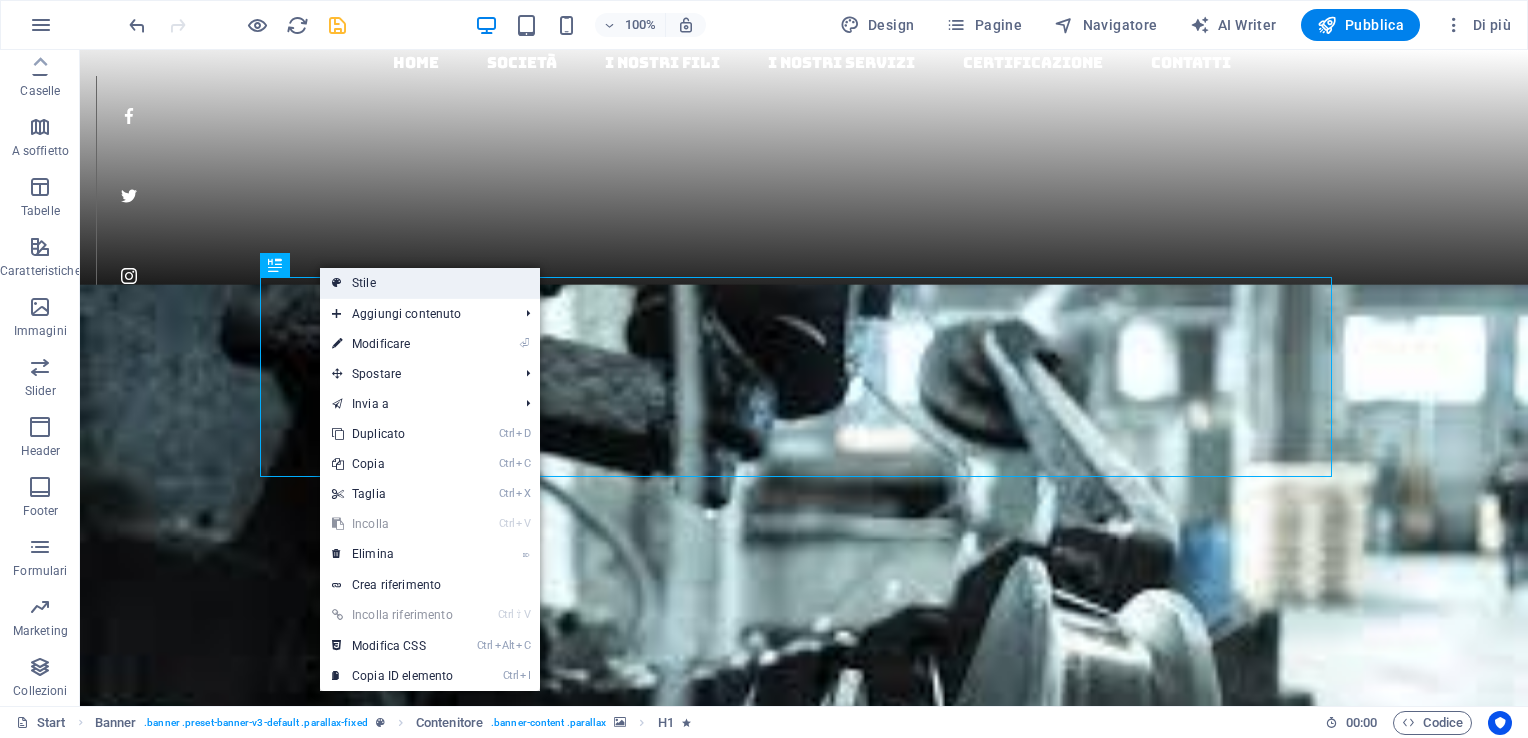 click on "Stile" at bounding box center [430, 283] 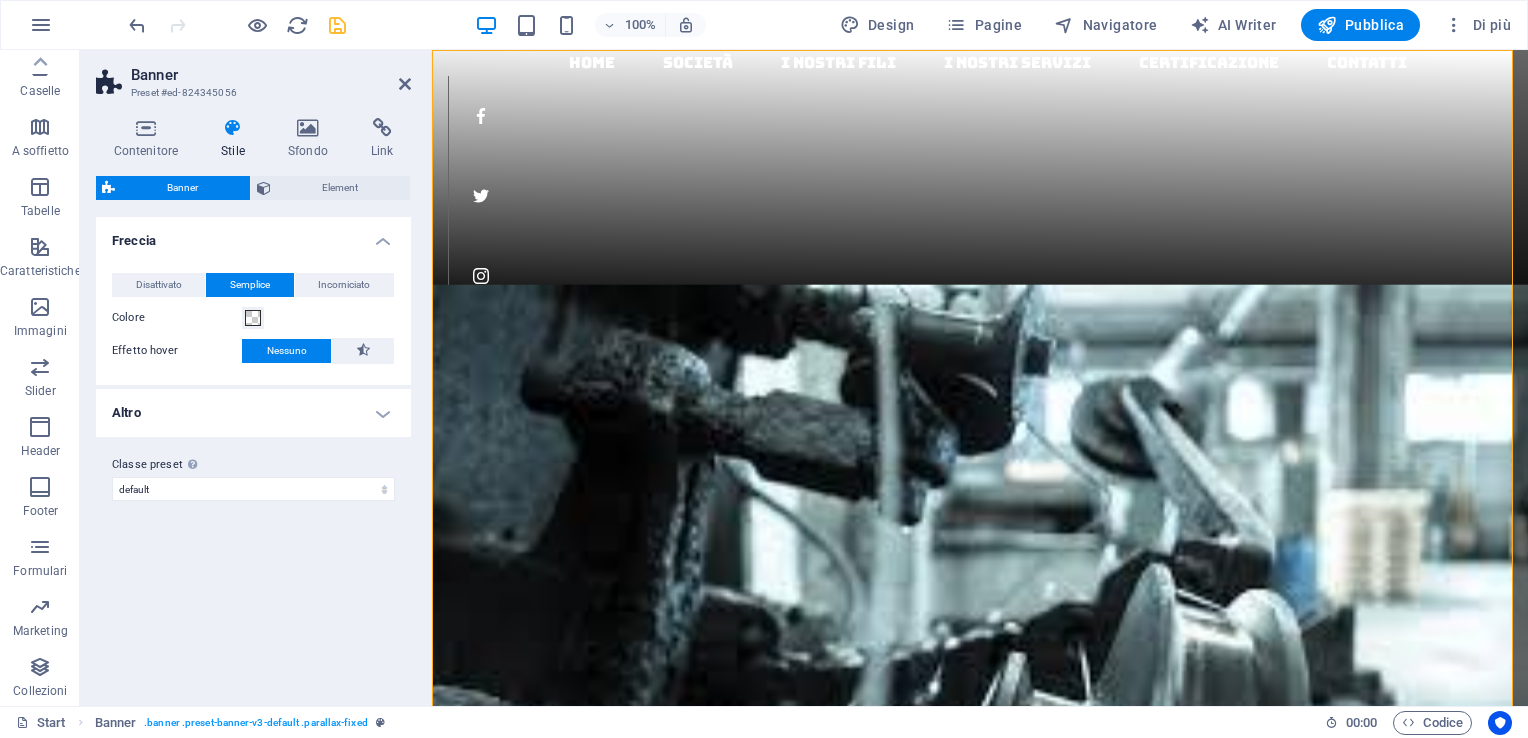 click on "Banner Preset #[ID]
Contenitore Stile Sfondo Link Dimensione Altezza Predefinito px rem % vh vw Altezza min. 100 Nessuno px rem % vh vw Larghezza Predefinito px rem % em vh vw Larghezza min. Nessuno px rem % vh vw Larghezza contenuto Predefinito Personalizzata Larghezza Predefinito px rem % em vh vw Larghezza min. Nessuno px rem % vh vw Padding predefinito Spaziatura personalizzata La larghezza del contenuto e del padding predefinito possono essere cambiati in Design. Modifica il design Layout (Flexbox) Allineamento Determina la direzione di flessione. Predefinito Asse principale Determina in che modo gli elementi devono comportarsi lungo l'asse principale del contenitore (giustifica contenuto). Predefinito Asse laterale Controlla la direzione verticale dell'elemento all'interno del contenitore (oggetti allineati). Predefinito Ritorno automatico Predefinito Attivato Disattivato Riempimento Predefinito Accessibilità Ruolo Il ruolo di ARIA definisce la funzione di un elemento.  Nessuno" at bounding box center [256, 378] 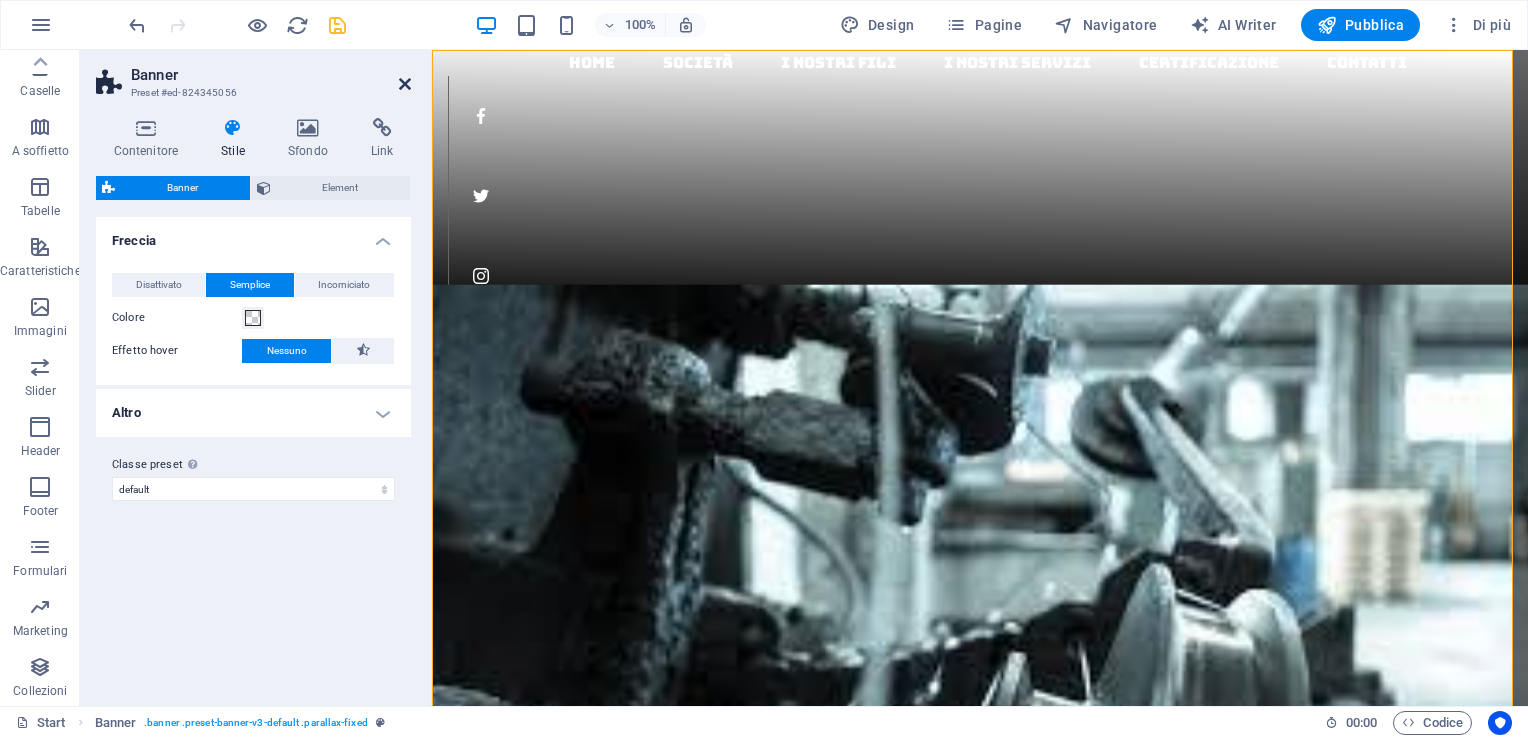 drag, startPoint x: 404, startPoint y: 81, endPoint x: 309, endPoint y: 390, distance: 323.27386 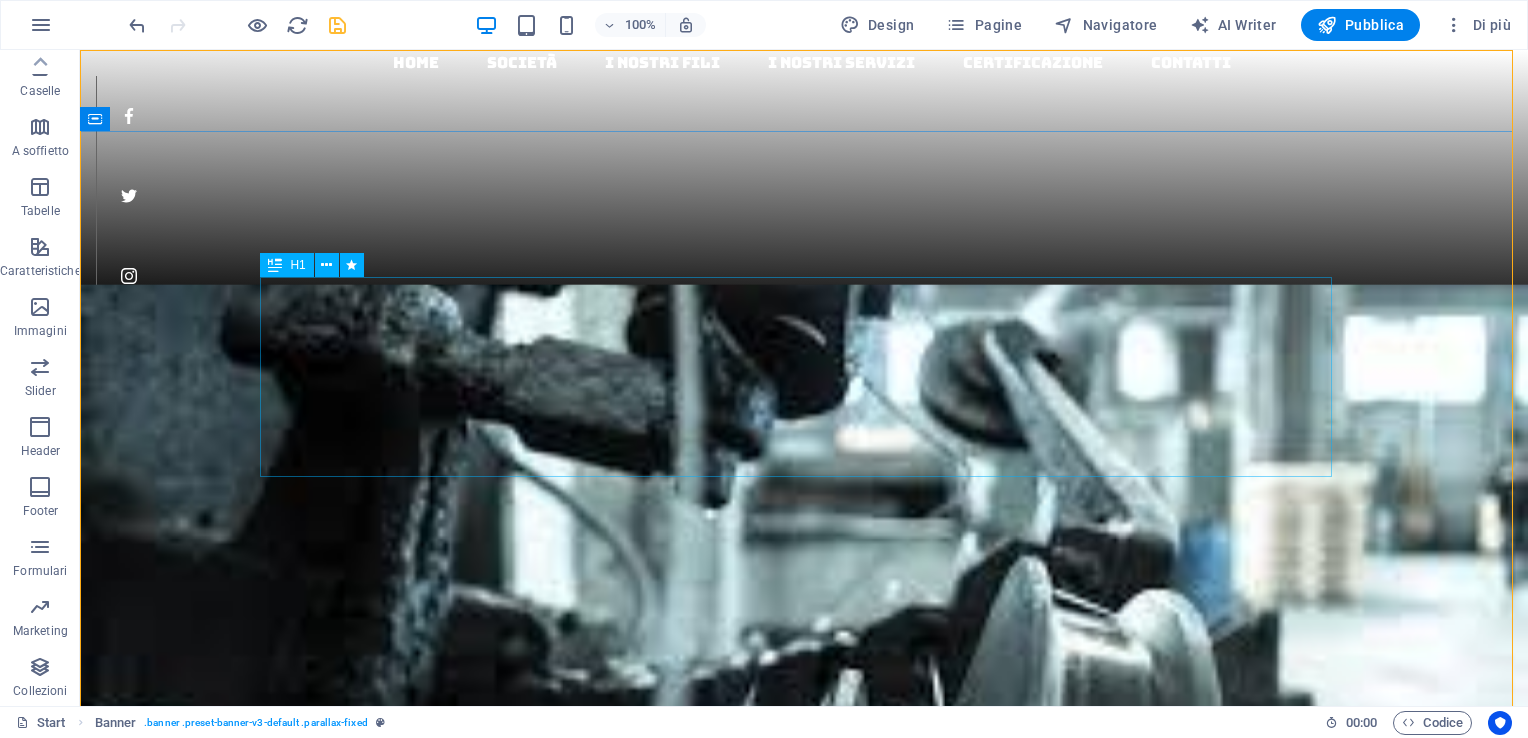 click at bounding box center [275, 265] 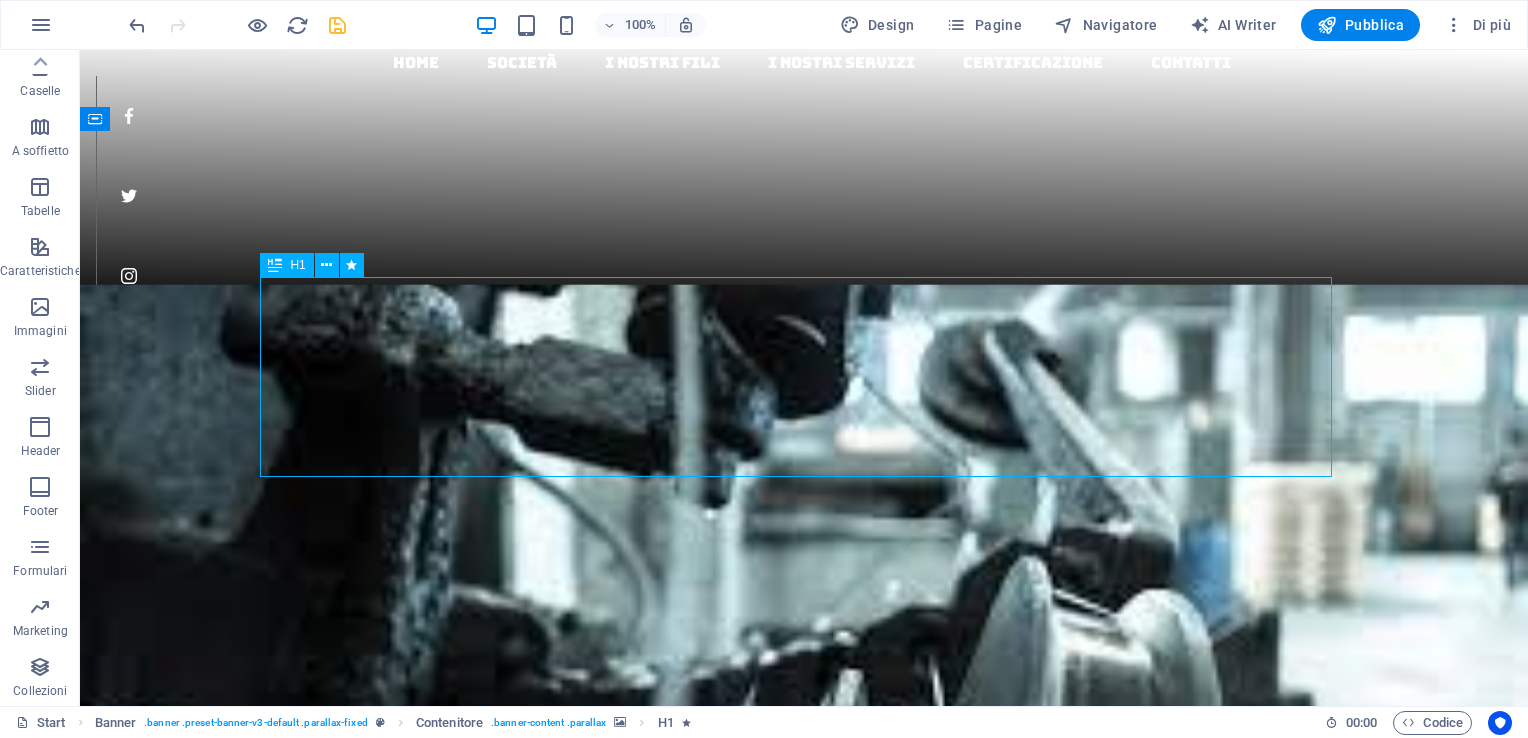 click at bounding box center (275, 265) 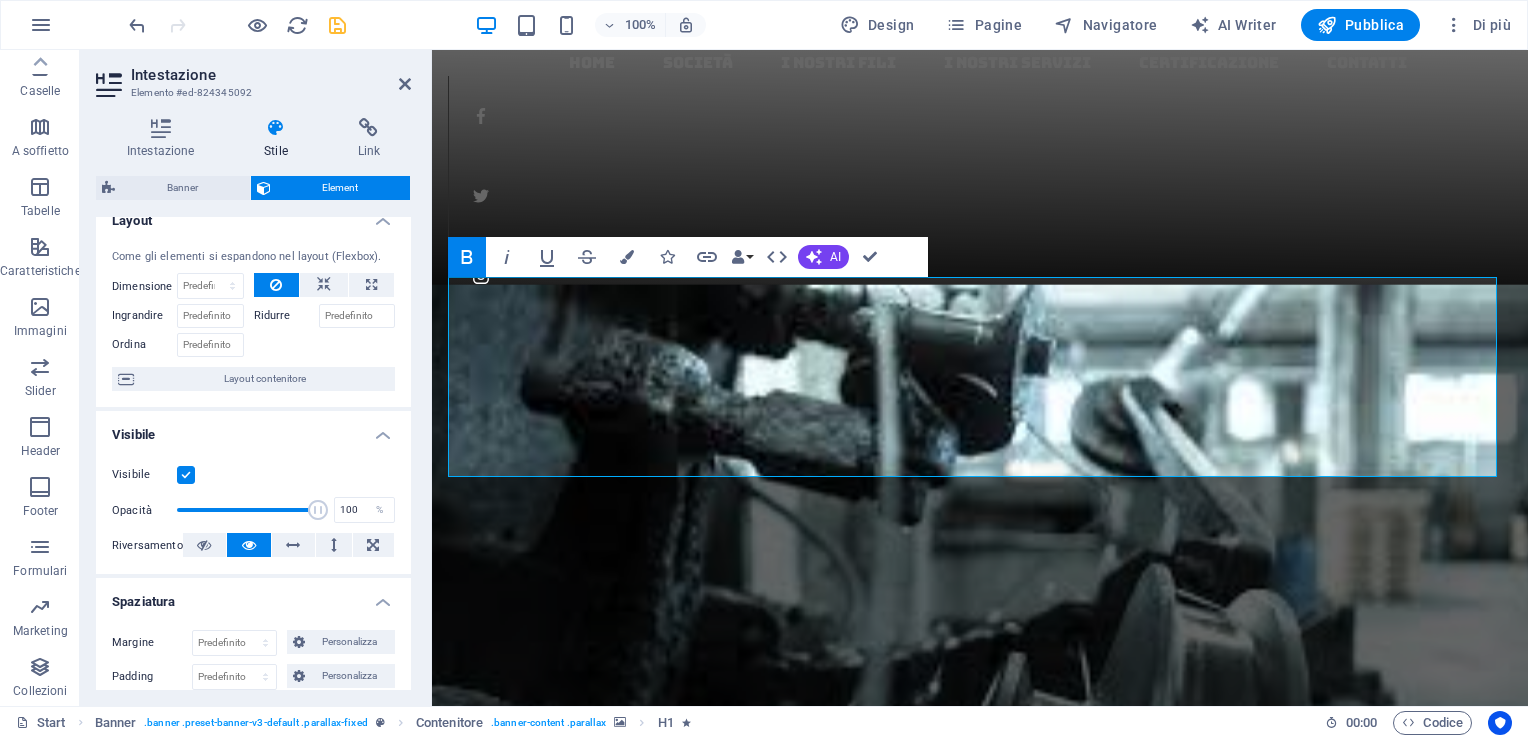 scroll, scrollTop: 0, scrollLeft: 0, axis: both 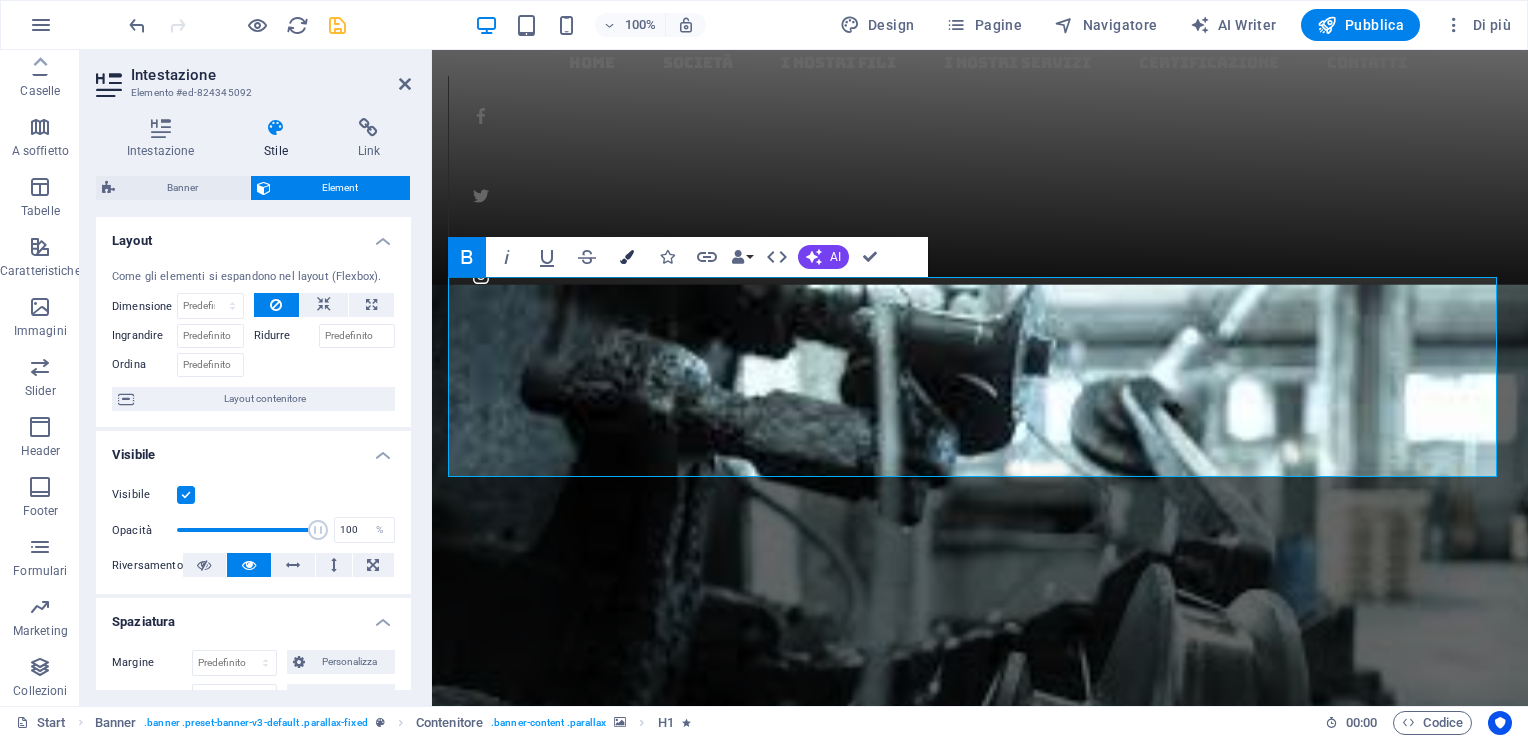 click on "Colors" at bounding box center (627, 257) 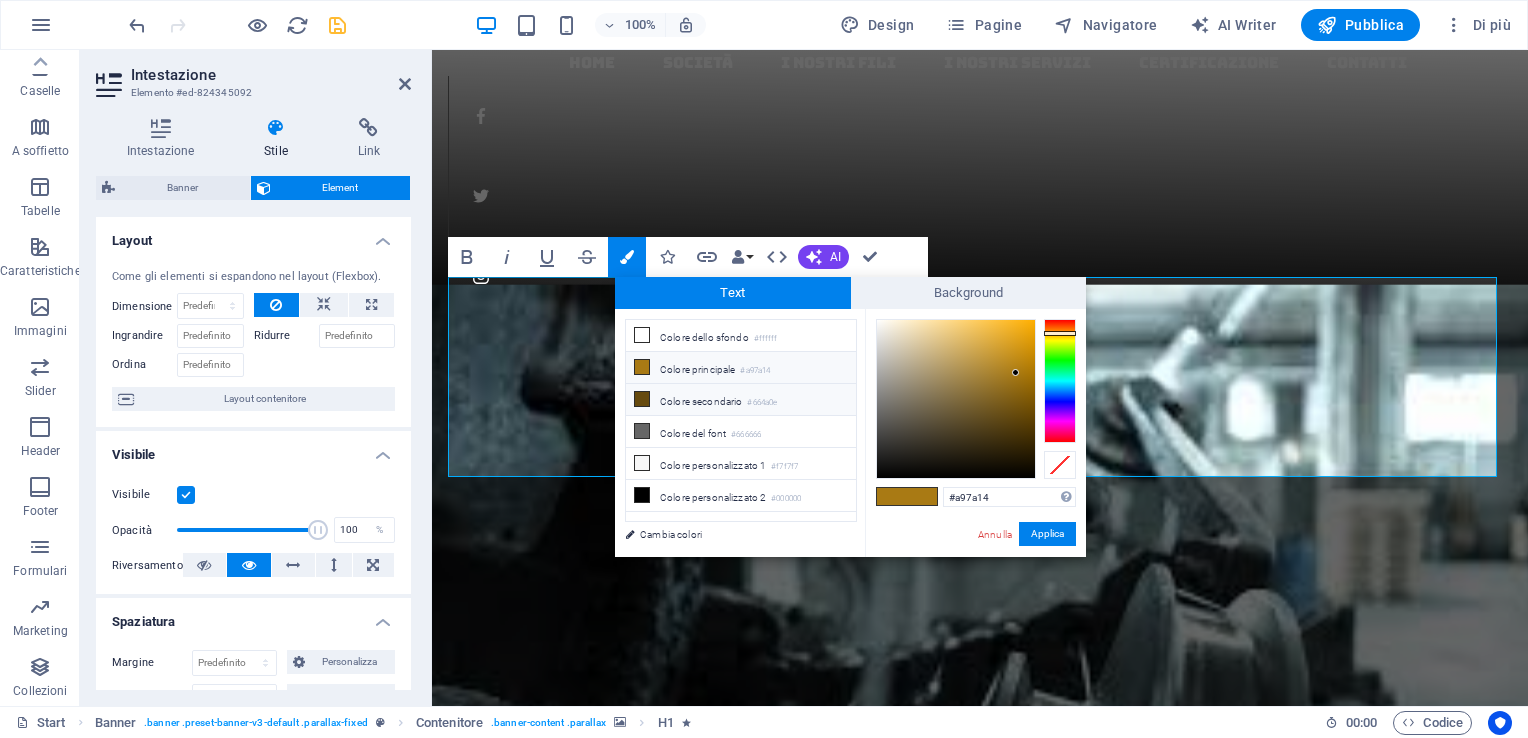 click on "Colore secondario
#664a0e" at bounding box center (741, 400) 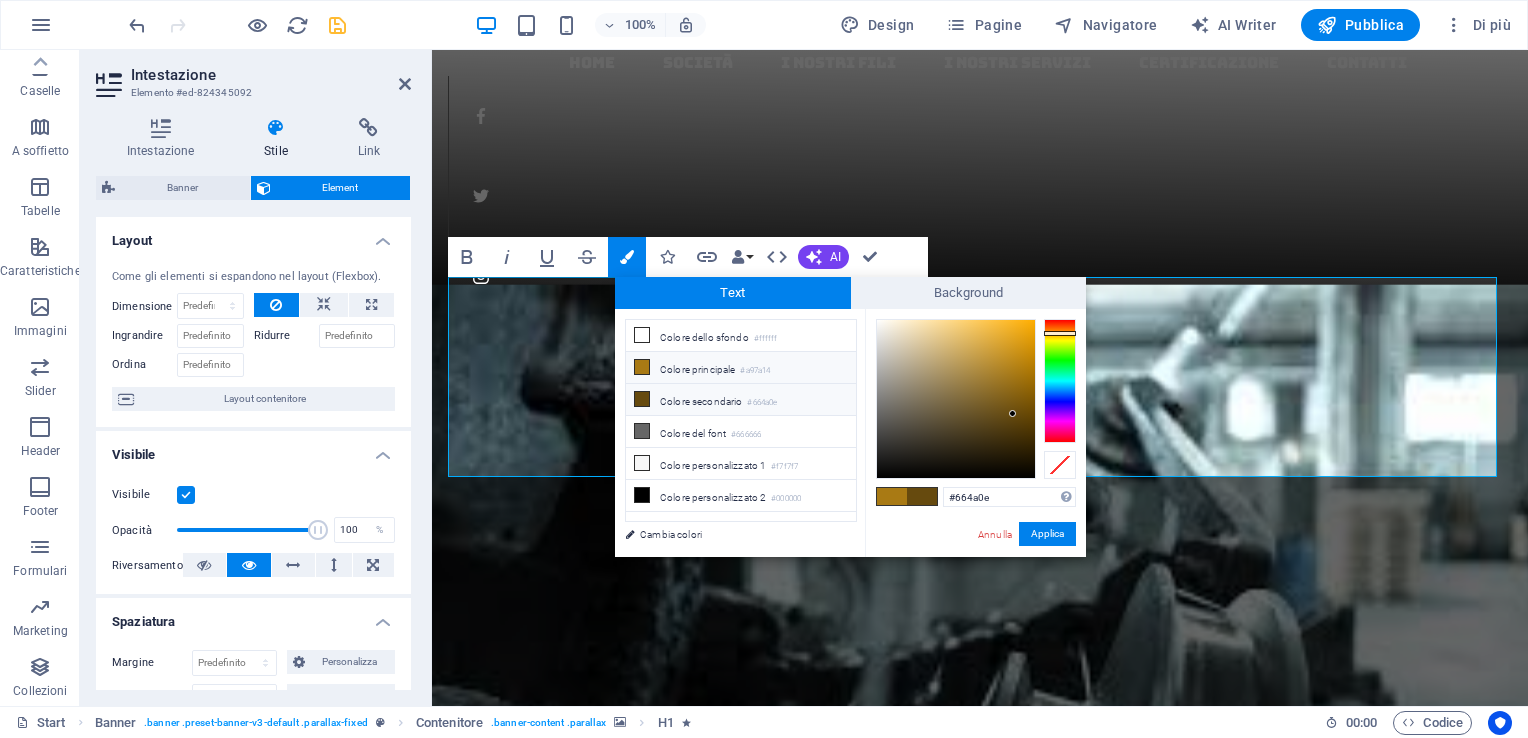 click on "Colore principale
#a97a14" at bounding box center (741, 368) 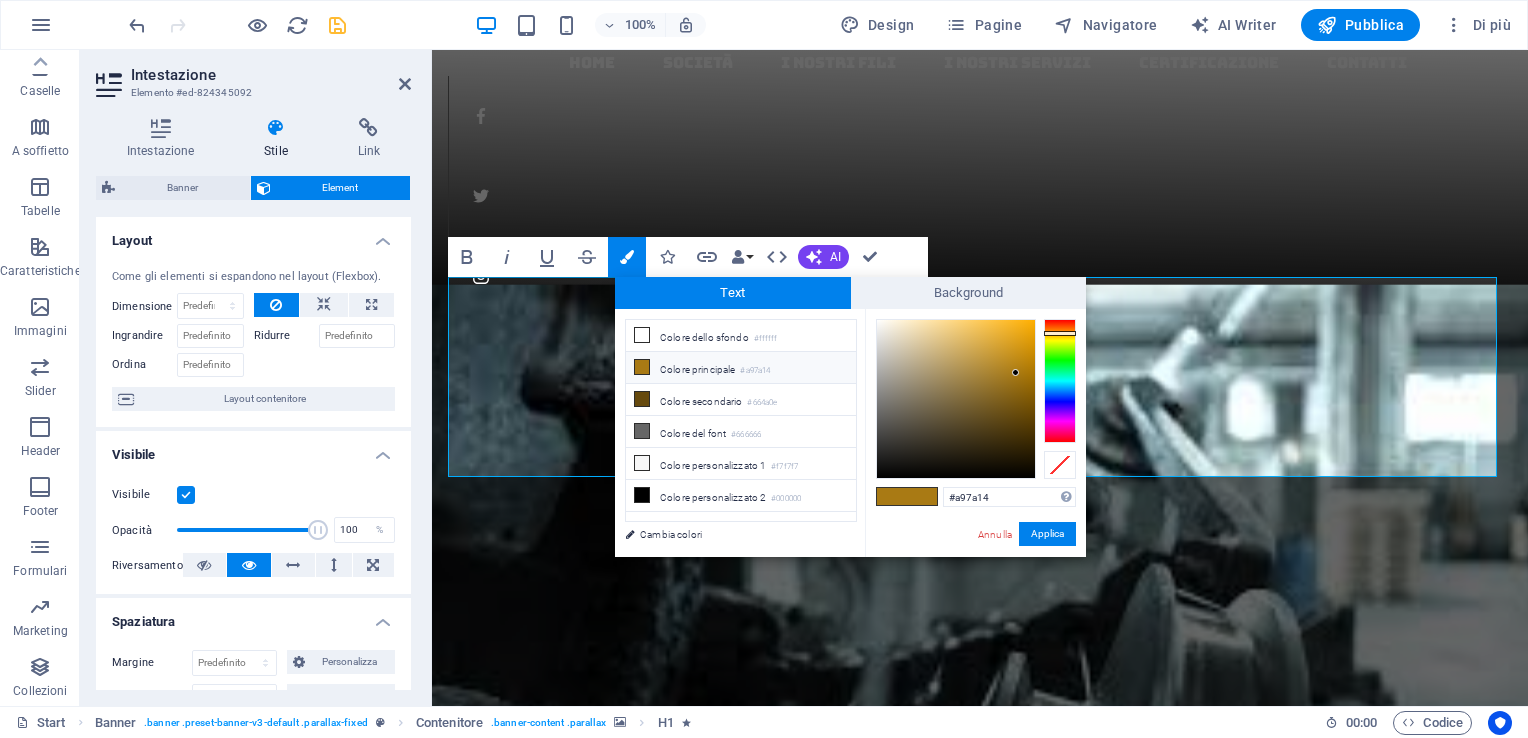 click on "Colore principale
#a97a14" at bounding box center (741, 368) 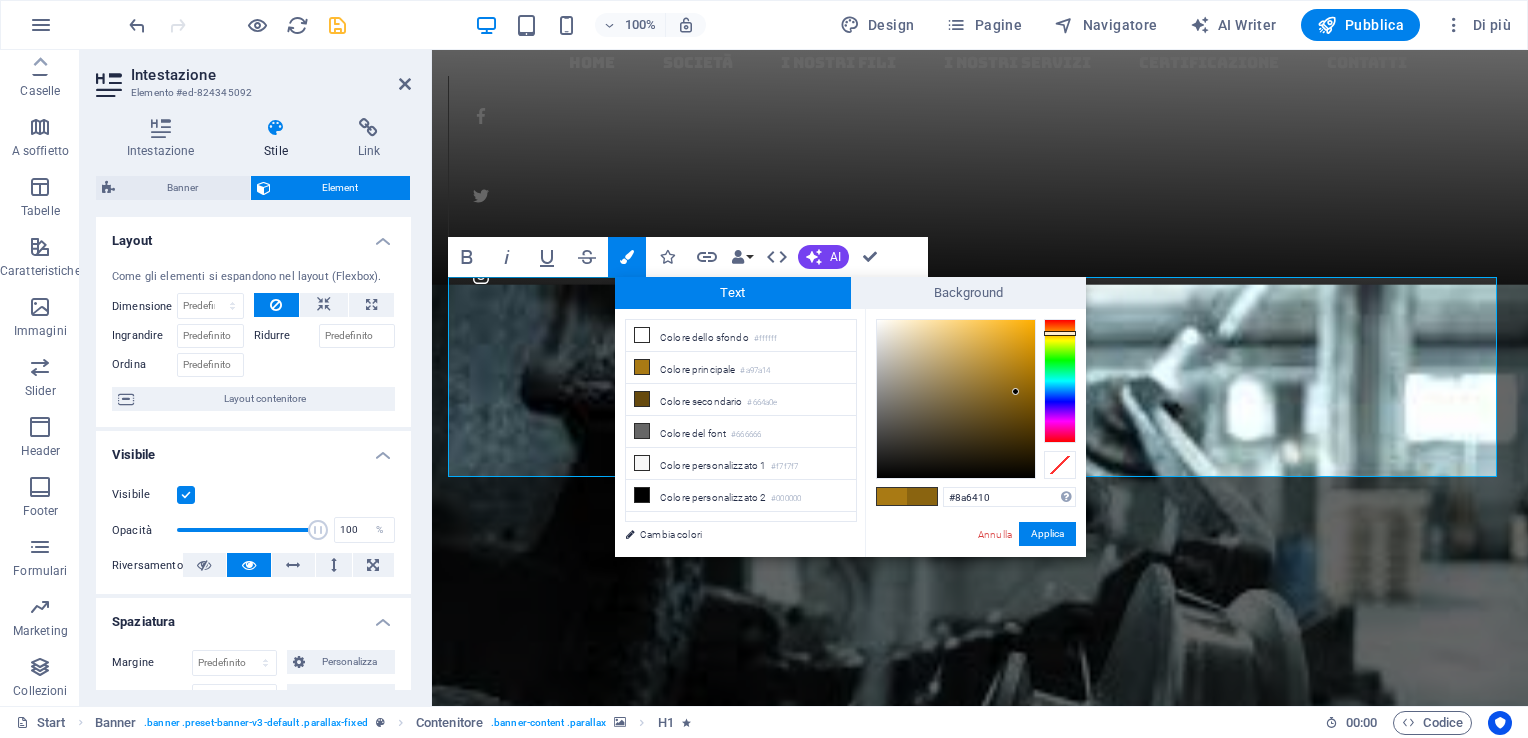 click at bounding box center (956, 399) 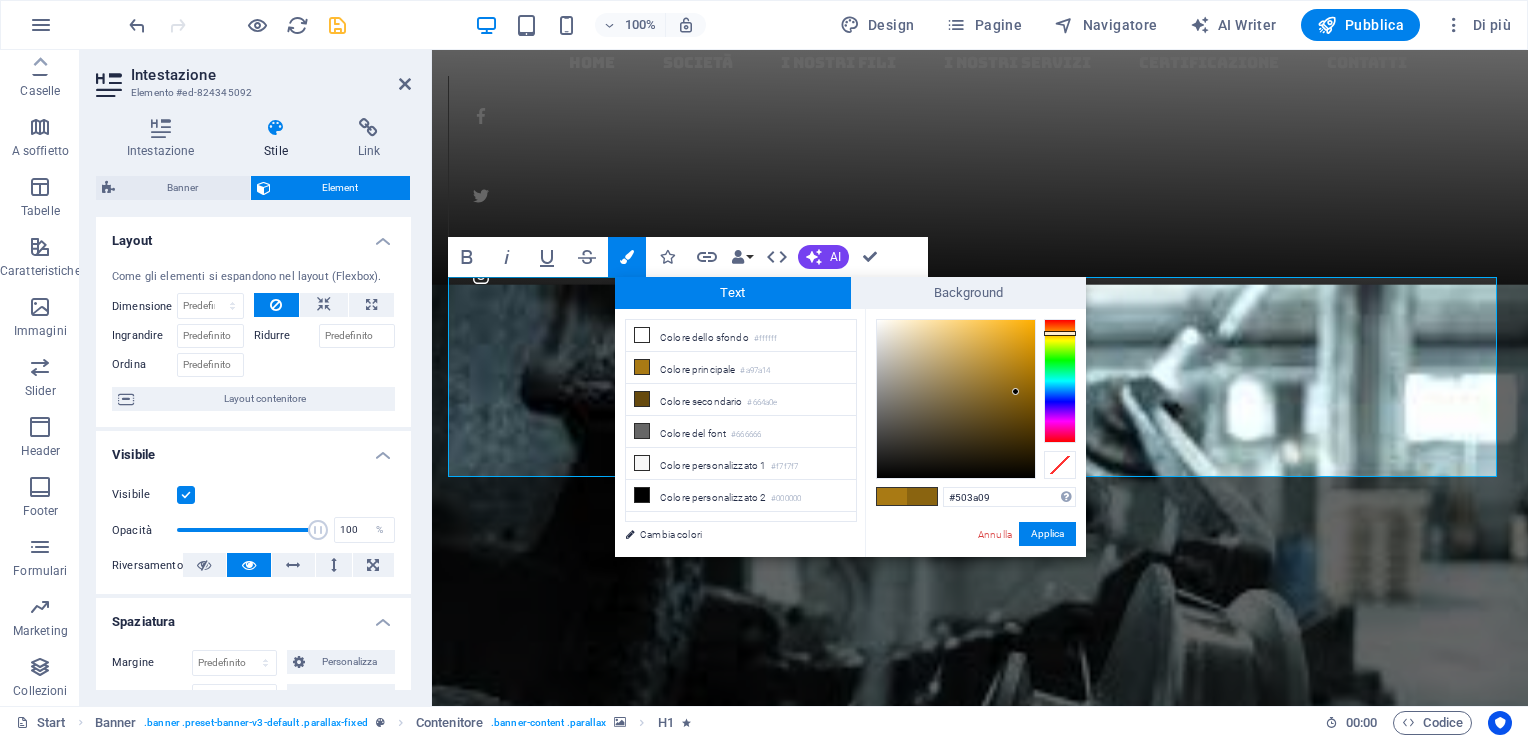 click at bounding box center [956, 399] 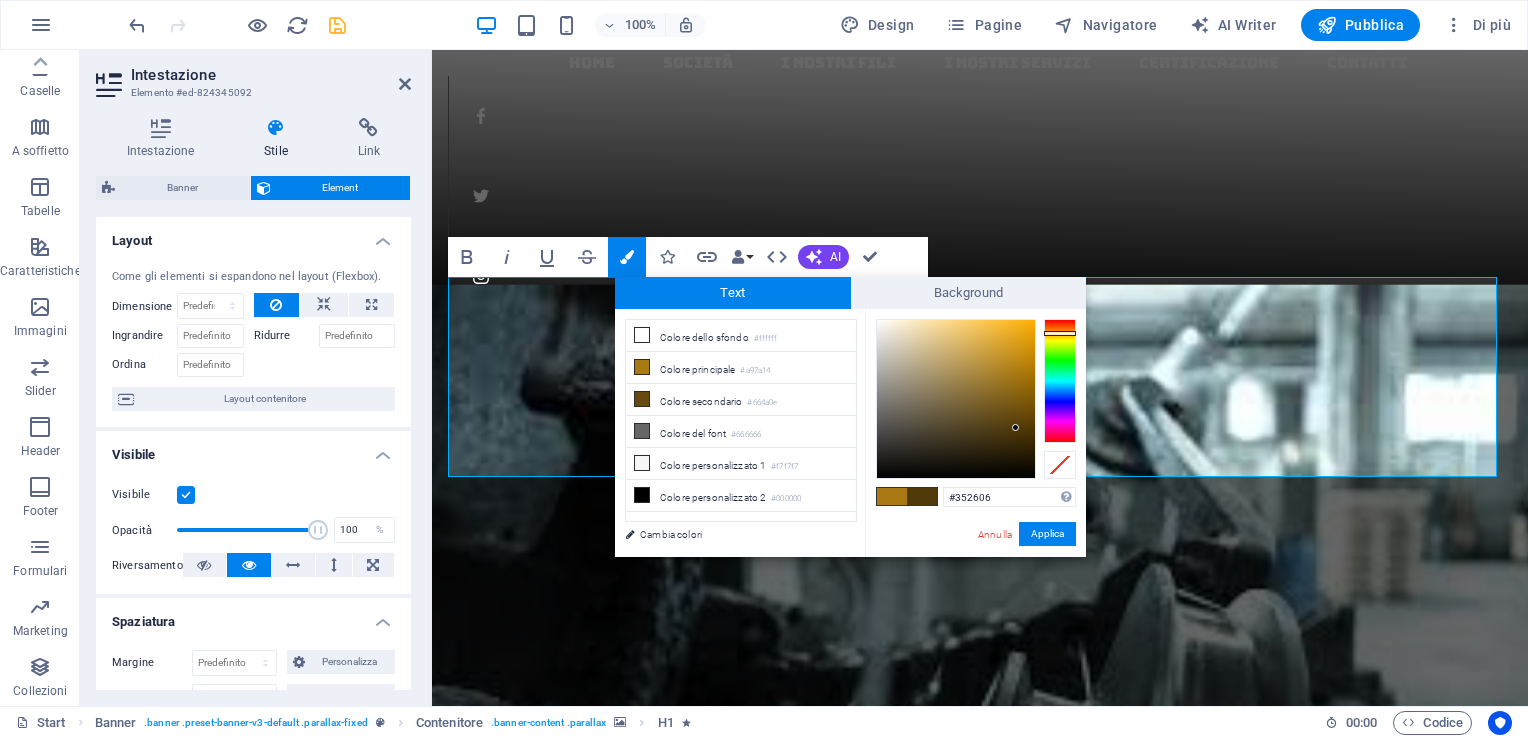 click at bounding box center [956, 399] 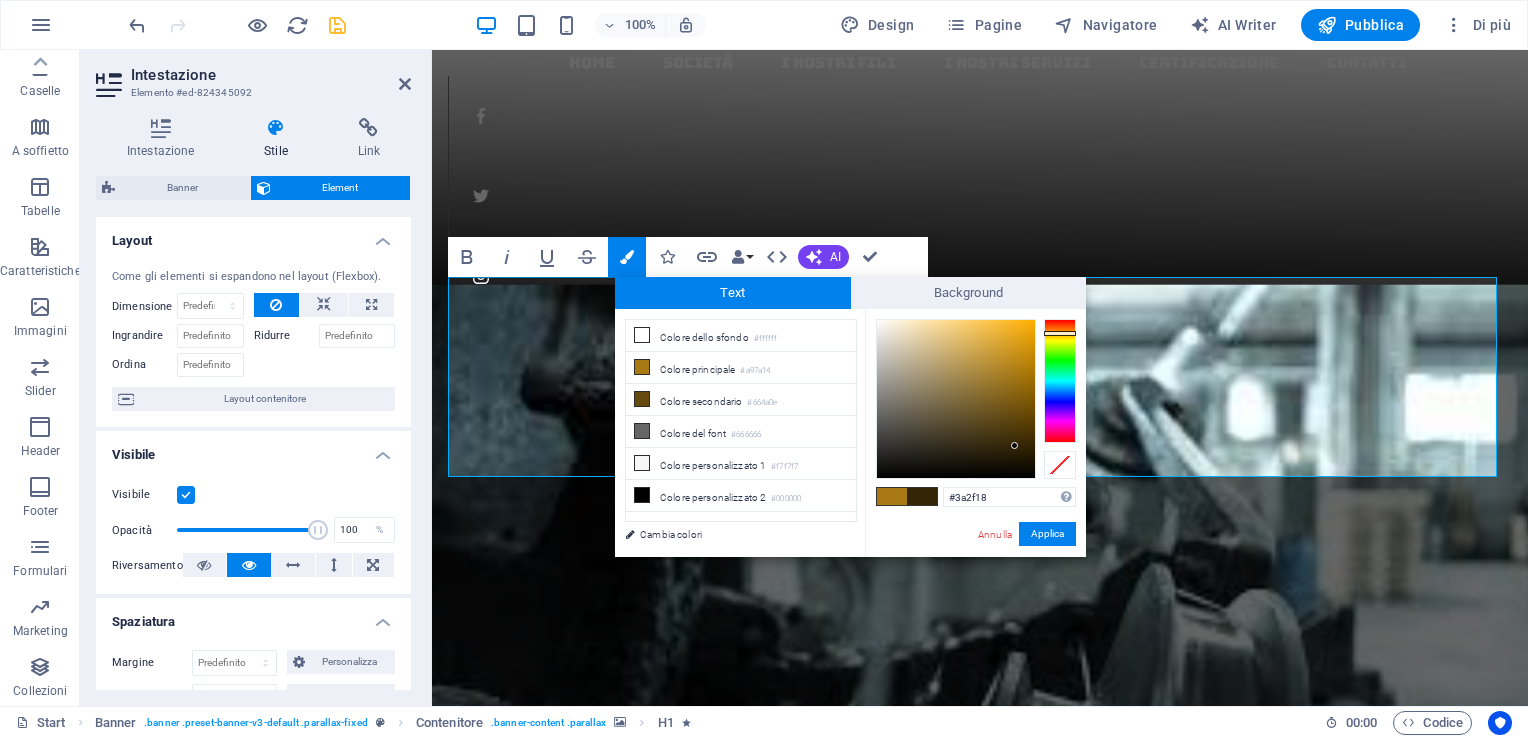 click at bounding box center (956, 399) 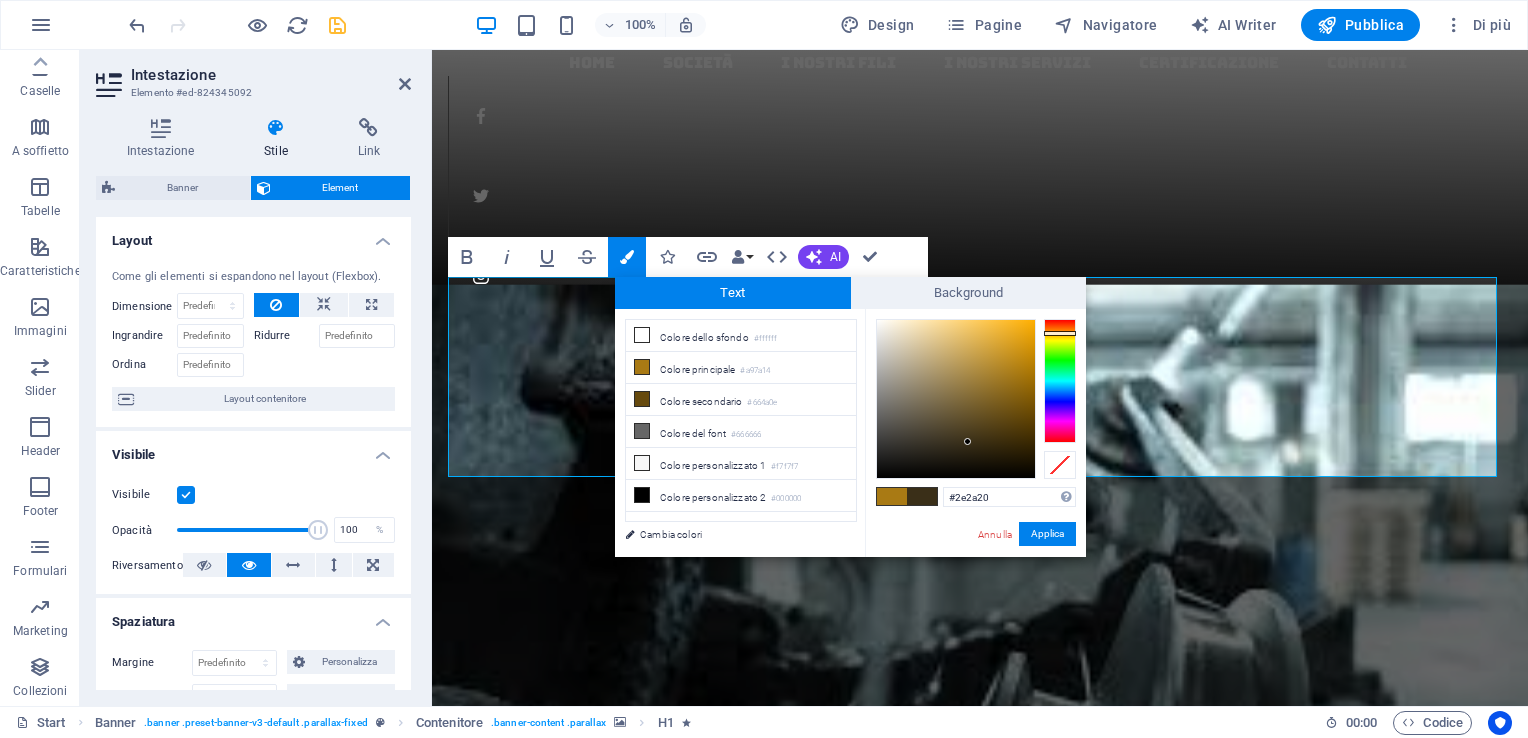 click at bounding box center (956, 399) 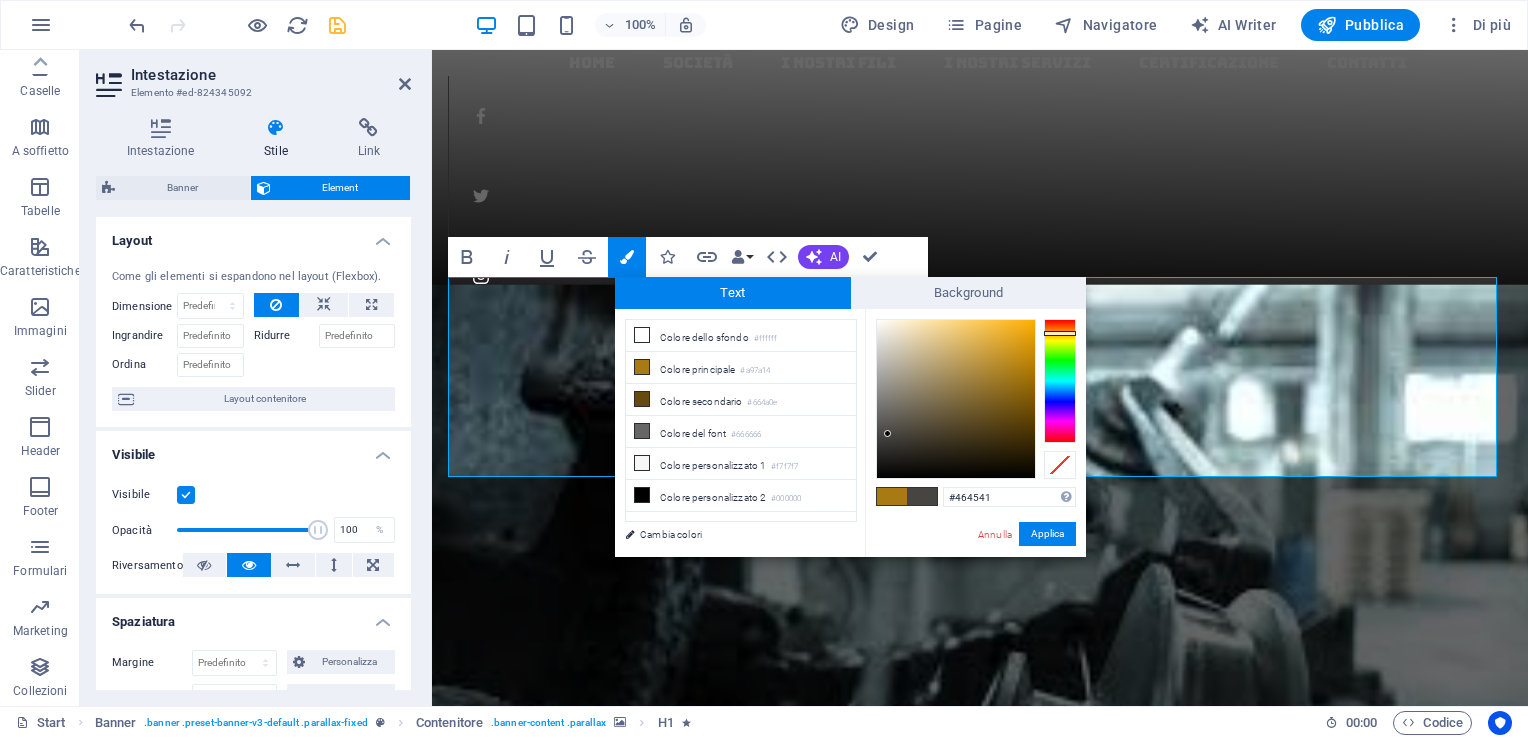 click at bounding box center [956, 399] 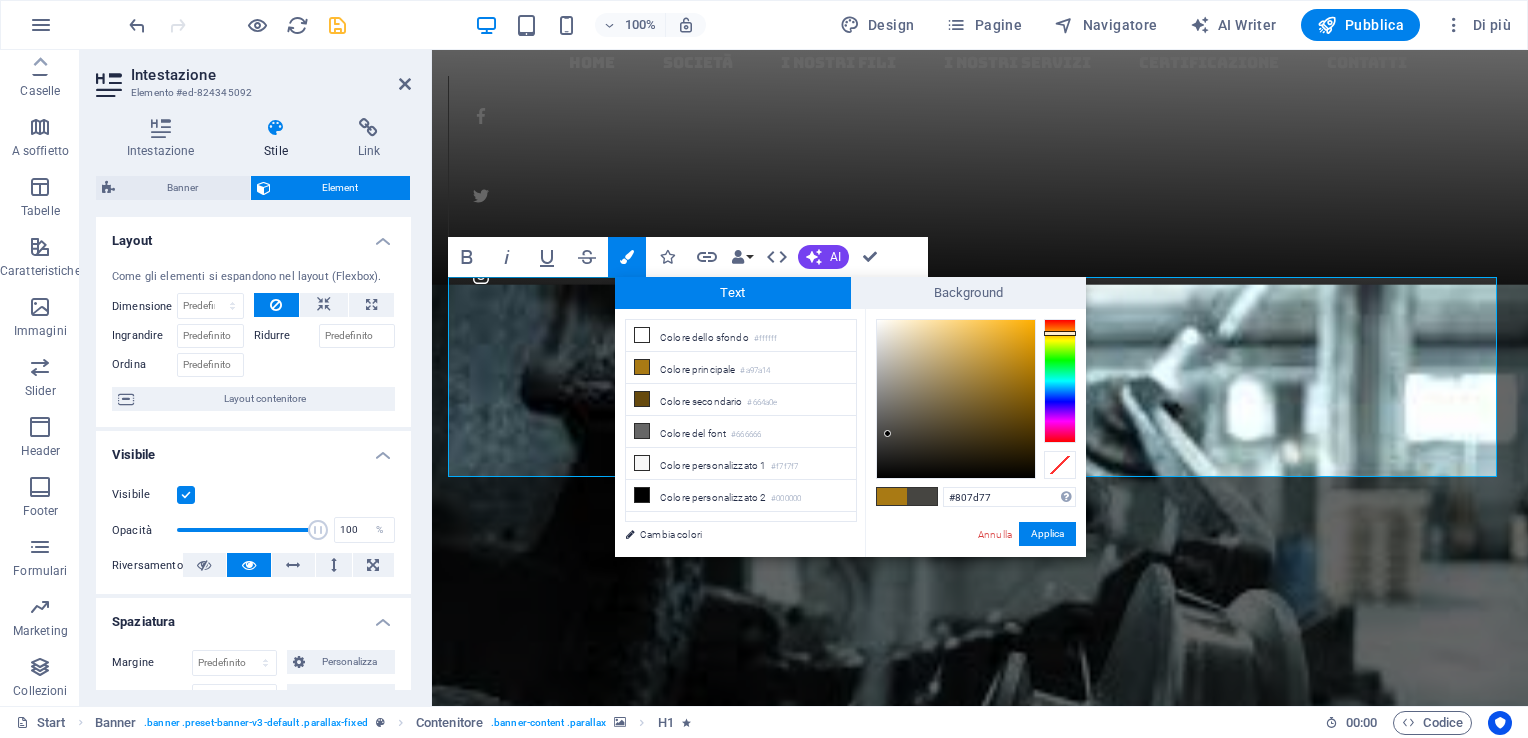 click at bounding box center [956, 399] 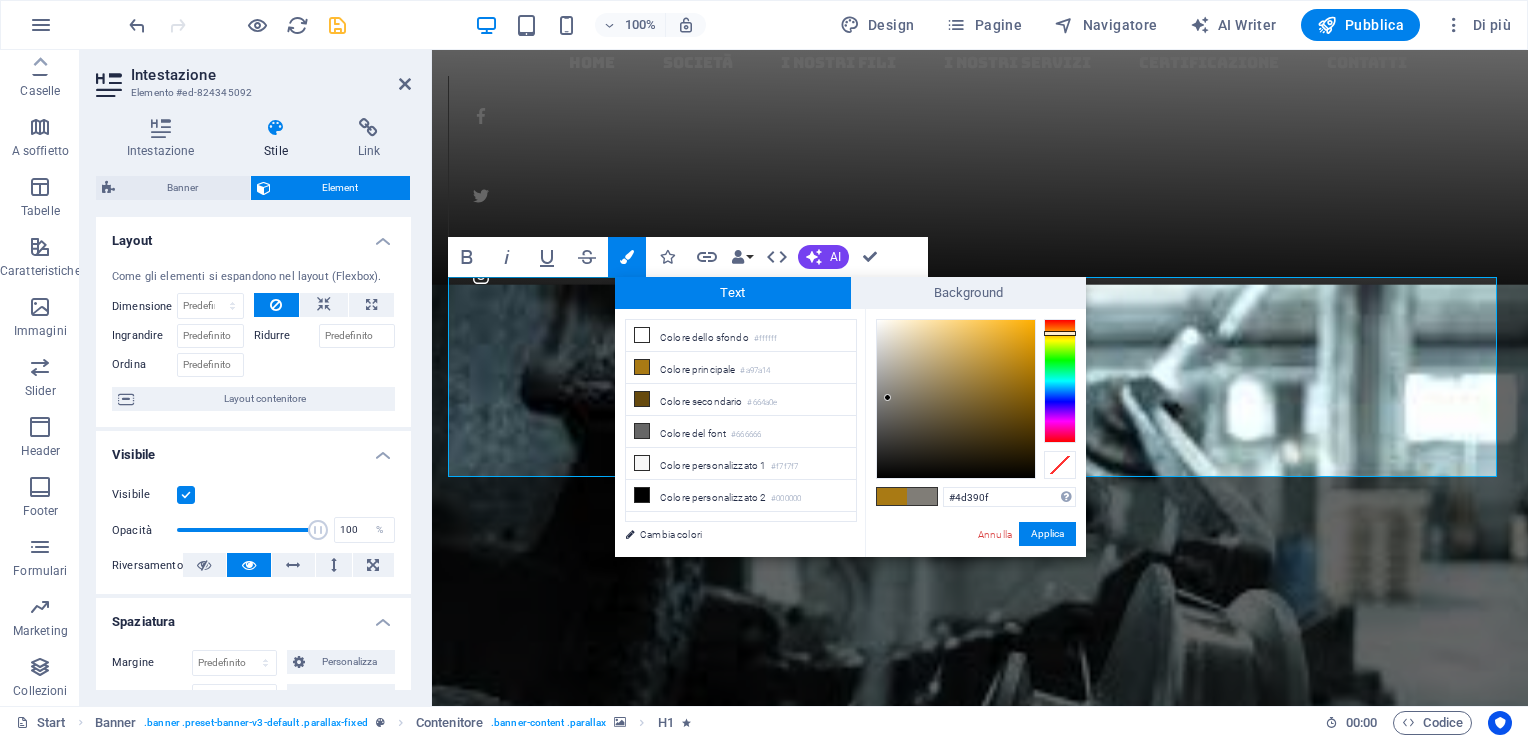 click at bounding box center (956, 399) 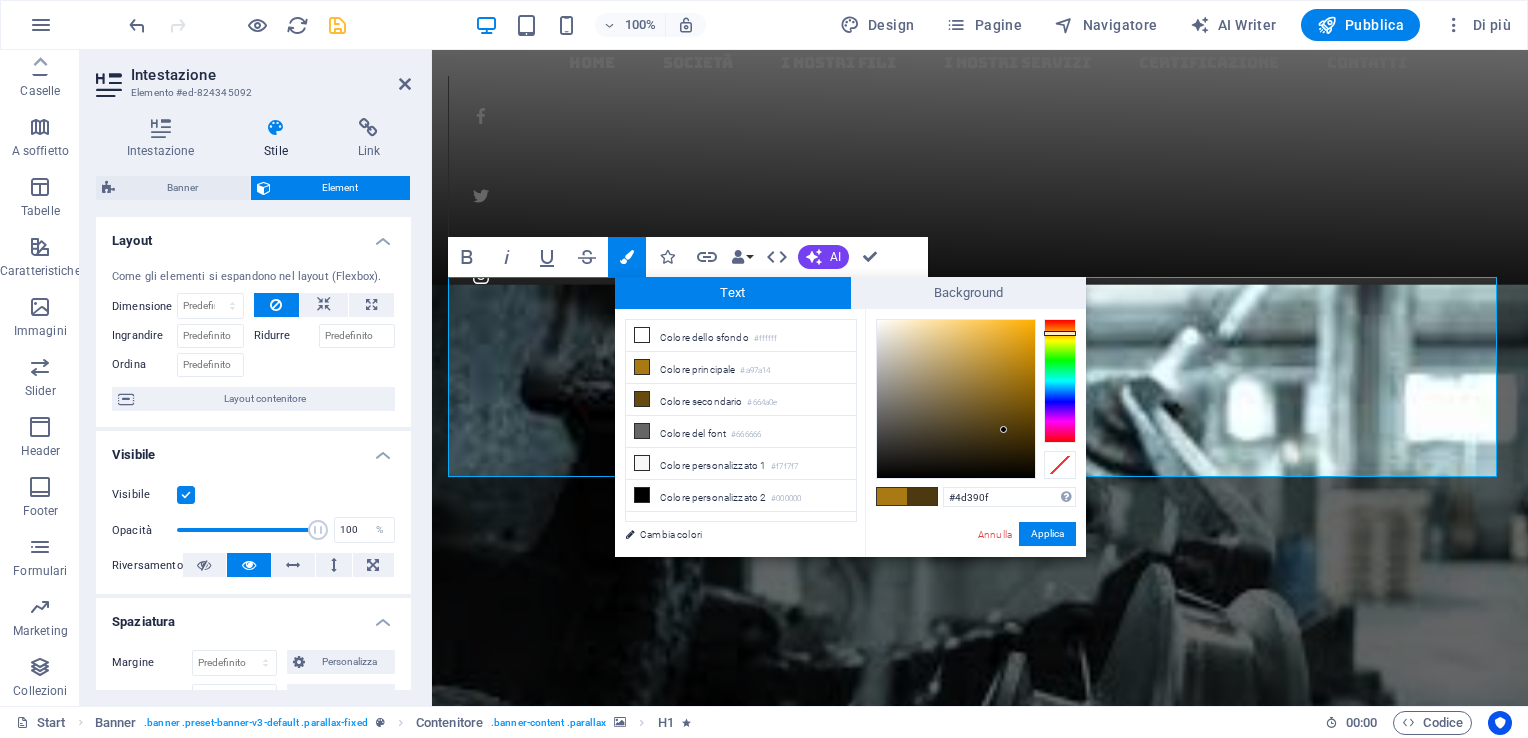 type on "#a57c23" 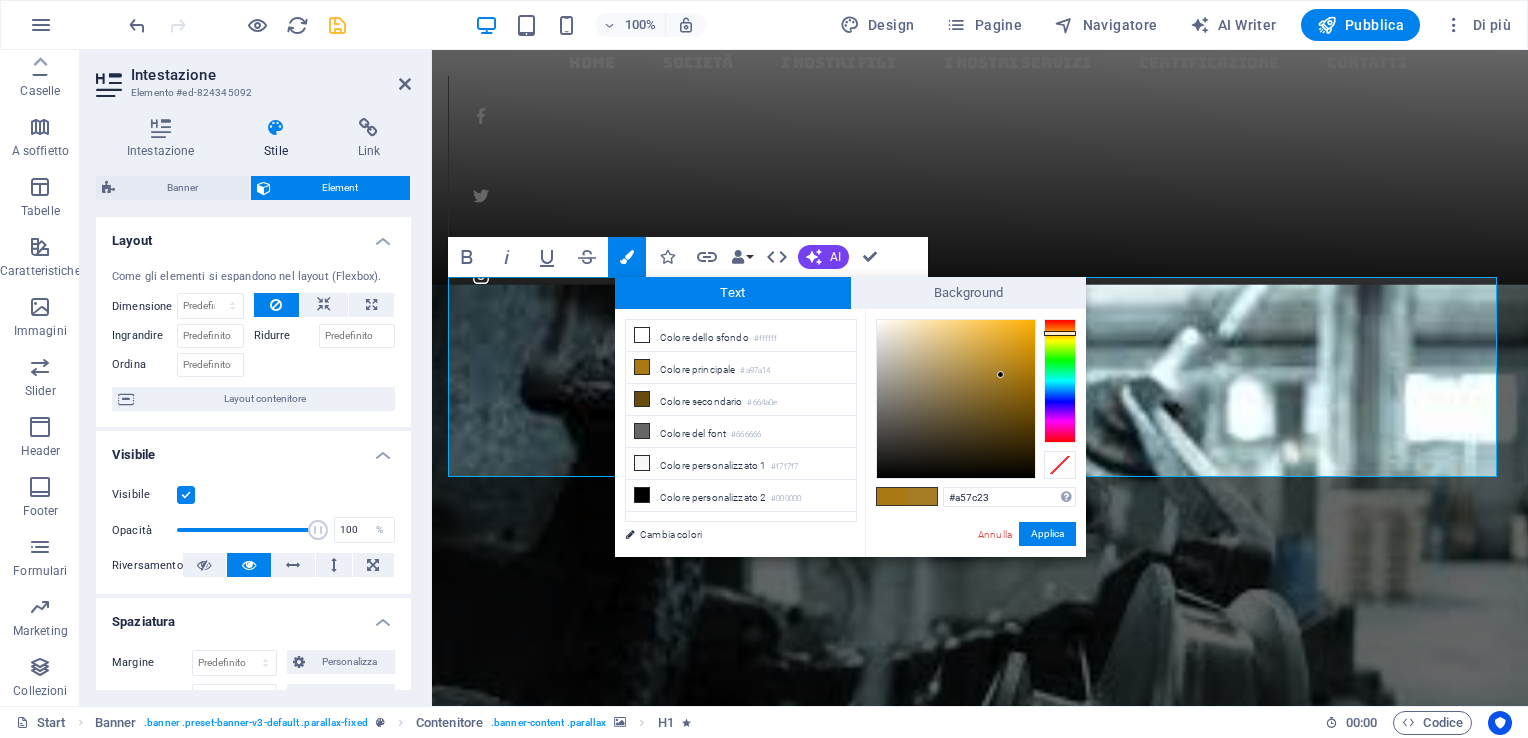 click at bounding box center (956, 399) 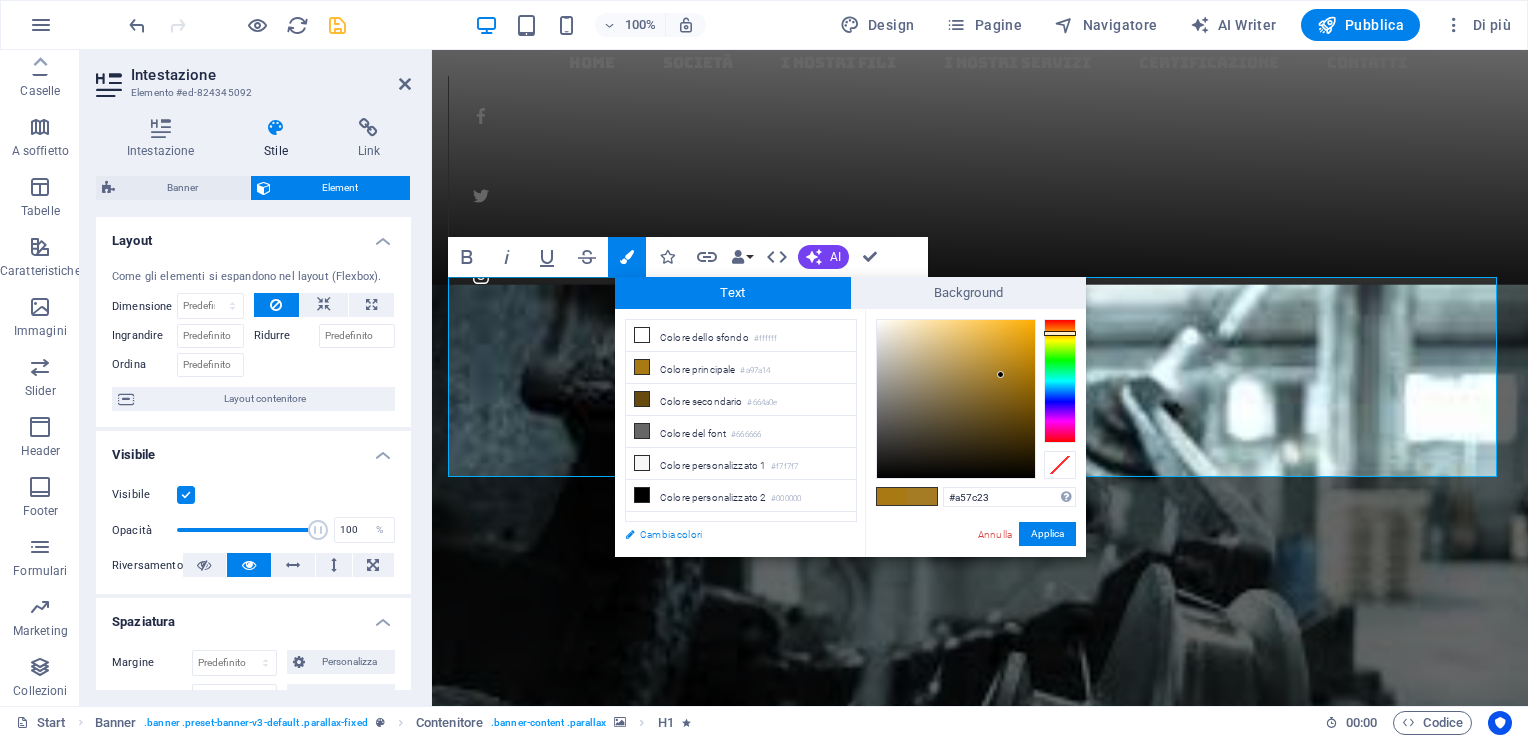click on "Cambia colori" at bounding box center (731, 534) 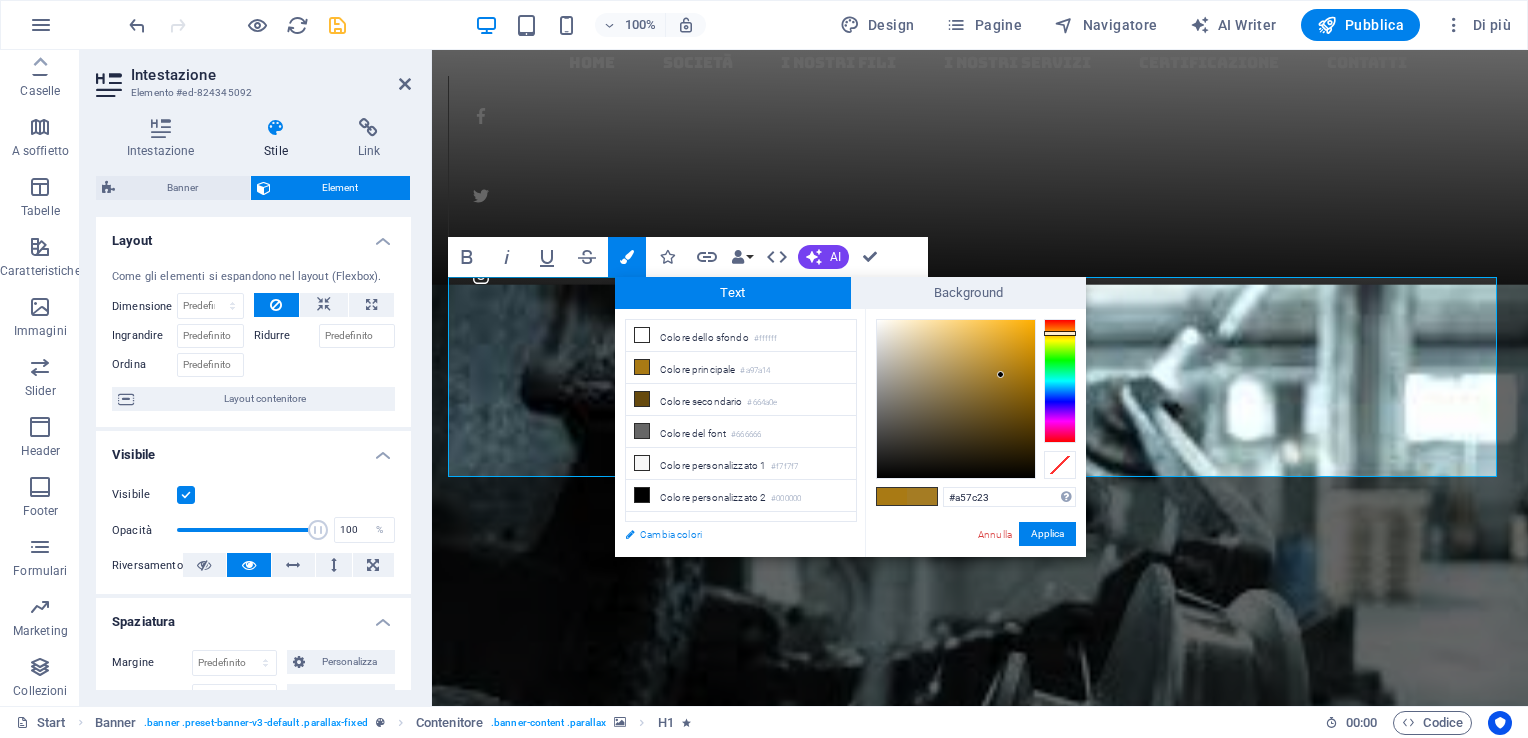 select on "rem" 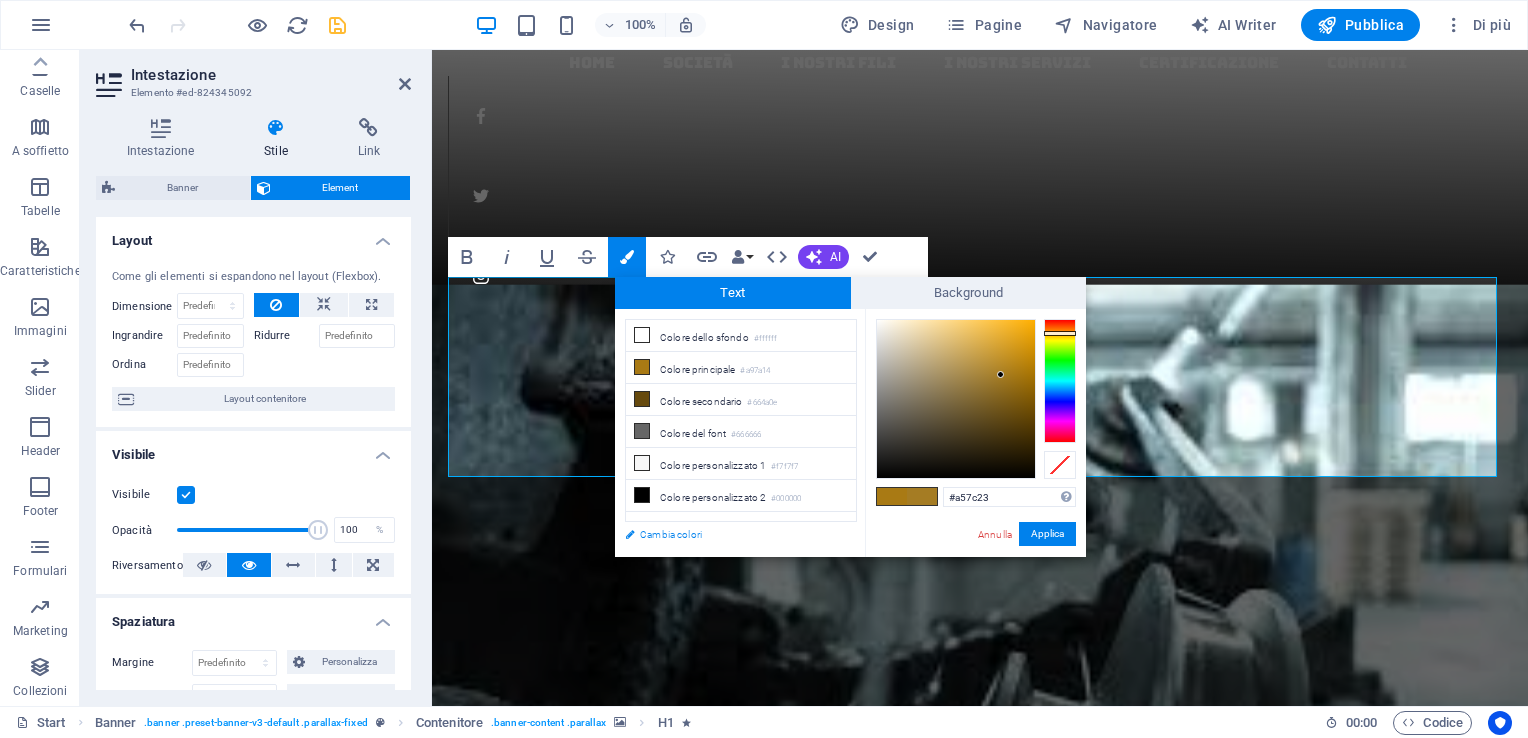select on "px" 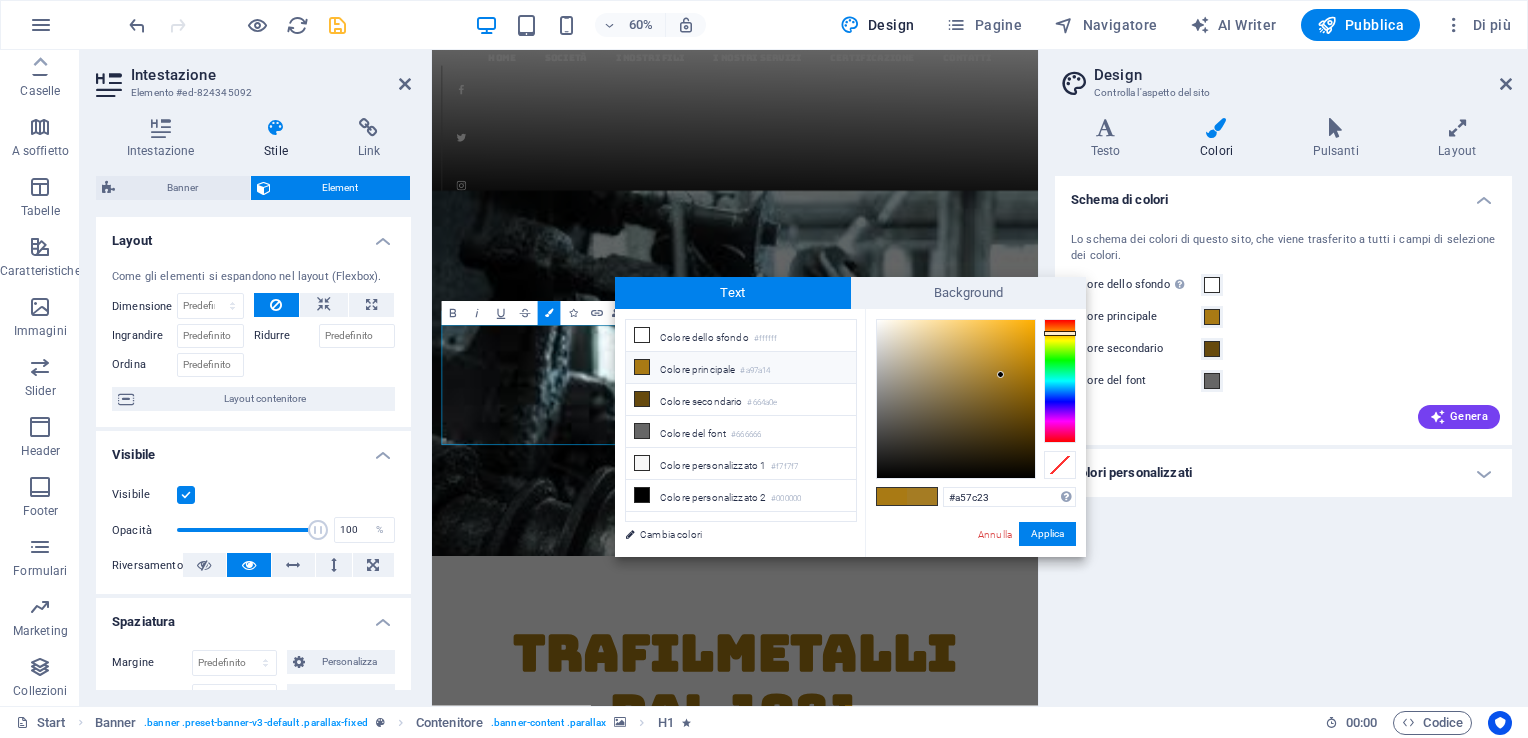 click on "#a97a14" at bounding box center [755, 371] 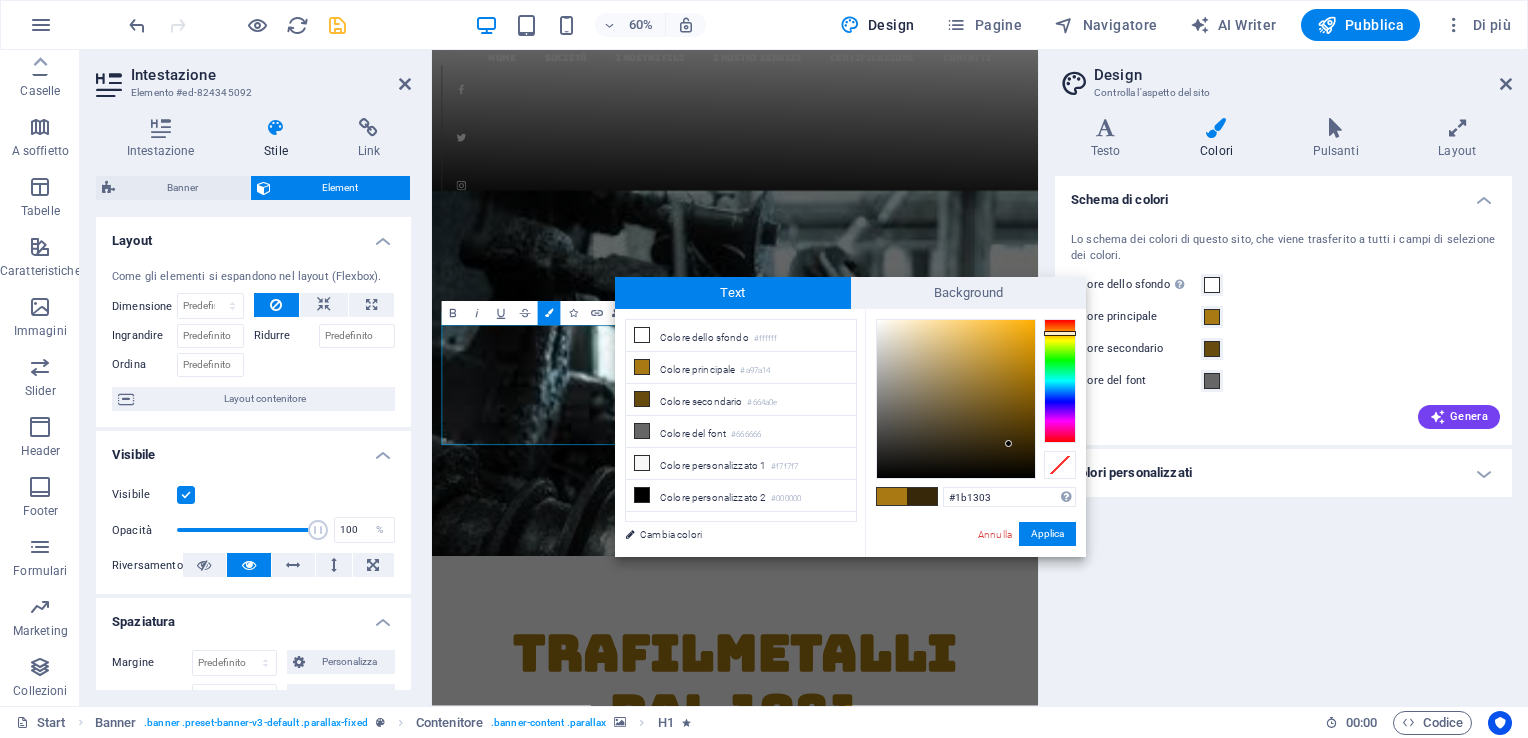 type on "#191203" 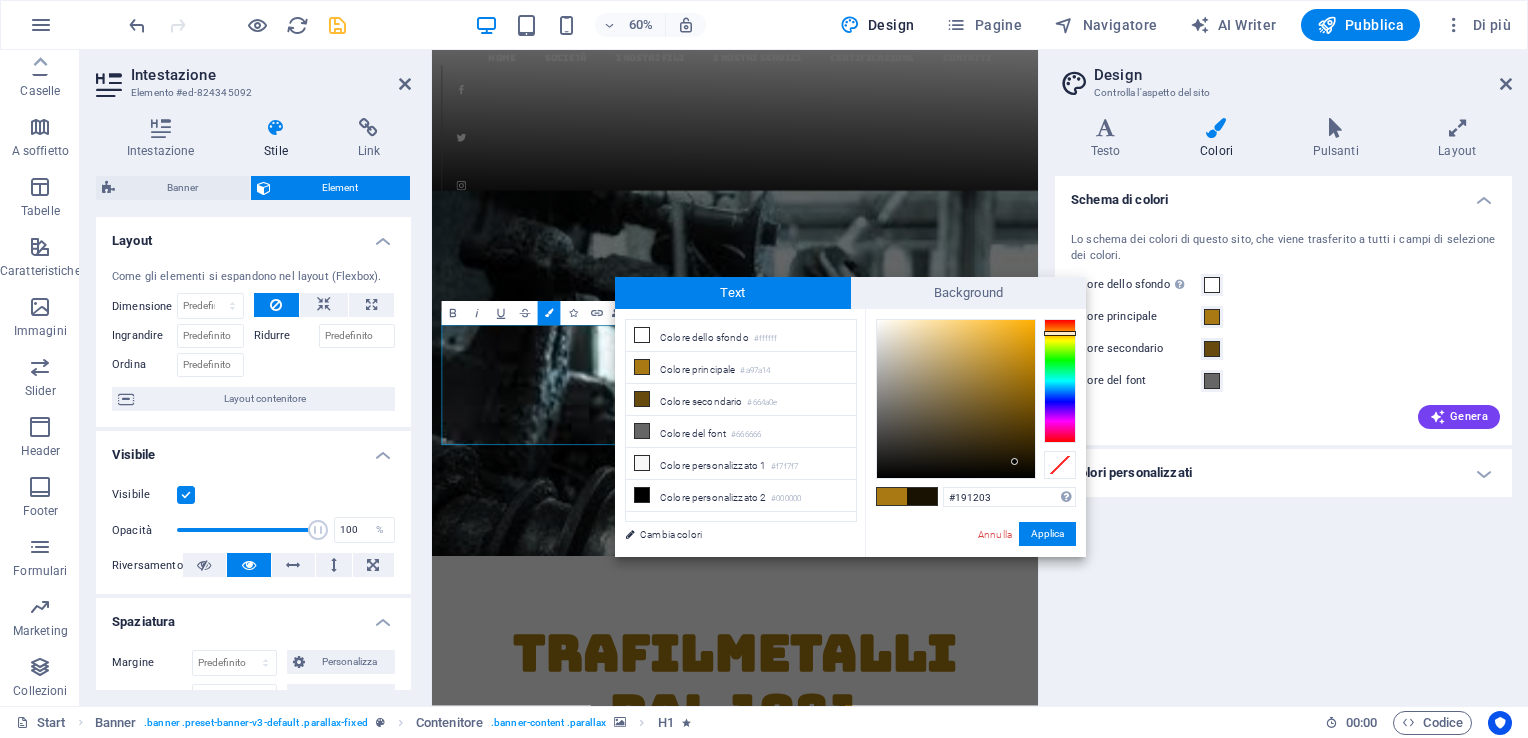 drag, startPoint x: 1013, startPoint y: 373, endPoint x: 1015, endPoint y: 462, distance: 89.02247 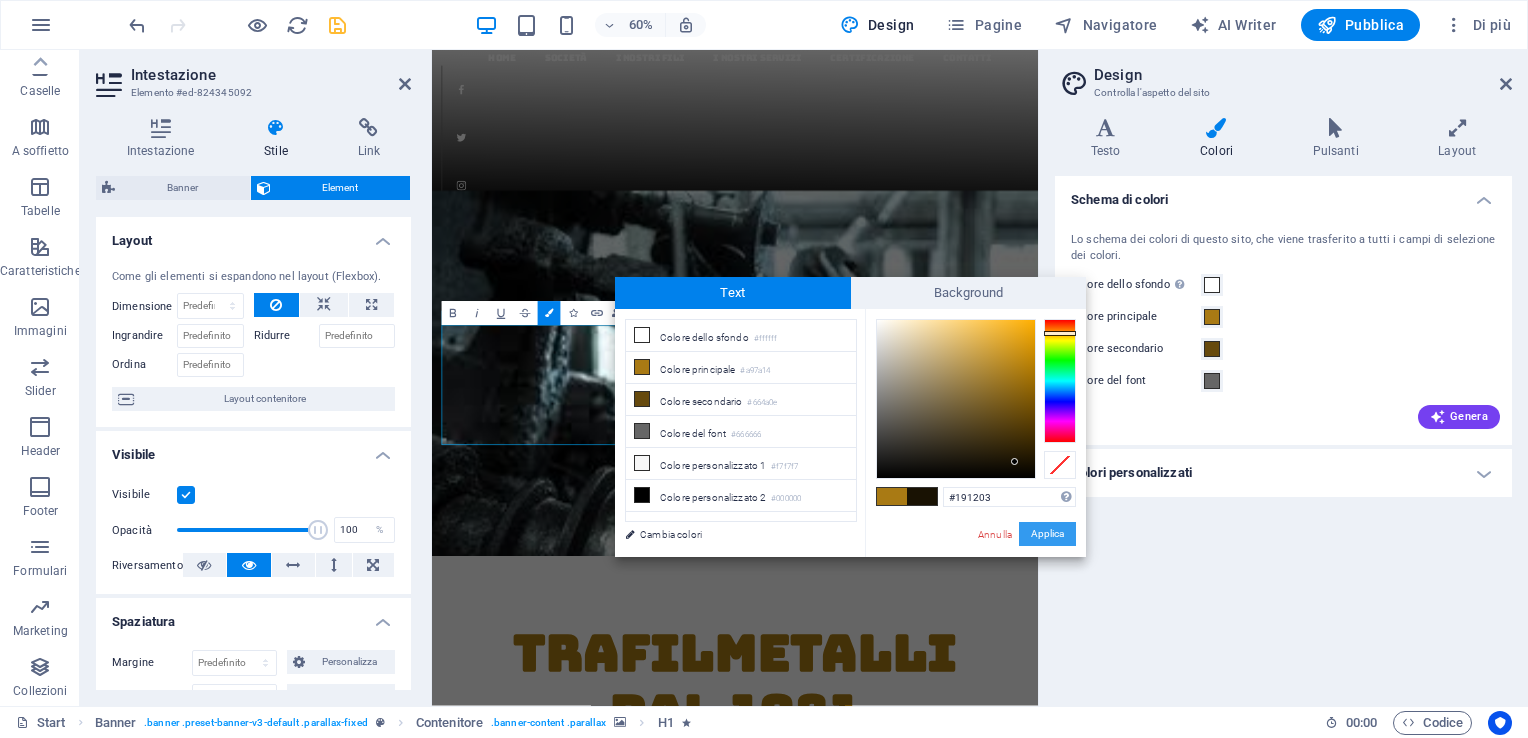 click on "Applica" at bounding box center (1047, 534) 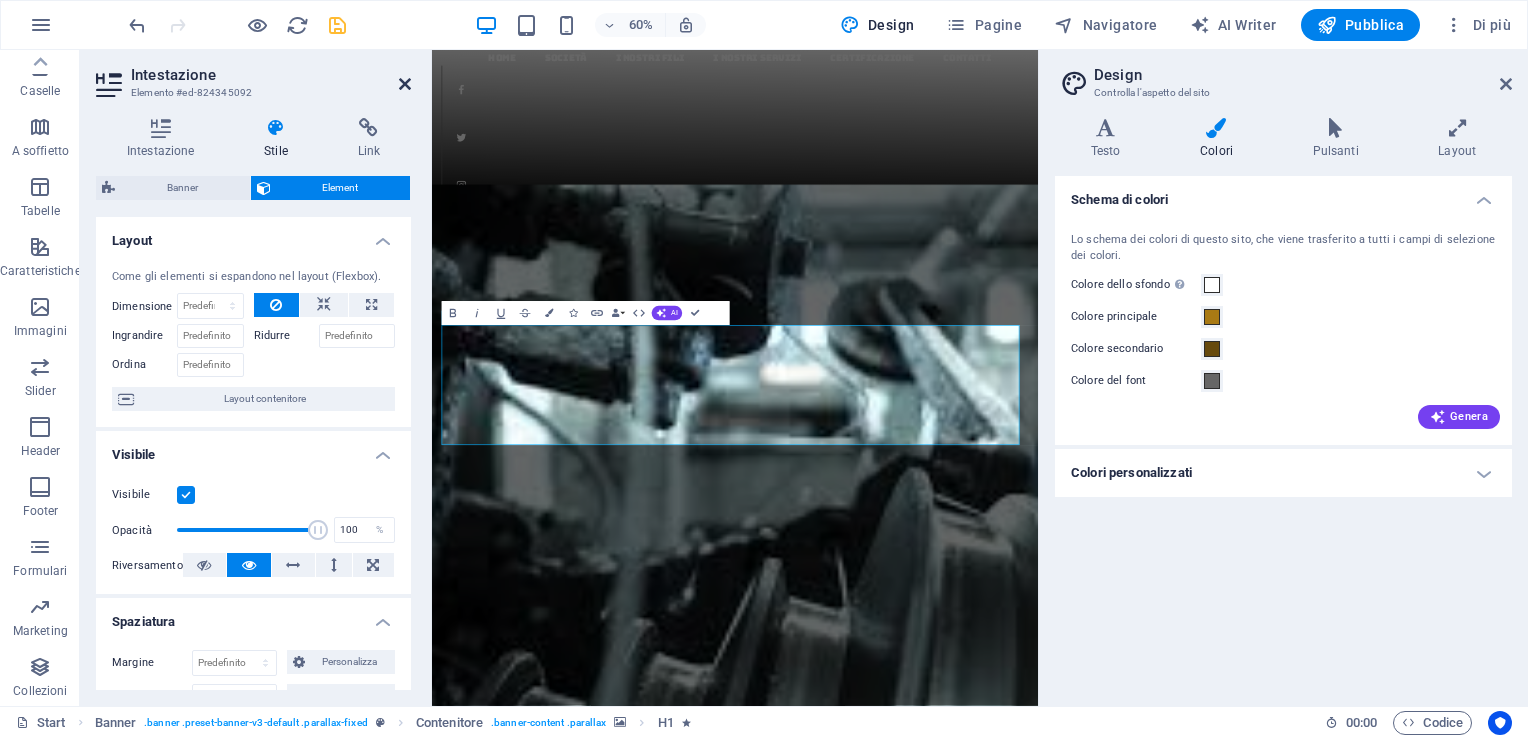 click at bounding box center [405, 84] 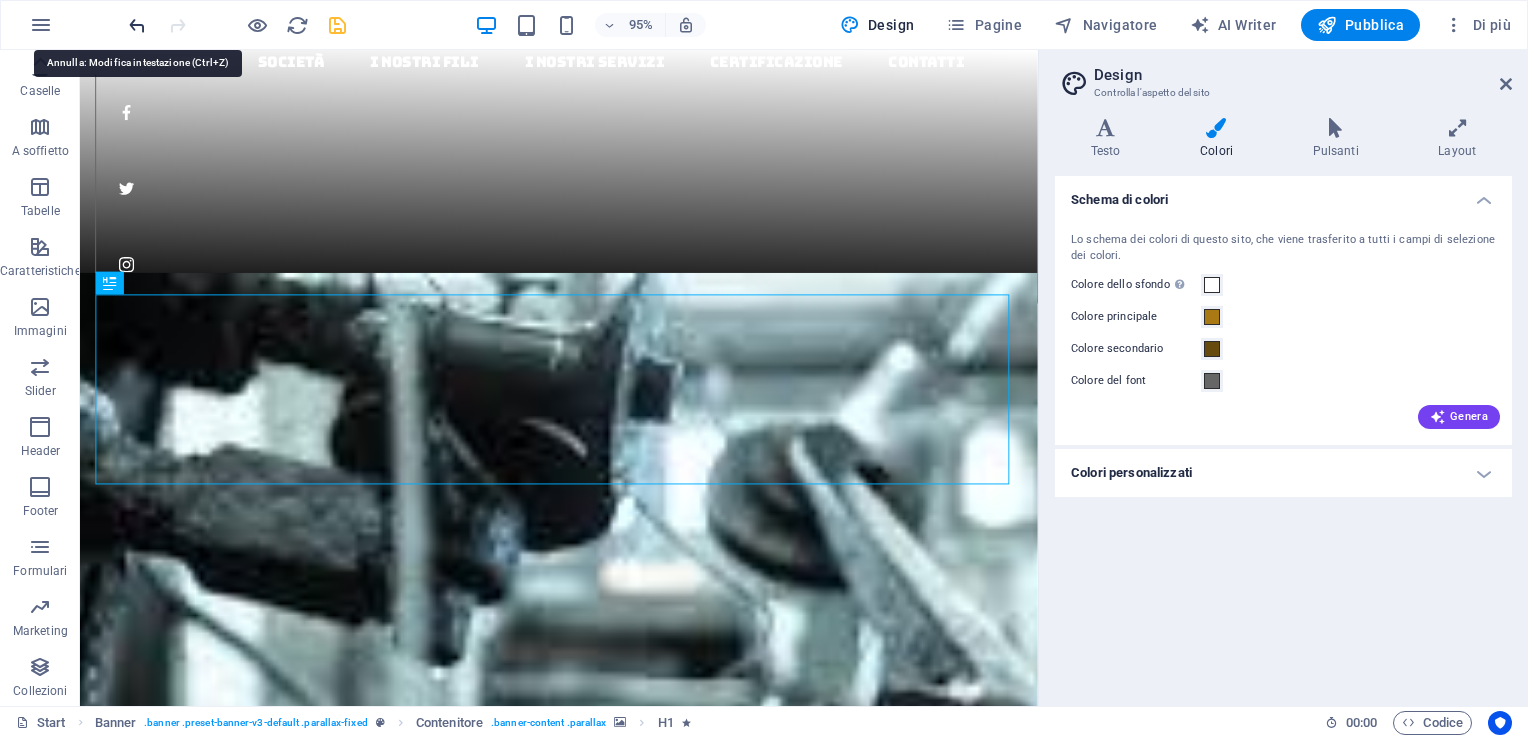 click at bounding box center [137, 25] 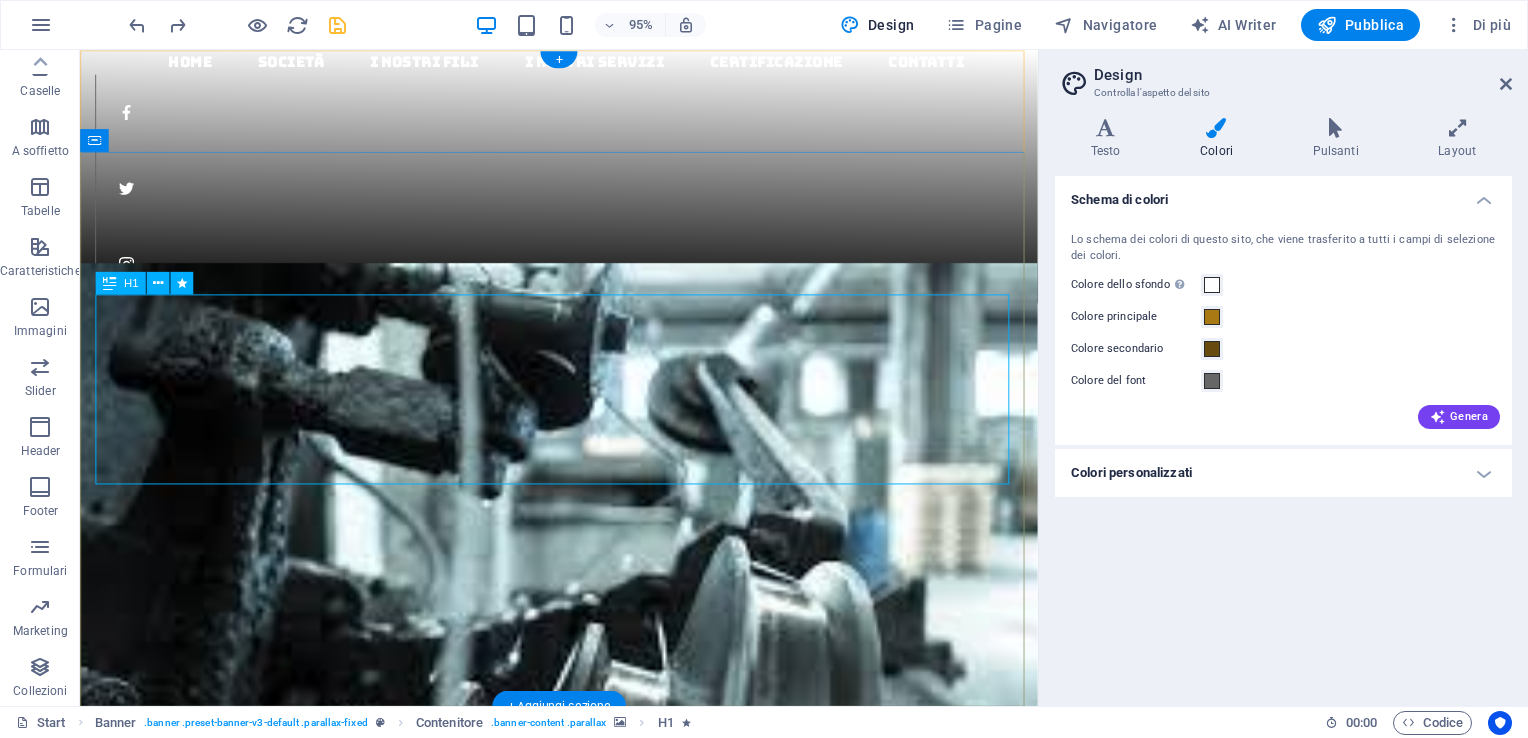 click on "trafilmetalli  dal 1981" at bounding box center (584, 1125) 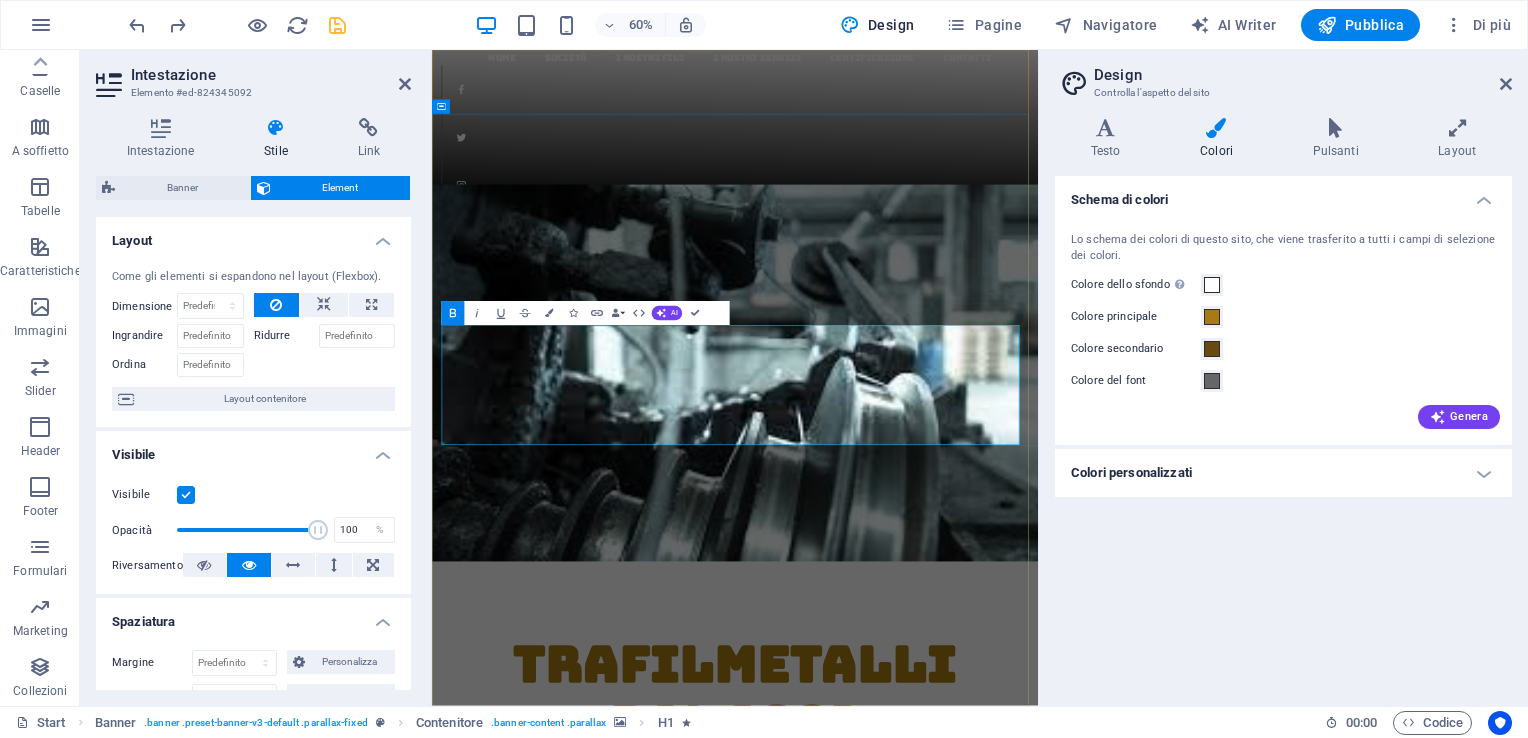 click on "trafilmetalli  dal 1981" at bounding box center (937, 1124) 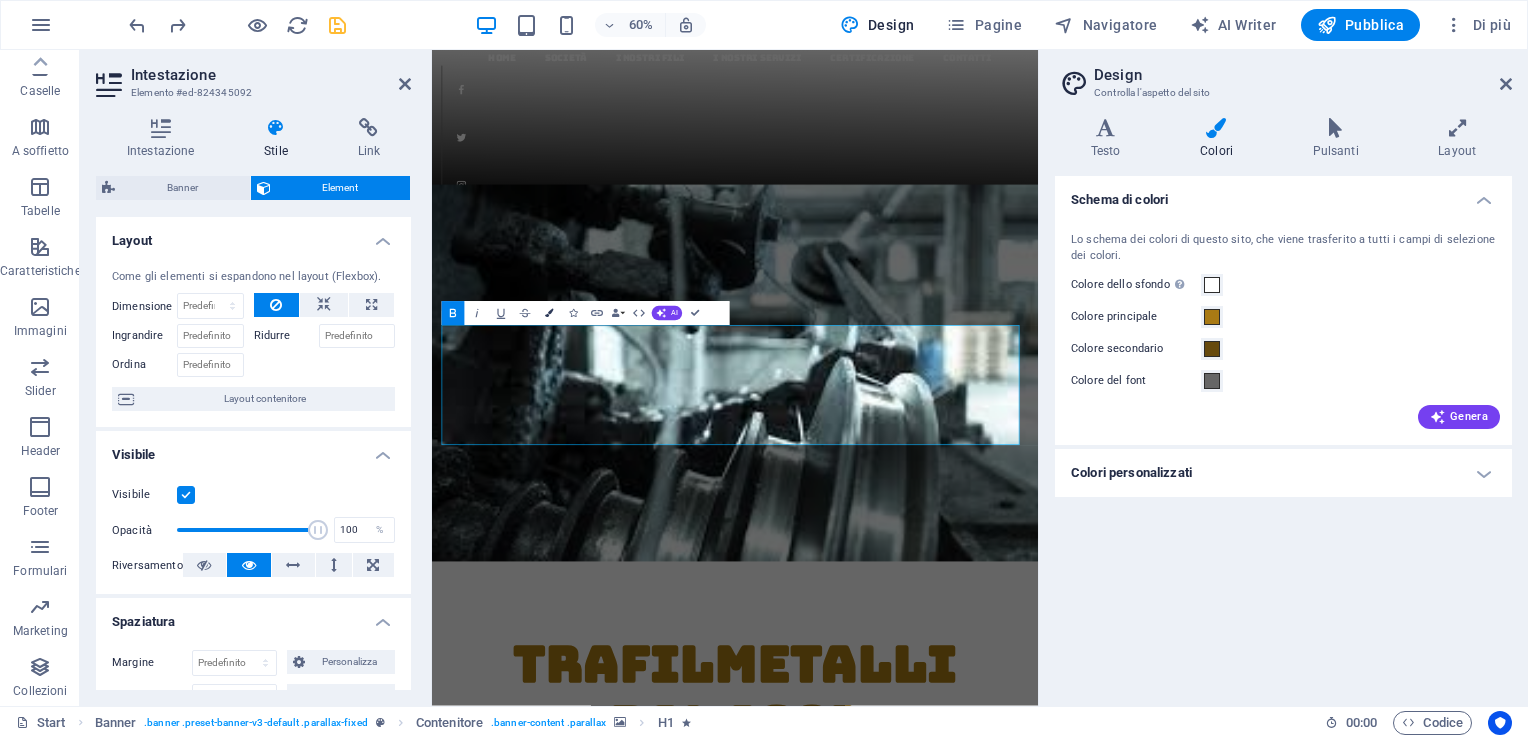 click at bounding box center (549, 313) 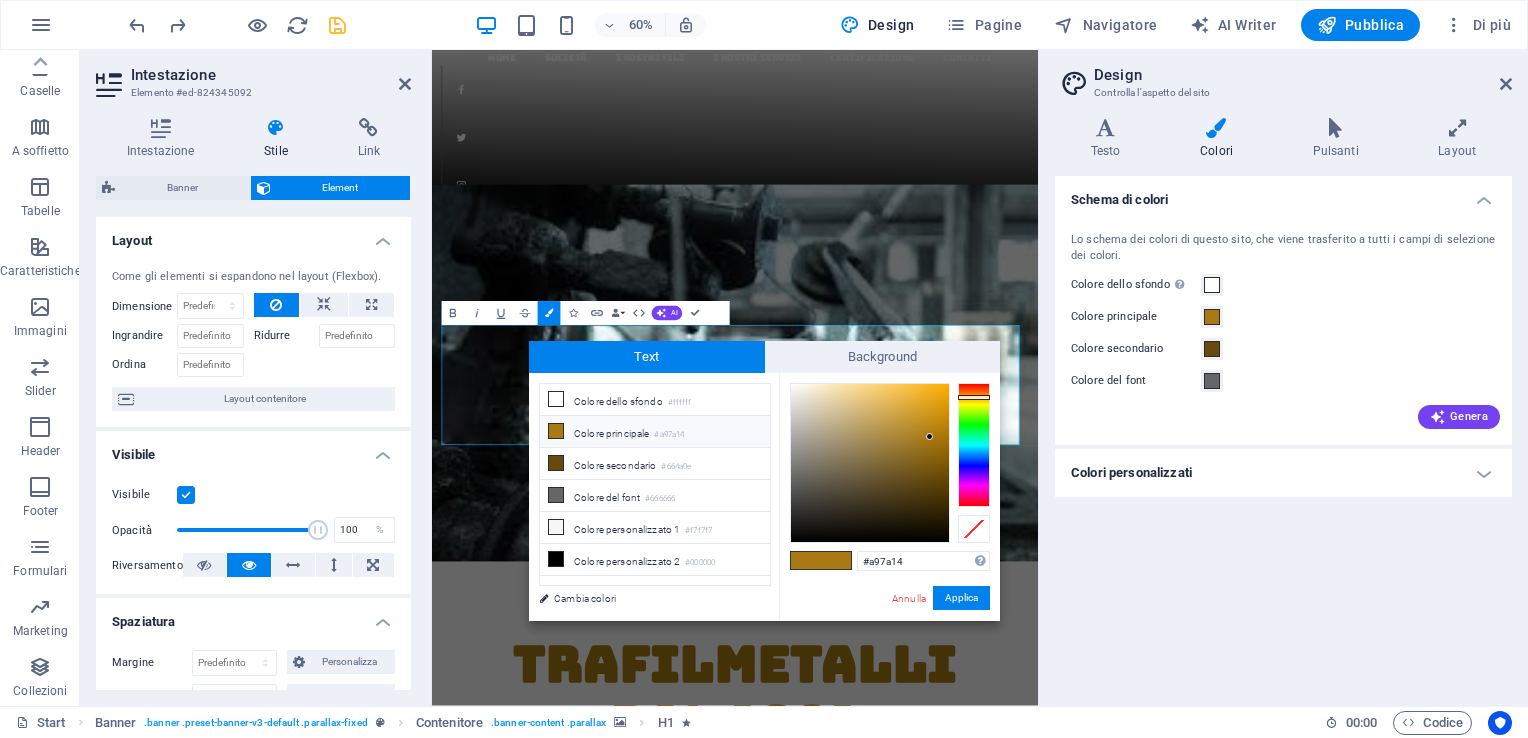 click on "Colore principale
#a97a14" at bounding box center [655, 432] 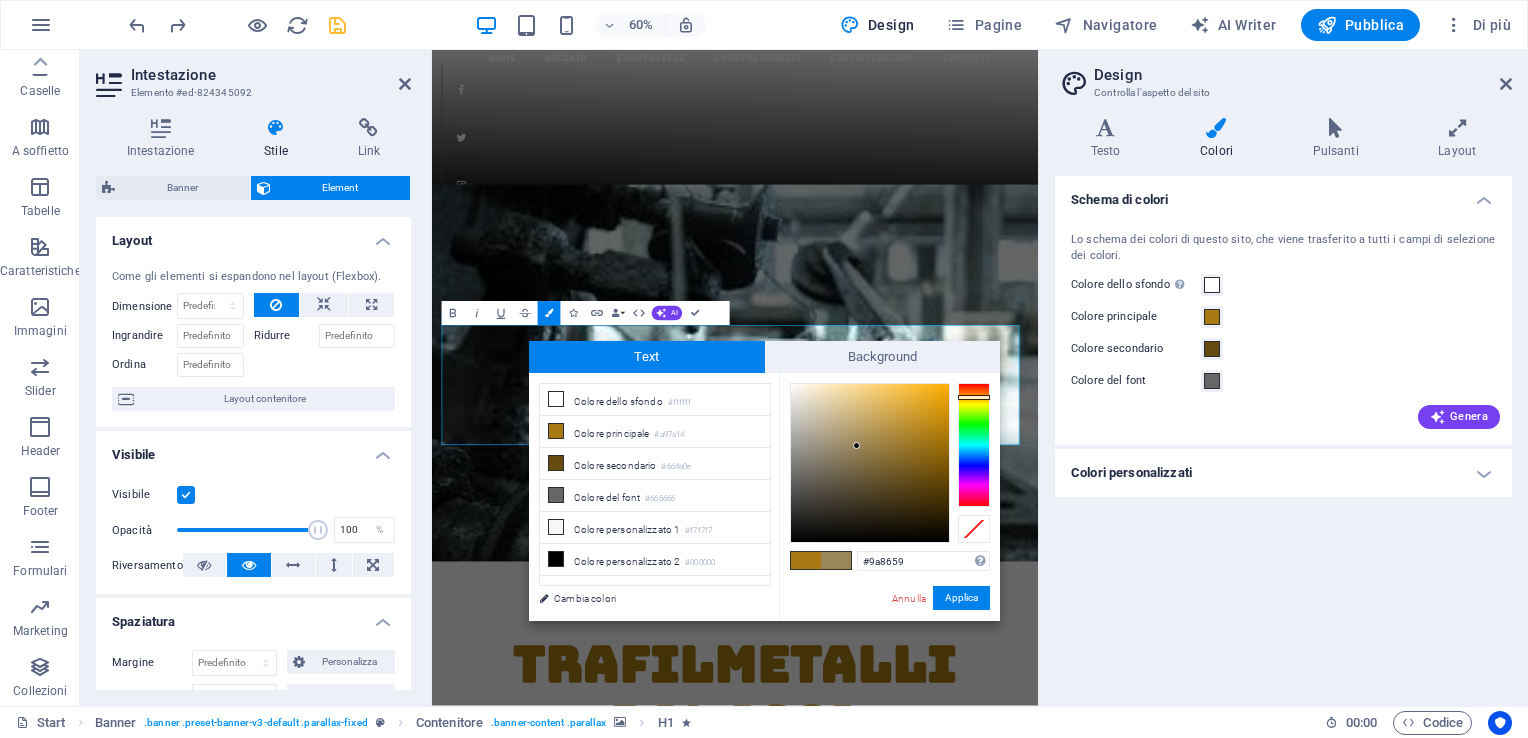 type on "#9a8558" 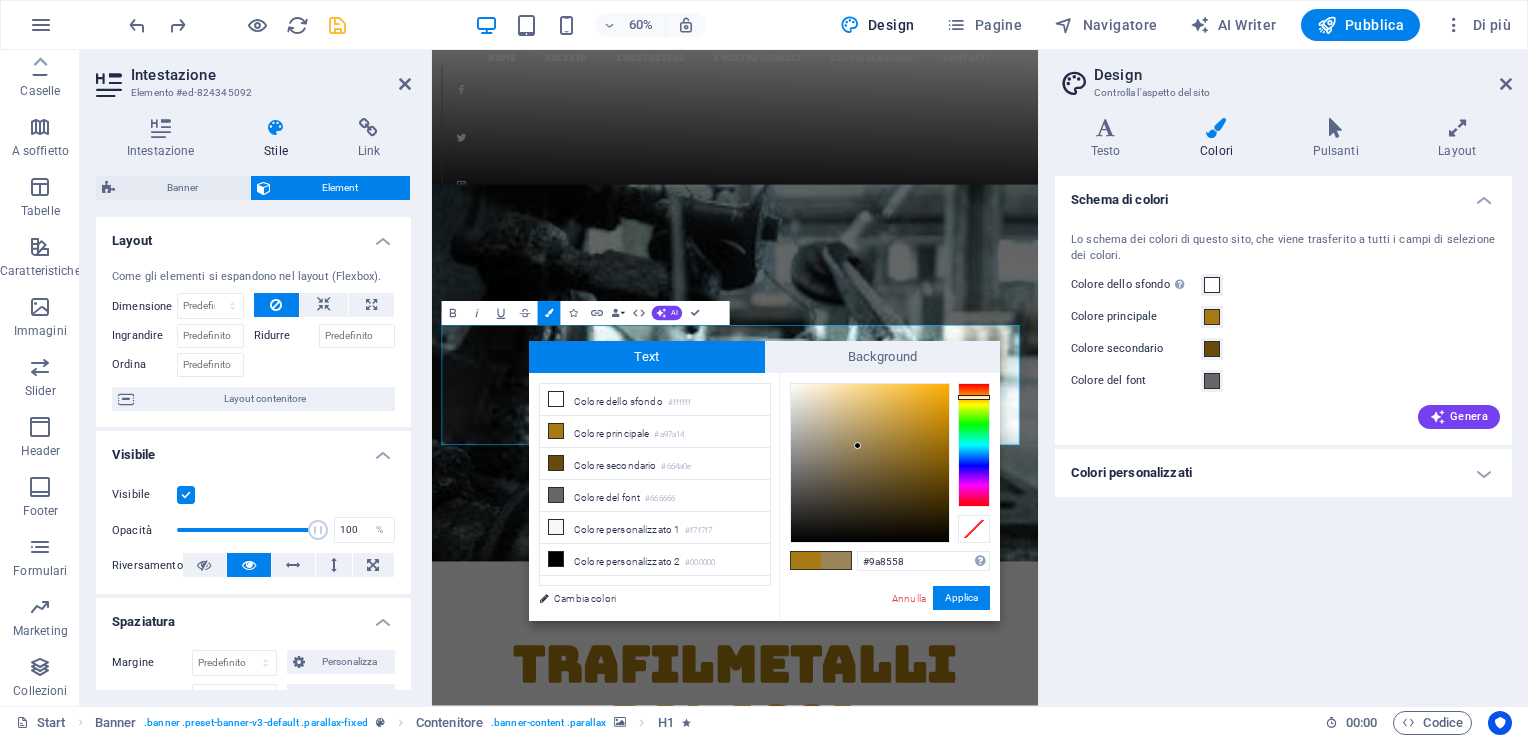 drag, startPoint x: 929, startPoint y: 435, endPoint x: 858, endPoint y: 446, distance: 71.84706 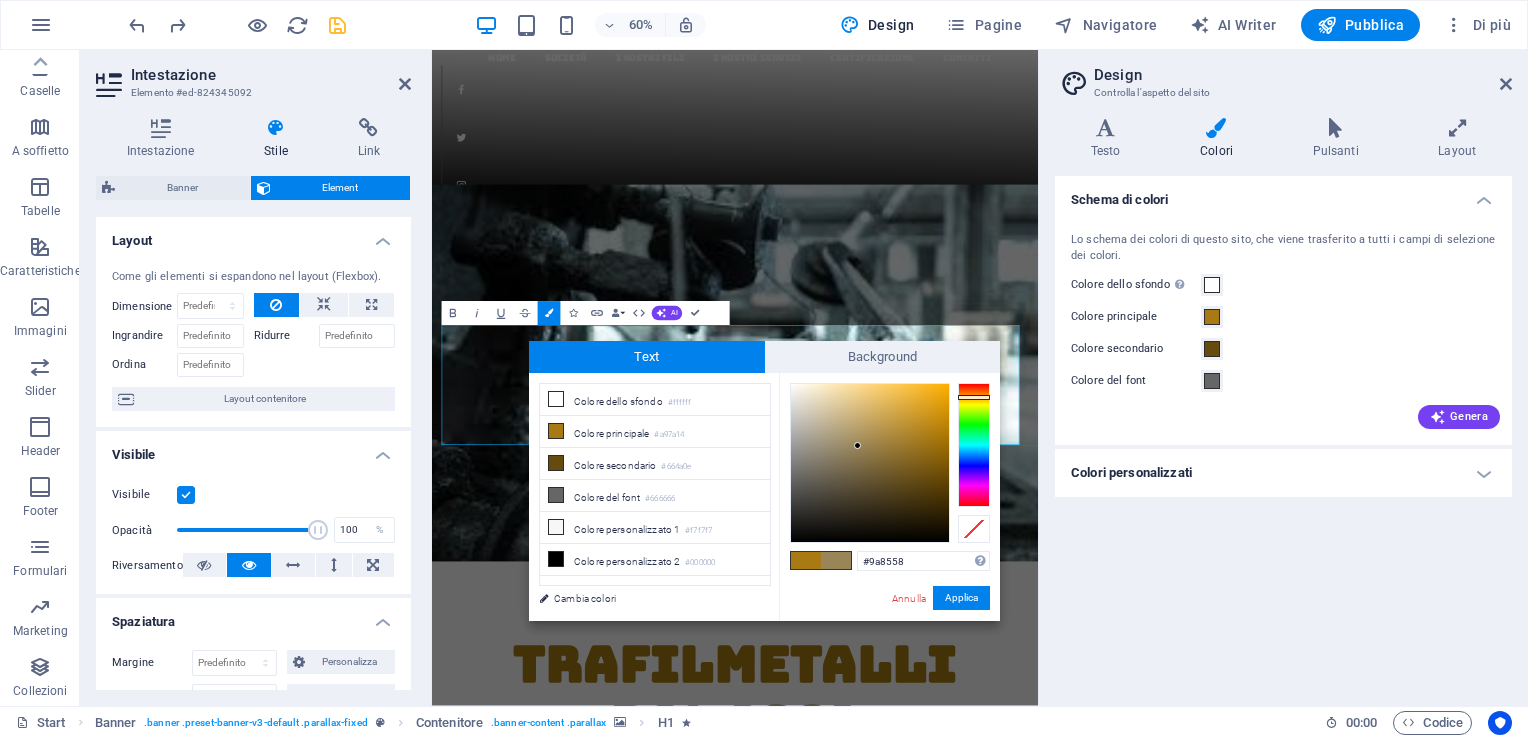 click at bounding box center [857, 445] 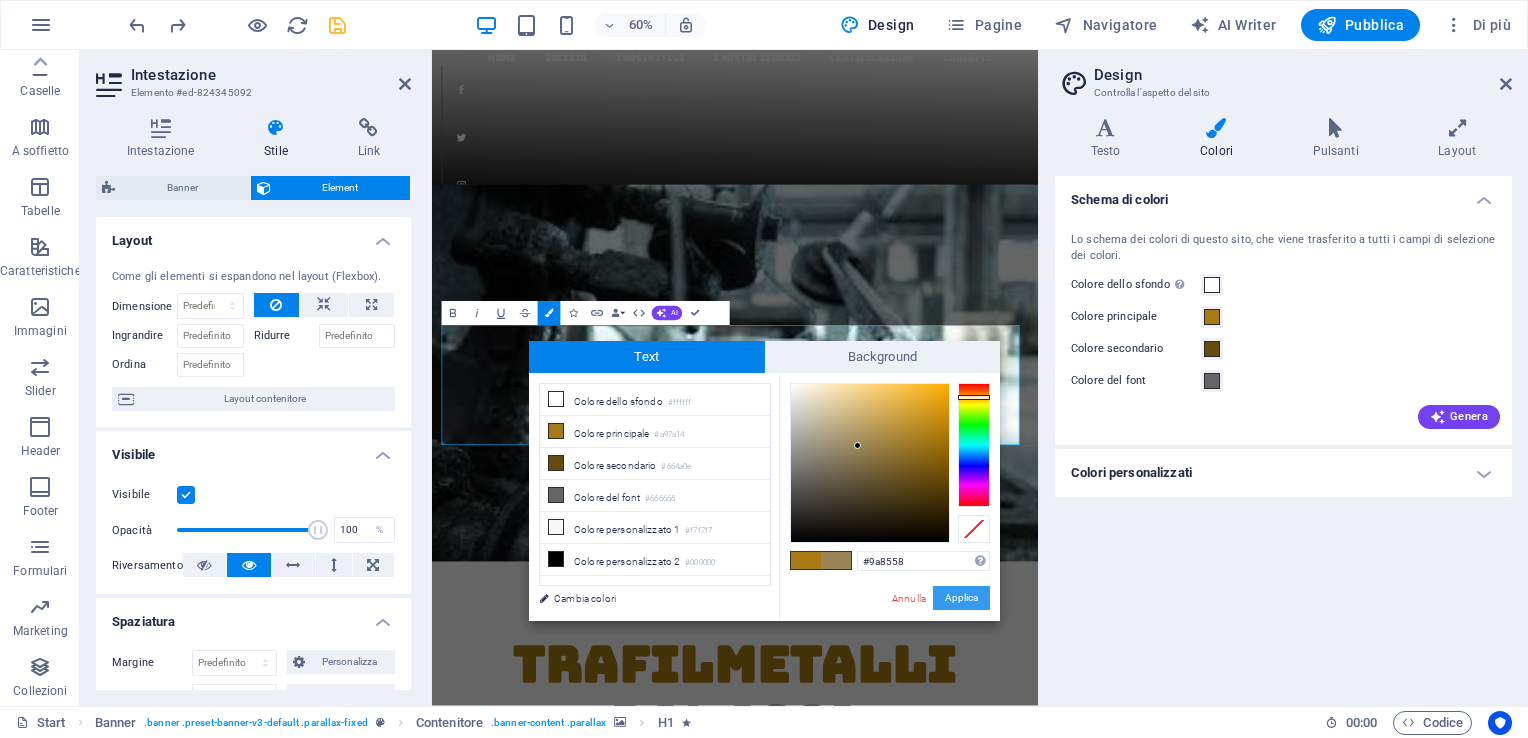 click on "Applica" at bounding box center (961, 598) 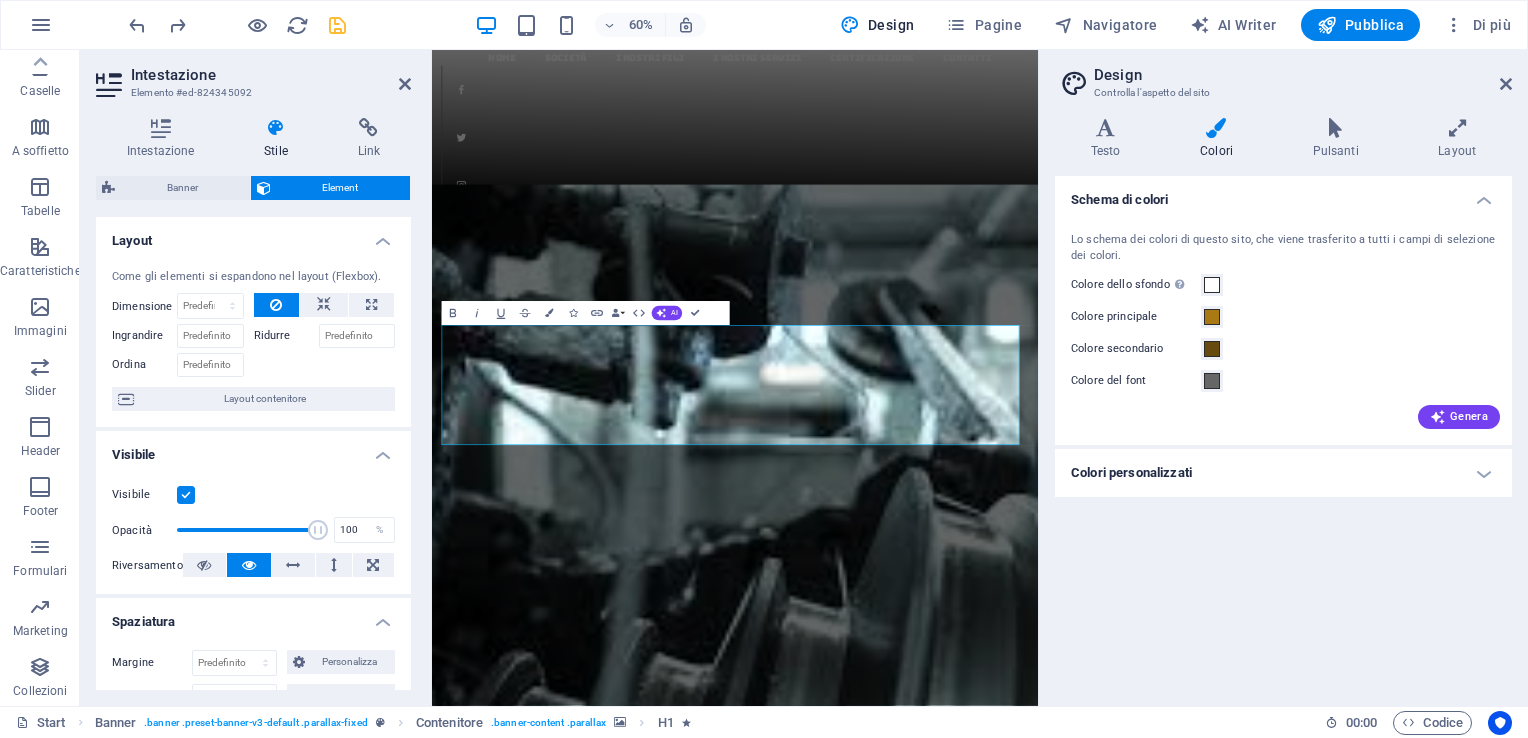 click at bounding box center (937, 789) 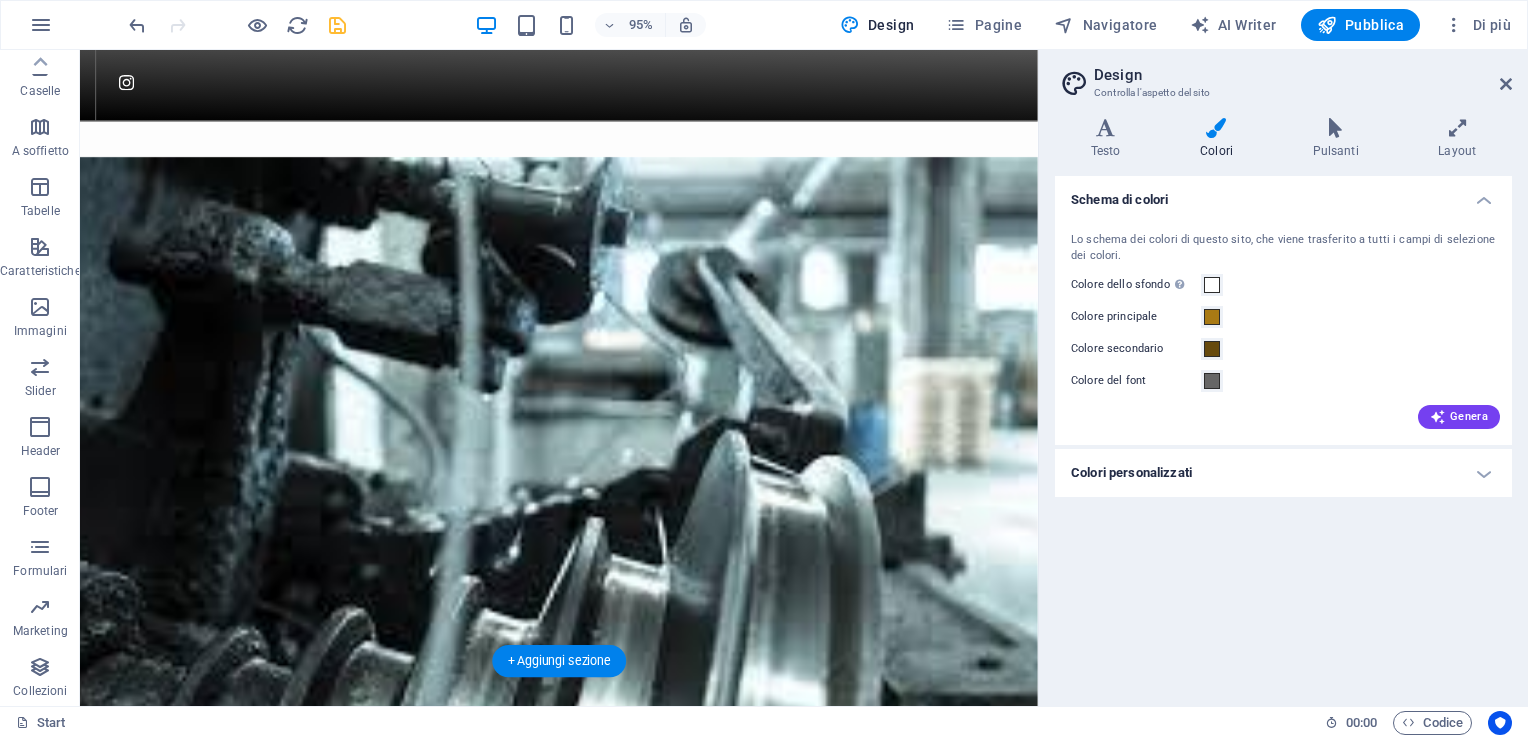 scroll, scrollTop: 200, scrollLeft: 0, axis: vertical 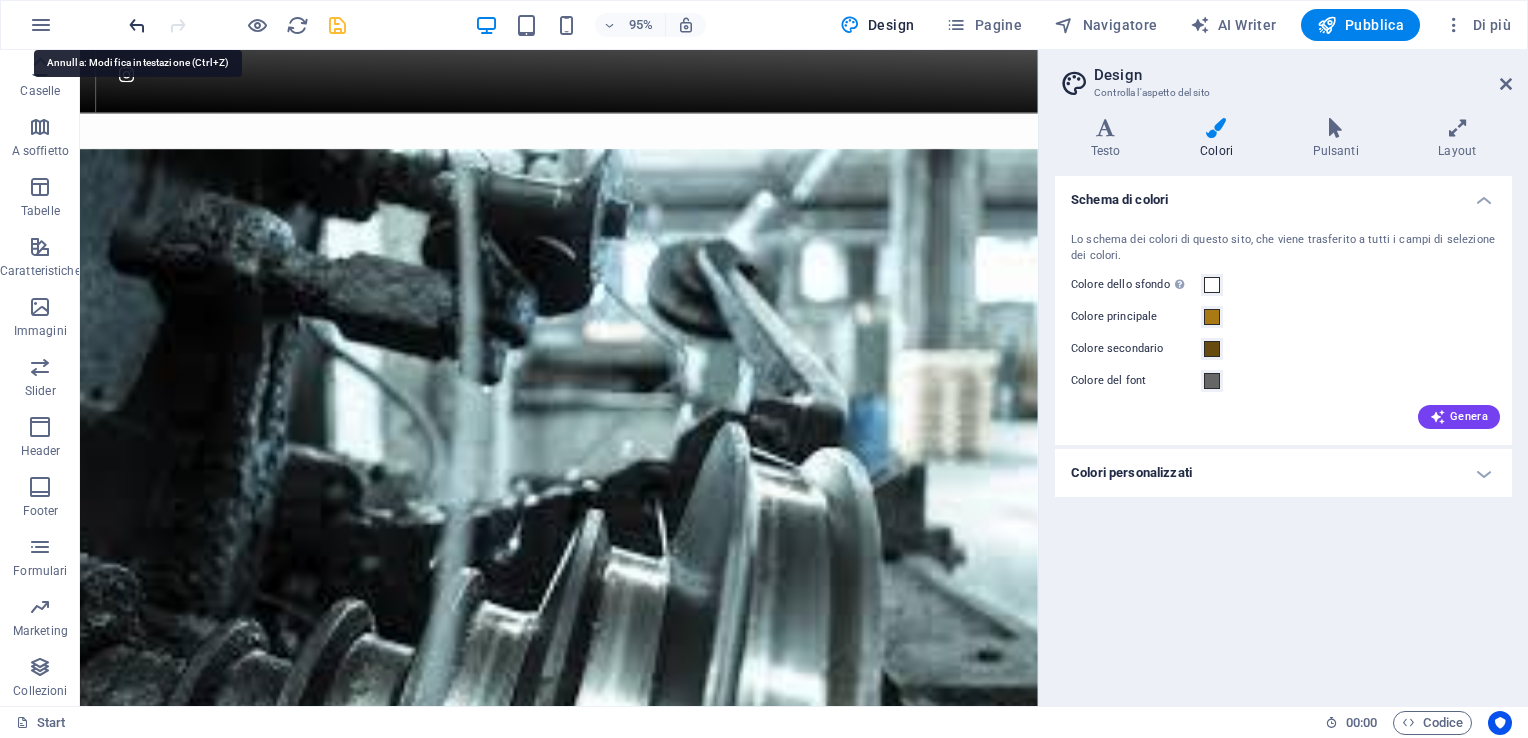click at bounding box center [137, 25] 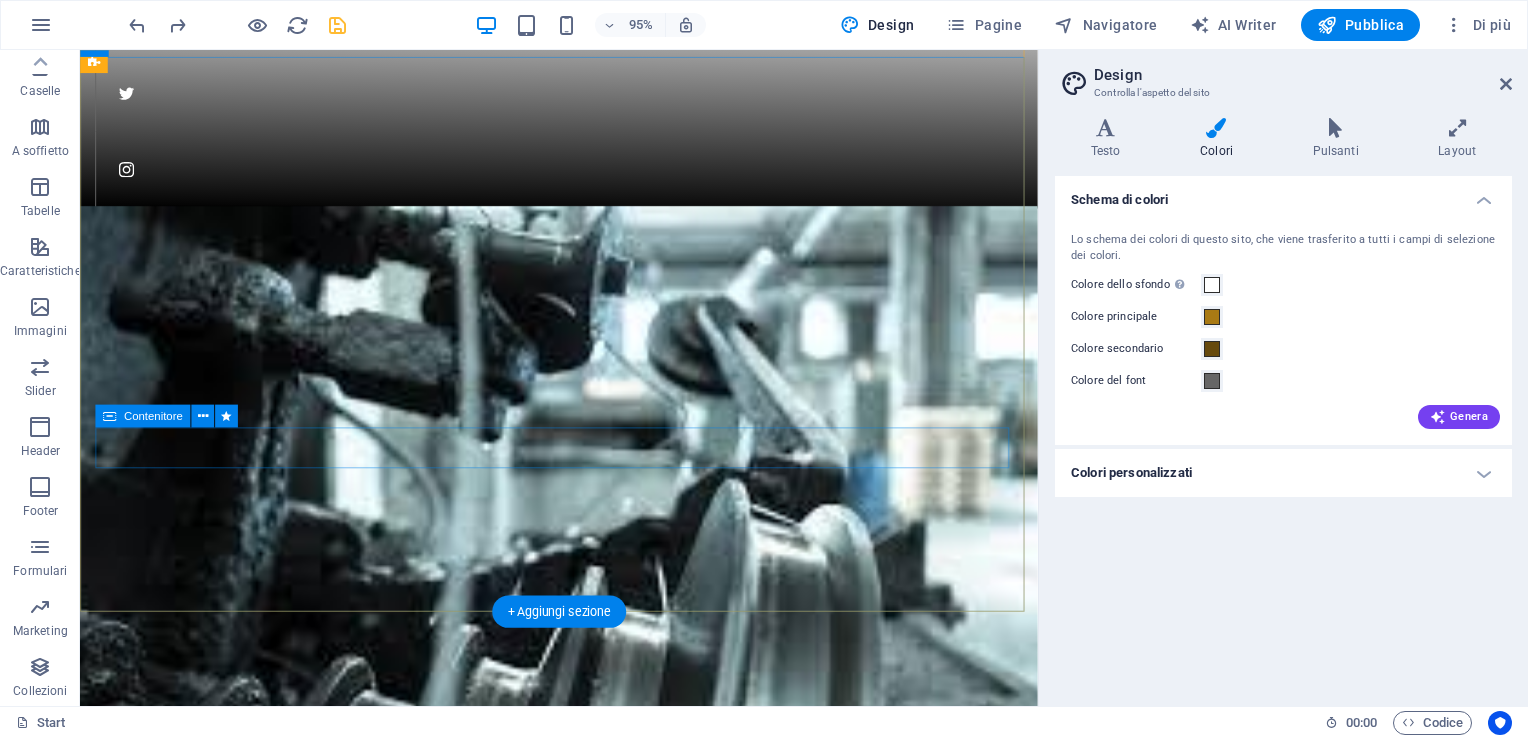 scroll, scrollTop: 500, scrollLeft: 0, axis: vertical 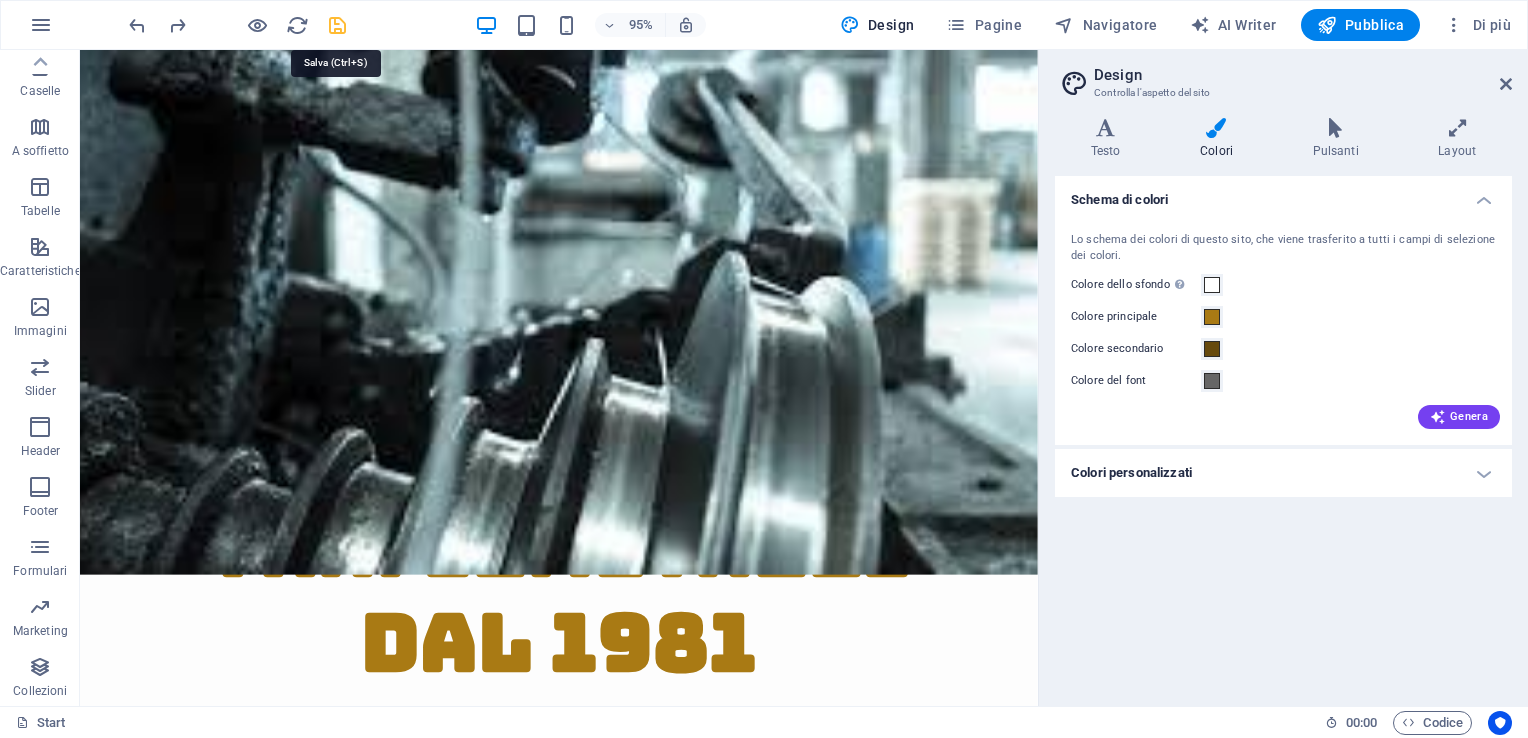 click at bounding box center [337, 25] 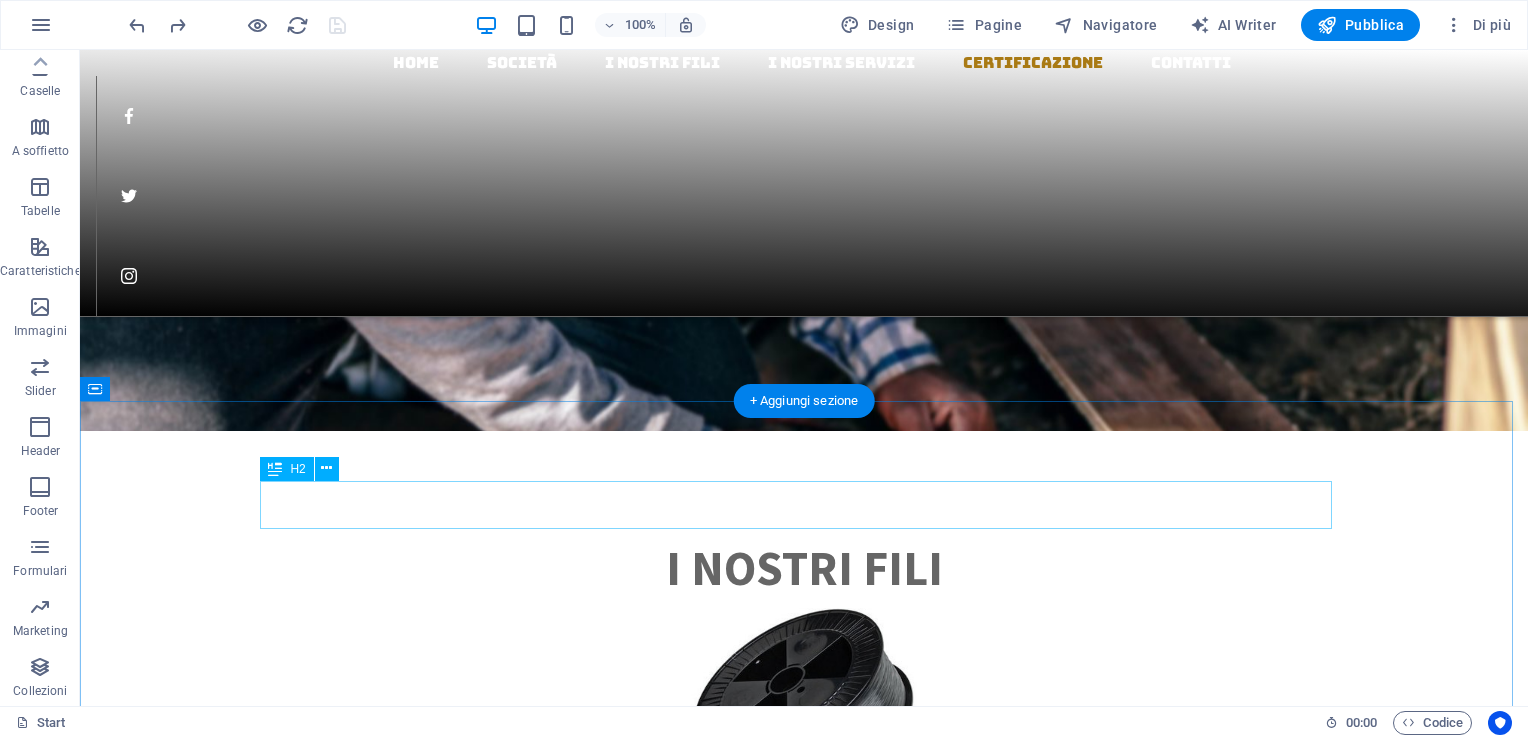 scroll, scrollTop: 2400, scrollLeft: 0, axis: vertical 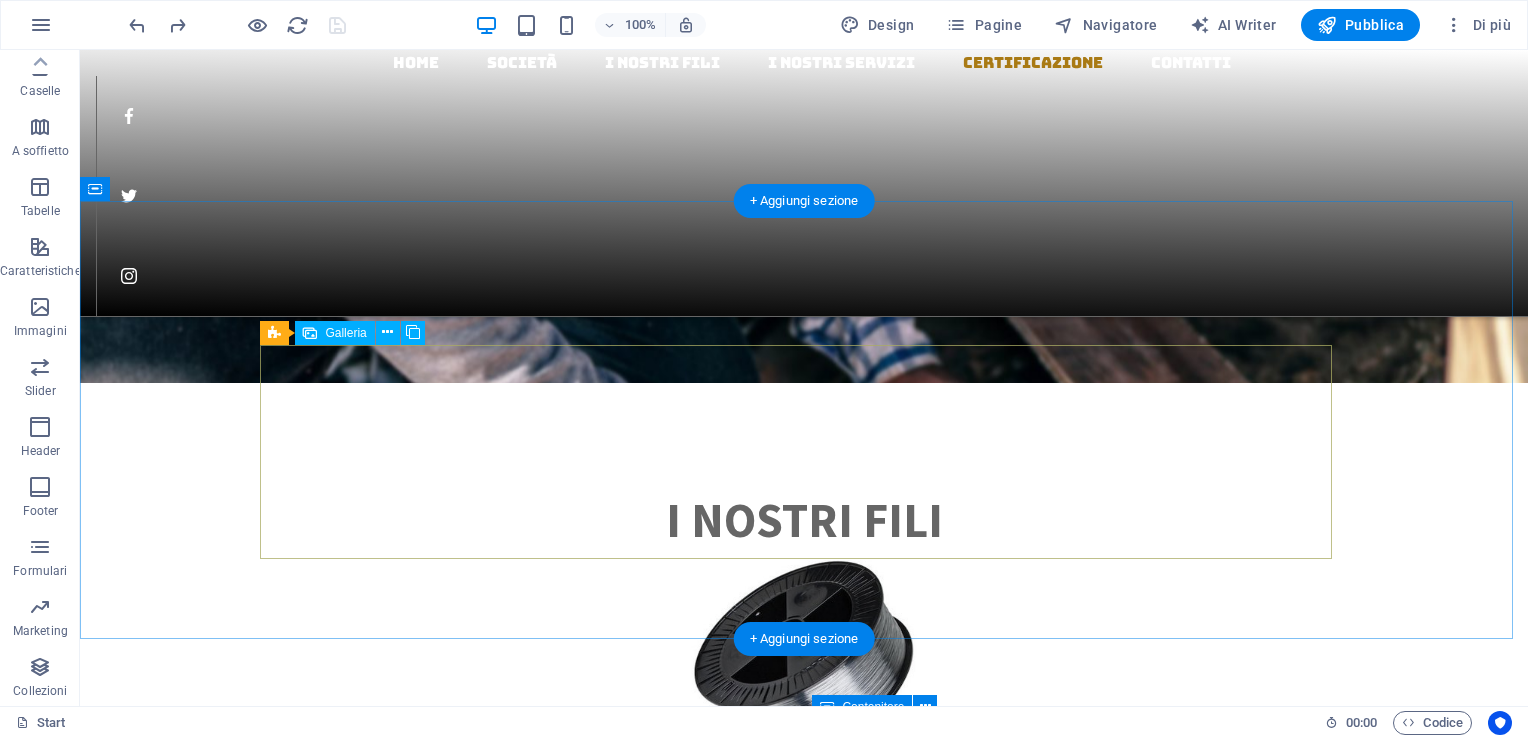 click at bounding box center [375, 7521] 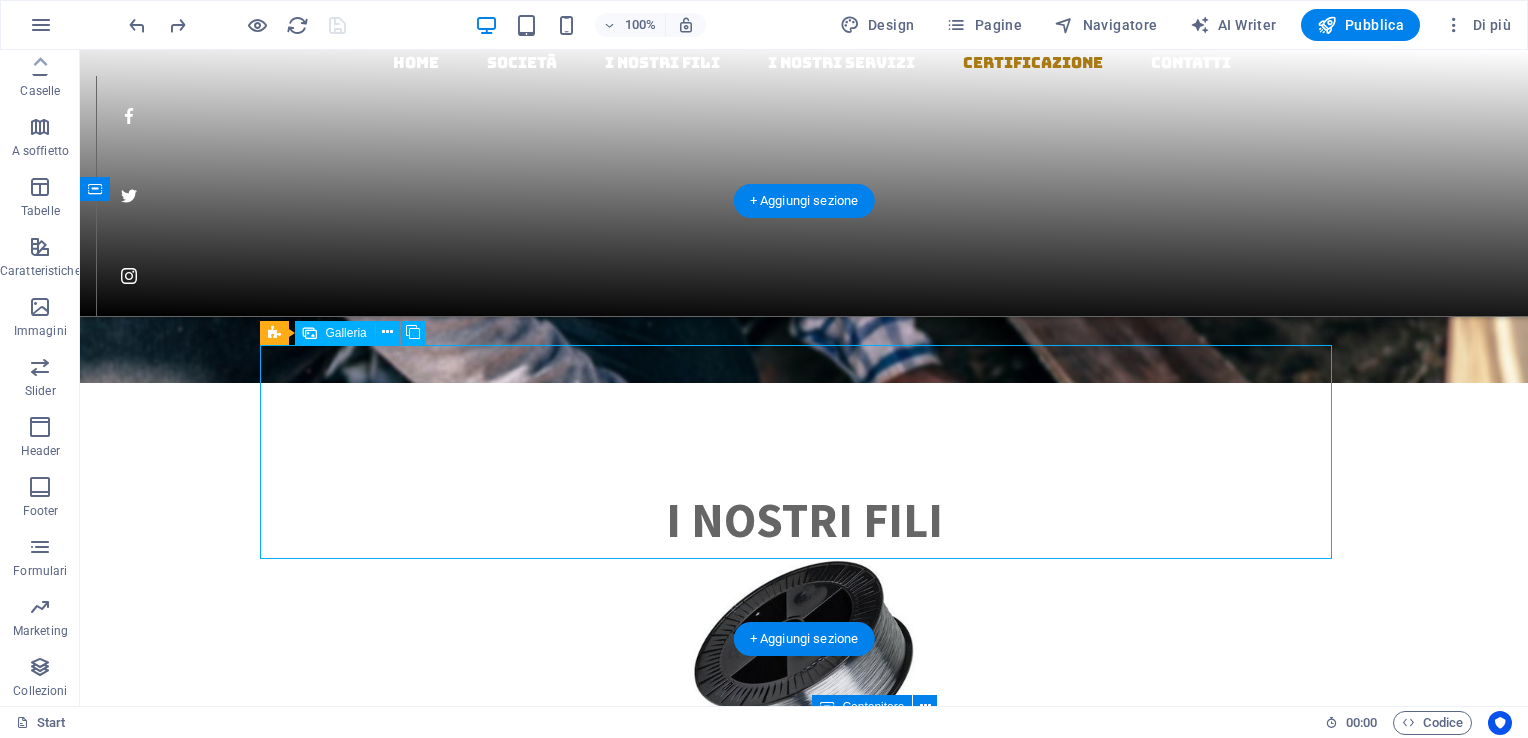 click at bounding box center [375, 7521] 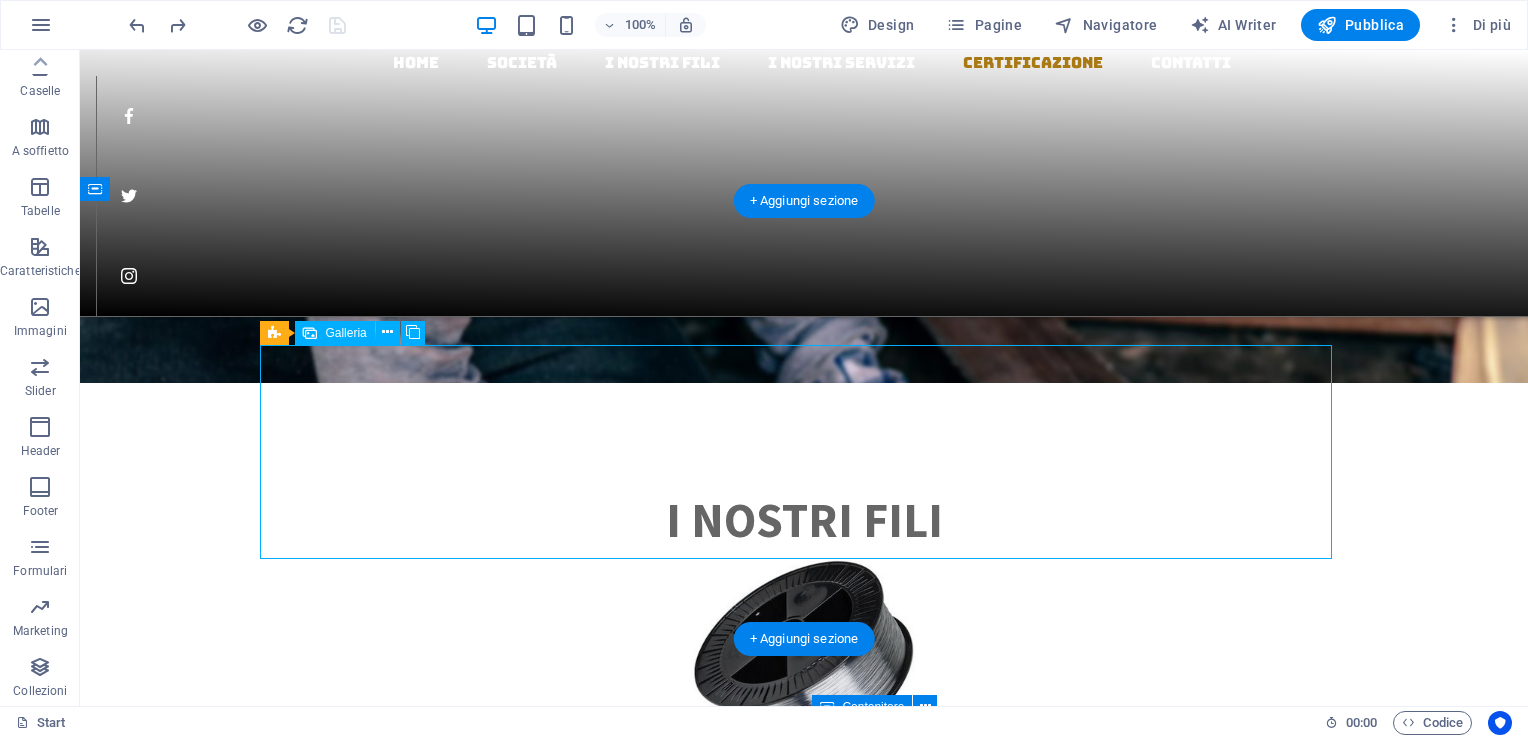 select on "4" 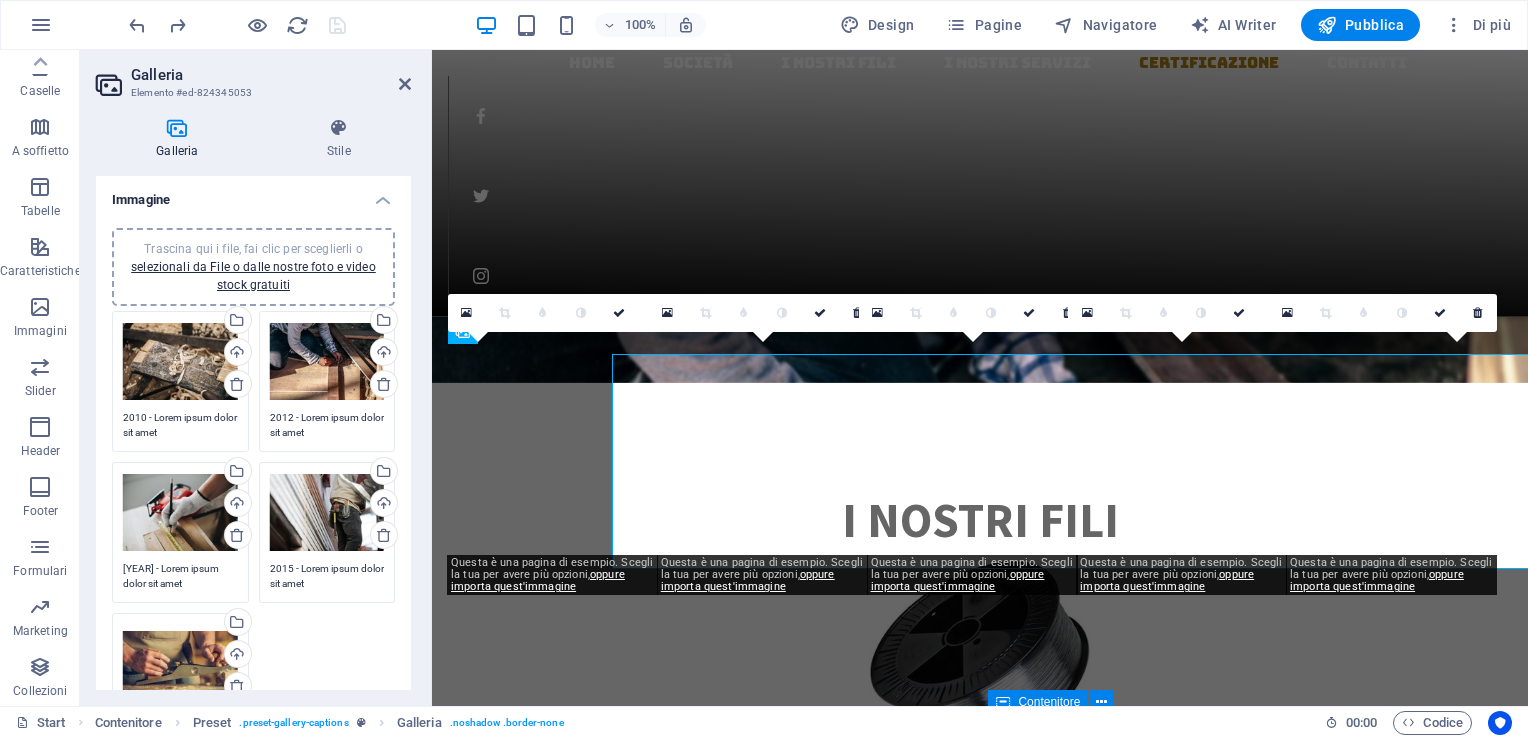 scroll, scrollTop: 2390, scrollLeft: 0, axis: vertical 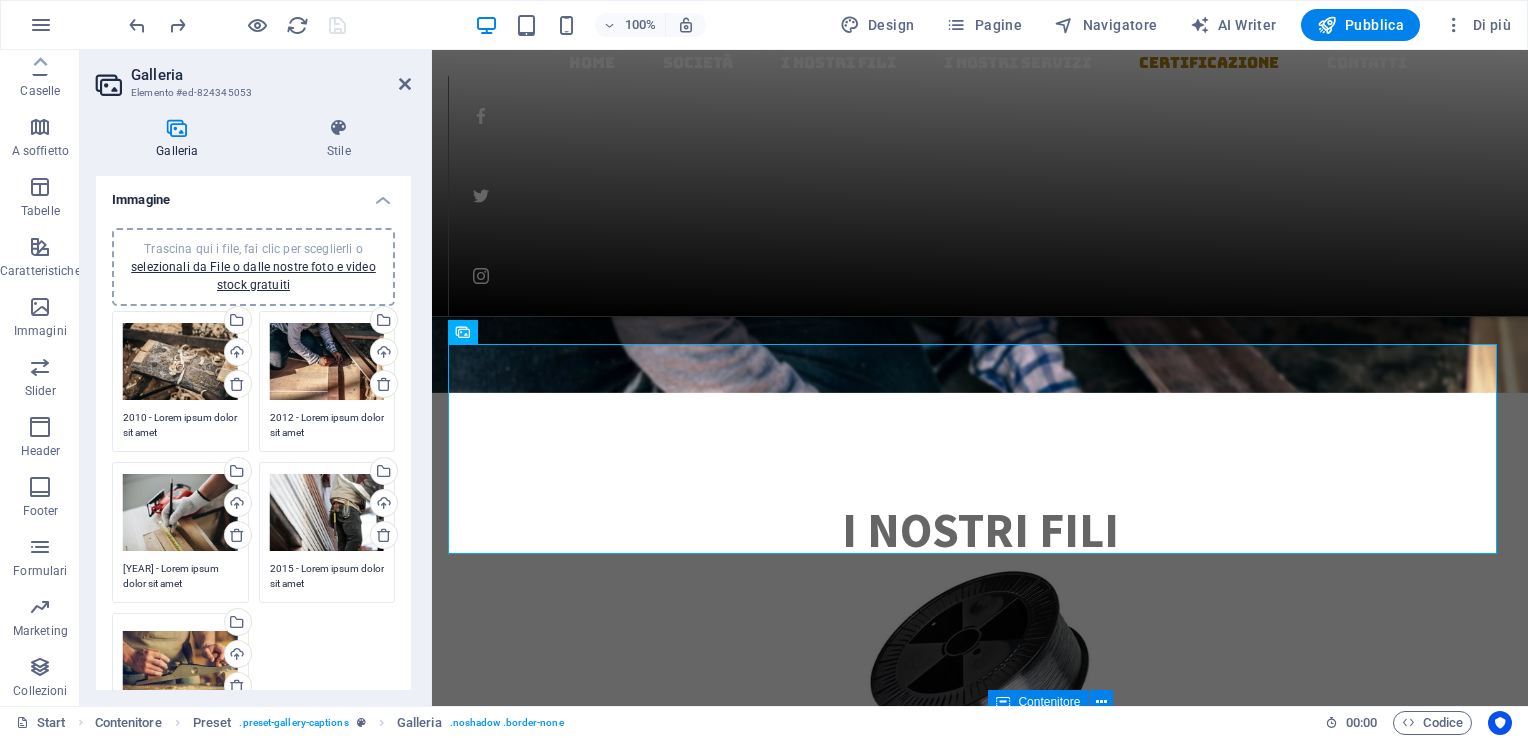 click on "Galleria" at bounding box center (181, 139) 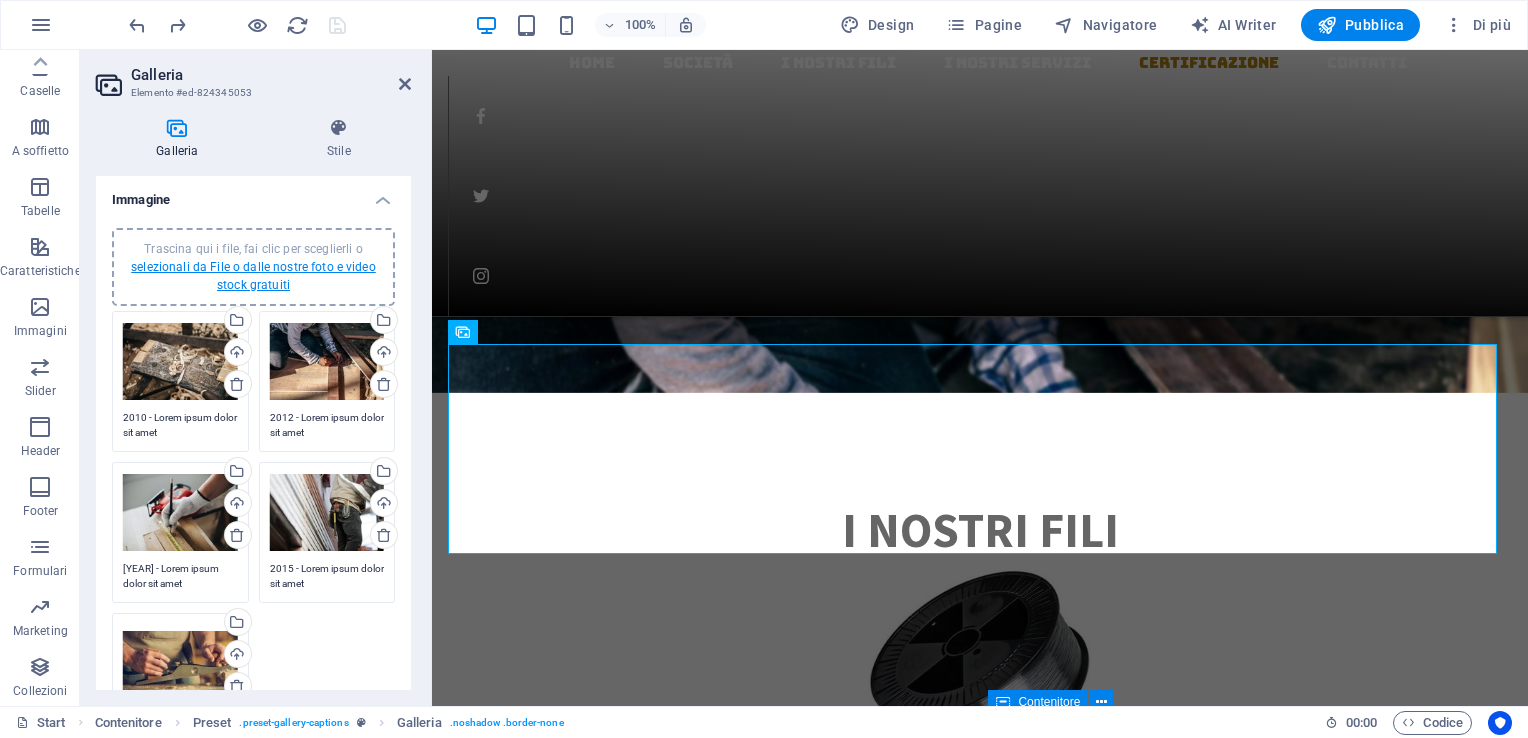 click on "selezionali da File o dalle nostre foto e video stock gratuiti" at bounding box center [253, 276] 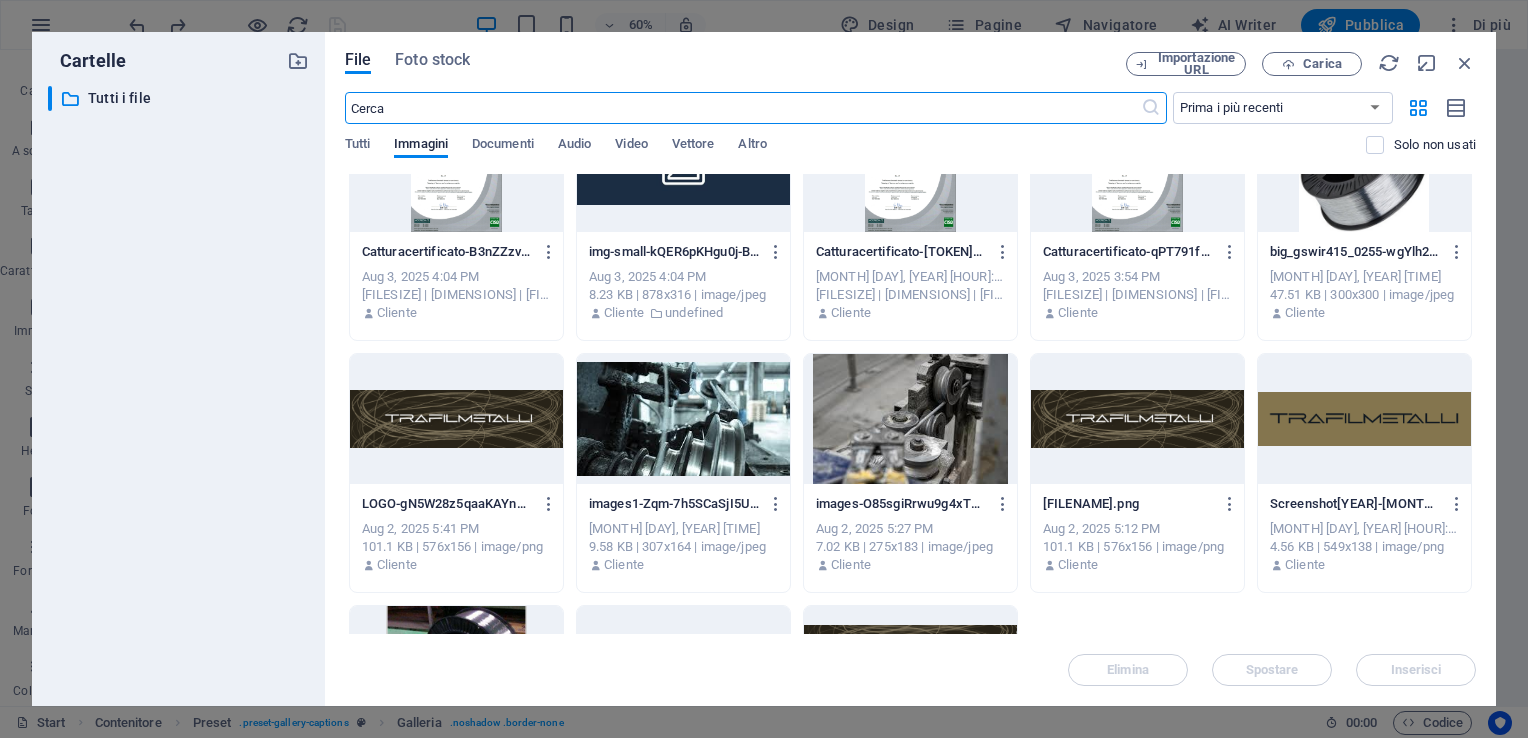 scroll, scrollTop: 0, scrollLeft: 0, axis: both 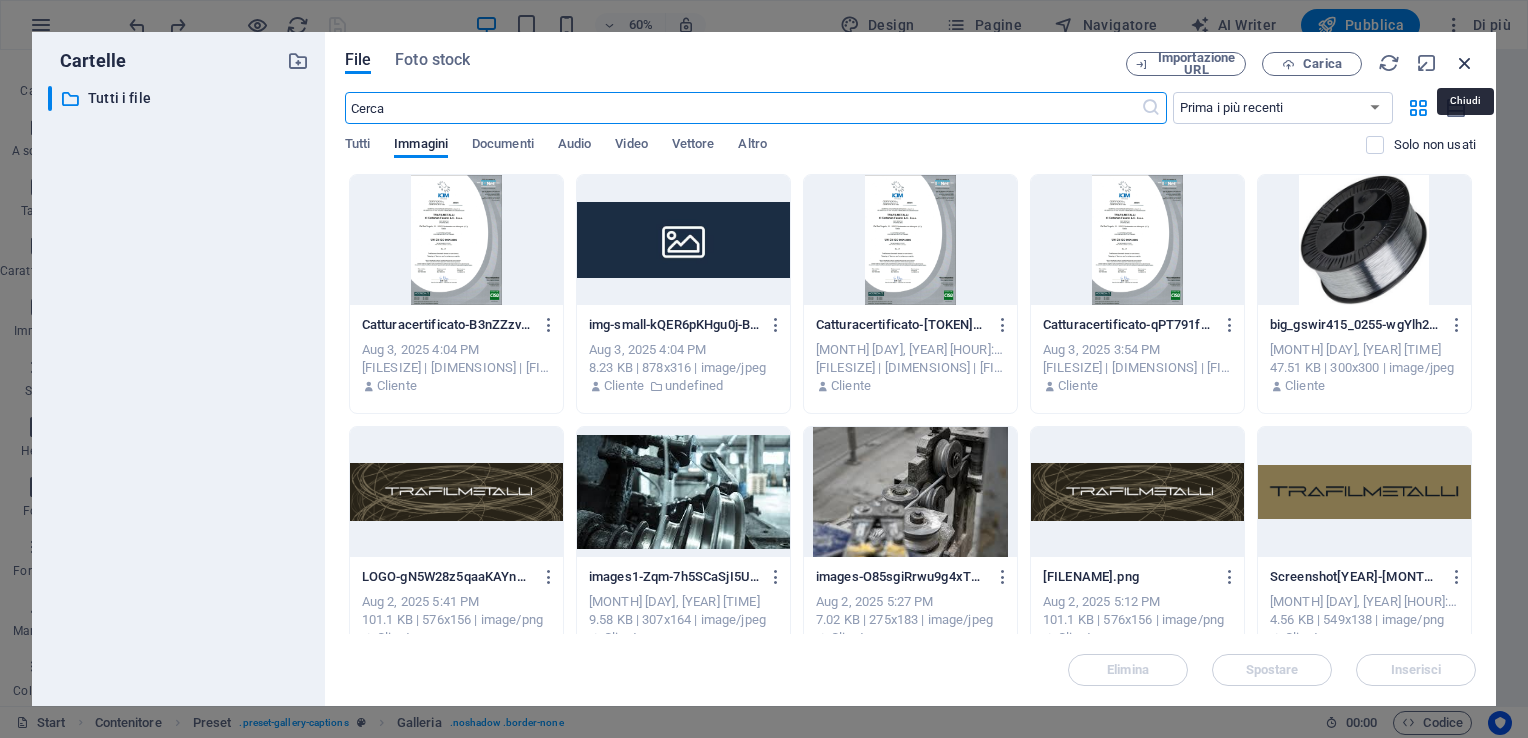 click at bounding box center (1465, 63) 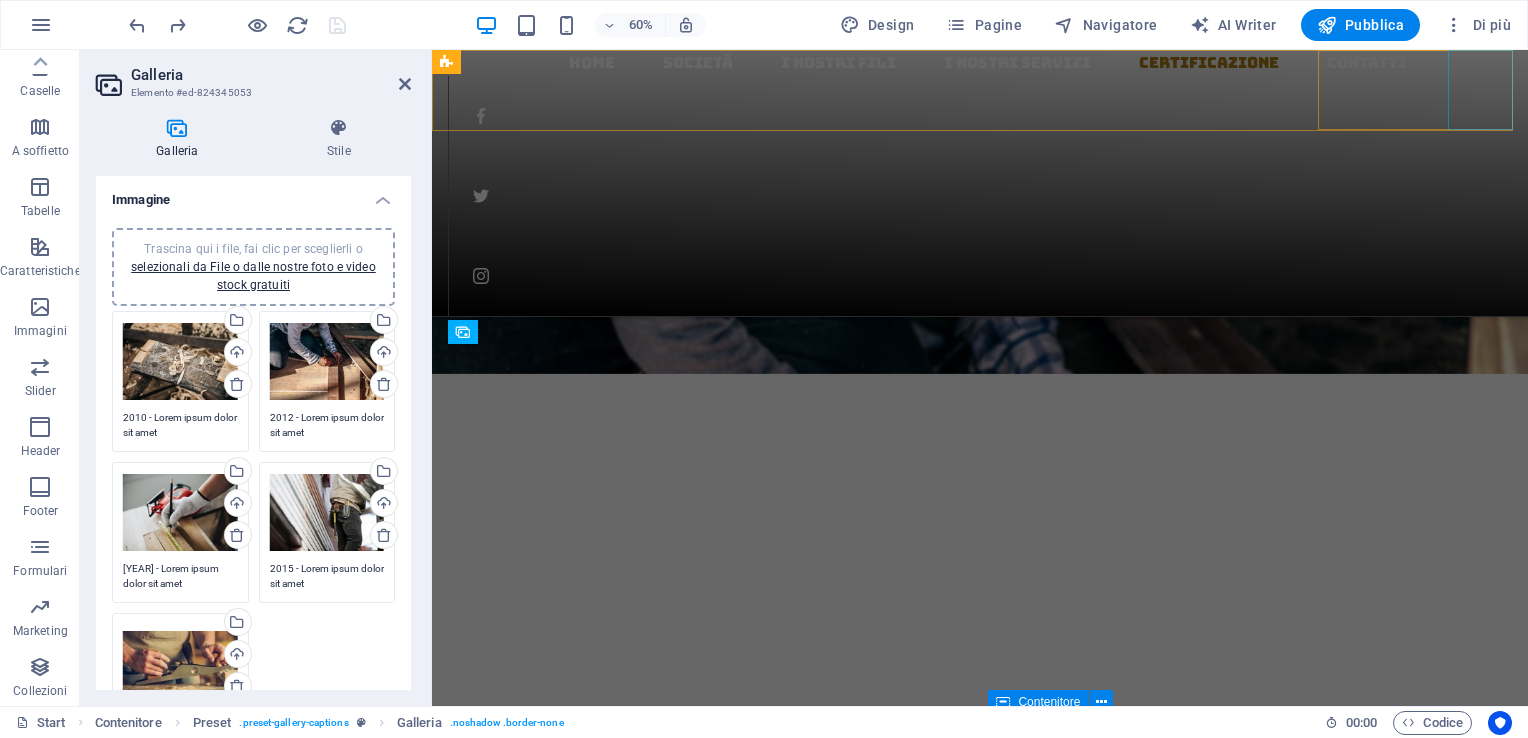 scroll, scrollTop: 2390, scrollLeft: 0, axis: vertical 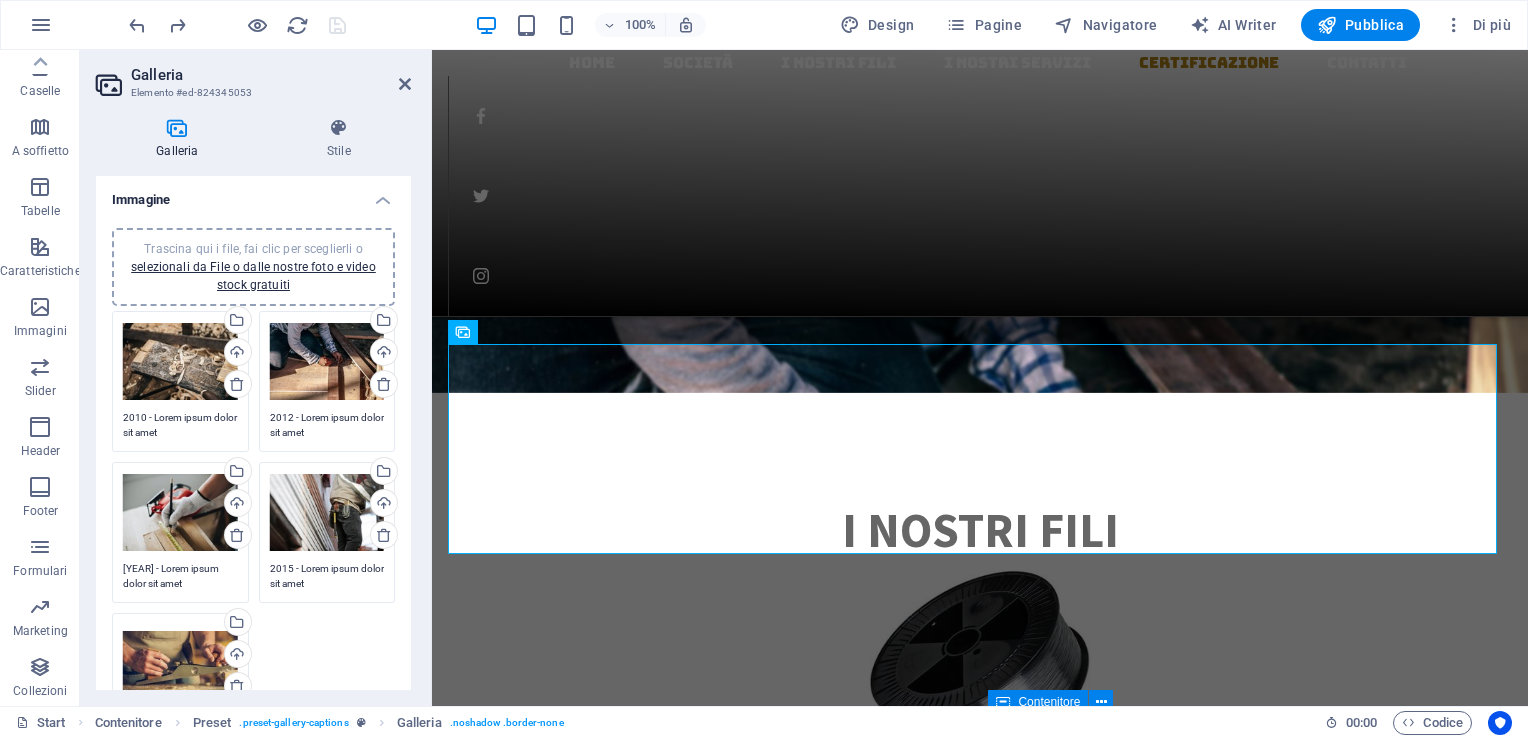 click at bounding box center [177, 128] 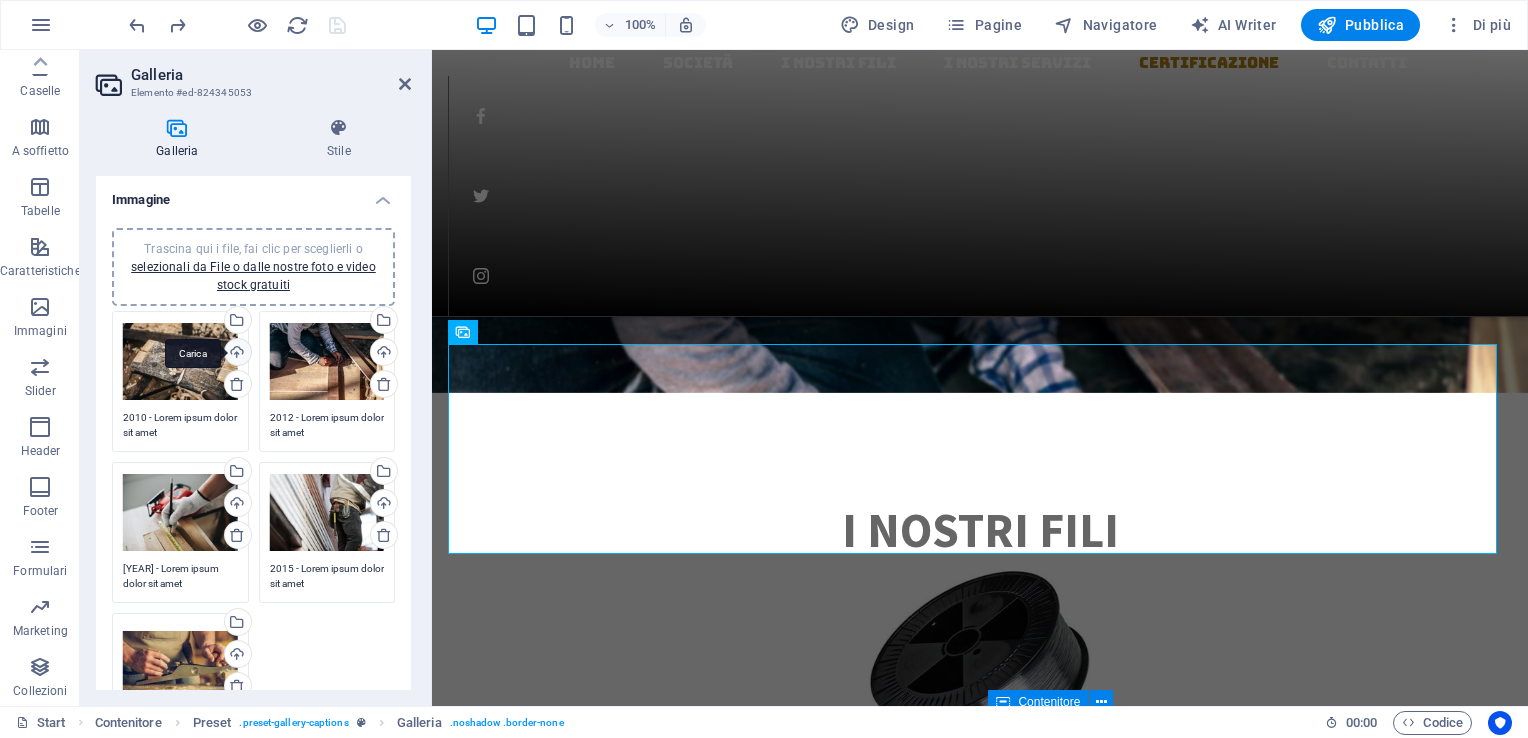 click on "Carica" at bounding box center (236, 354) 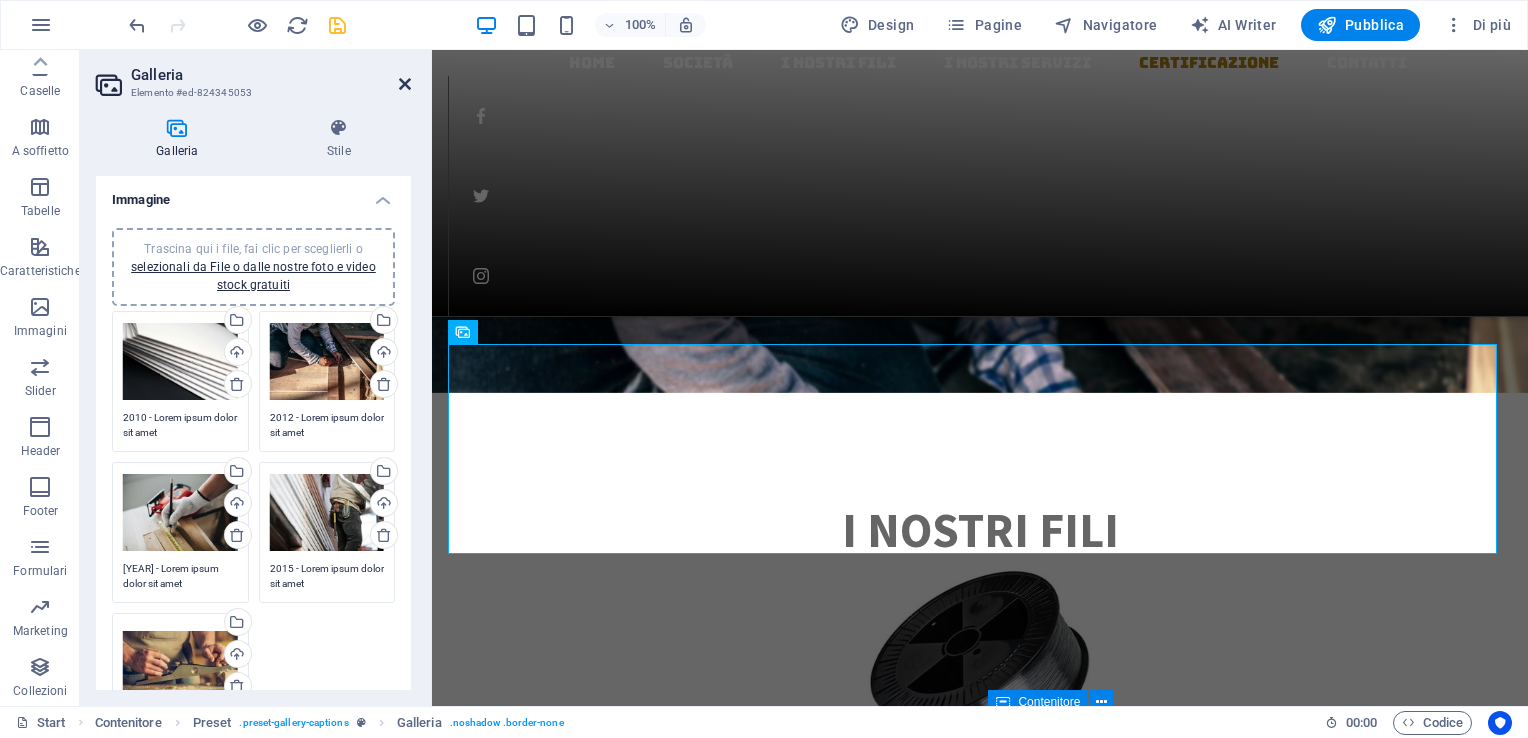 drag, startPoint x: 400, startPoint y: 82, endPoint x: 320, endPoint y: 36, distance: 92.28217 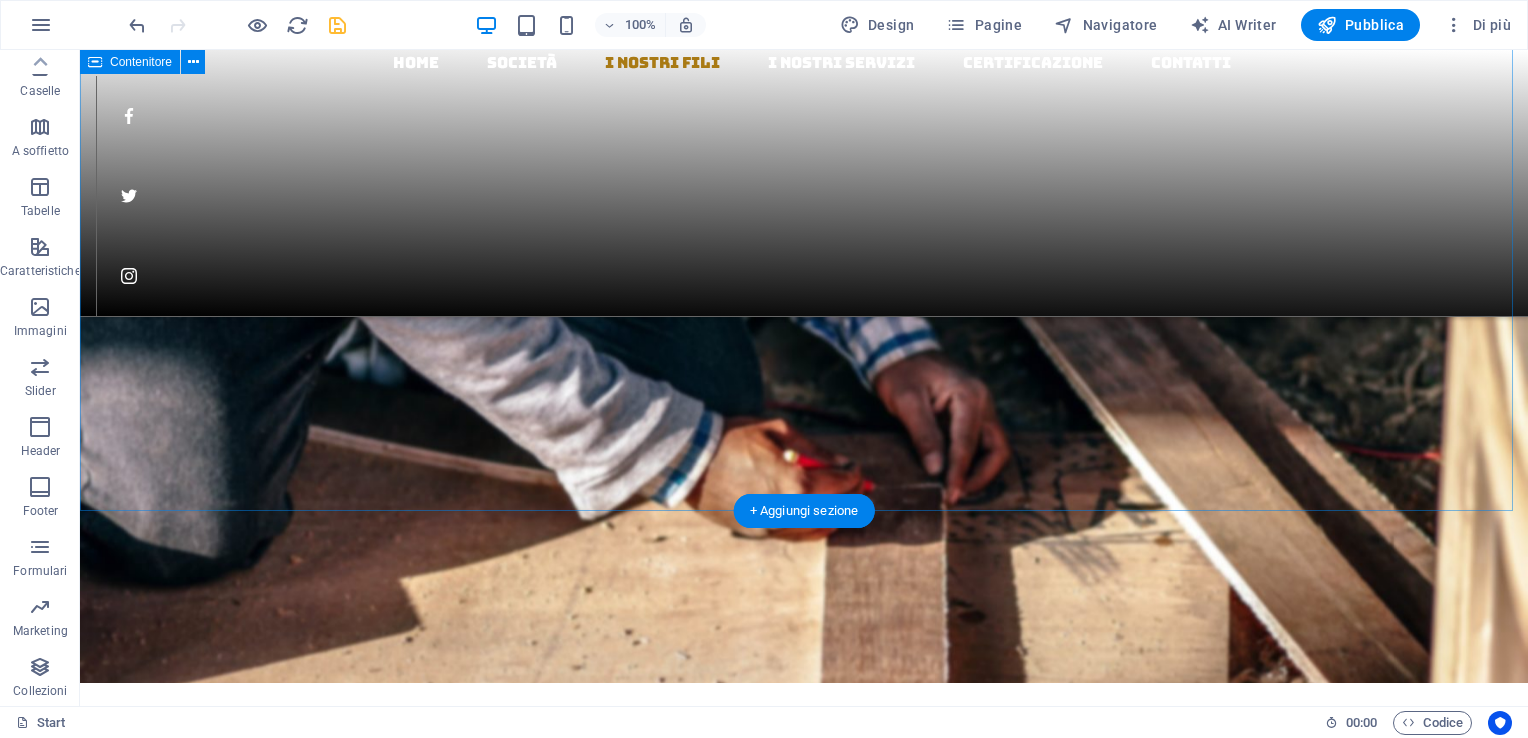scroll, scrollTop: 2400, scrollLeft: 0, axis: vertical 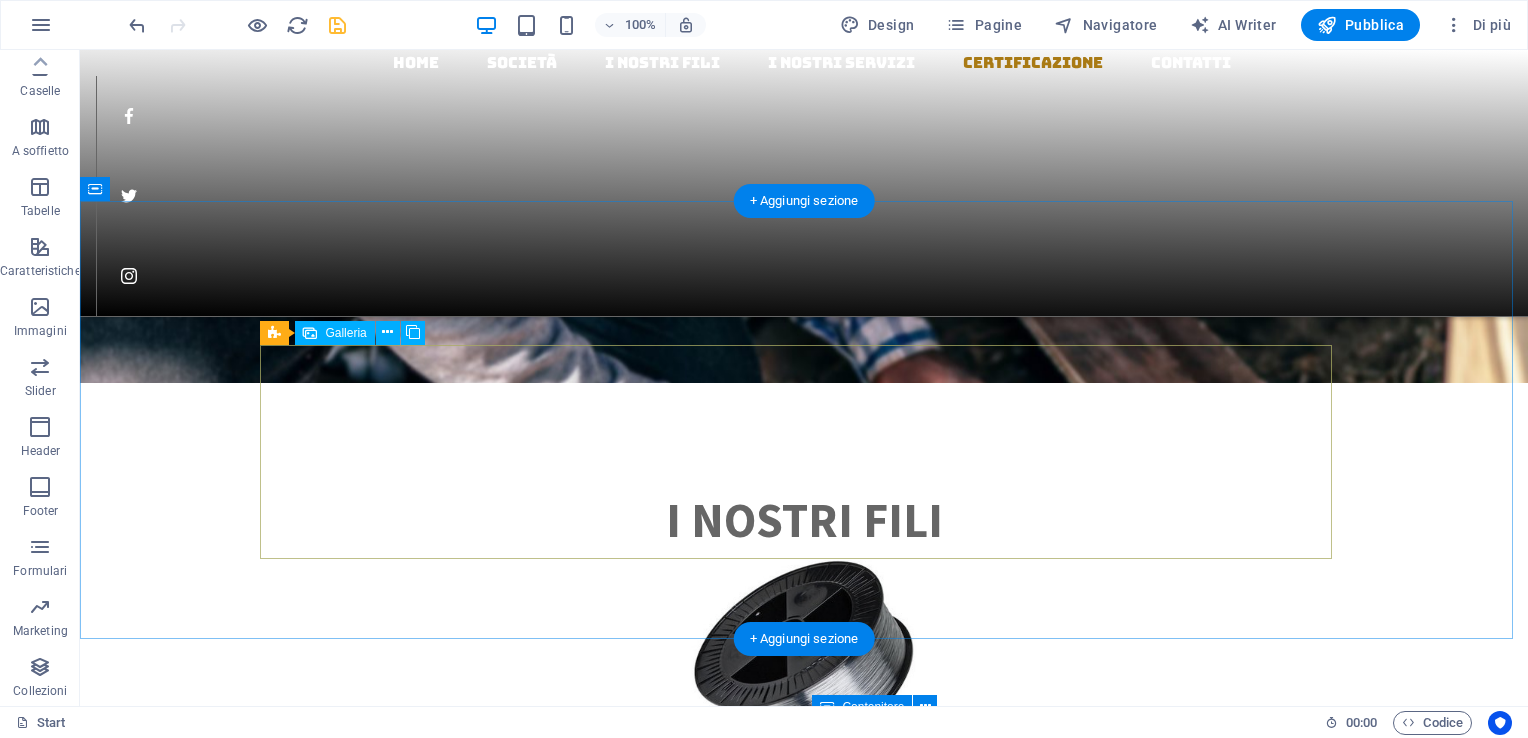 click at bounding box center (589, 7521) 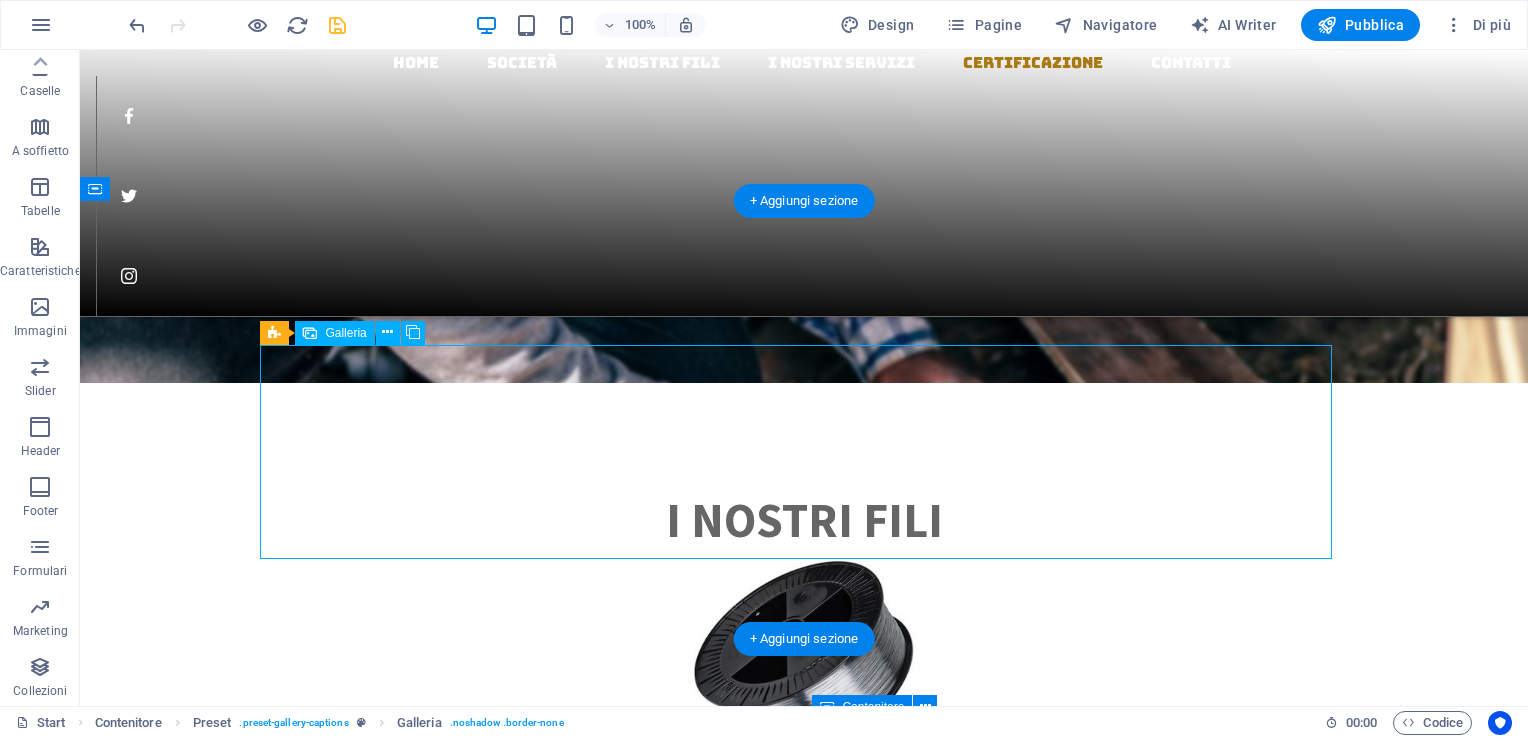 click at bounding box center [589, 7521] 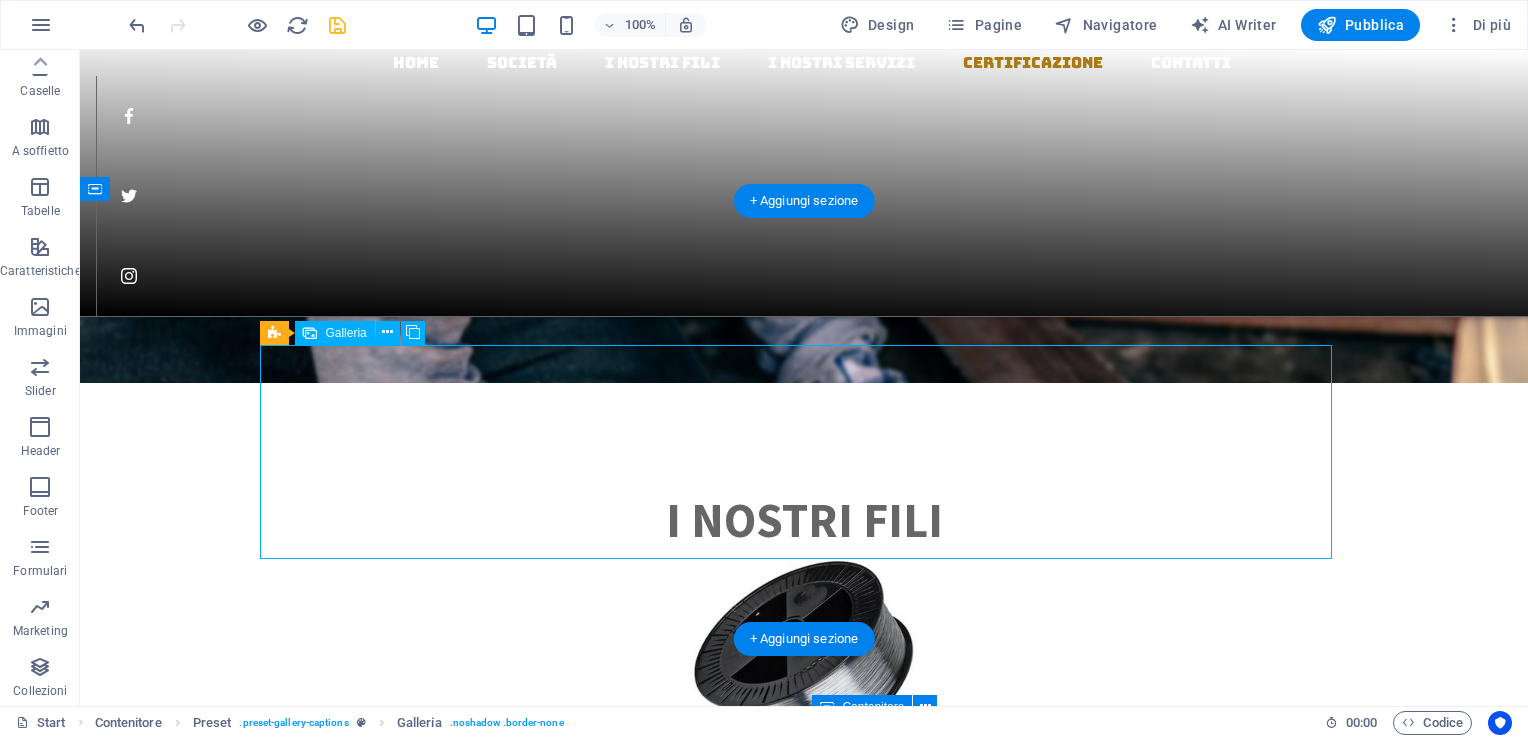 scroll, scrollTop: 2390, scrollLeft: 0, axis: vertical 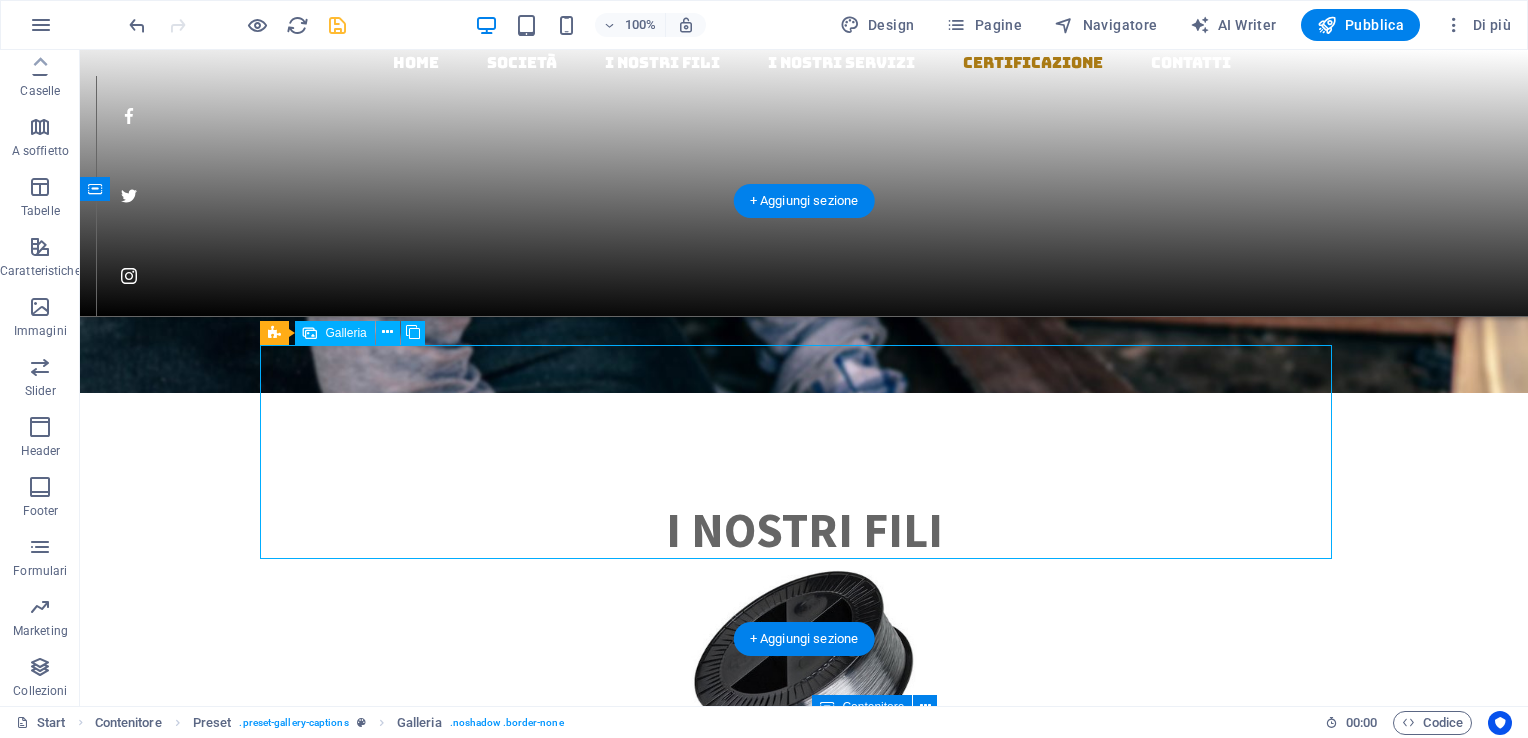 select on "4" 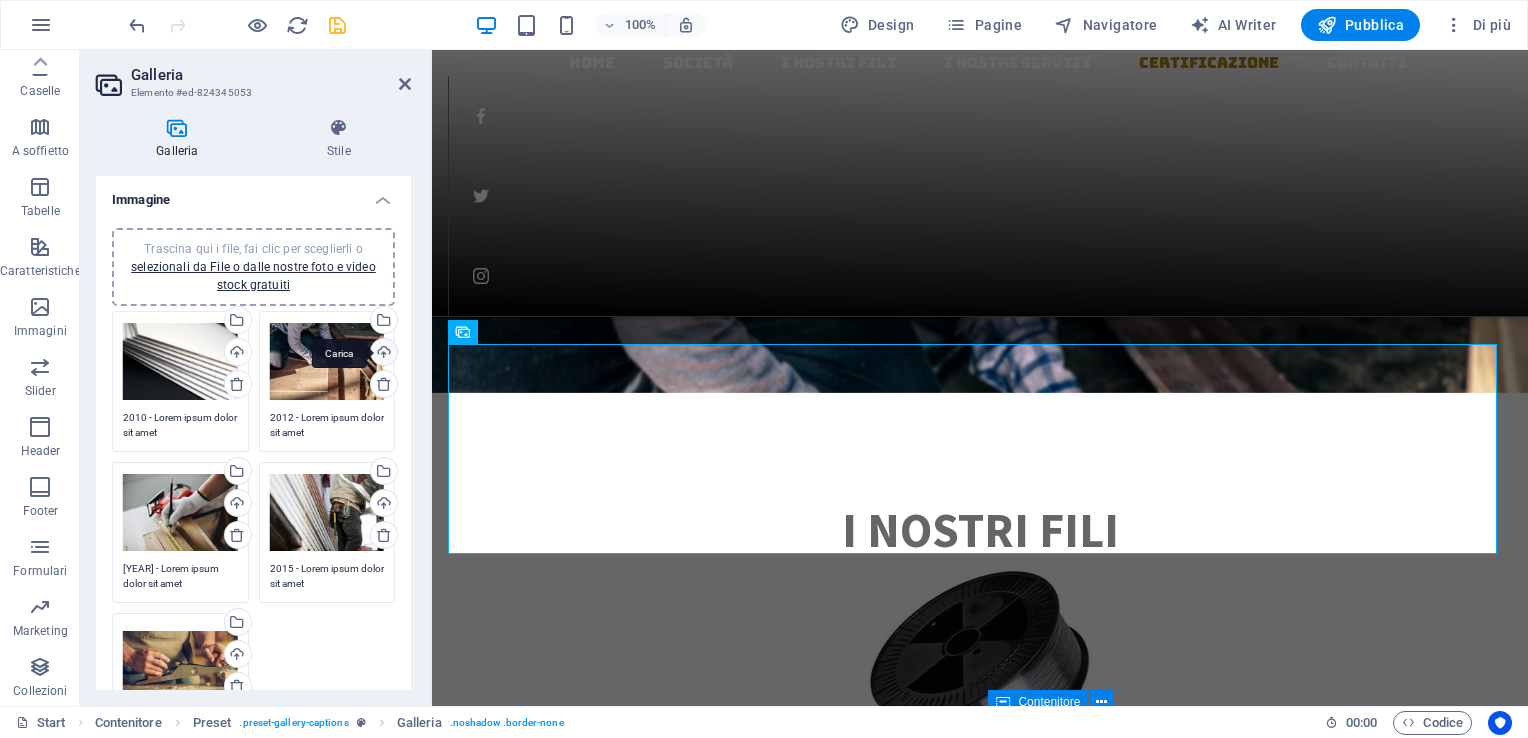 click on "Carica" at bounding box center [382, 354] 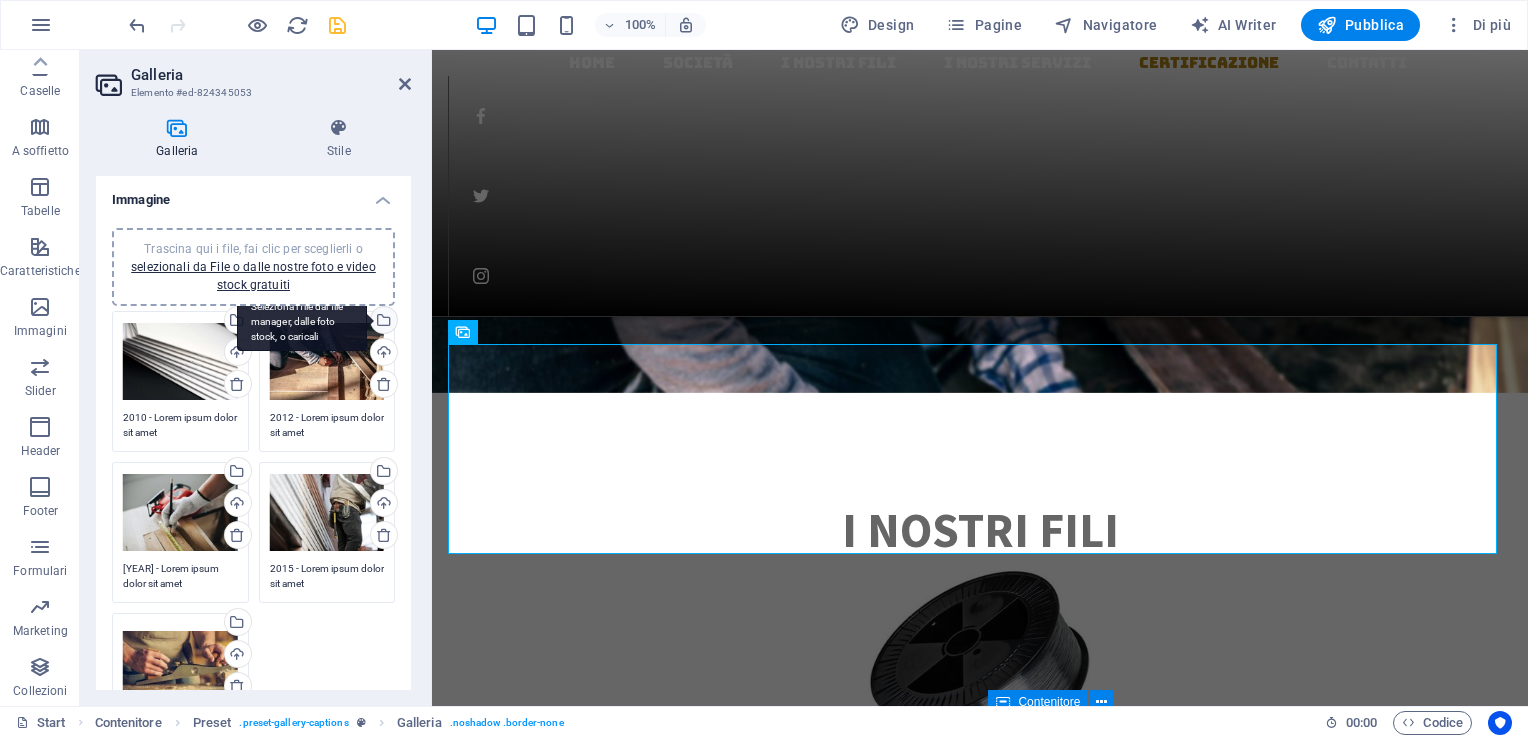 click on "Seleziona i file dal file manager, dalle foto stock, o caricali" at bounding box center [382, 322] 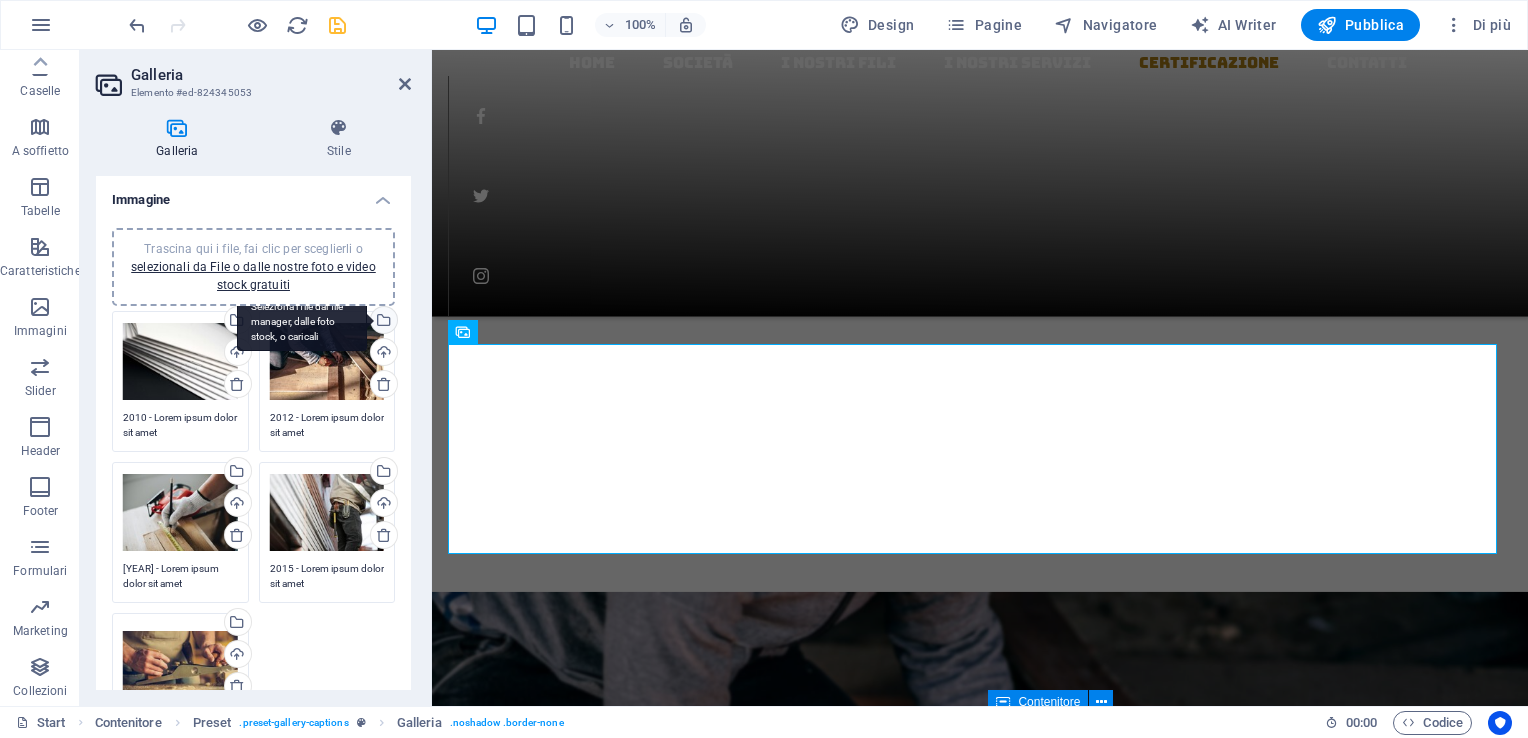 scroll, scrollTop: 2872, scrollLeft: 0, axis: vertical 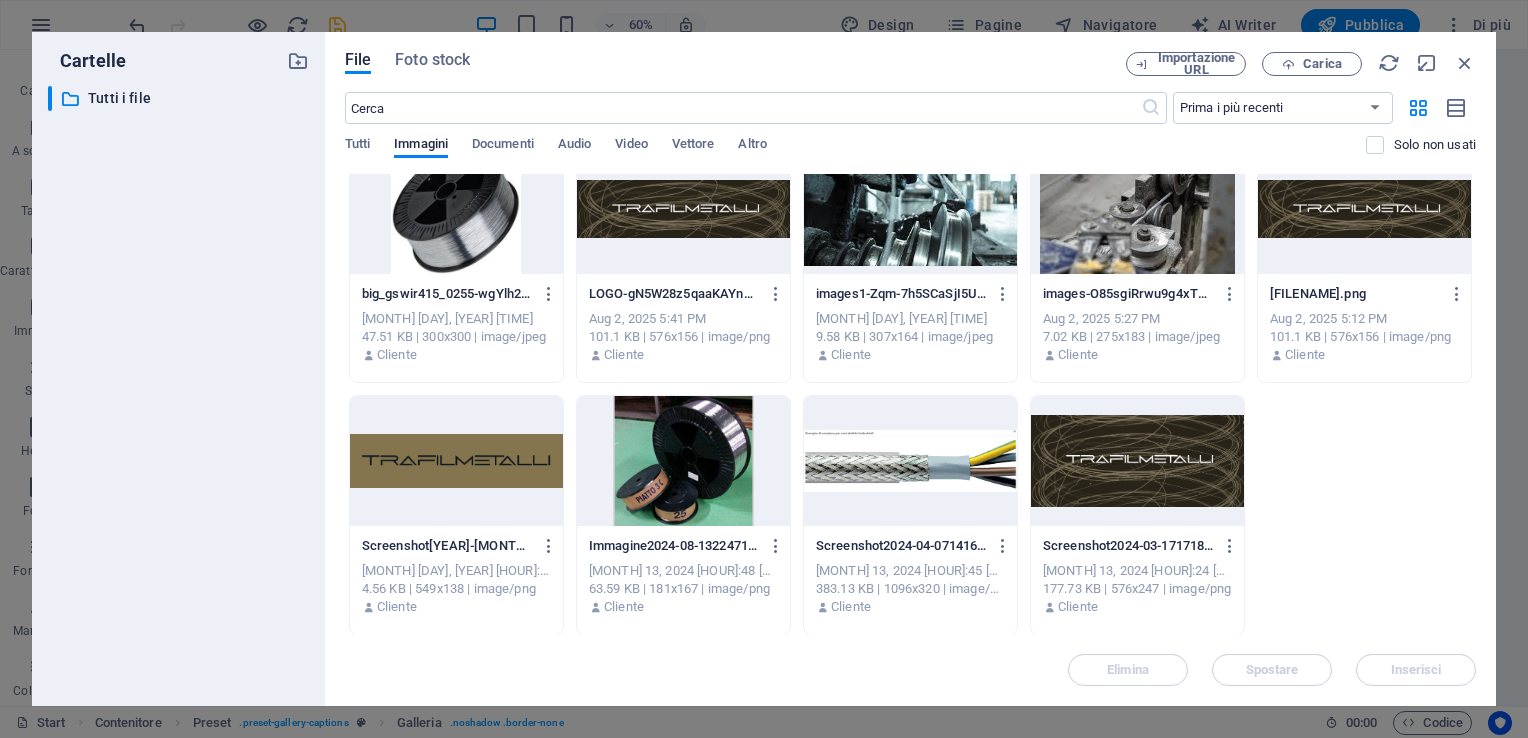 click at bounding box center [910, 461] 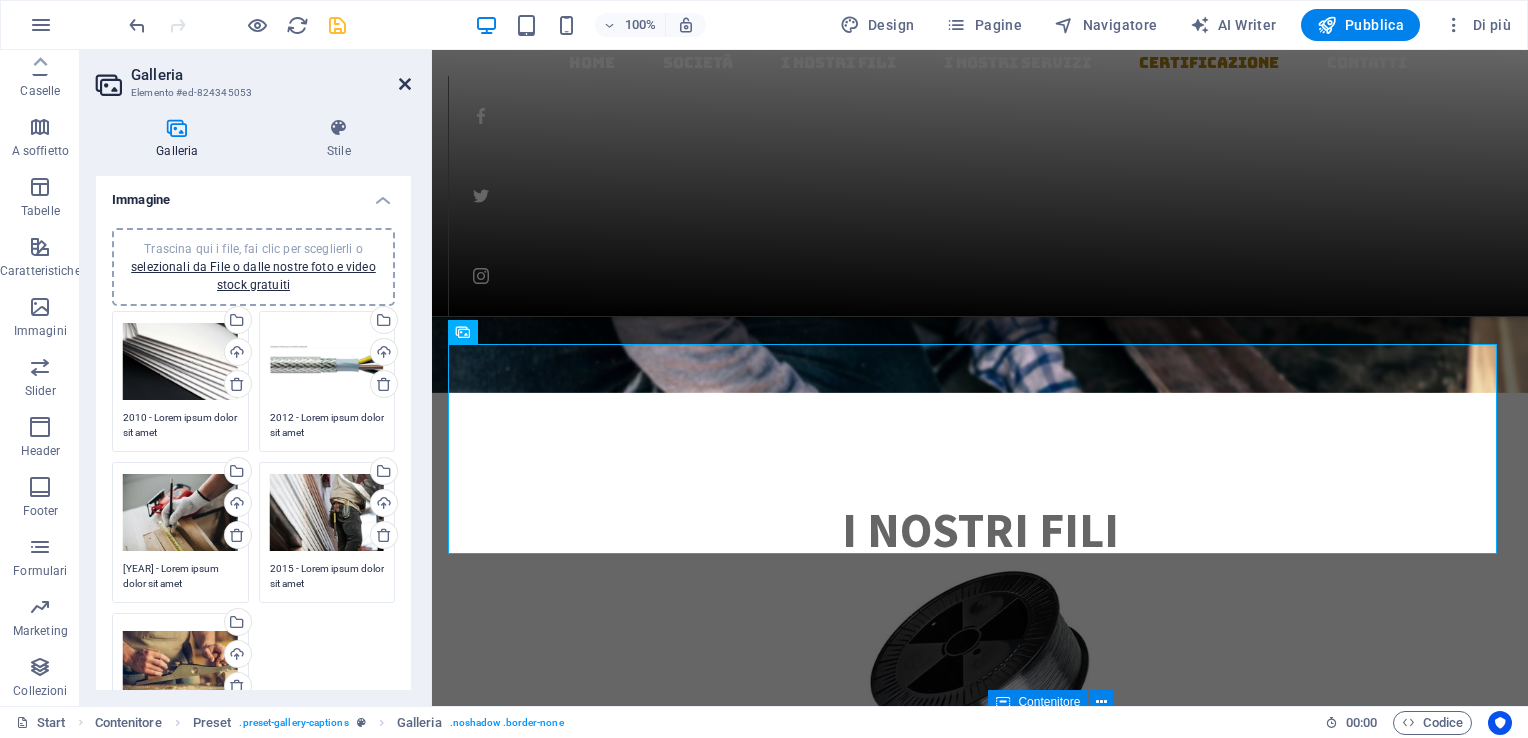 click at bounding box center [405, 84] 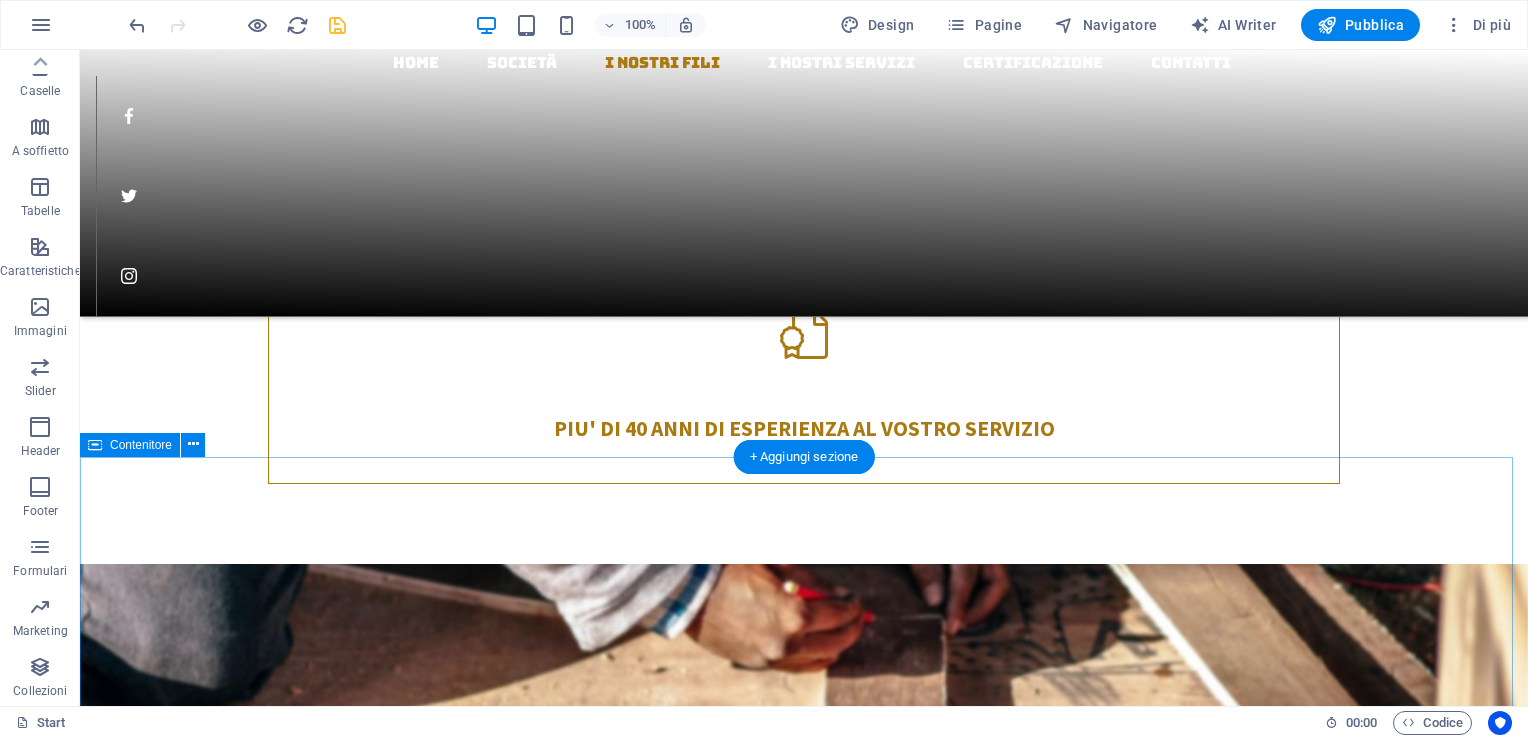 scroll, scrollTop: 1400, scrollLeft: 0, axis: vertical 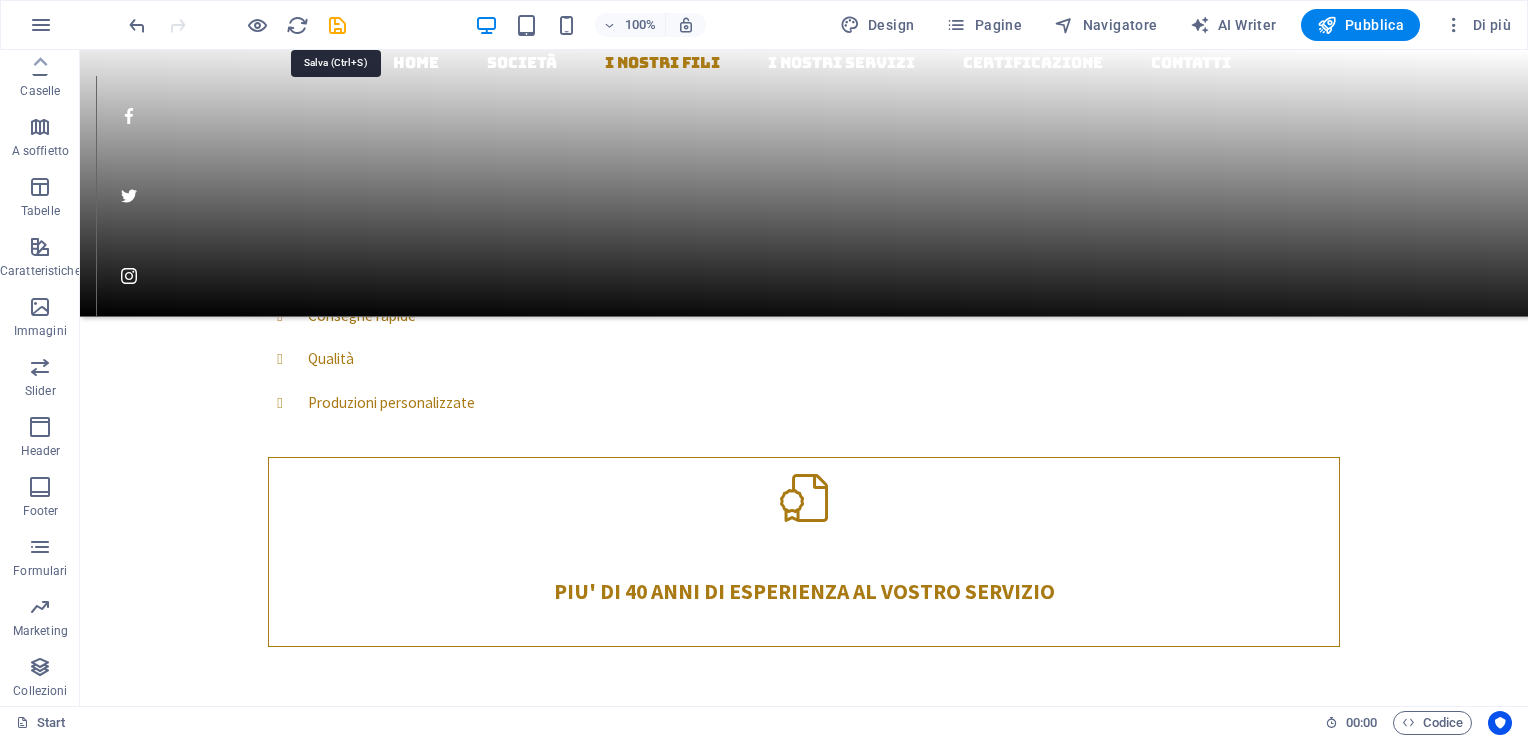 click at bounding box center [337, 25] 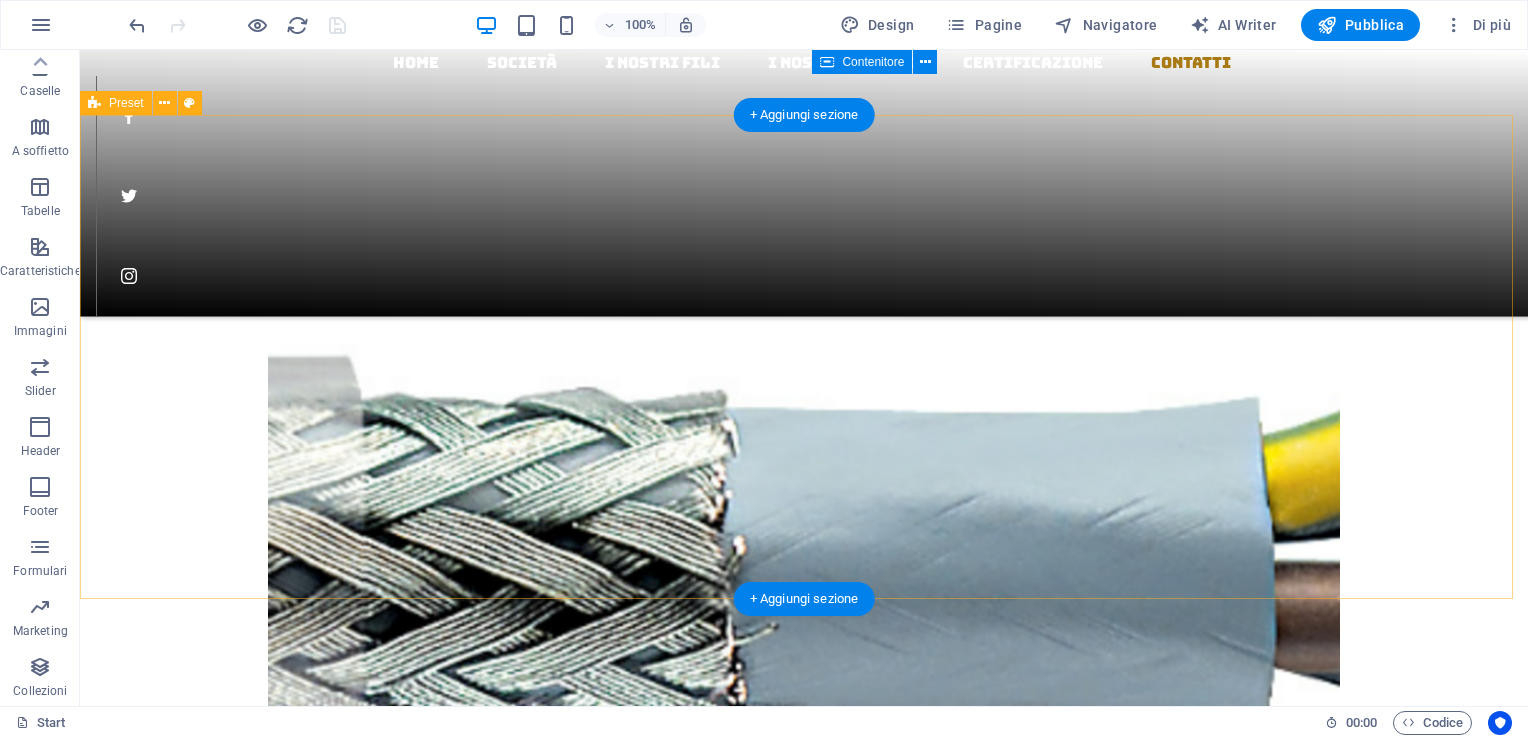 scroll, scrollTop: 3527, scrollLeft: 0, axis: vertical 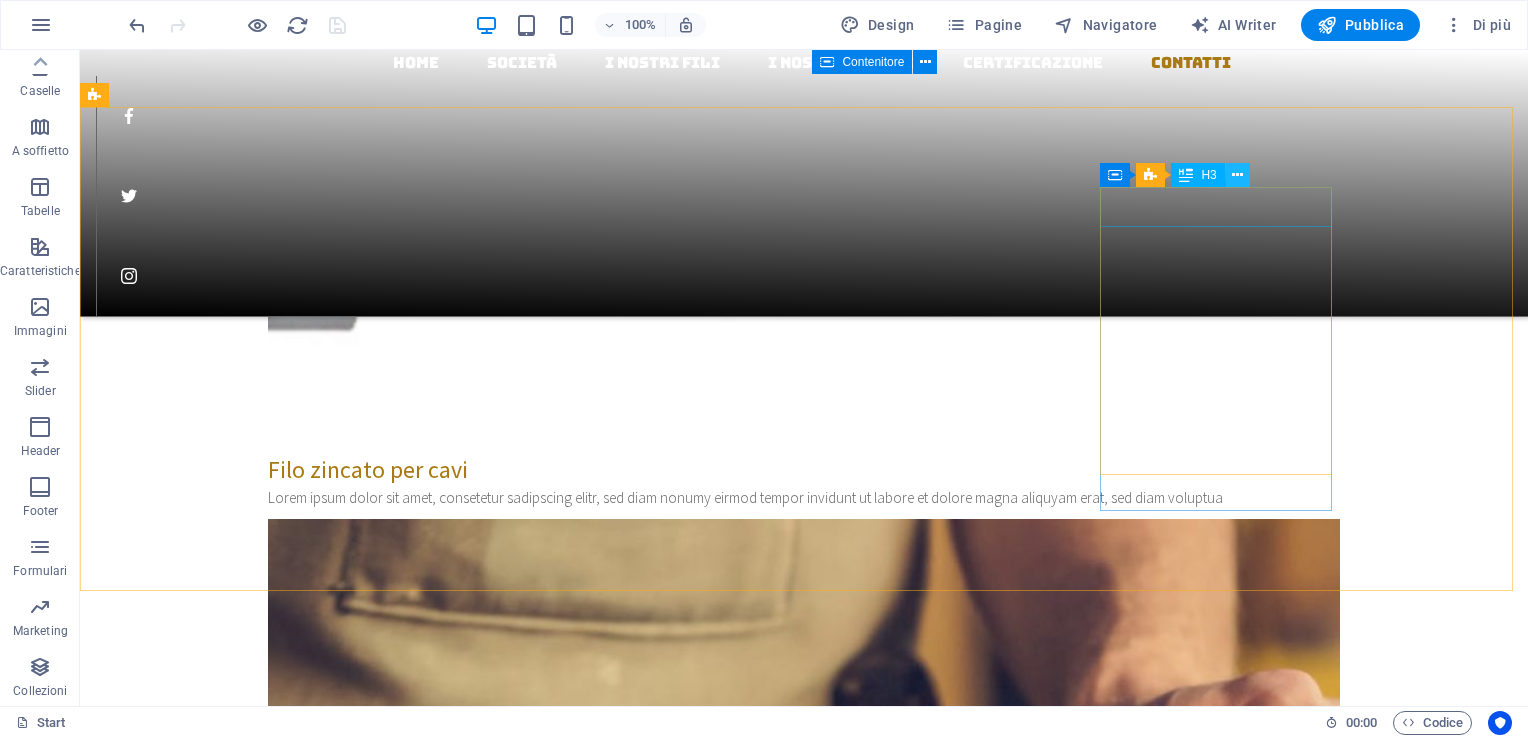 click at bounding box center [1237, 175] 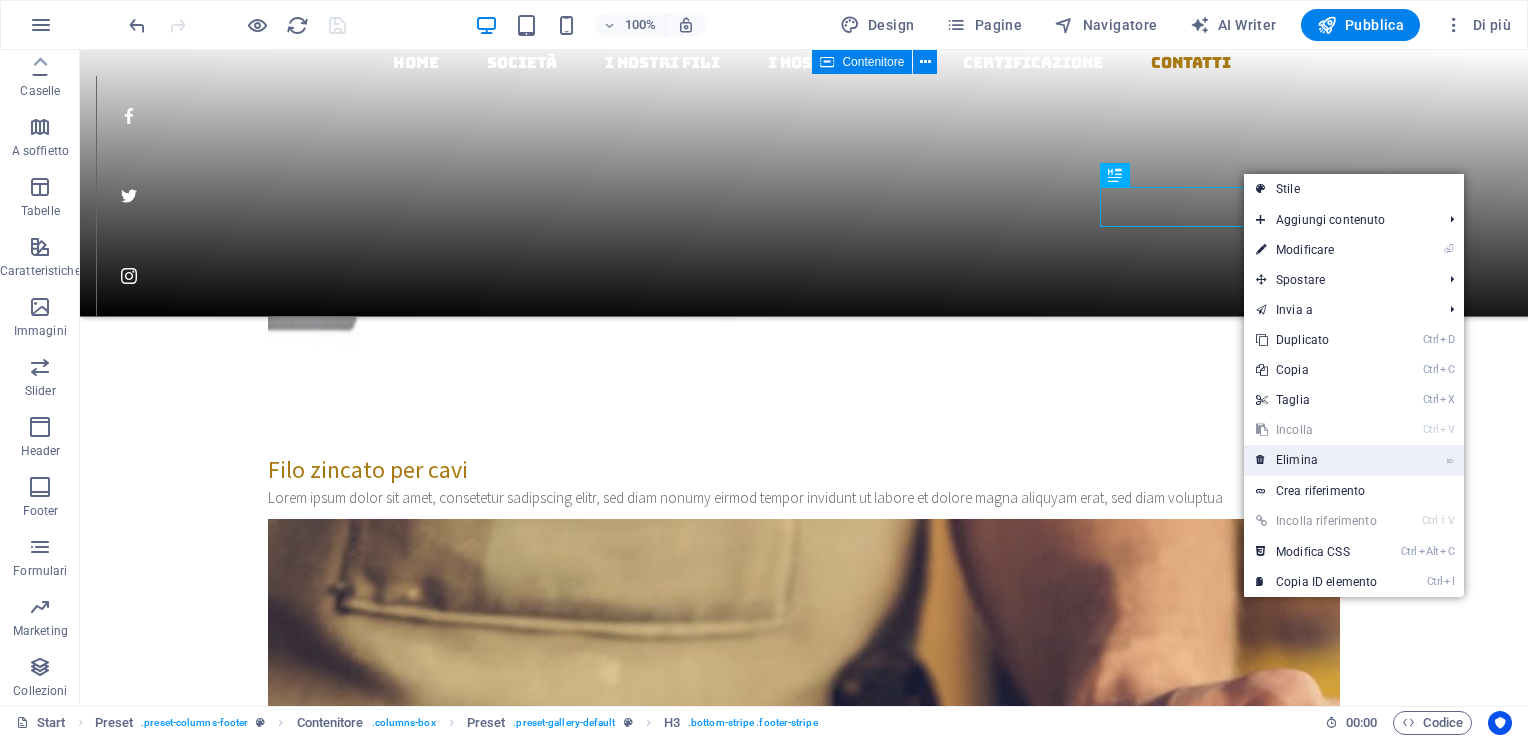 click on "⌦  Elimina" at bounding box center [1316, 460] 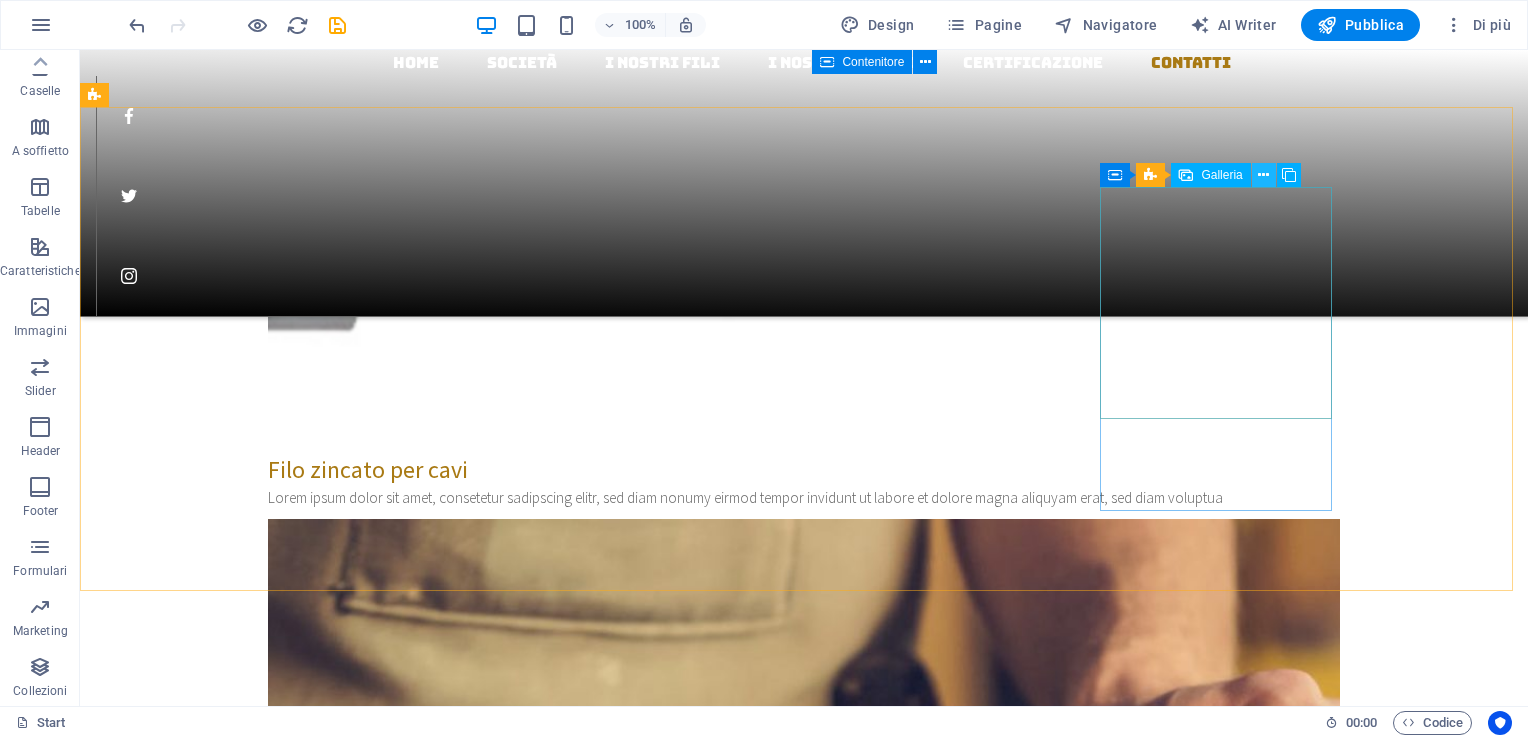 click at bounding box center [1263, 175] 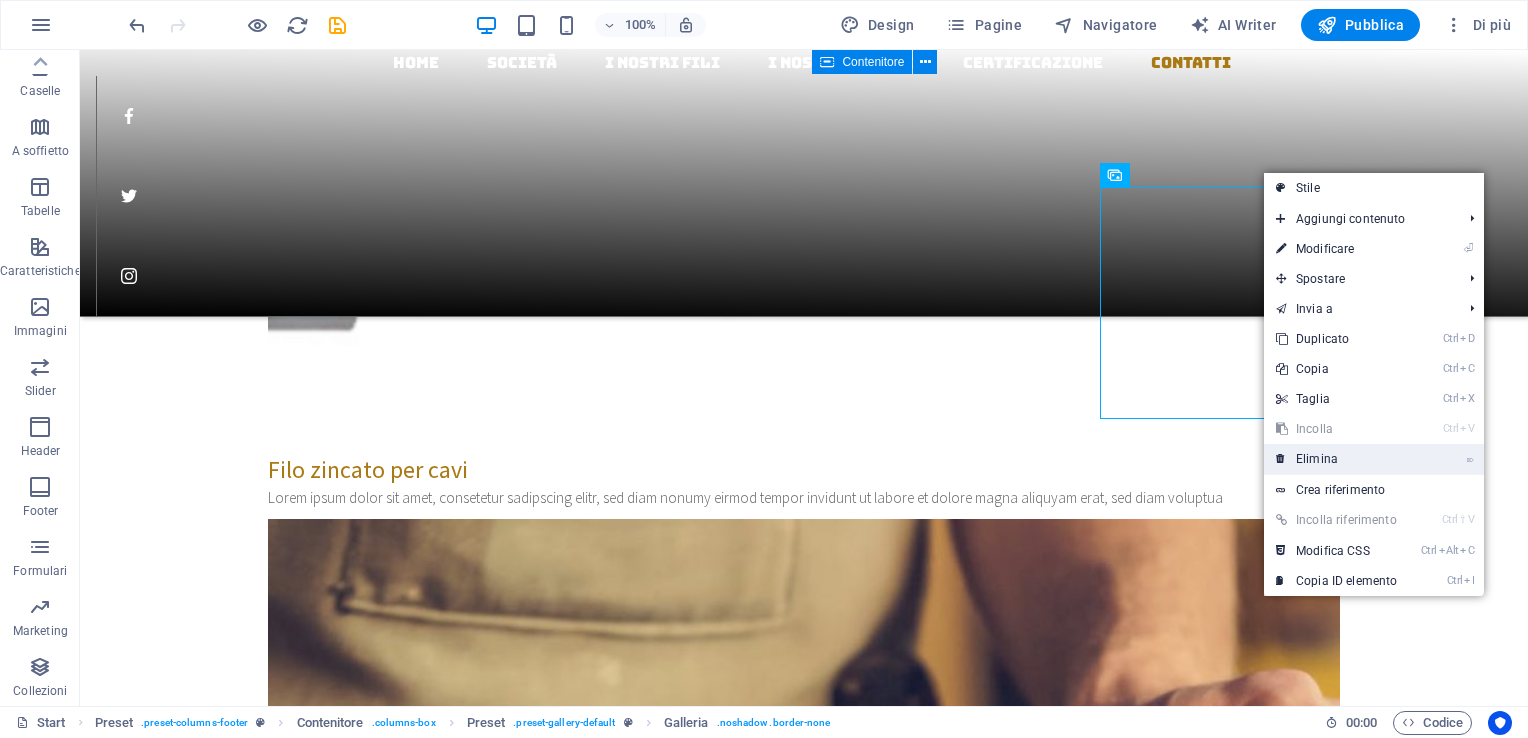 click on "⌦  Elimina" at bounding box center [1336, 459] 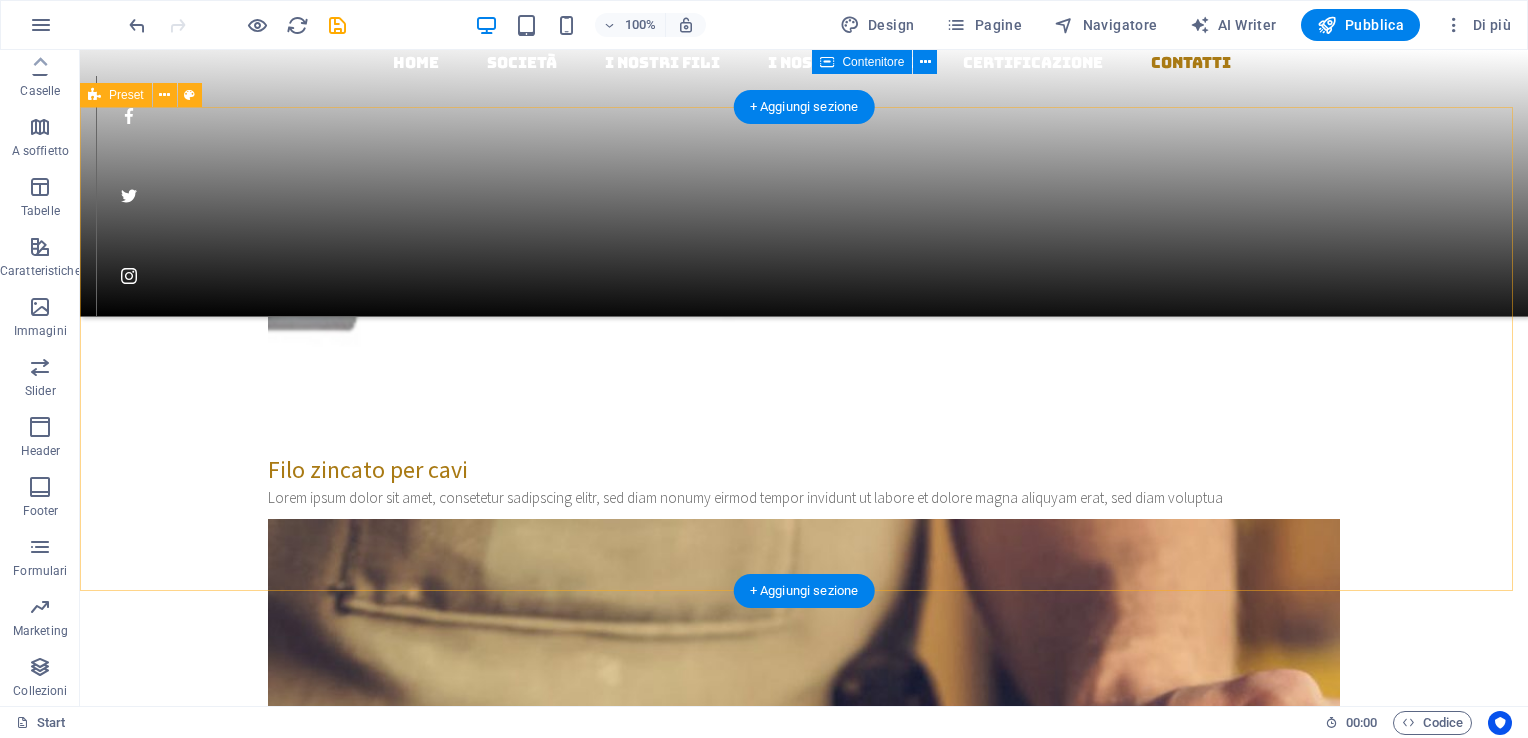 click on "Contact us Address [STREET] [NUMBER] , [CITY] [STATE] - ITALIA , 22070 Phone [PHONE] Email: info@trafilmetalli.it Services Furniture remodeling Doorstep repair General carpentry Wood installation working hours Da lunedì a venerdì 8pm - 12pm 13.30 - 17.30 pm Rilascia qui il contenuto oppure Aggiungi elementi Incolla appunti" at bounding box center (804, 8062) 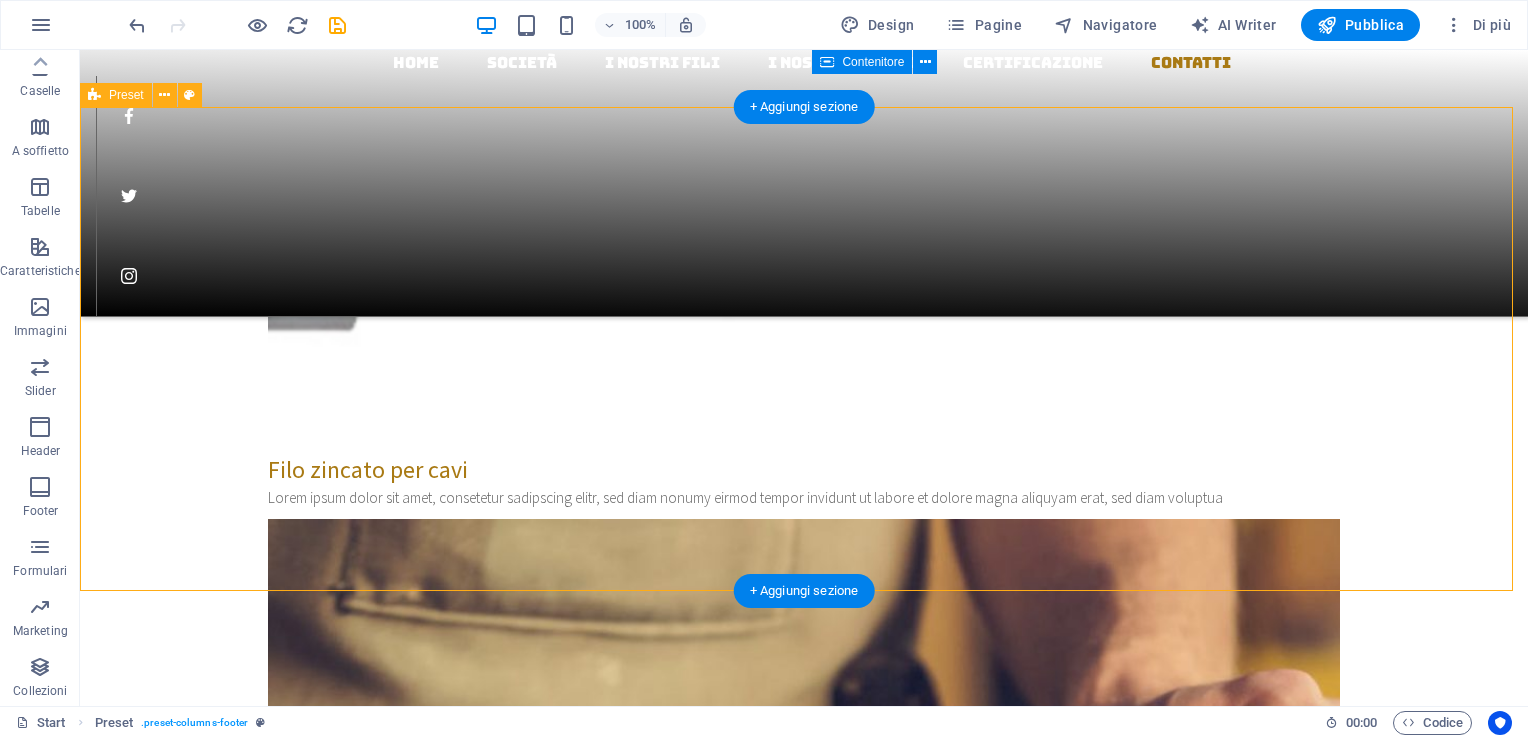click on "working hours Da lunedì a venerdì [TIME] - [TIME] [TIME] - [TIME]" at bounding box center [632, 8236] 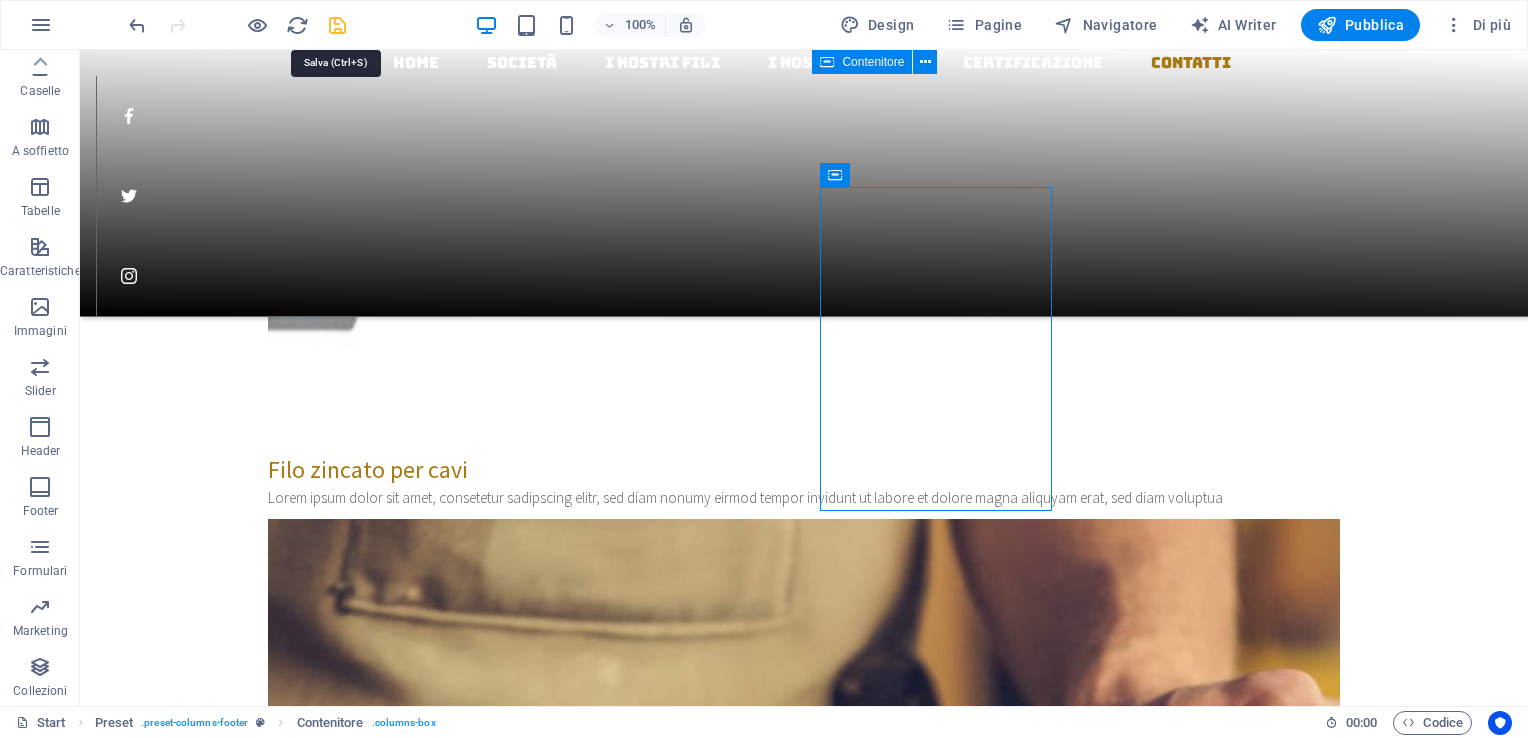 click at bounding box center [337, 25] 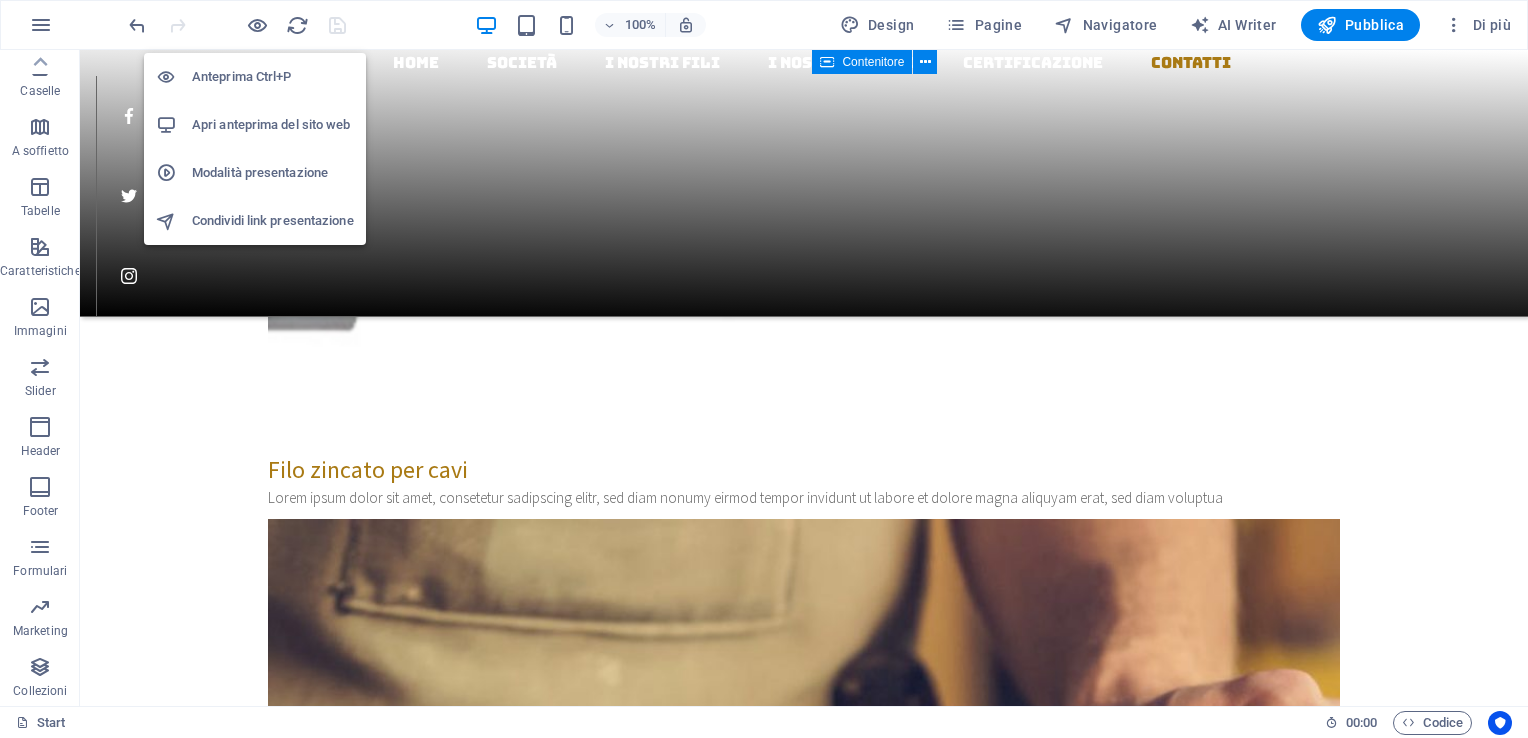 click on "Apri anteprima del sito web" at bounding box center (273, 125) 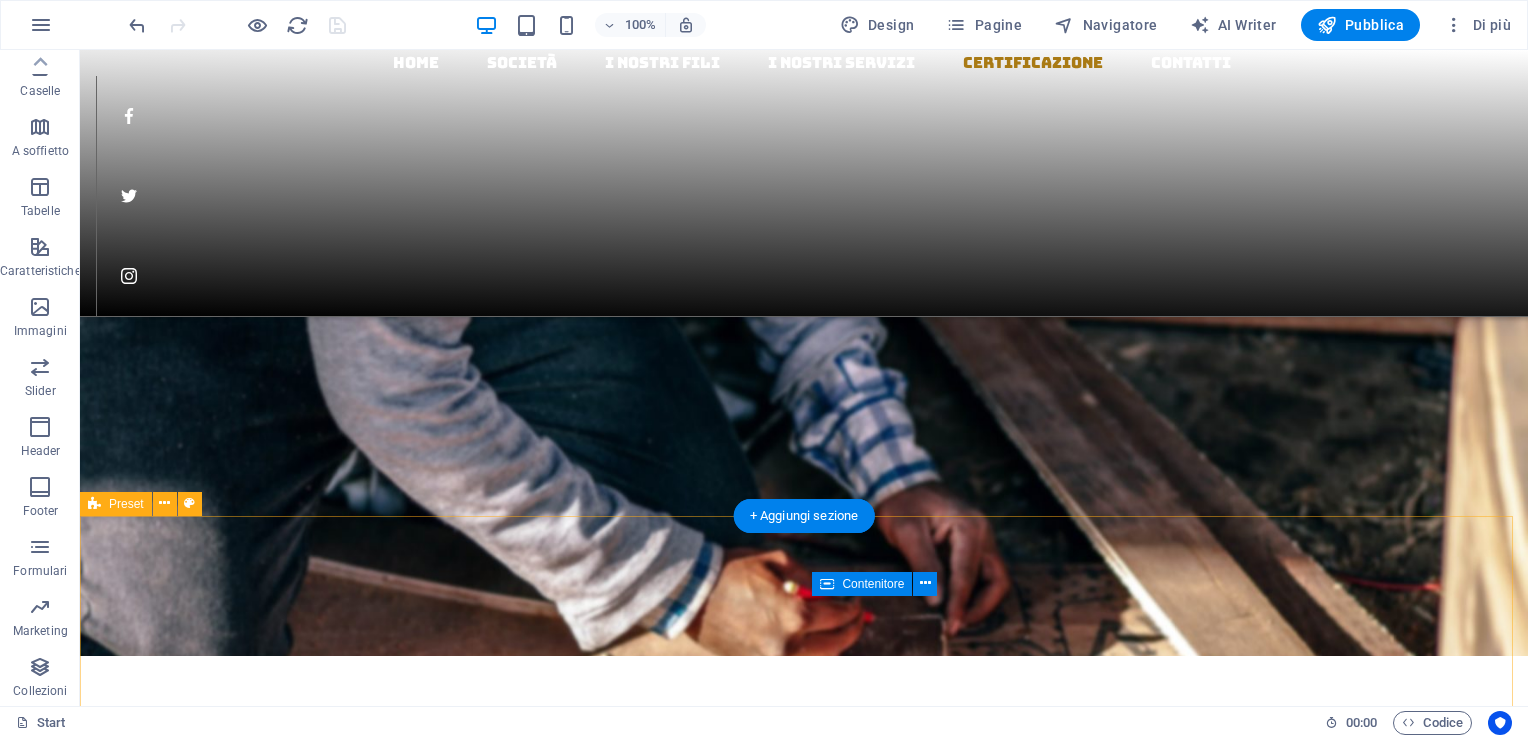 scroll, scrollTop: 2527, scrollLeft: 0, axis: vertical 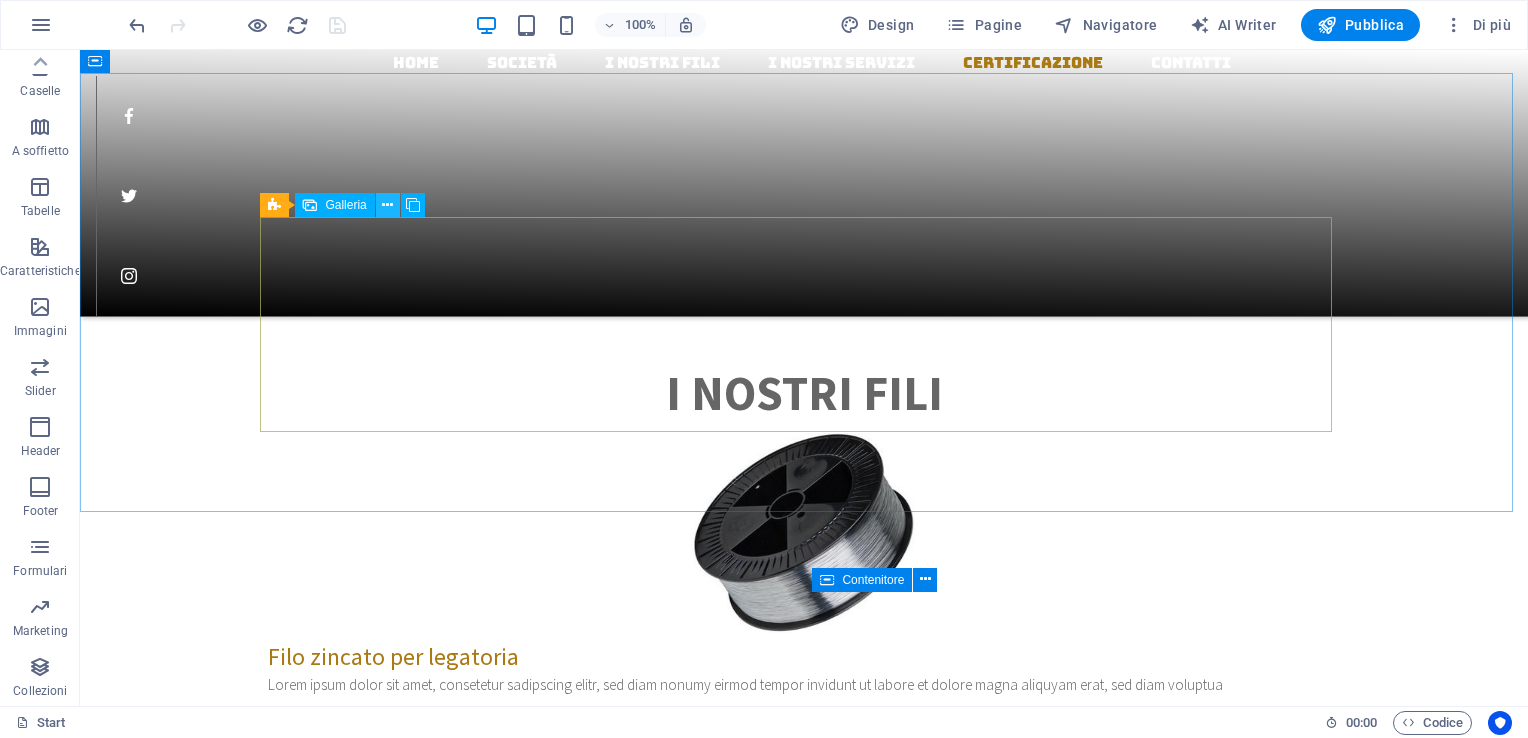click at bounding box center [387, 205] 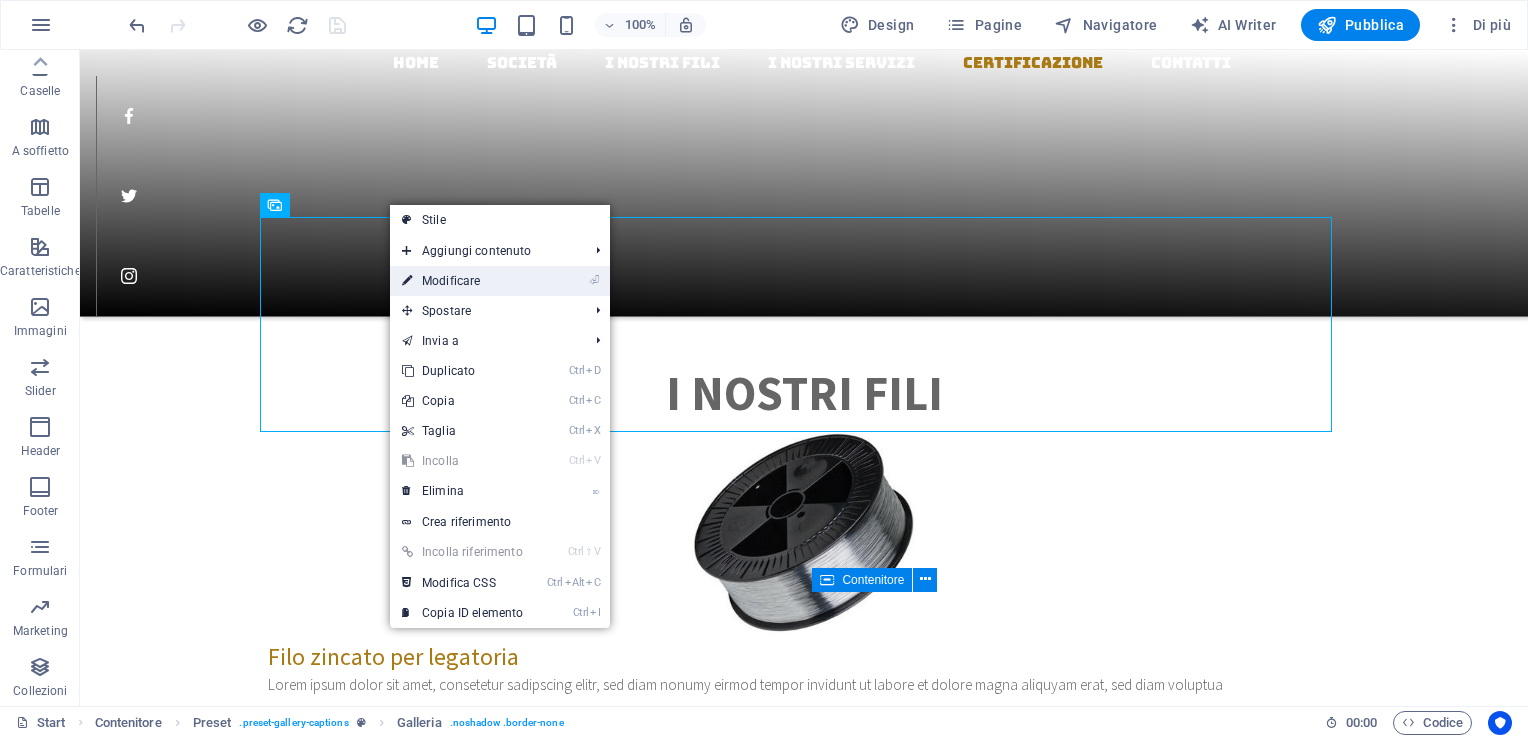click on "⏎  Modificare" at bounding box center [462, 281] 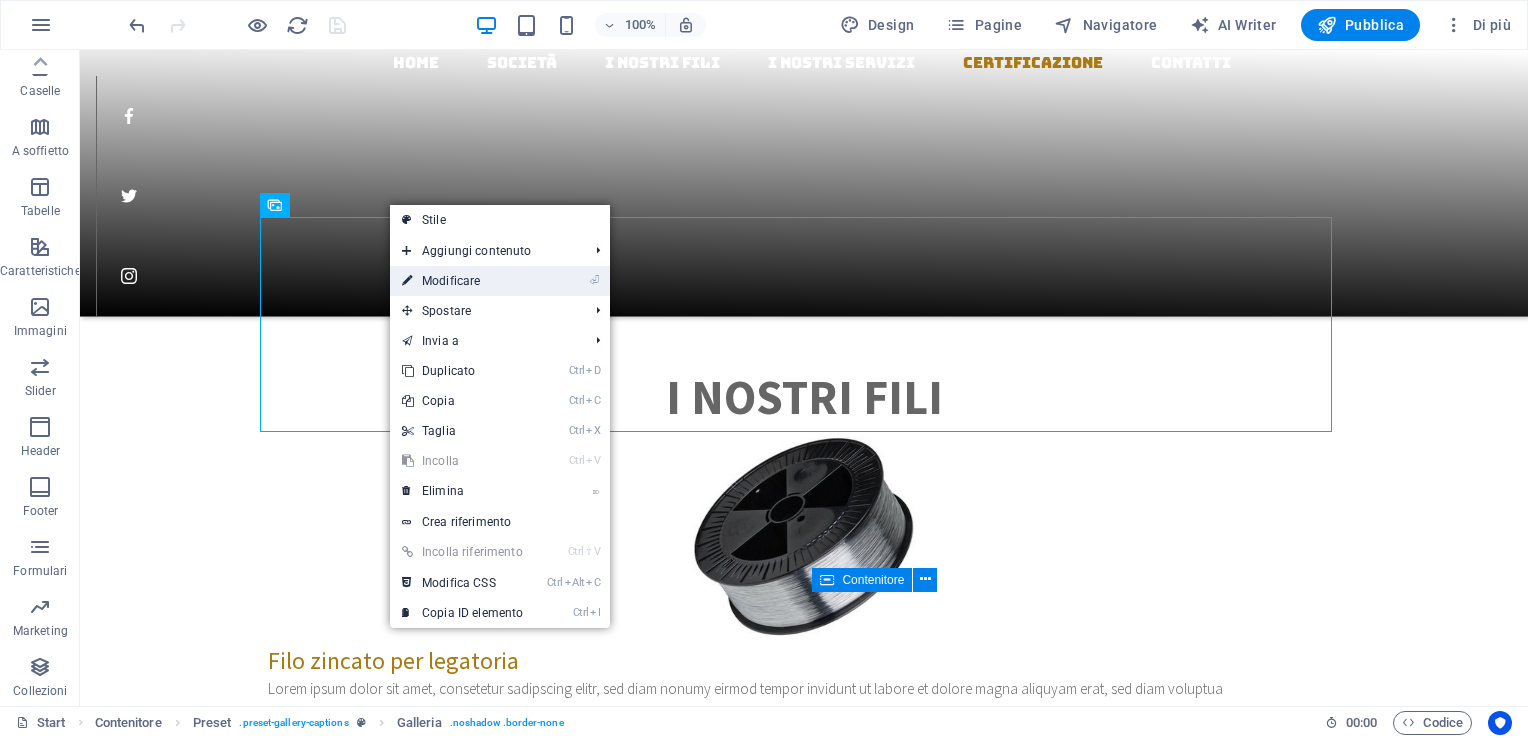 select on "4" 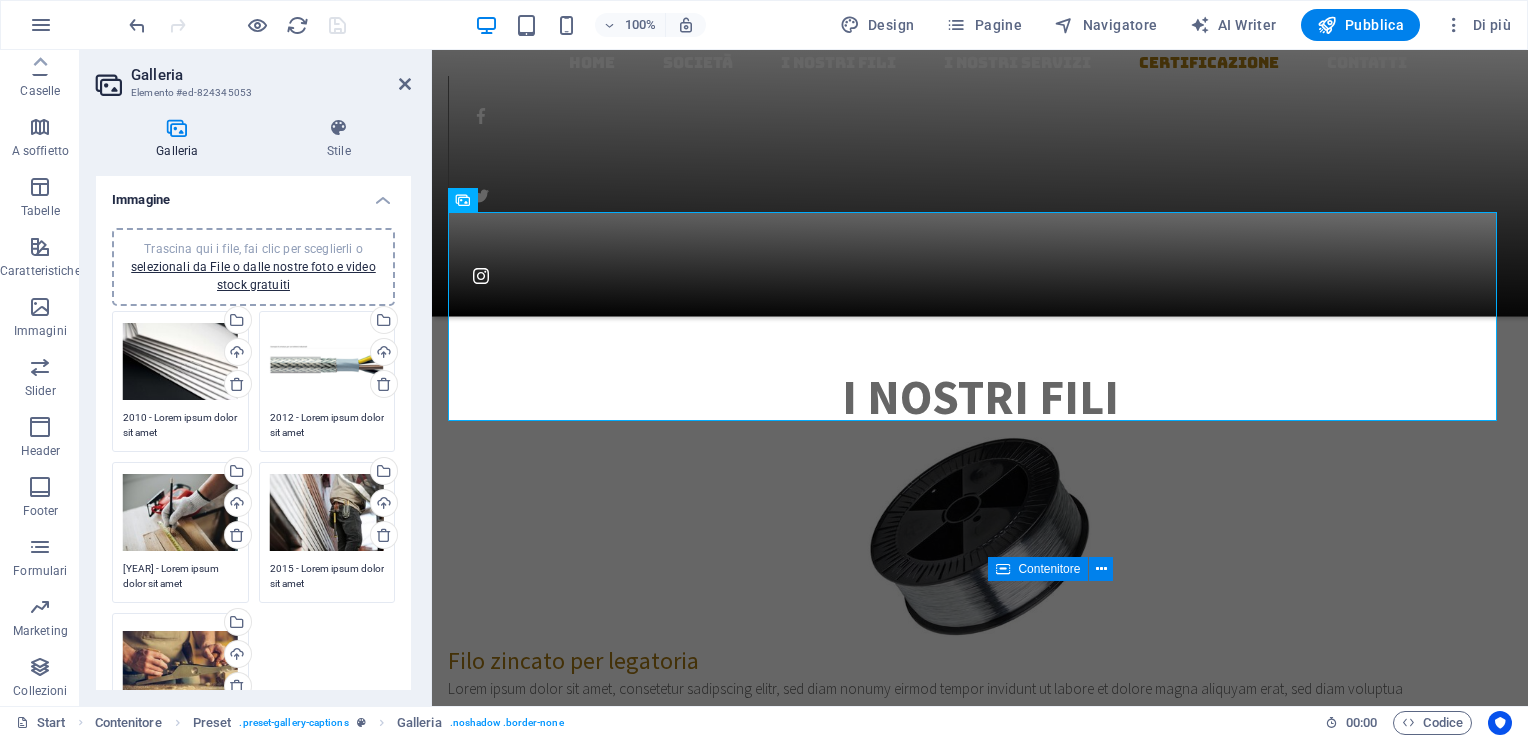 click on "2010 - Lorem ipsum dolor sit amet" at bounding box center [180, 425] 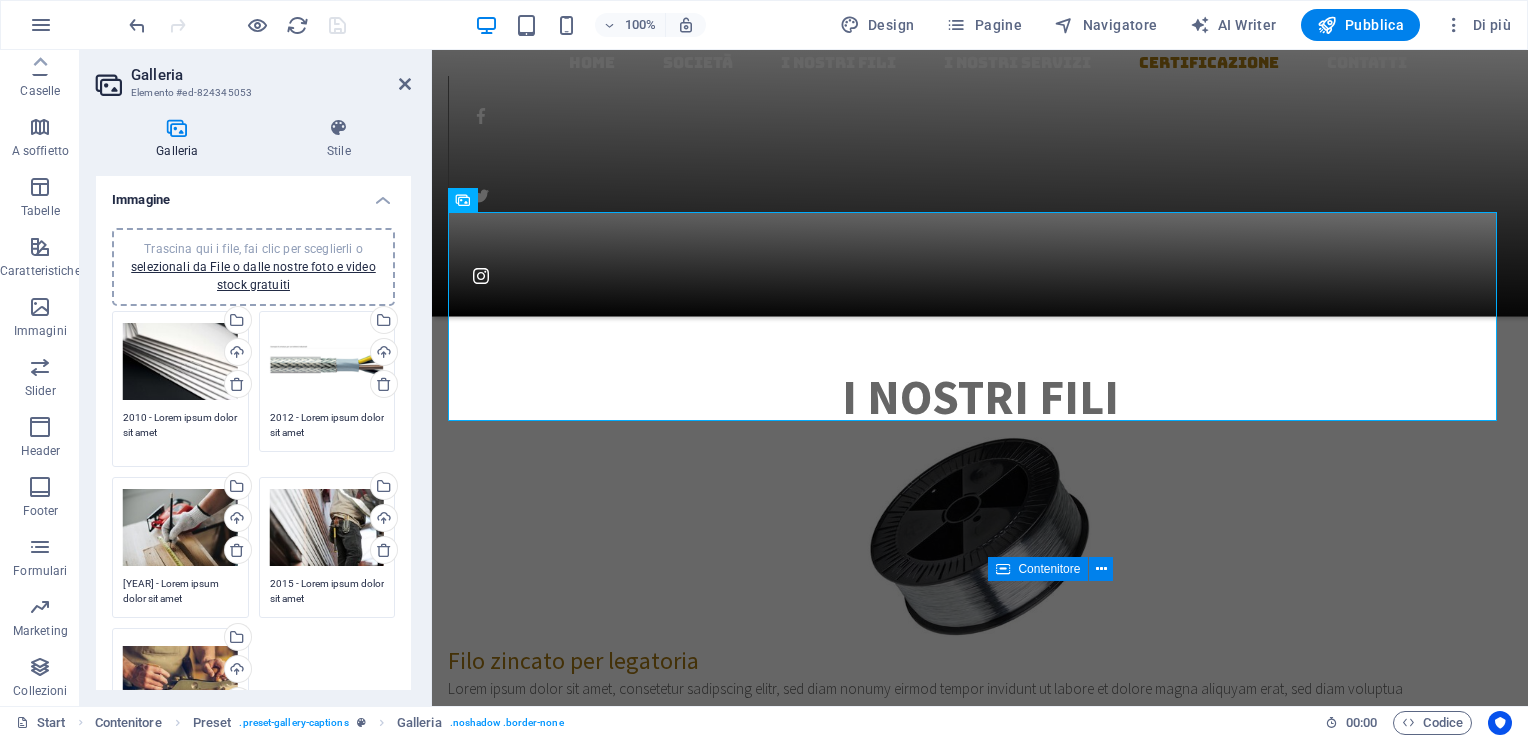drag, startPoint x: 196, startPoint y: 430, endPoint x: 117, endPoint y: 418, distance: 79.9062 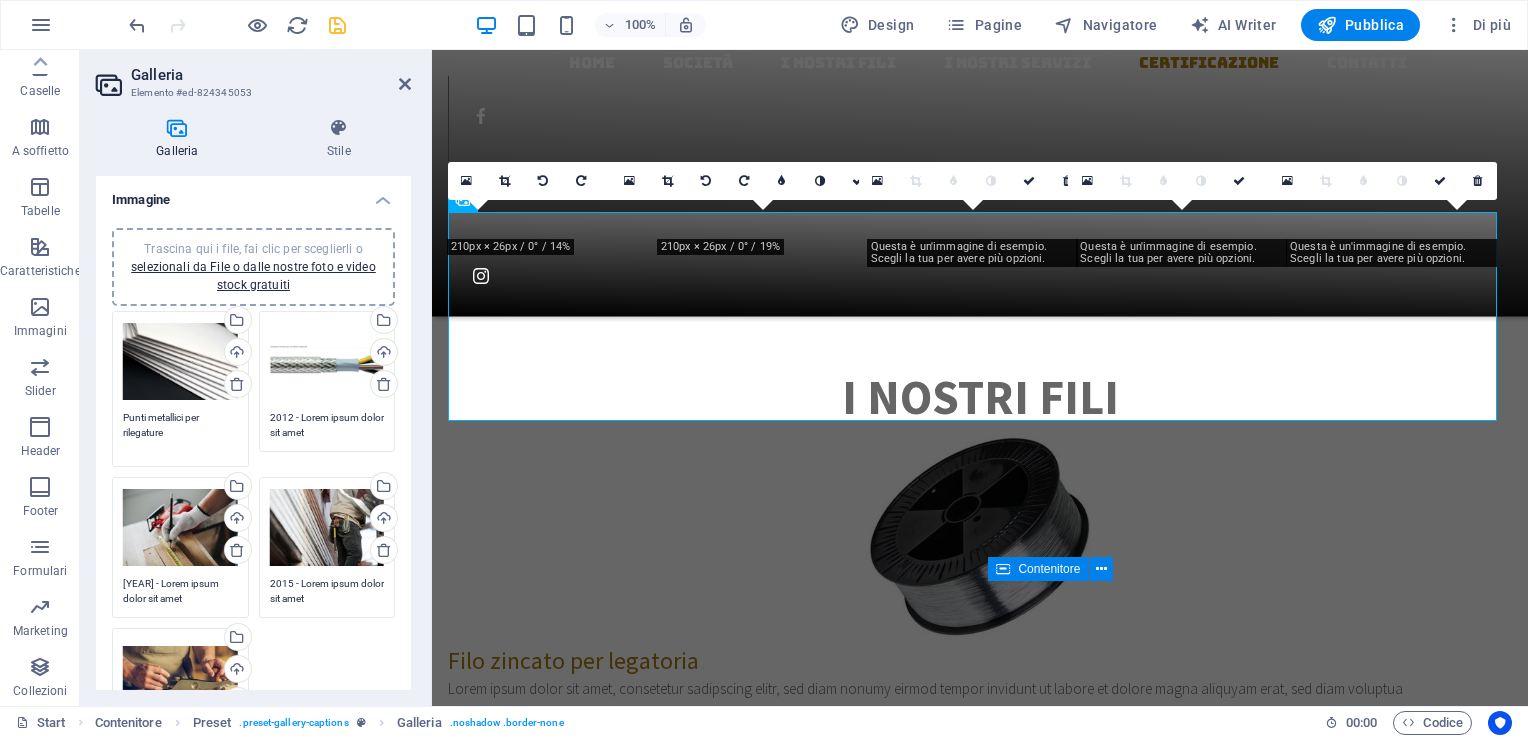 type on "Punti metallici per rilegature" 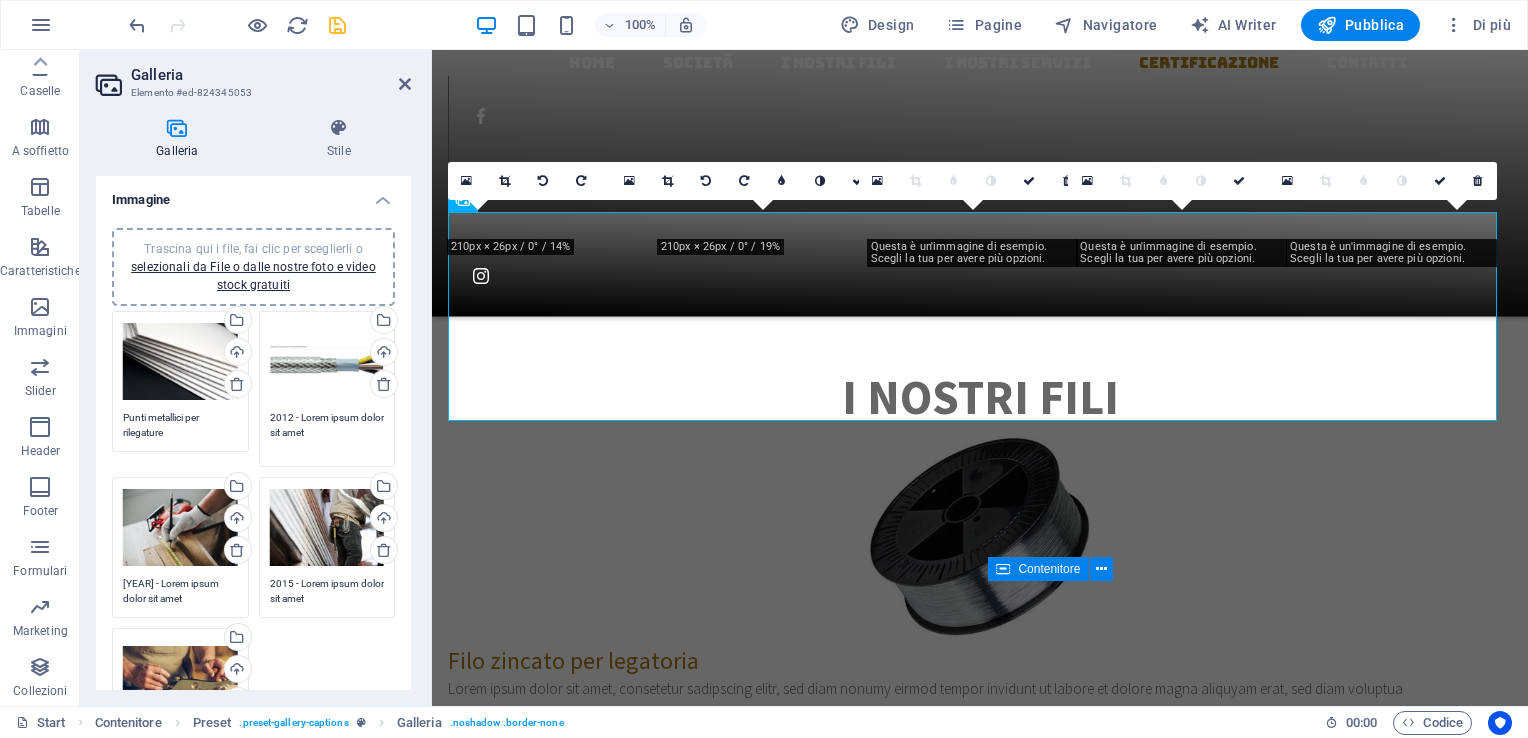 click on "2012 - Lorem ipsum dolor sit amet" at bounding box center [327, 432] 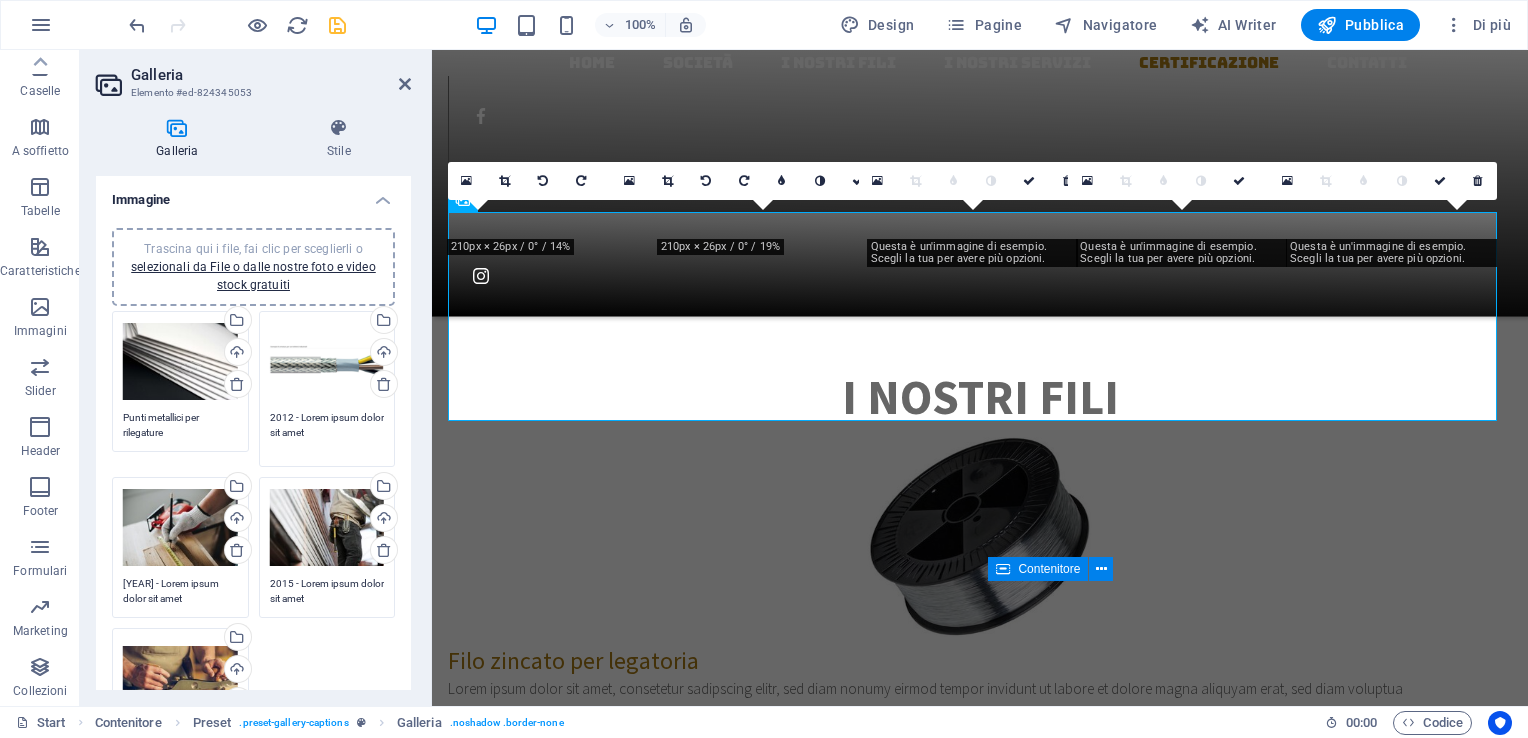 drag, startPoint x: 352, startPoint y: 427, endPoint x: 316, endPoint y: 423, distance: 36.221542 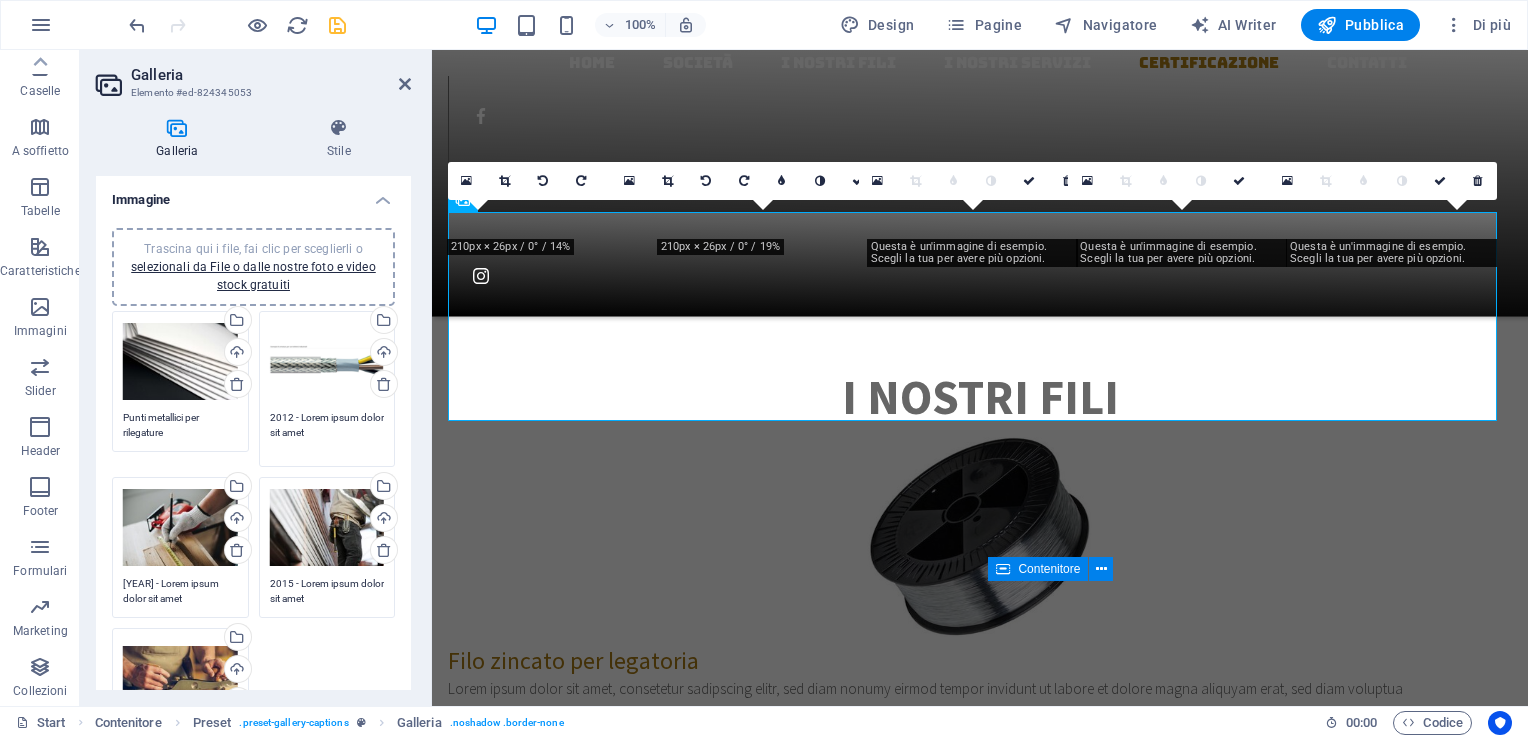 click on "2012 - Lorem ipsum dolor sit amet" at bounding box center [327, 432] 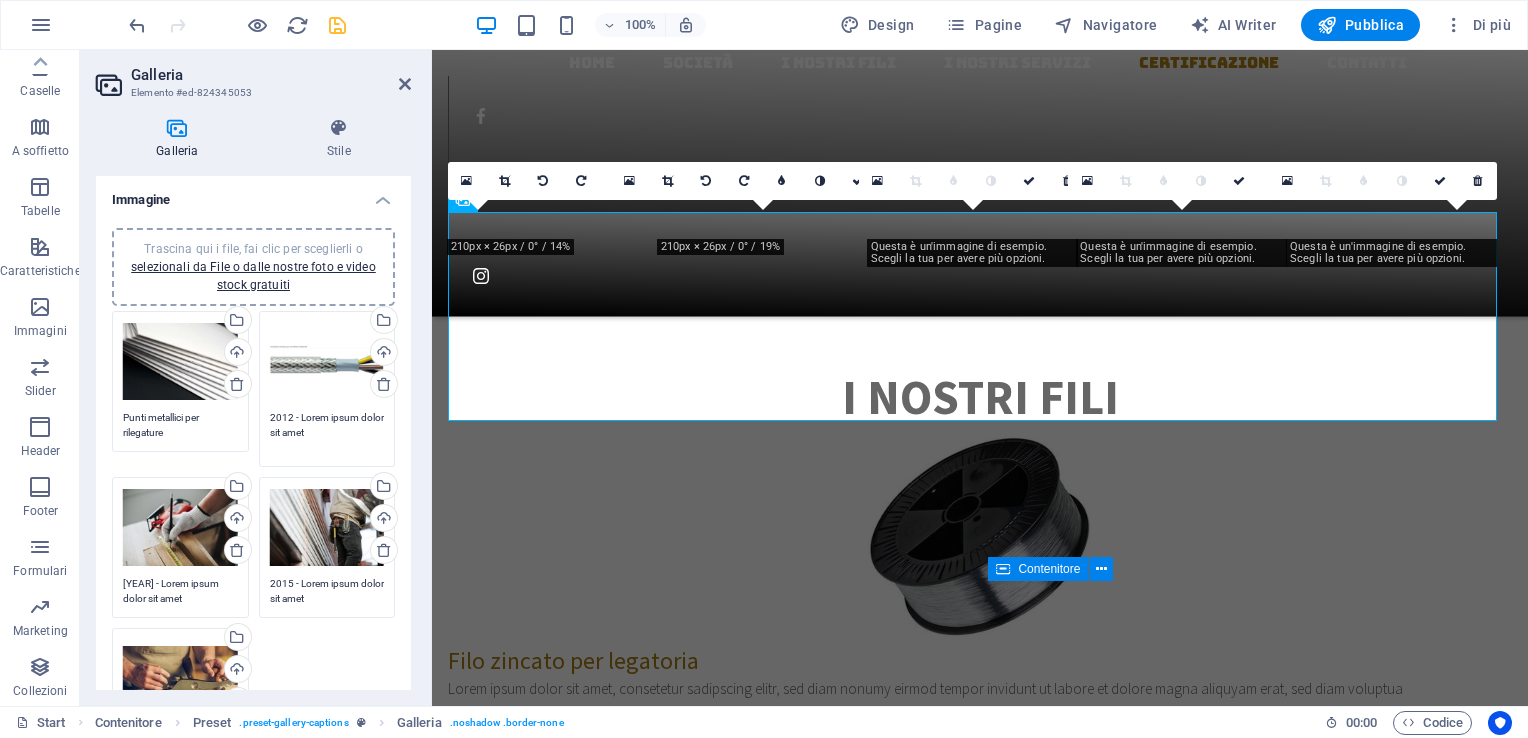click on "2012 - Lorem ipsum dolor sit amet" at bounding box center [327, 432] 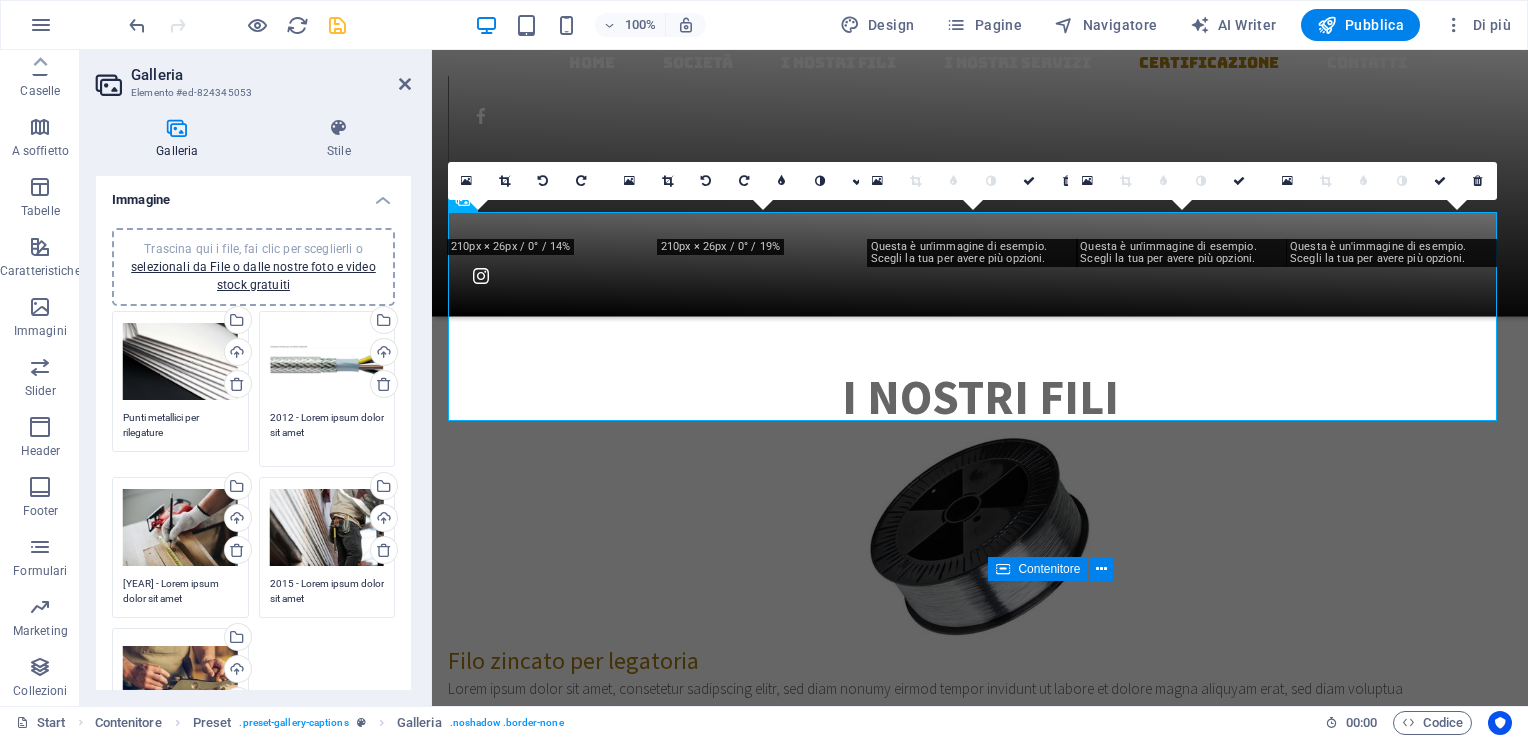 drag, startPoint x: 308, startPoint y: 434, endPoint x: 266, endPoint y: 418, distance: 44.94441 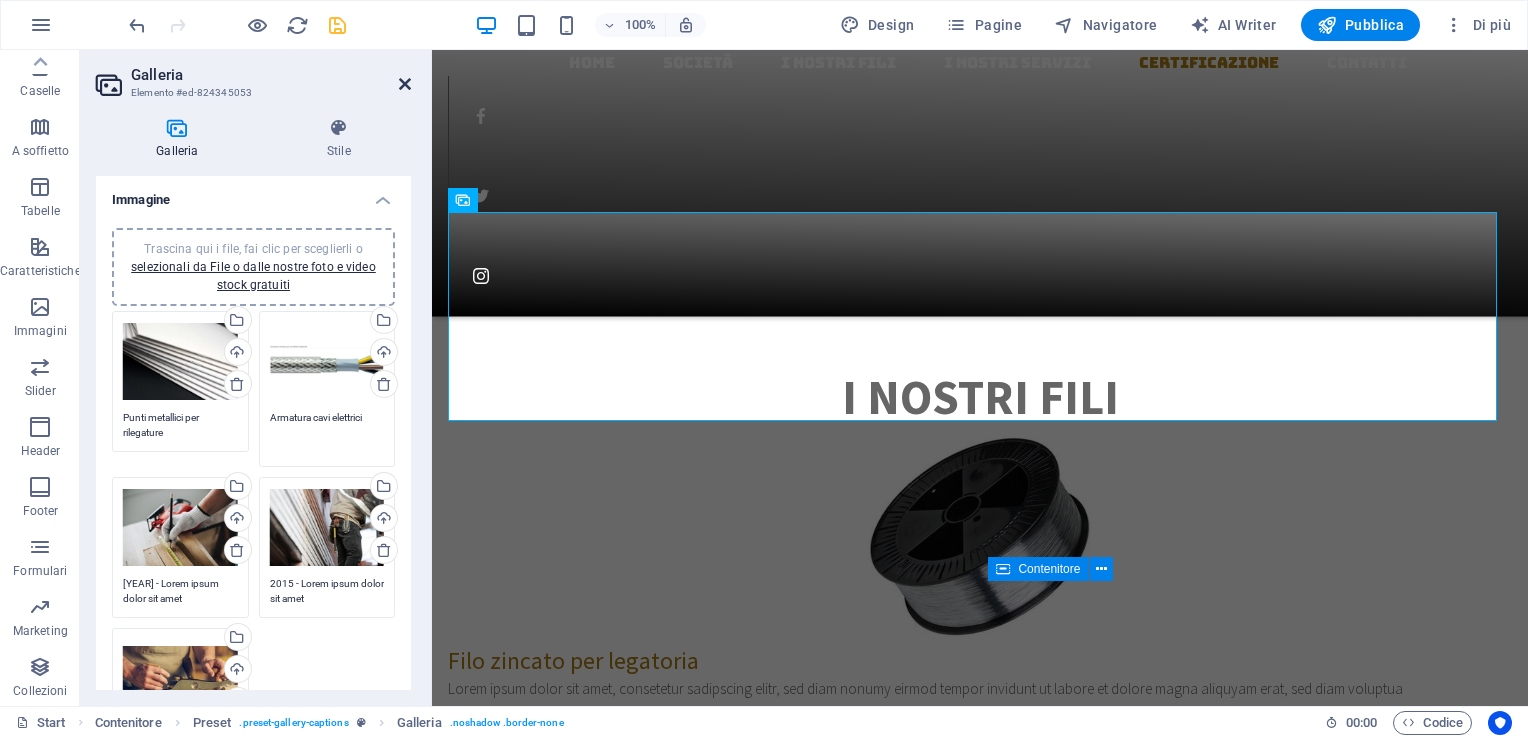 type on "Armatura cavi elettrici" 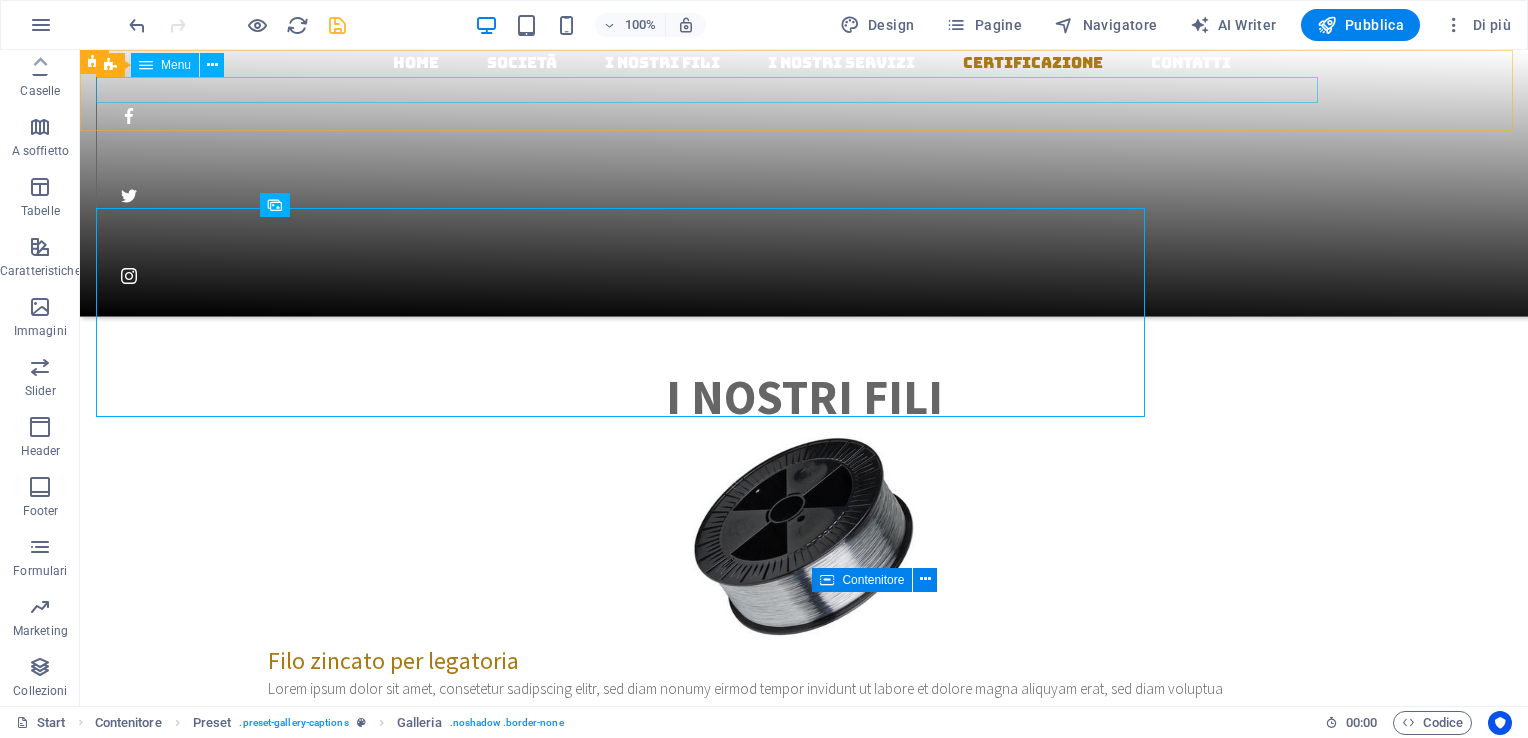 scroll, scrollTop: 2527, scrollLeft: 0, axis: vertical 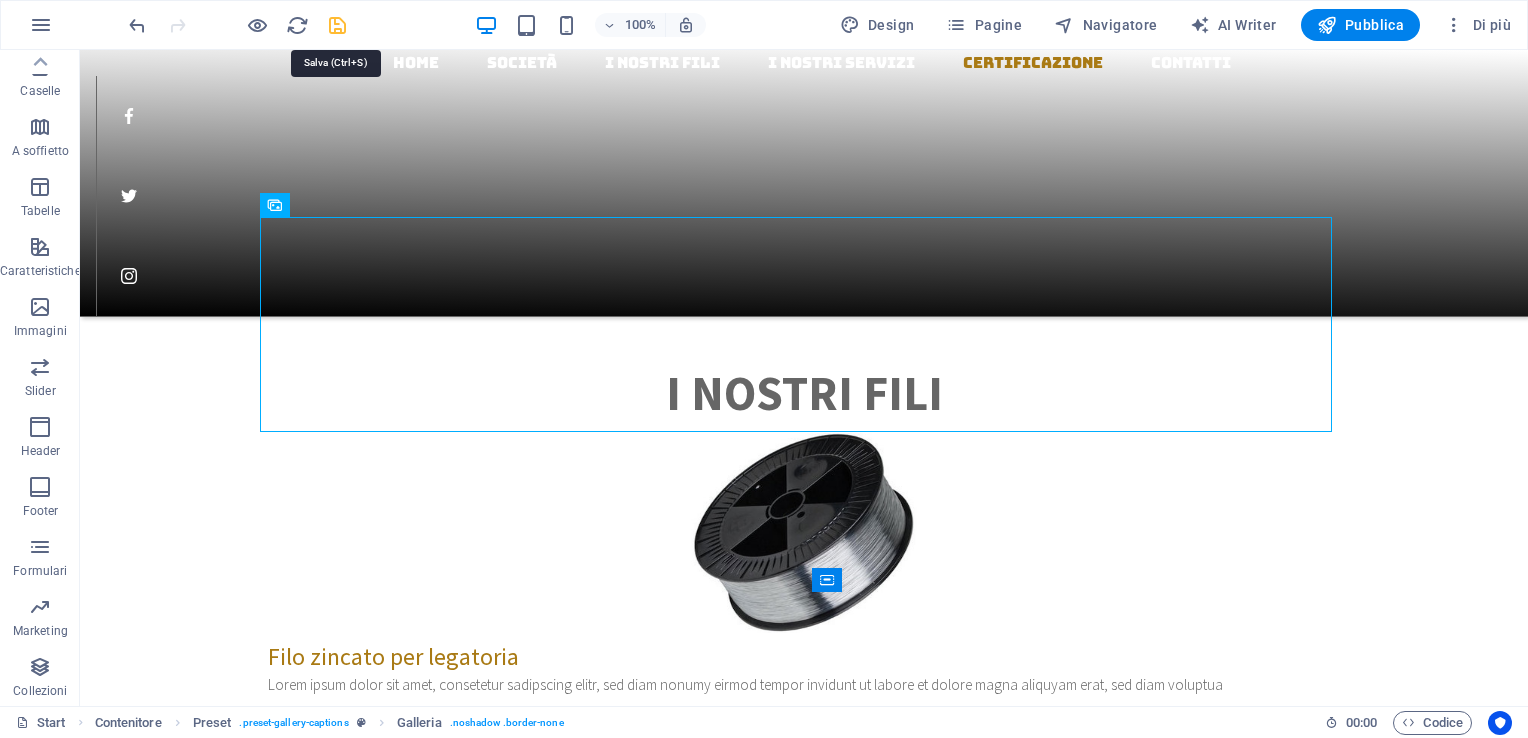 click at bounding box center [337, 25] 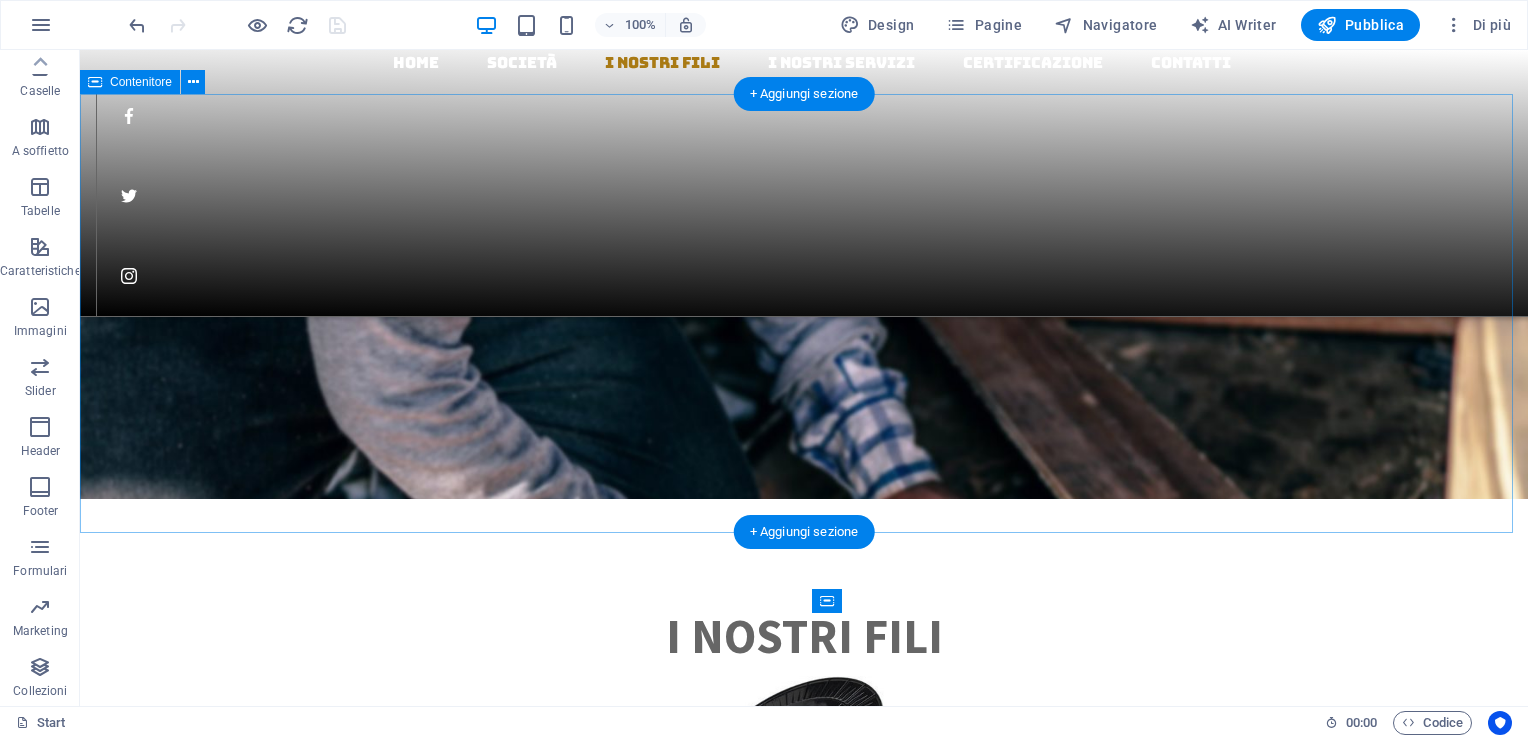 scroll, scrollTop: 2127, scrollLeft: 0, axis: vertical 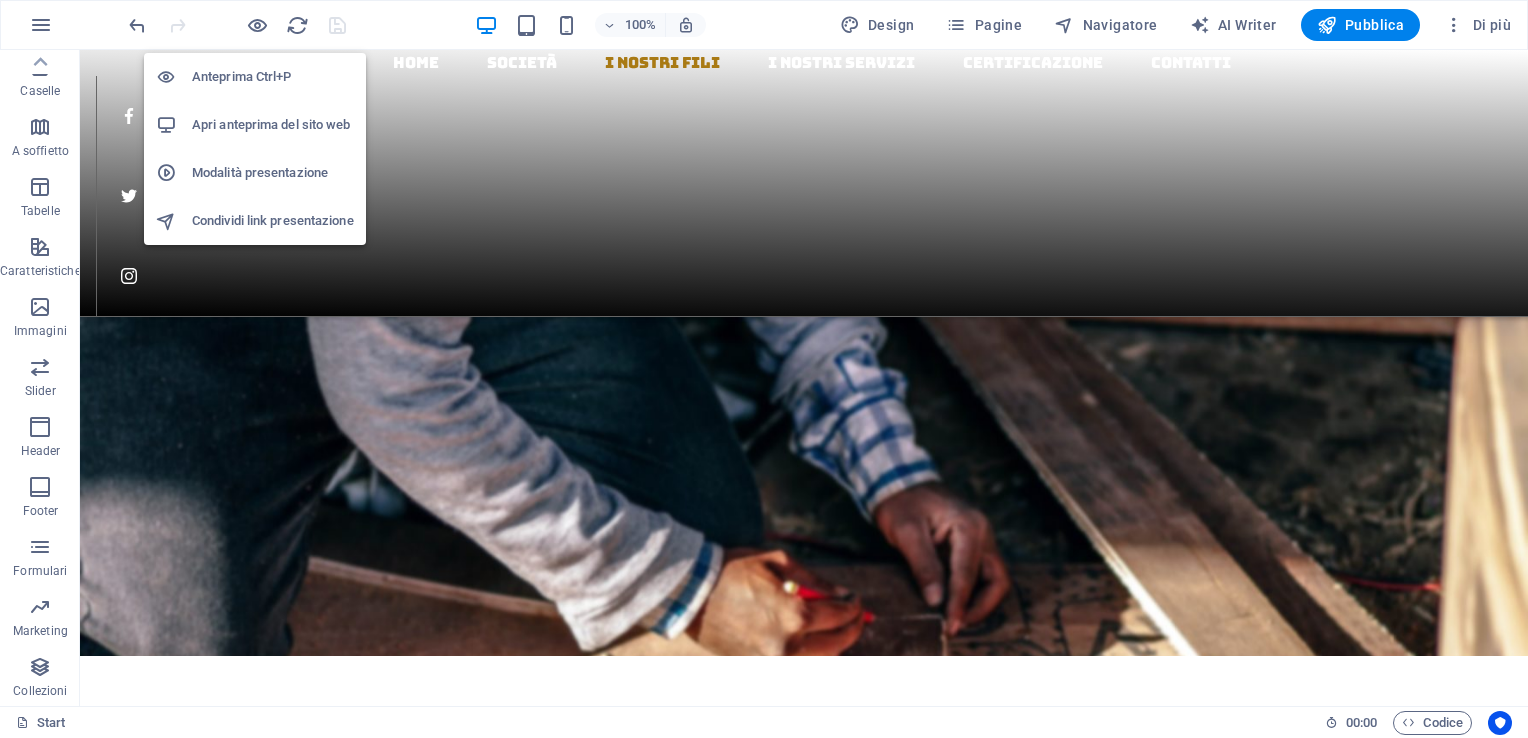 click on "Apri anteprima del sito web" at bounding box center (273, 125) 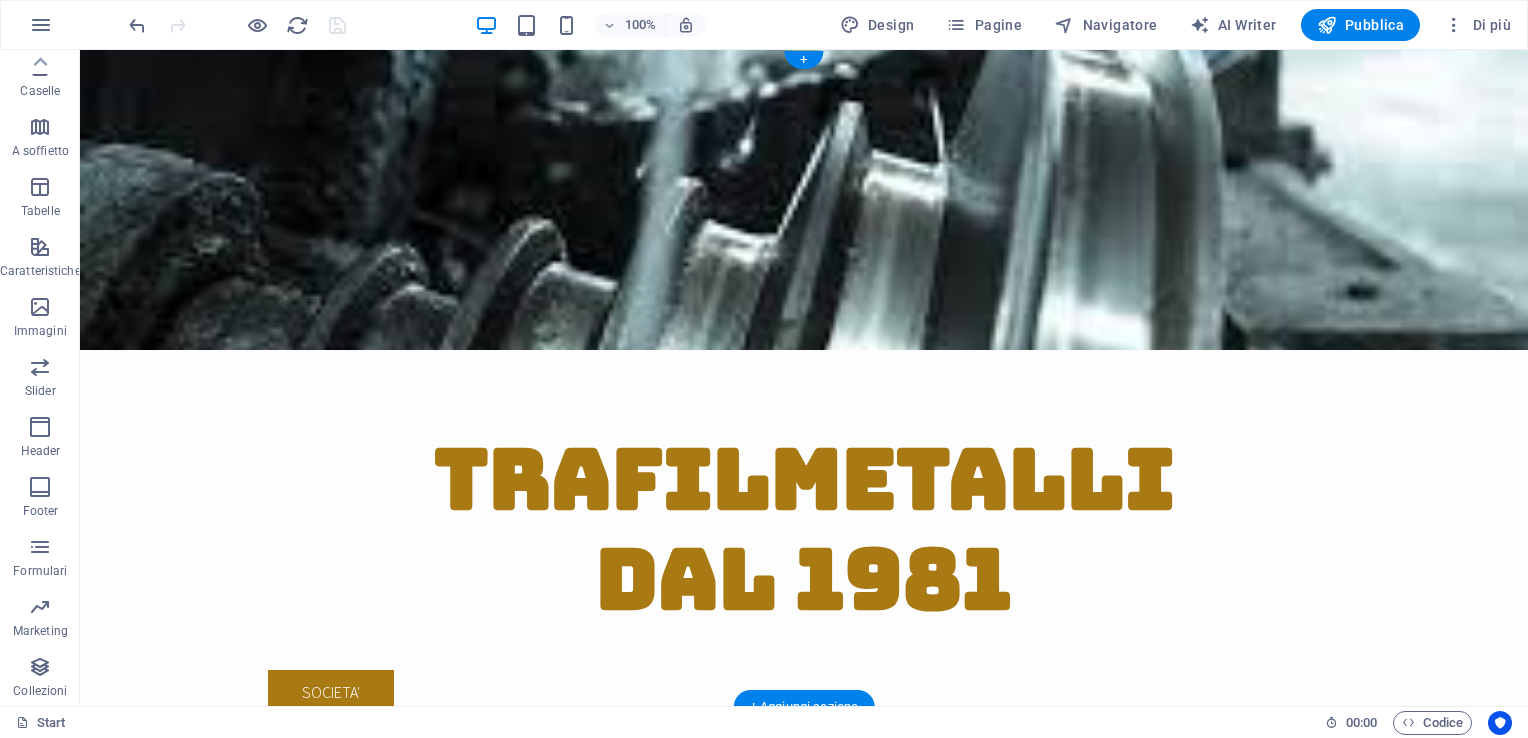 scroll, scrollTop: 0, scrollLeft: 0, axis: both 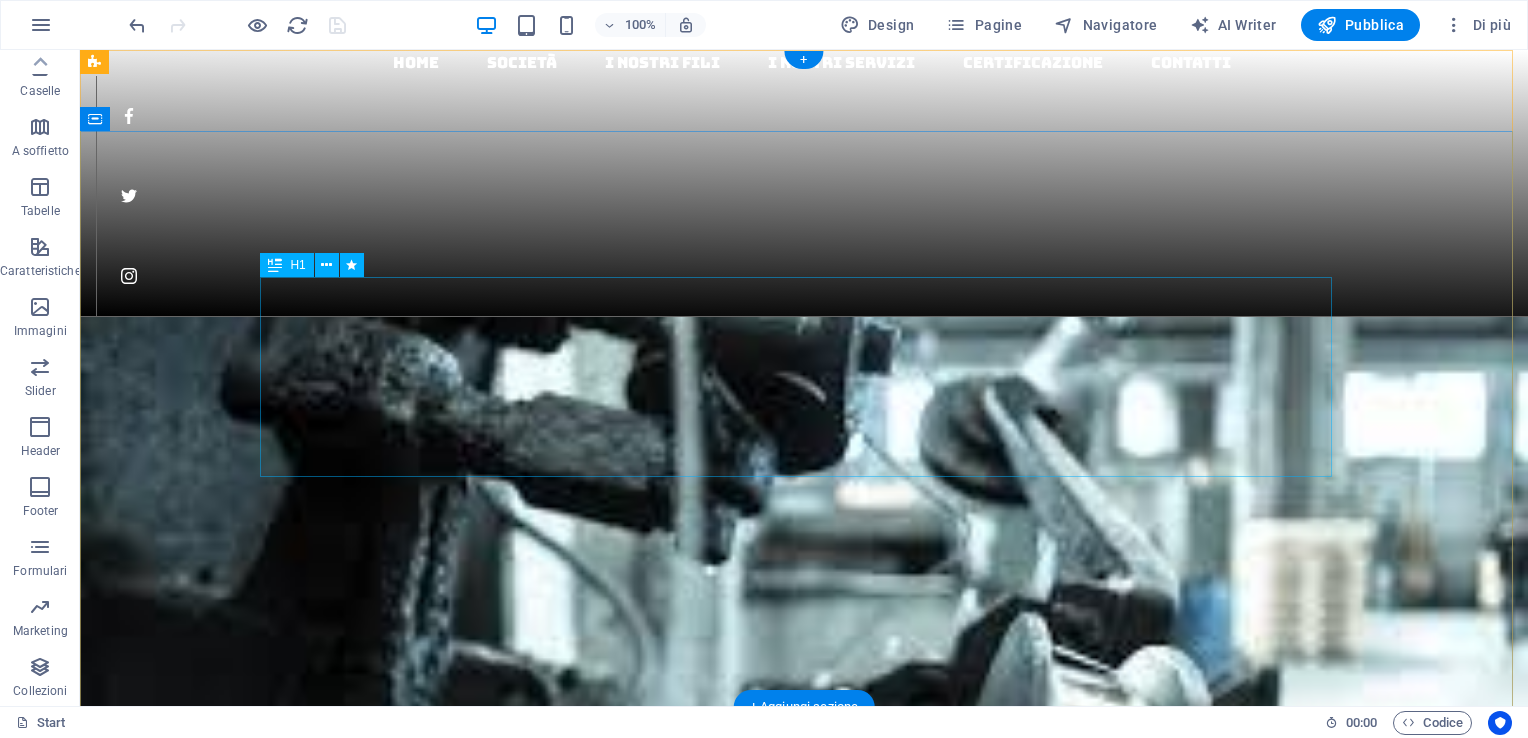 click on "trafilmetalli  dal 1981" at bounding box center (804, 1154) 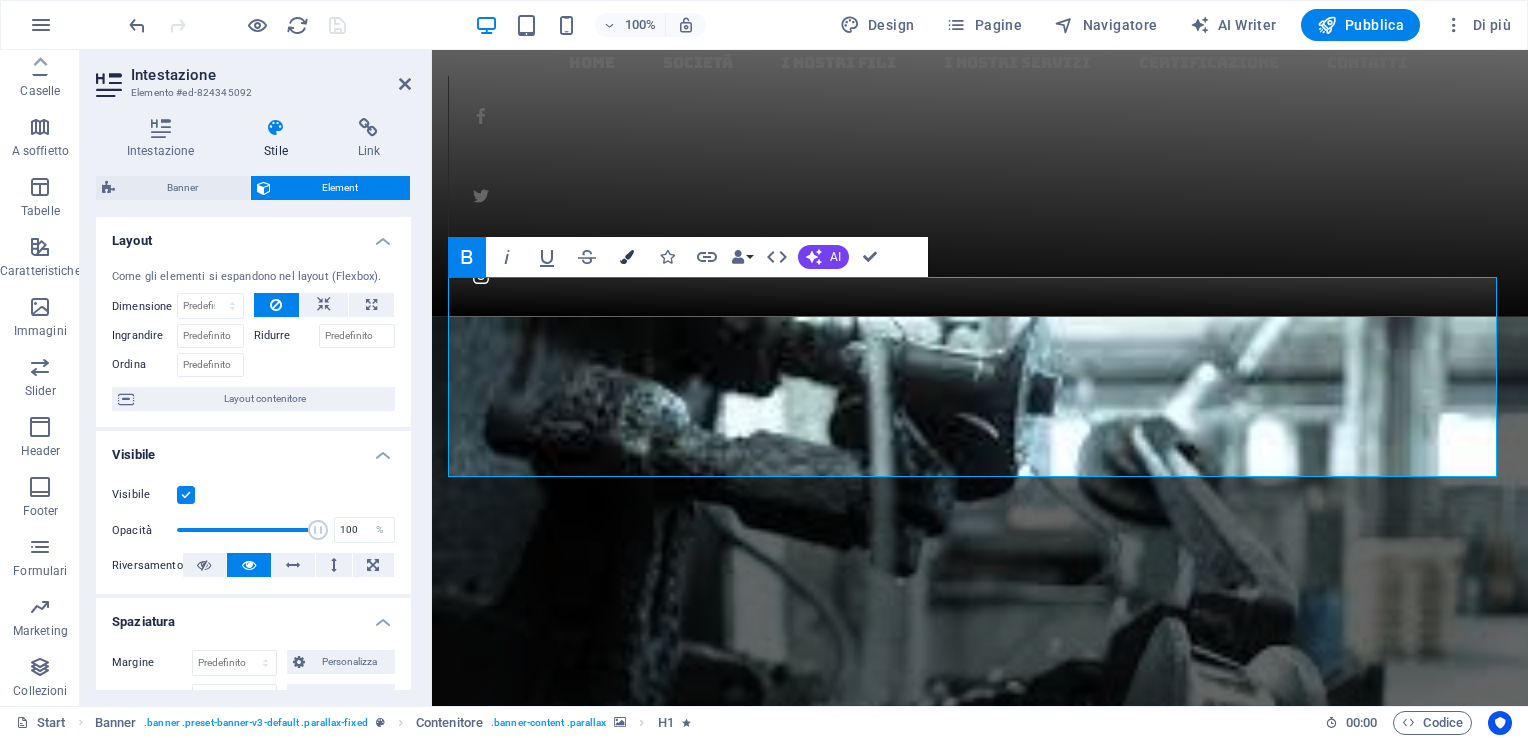 click at bounding box center [627, 257] 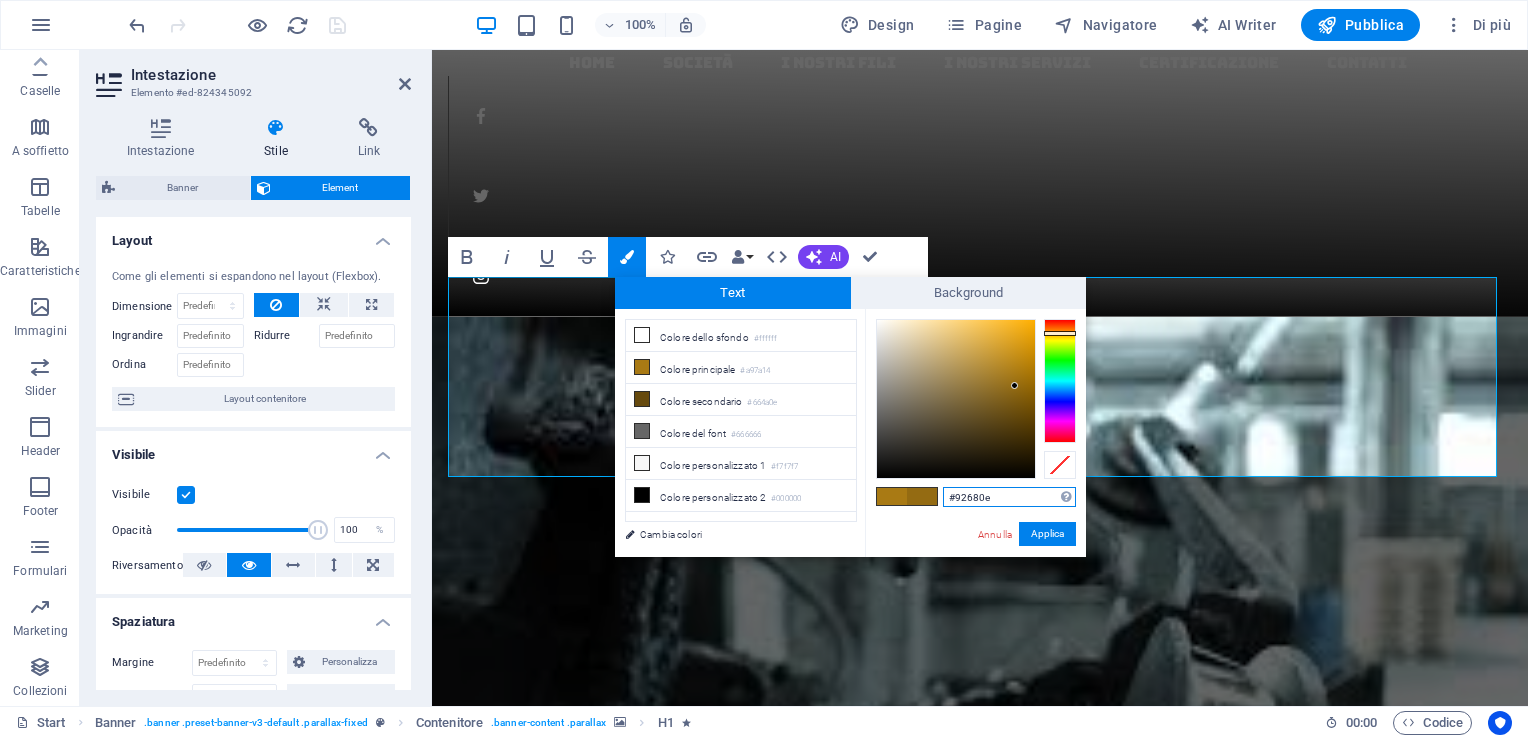type on "#90670d" 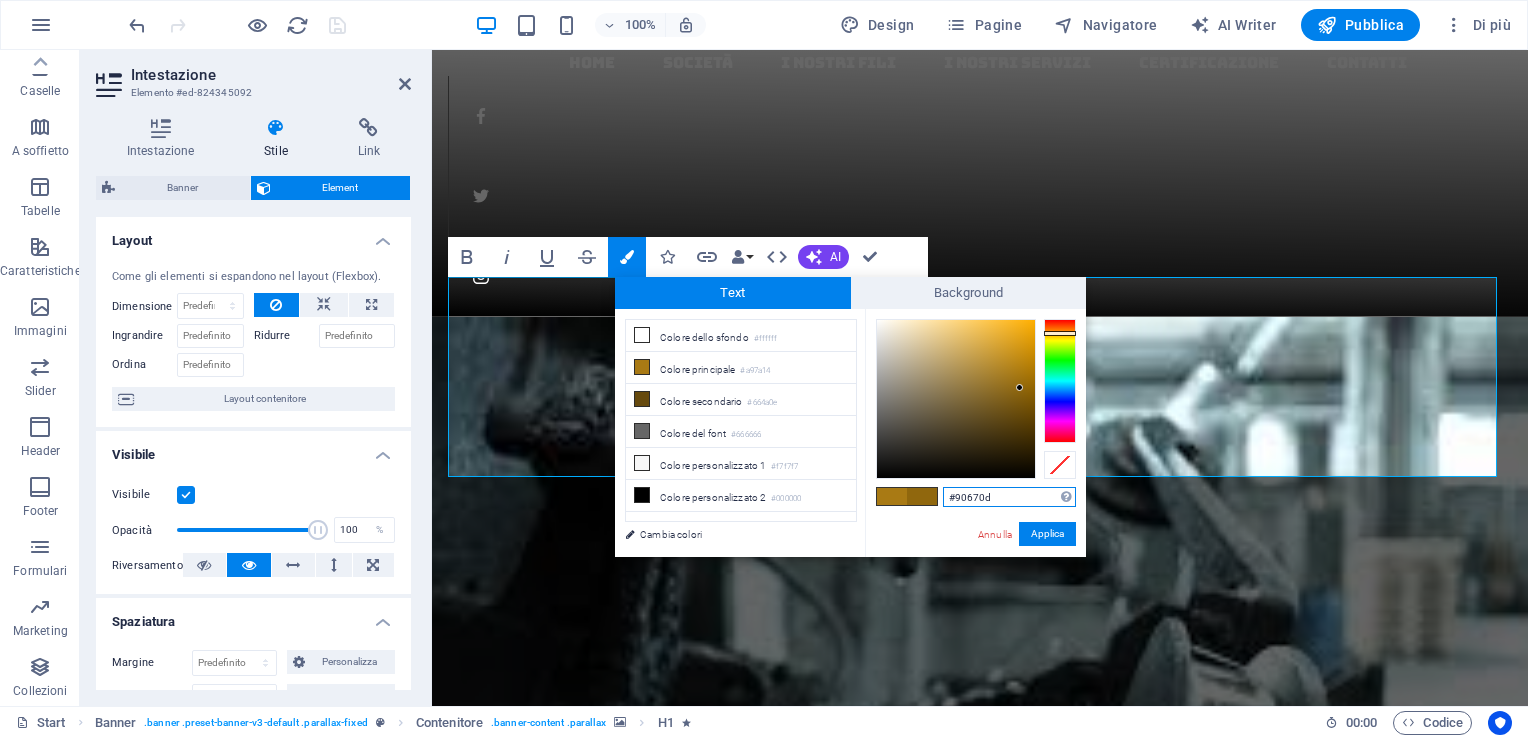 drag, startPoint x: 1012, startPoint y: 371, endPoint x: 1020, endPoint y: 388, distance: 18.788294 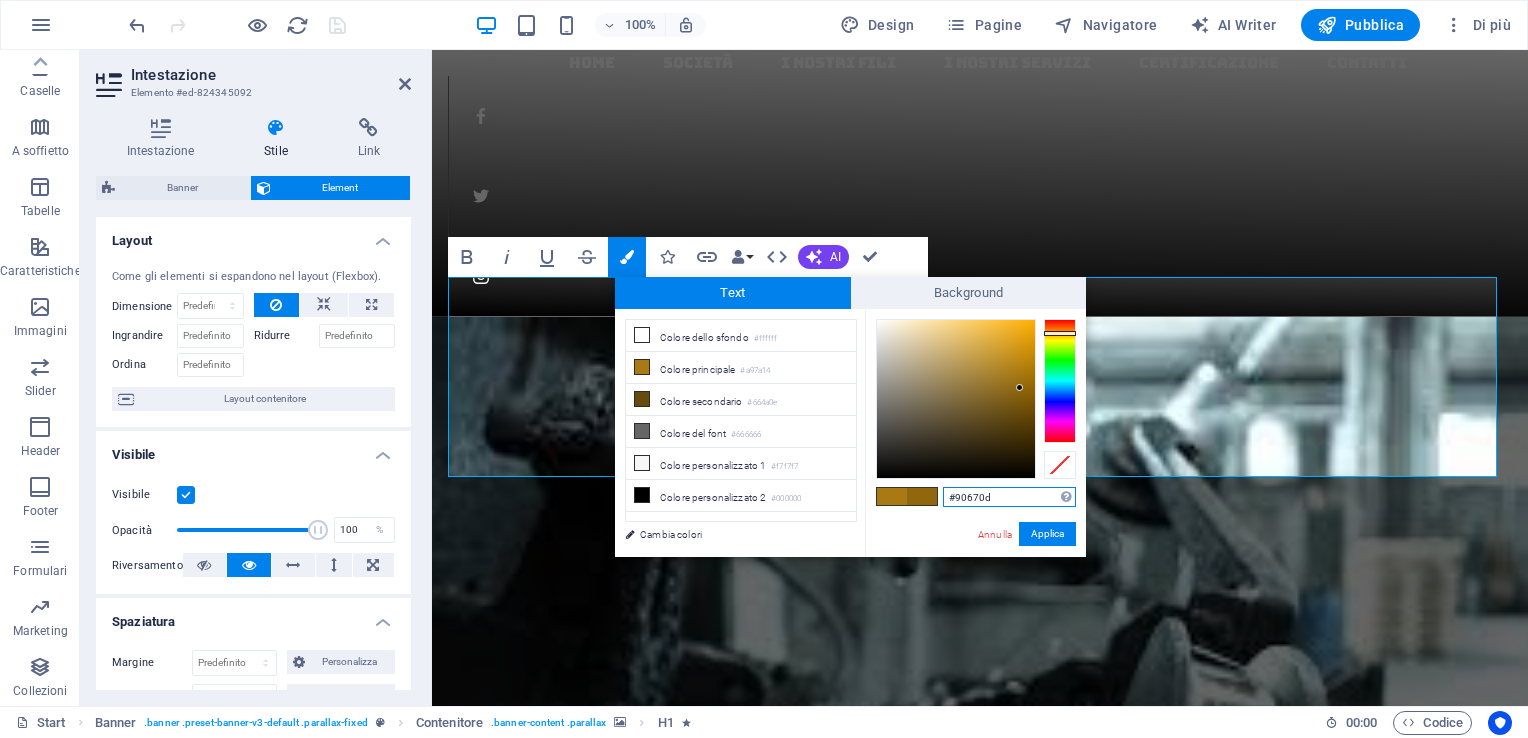 click at bounding box center (1019, 387) 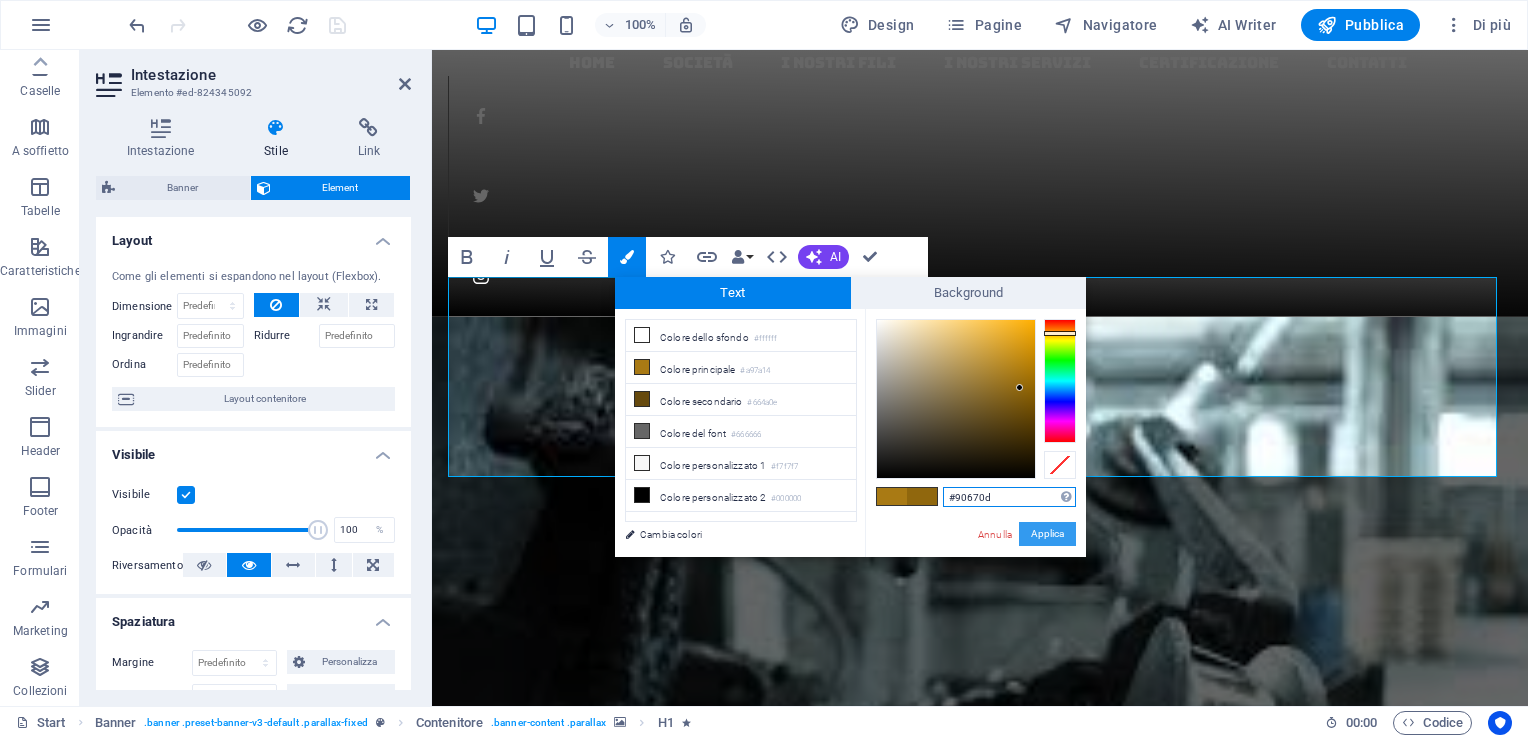 drag, startPoint x: 1046, startPoint y: 526, endPoint x: 615, endPoint y: 475, distance: 434.00693 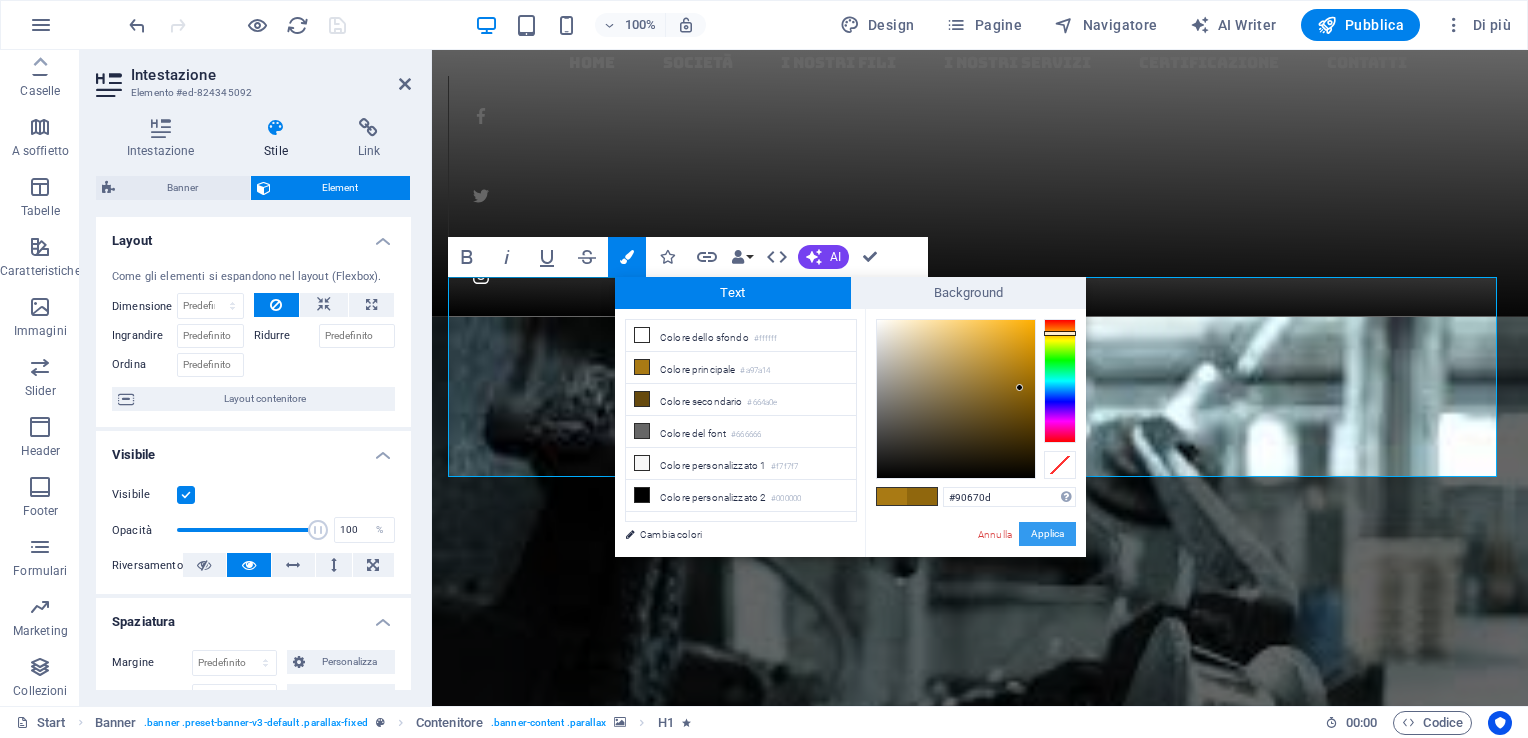 click on "Applica" at bounding box center [1047, 534] 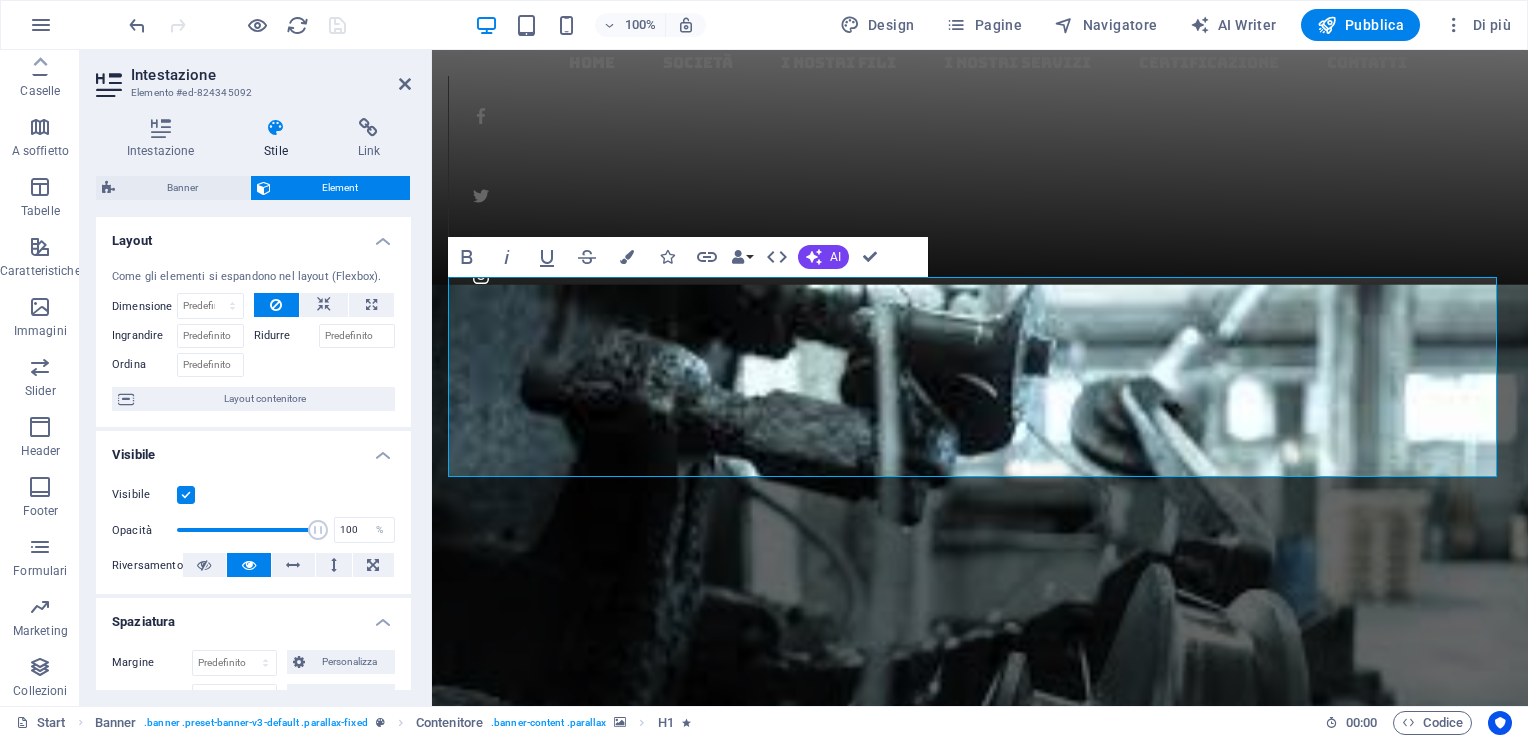 click on "Intestazione Elemento #ed-824345092 Intestazione Stile Link Impostazioni Livello H1 H2 H3 H4 H5 H6 Allineamento I colori e le dimensioni dei caratteri predefiniti sono definiti in Design. Modifica il design Banner Element Layout Come gli elementi si espandono nel layout (Flexbox). Dimensione Predefinito automatico px % 1/1 1/2 1/3 1/4 1/5 1/6 1/7 1/8 1/9 1/10 Ingrandire Ridurre Ordina Layout contenitore Visibile Visibile Opacità 100 % Riversamento Spaziatura Margine Predefinito automatico px % rem vw vh Personalizza Personalizza automatico px % rem vw vh automatico px % rem vw vh automatico px % rem vw vh automatico px % rem vw vh Padding Predefinito px rem % vh vw Personalizza Personalizza px rem % vh vw px rem % vh vw px rem % vh vw px rem % vh vw Bordo Stile              - Larghezza 1 automatico px rem % vh vw Personalizza Personalizza 1 automatico px rem % vh vw 1 automatico px rem % vh vw 1 automatico px rem % vh vw 1 automatico px rem % vh vw  - Colore Angoli arrotondati Predefinito px rem %" at bounding box center (256, 378) 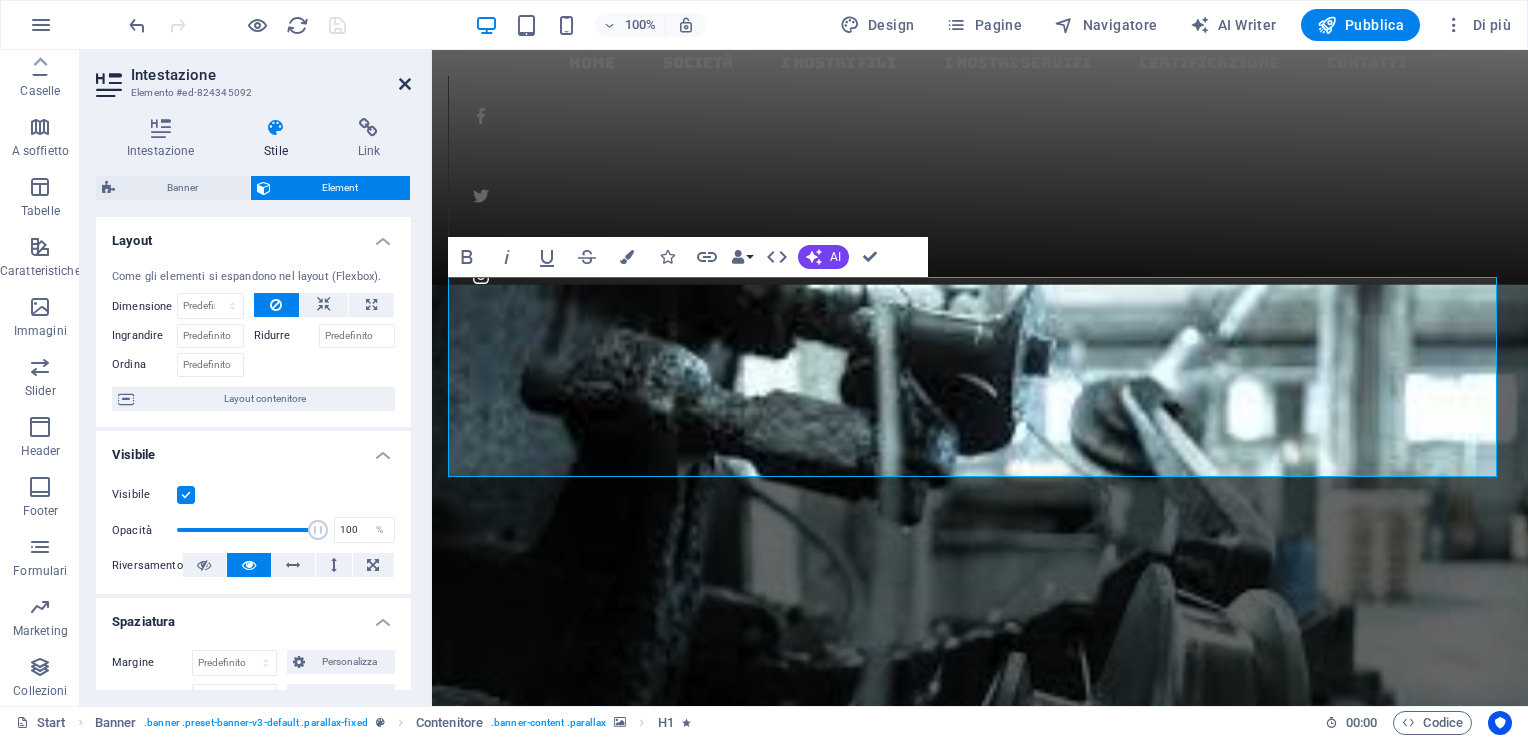 click at bounding box center [405, 84] 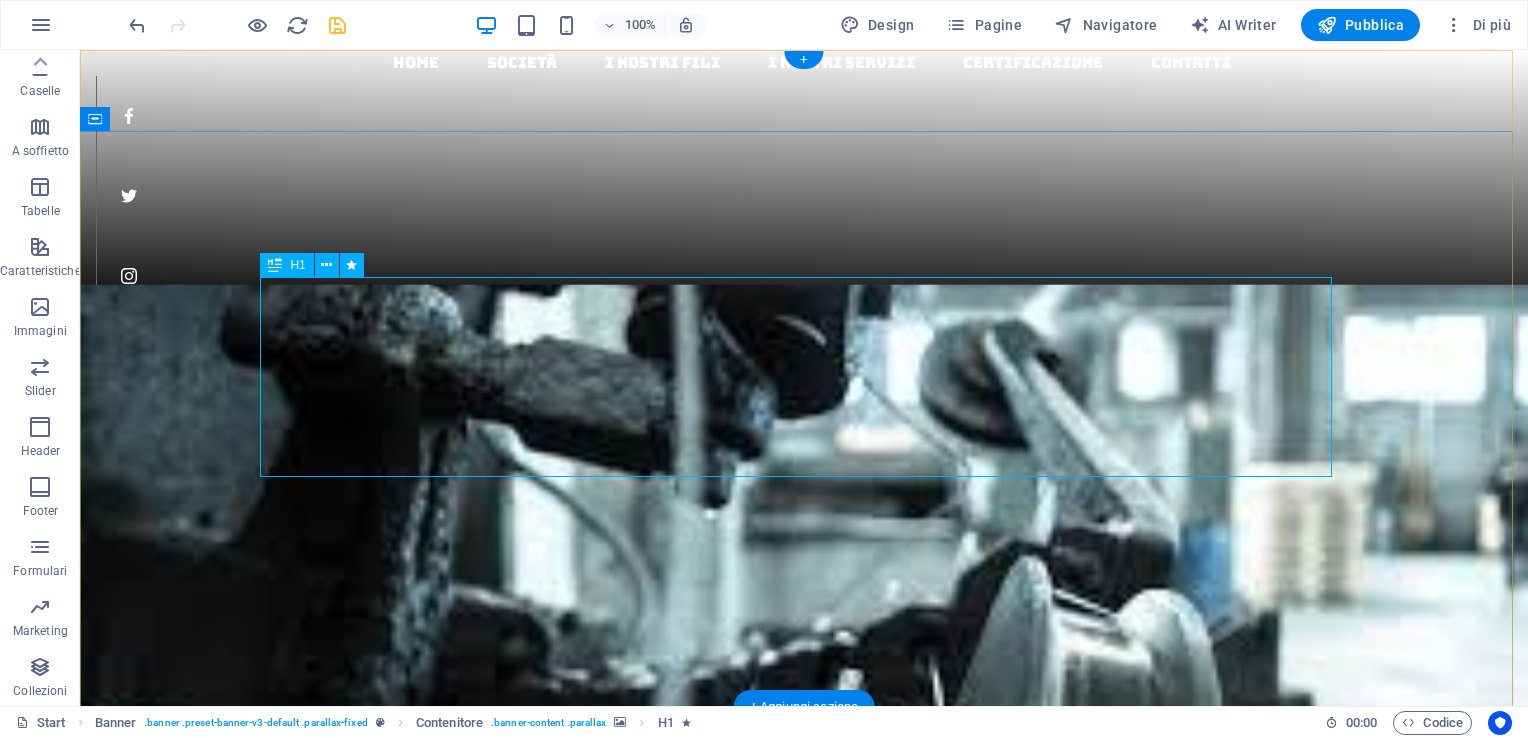 click on "[COMPANY]  dal [YEAR]" at bounding box center [804, 1106] 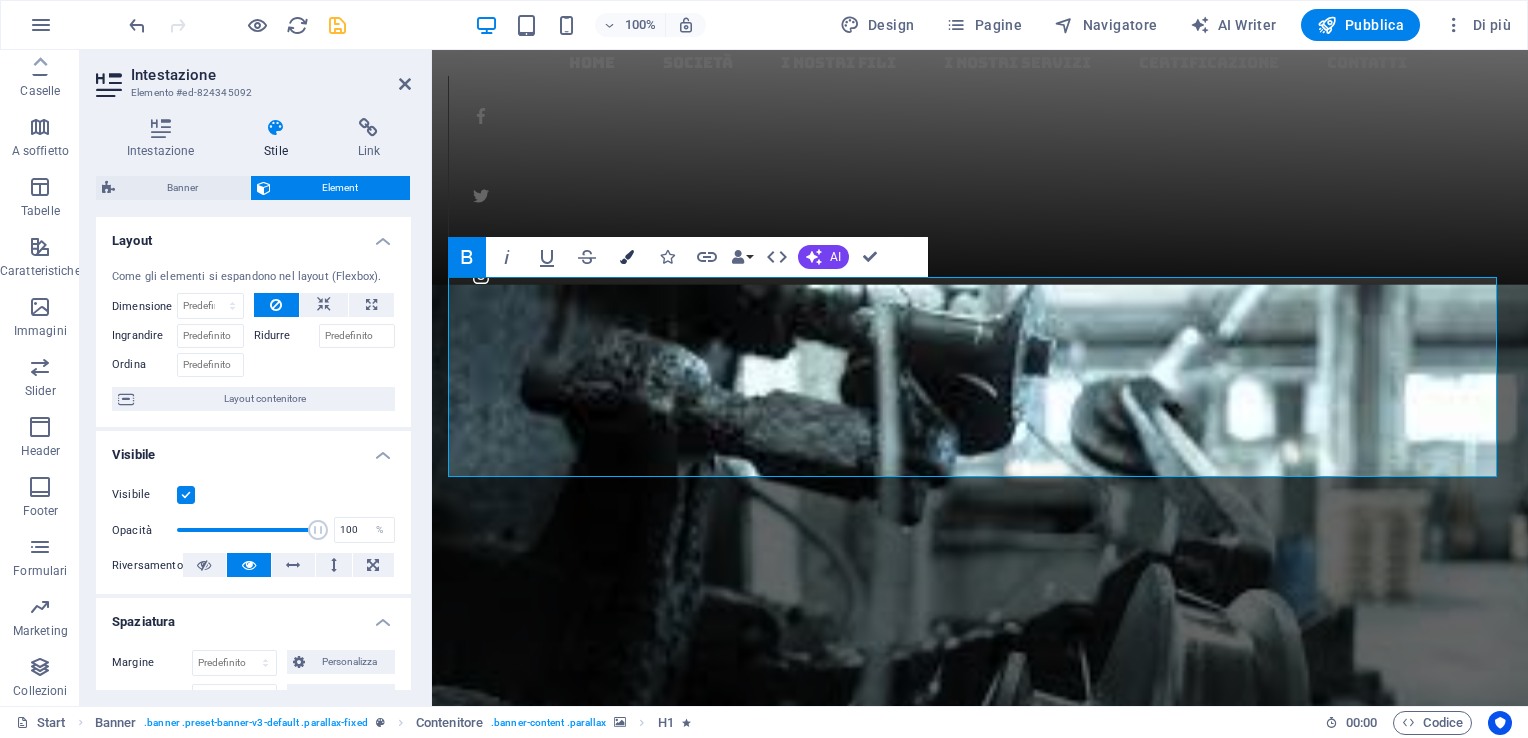 click at bounding box center [627, 257] 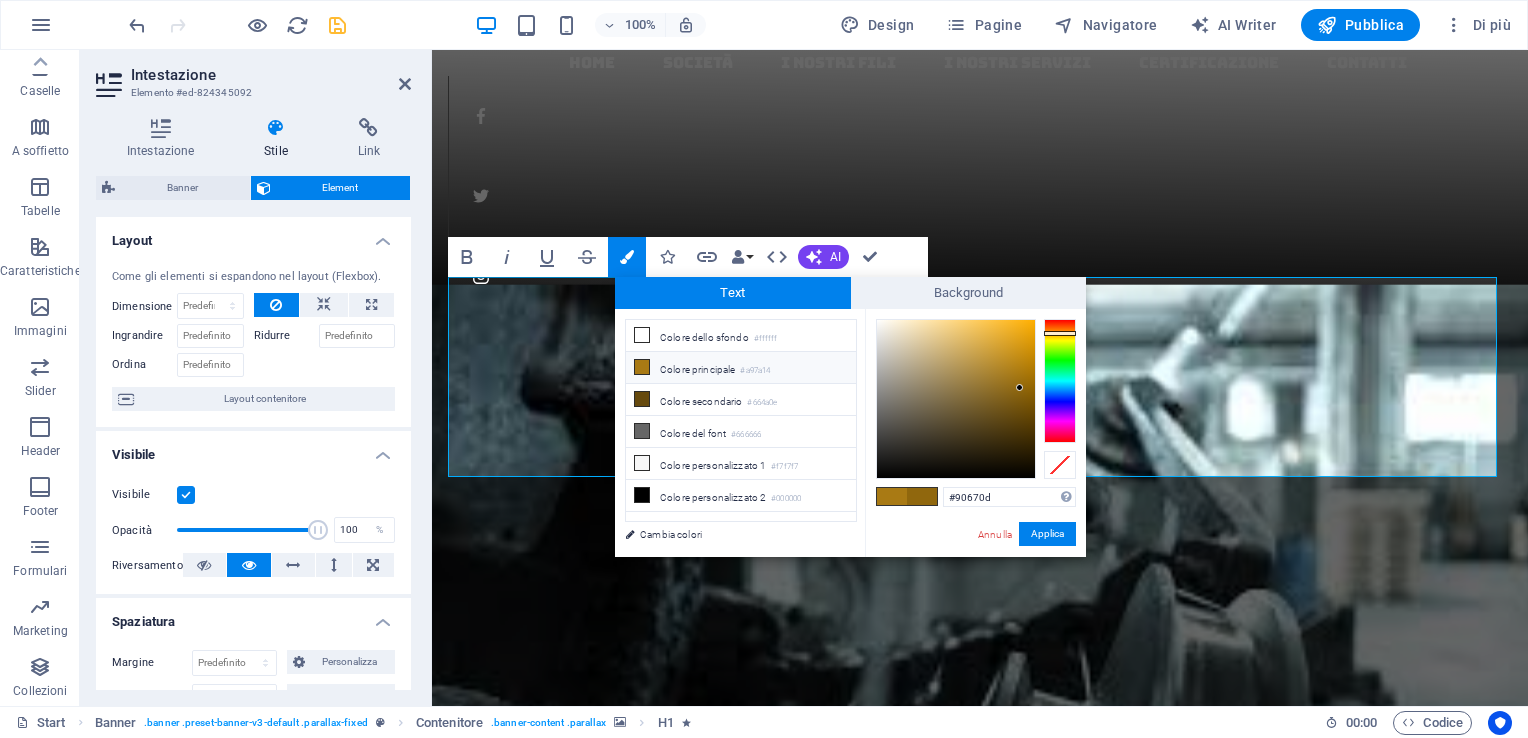 click on "Colore principale
#a97a14" at bounding box center [741, 368] 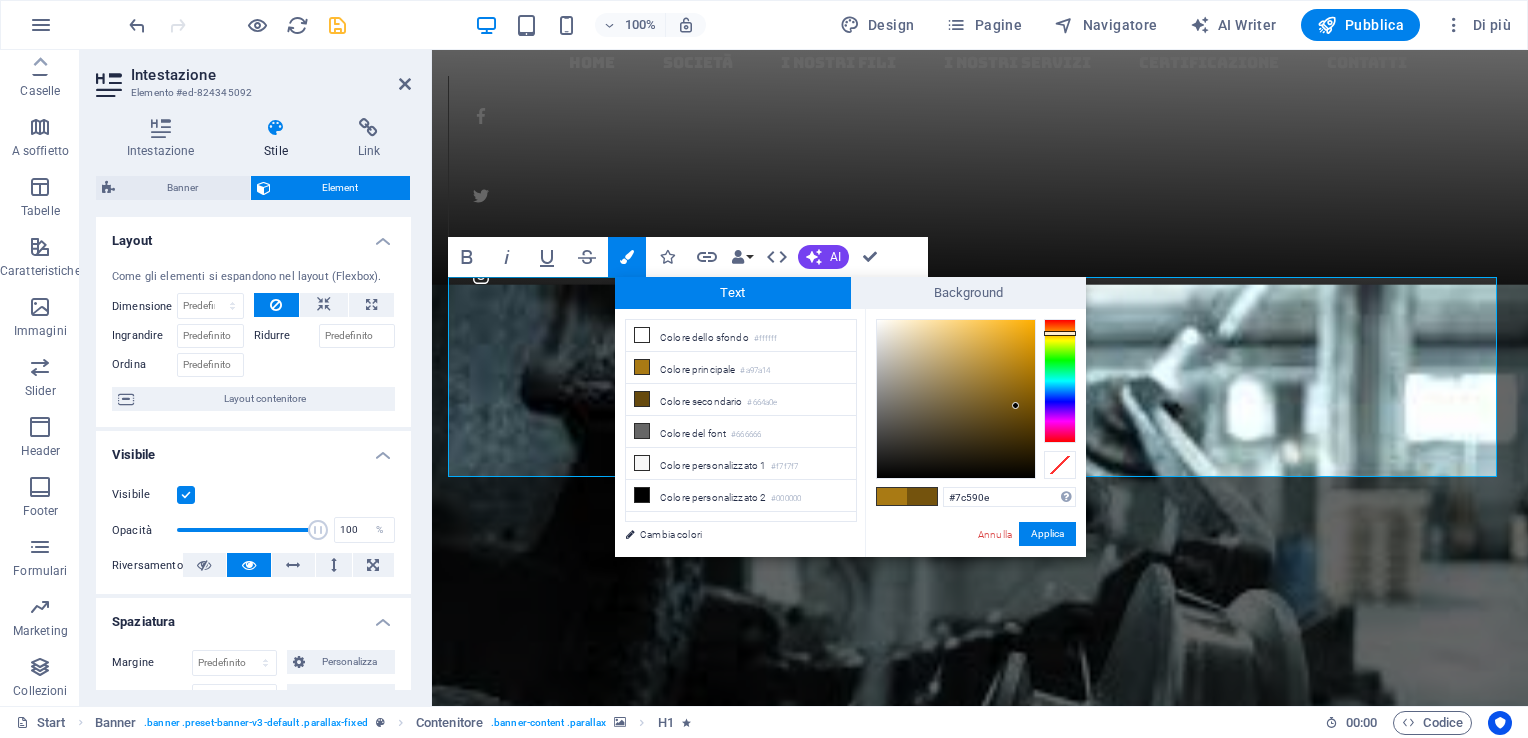 type on "#7f5b0f" 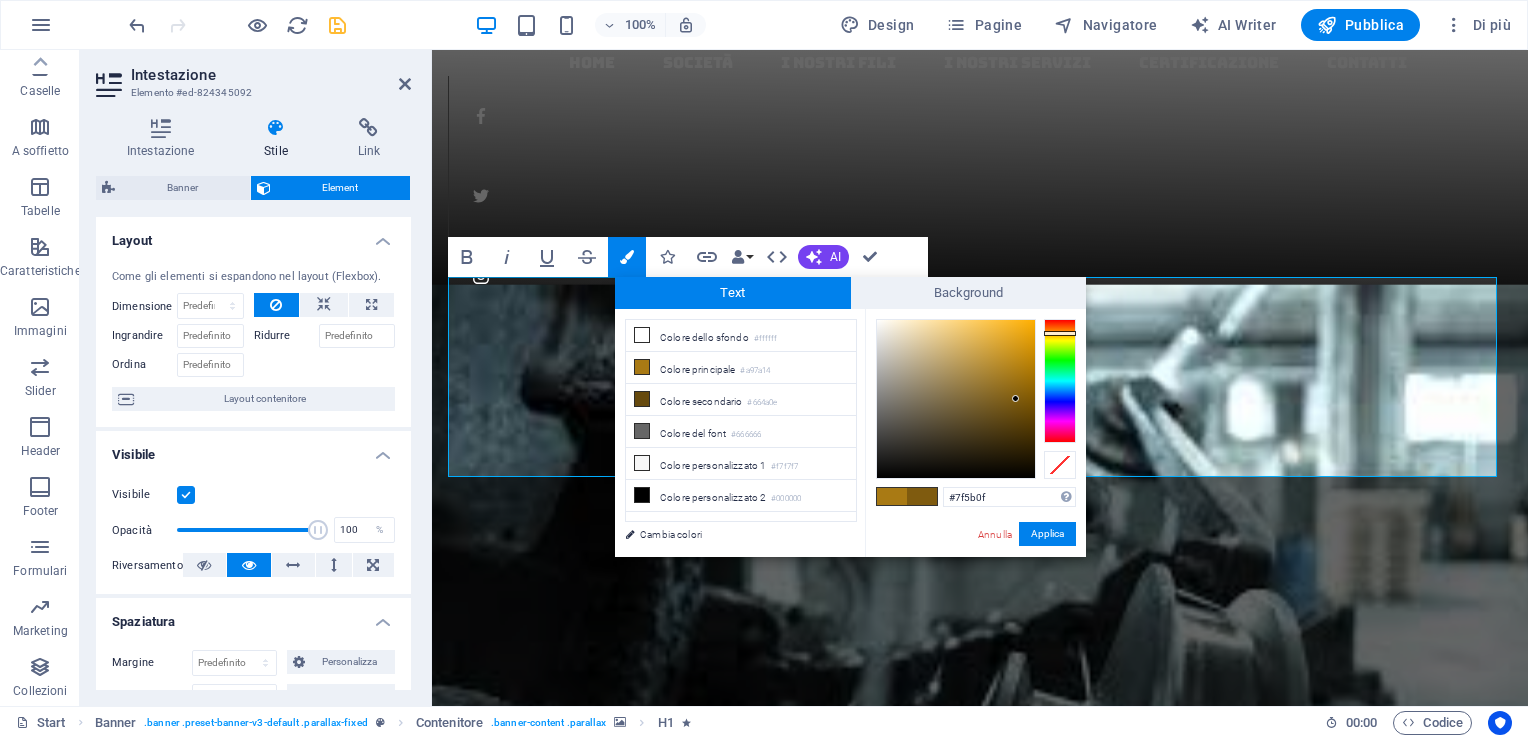 drag, startPoint x: 1016, startPoint y: 370, endPoint x: 1016, endPoint y: 399, distance: 29 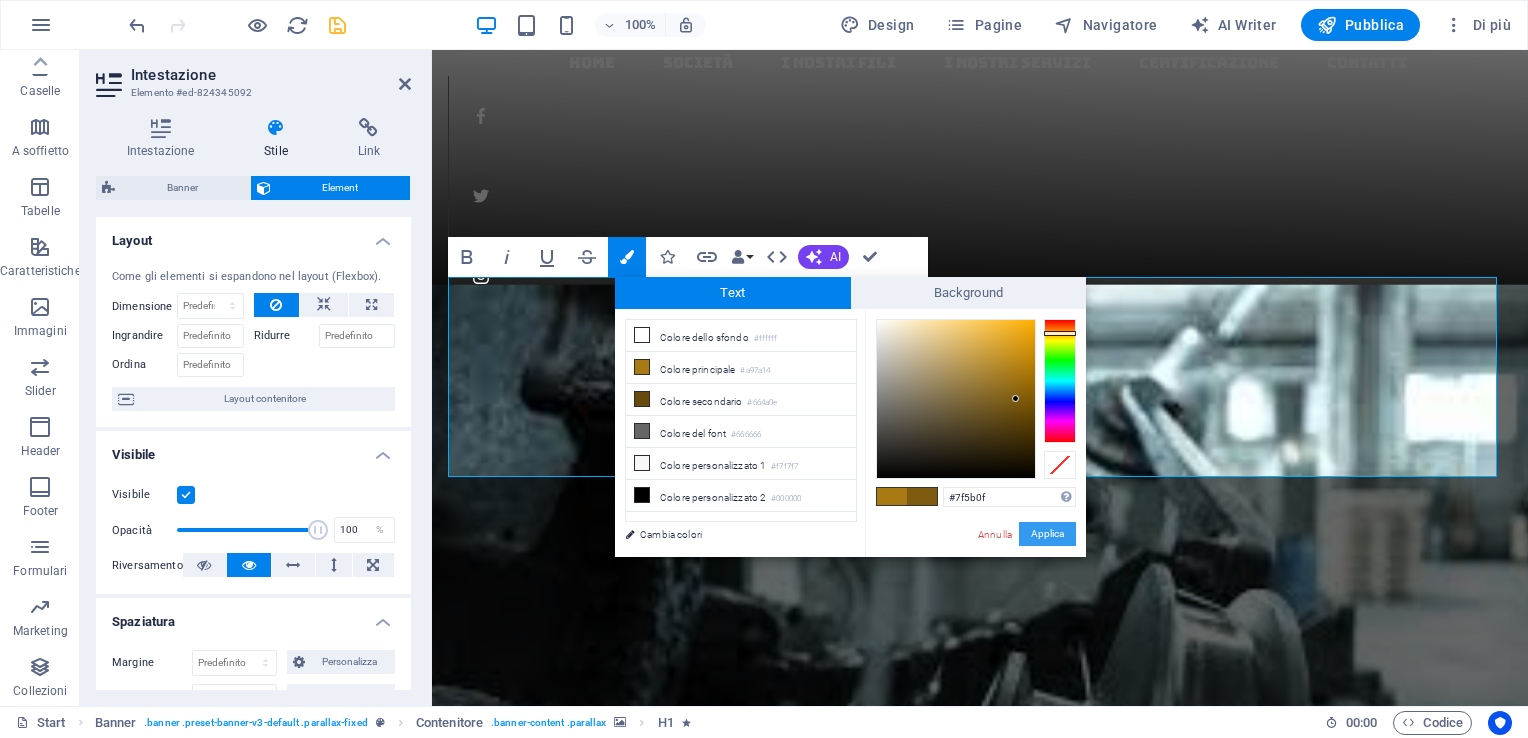 click on "Applica" at bounding box center [1047, 534] 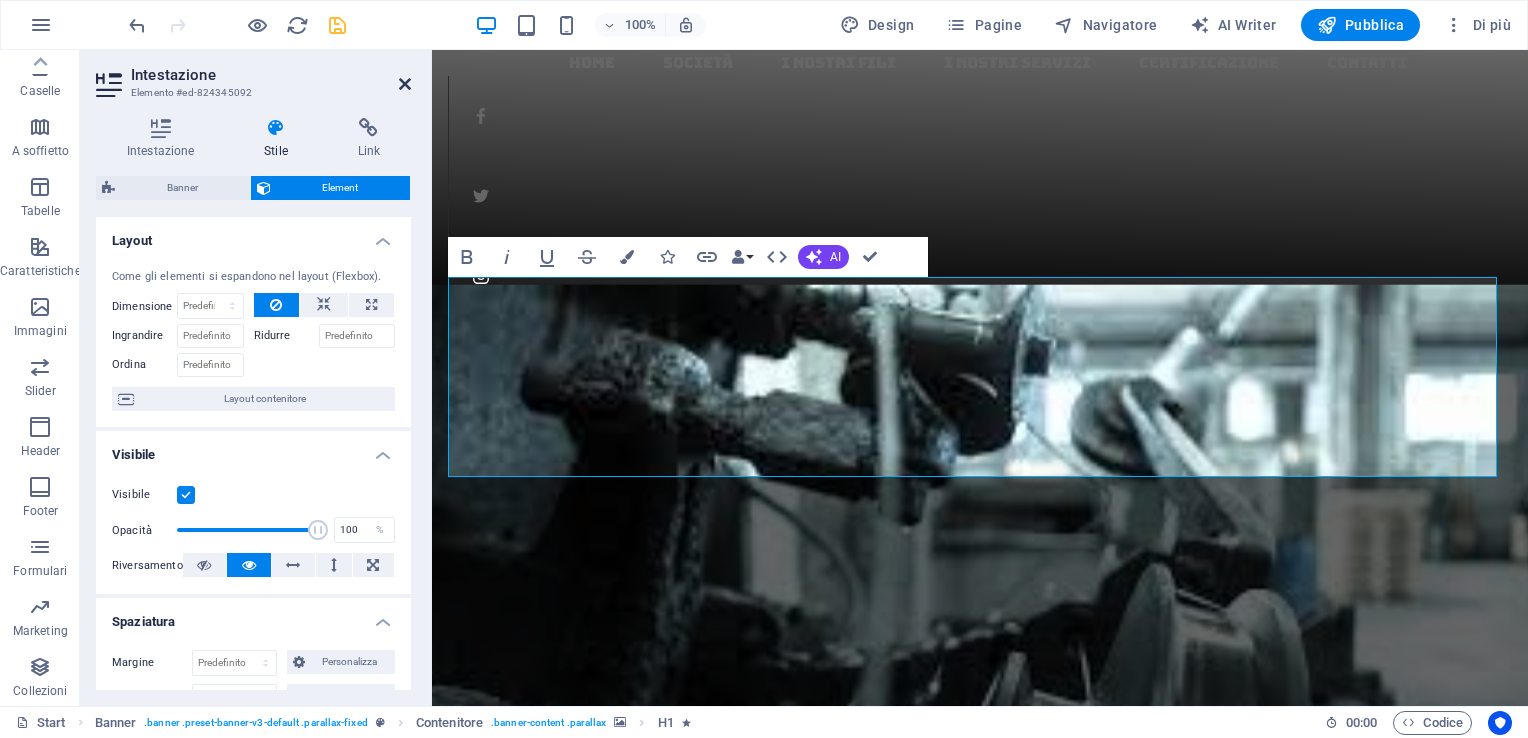 click at bounding box center (405, 84) 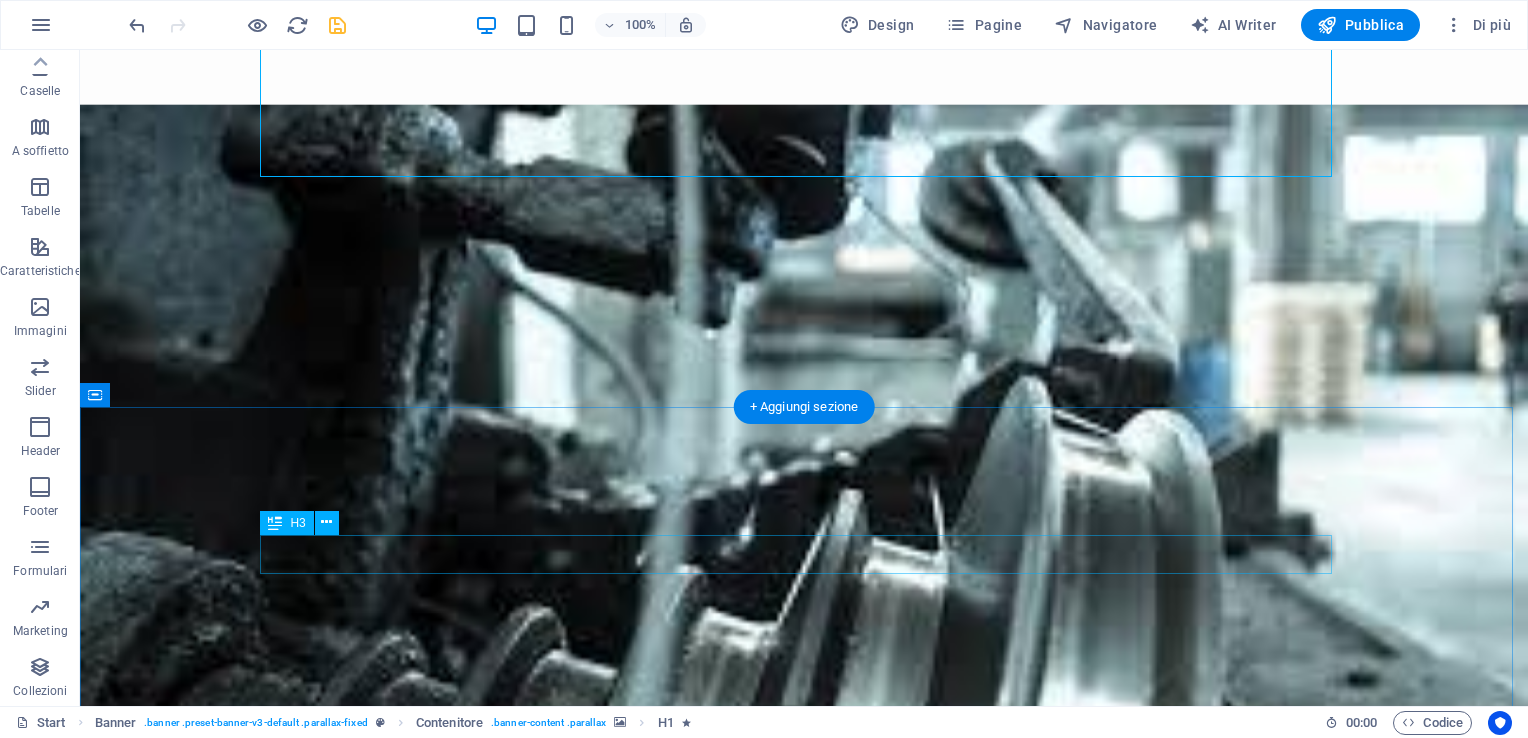scroll, scrollTop: 100, scrollLeft: 0, axis: vertical 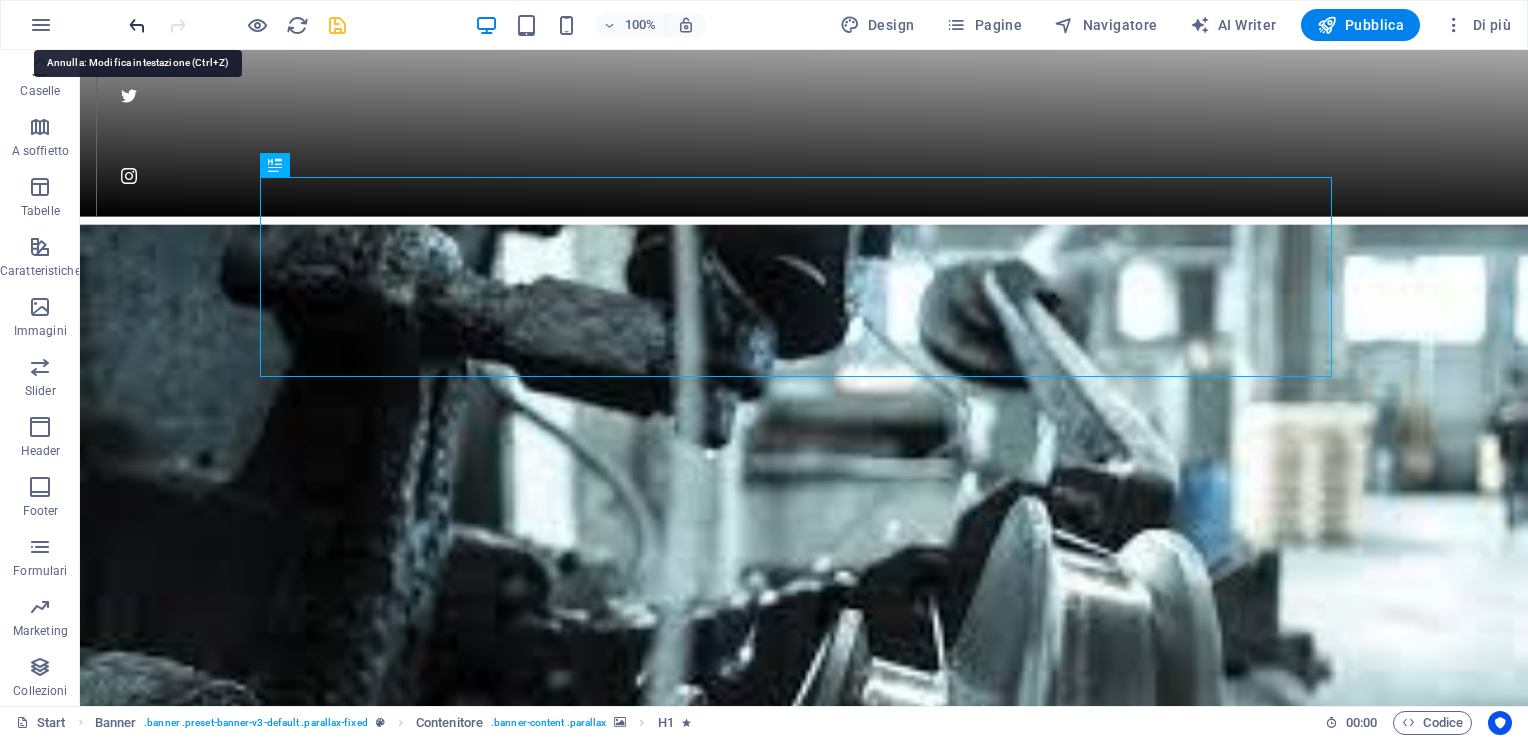 click at bounding box center (137, 25) 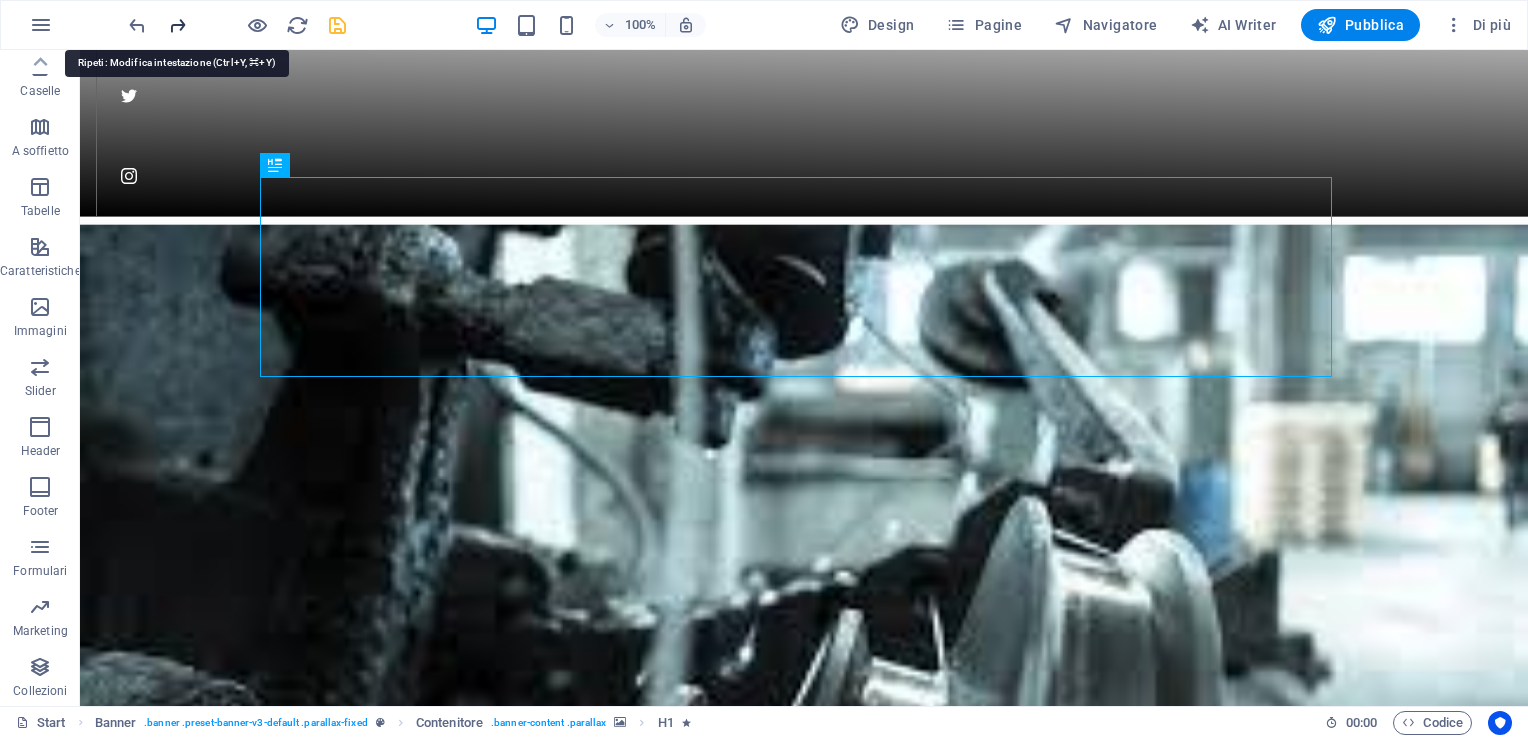 click at bounding box center [177, 25] 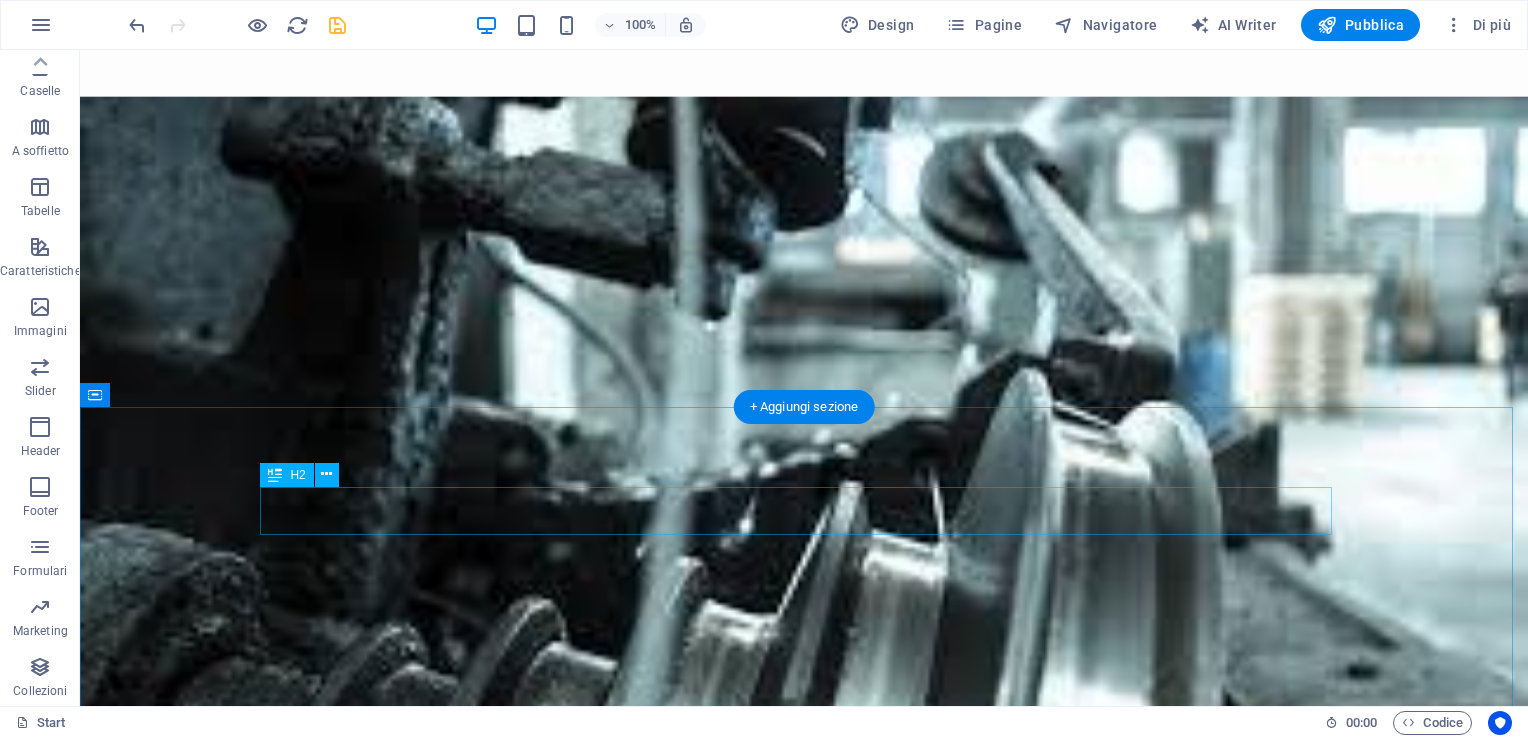 scroll, scrollTop: 0, scrollLeft: 0, axis: both 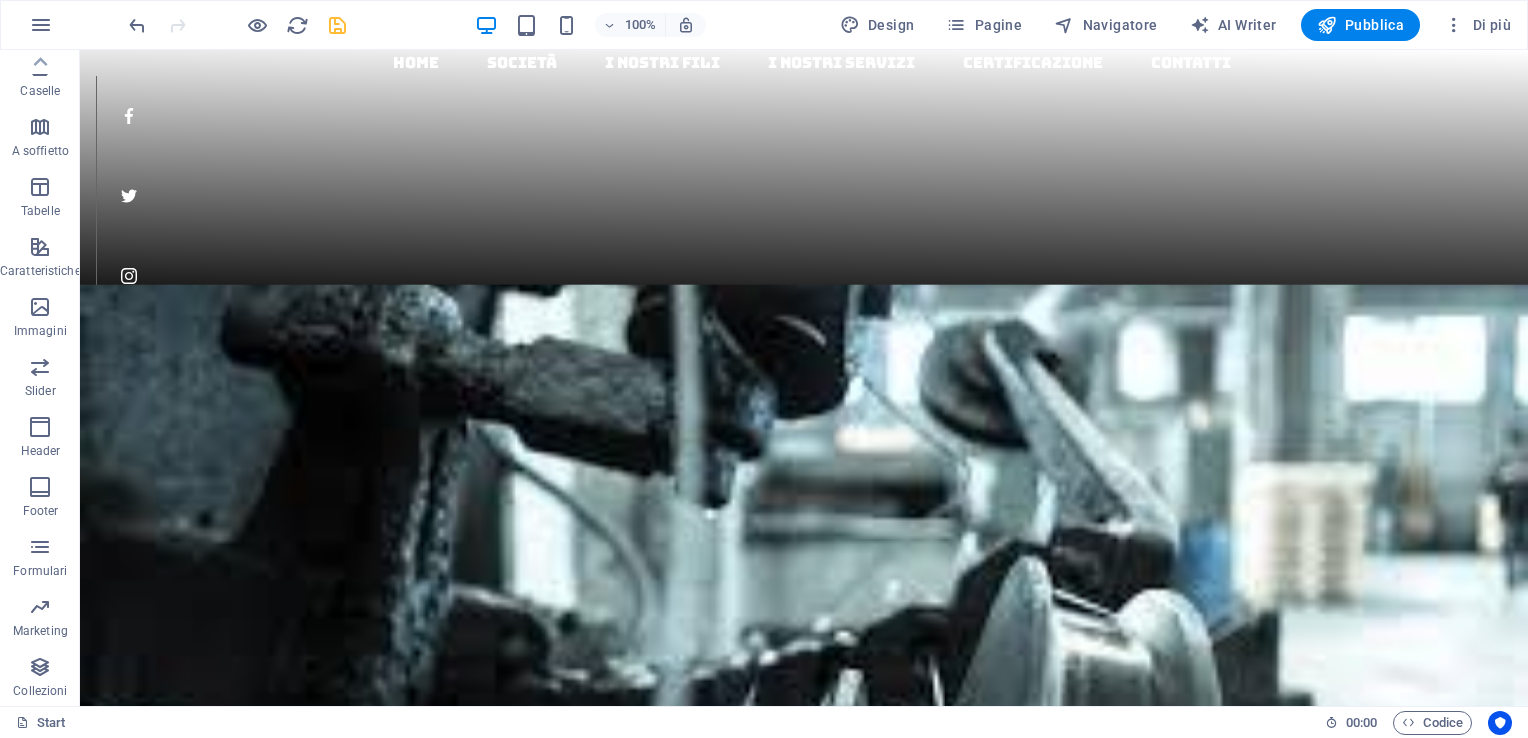 click at bounding box center (337, 25) 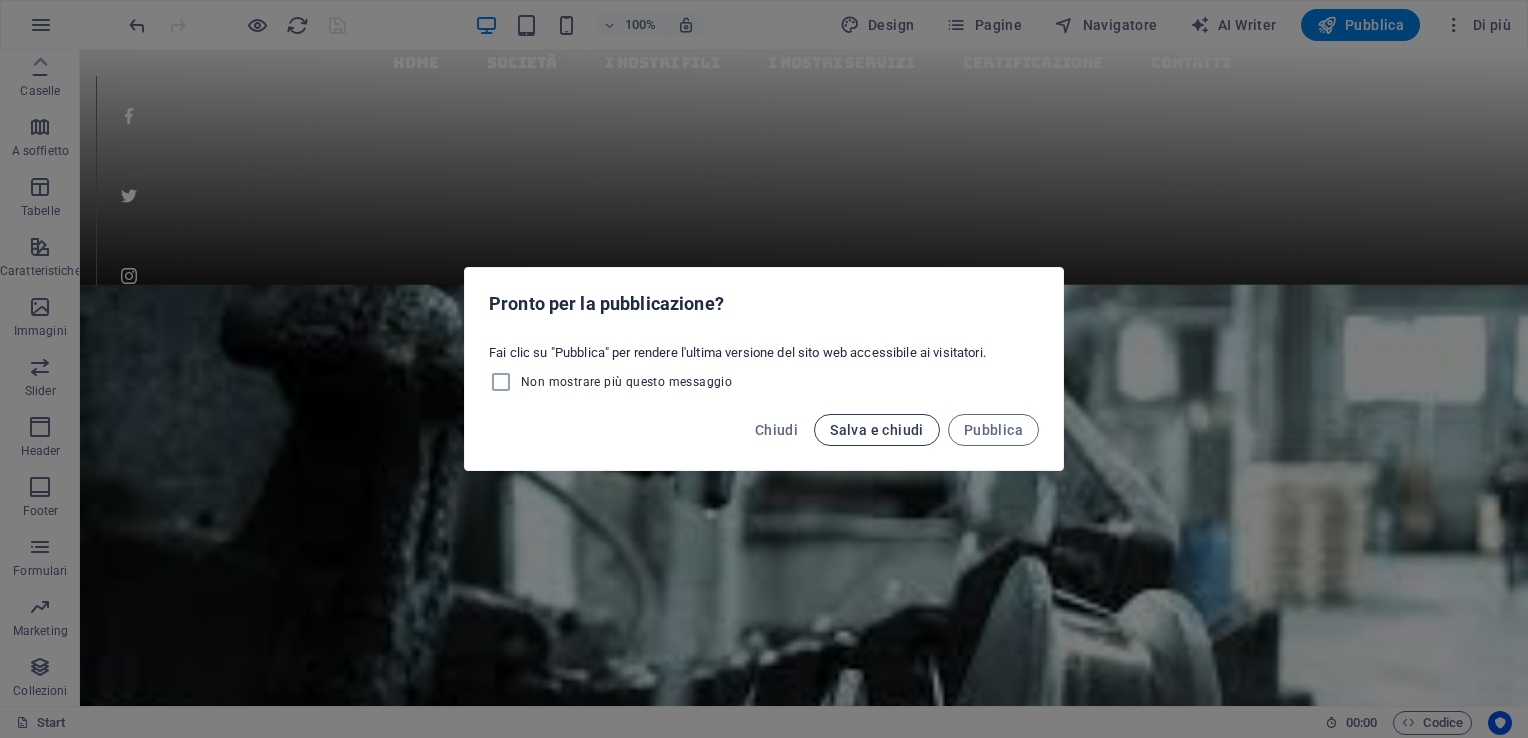 click on "Salva e chiudi" at bounding box center (877, 430) 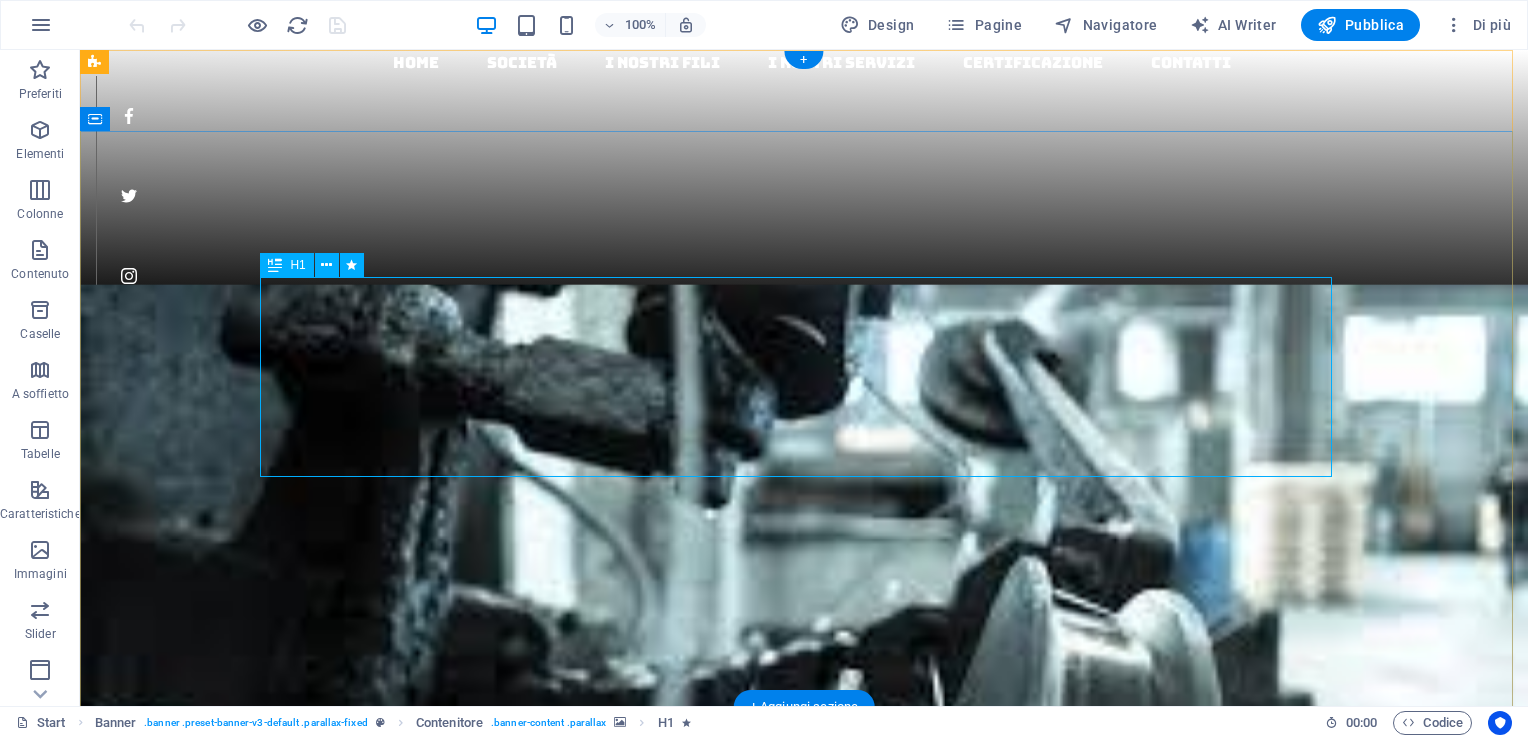 scroll, scrollTop: 0, scrollLeft: 0, axis: both 